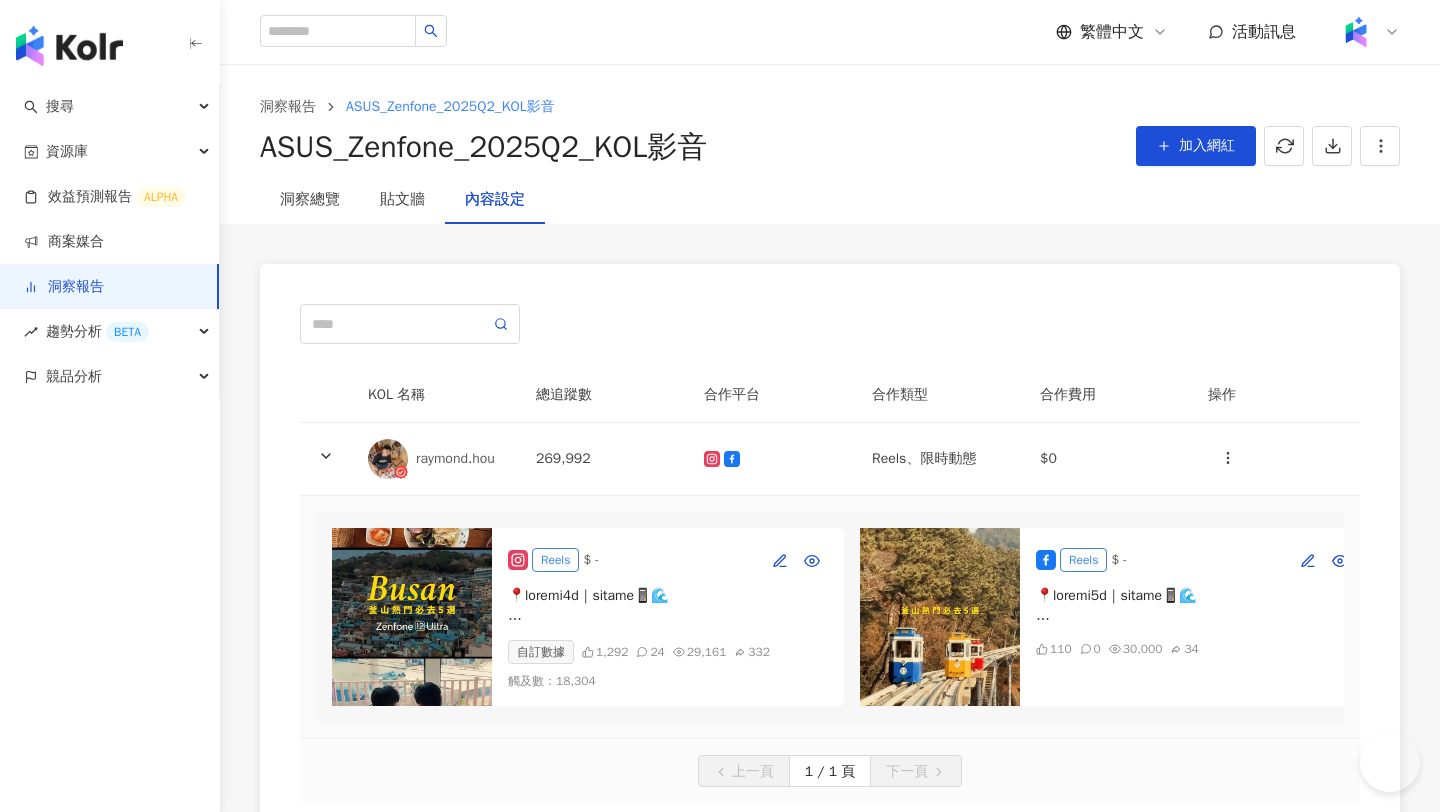 scroll, scrollTop: 0, scrollLeft: 0, axis: both 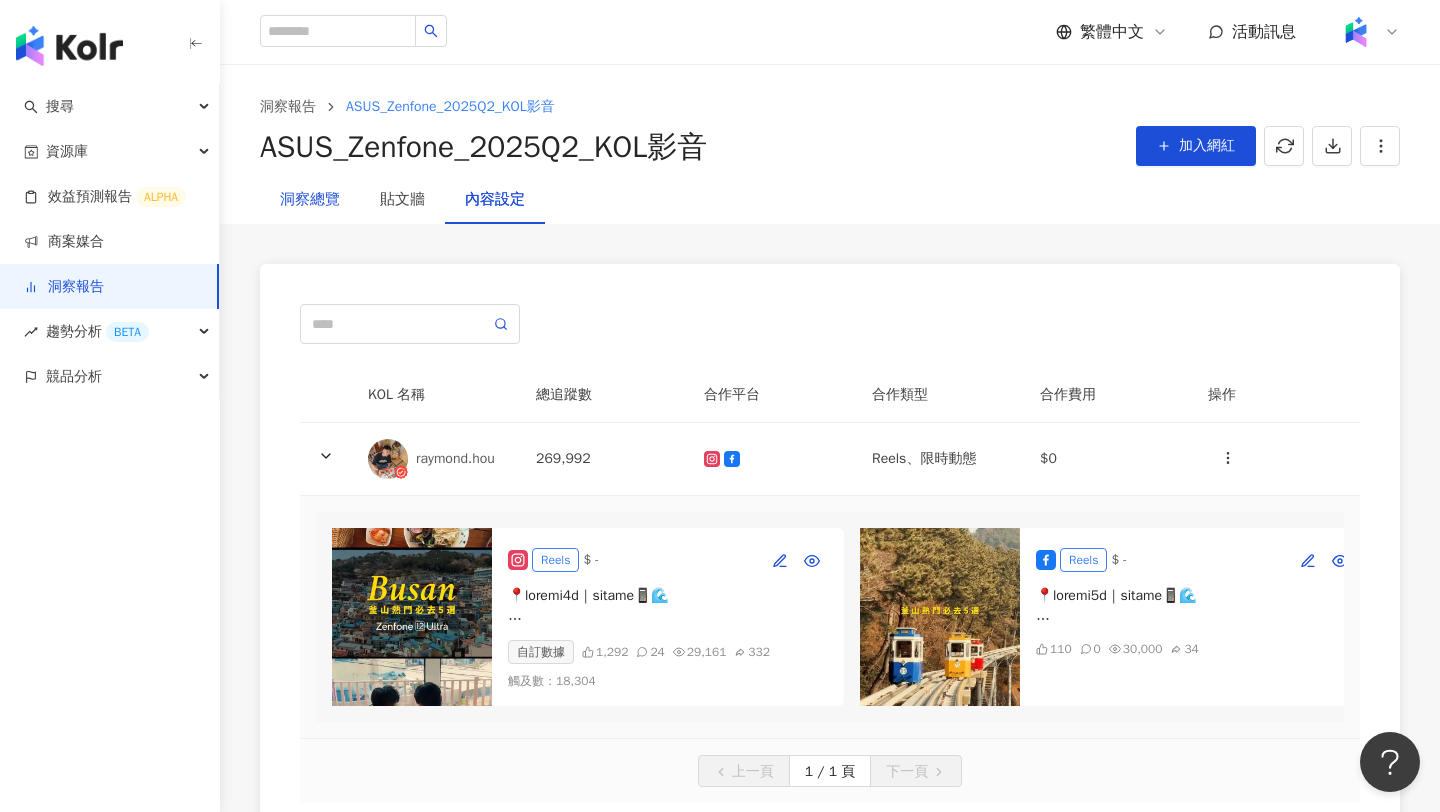 click on "洞察總覽" at bounding box center (310, 200) 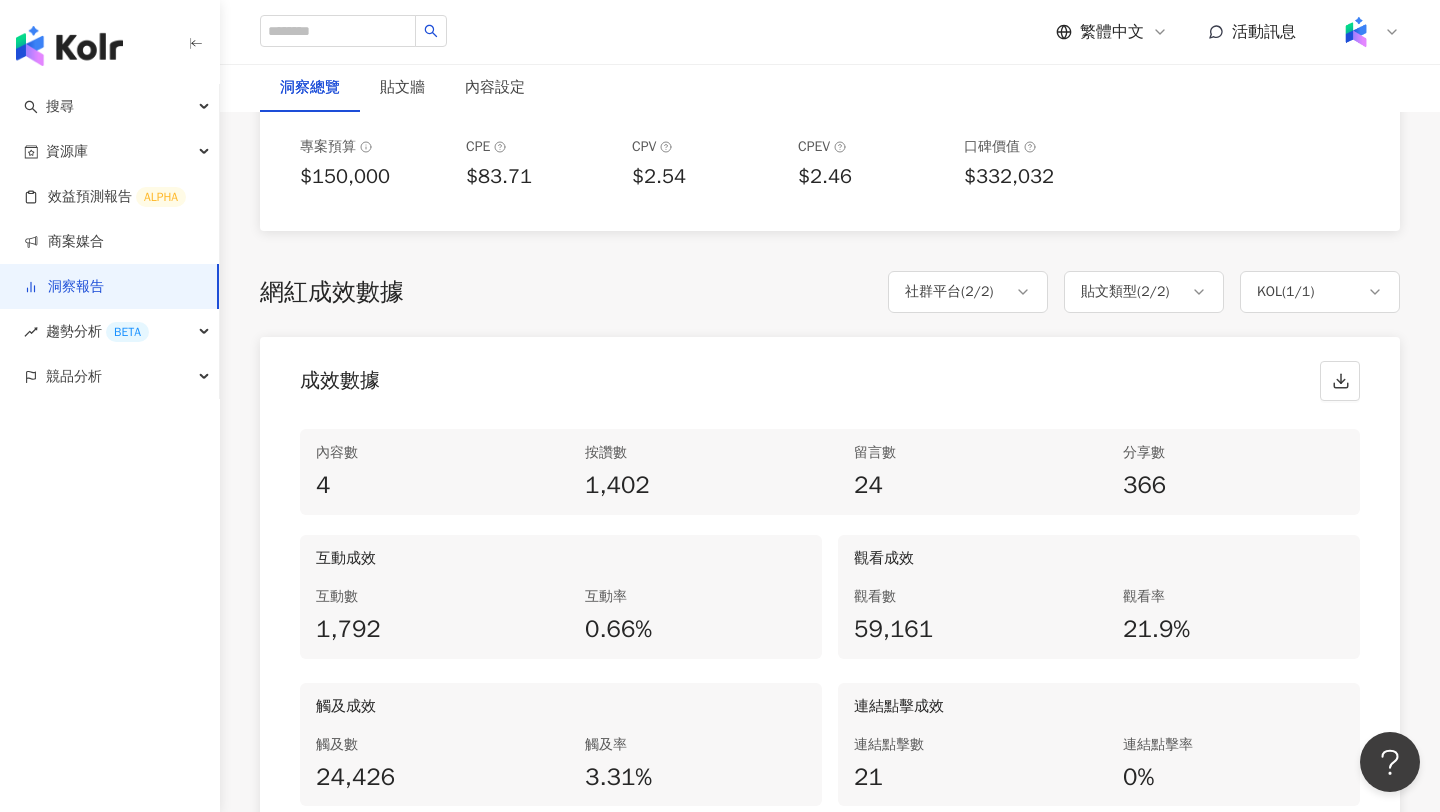 scroll, scrollTop: 808, scrollLeft: 0, axis: vertical 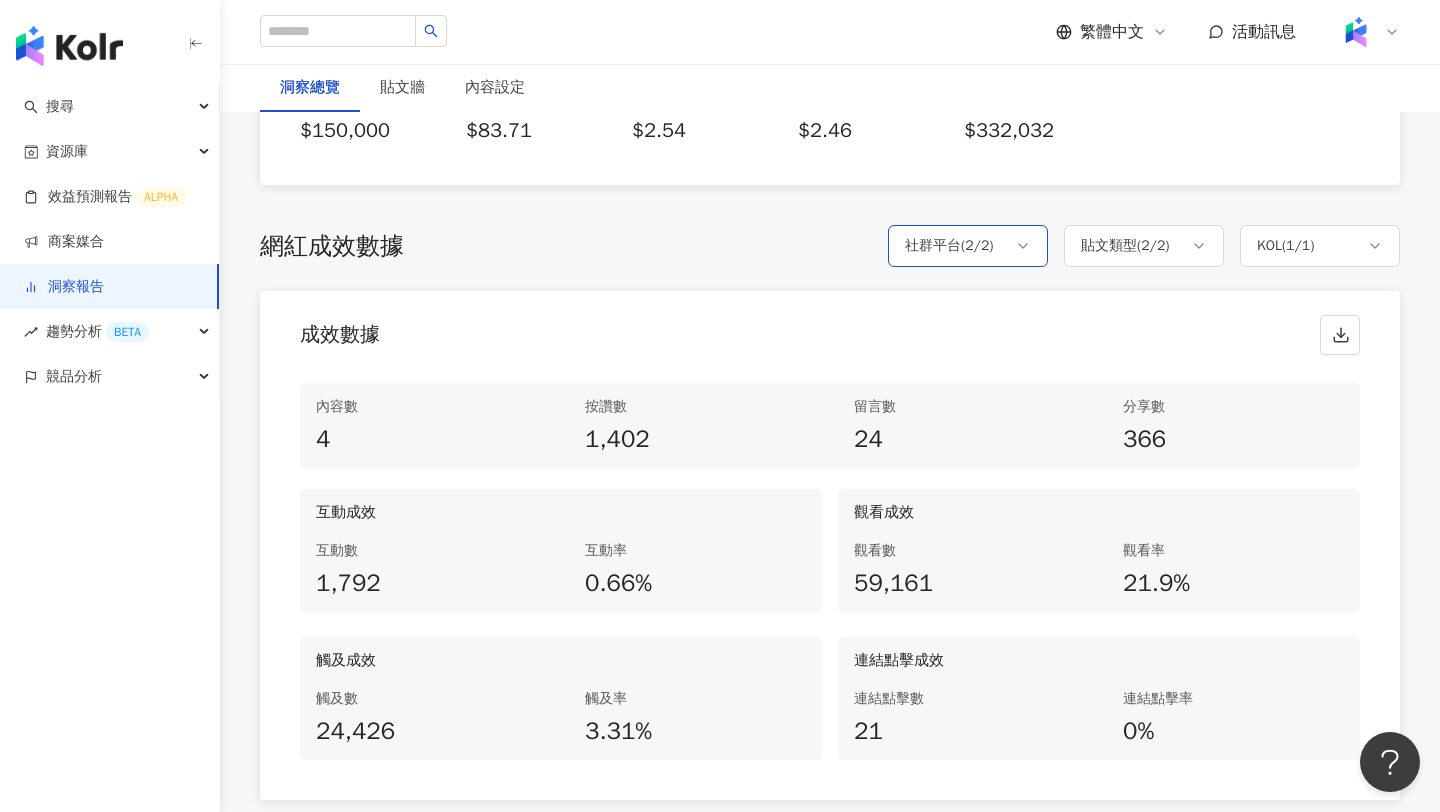 click on "社群平台  ( 2 / 2 )" at bounding box center [968, 246] 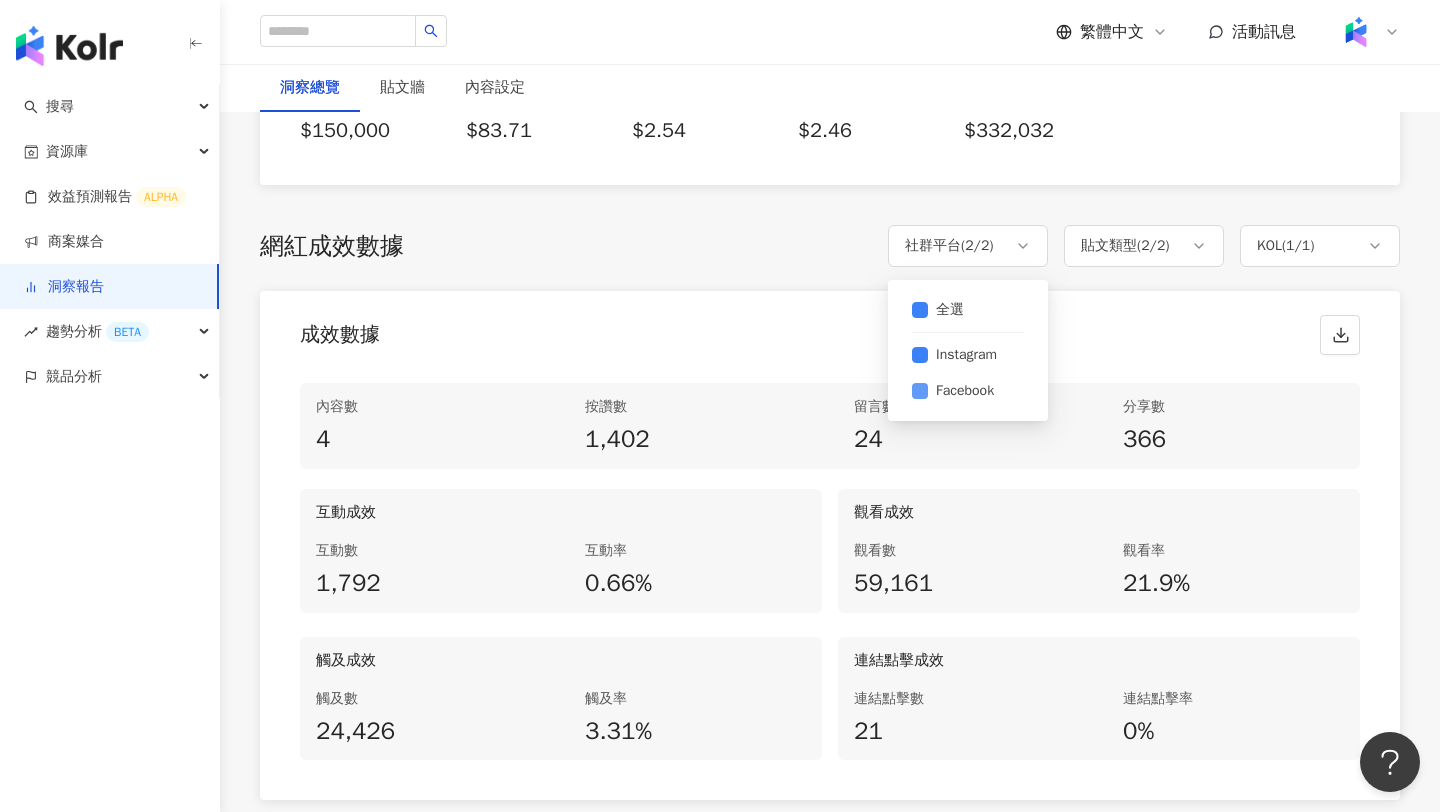 click on "Facebook" at bounding box center (965, 391) 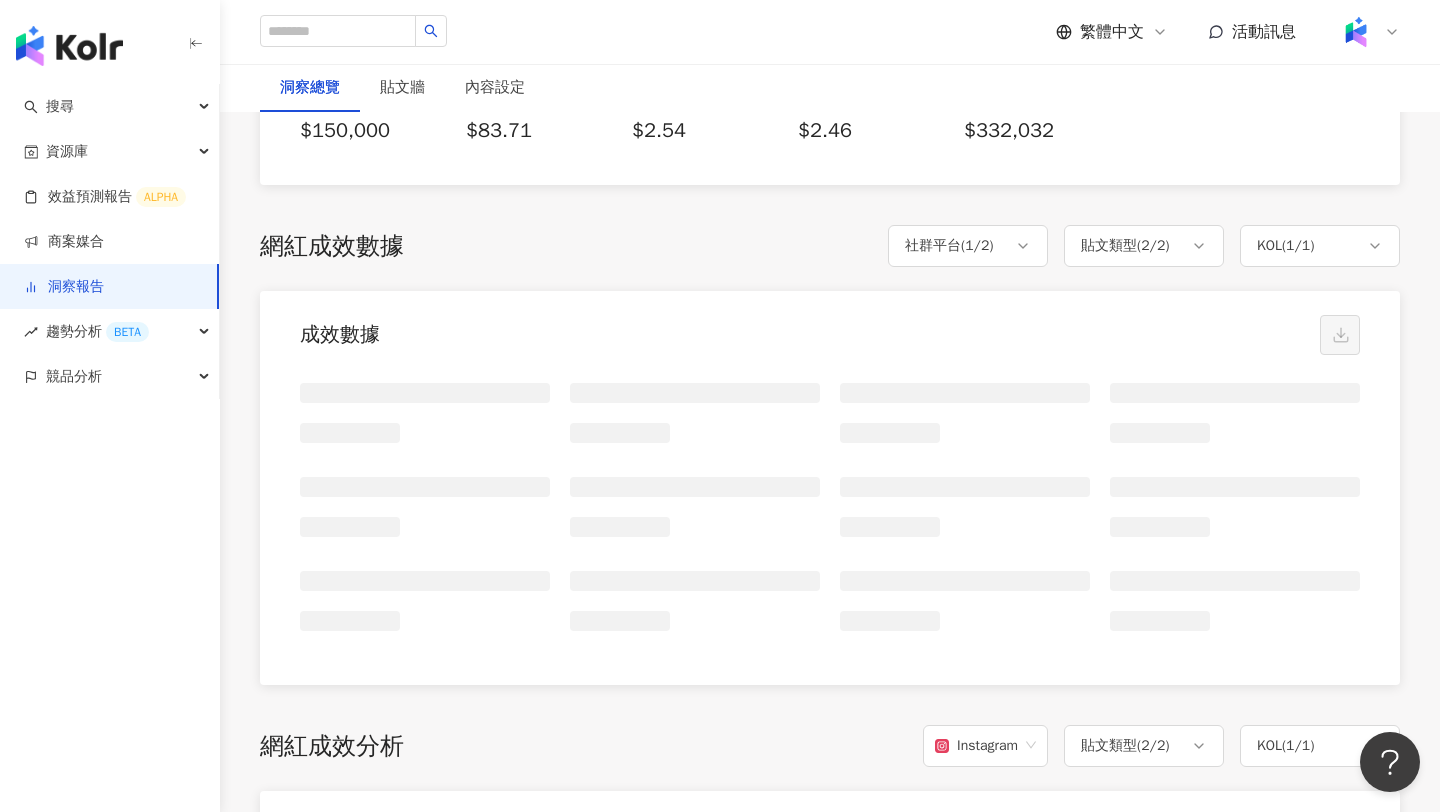click on "成效數據" at bounding box center (830, 329) 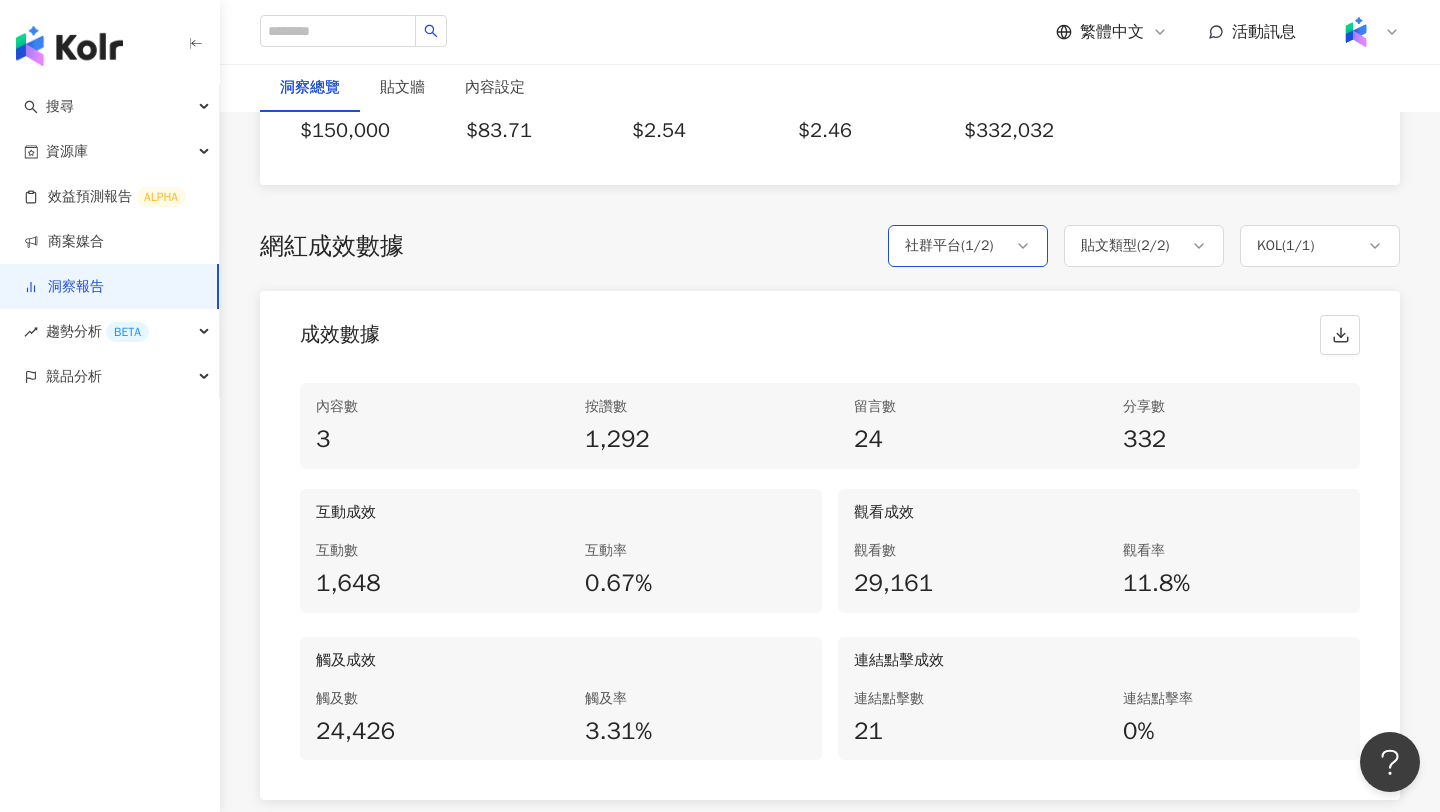 click on "社群平台  ( 1 / 2 )" at bounding box center [949, 246] 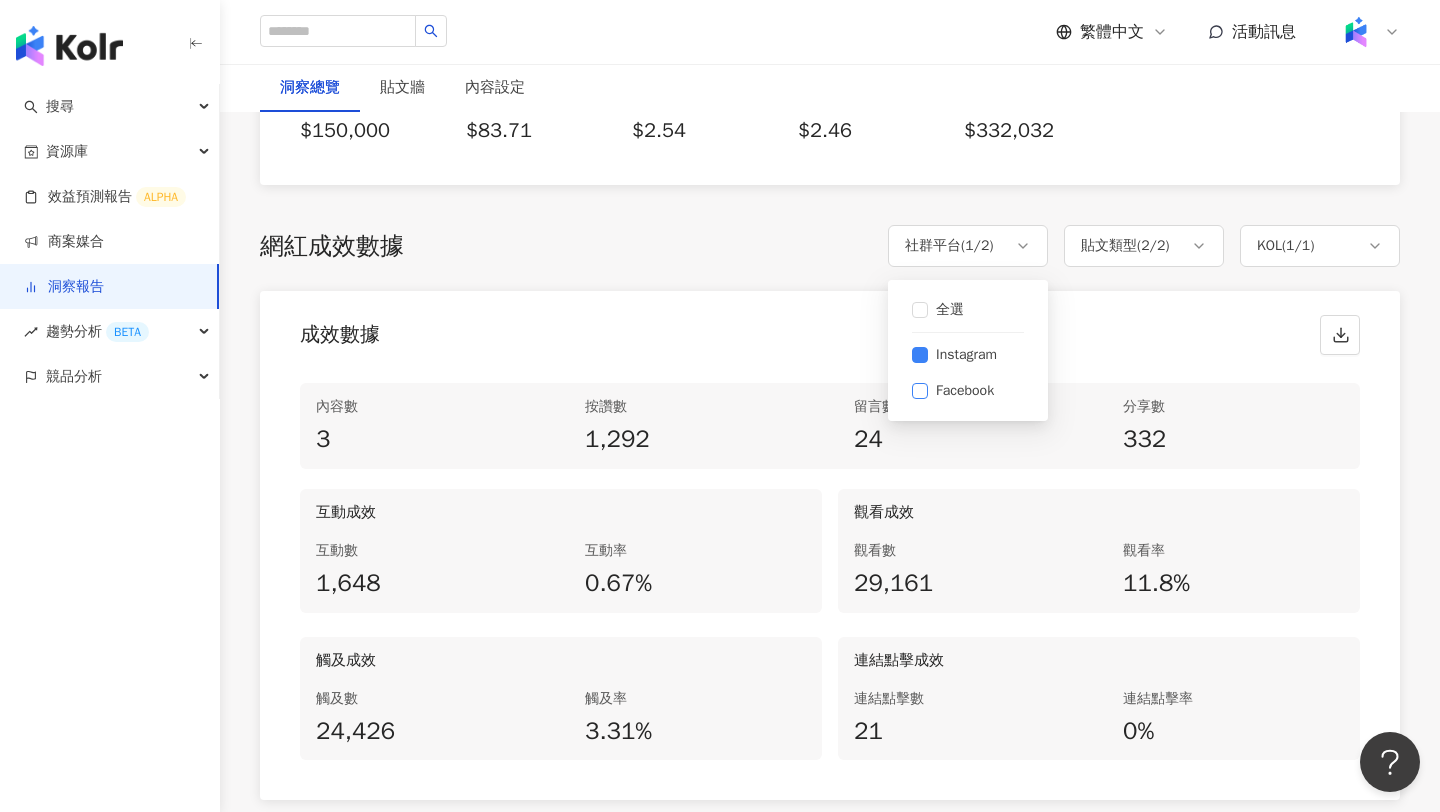 click on "Facebook" at bounding box center (968, 391) 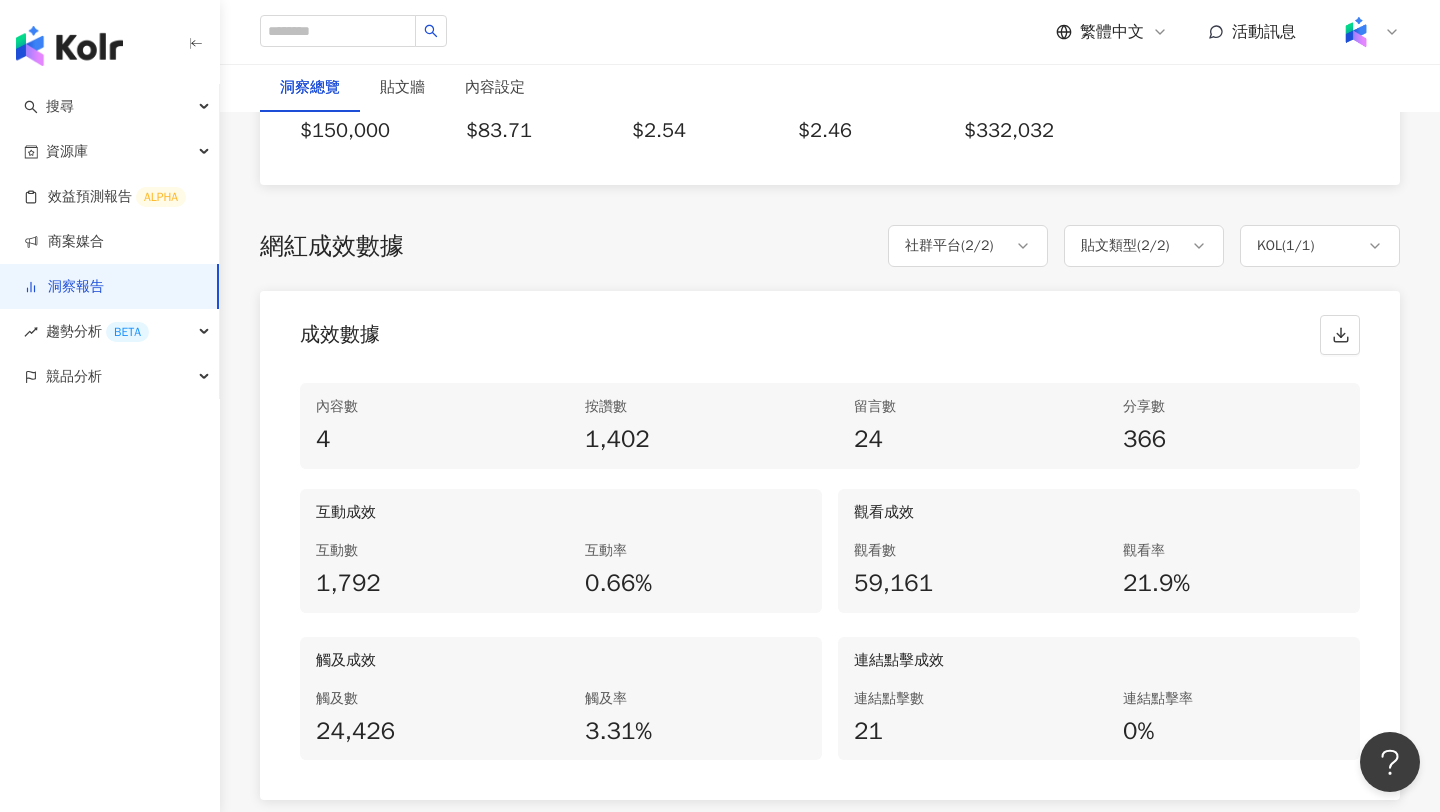 click on "成效數據" at bounding box center [830, 329] 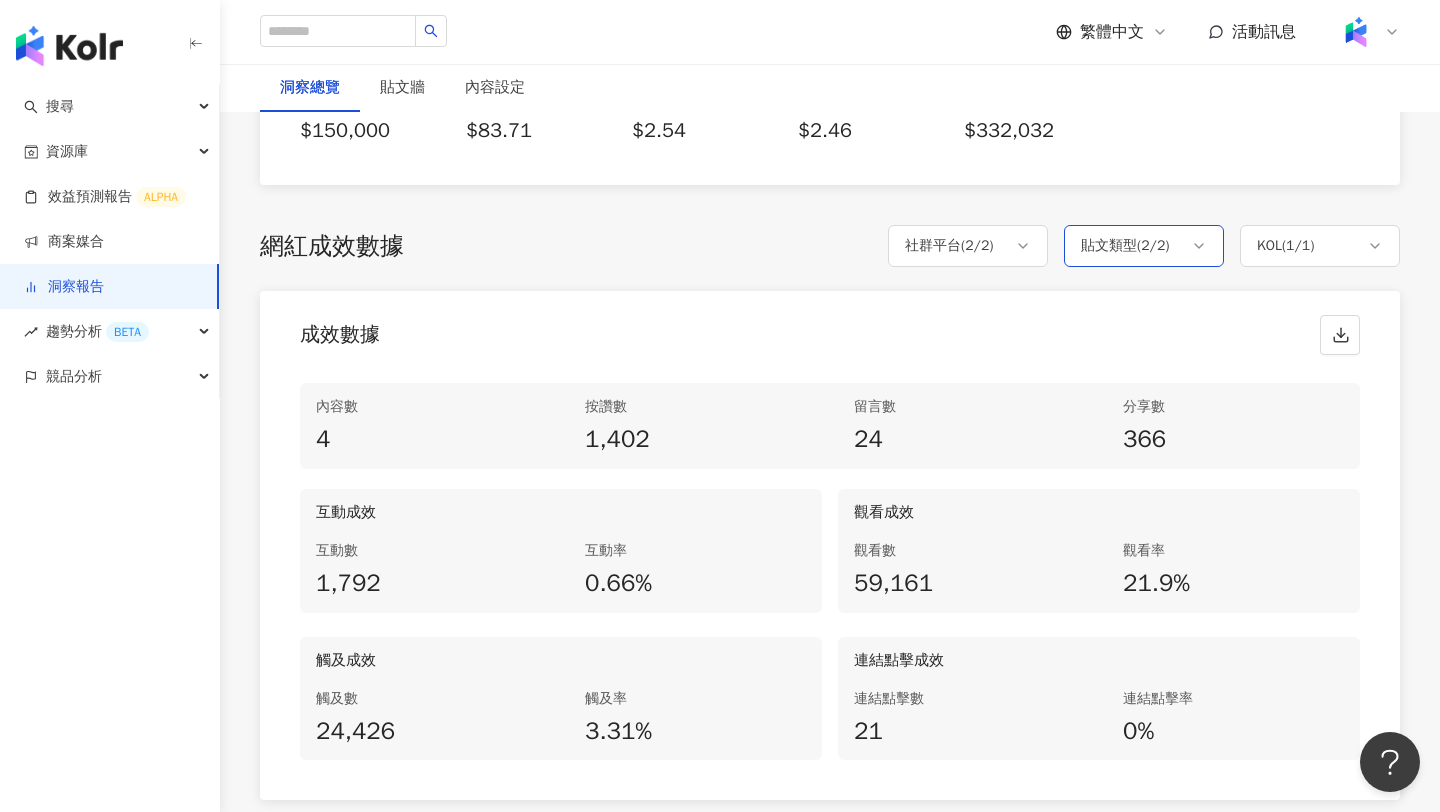 click on "貼文類型  ( 2 / 2 )" at bounding box center (1144, 246) 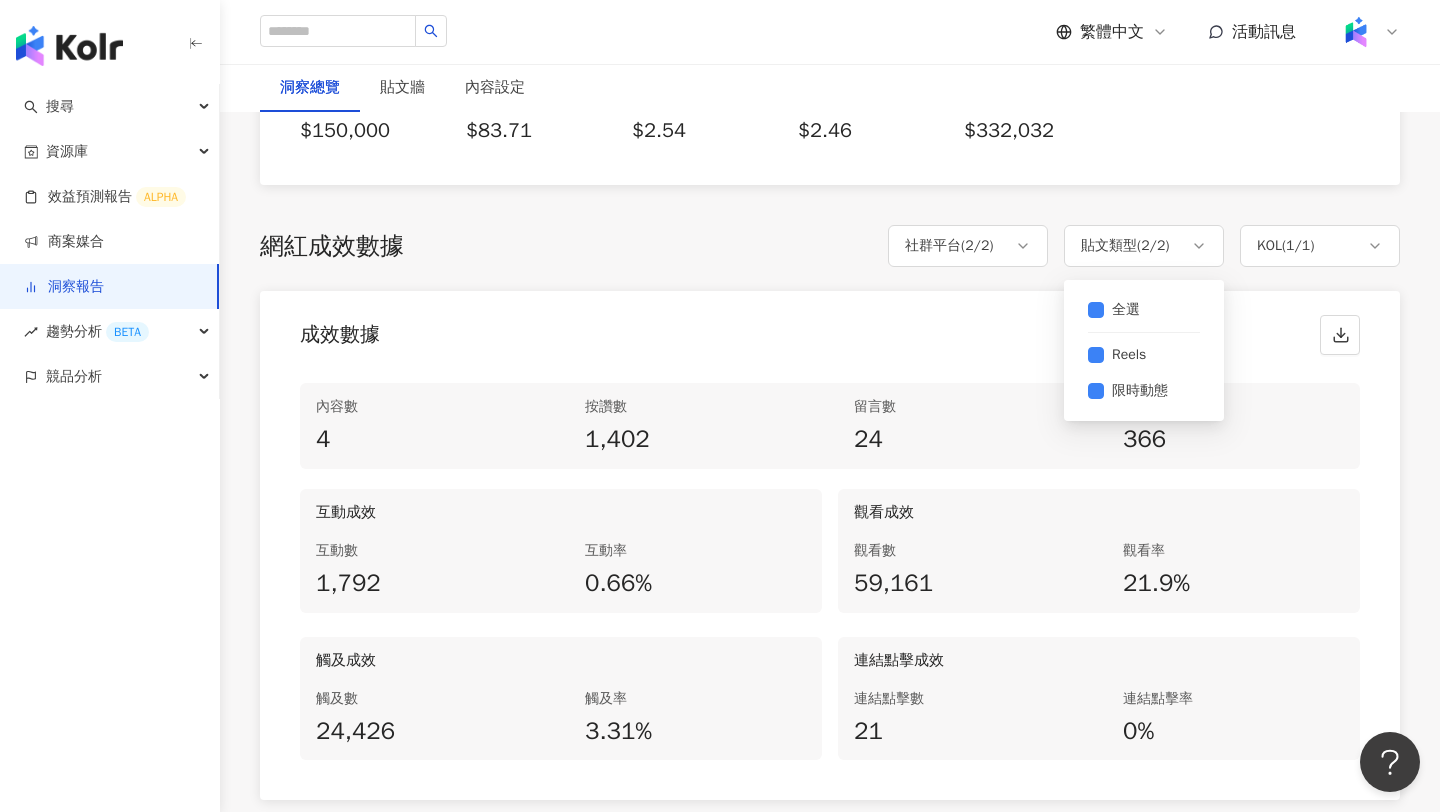 click on "24" at bounding box center (964, 440) 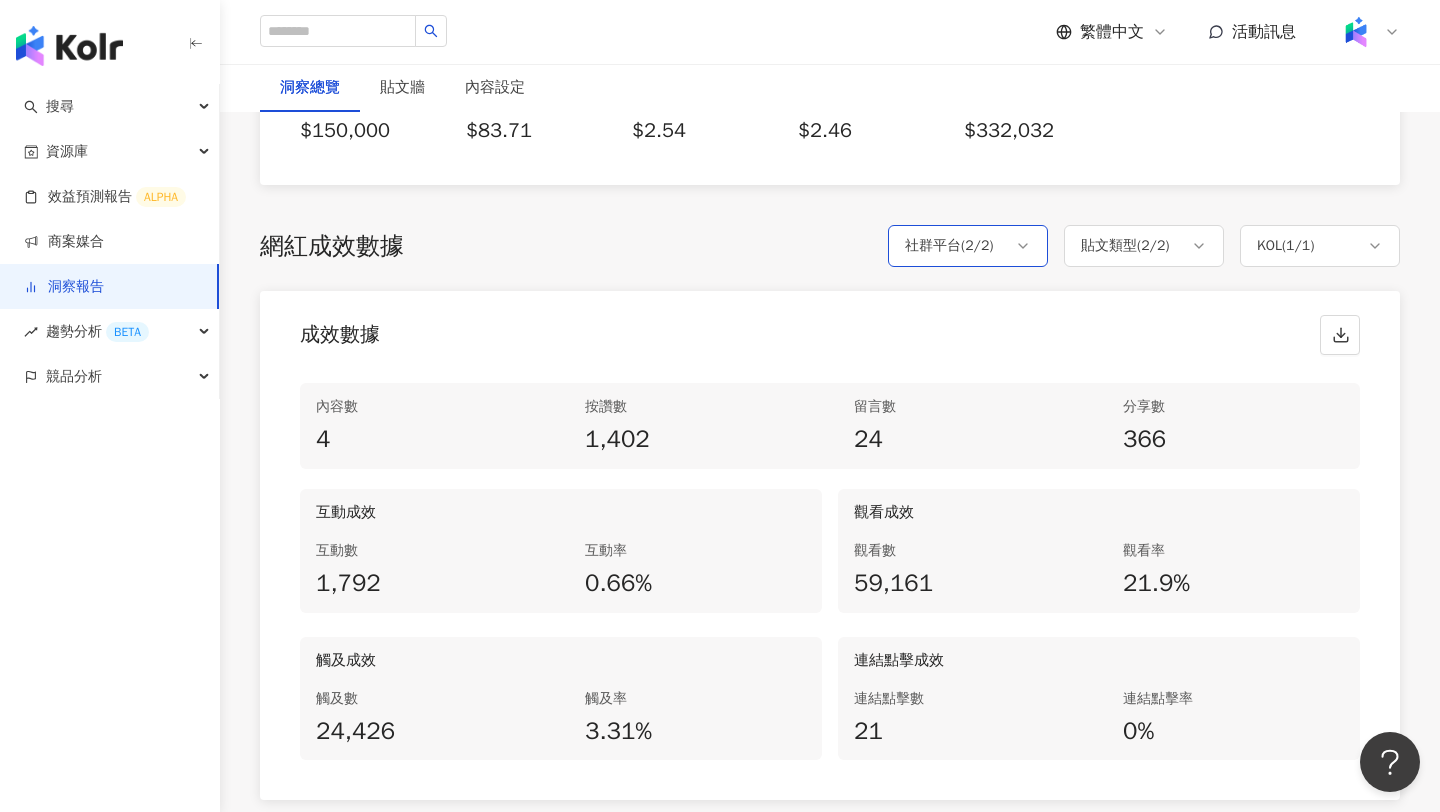 click on "社群平台  ( 2 / 2 )" at bounding box center [968, 246] 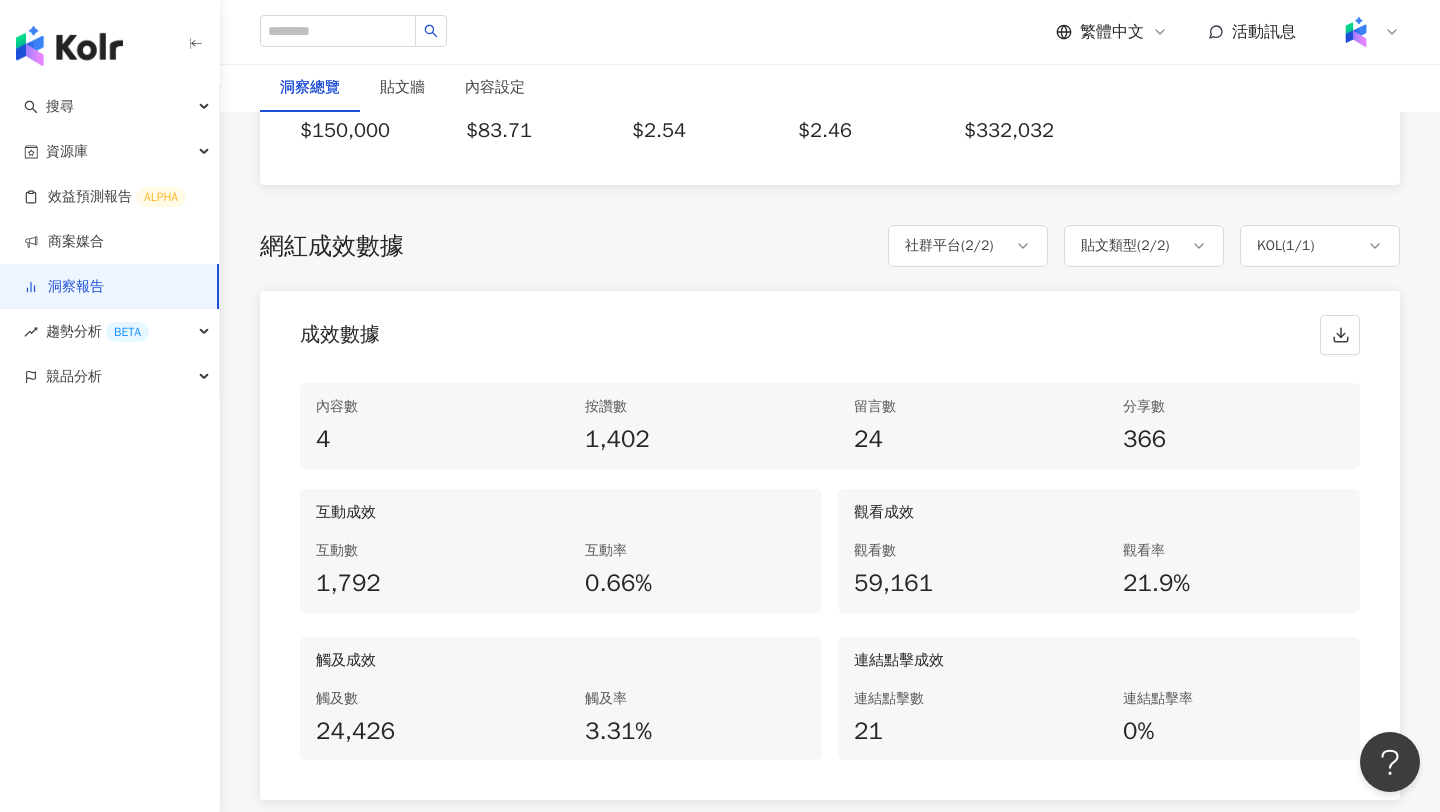 click on "內容數 4" at bounding box center (426, 426) 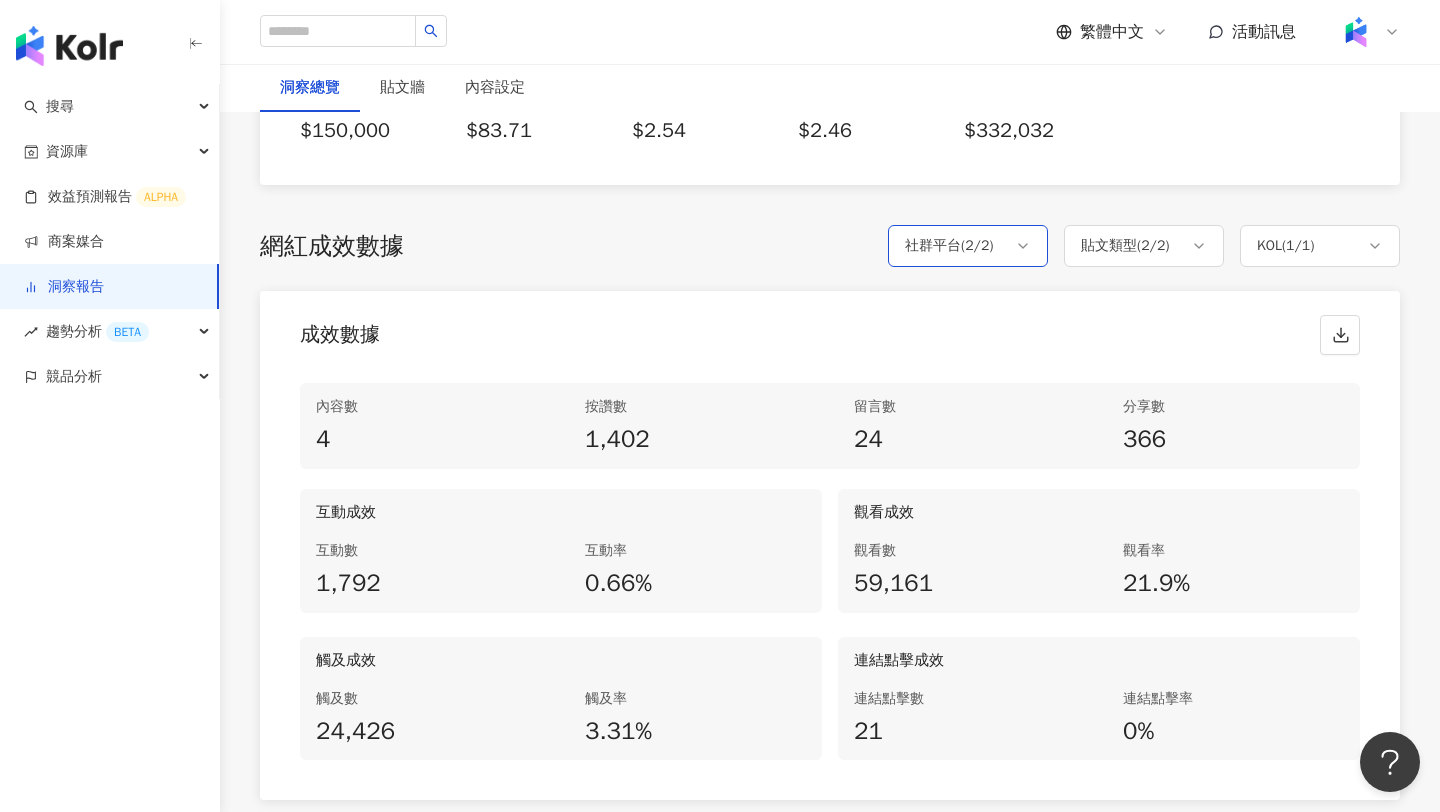 click on "社群平台  ( 2 / 2 )" at bounding box center (949, 246) 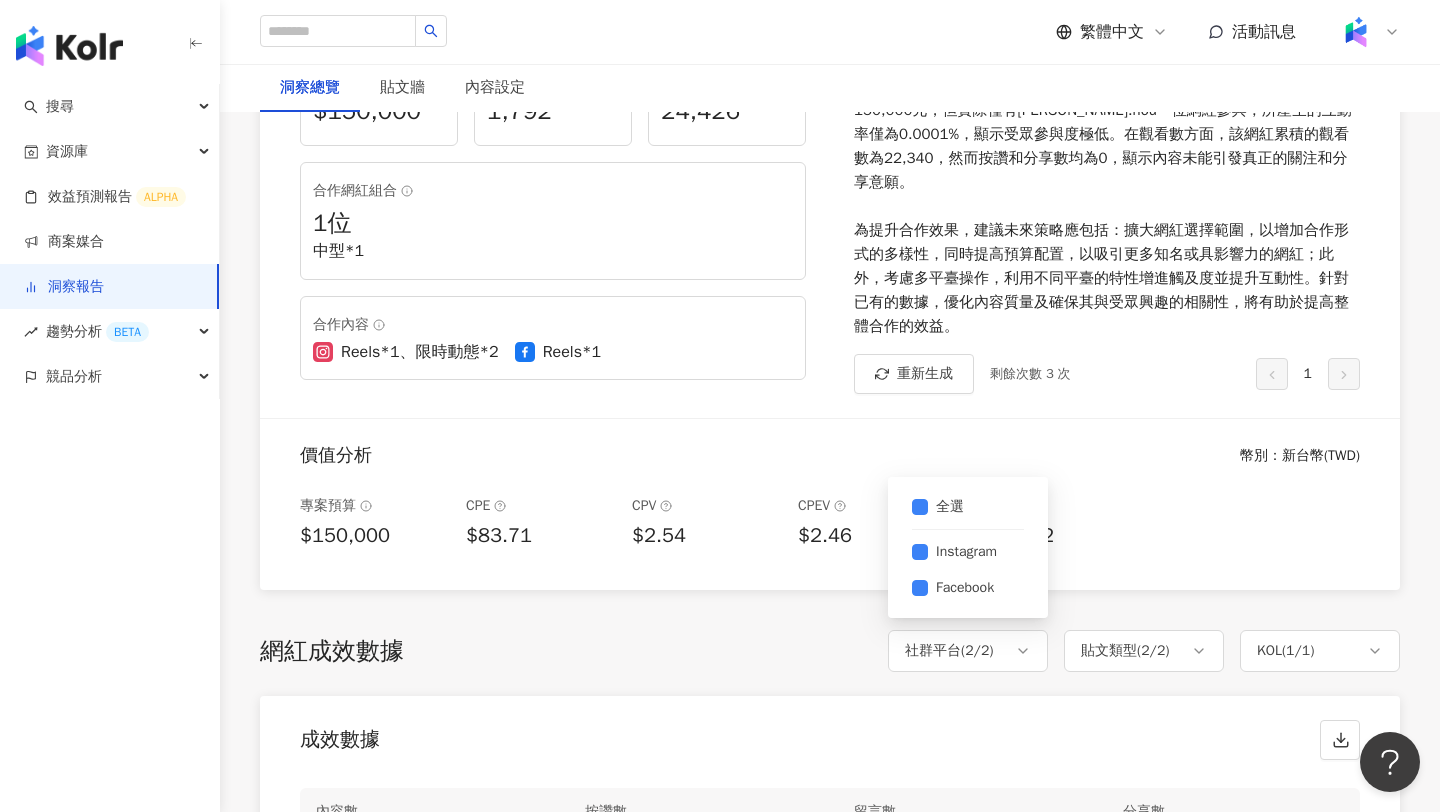 scroll, scrollTop: 406, scrollLeft: 0, axis: vertical 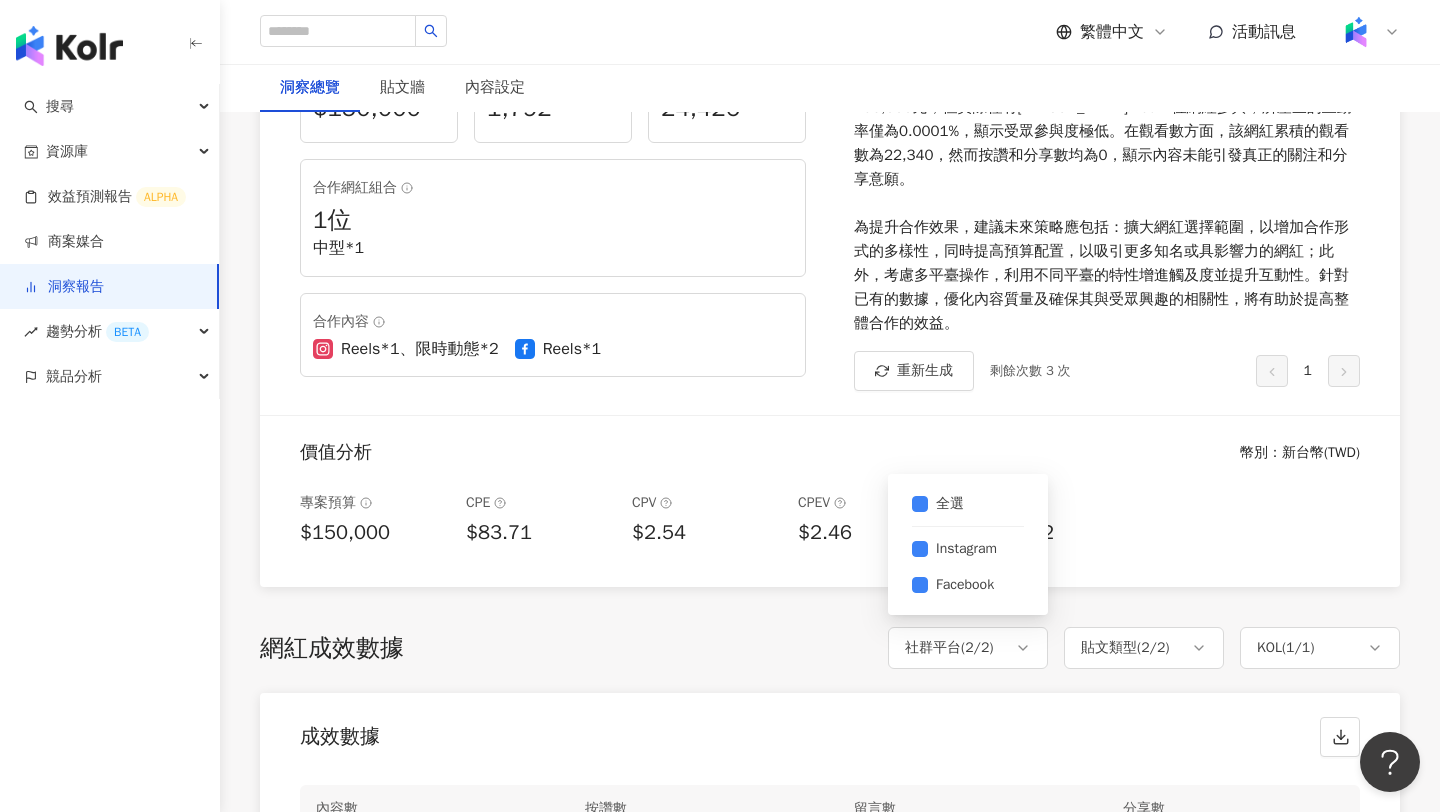click on "價值分析 幣別 ： 新台幣 ( TWD )" at bounding box center (830, 445) 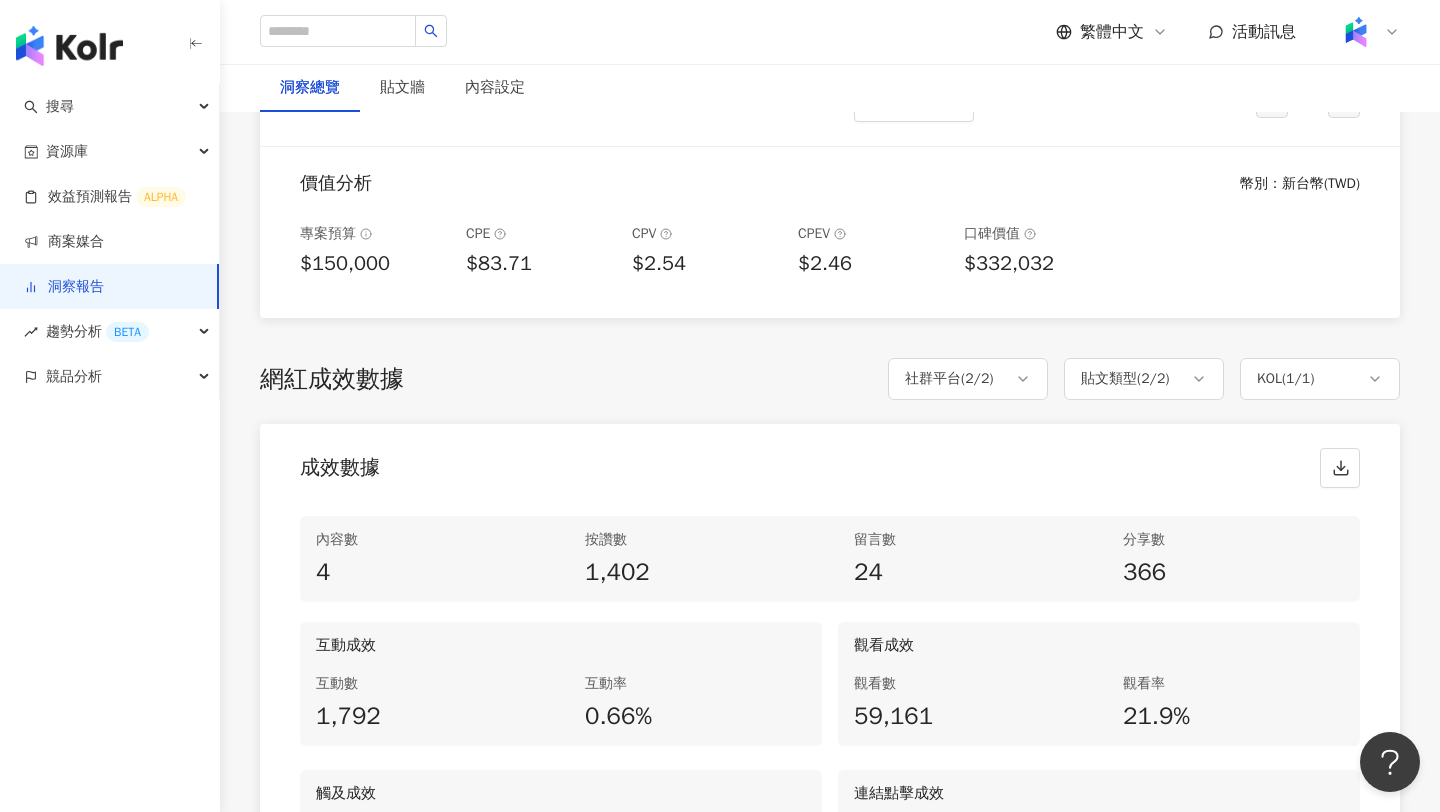 scroll, scrollTop: 685, scrollLeft: 0, axis: vertical 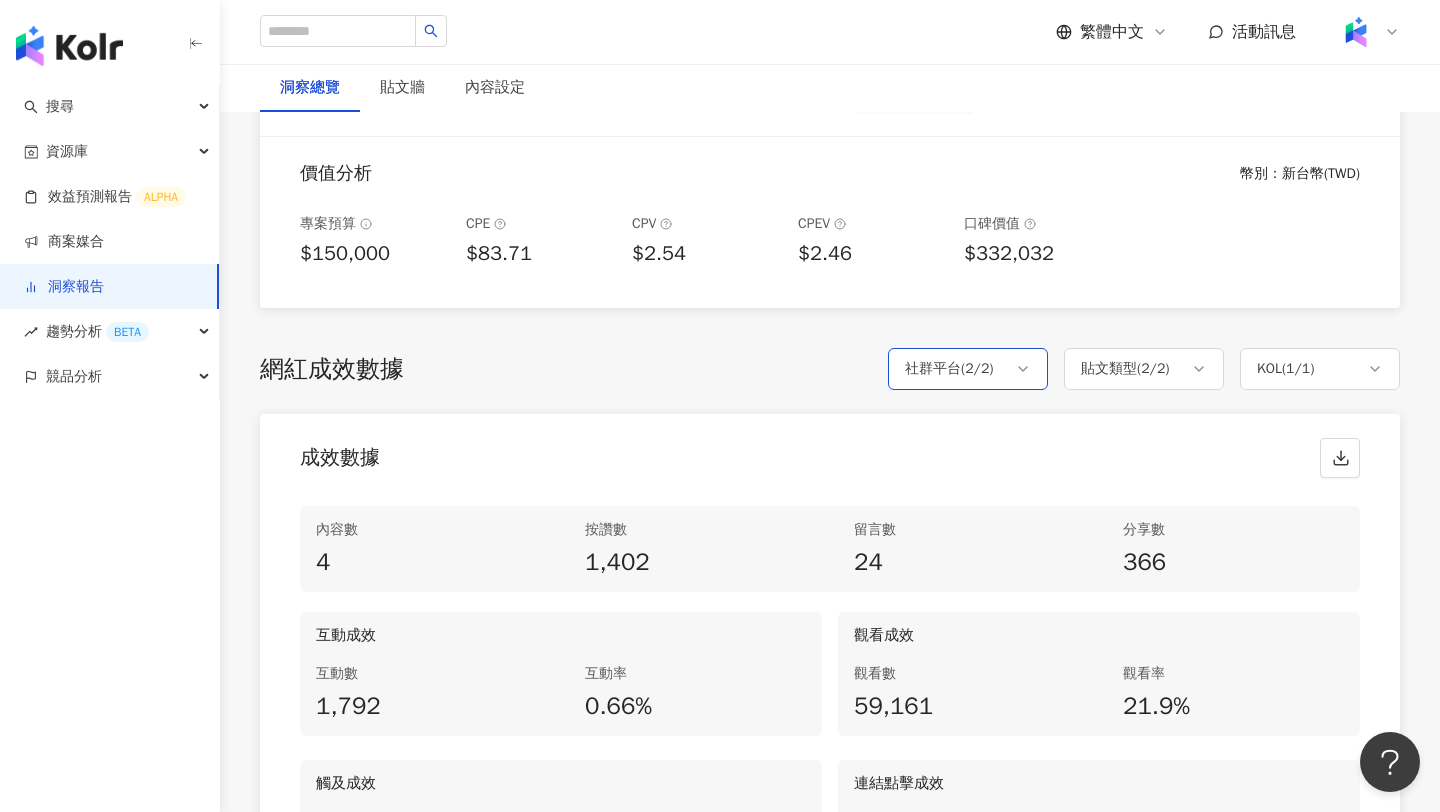 click on "社群平台  ( 2 / 2 )" at bounding box center (968, 369) 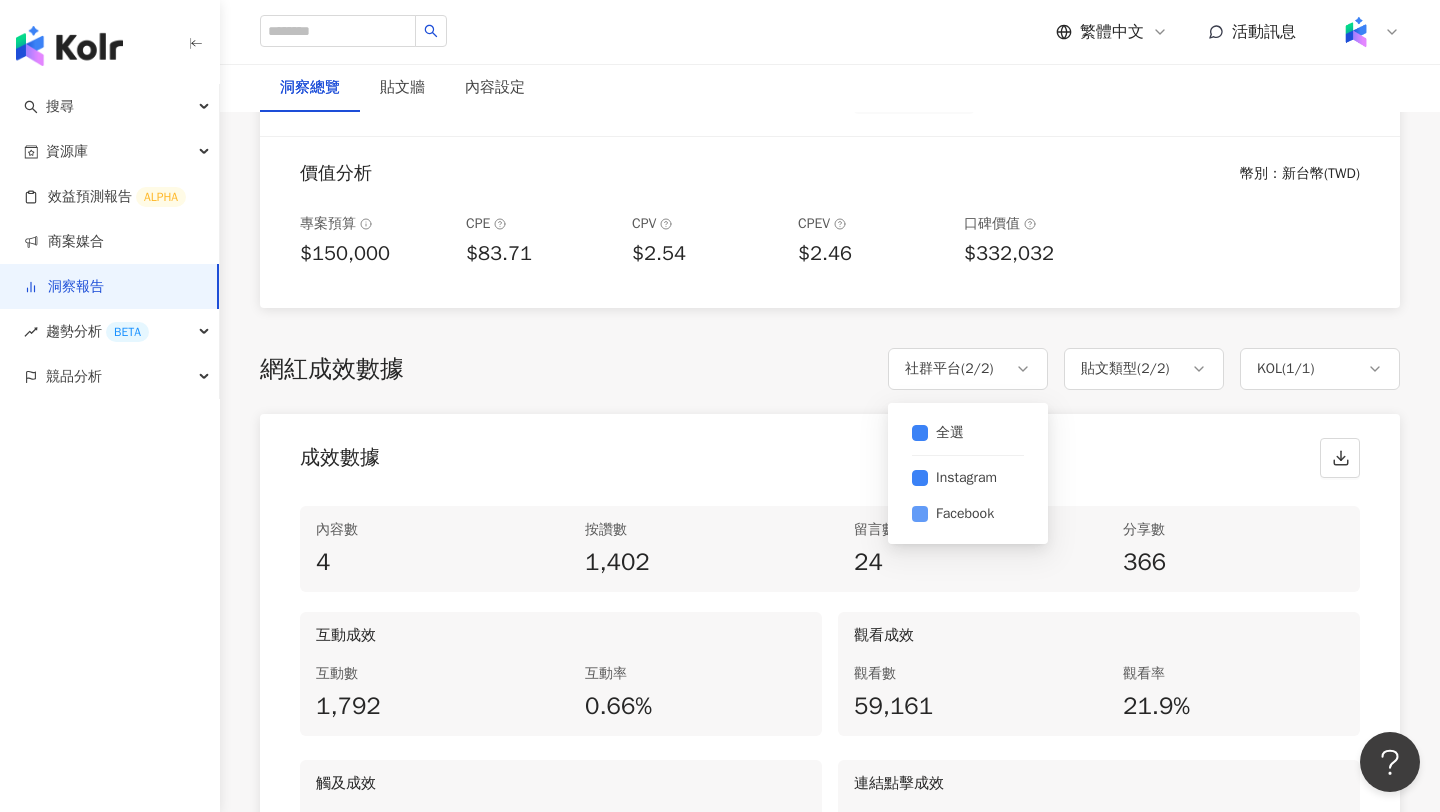 click on "Facebook" at bounding box center (965, 514) 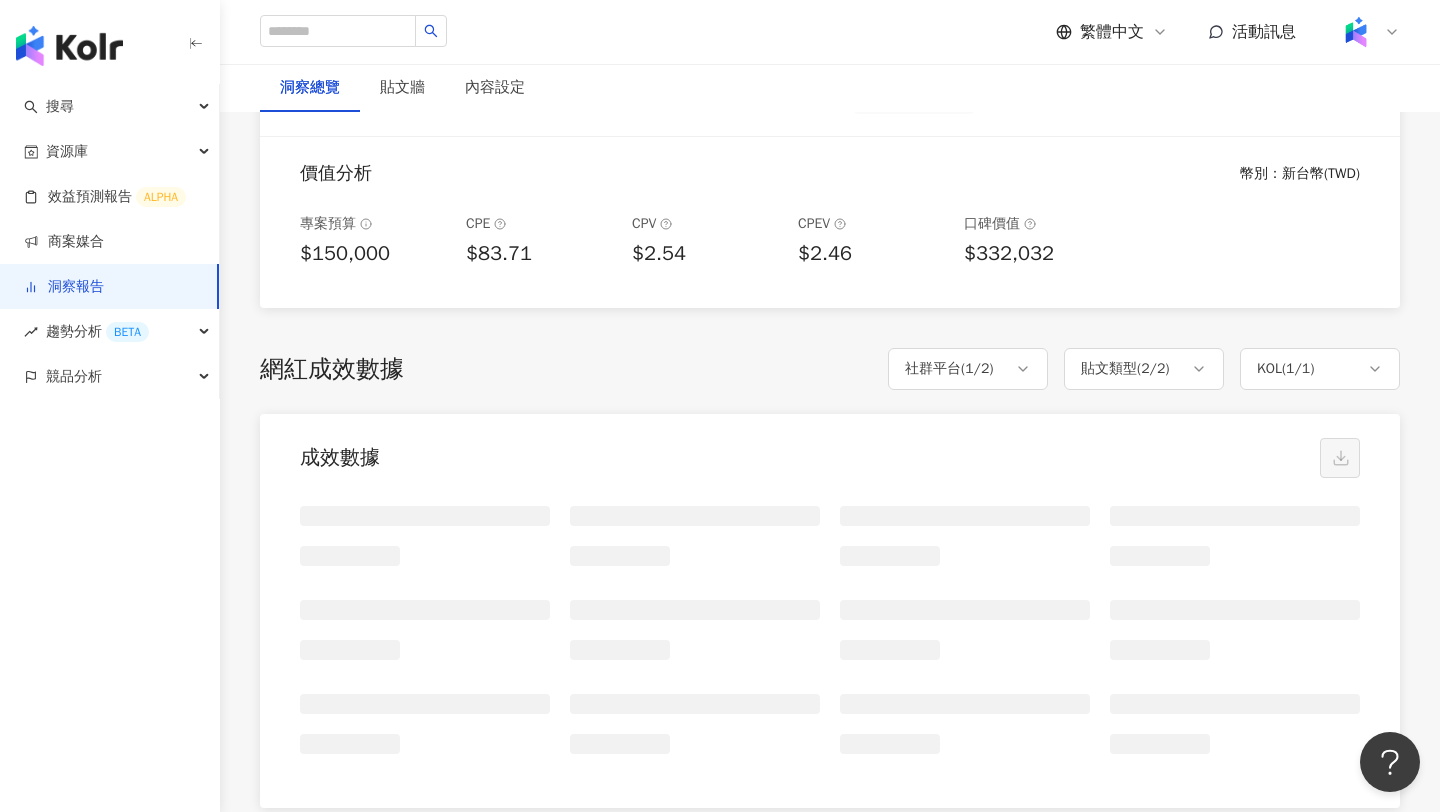 click on "成效數據" at bounding box center [830, 452] 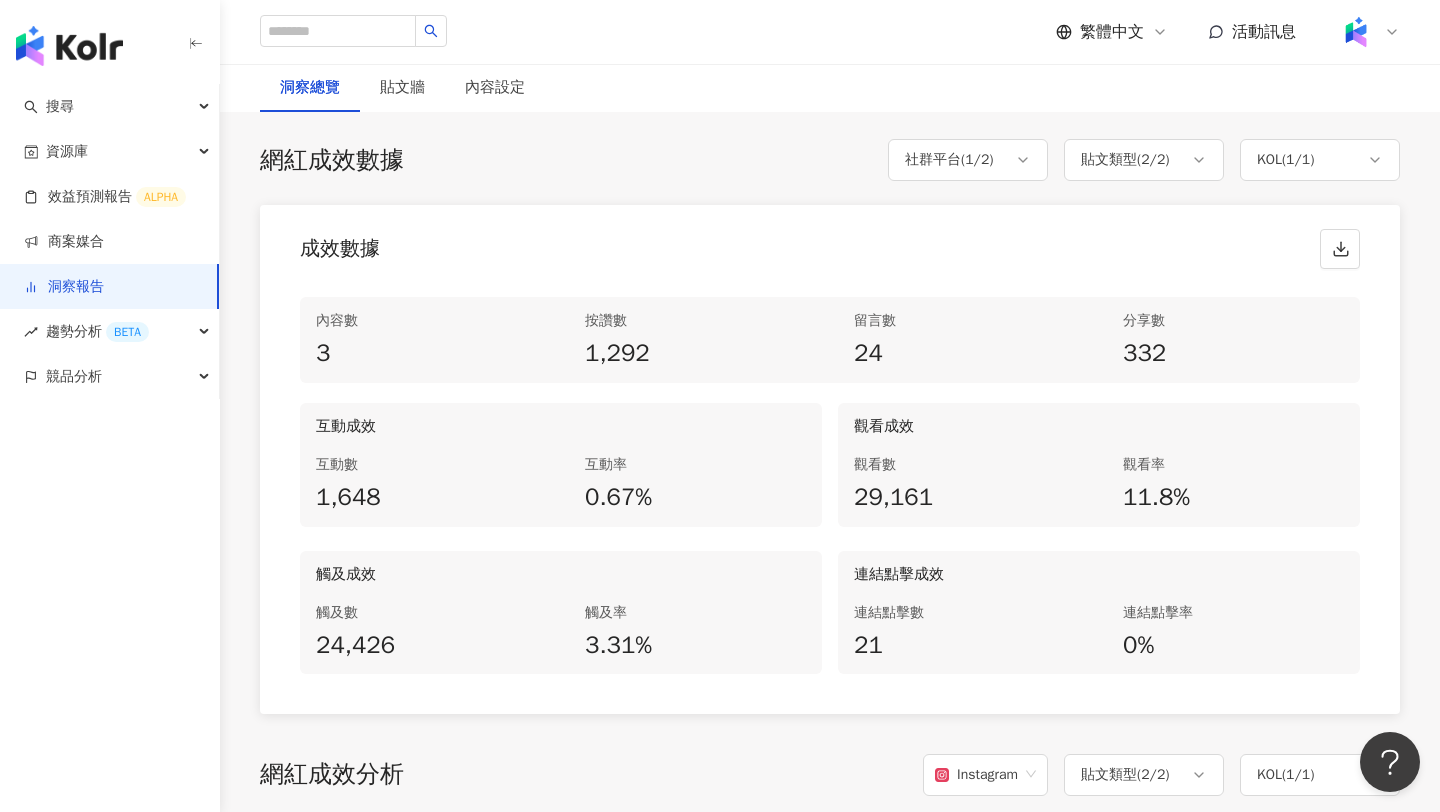scroll, scrollTop: 897, scrollLeft: 0, axis: vertical 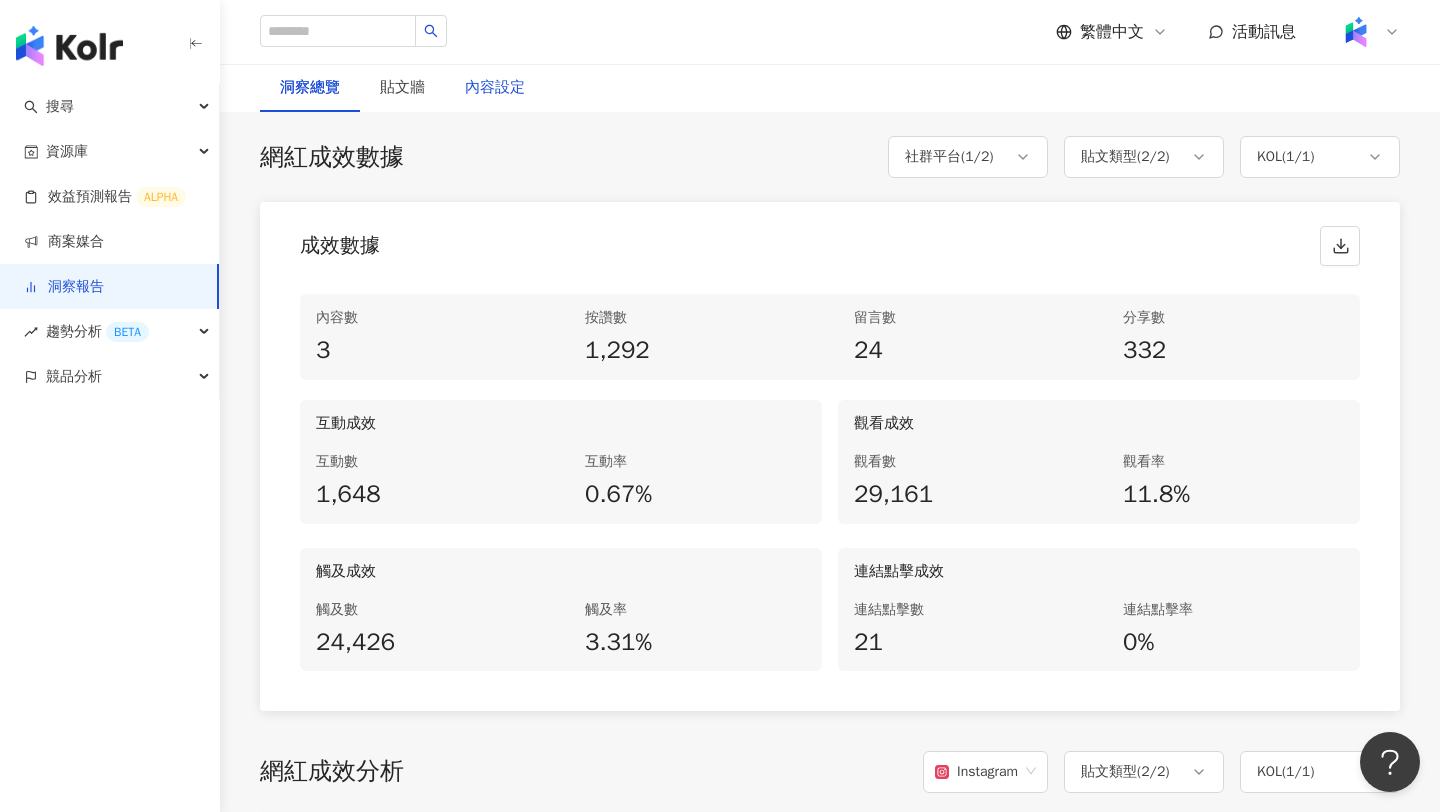 click on "內容設定" at bounding box center [495, 88] 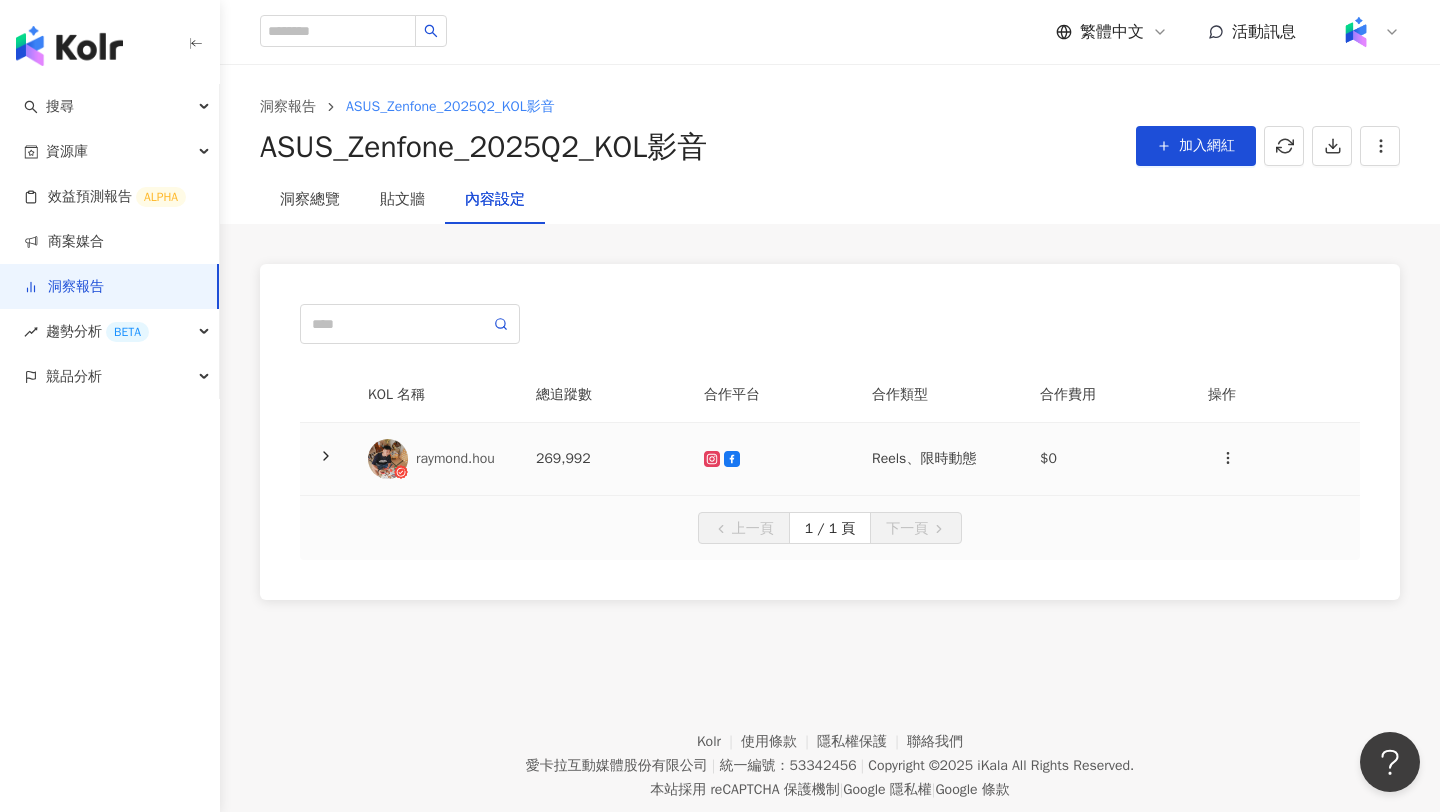 click on "269,992" at bounding box center [604, 459] 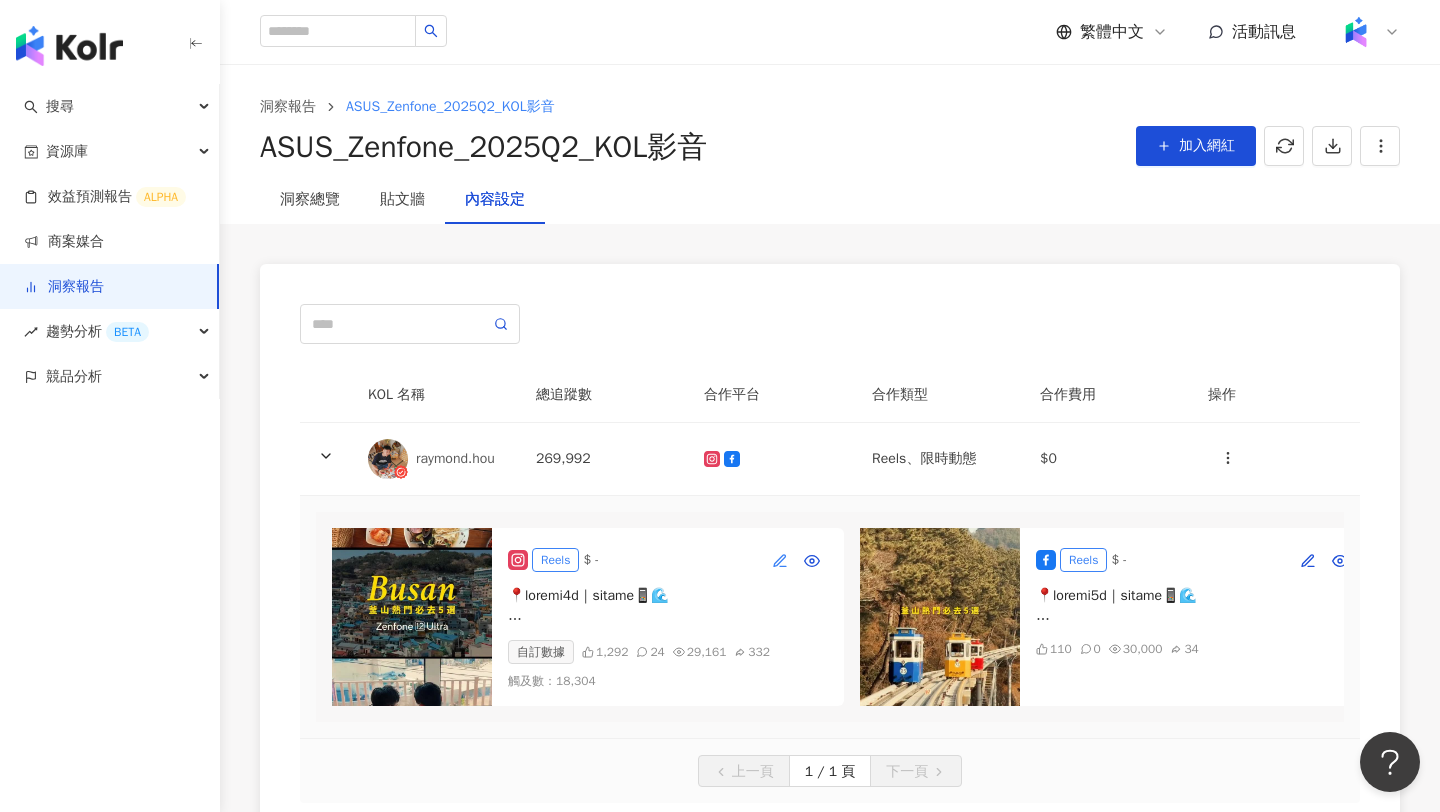 click 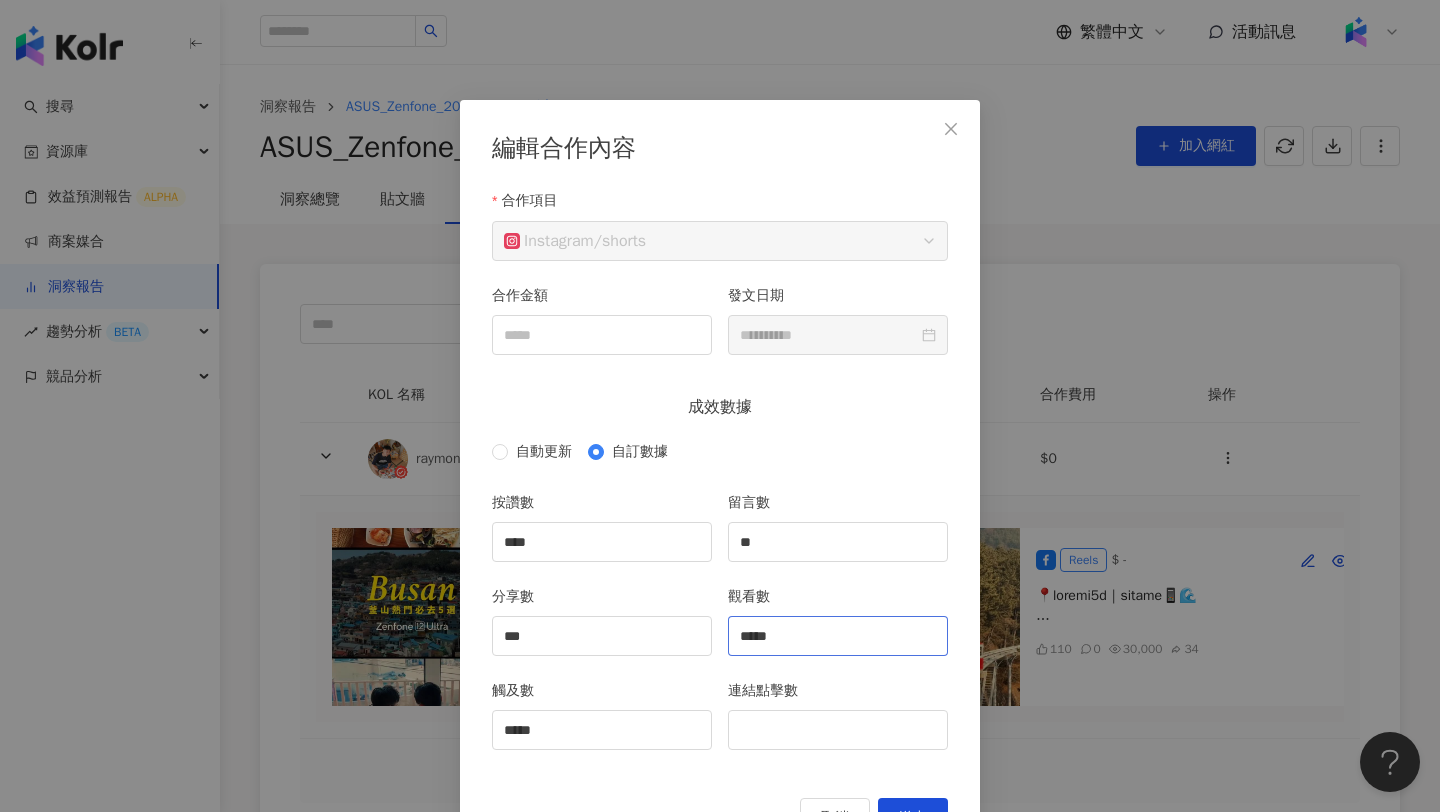 scroll, scrollTop: 49, scrollLeft: 0, axis: vertical 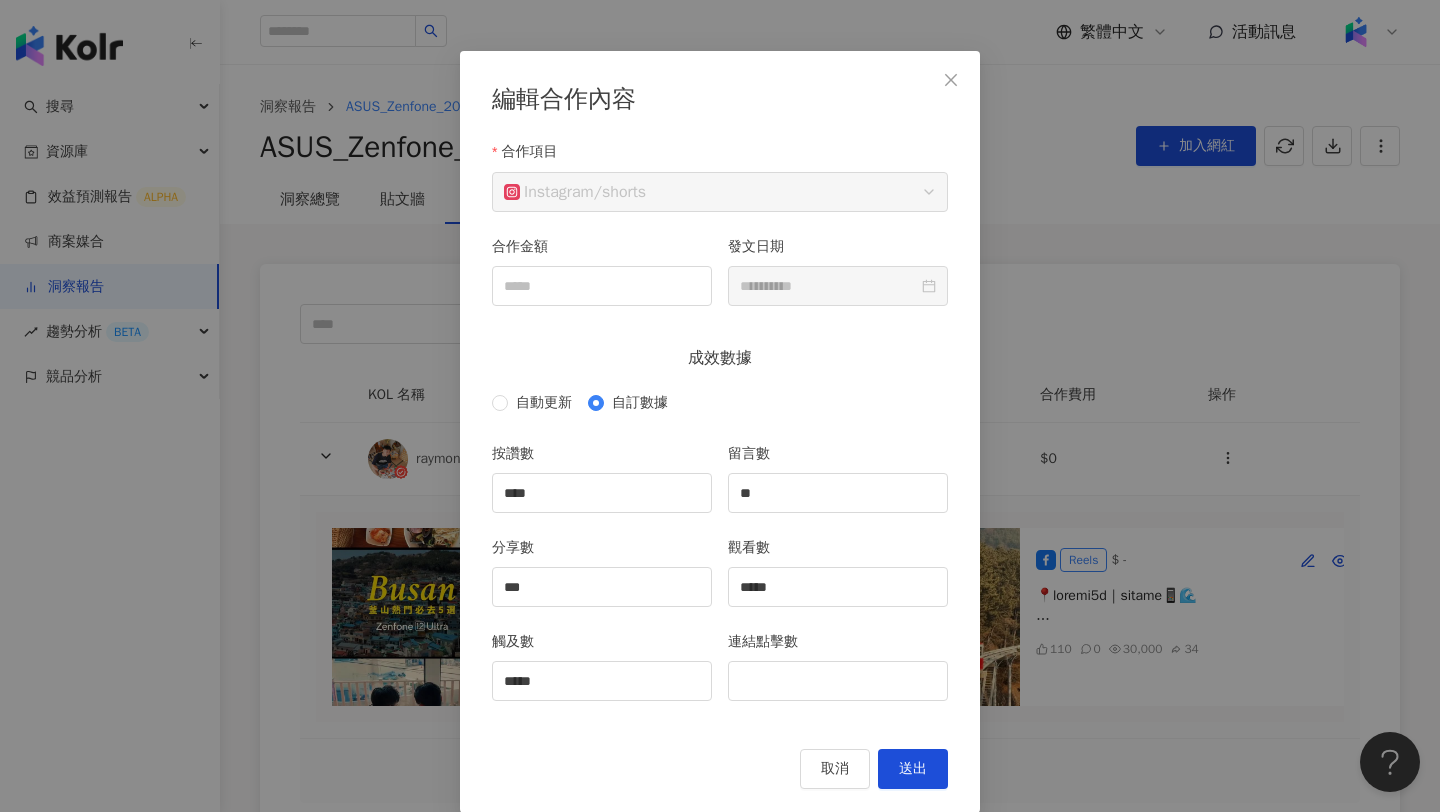 click on "**********" at bounding box center [720, 406] 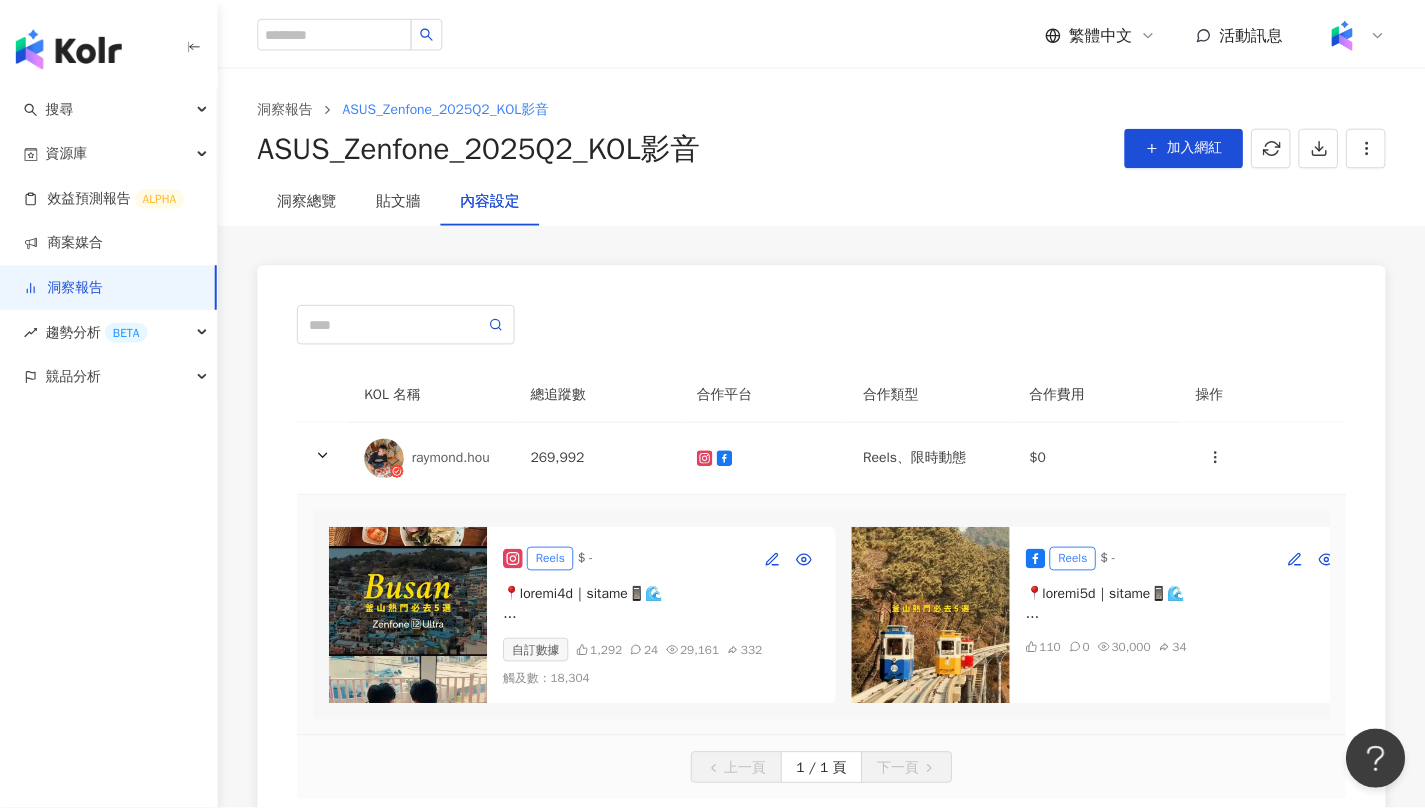 scroll, scrollTop: 0, scrollLeft: 0, axis: both 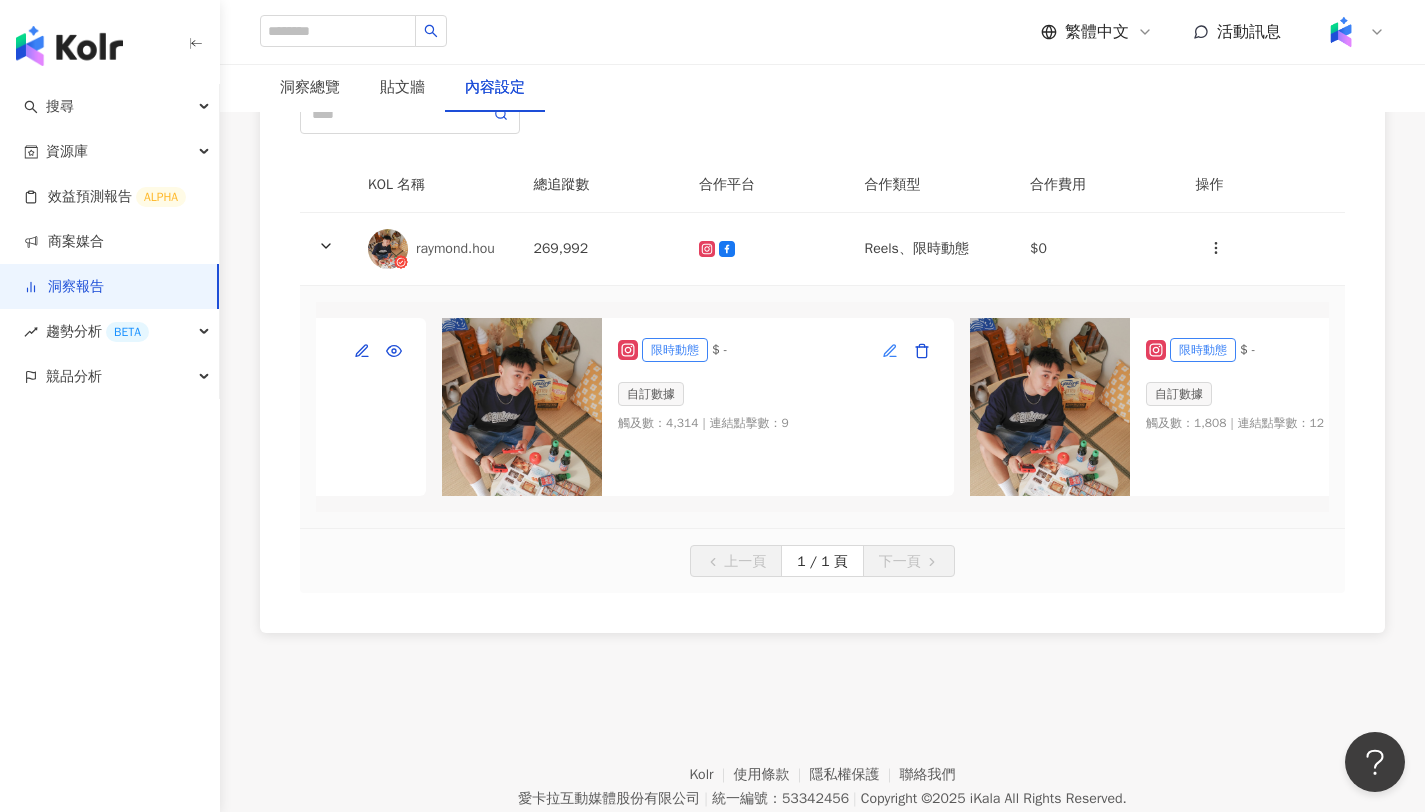 click 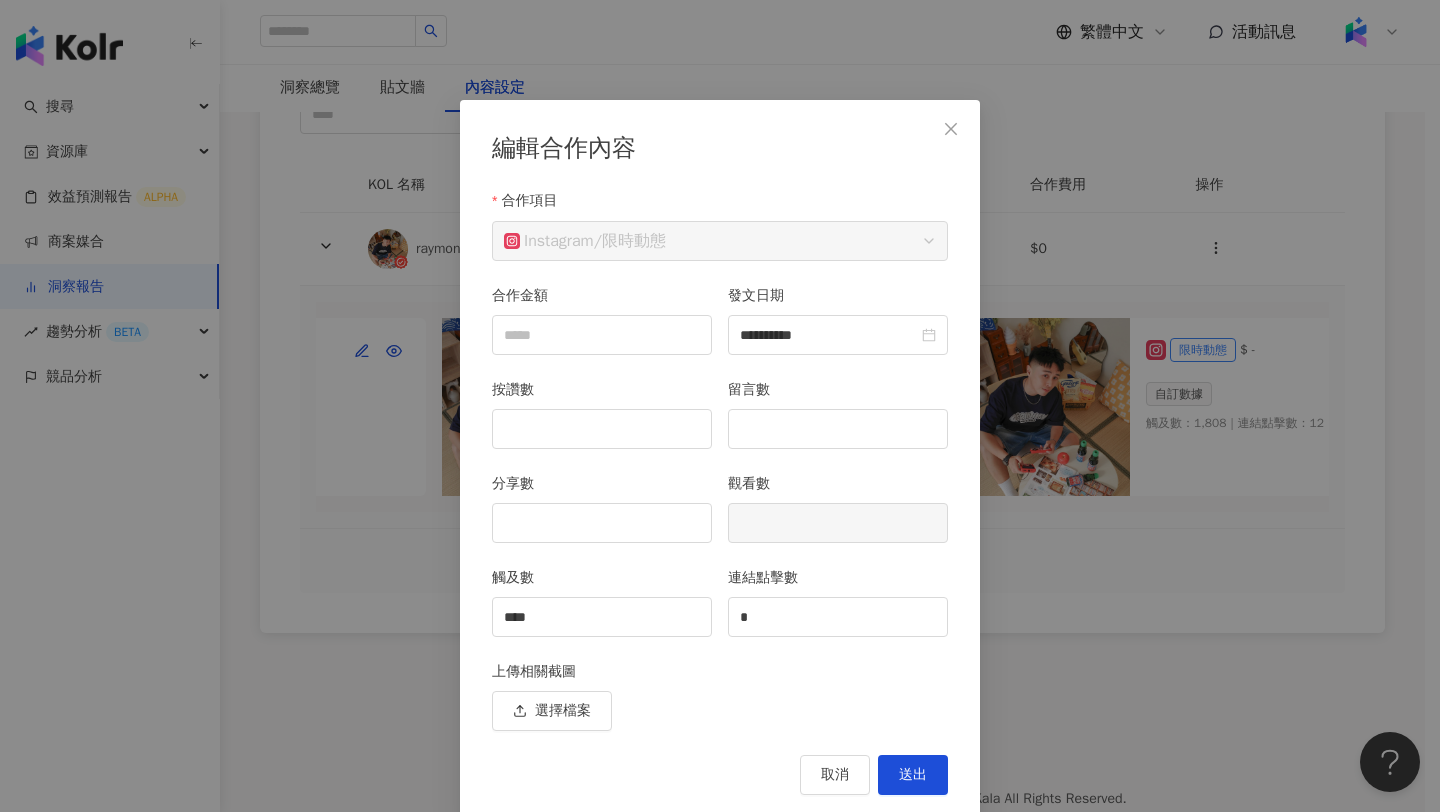 scroll, scrollTop: 6, scrollLeft: 0, axis: vertical 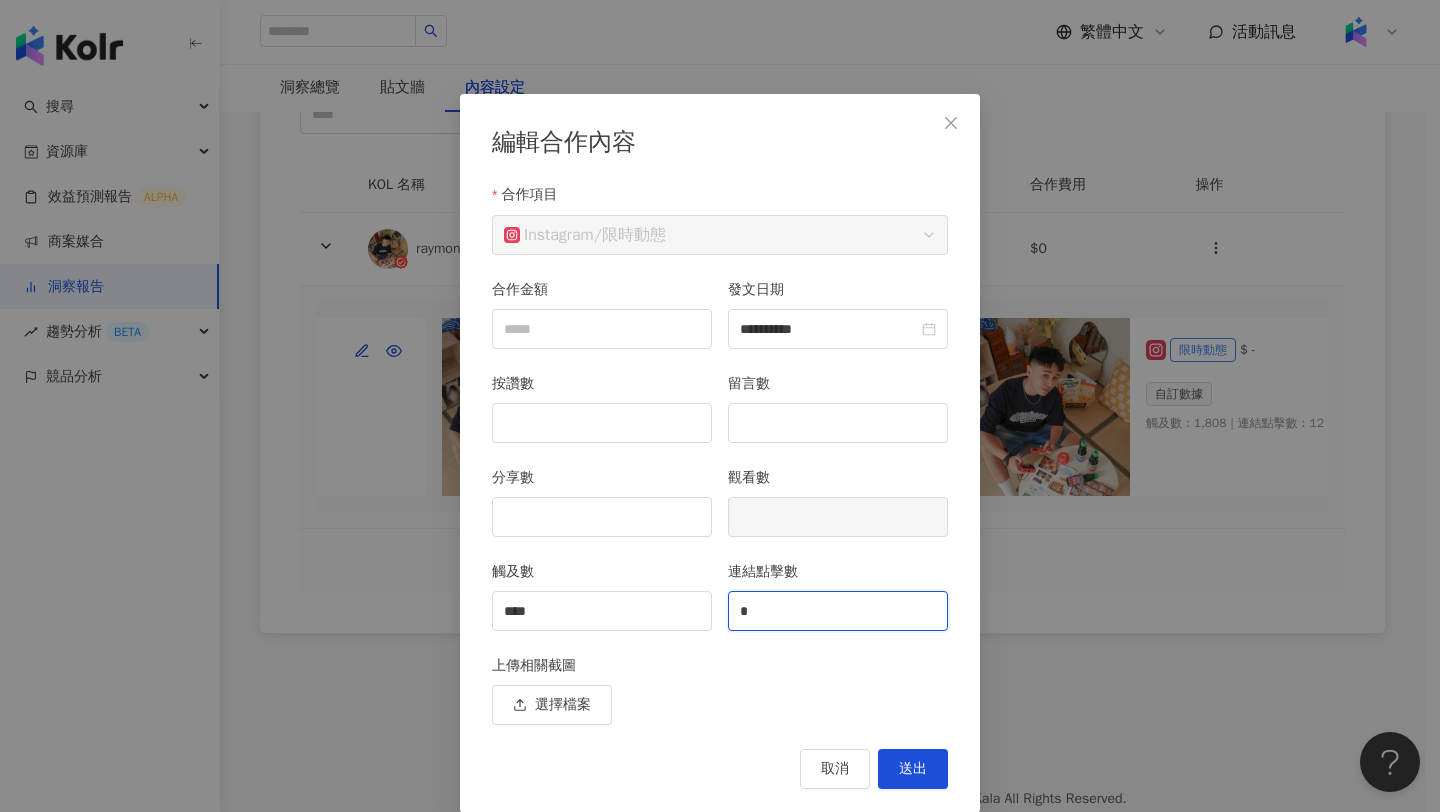 click on "*" at bounding box center [838, 611] 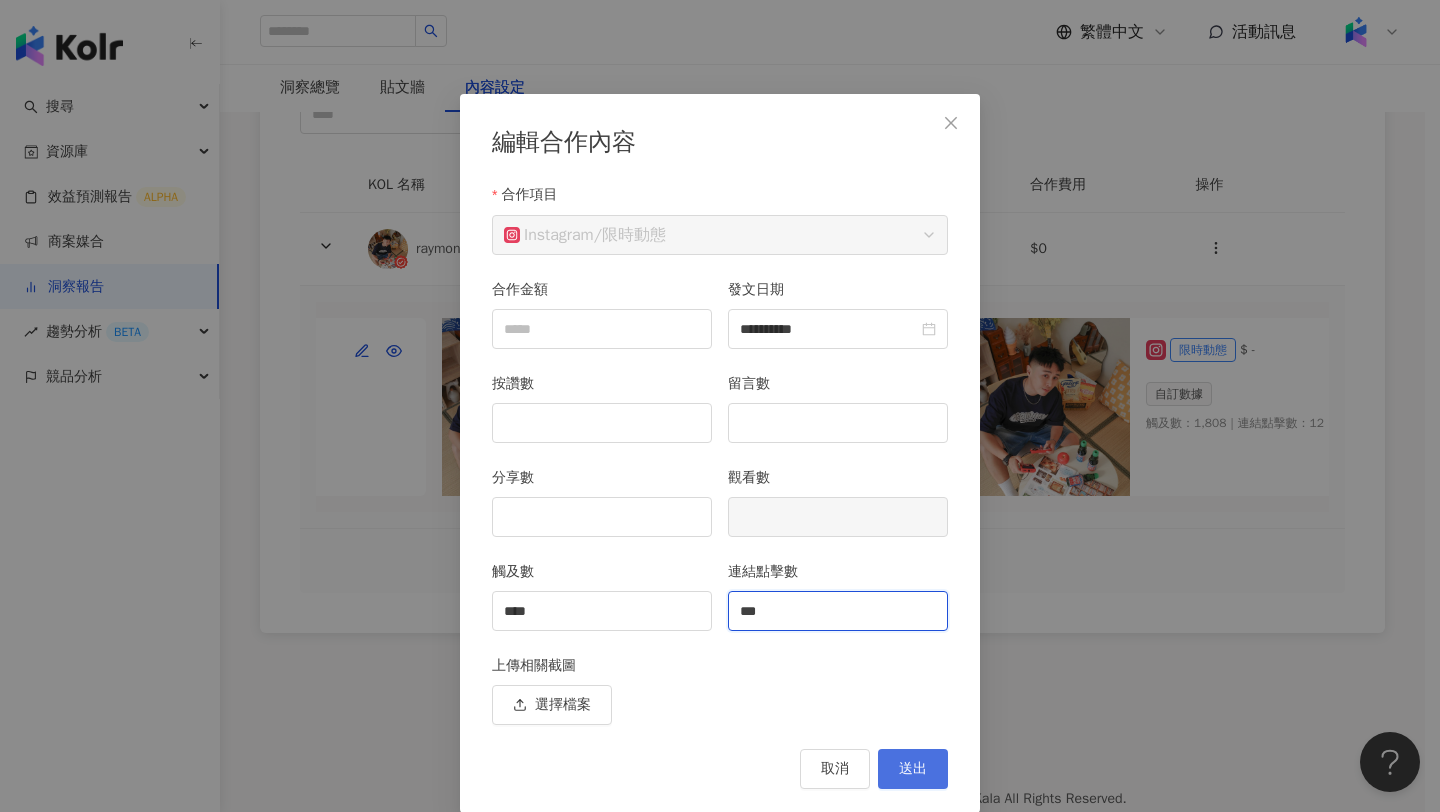 type on "***" 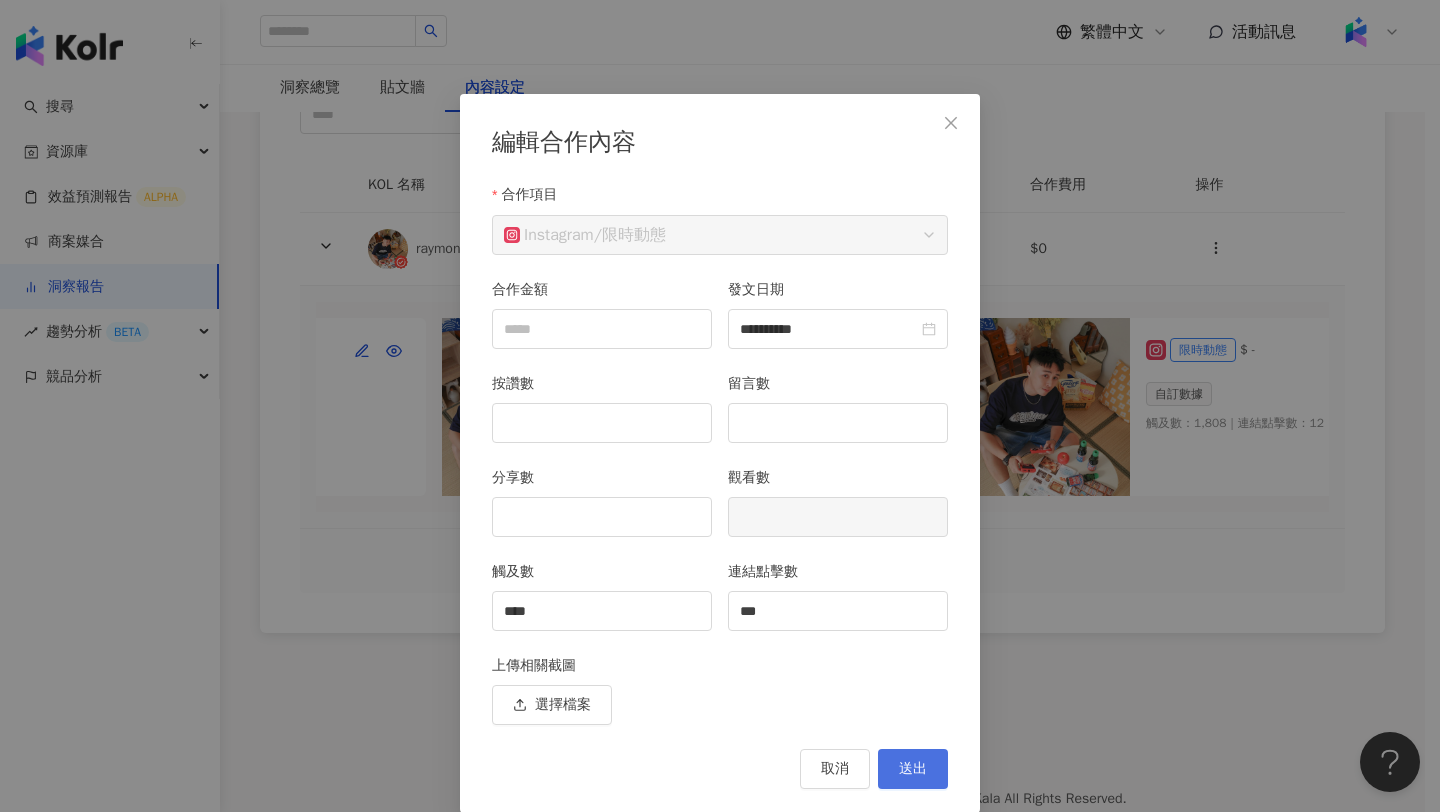click on "送出" at bounding box center [913, 769] 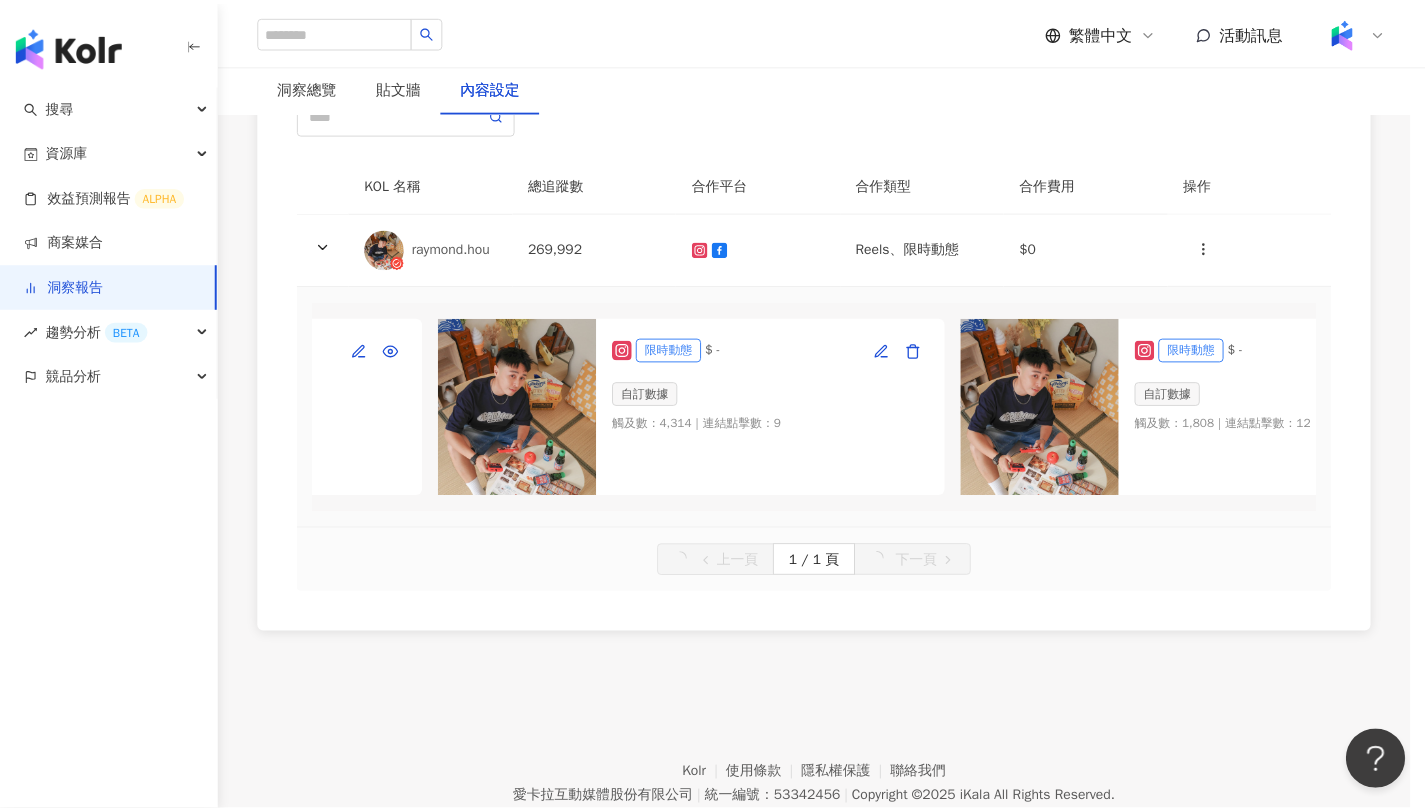 scroll, scrollTop: 0, scrollLeft: 0, axis: both 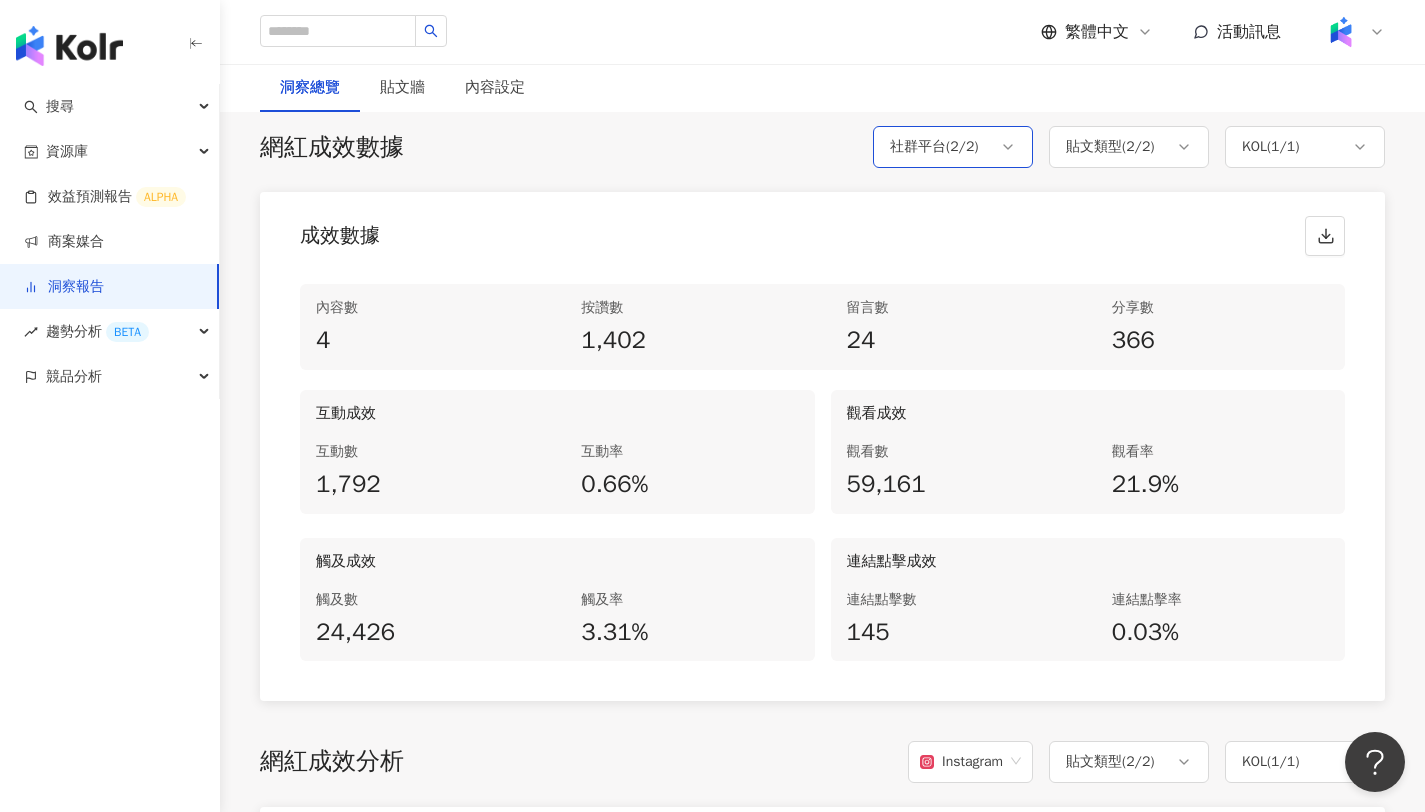 click on "社群平台  ( 2 / 2 )" at bounding box center (934, 147) 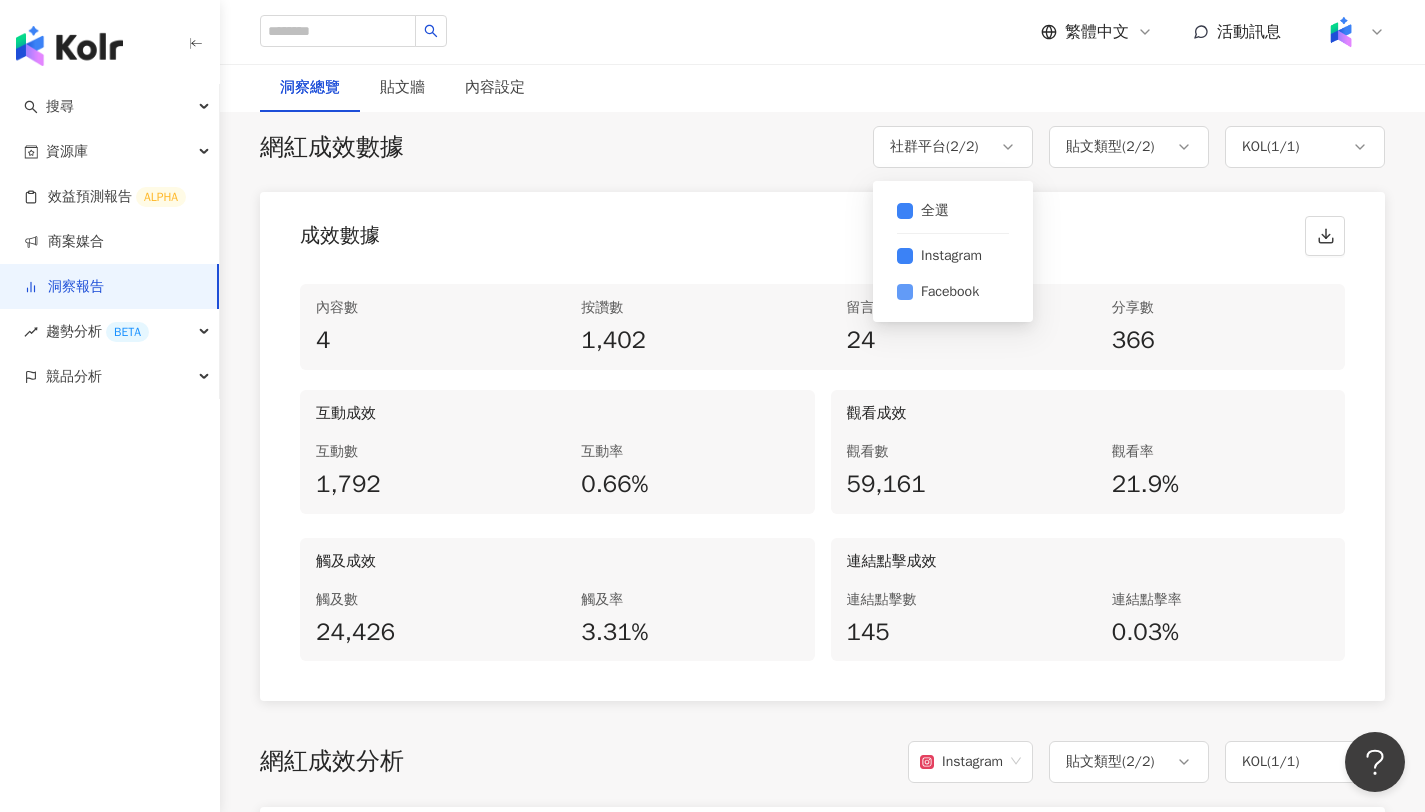 click on "Facebook" at bounding box center (950, 292) 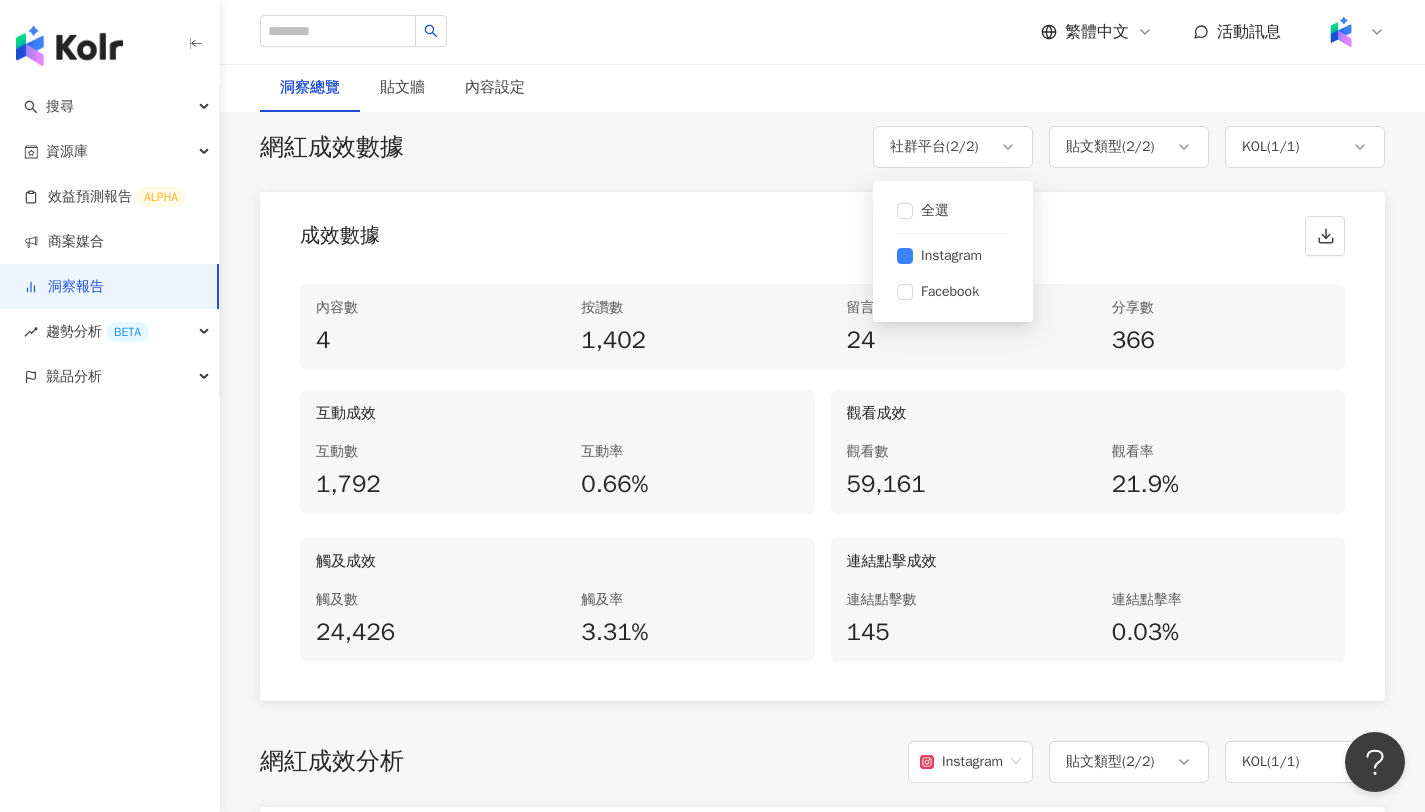click on "成效數據" at bounding box center (822, 230) 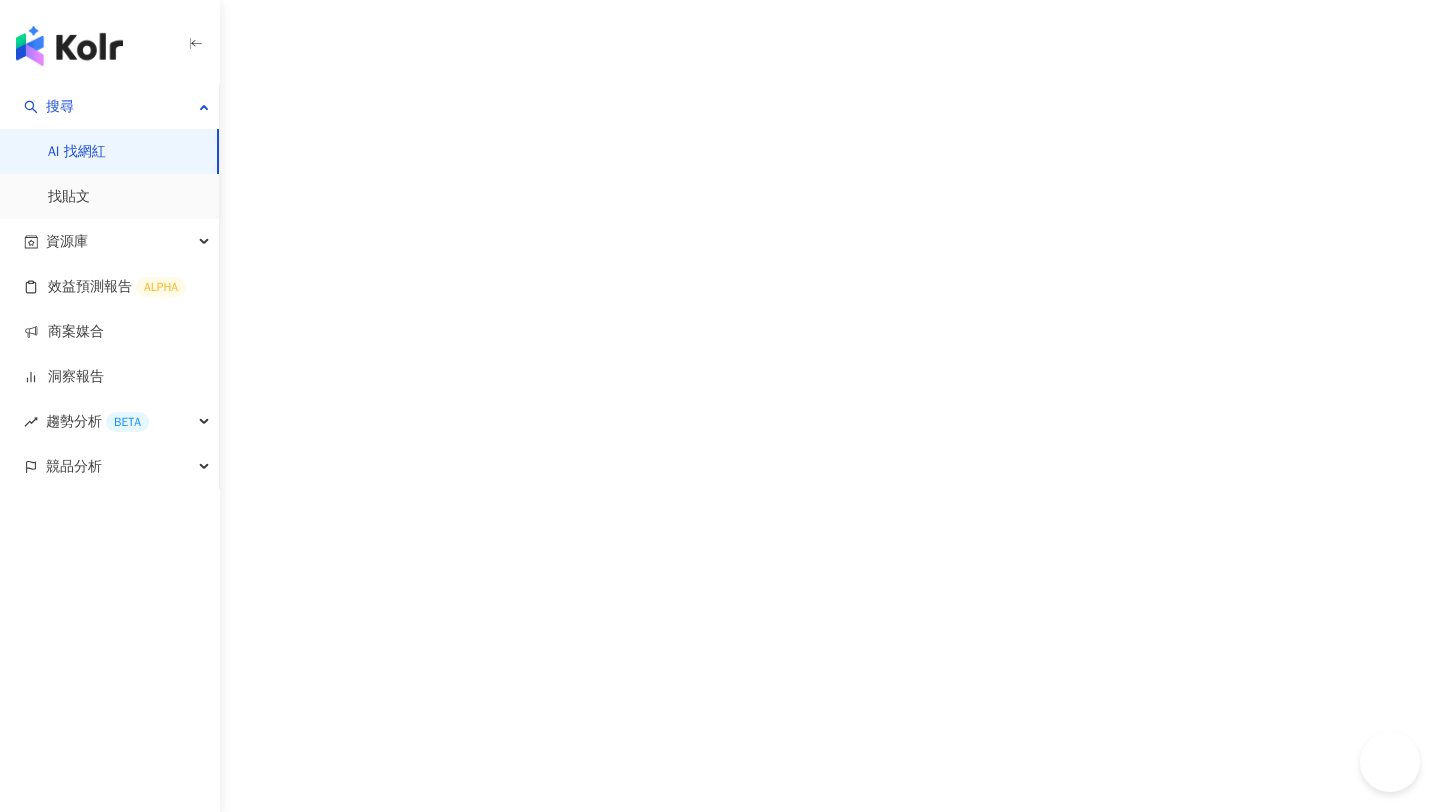 scroll, scrollTop: 0, scrollLeft: 0, axis: both 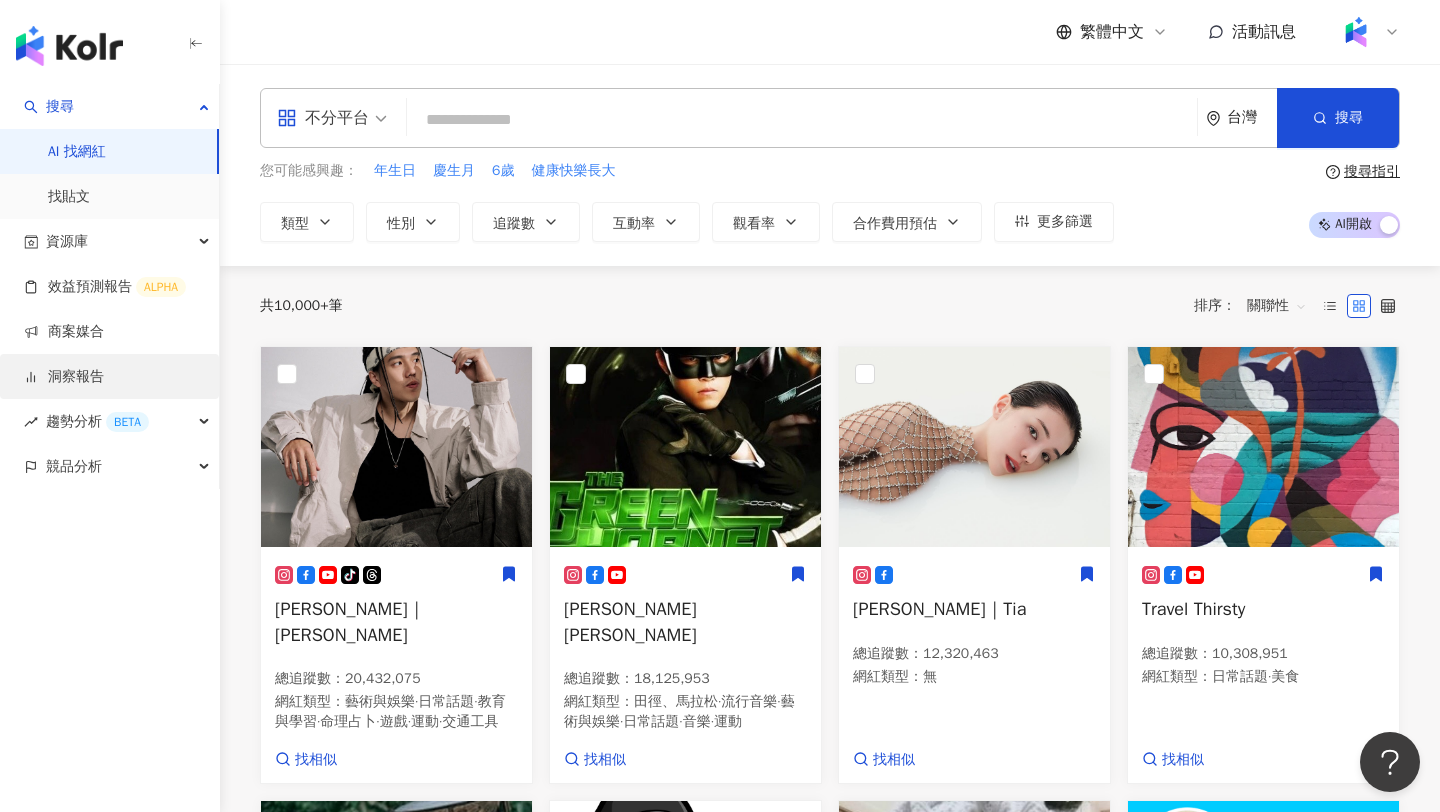 click on "洞察報告" at bounding box center [64, 377] 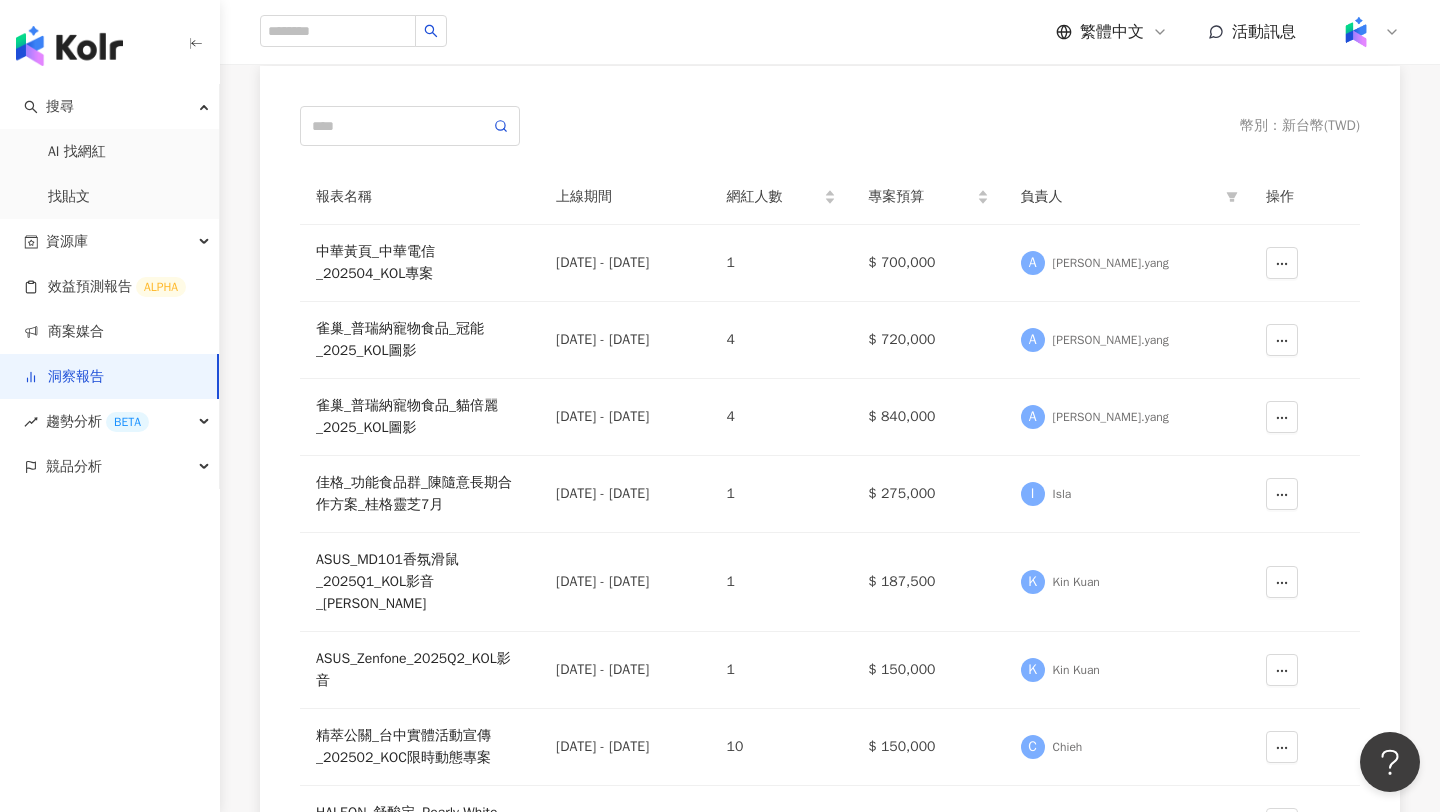 scroll, scrollTop: 0, scrollLeft: 0, axis: both 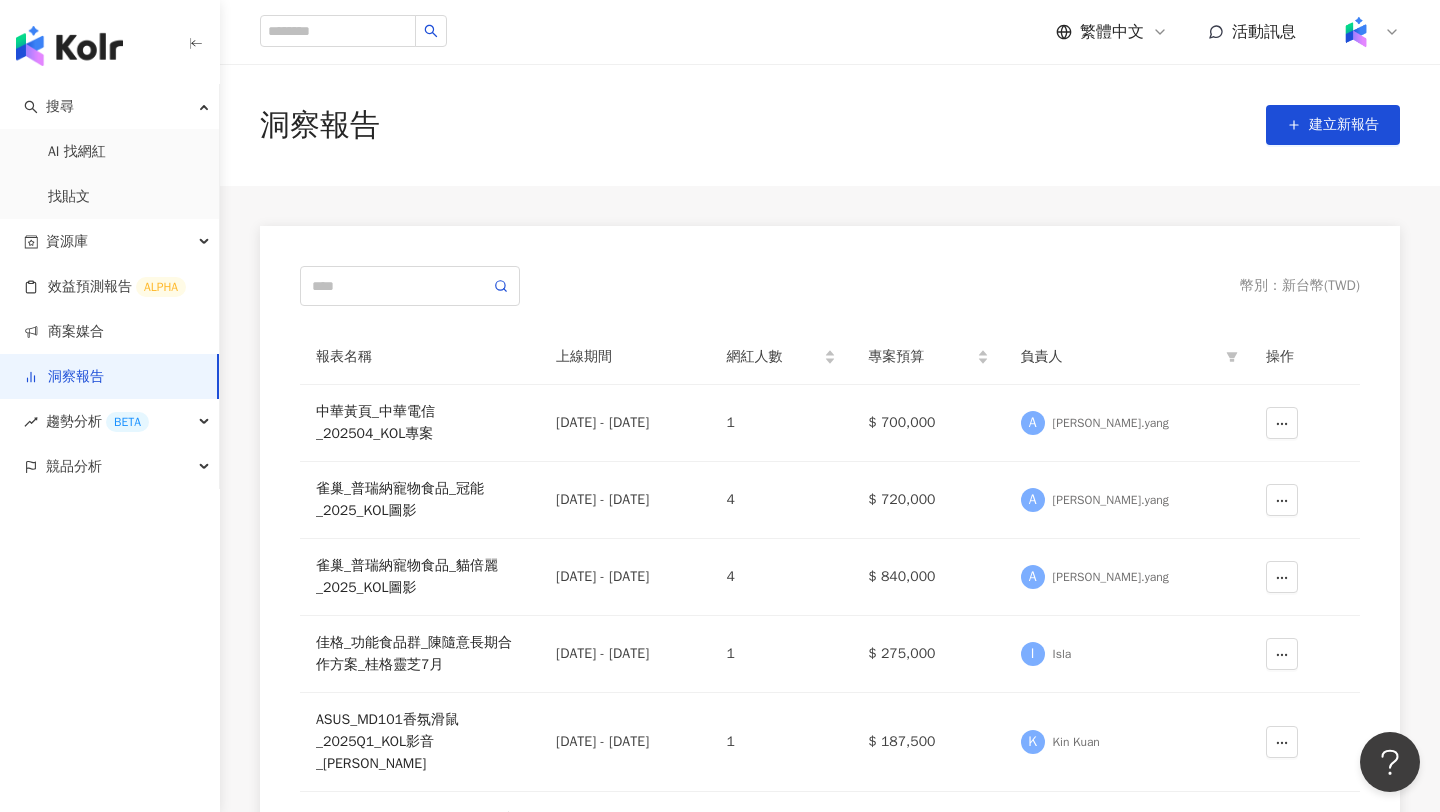 click on "洞察報告" at bounding box center [64, 377] 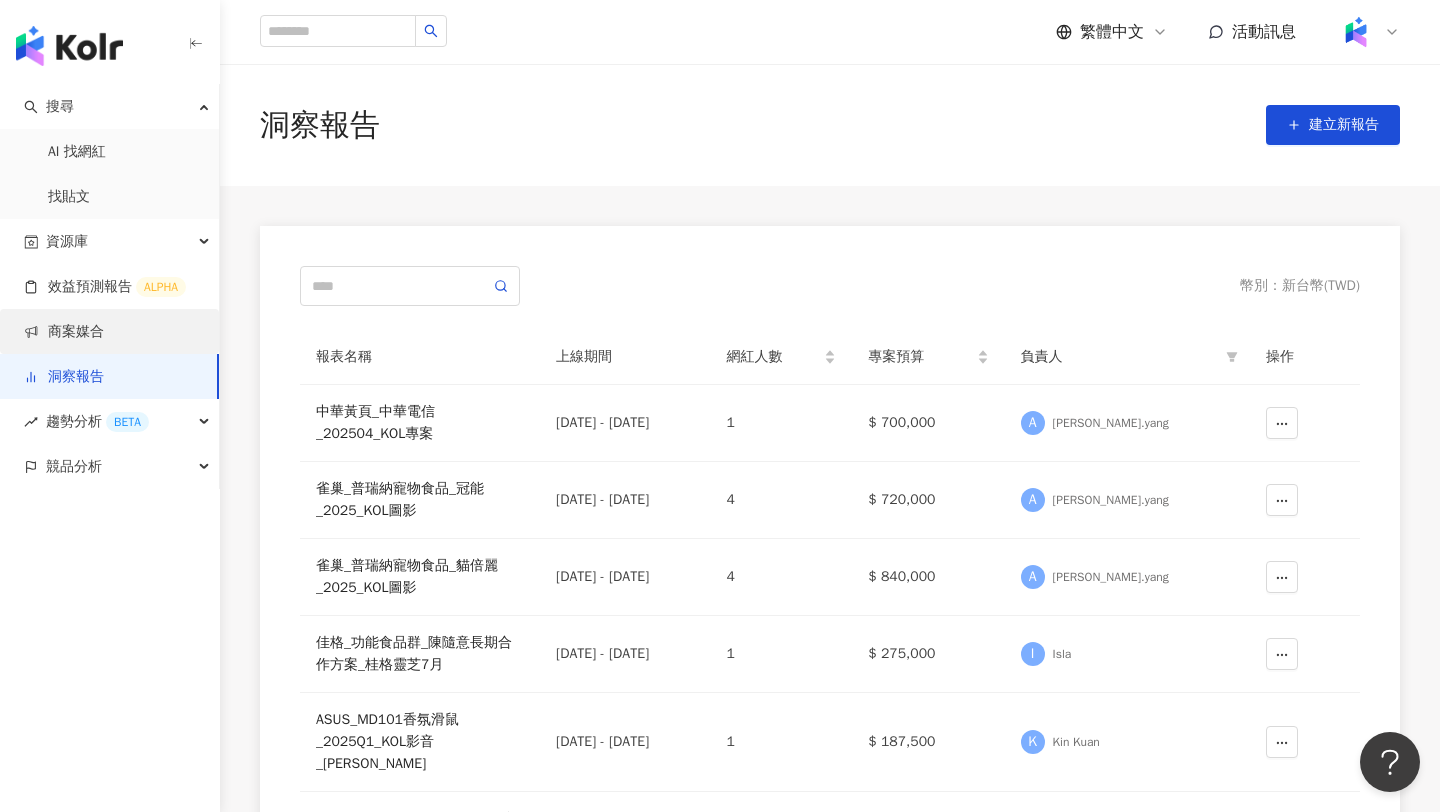 click on "商案媒合" at bounding box center (64, 332) 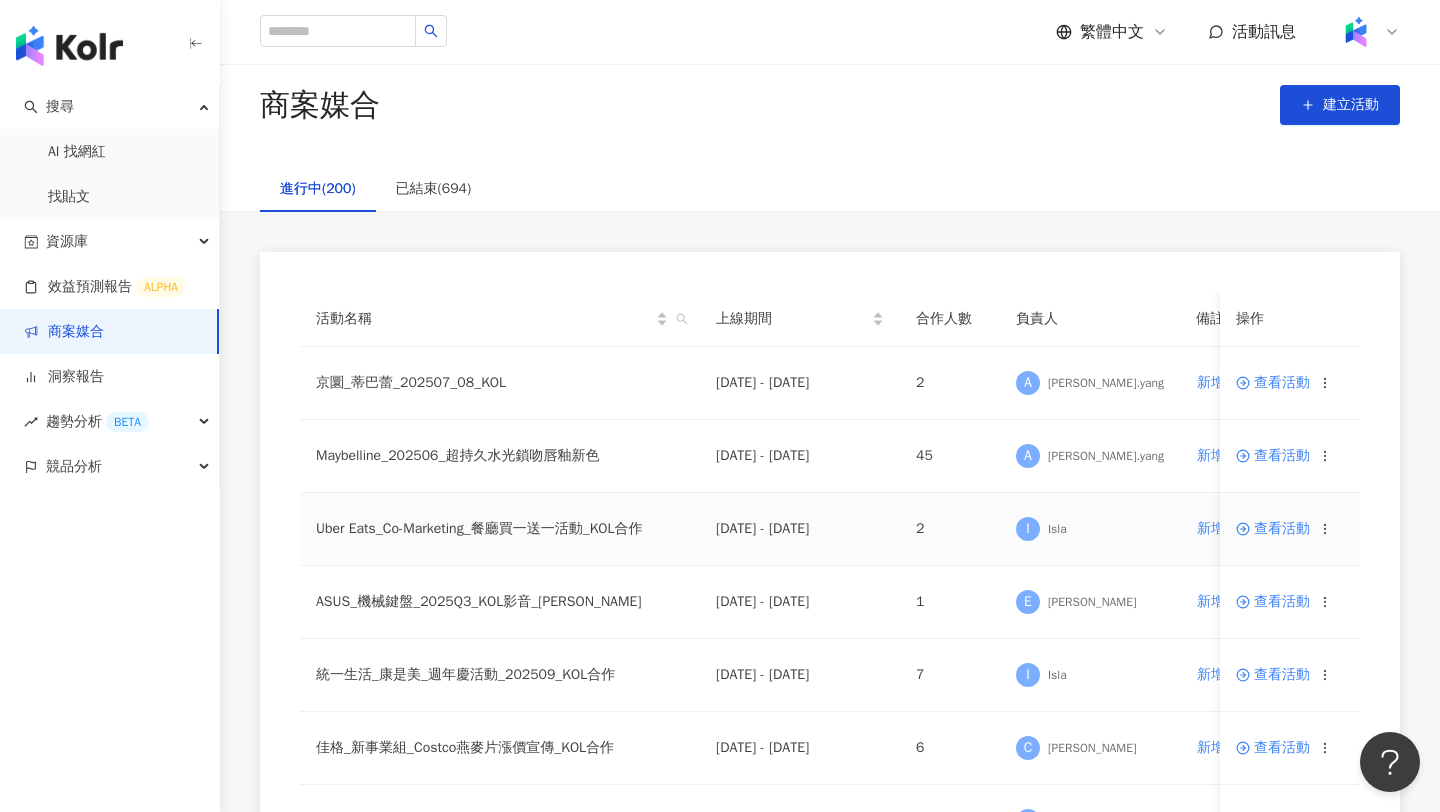 scroll, scrollTop: 23, scrollLeft: 0, axis: vertical 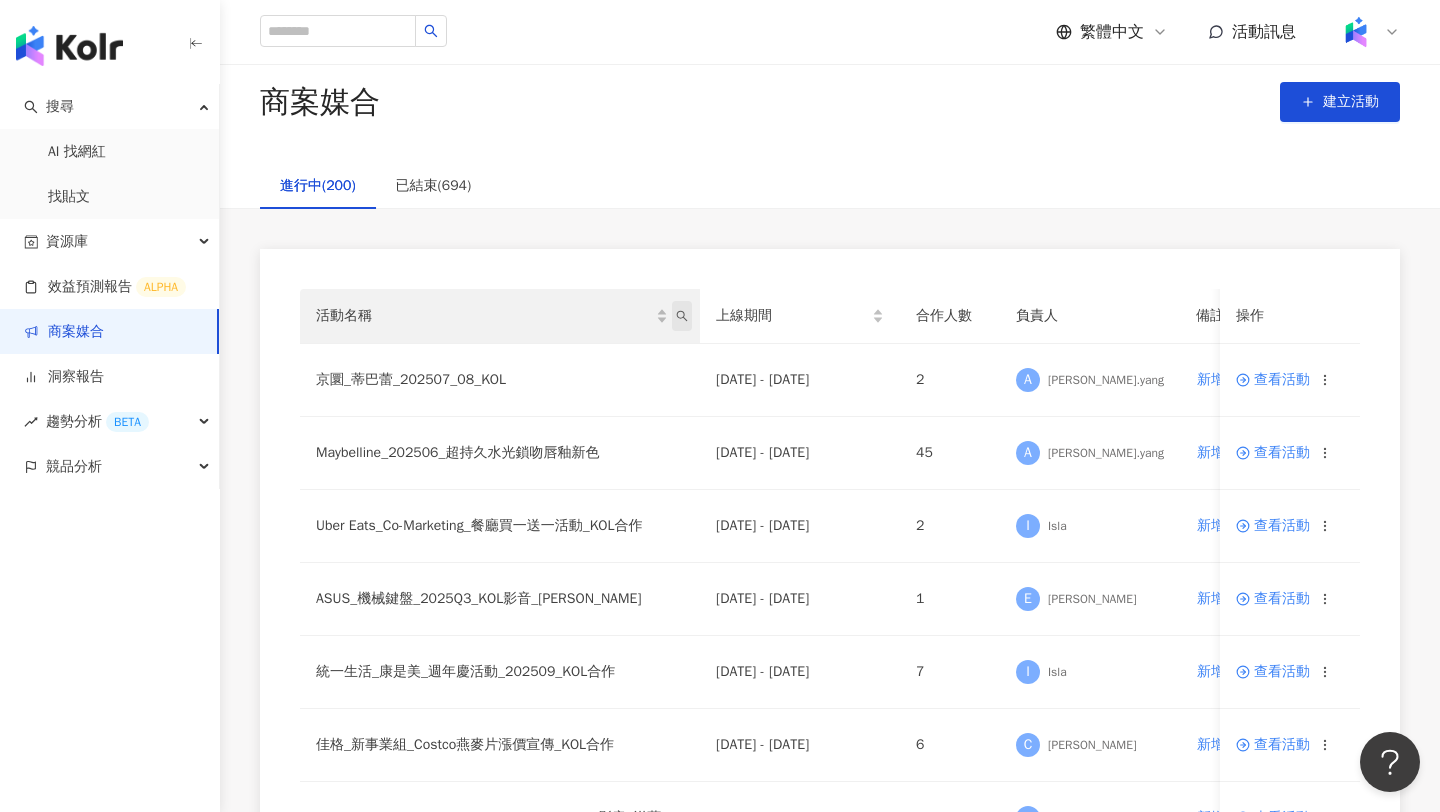 click at bounding box center (682, 316) 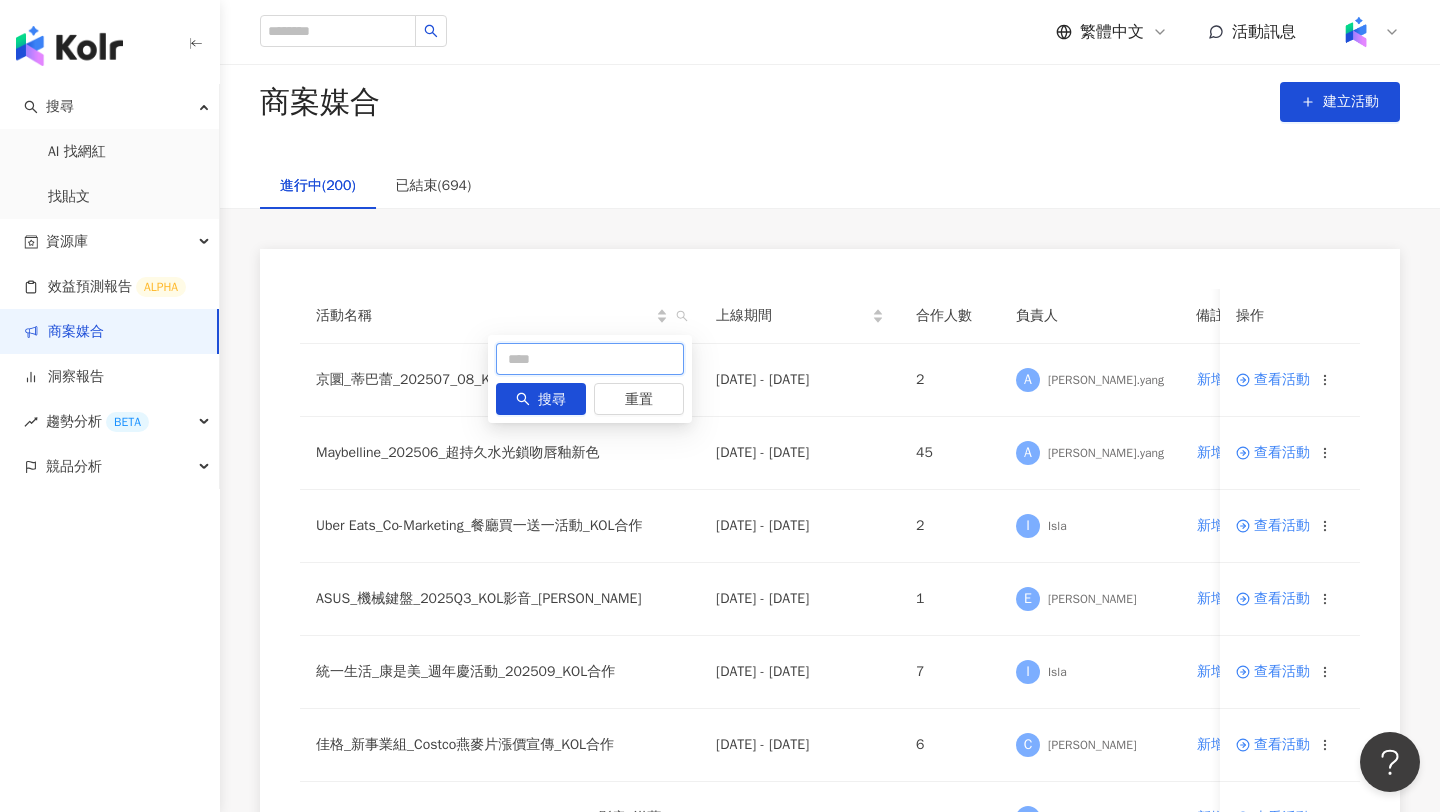 click at bounding box center [590, 359] 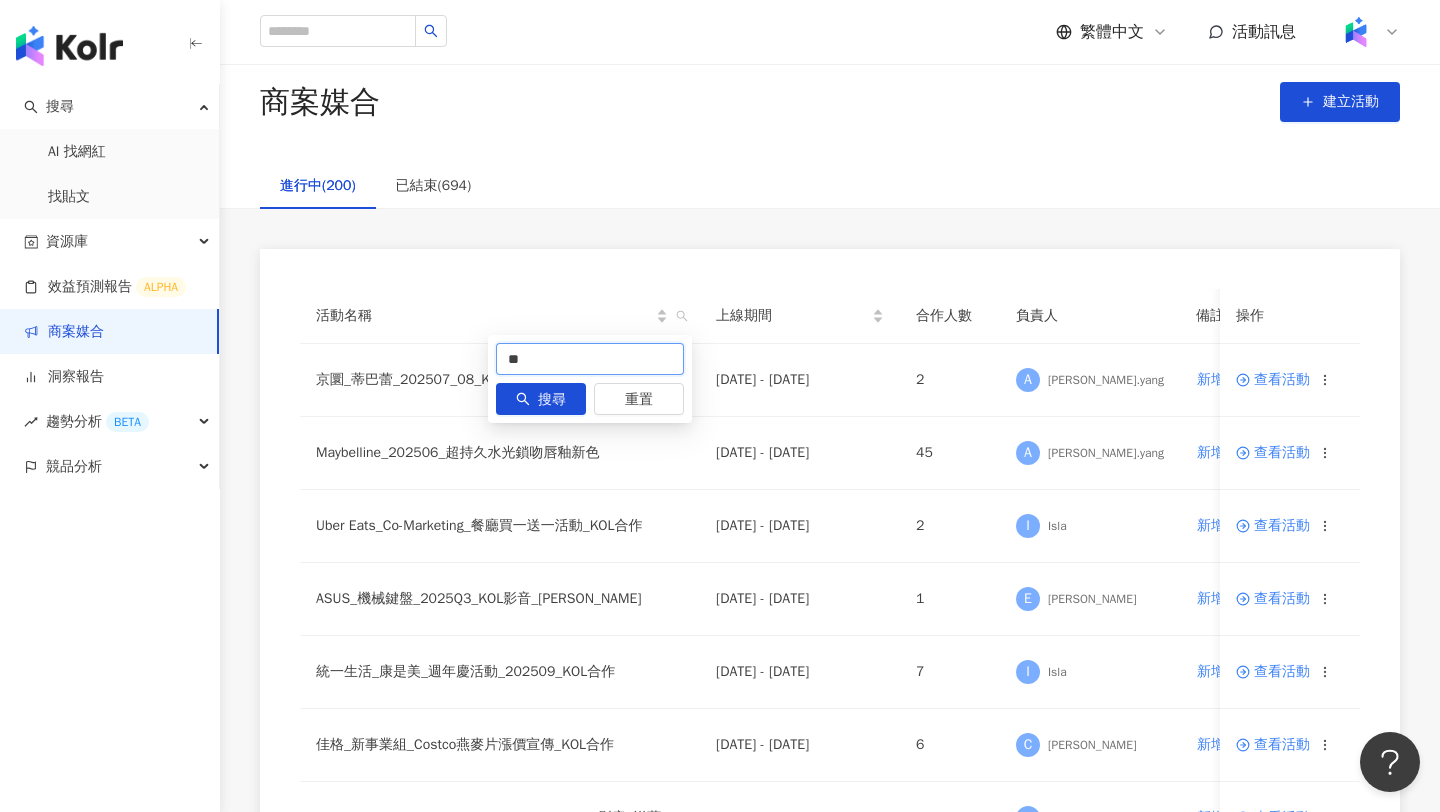 type on "*" 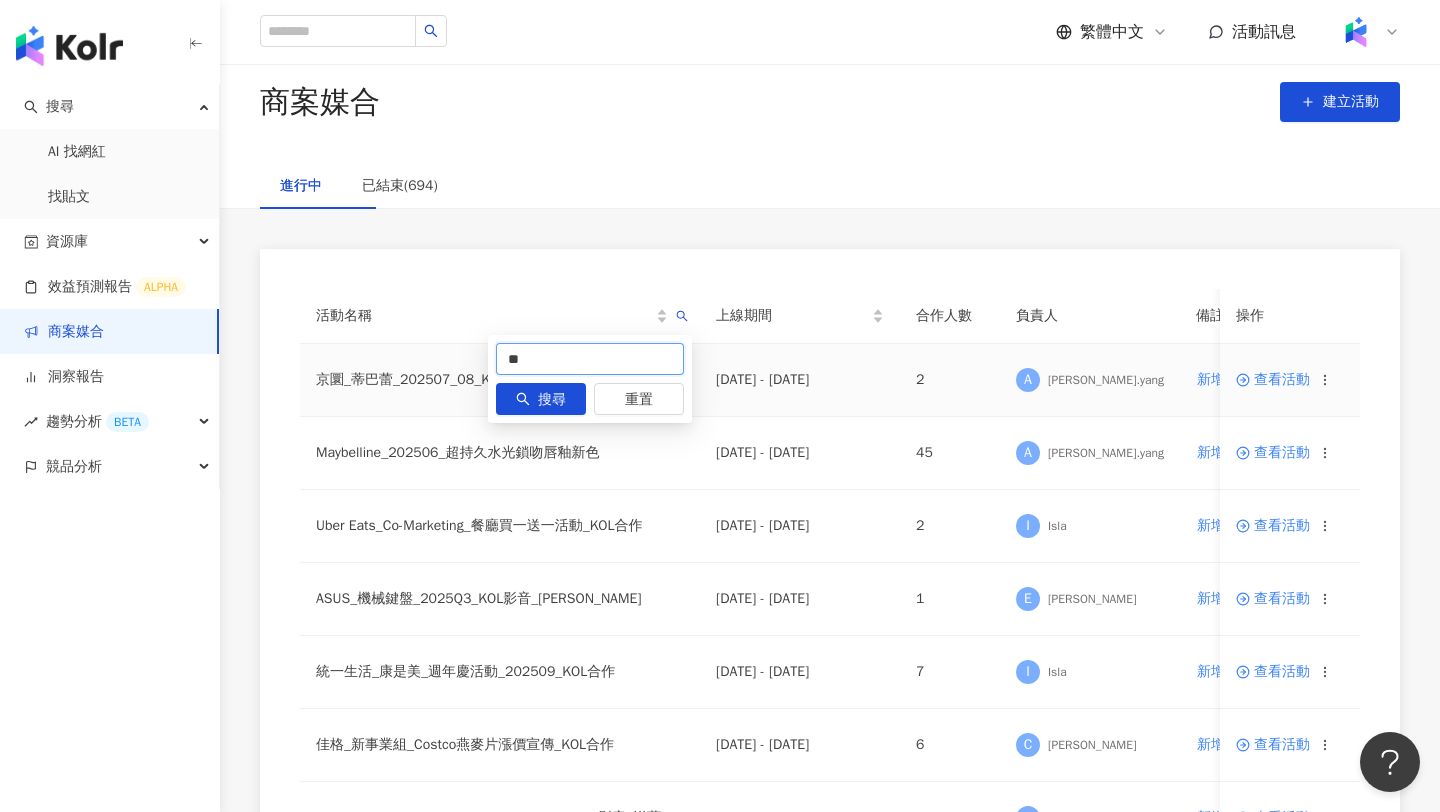 type on "**" 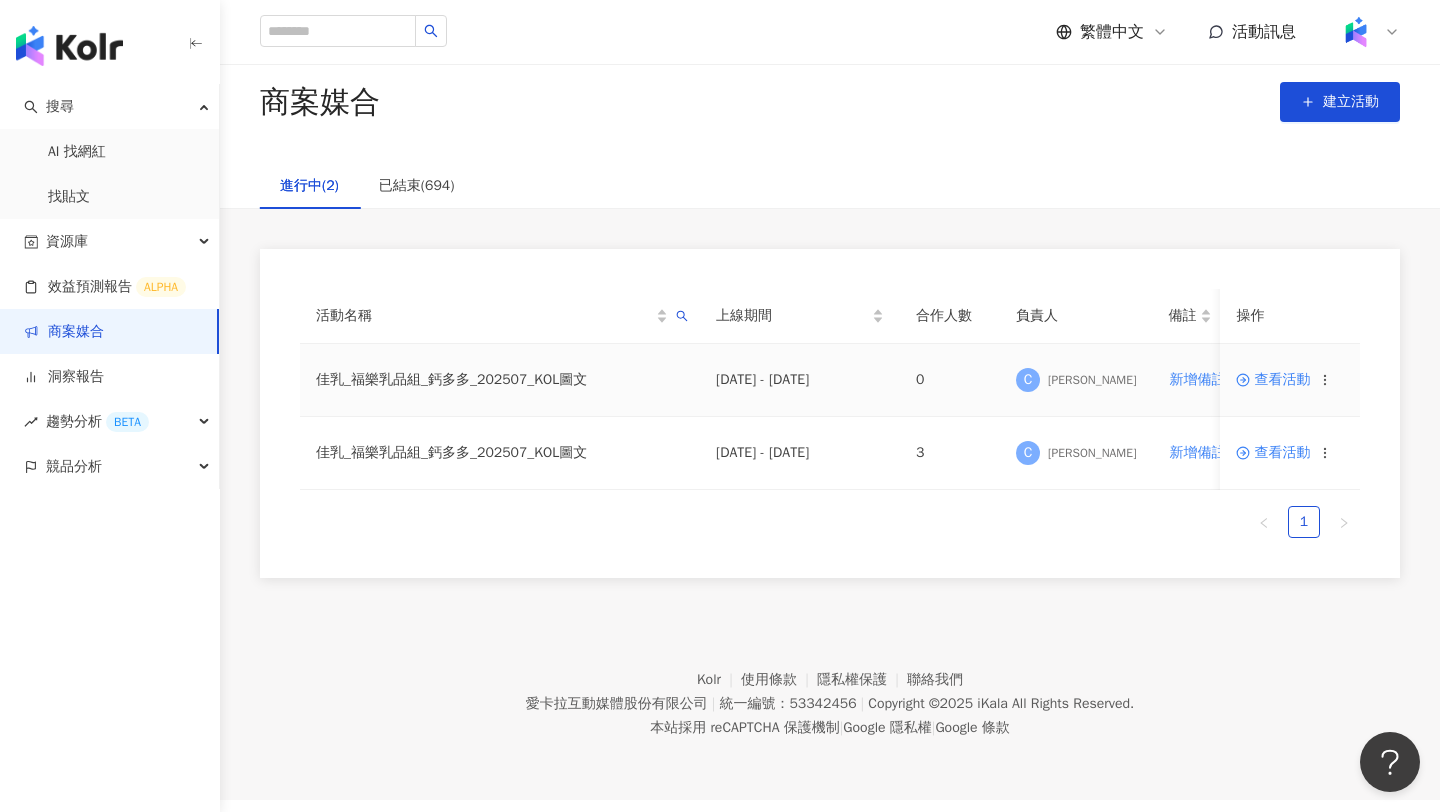 click on "查看活動" at bounding box center [1273, 380] 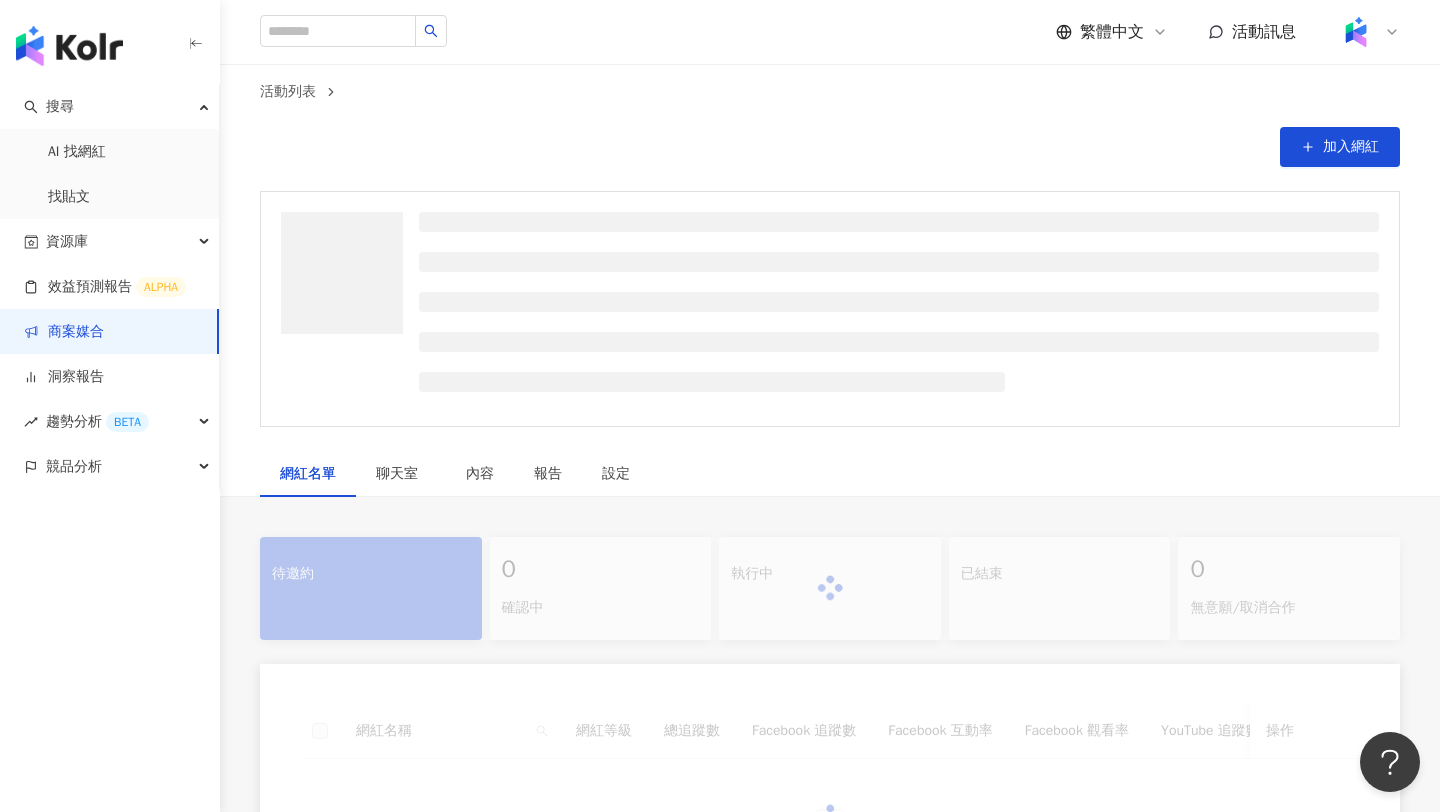 scroll, scrollTop: 0, scrollLeft: 0, axis: both 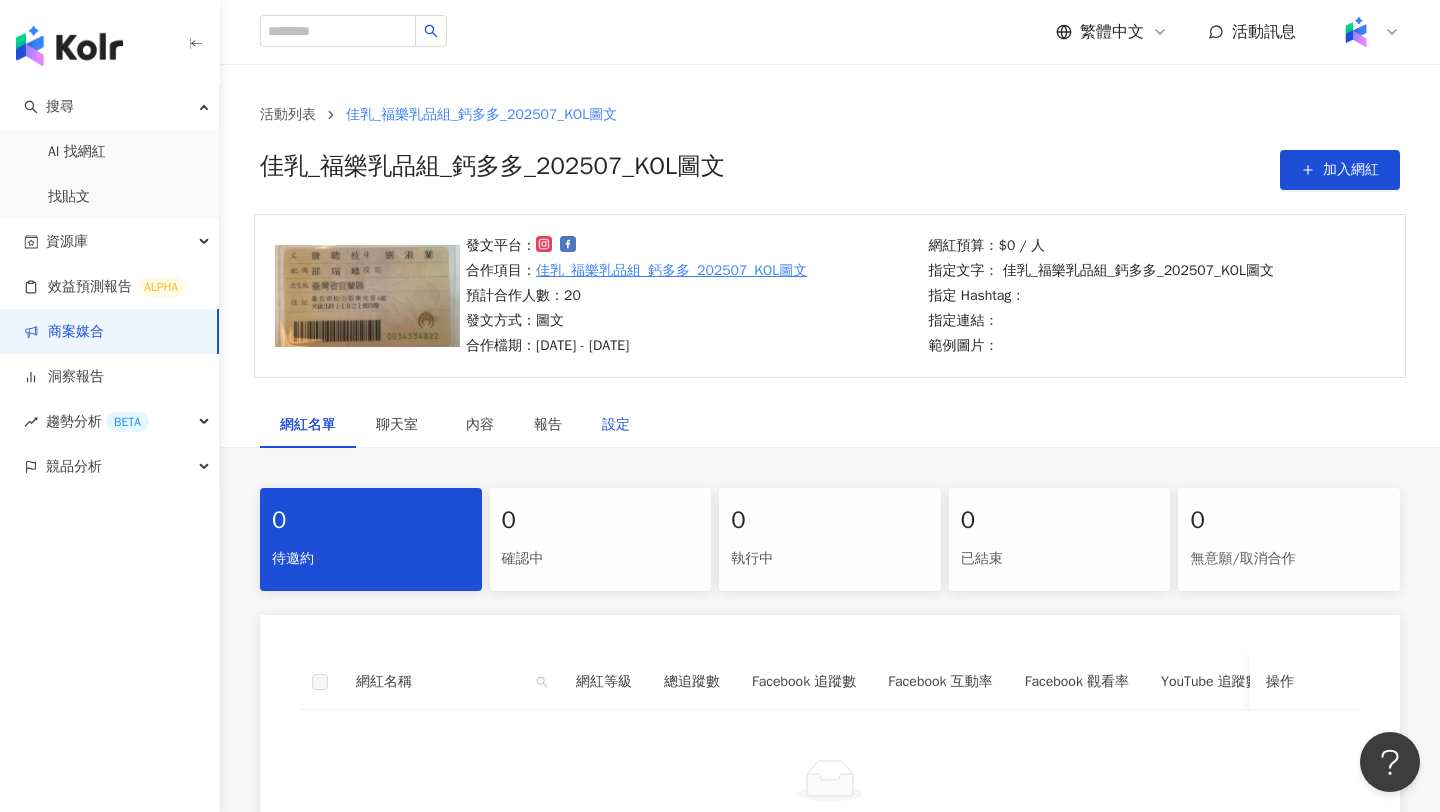 click on "設定" at bounding box center [616, 425] 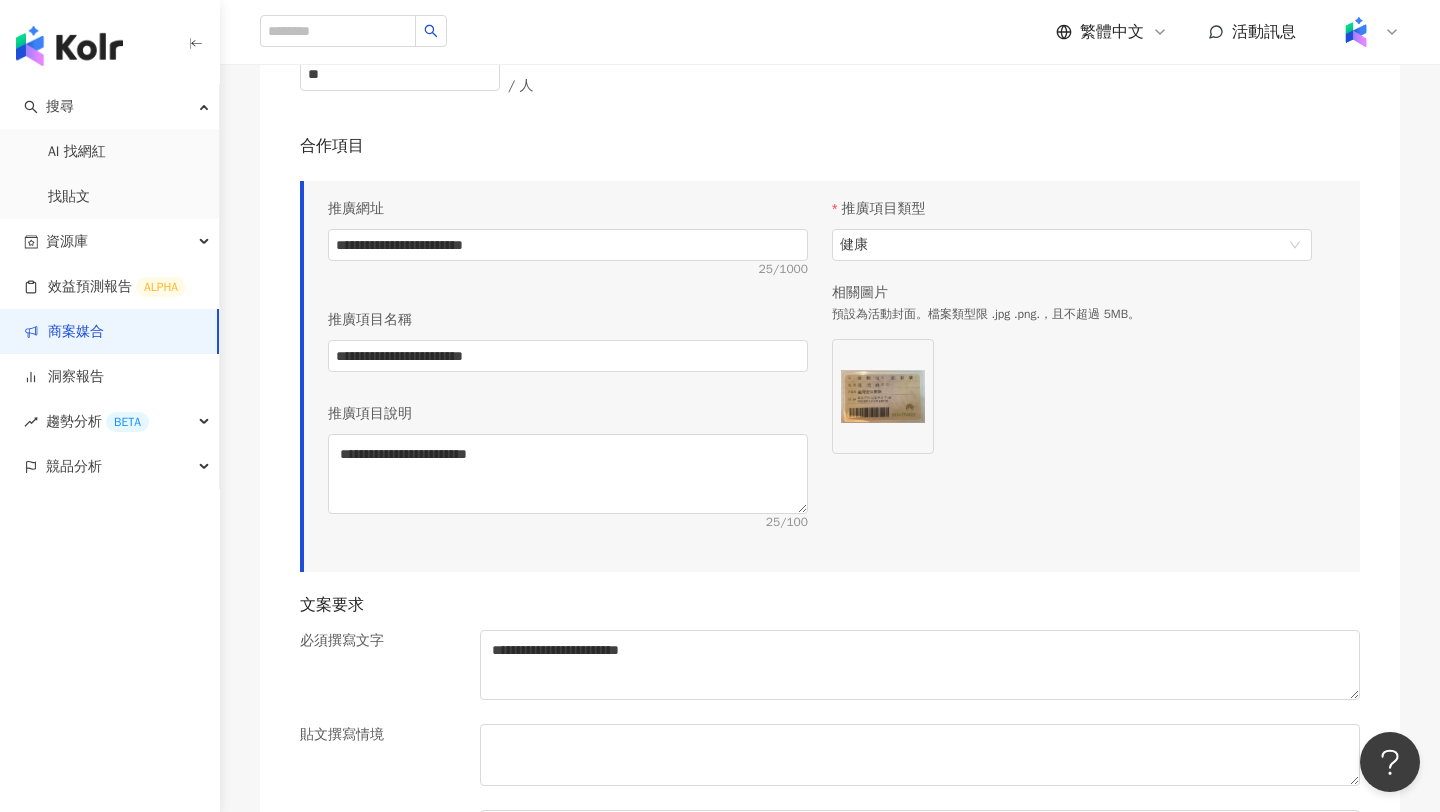 scroll, scrollTop: 1099, scrollLeft: 0, axis: vertical 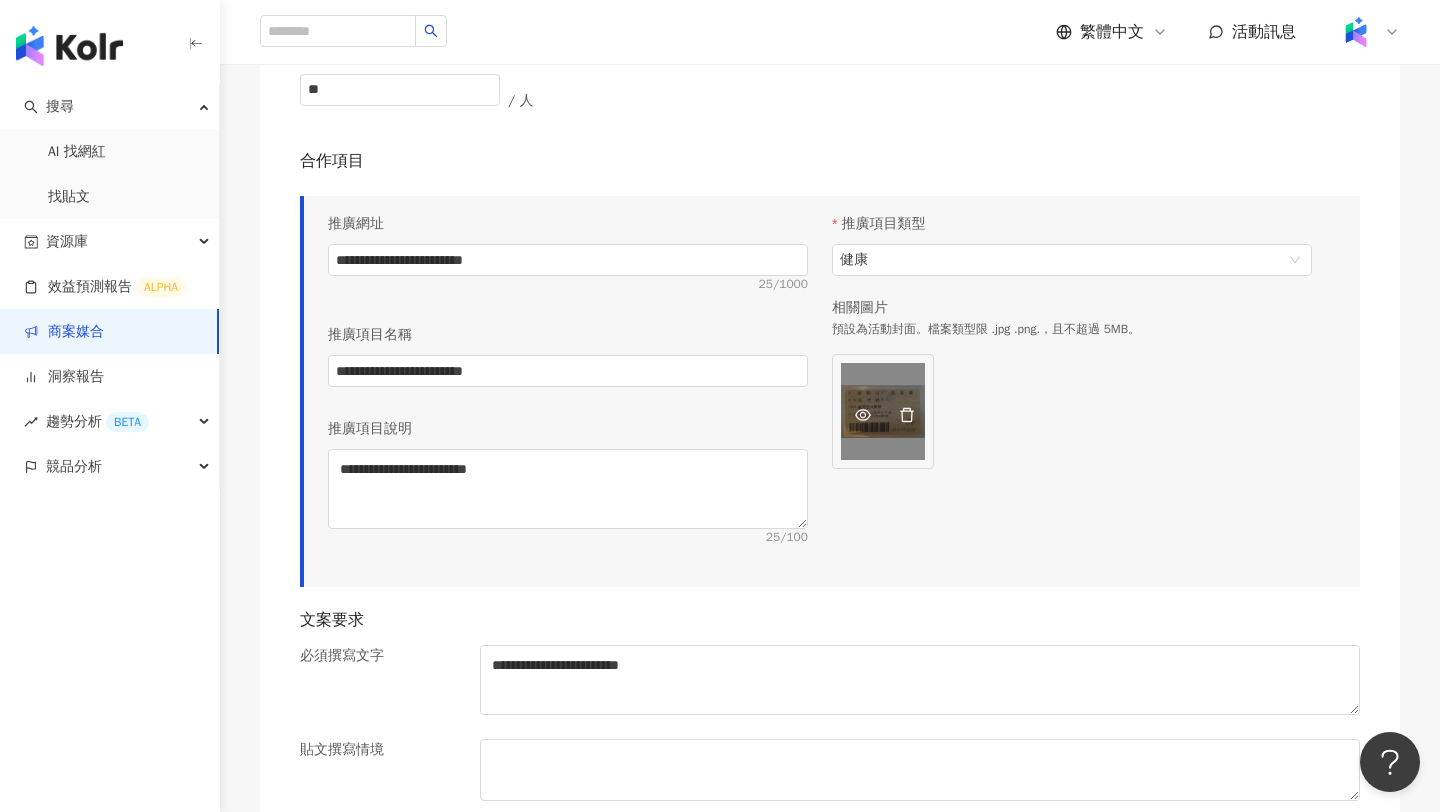 click at bounding box center [863, 416] 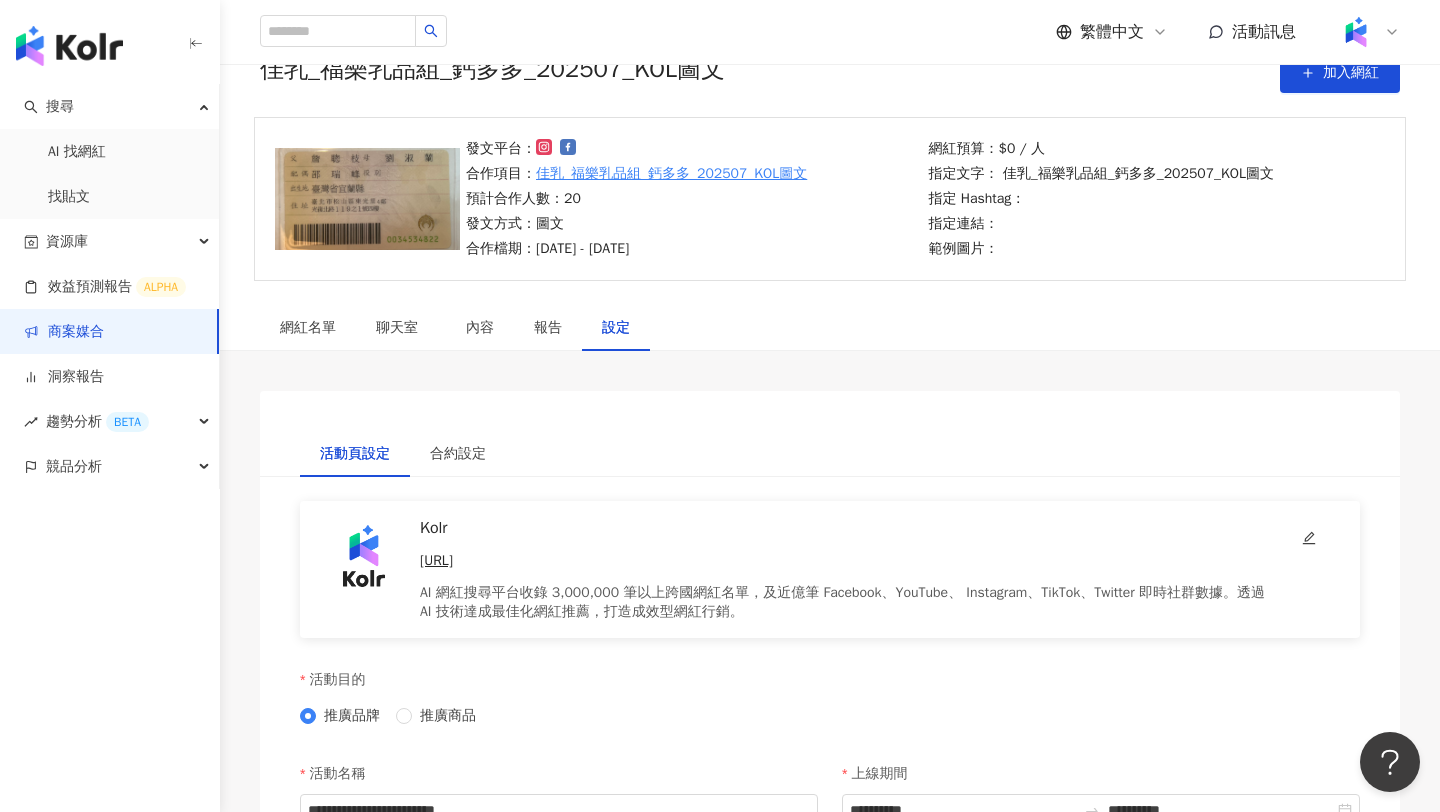 scroll, scrollTop: 0, scrollLeft: 0, axis: both 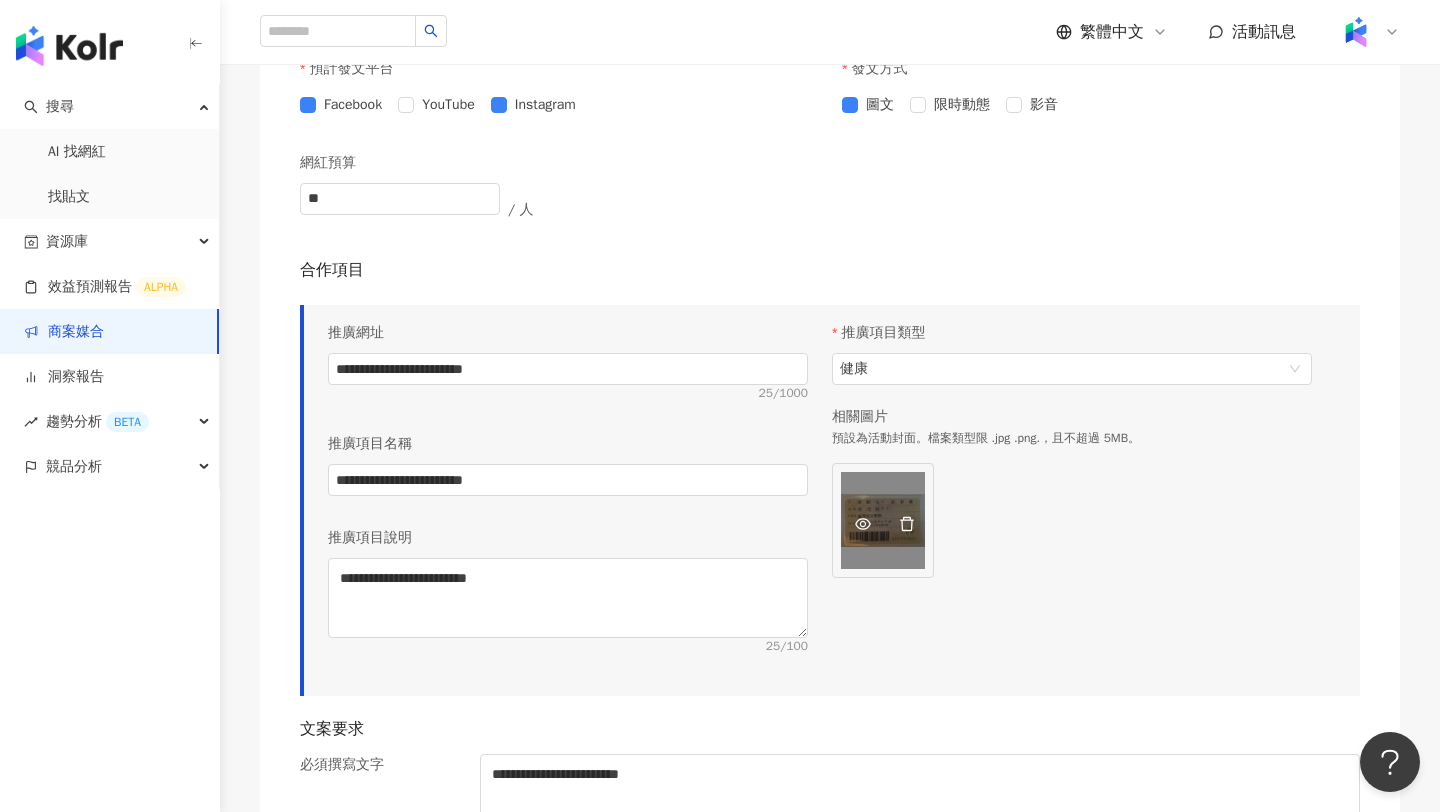 click 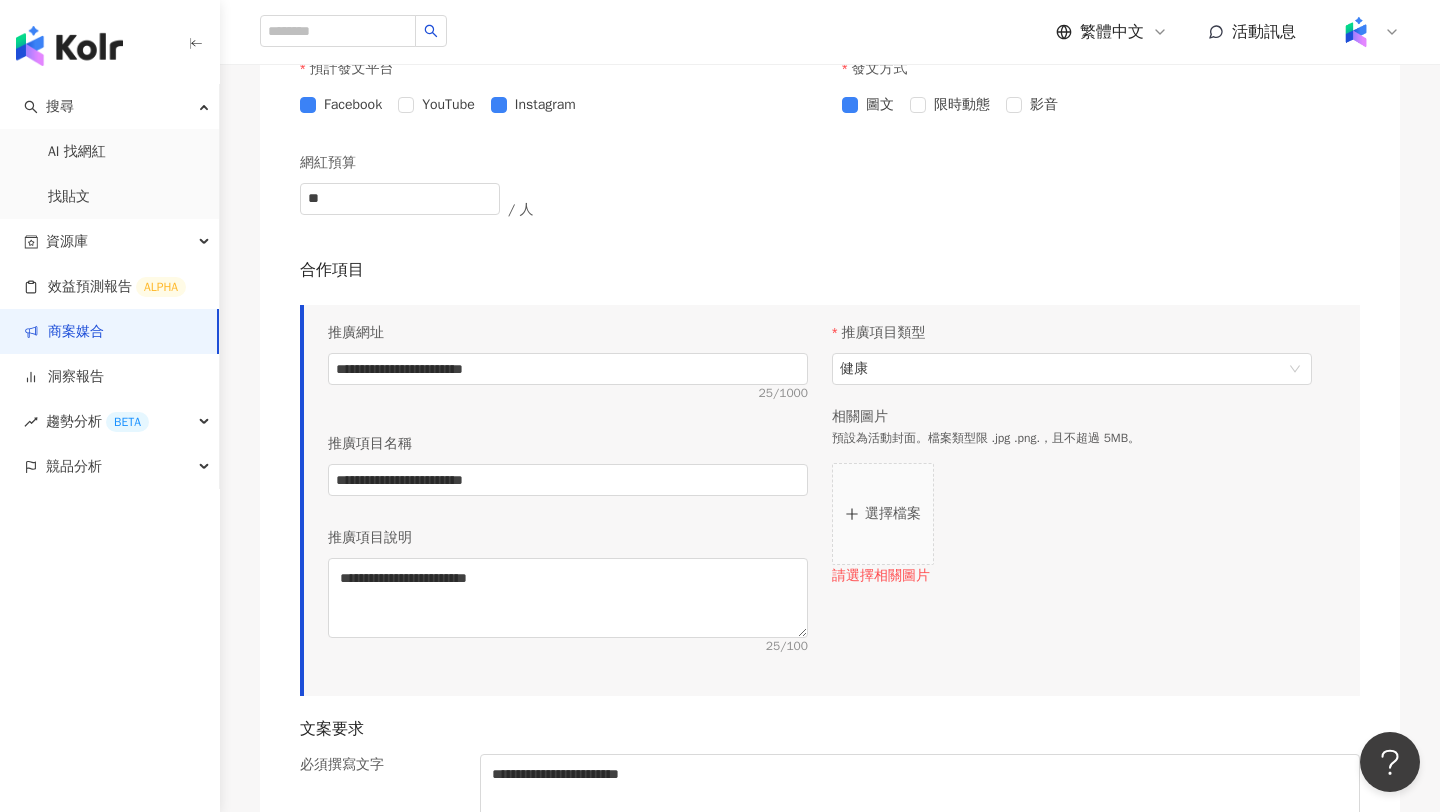 click on "選擇檔案" at bounding box center [883, 514] 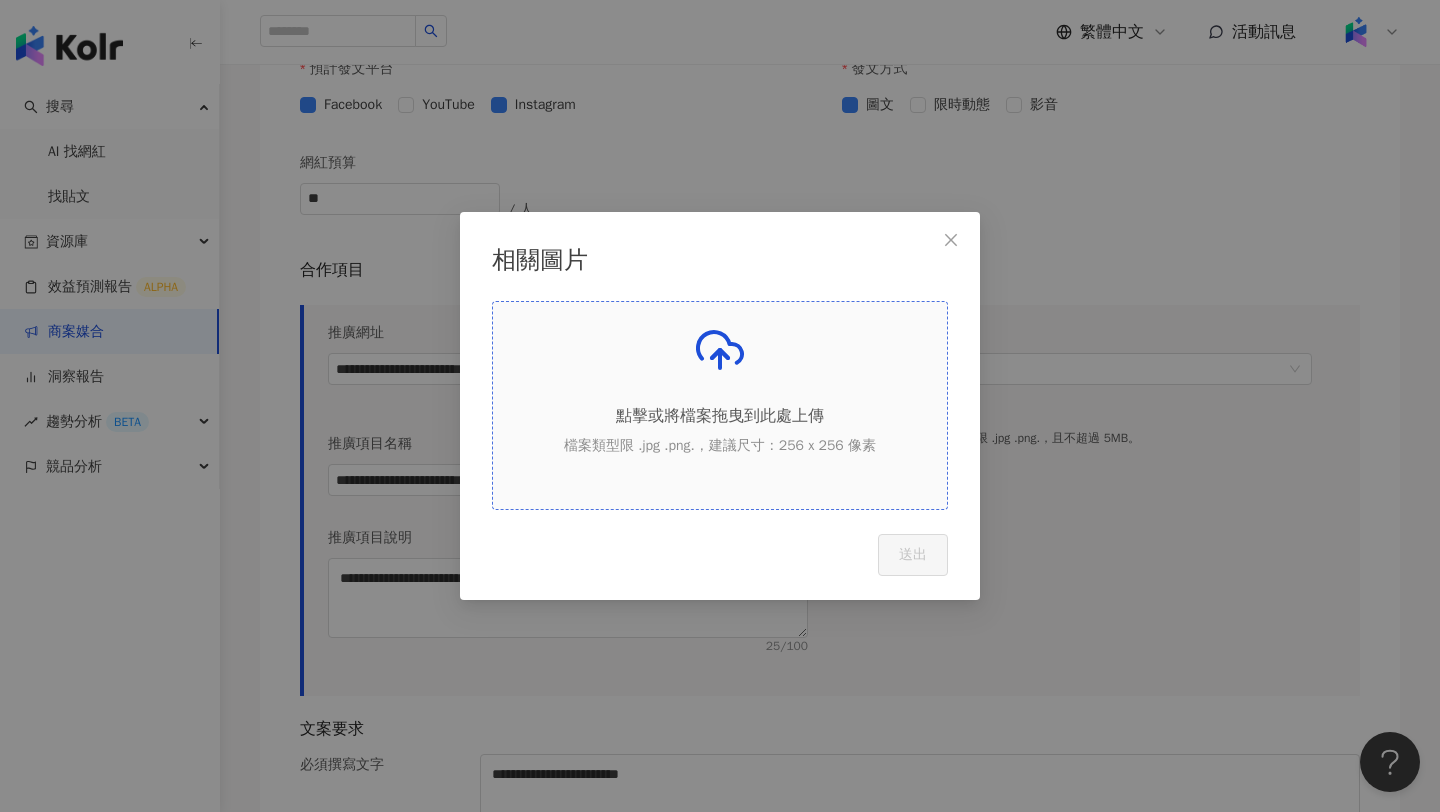 click on "點擊或將檔案拖曳到此處上傳 檔案類型限 .jpg .png.，建議尺寸：256 x 256 像素" at bounding box center [720, 405] 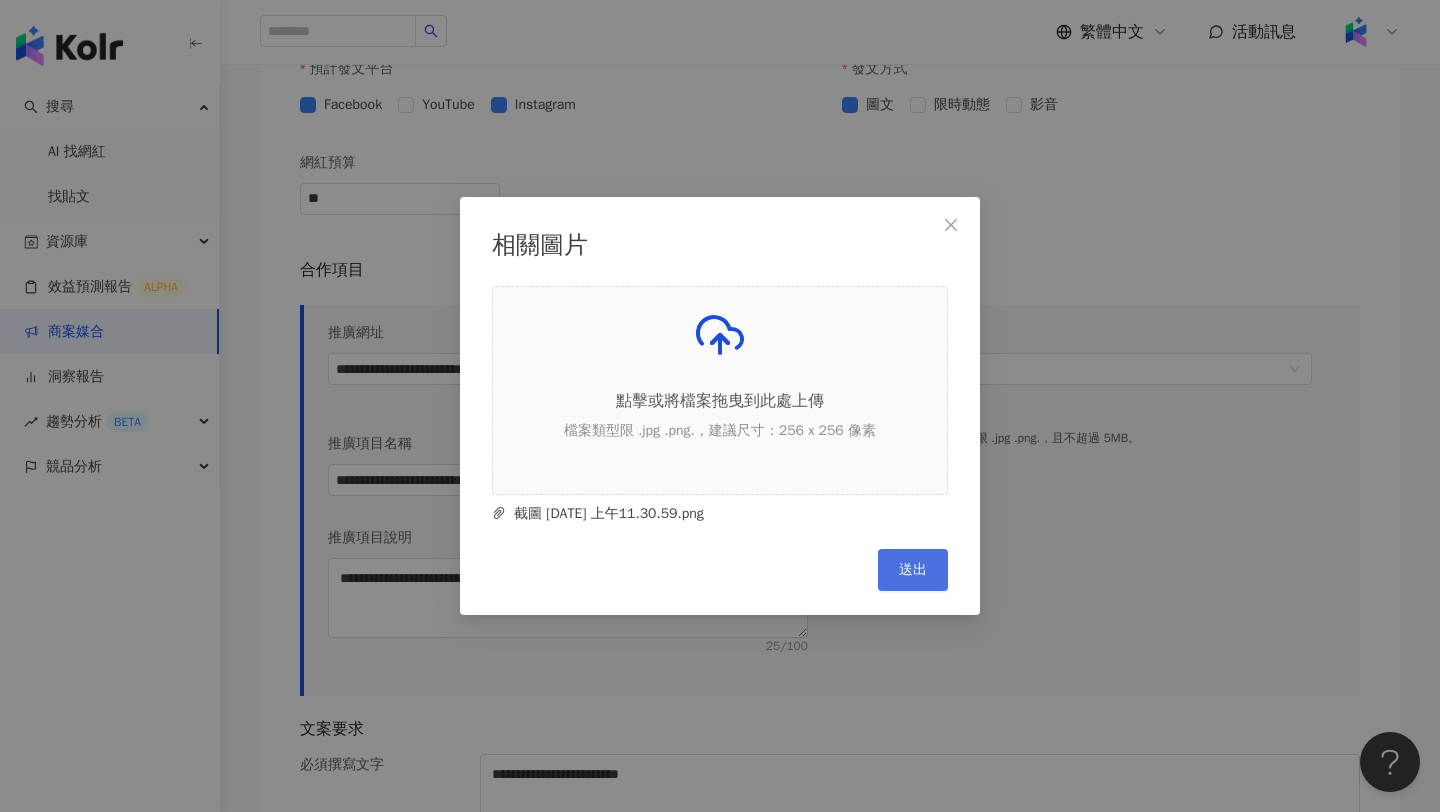 click on "送出" at bounding box center [913, 570] 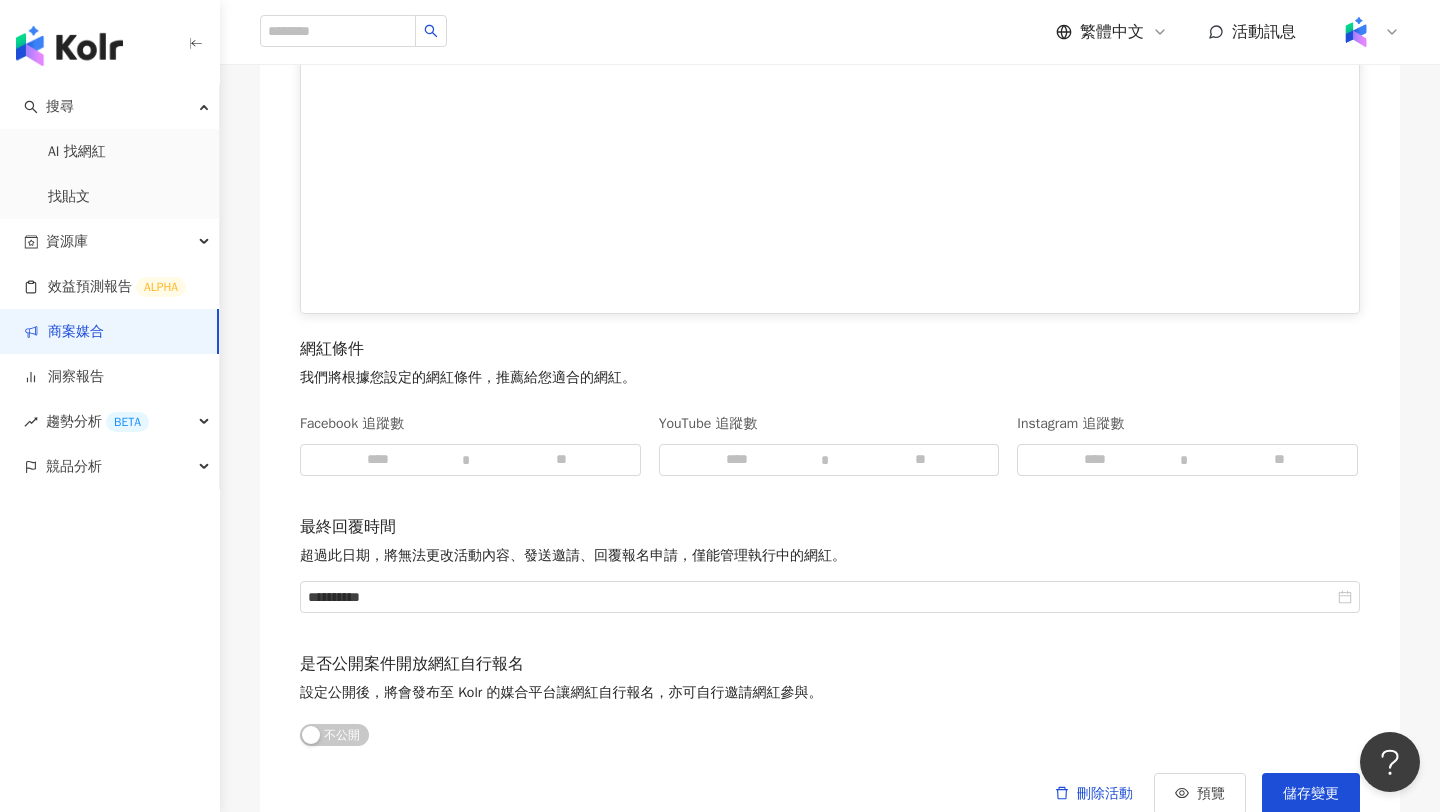 scroll, scrollTop: 2706, scrollLeft: 0, axis: vertical 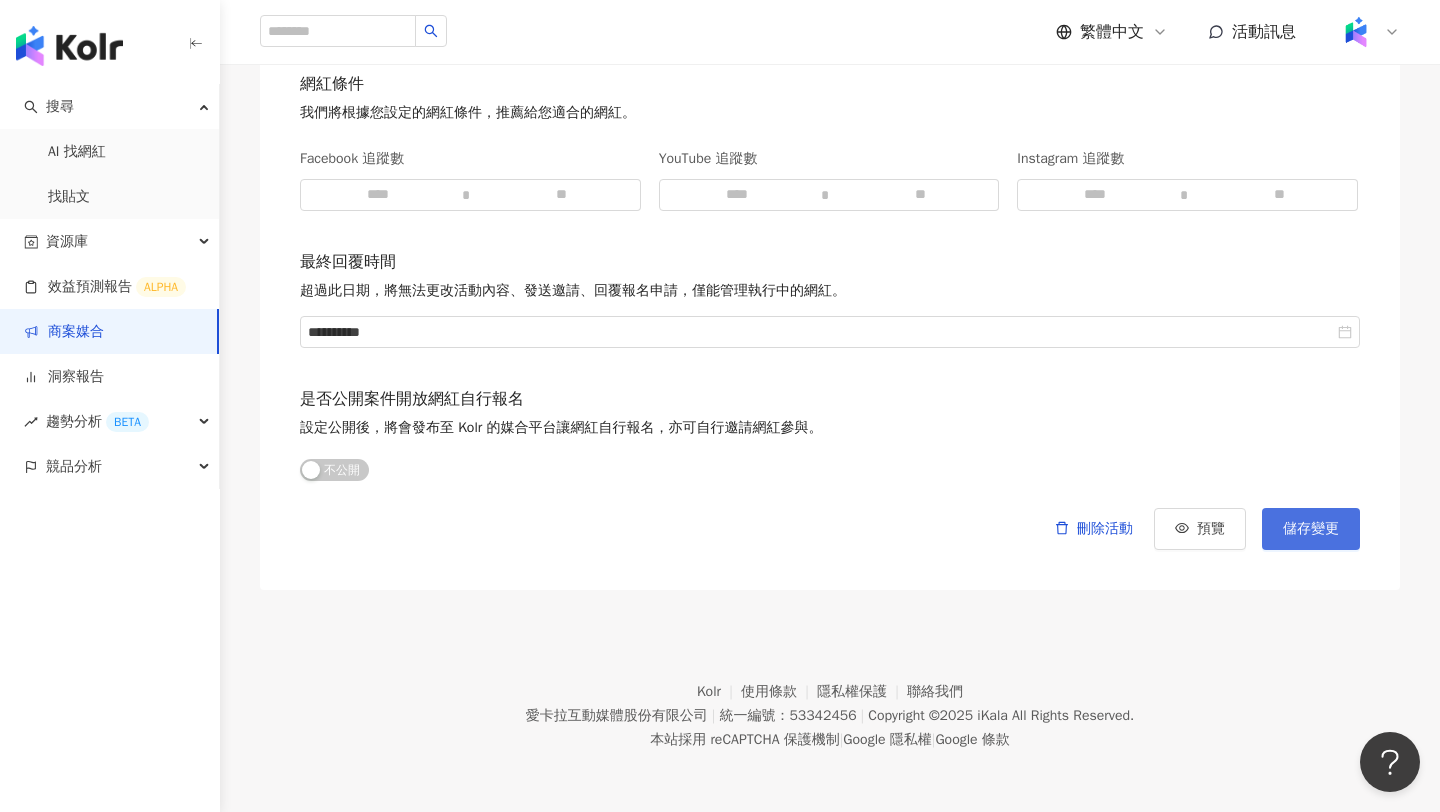 click on "儲存變更" at bounding box center [1311, 529] 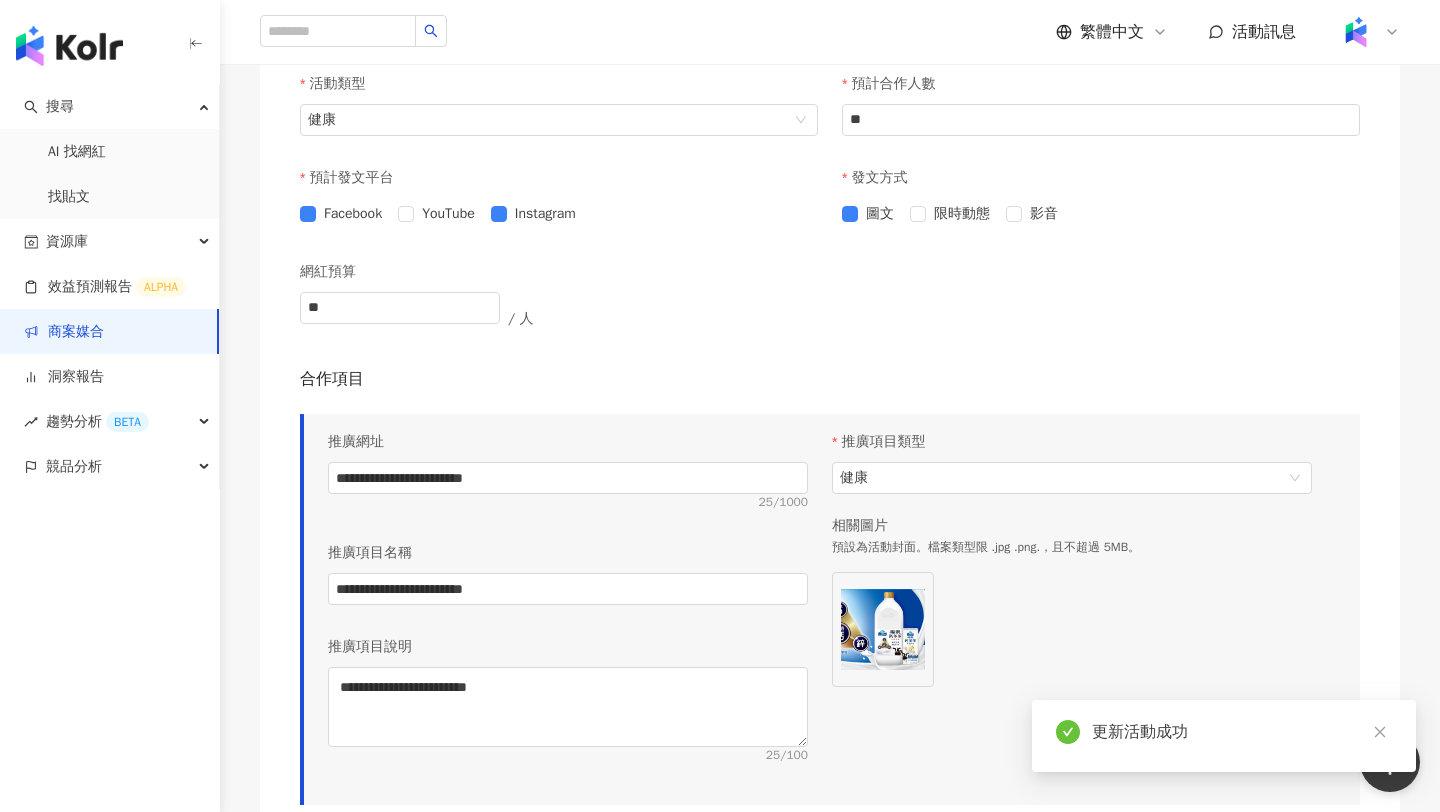 scroll, scrollTop: 0, scrollLeft: 0, axis: both 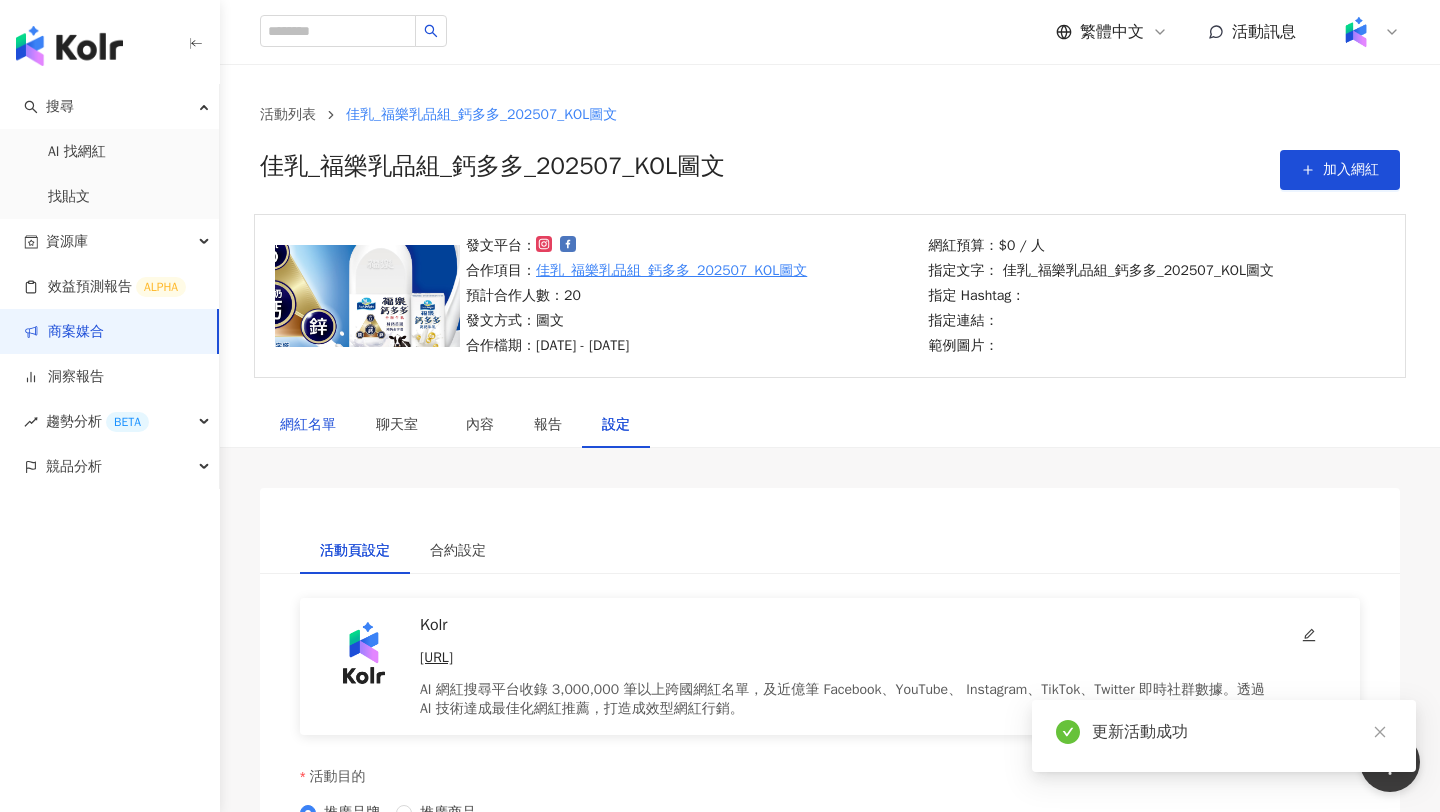 click on "網紅名單" at bounding box center [308, 425] 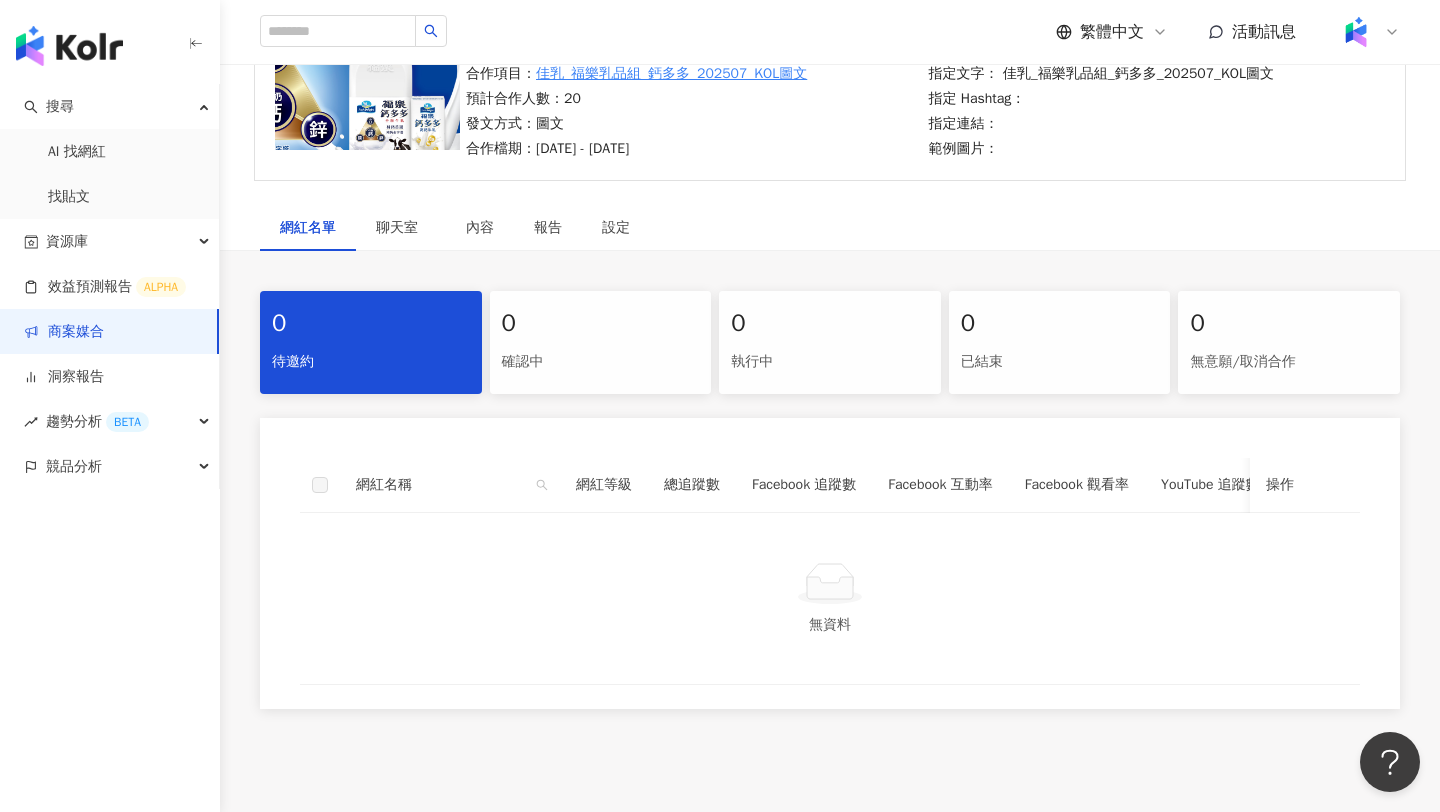 scroll, scrollTop: 0, scrollLeft: 0, axis: both 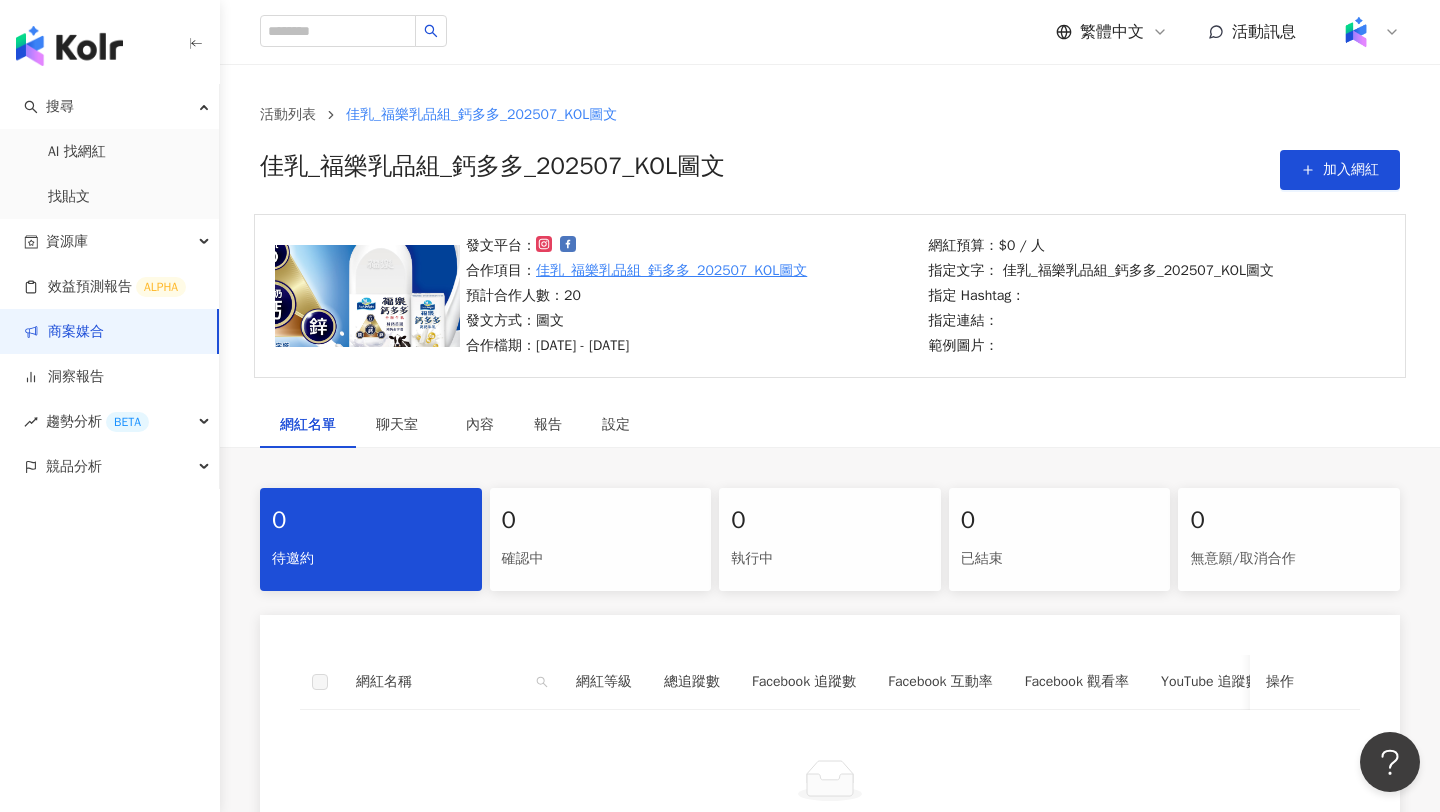 click on "活動列表 佳乳_福樂乳品組_鈣多多_202507_KOL圖文 佳乳_福樂乳品組_鈣多多_202507_KOL圖文 加入網紅" at bounding box center [830, 147] 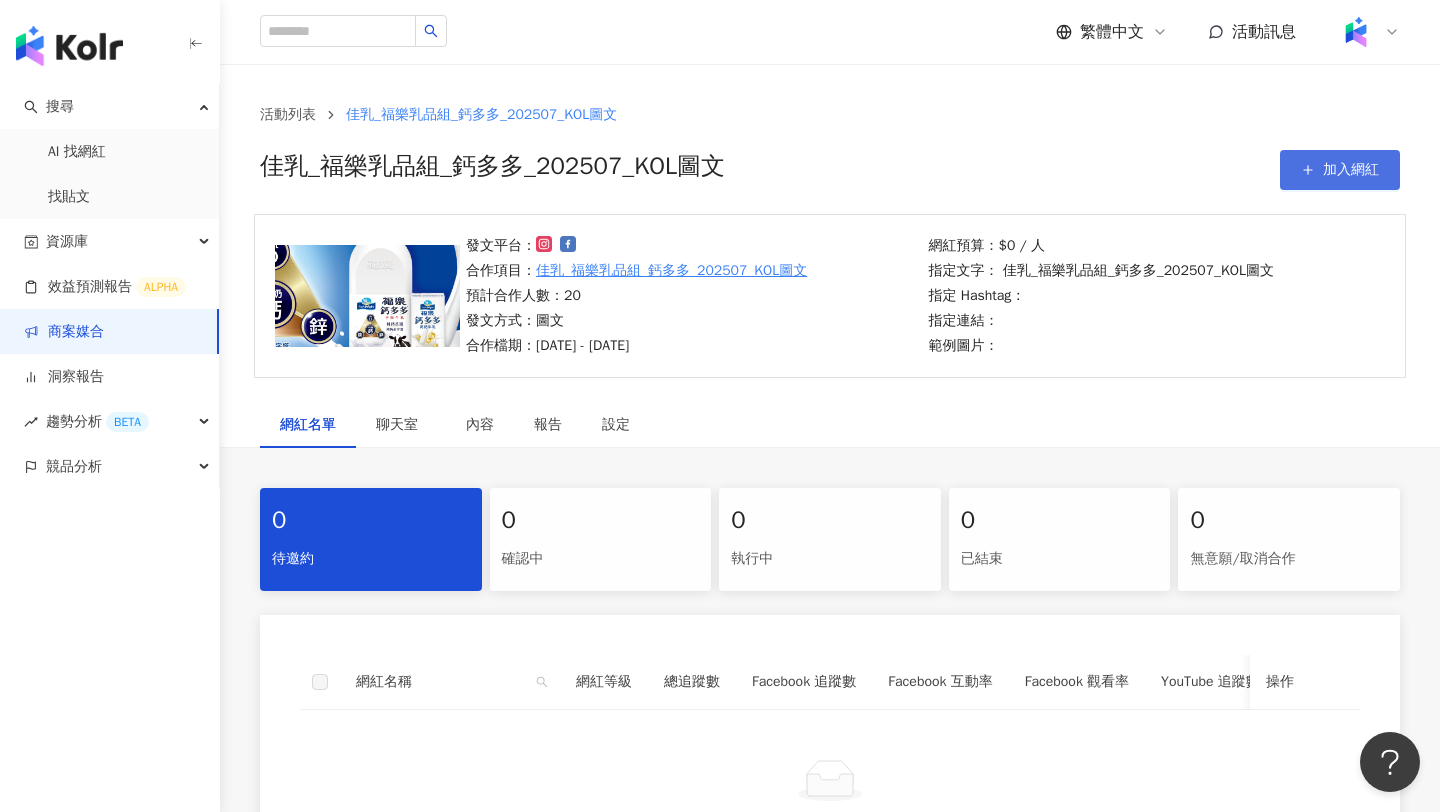 click on "加入網紅" at bounding box center [1340, 170] 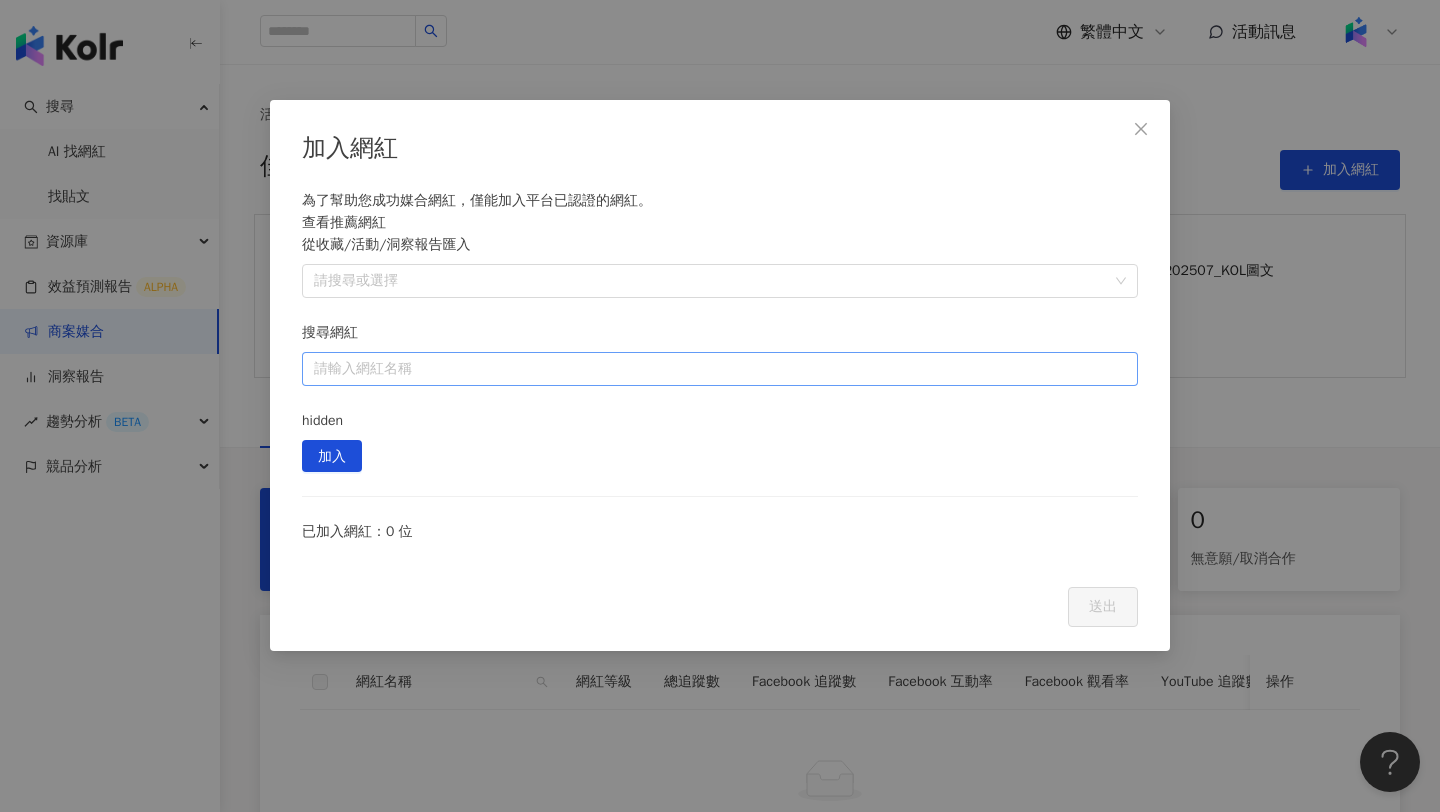 click on "搜尋網紅" at bounding box center [720, 369] 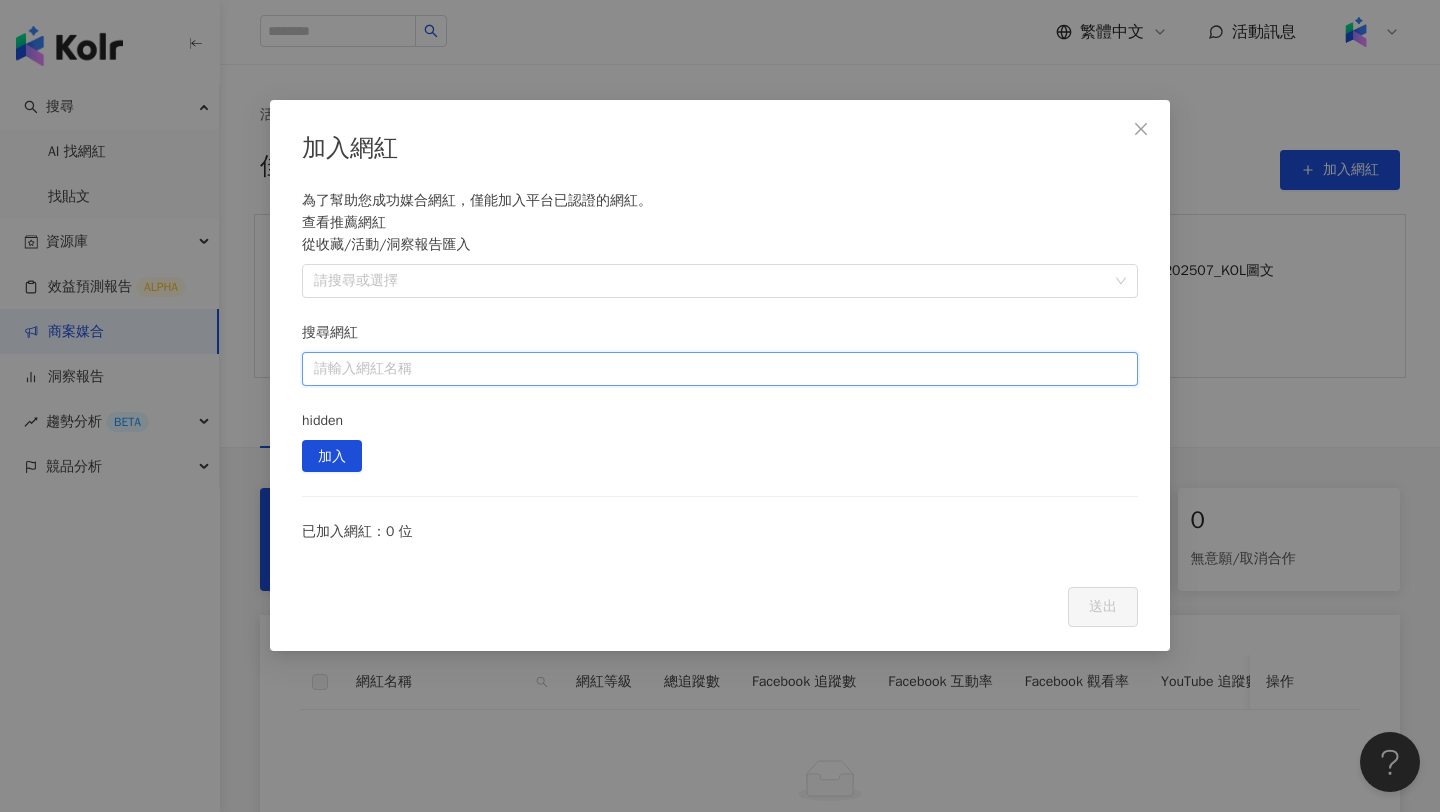 paste on "**********" 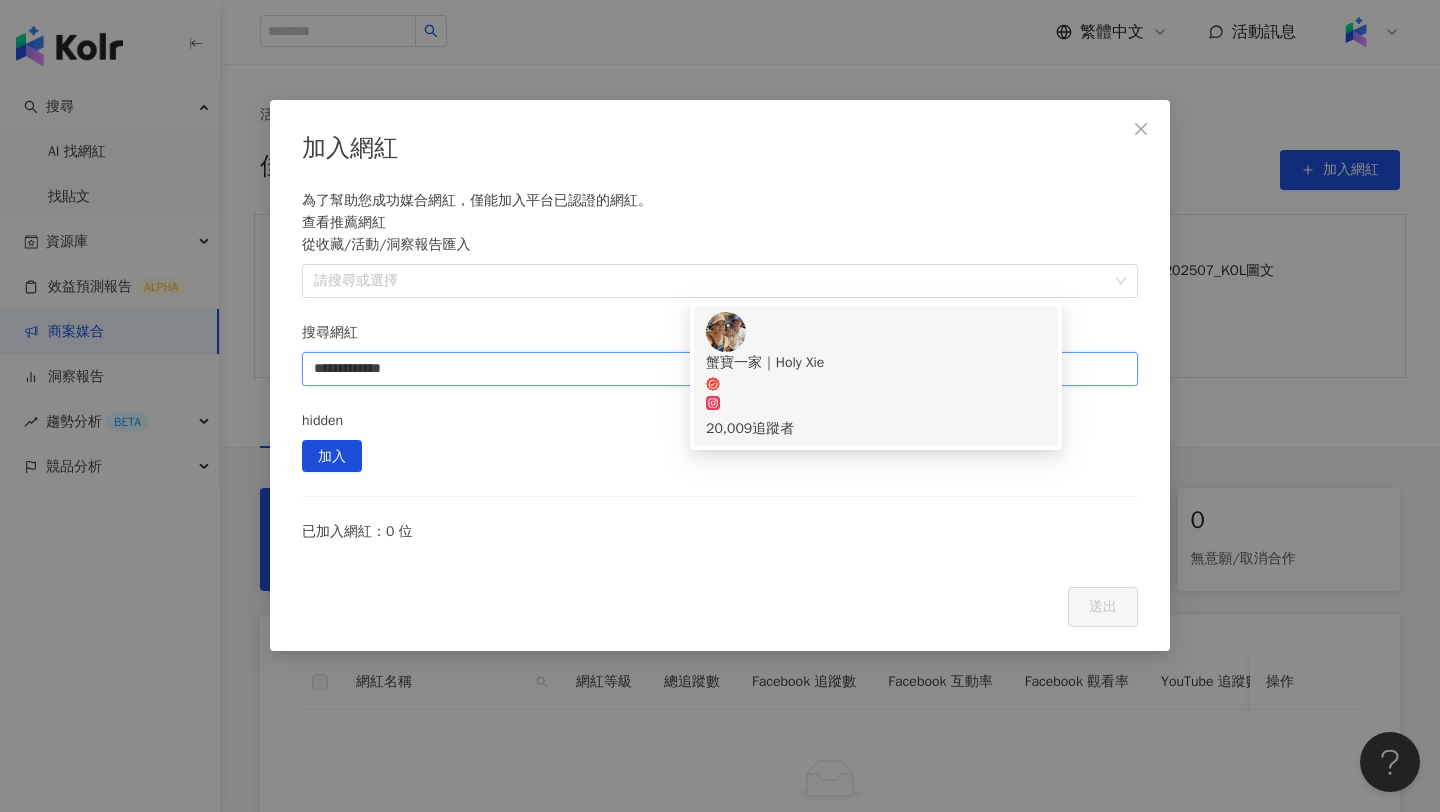 click on "蟹寶一家｜Holy Xie 20,009 追蹤者" at bounding box center [876, 376] 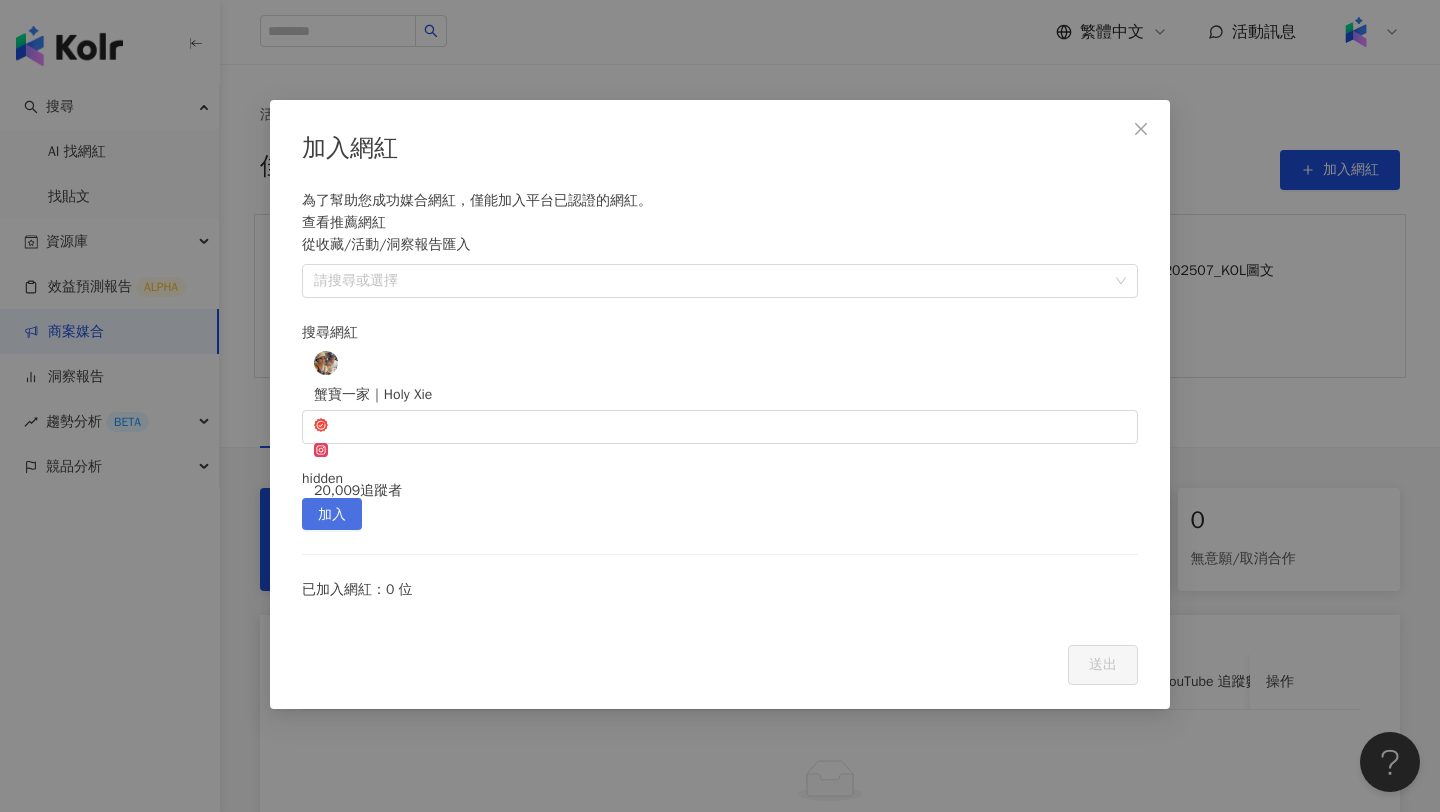 click on "加入" at bounding box center (332, 514) 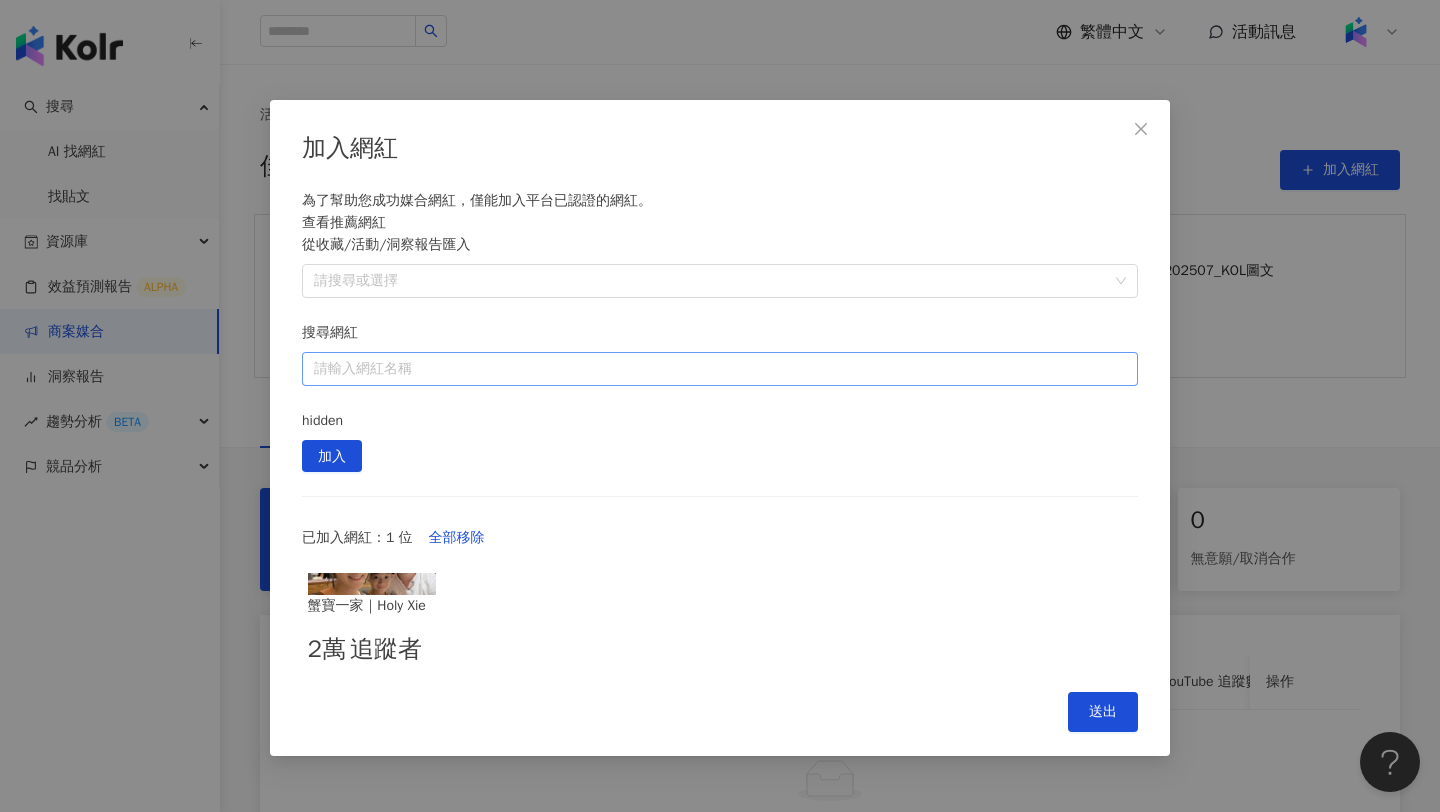 click on "搜尋網紅" at bounding box center (720, 369) 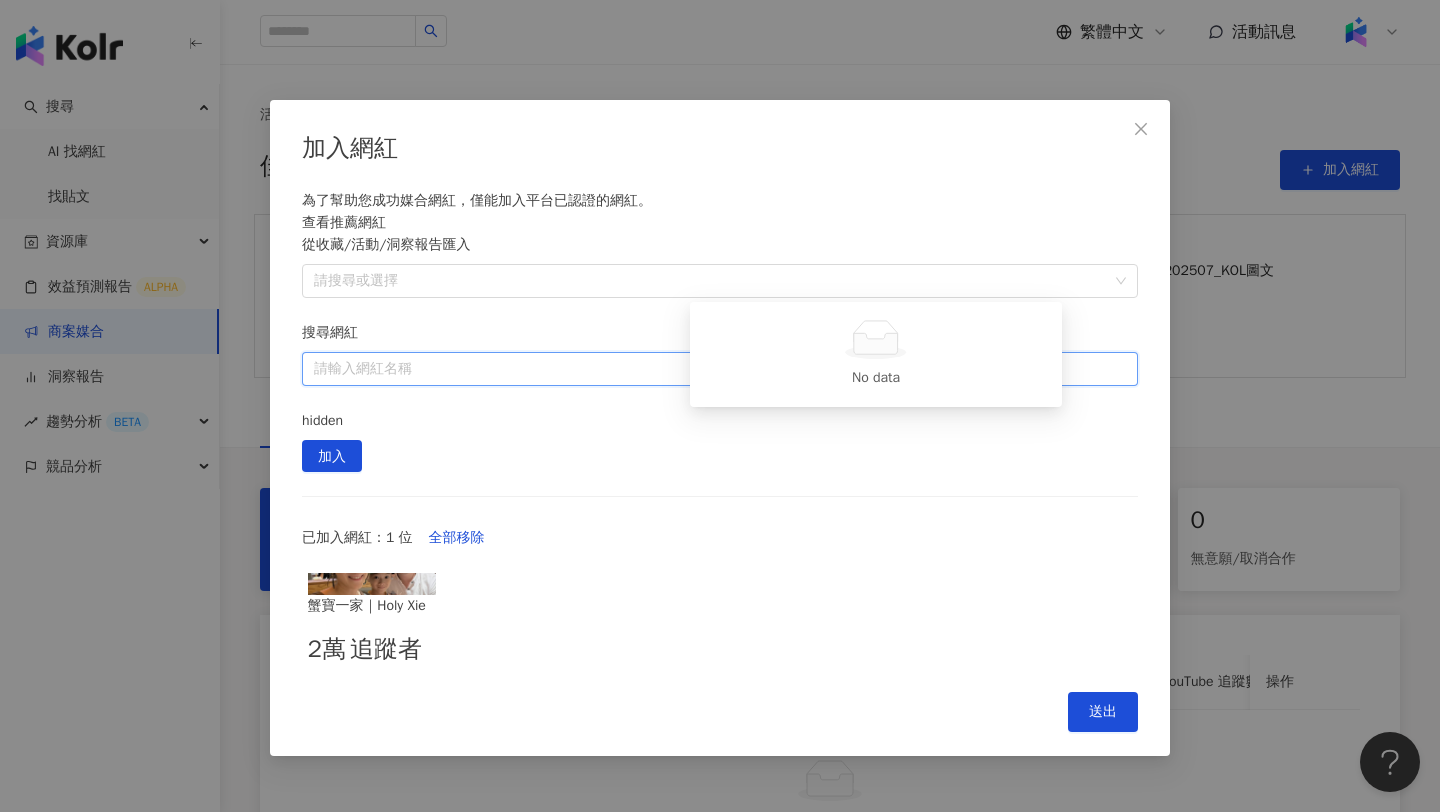 paste on "**********" 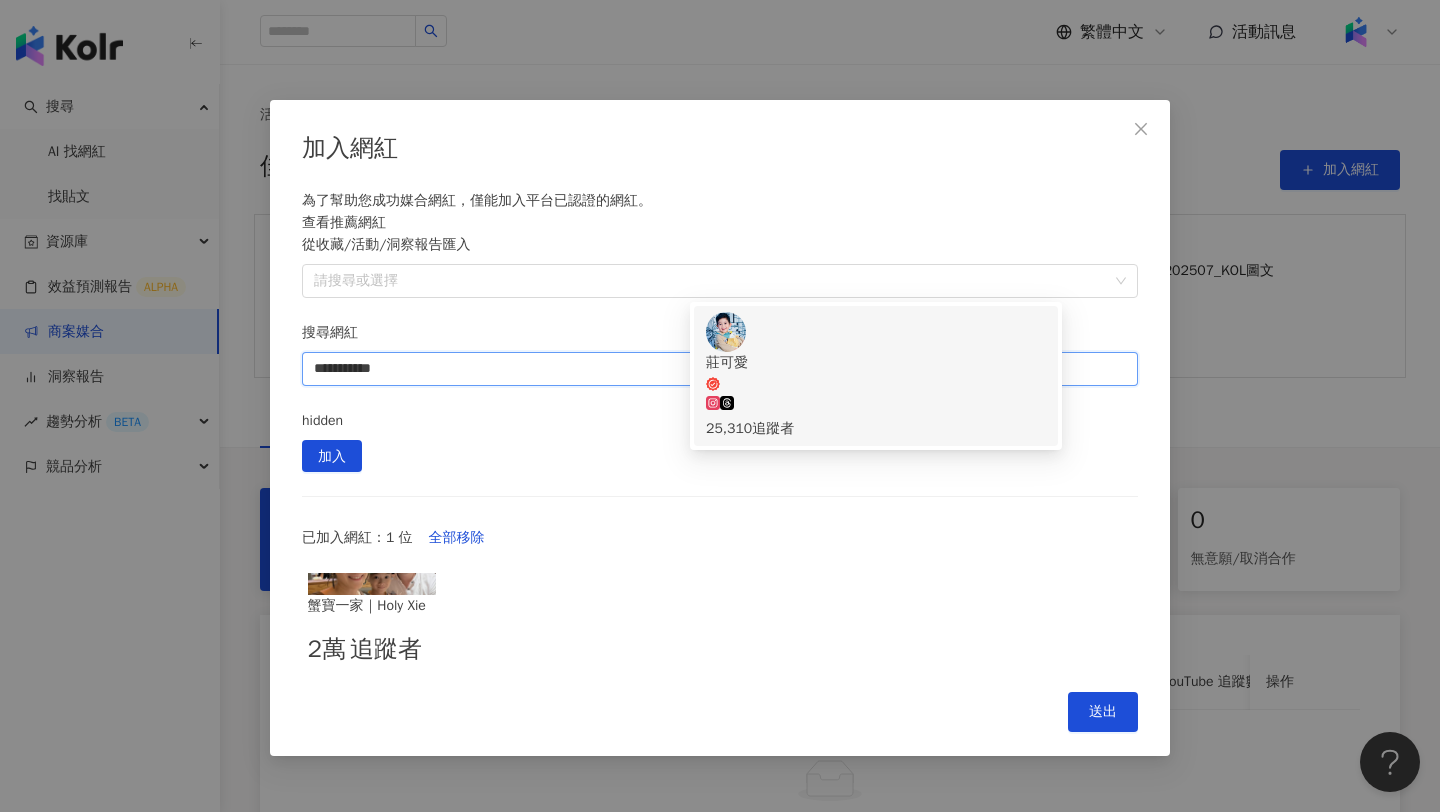click on "莊可愛 25,310 追蹤者" at bounding box center (876, 376) 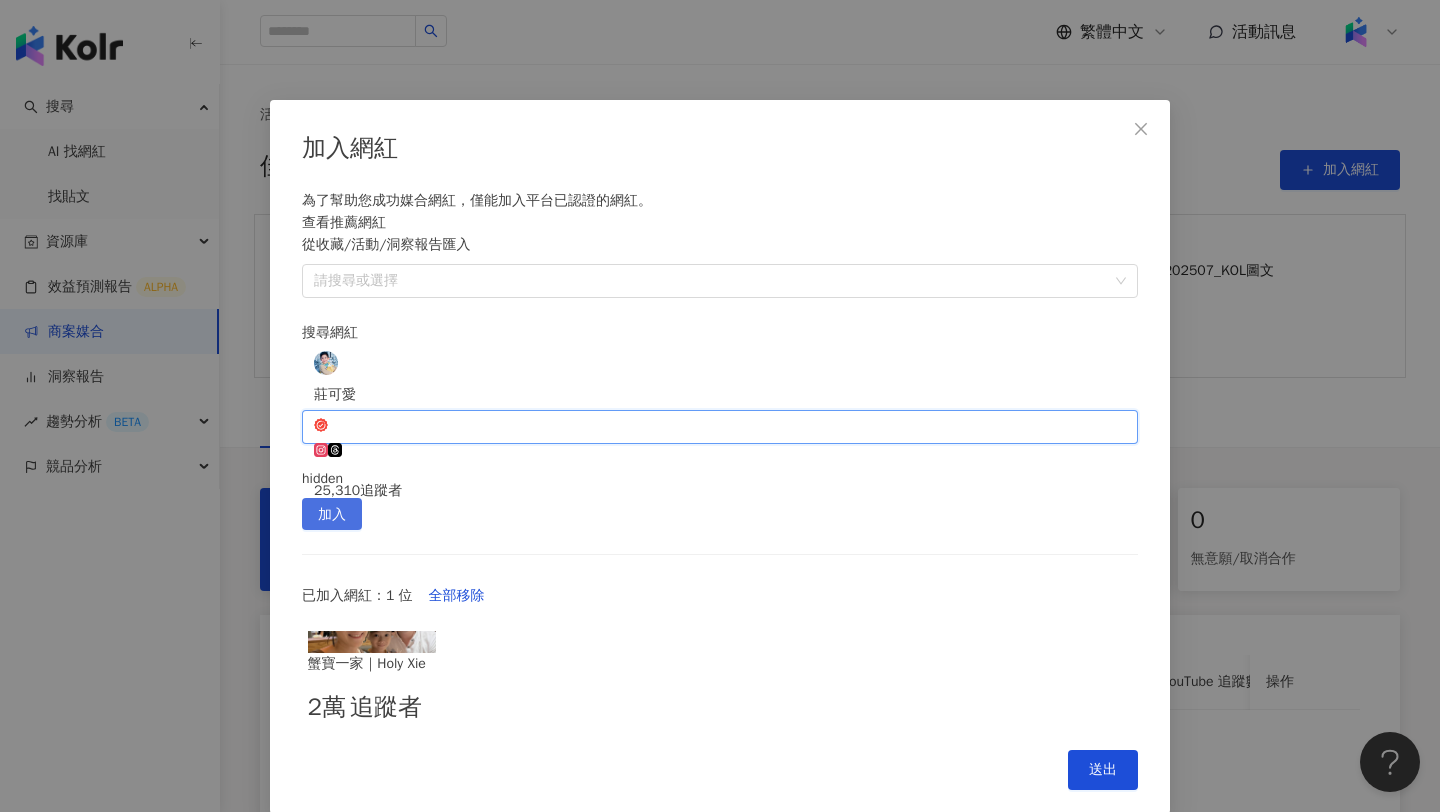click on "加入" at bounding box center [332, 515] 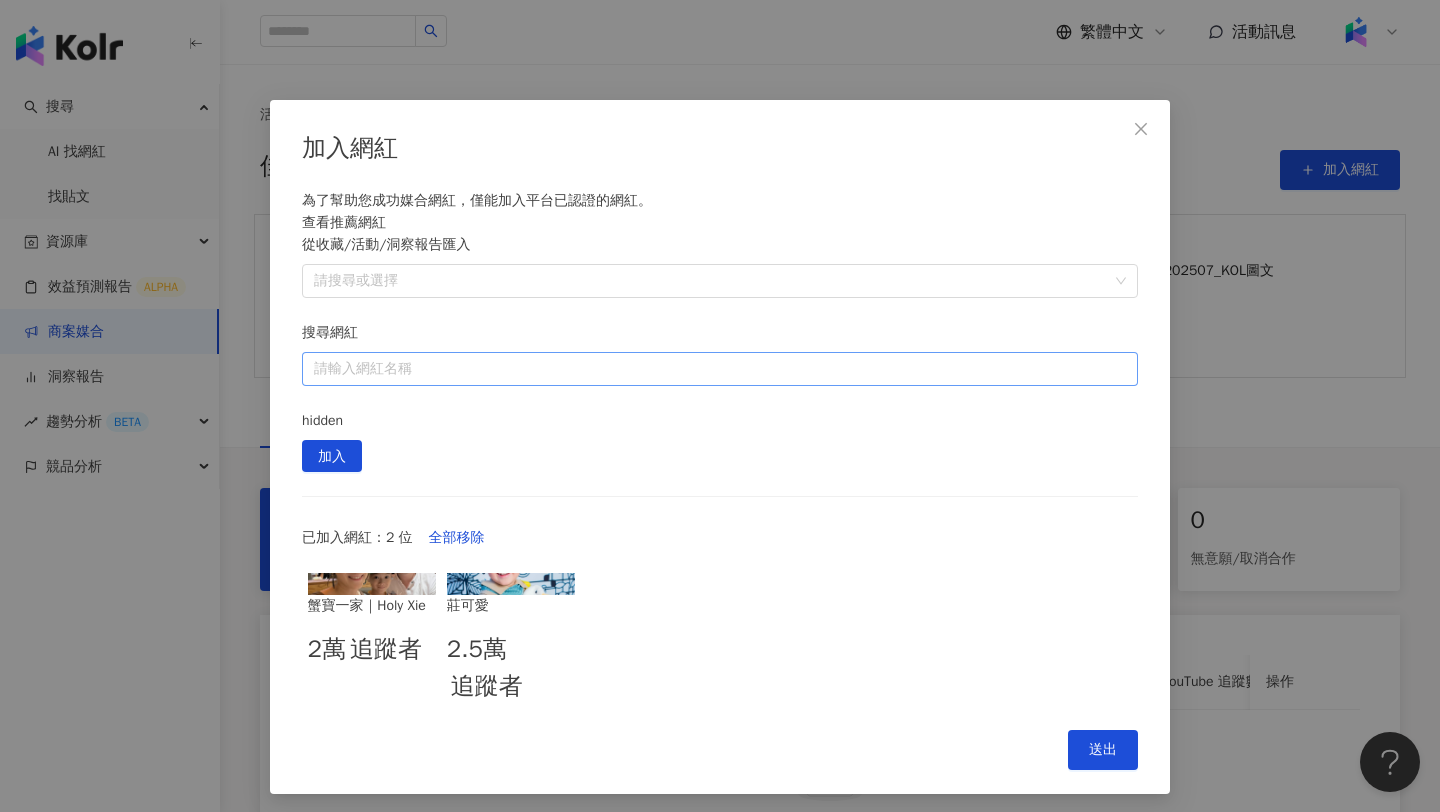 click on "搜尋網紅" at bounding box center (720, 369) 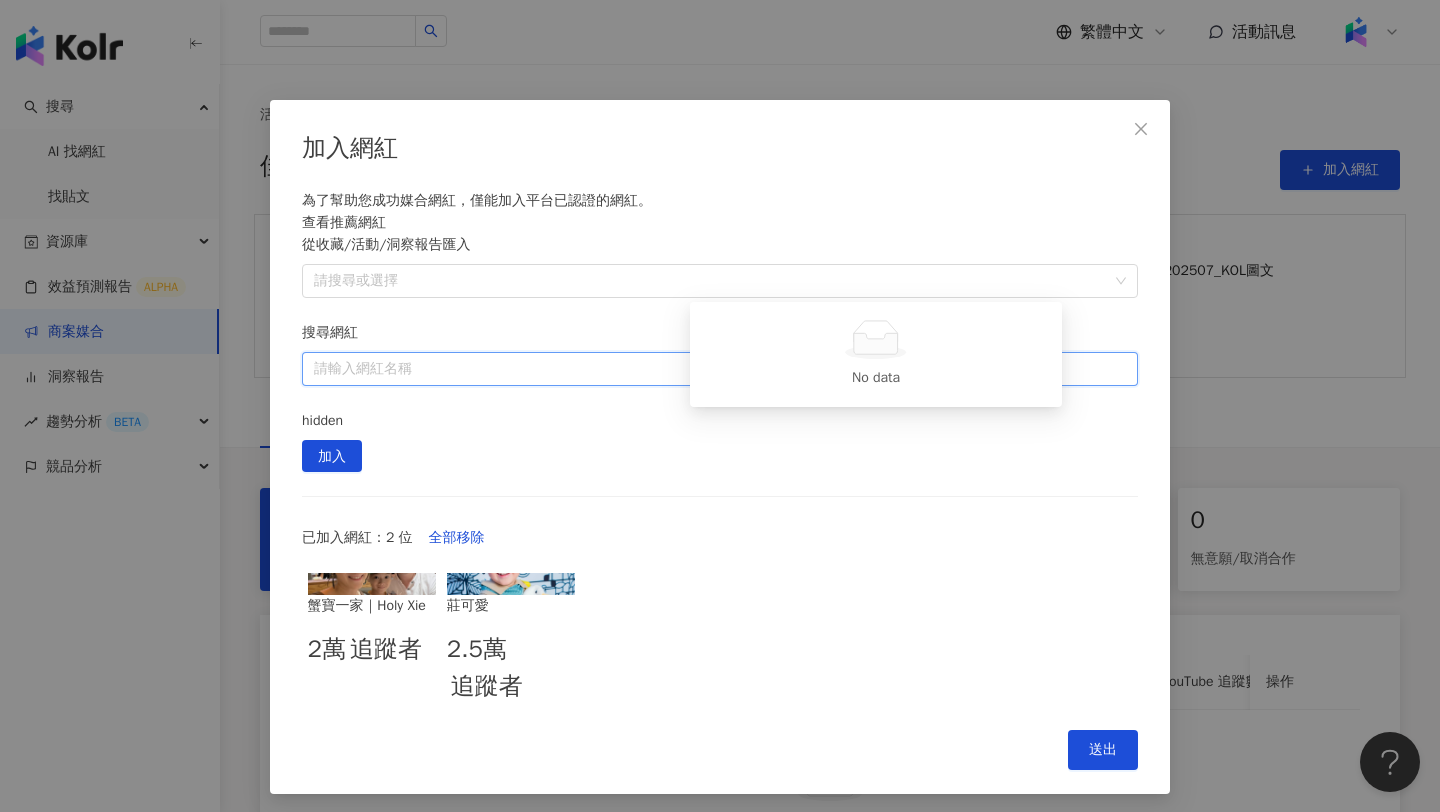 paste on "********" 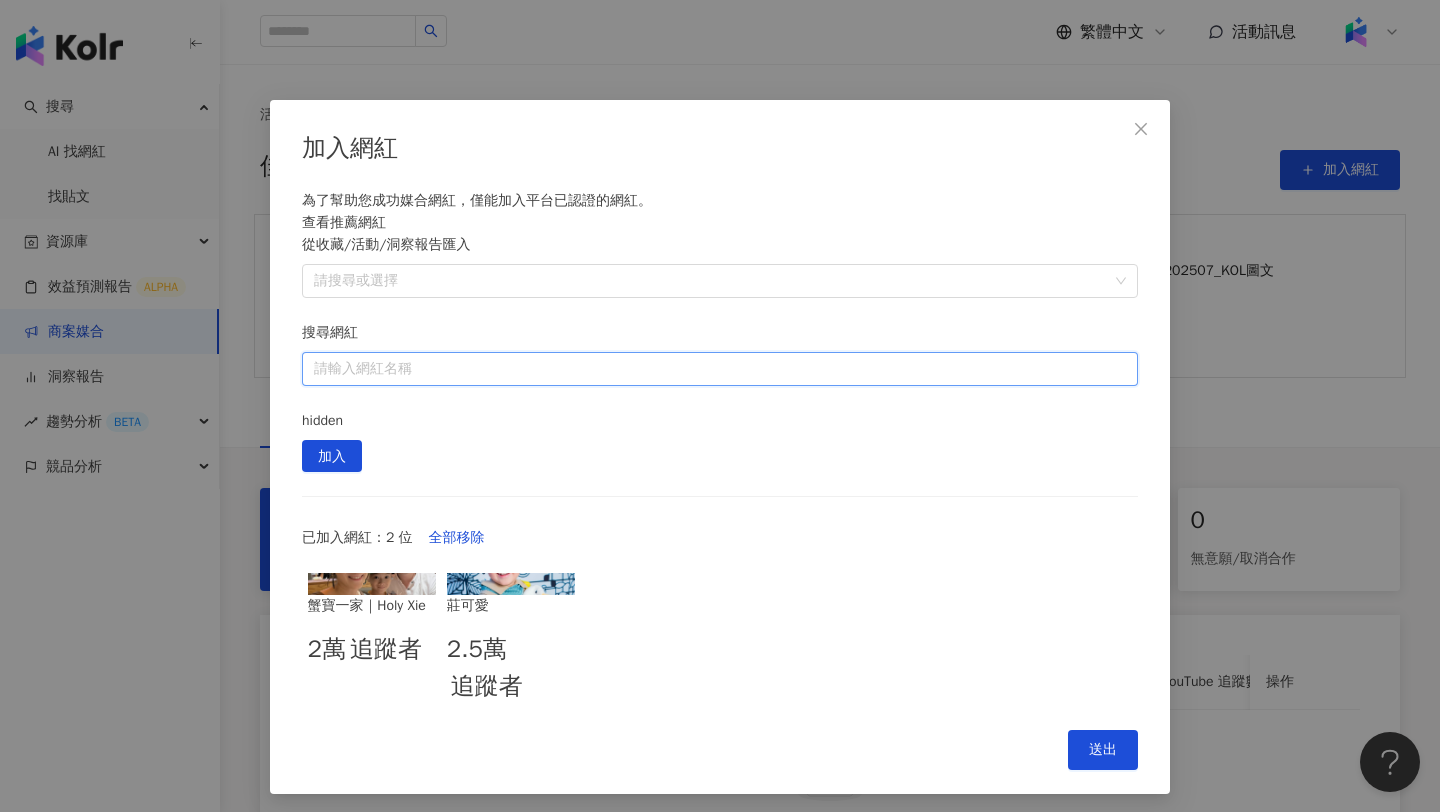 click on "搜尋網紅" at bounding box center (720, 369) 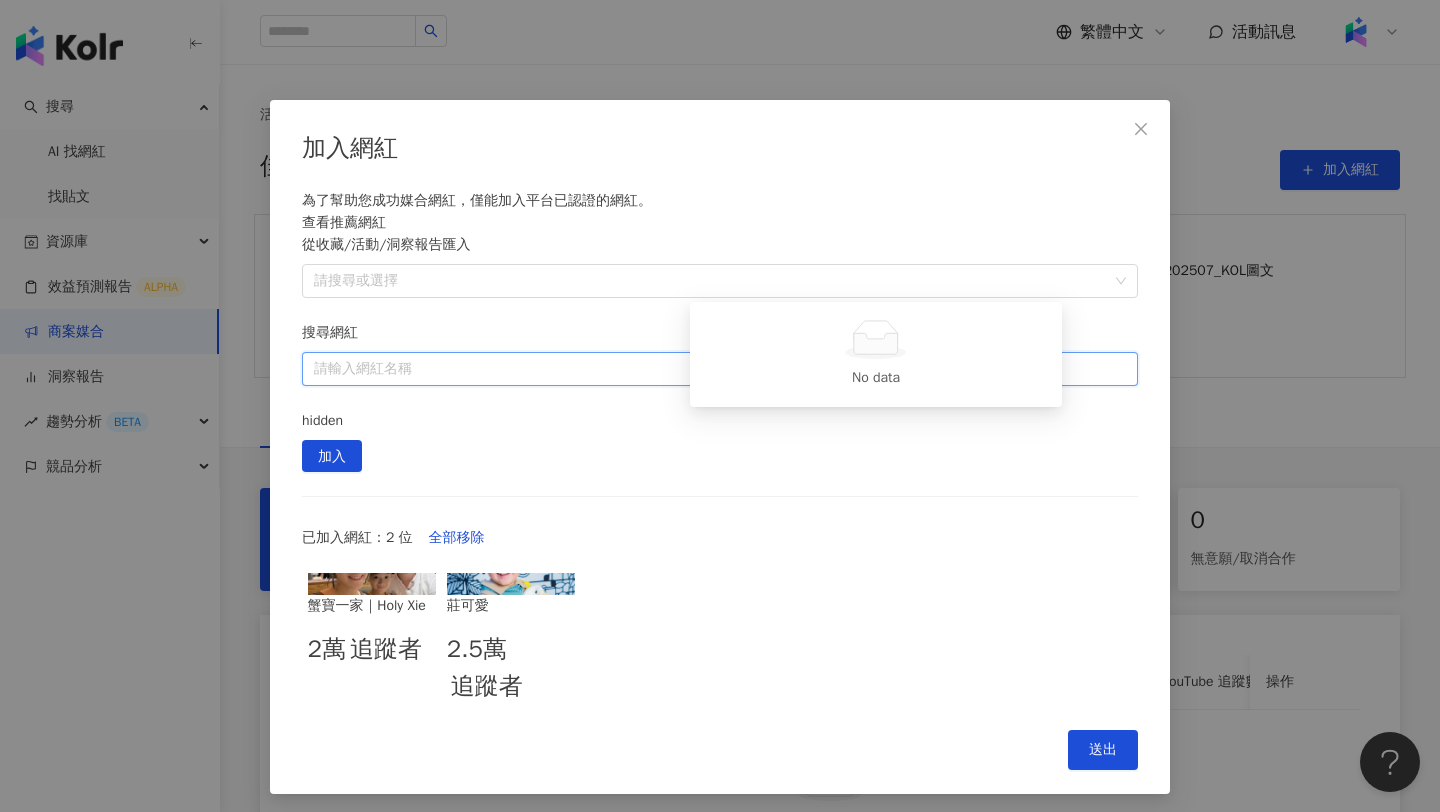 paste on "**********" 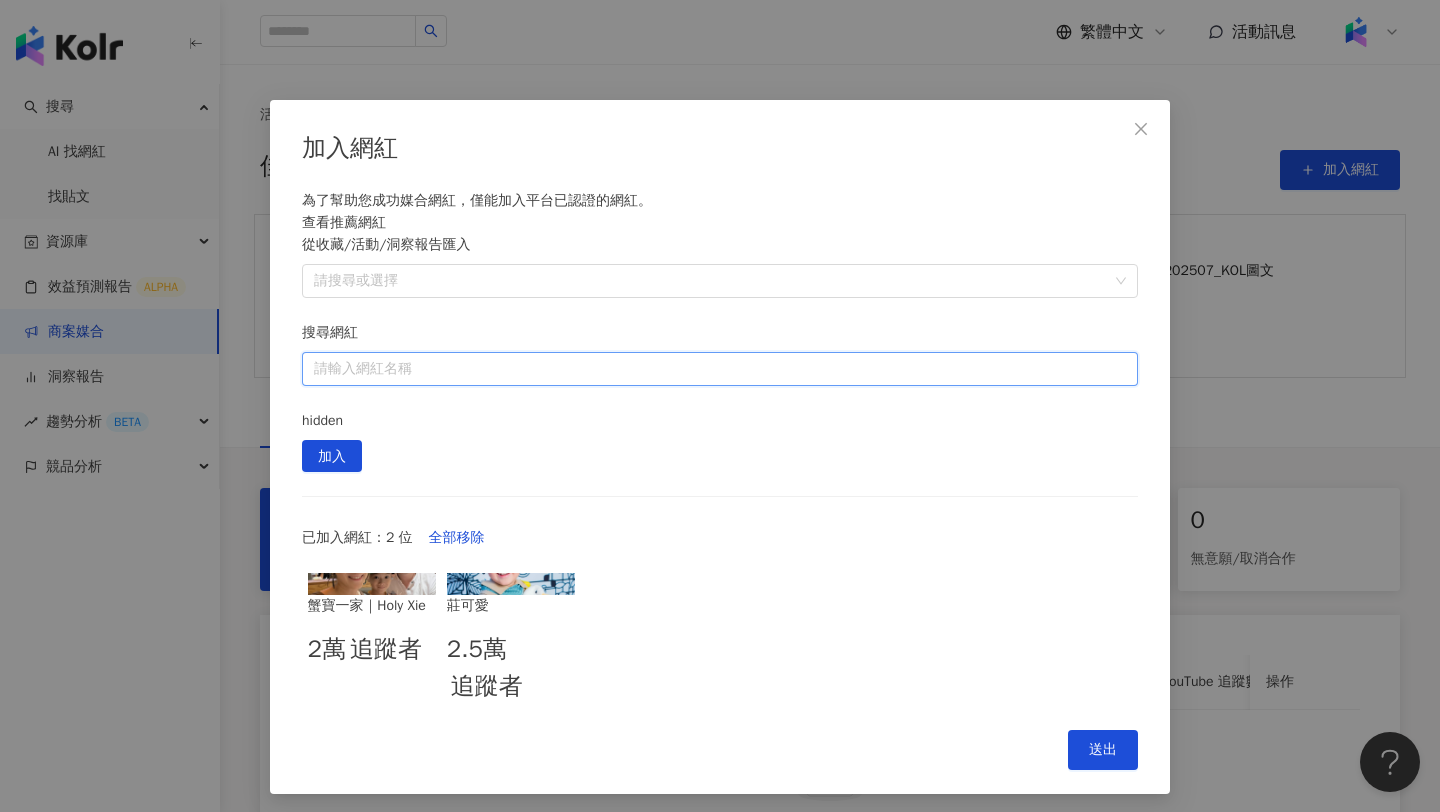 paste on "**********" 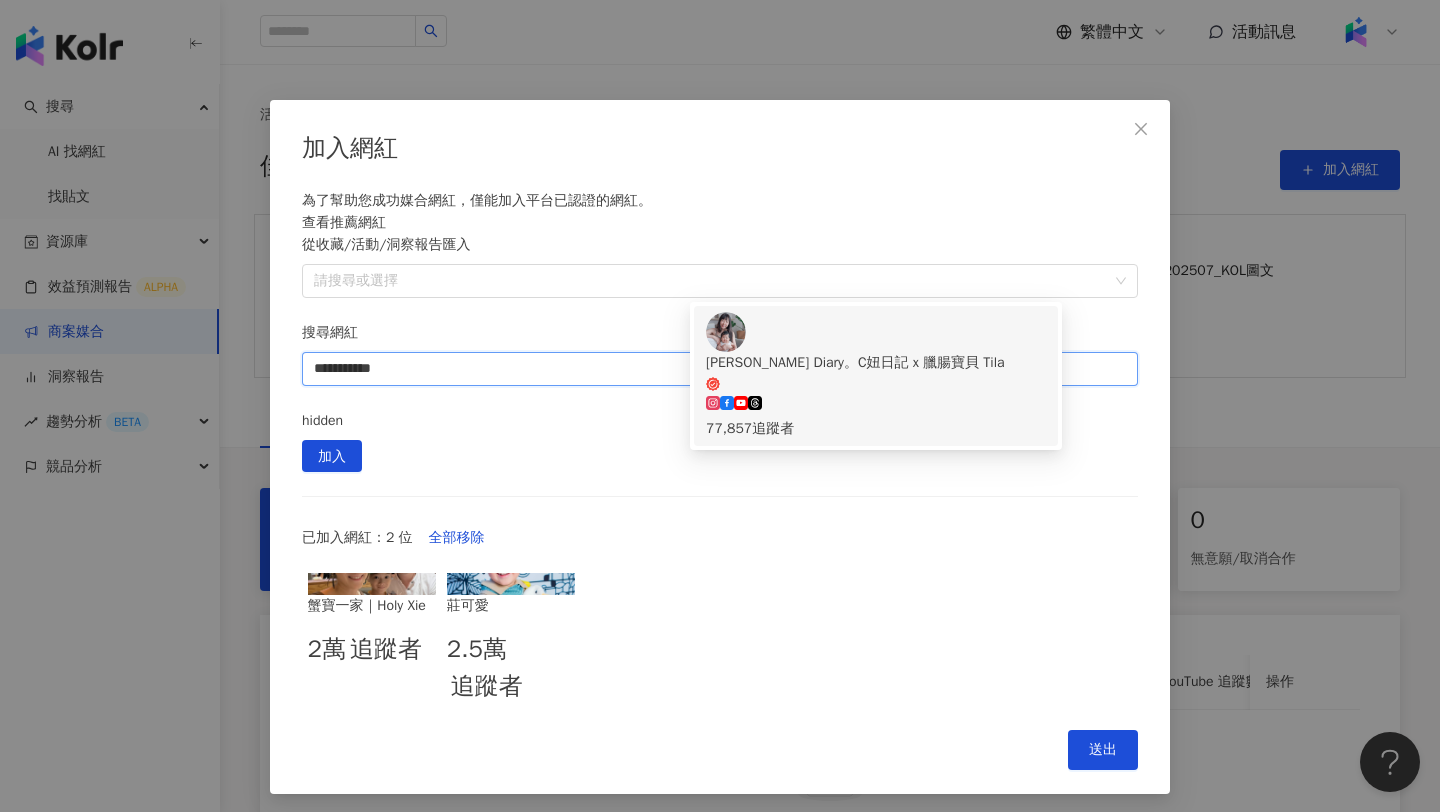 click on "[PERSON_NAME] Diary。C妞日記 x 臘腸寶貝 Tila 77,857 追蹤者" at bounding box center [876, 376] 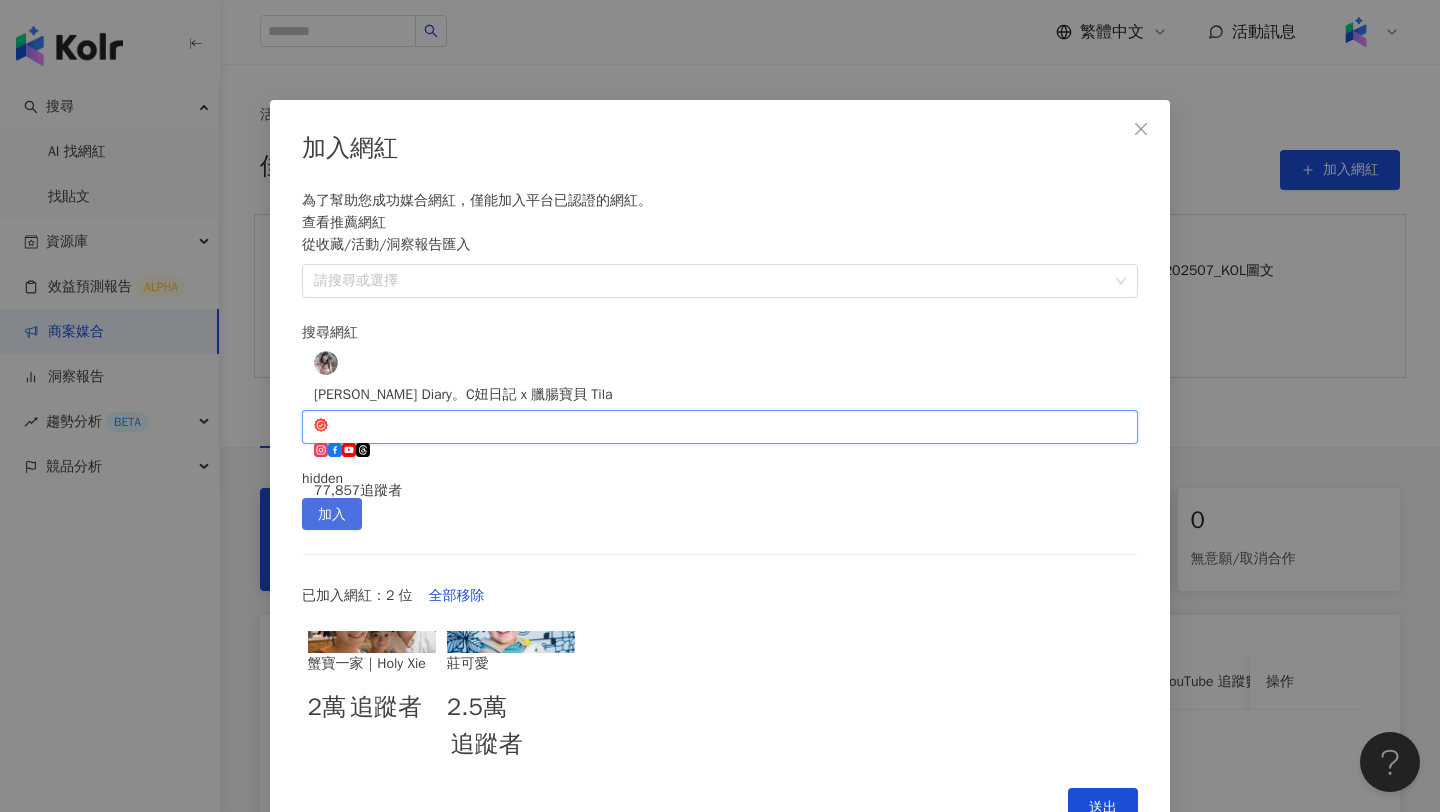 click on "加入" at bounding box center (332, 515) 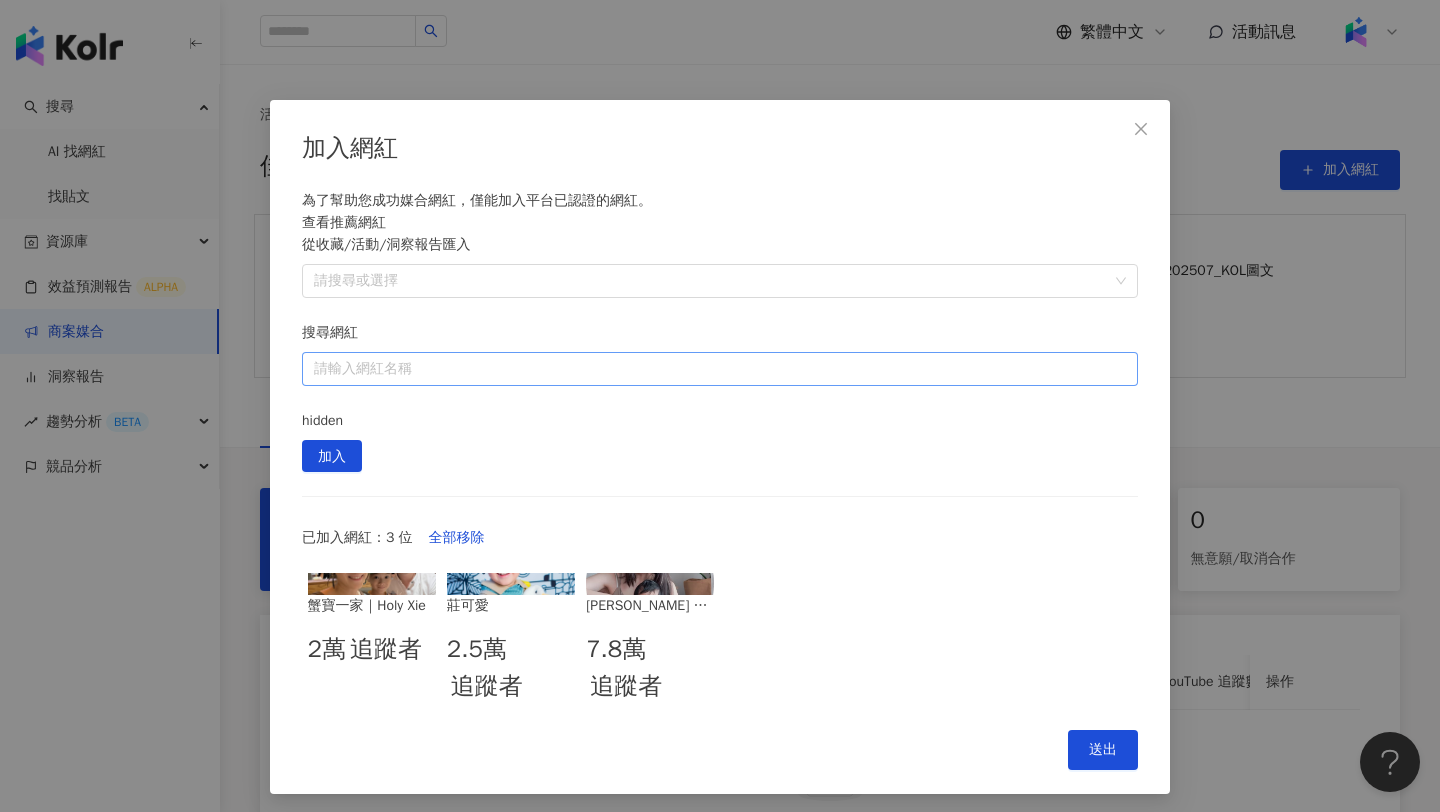 click on "搜尋網紅" at bounding box center (720, 369) 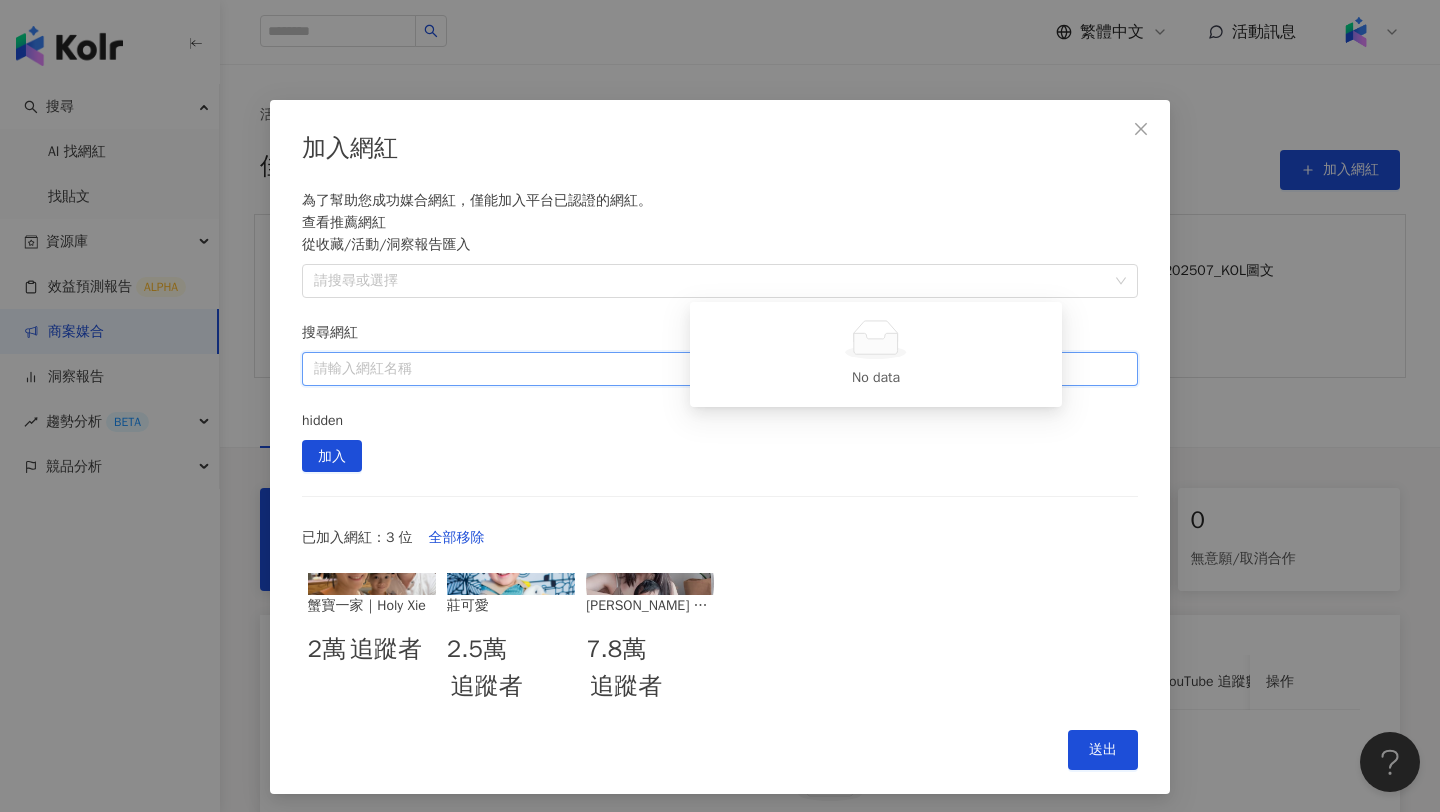 paste on "**********" 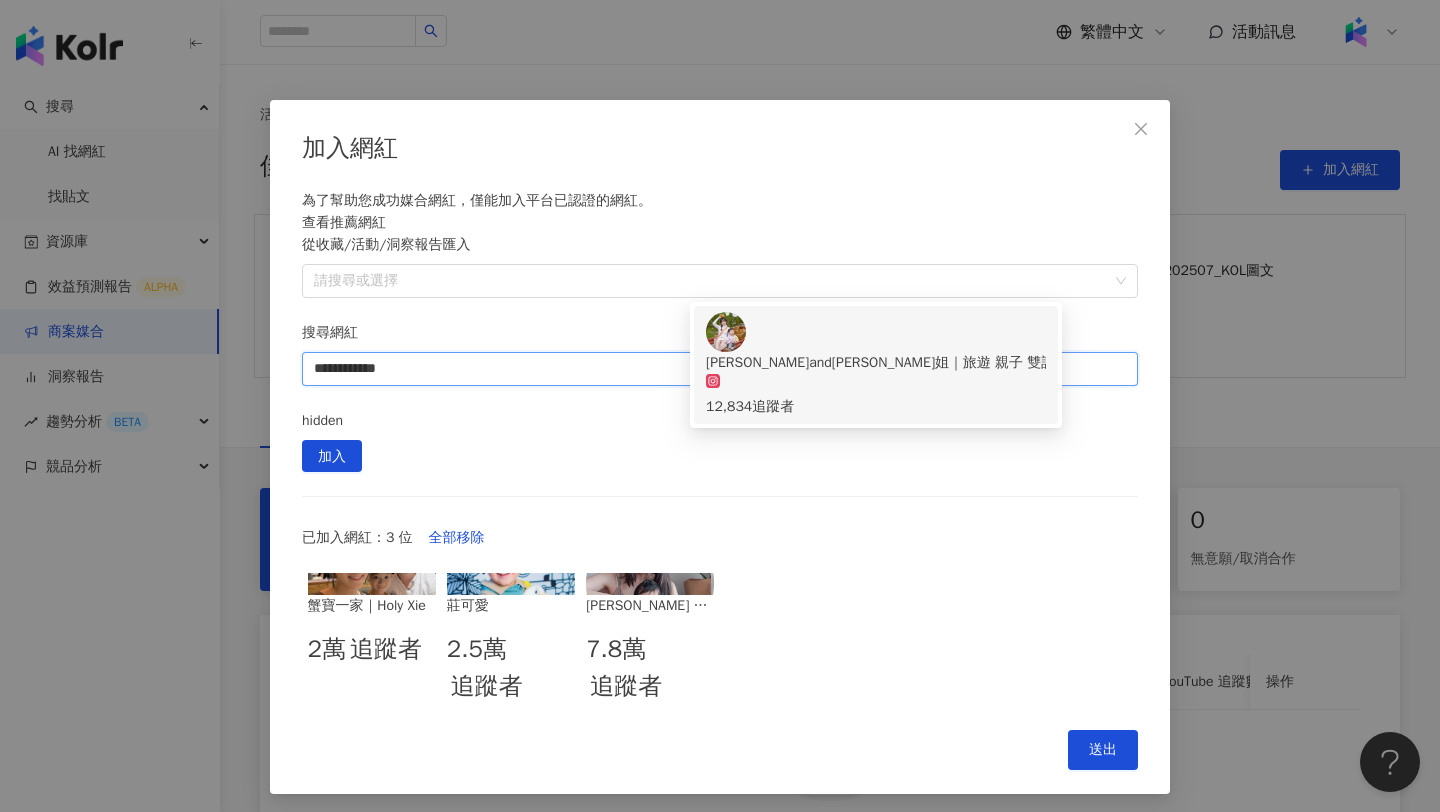 drag, startPoint x: 863, startPoint y: 335, endPoint x: 723, endPoint y: 181, distance: 208.12497 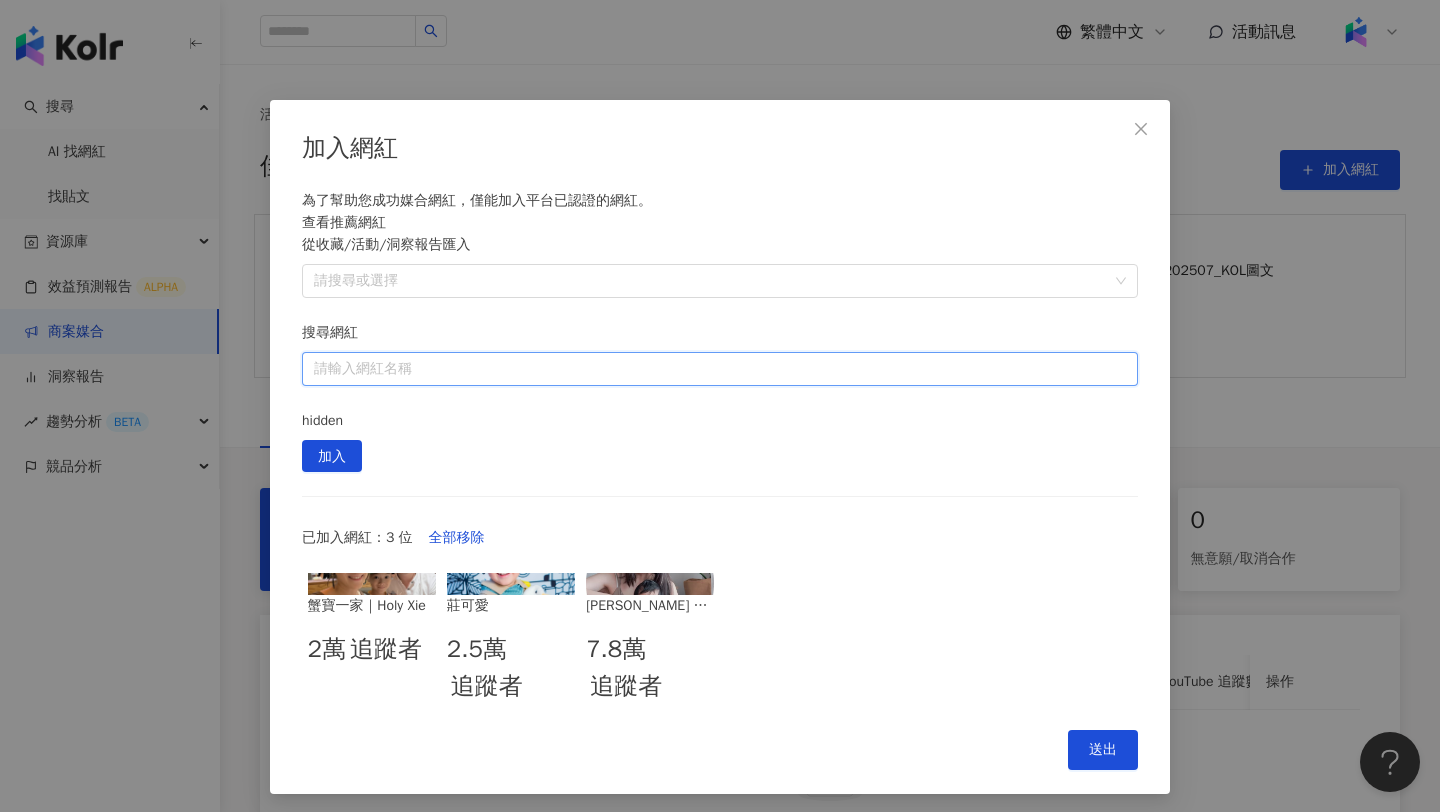 click on "搜尋網紅" at bounding box center (720, 369) 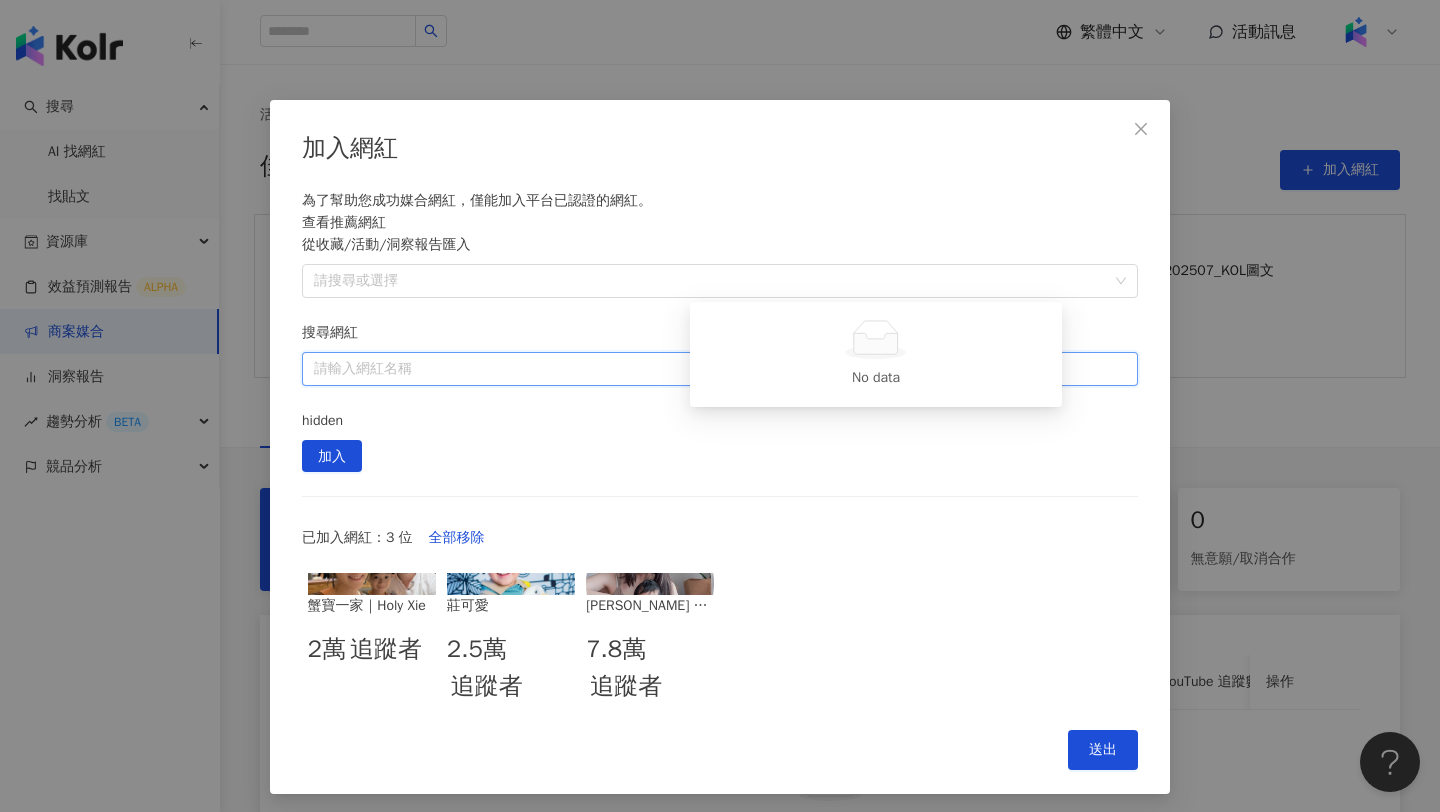 paste on "******" 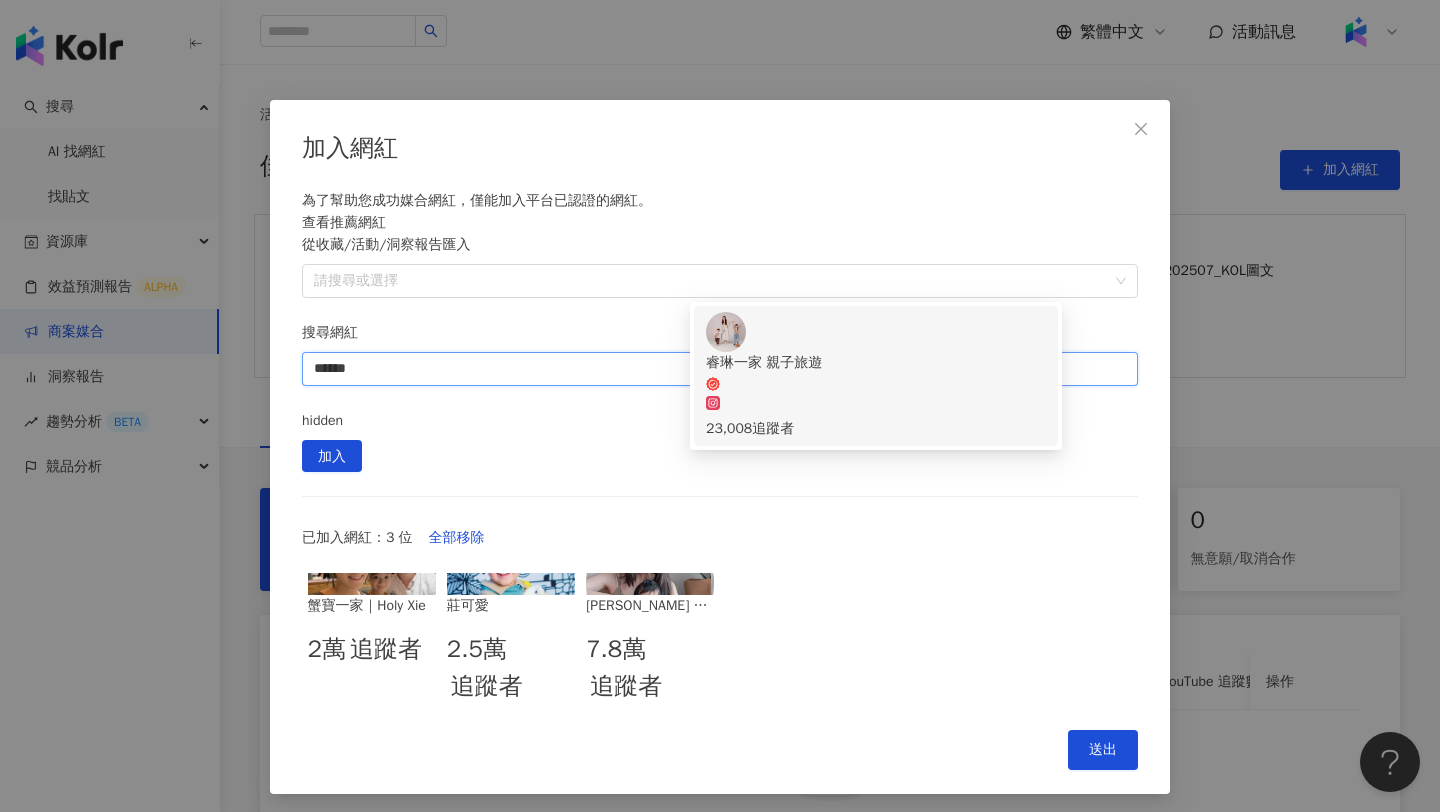 click on "[PERSON_NAME]一家 親子旅遊  23,008 追蹤者" at bounding box center [876, 376] 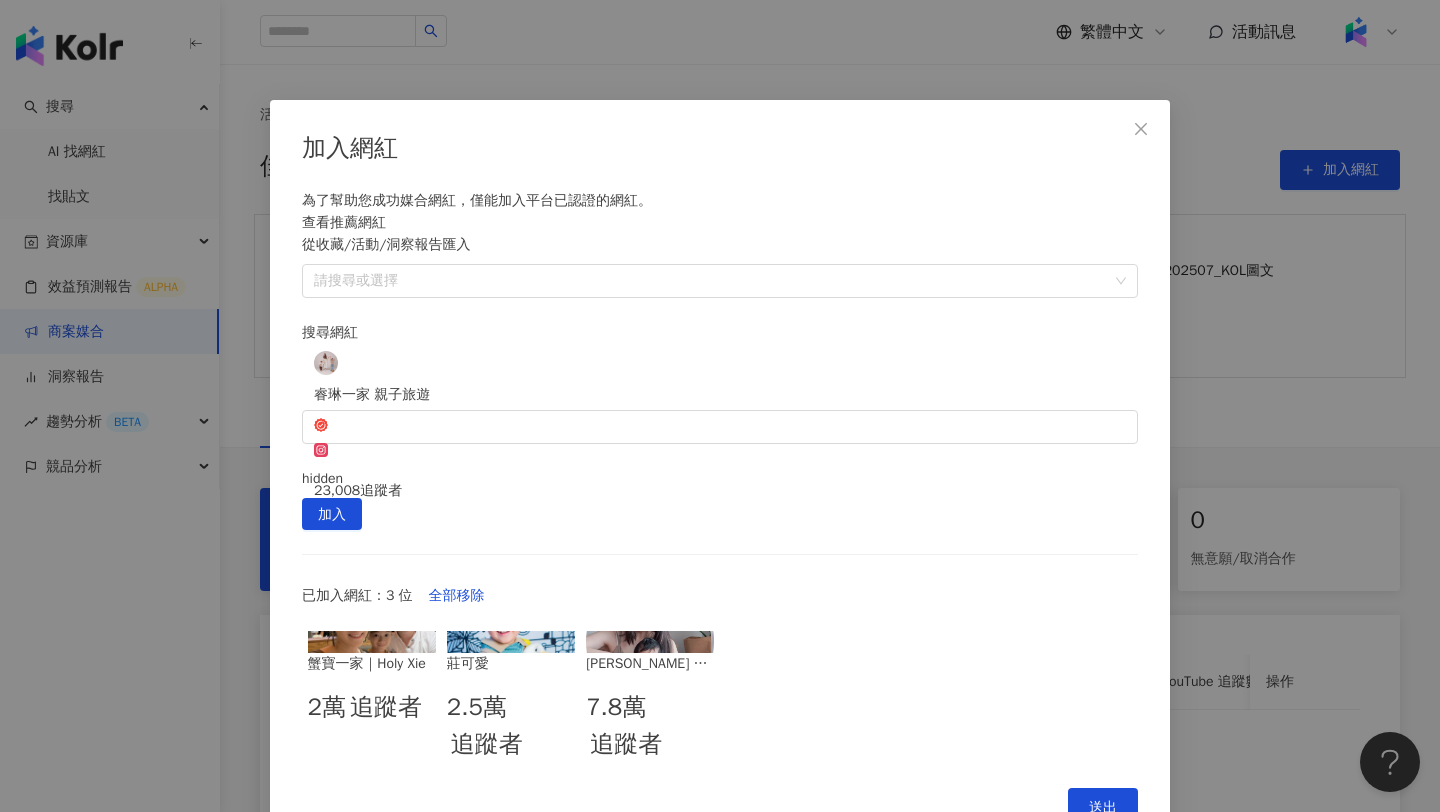 click on "加入網紅 為了幫助您成功媒合網紅，僅能加入平台已認證的網紅。 查看推薦網紅 從收藏/活動/洞察報告匯入   請搜尋或選擇 搜尋網紅 睿琳一家 親子旅遊  23,008 追蹤者 hidden 加入 已加入網紅：3 位 全部移除 蟹寶一家｜Holy Xie 2萬 追蹤者 莊可愛 2.5萬 追蹤者 [PERSON_NAME] Diary。C妞日記 x 臘腸寶貝 Tila 7.8萬 追蹤者 Cancel 送出" at bounding box center [720, 476] 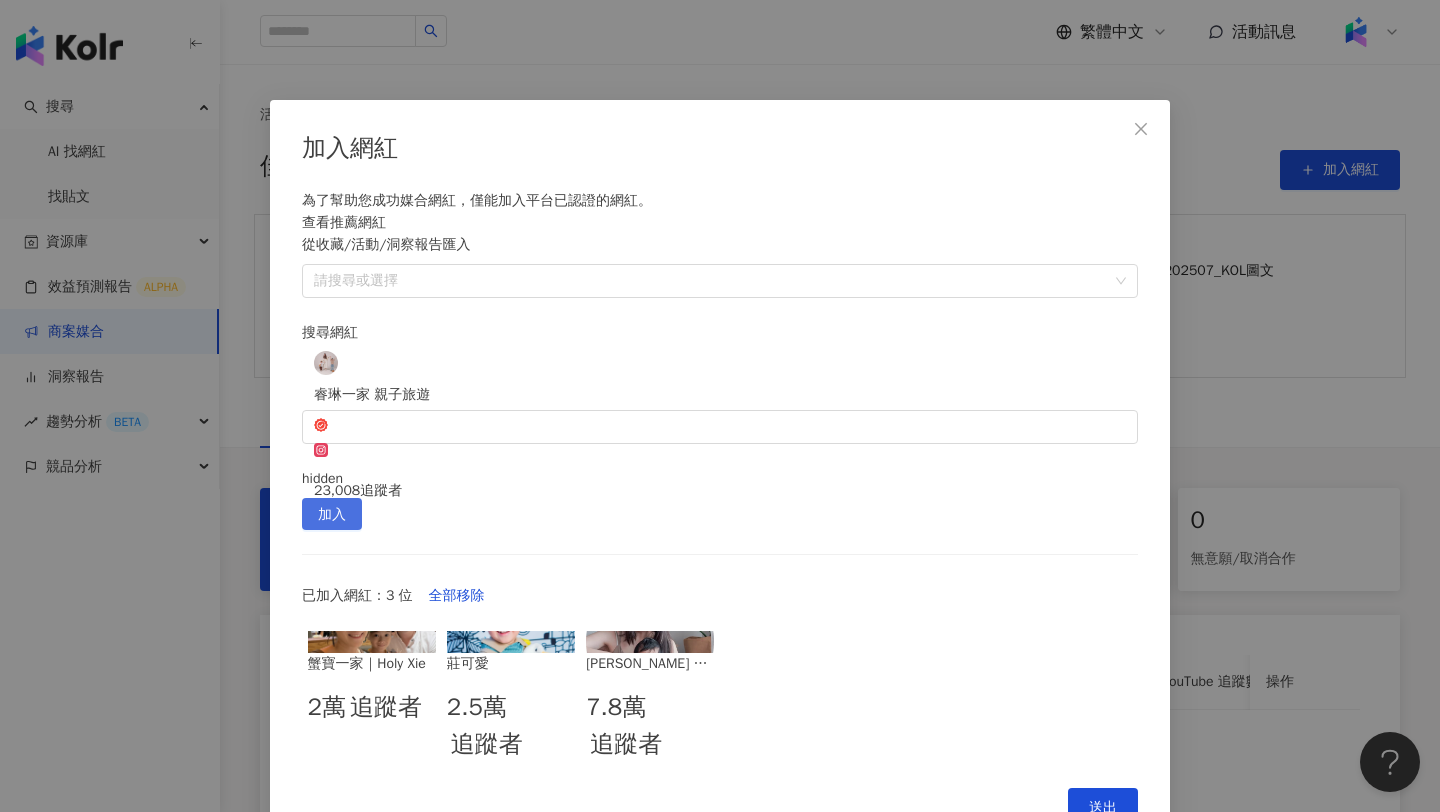 click on "加入" at bounding box center (332, 515) 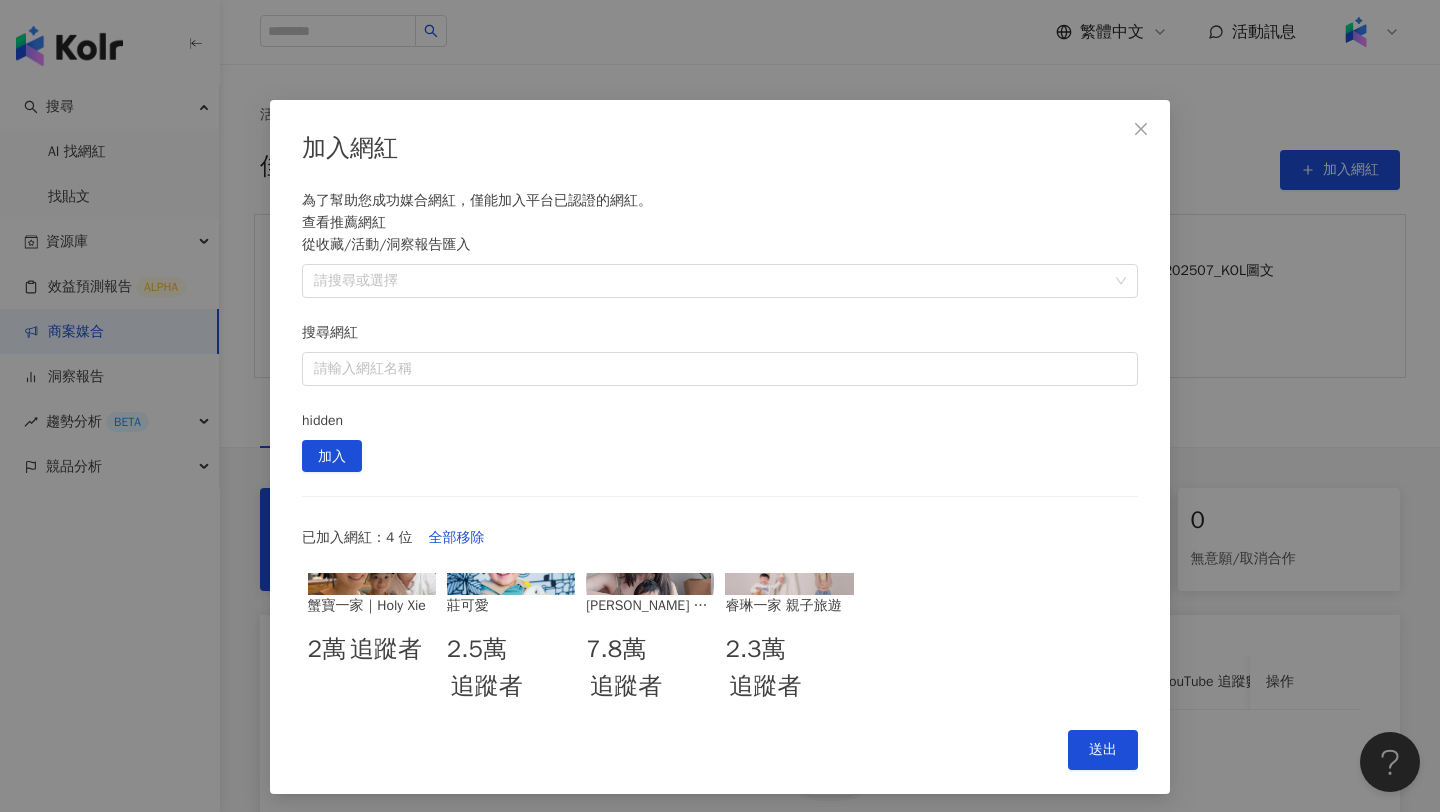 click on "搜尋網紅" at bounding box center (720, 337) 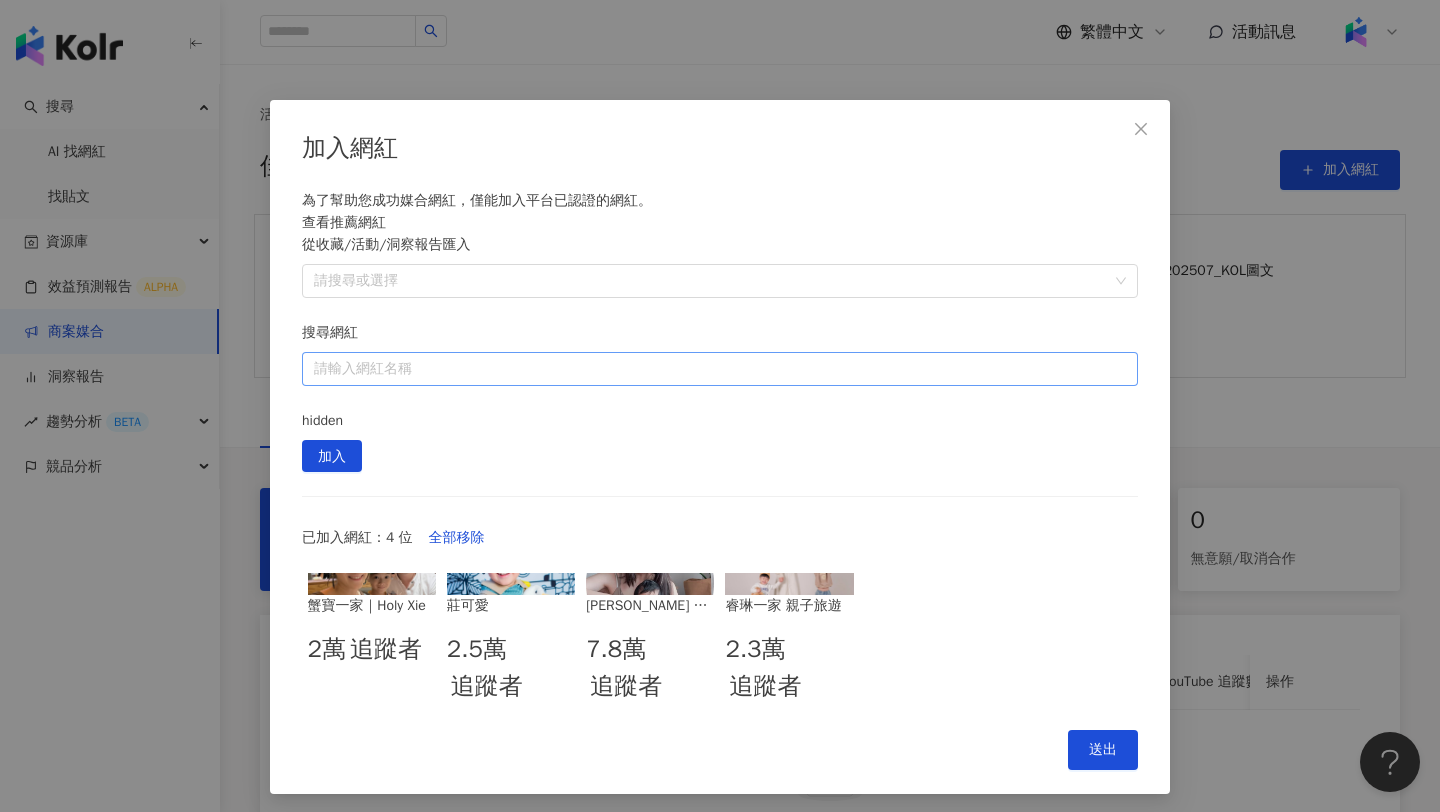 click on "搜尋網紅" at bounding box center (720, 369) 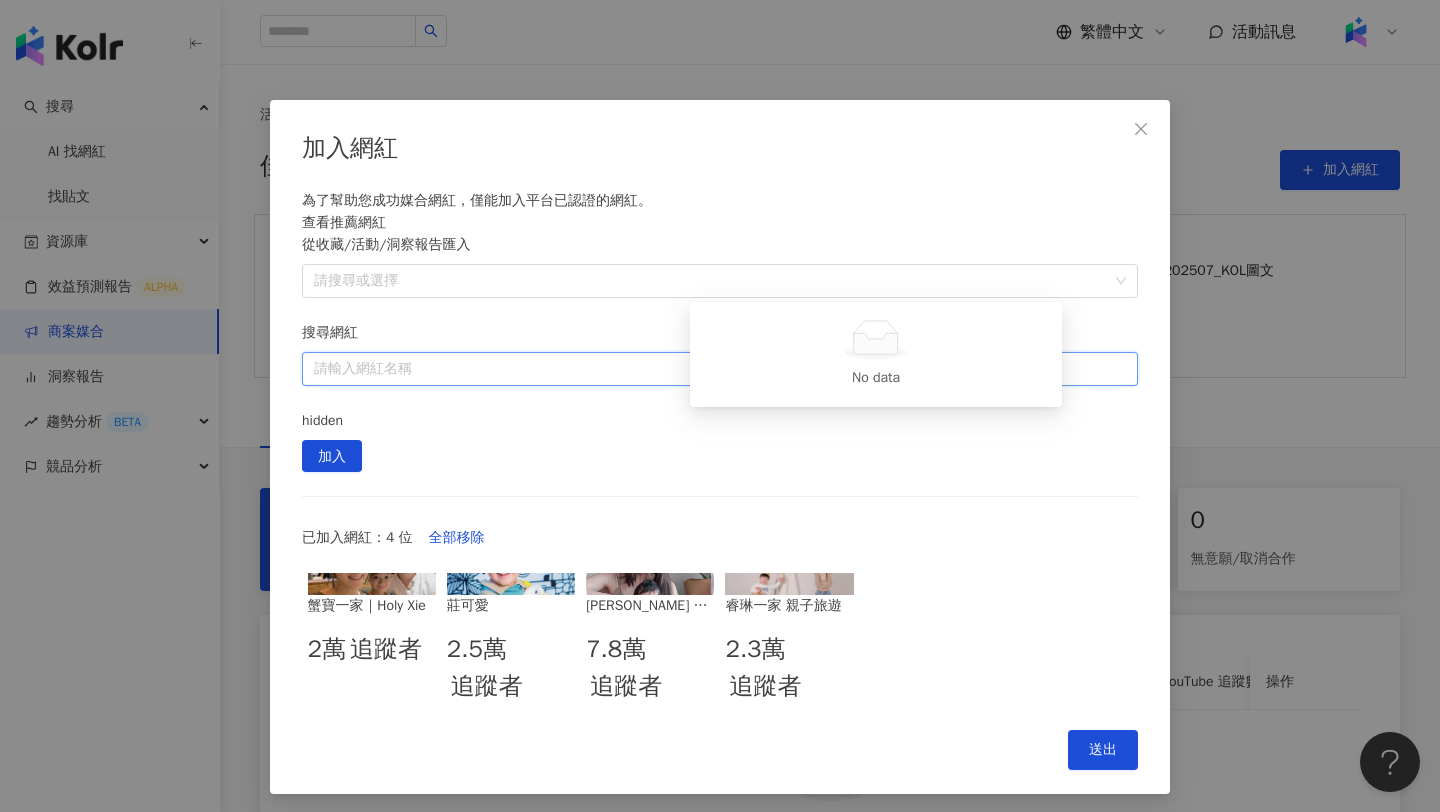 paste on "*********" 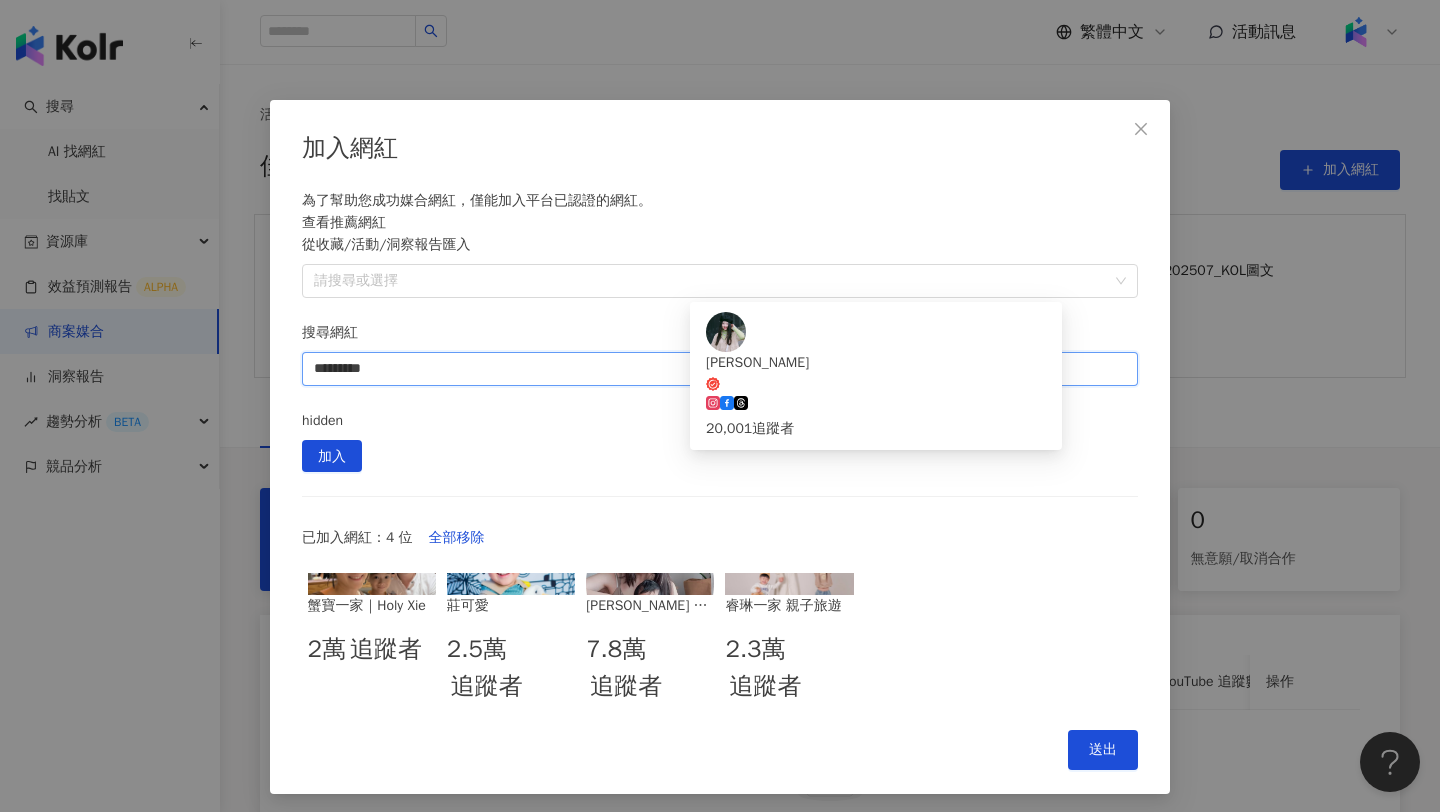 click on "[PERSON_NAME]" at bounding box center [876, 363] 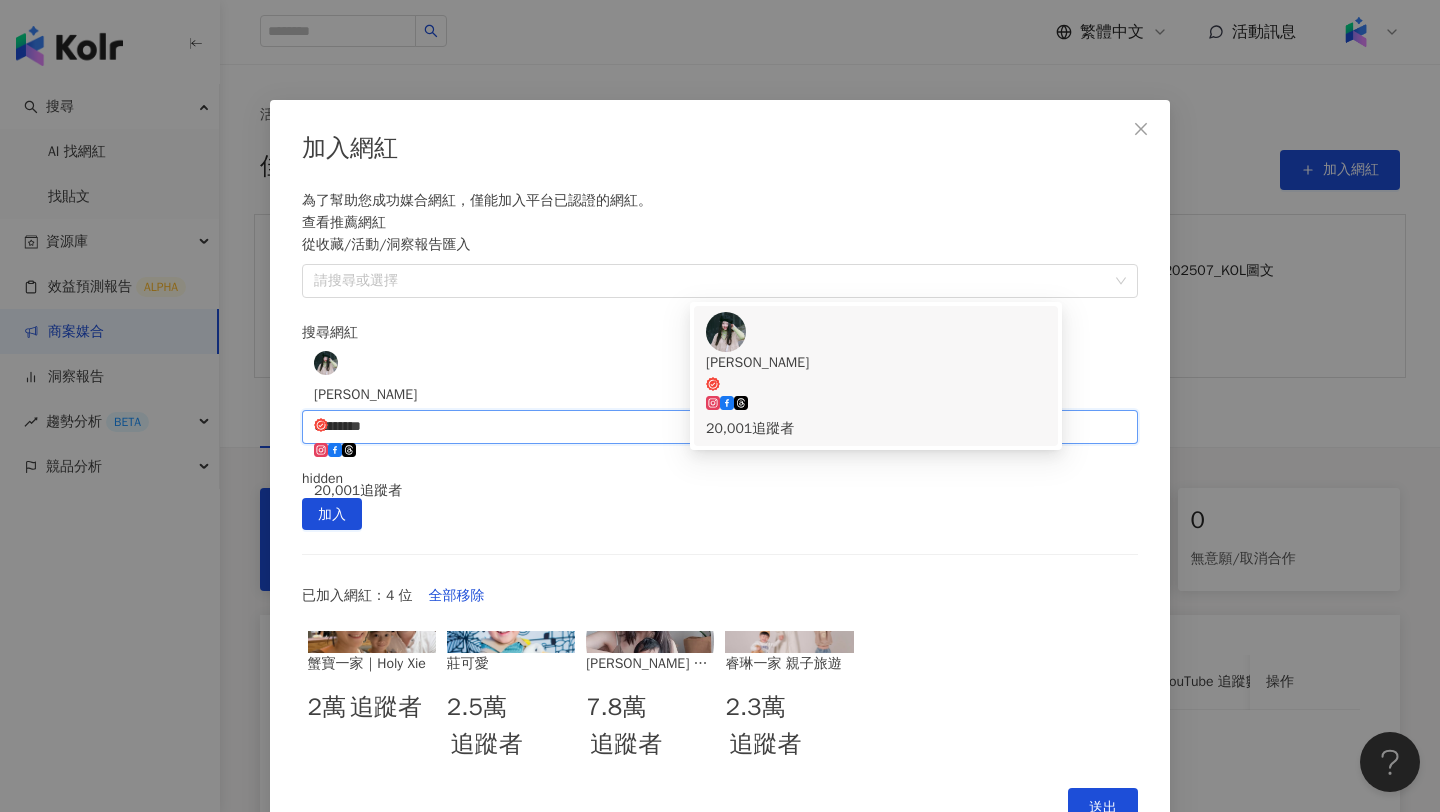 type 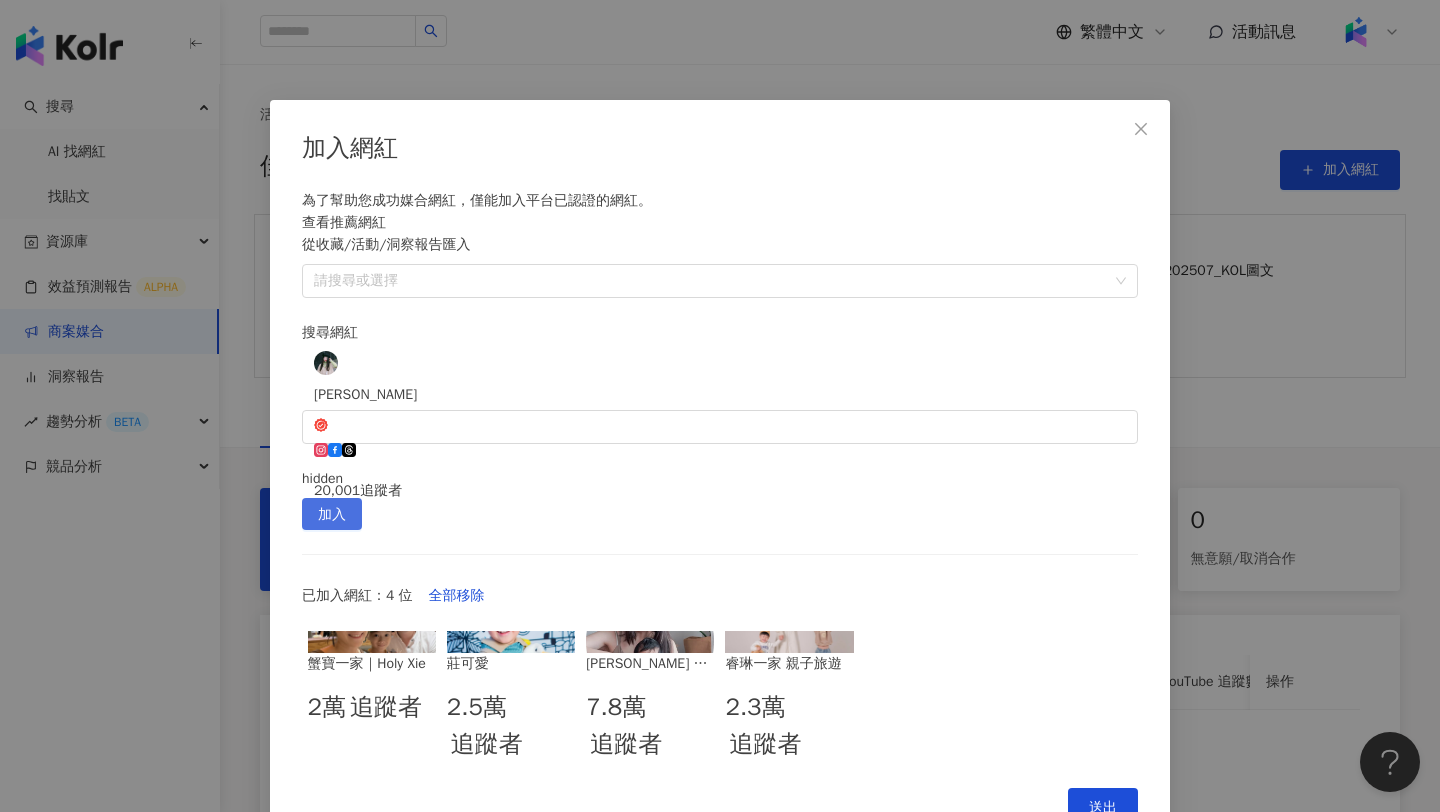 click on "加入" at bounding box center (332, 514) 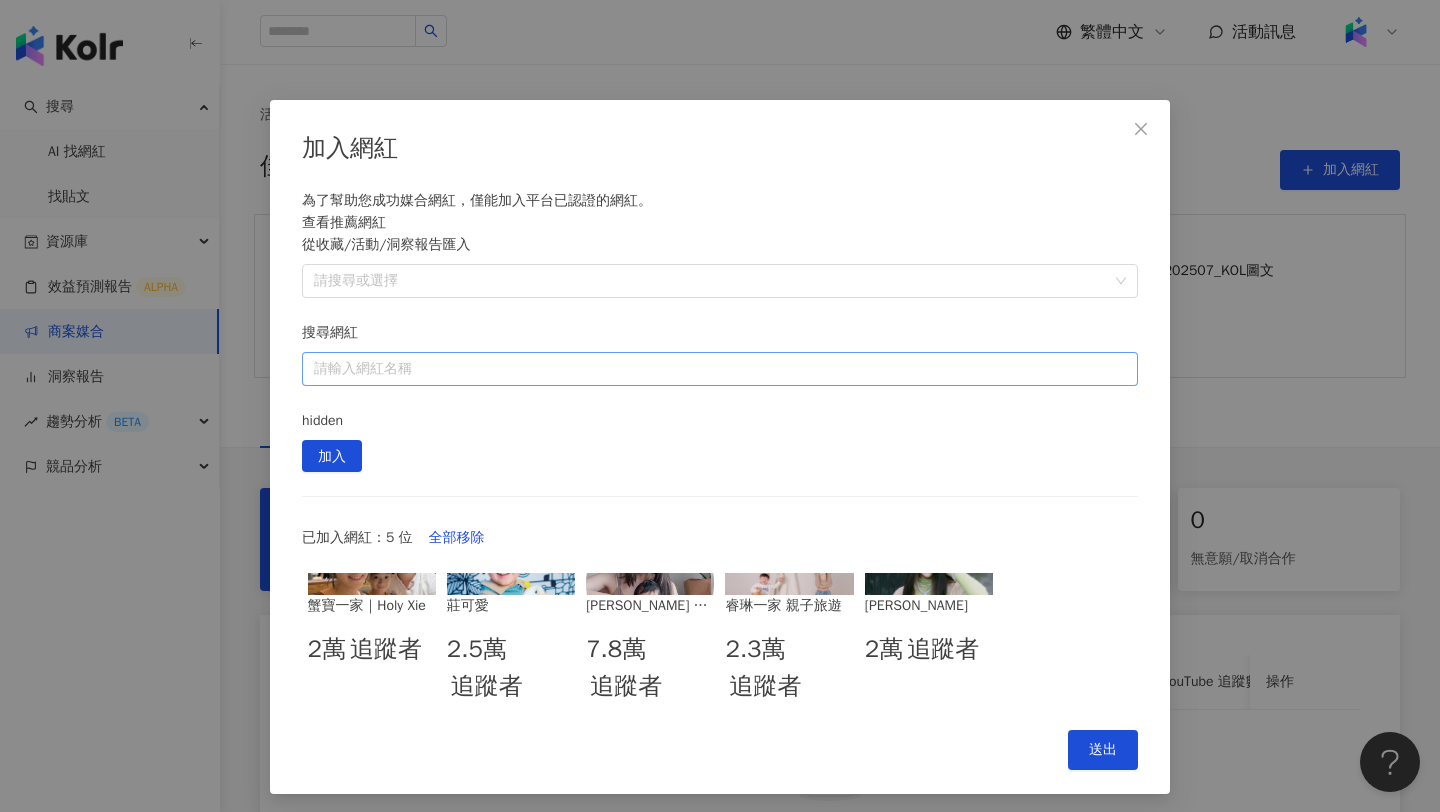click on "搜尋網紅" at bounding box center [720, 369] 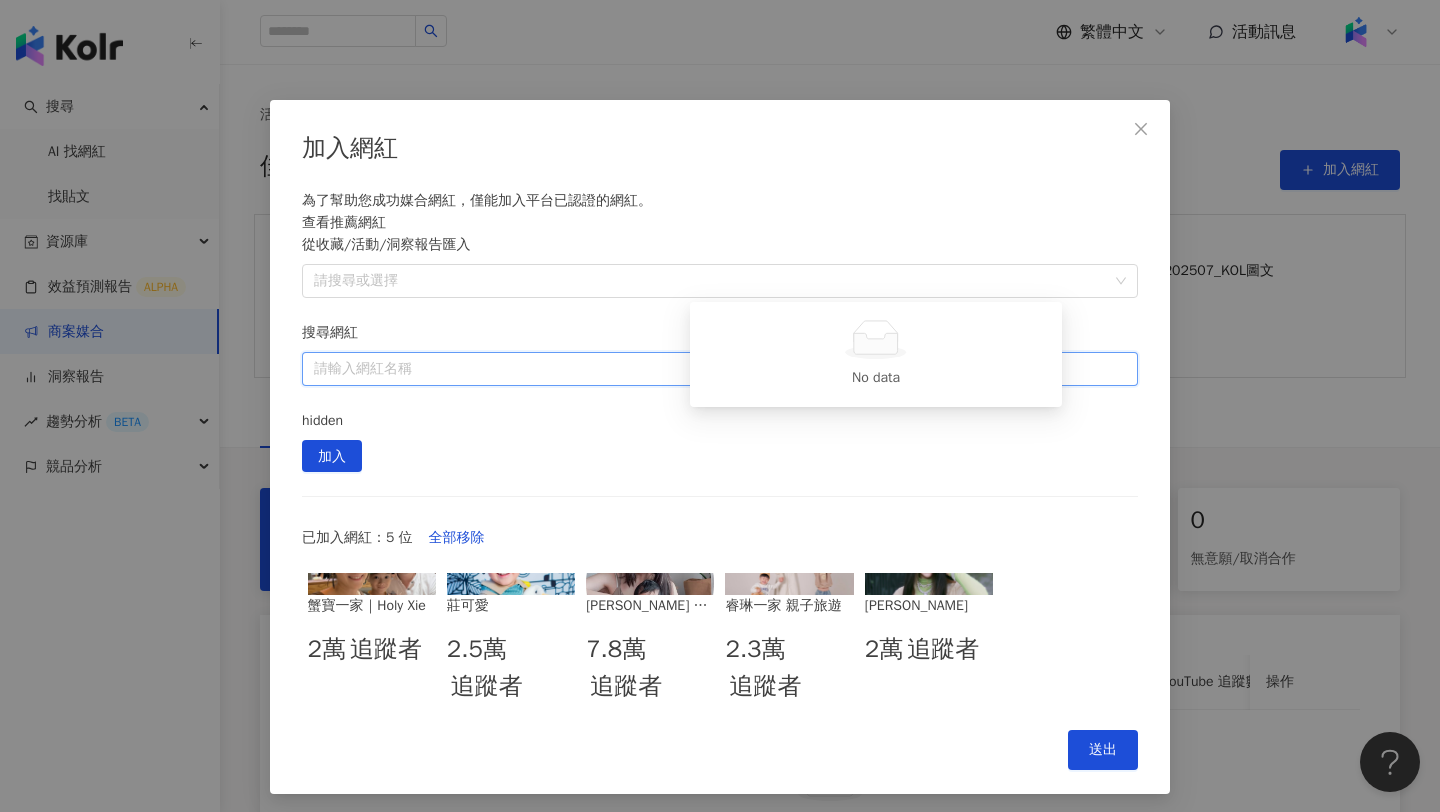 paste on "**********" 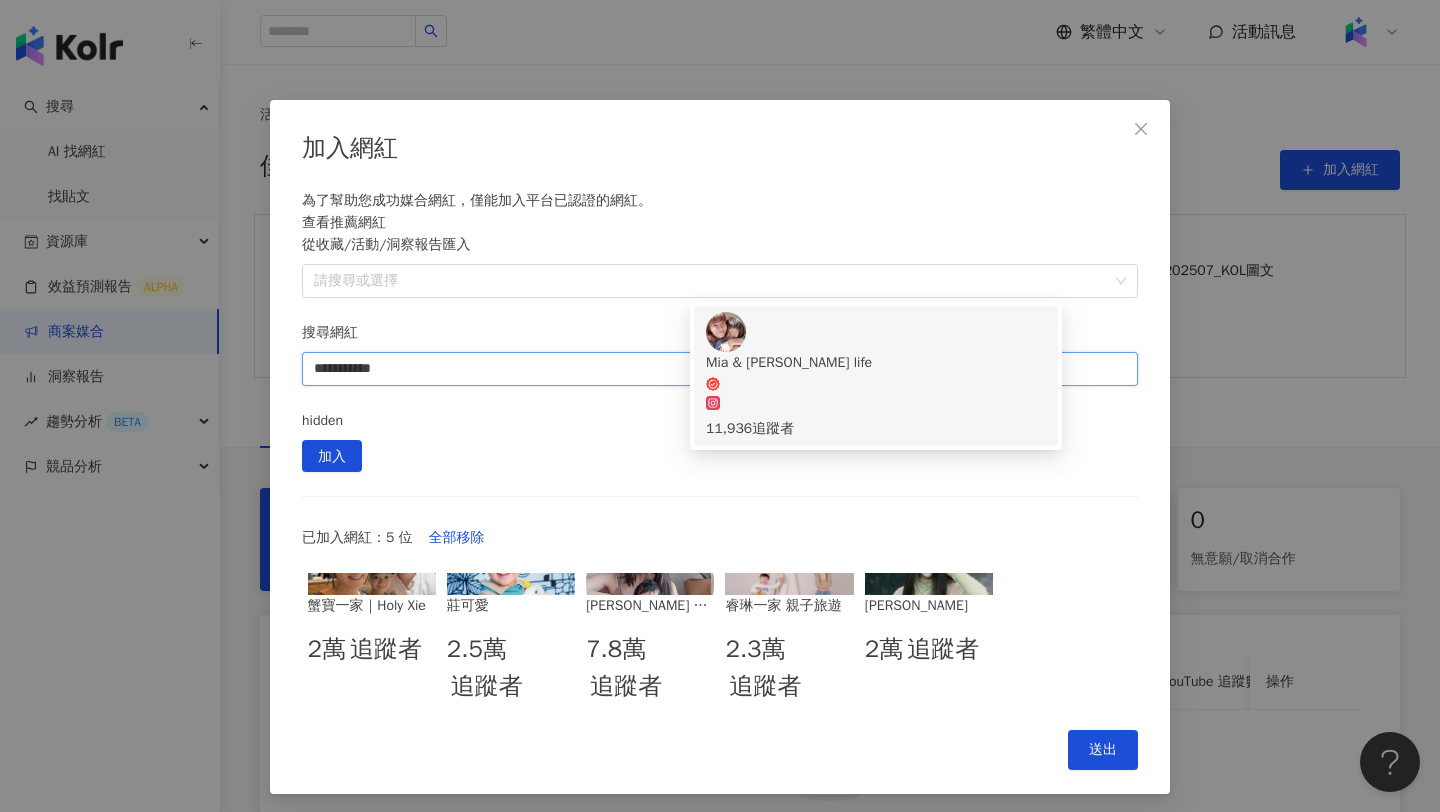 click on "[PERSON_NAME] & [PERSON_NAME] life 11,936 追蹤者" at bounding box center [876, 376] 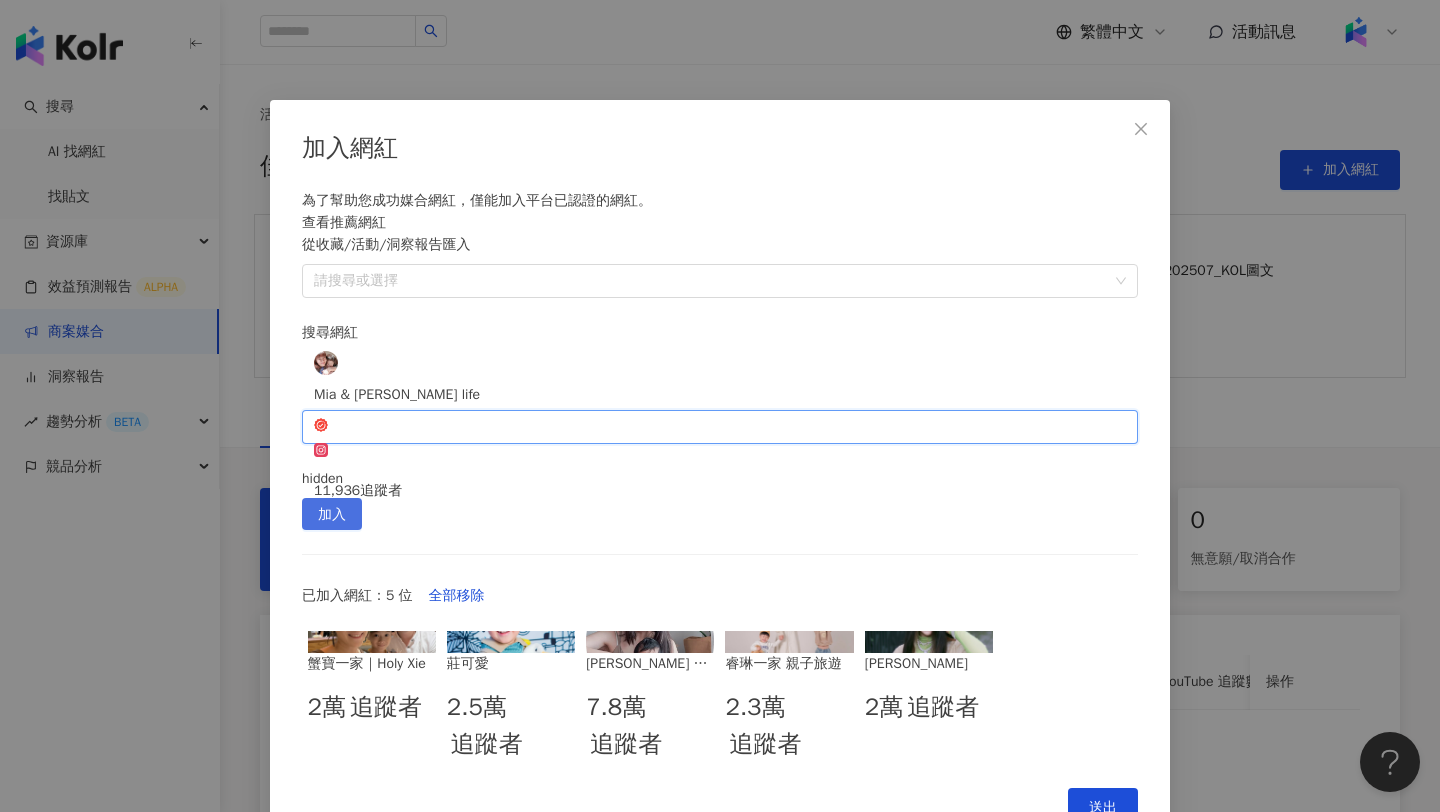 click on "加入" at bounding box center [332, 515] 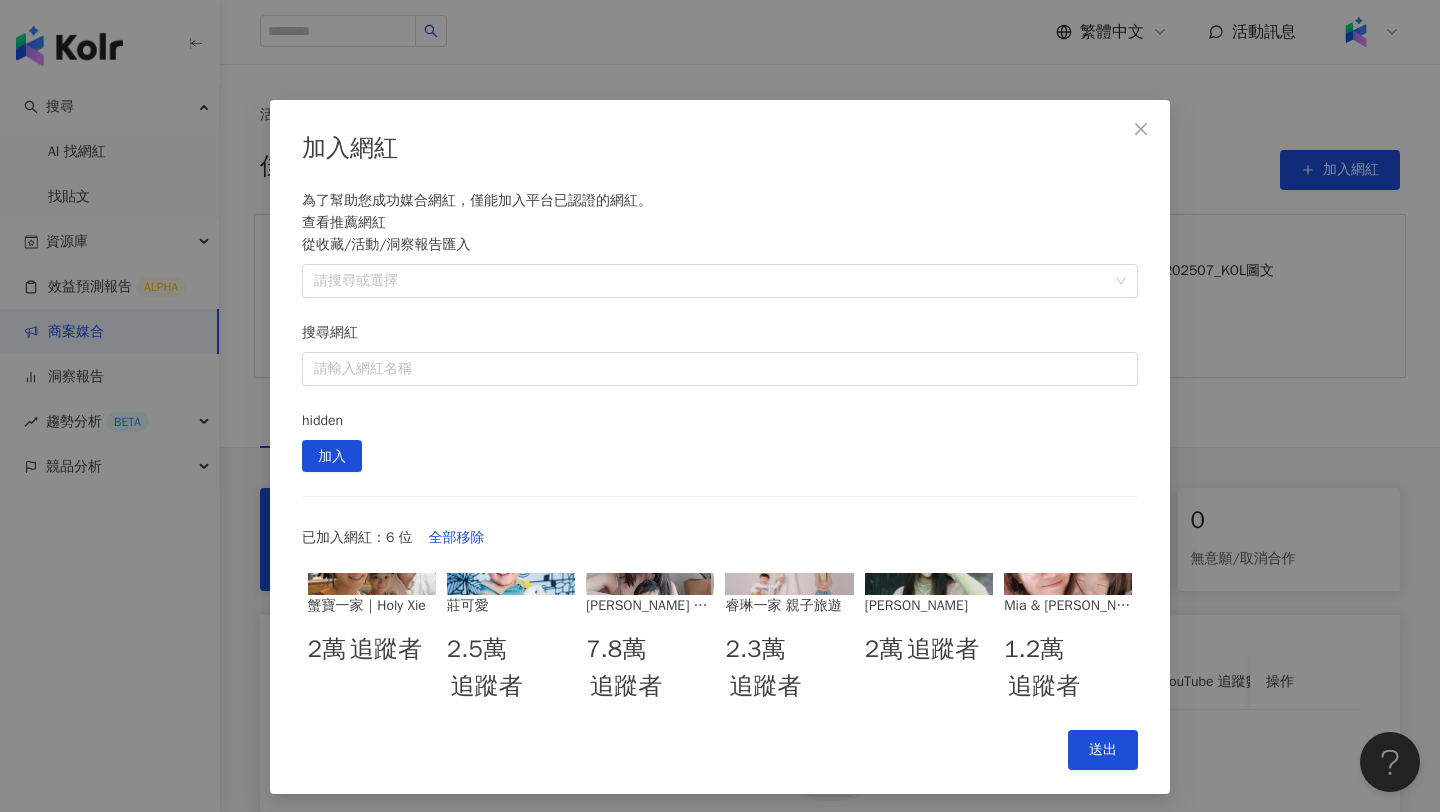 click on "搜尋網紅 請輸入網紅名稱" at bounding box center [720, 354] 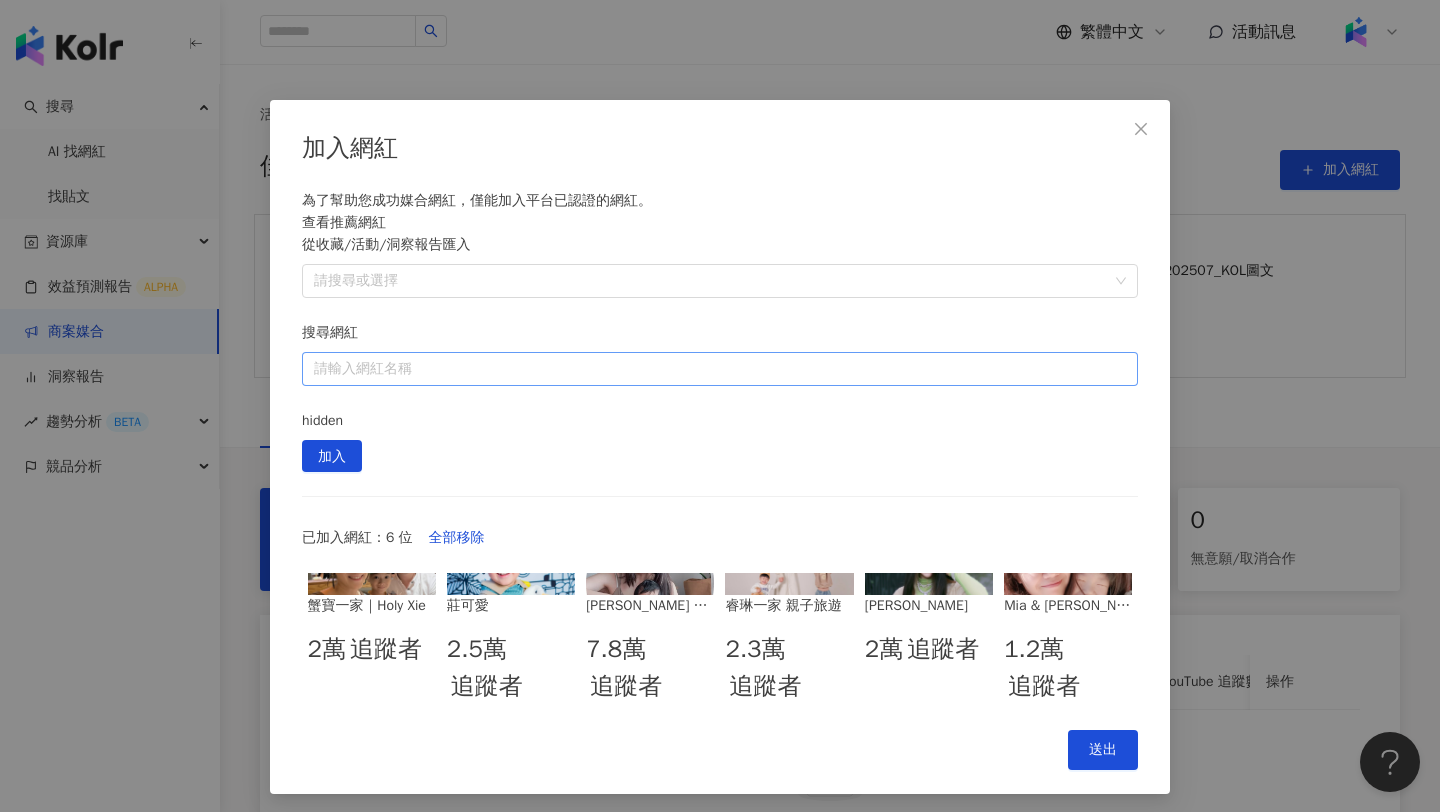 click on "搜尋網紅" at bounding box center (720, 369) 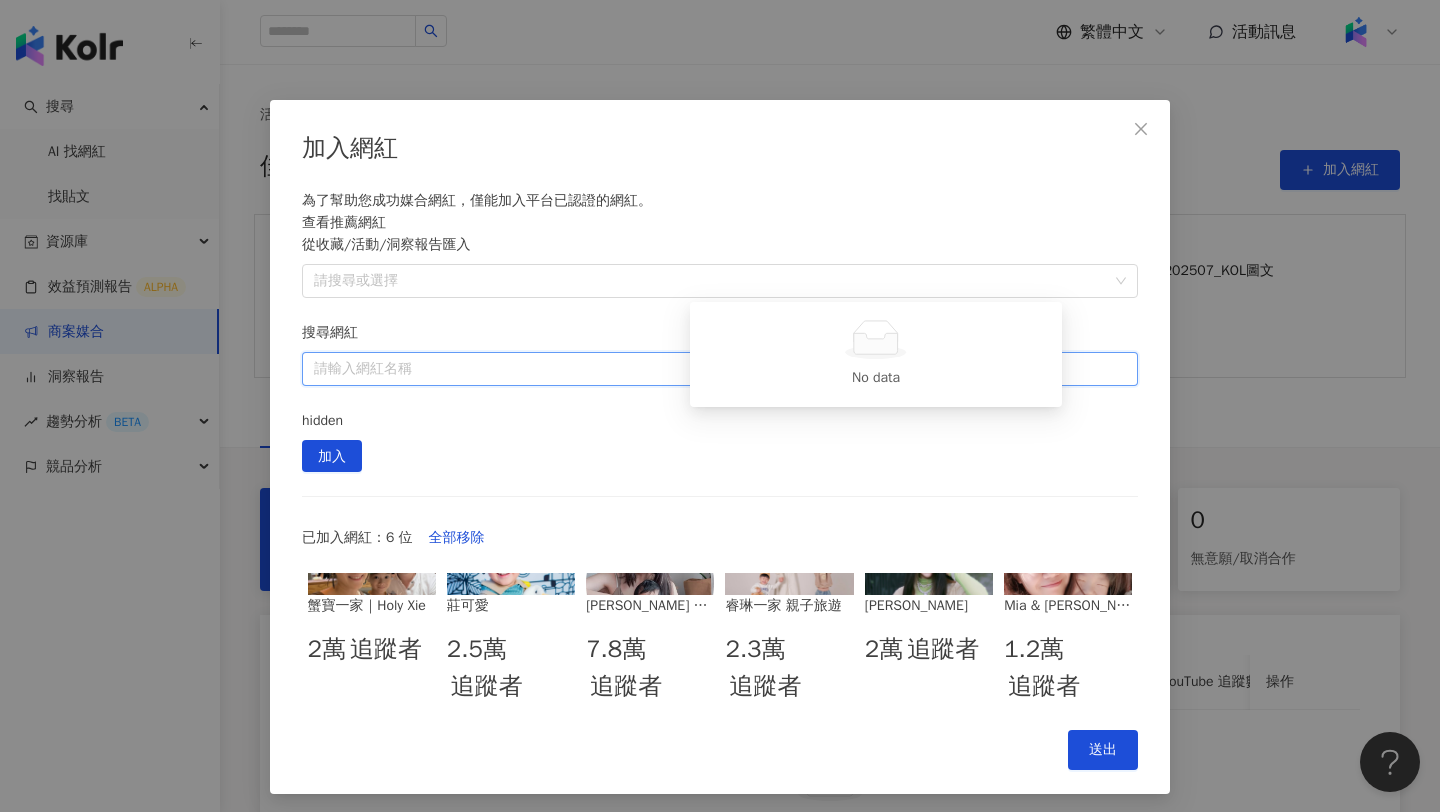 paste on "**********" 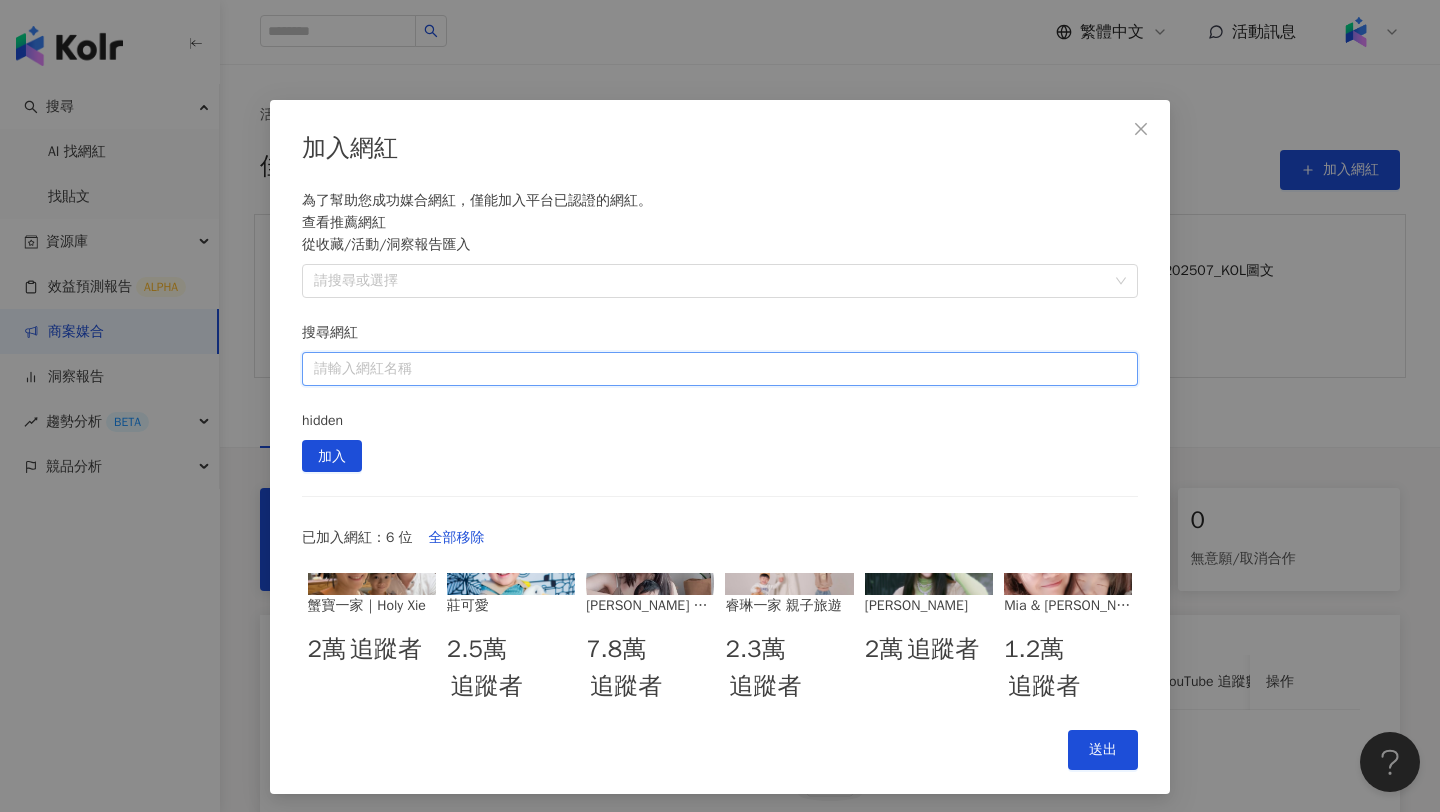 click on "搜尋網紅" at bounding box center (720, 369) 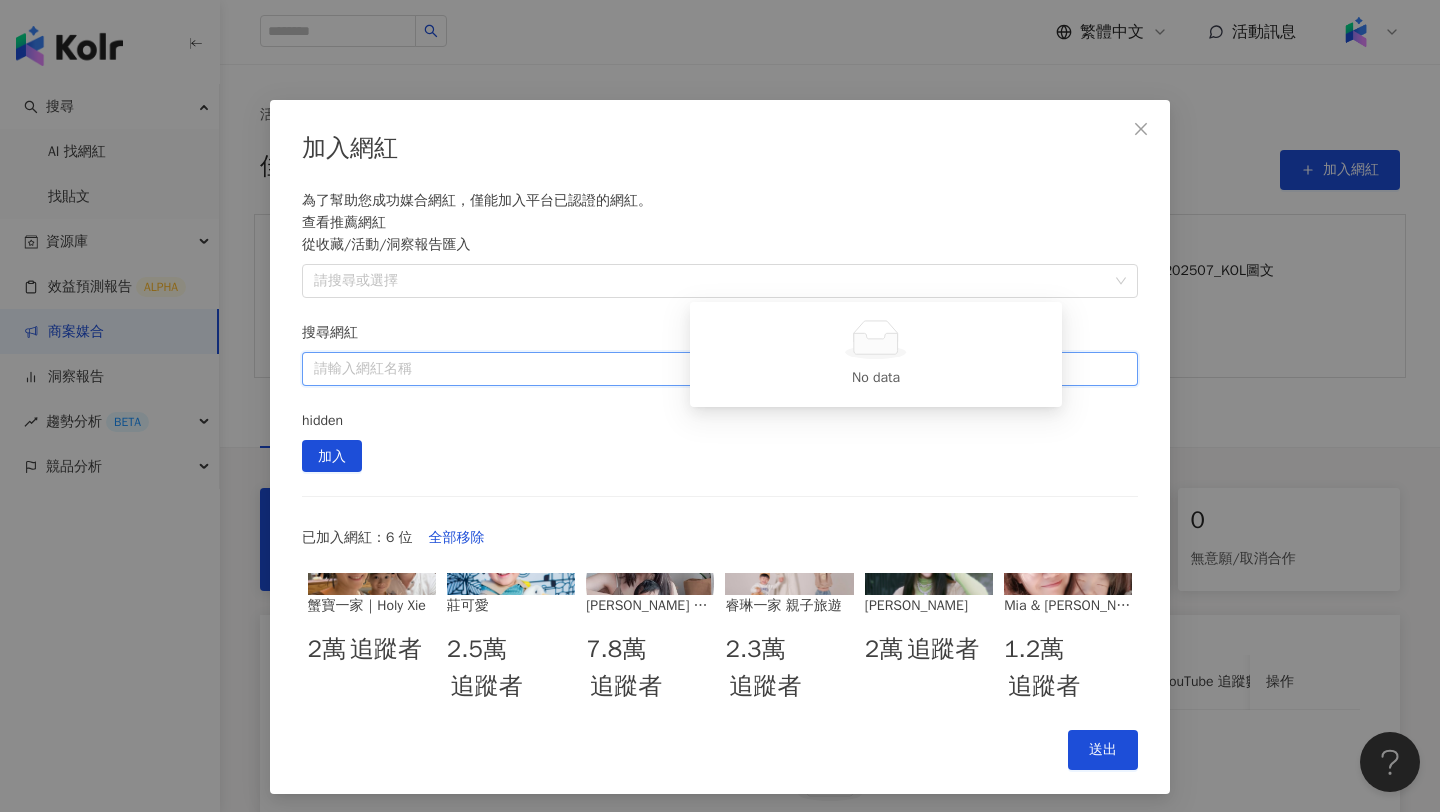 paste on "**********" 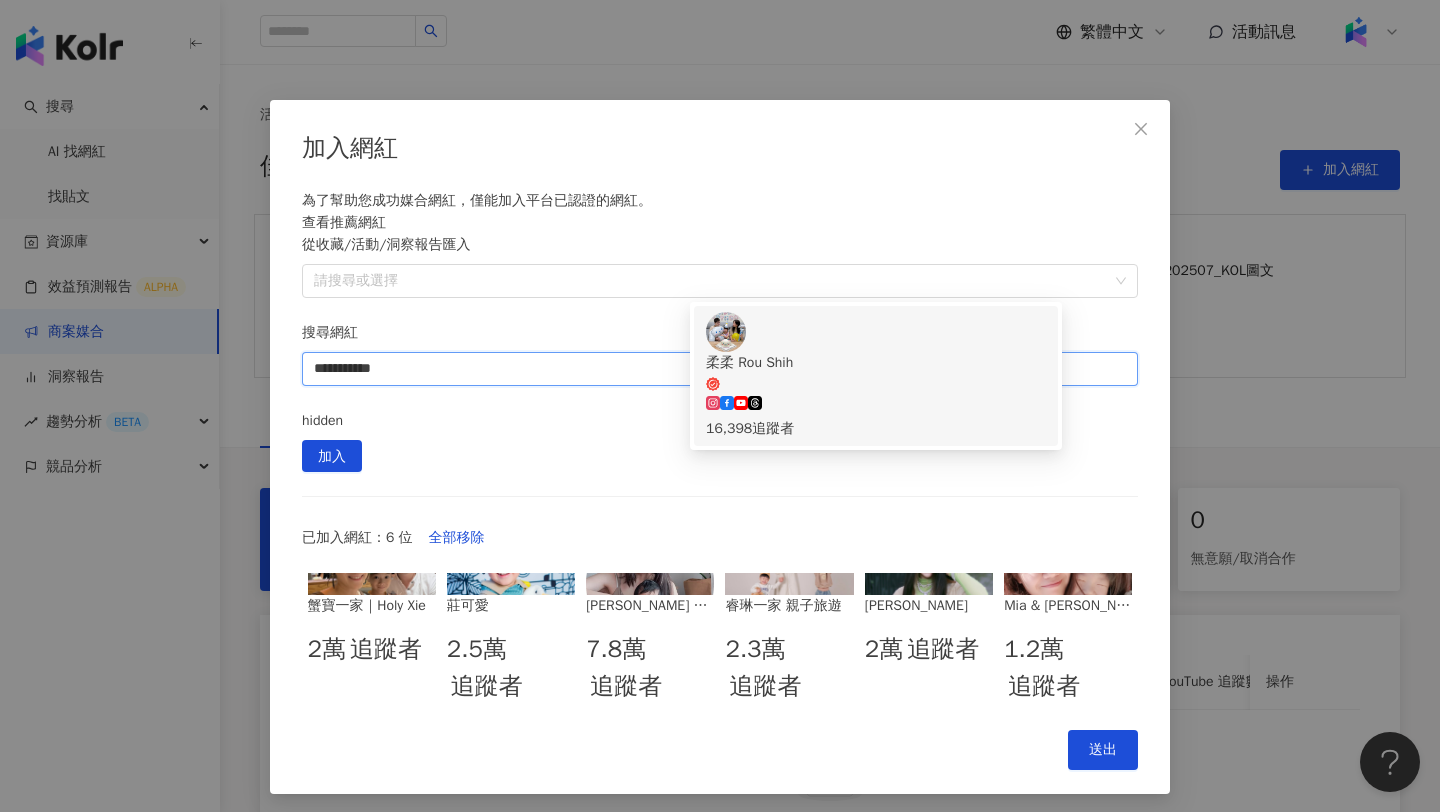click on "柔柔 Rou Shih 16,398 追蹤者" at bounding box center (876, 376) 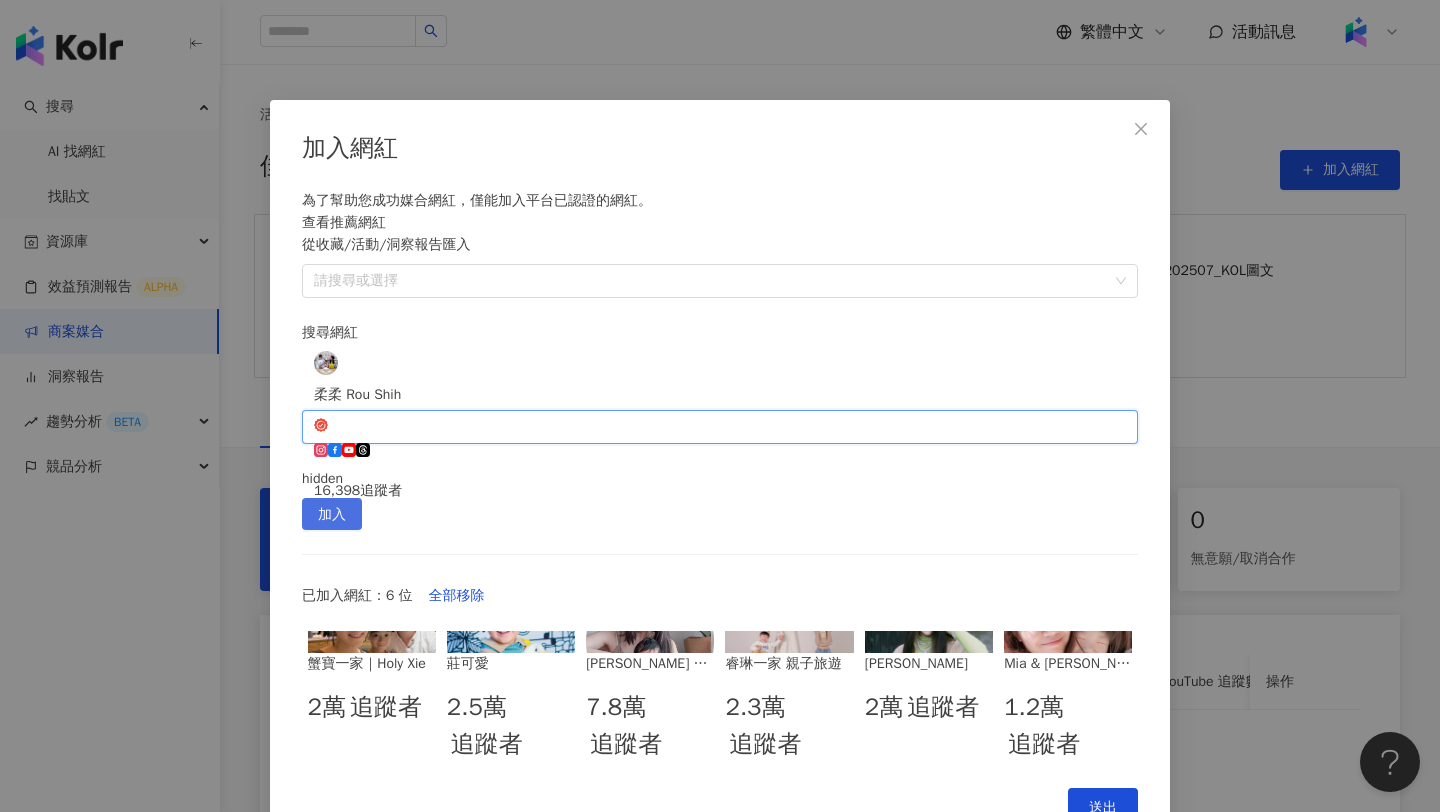 click on "加入" at bounding box center [332, 514] 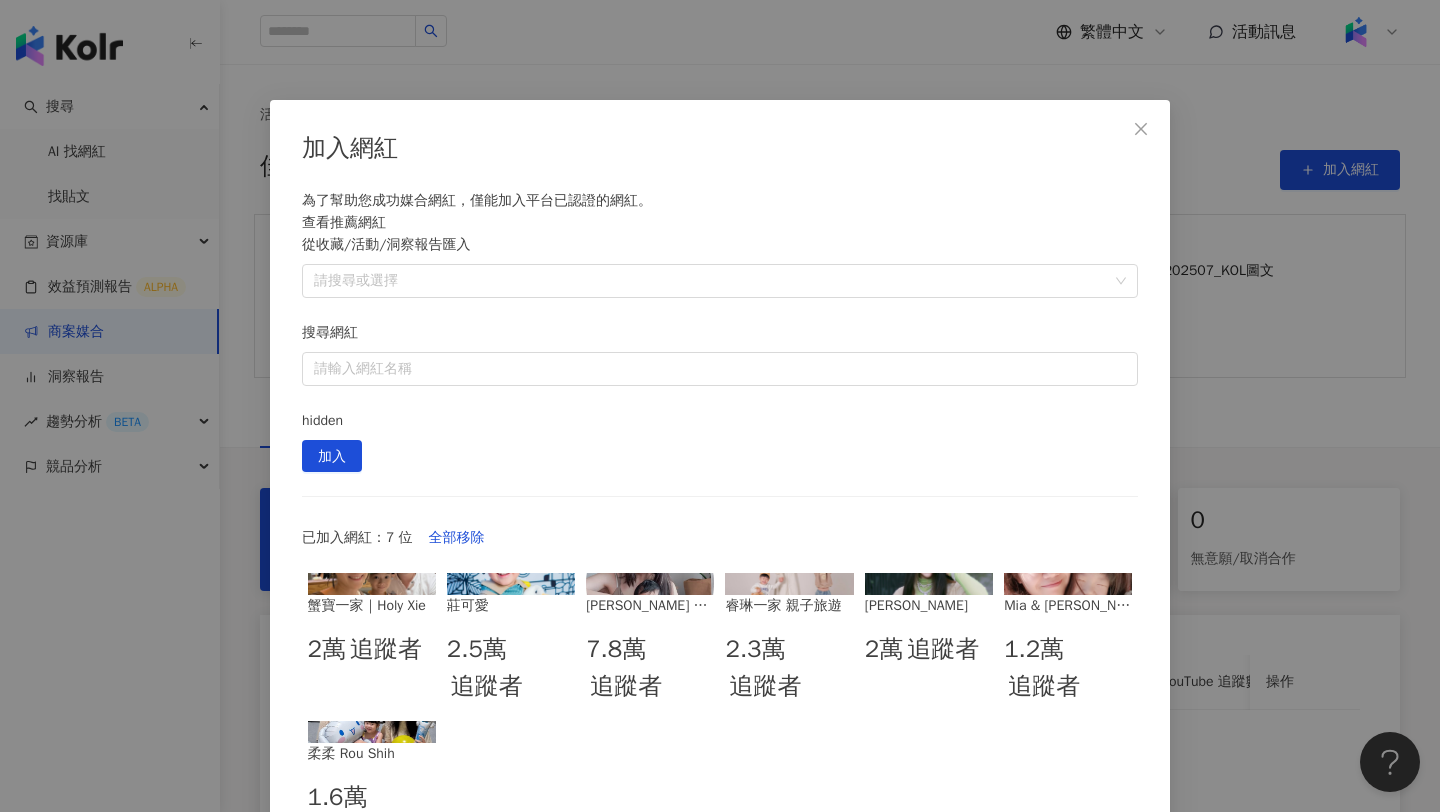 click on "為了幫助您成功媒合網紅，僅能加入平台已認證的網紅。 查看推薦網紅 從收藏/活動/洞察報告匯入   請搜尋或選擇 搜尋網紅 請輸入網紅名稱 hidden 加入 已加入網紅：7 位 全部移除 蟹寶一家｜Holy Xie 2萬 追蹤者 莊可愛 2.5萬 追蹤者 [PERSON_NAME] Diary。C妞日記 x 臘腸寶貝 Tila 7.8萬 追蹤者 [PERSON_NAME]一家 親子旅遊  2.3萬 追蹤者 [PERSON_NAME] 2萬 追蹤者 [PERSON_NAME] & [PERSON_NAME] life 1.2萬 追蹤者 柔柔 Rou Shih 1.6萬 追蹤者" at bounding box center [720, 522] 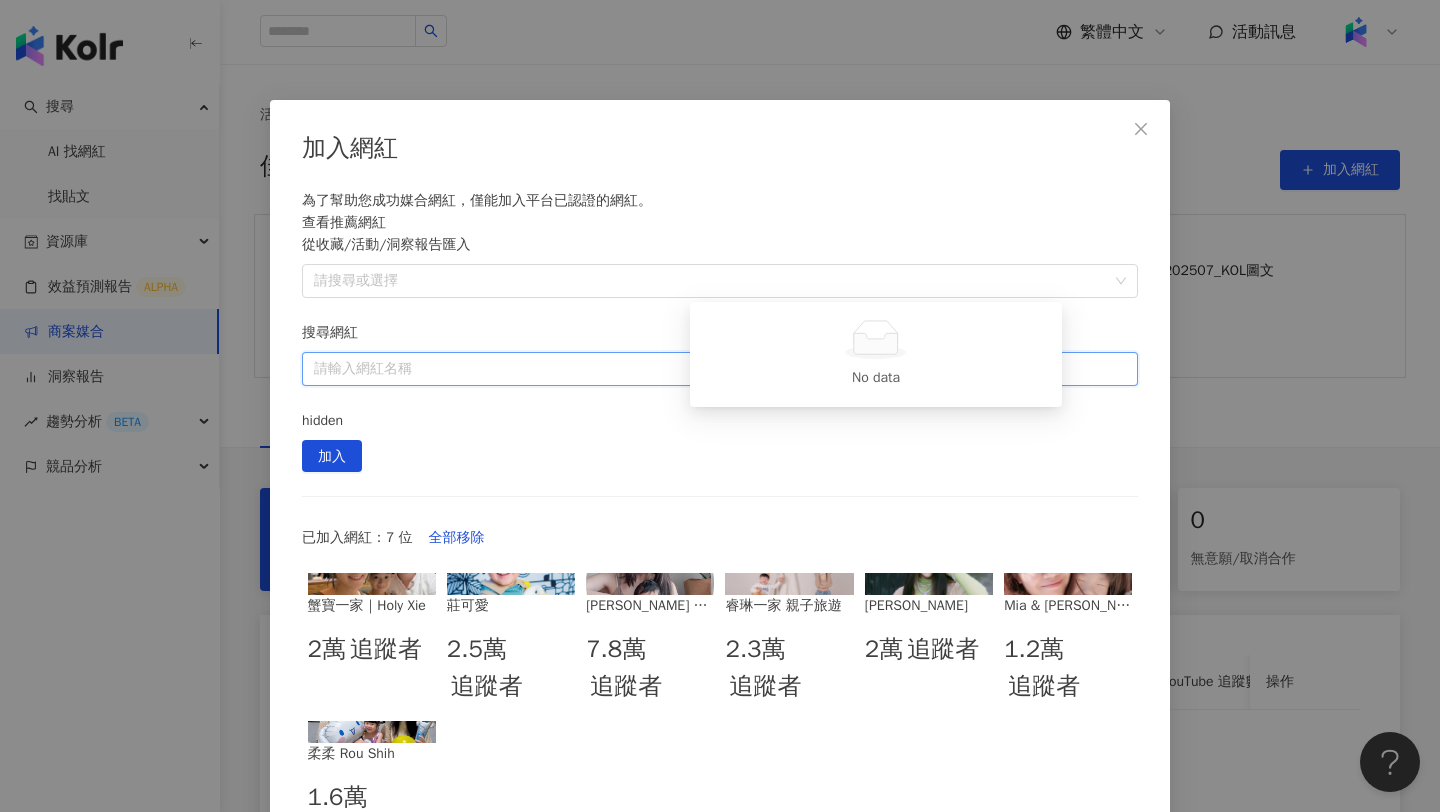 click on "搜尋網紅" at bounding box center [720, 369] 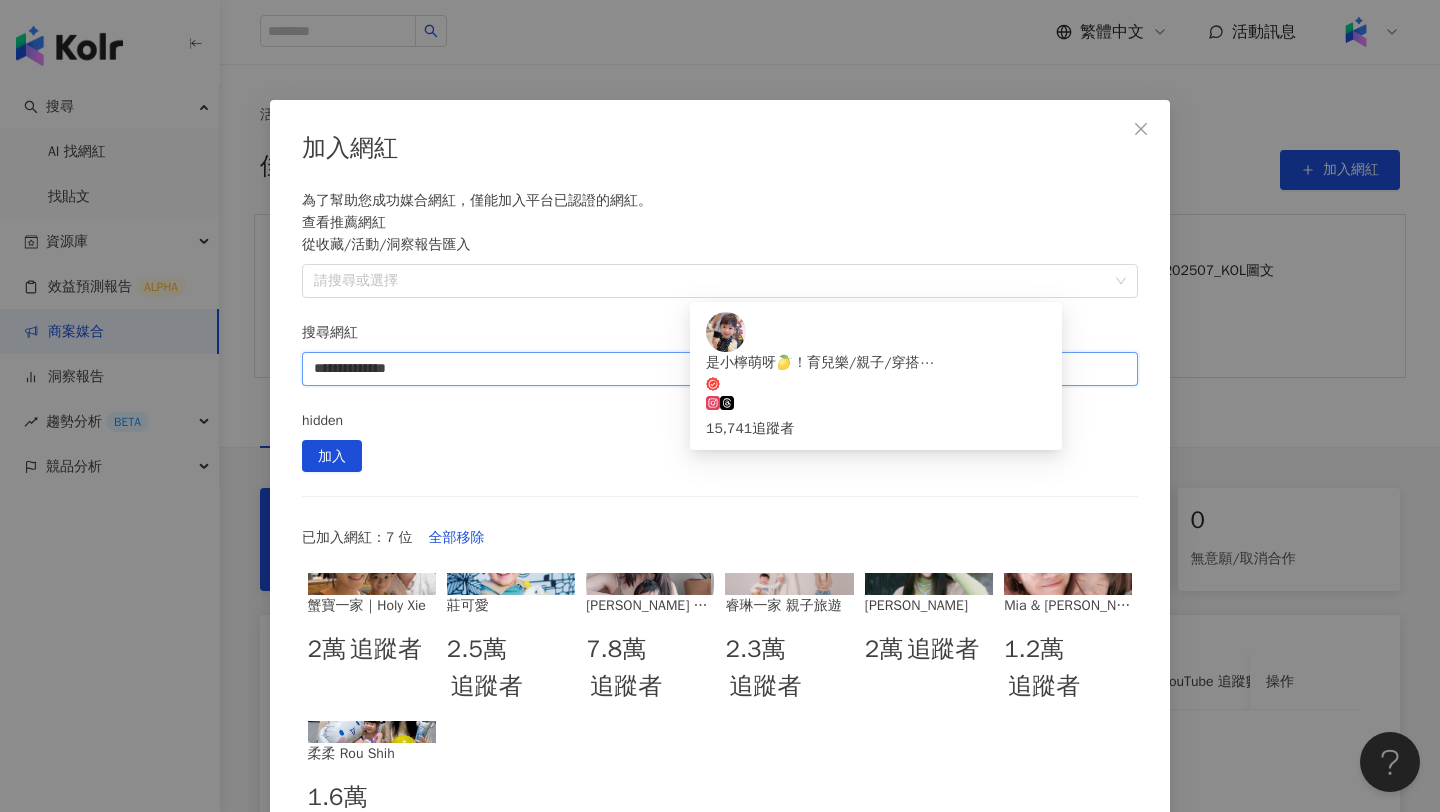 click on "是小檸萌呀🍋！育兒樂/親子/穿搭⋯" at bounding box center [876, 363] 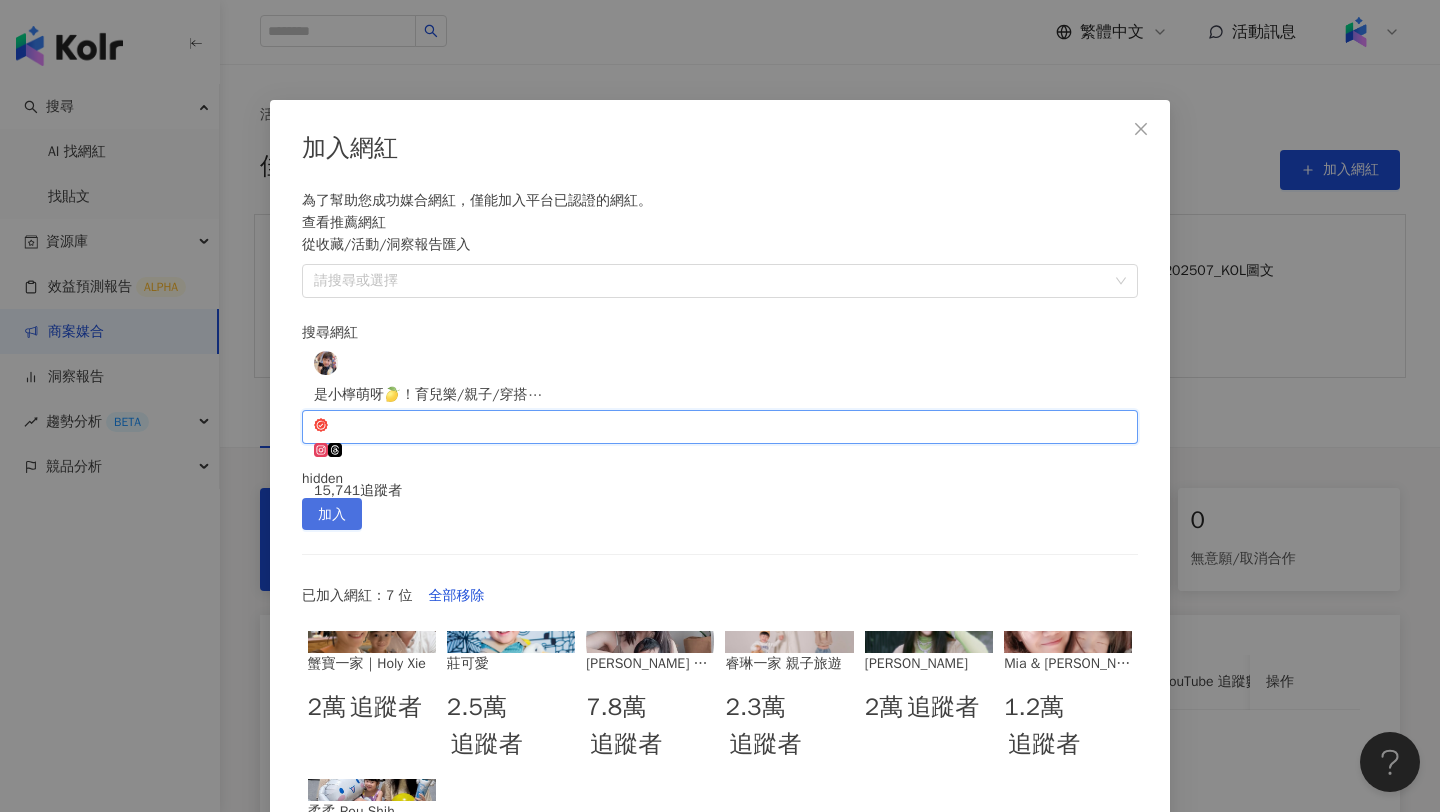 click on "加入" at bounding box center [332, 514] 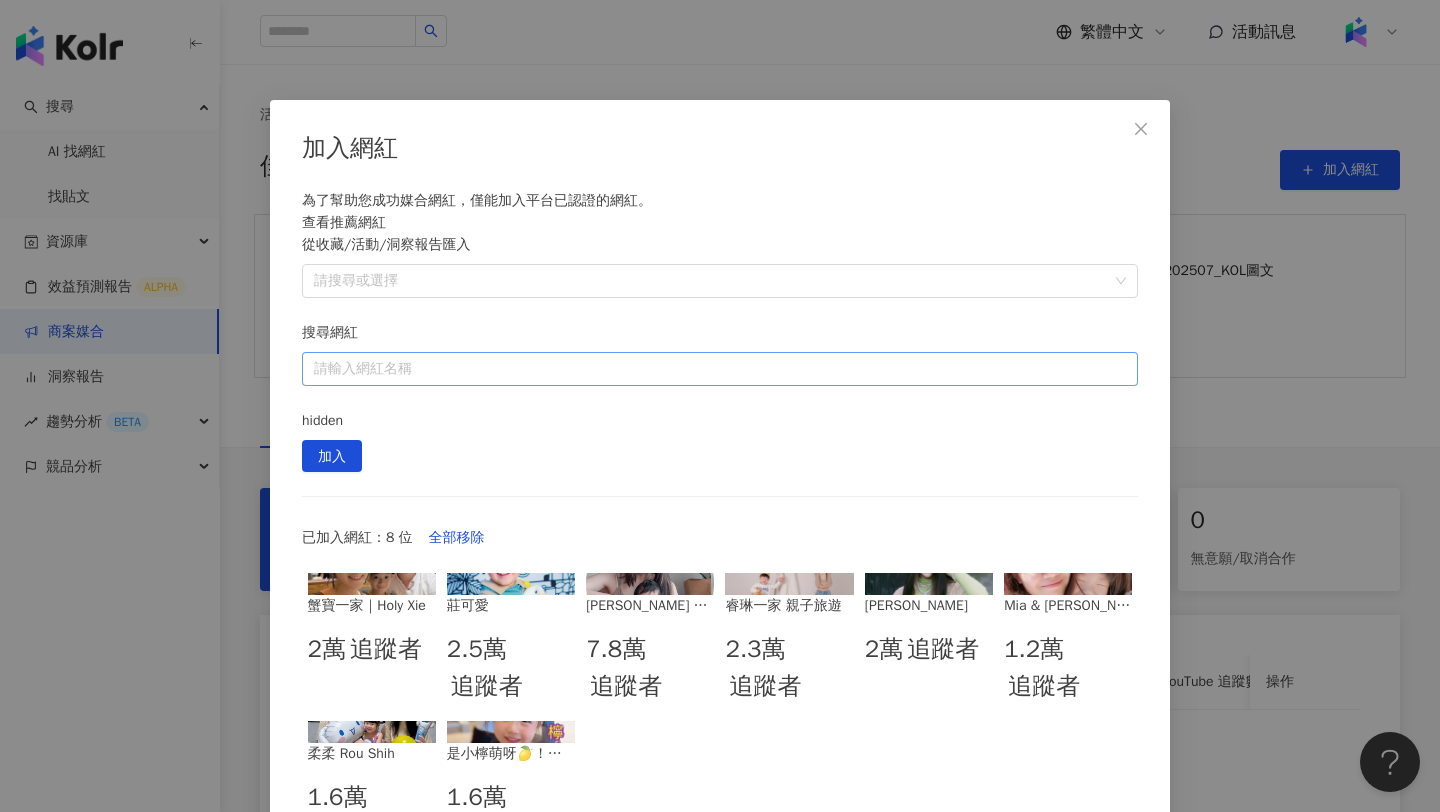 click on "搜尋網紅" at bounding box center (720, 369) 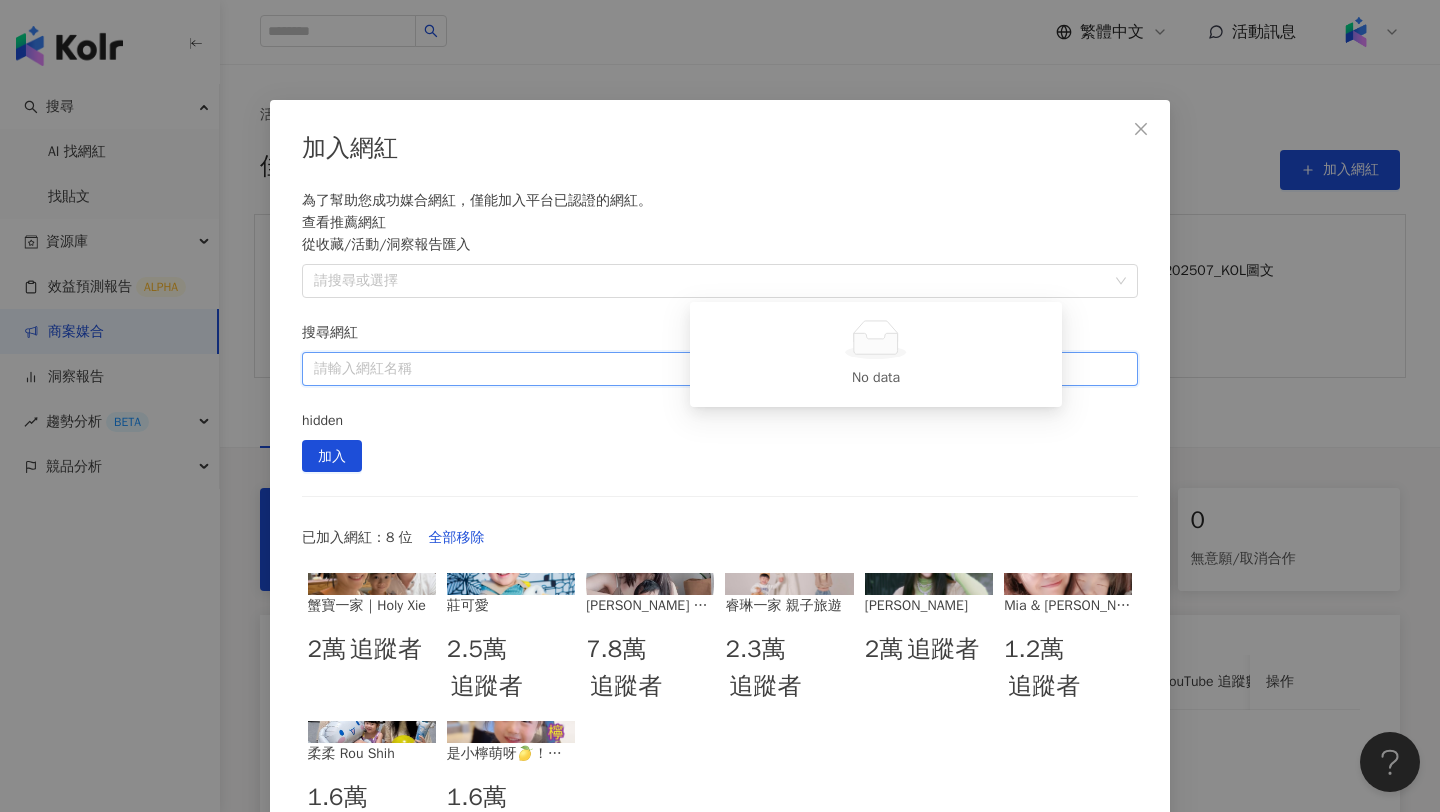 paste on "**********" 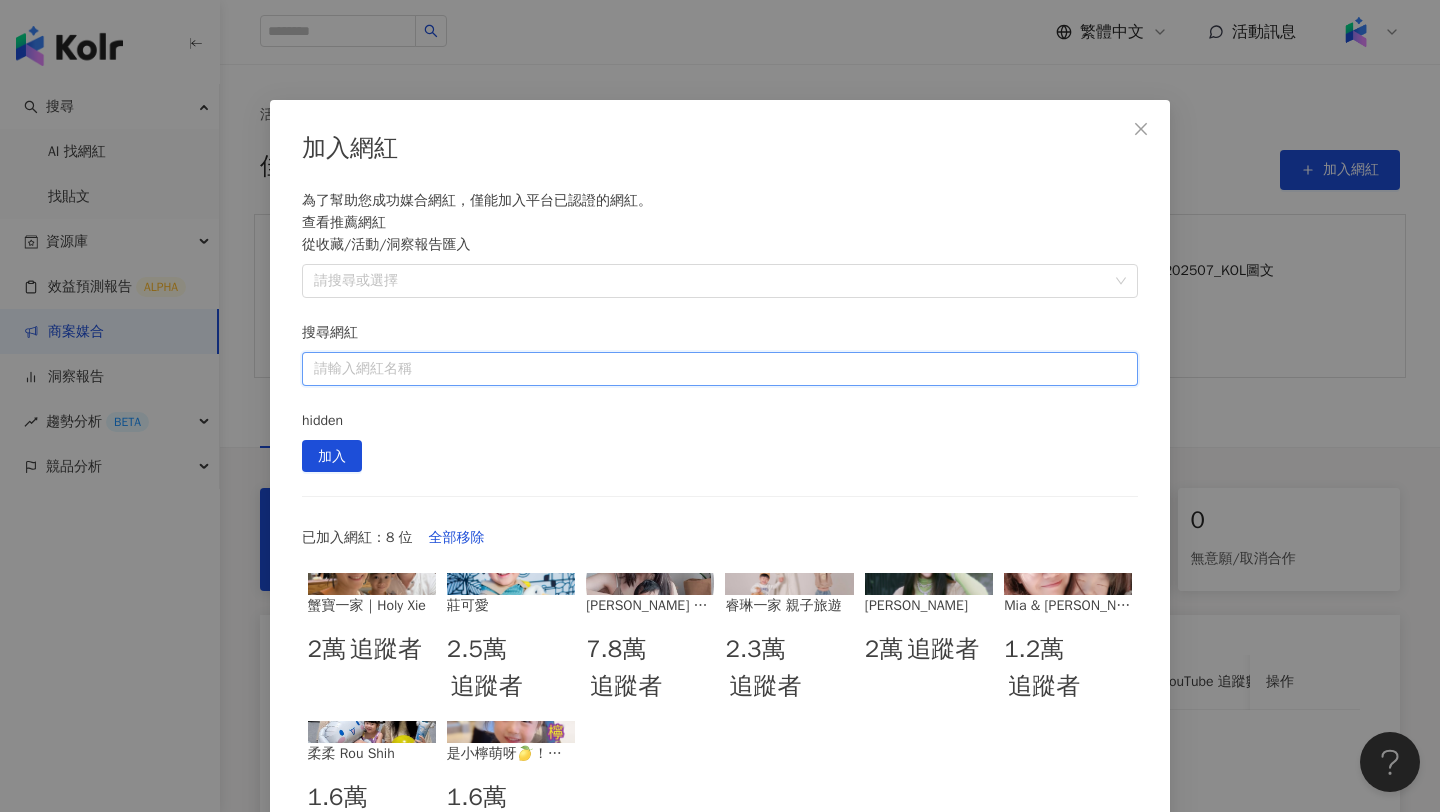 paste on "**********" 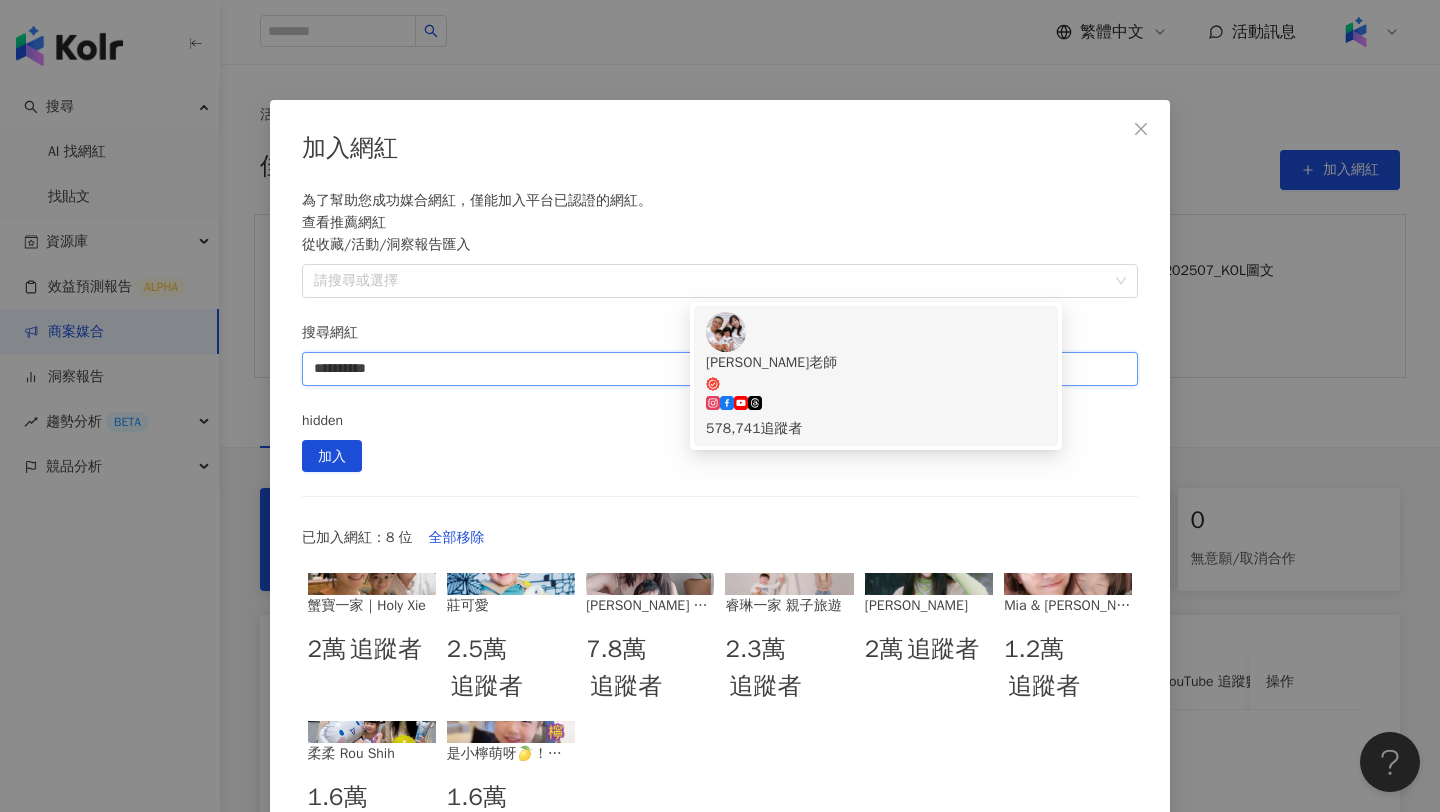 click 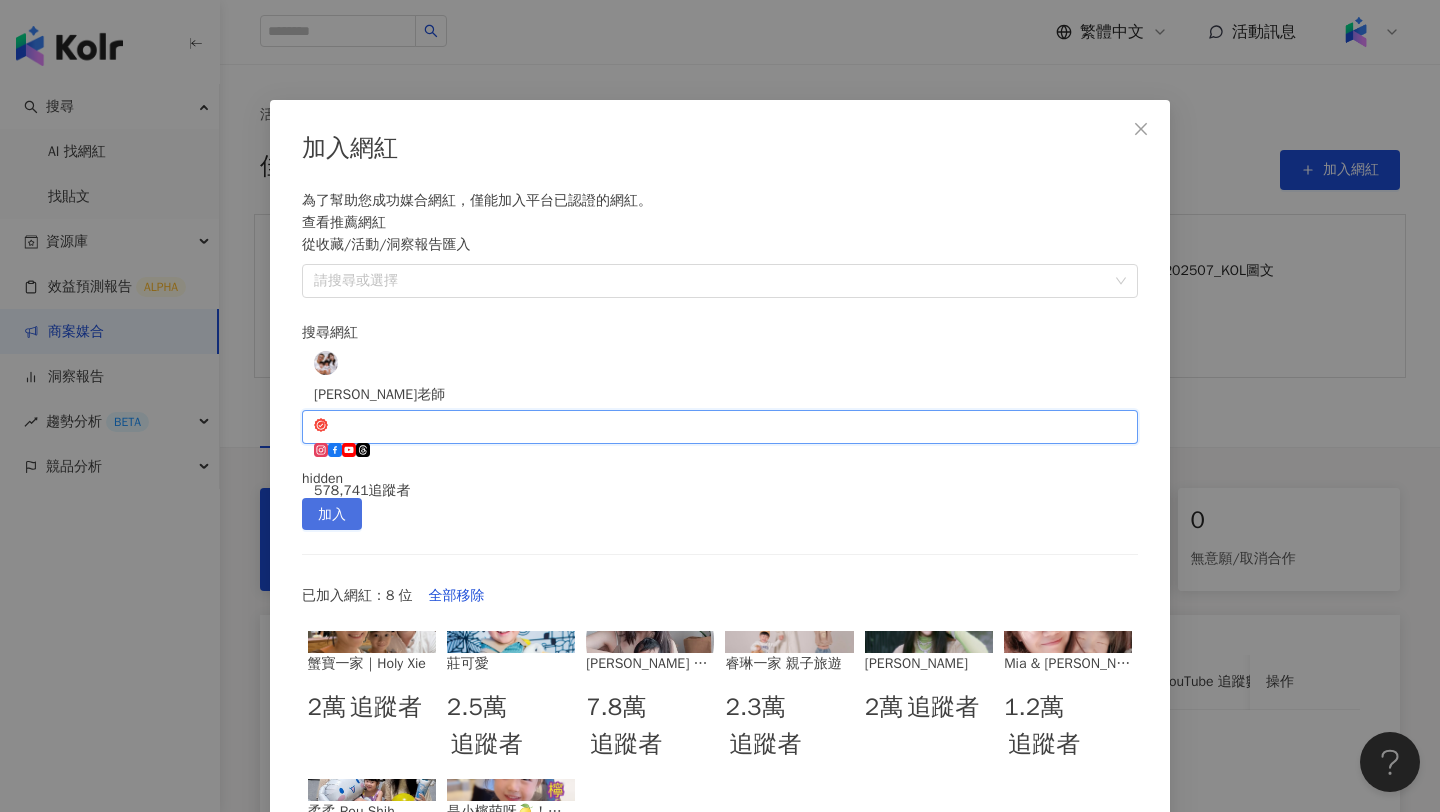 click on "加入" at bounding box center [332, 515] 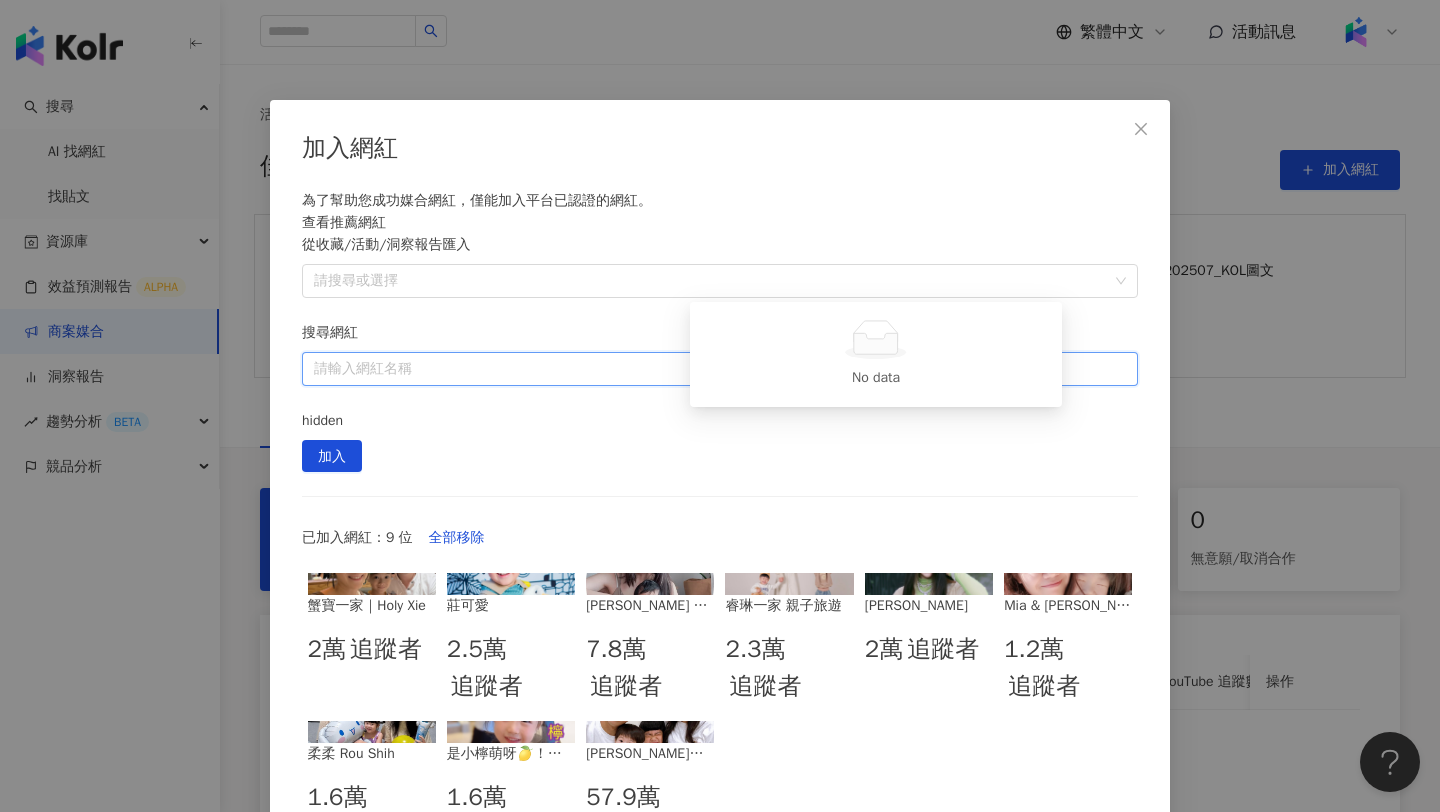 click on "搜尋網紅" at bounding box center [720, 369] 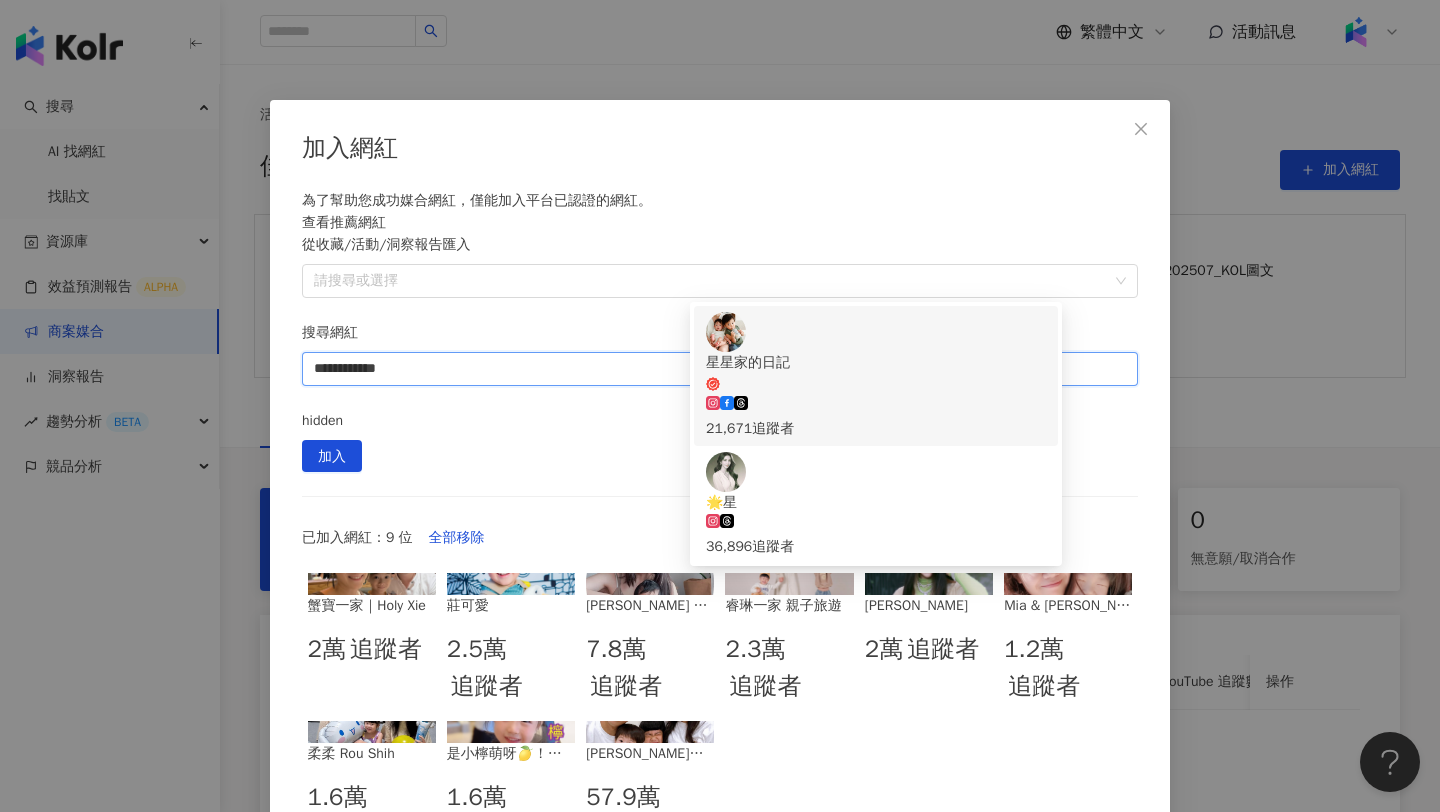 click on "星星家的日記 21,671 追蹤者" at bounding box center (876, 376) 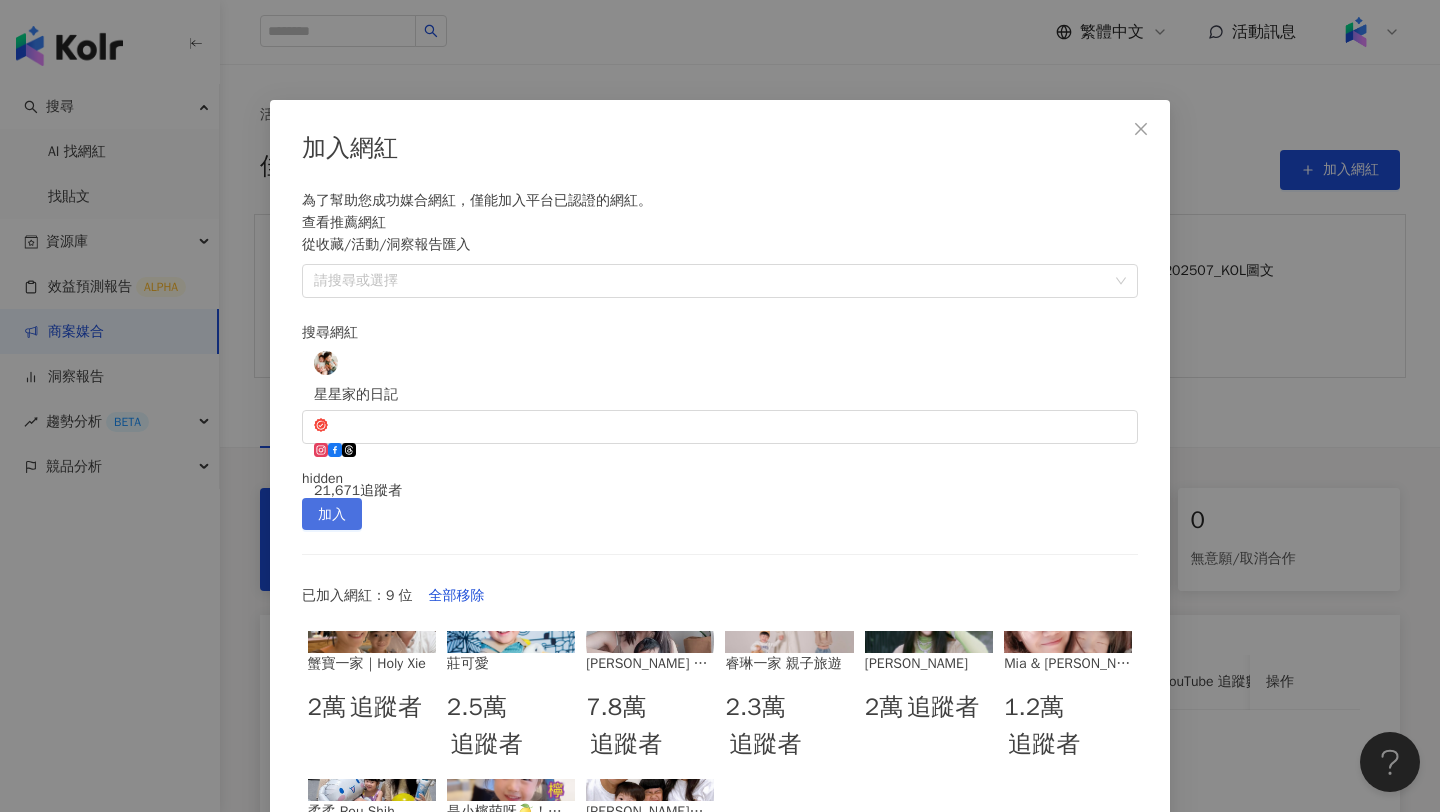 click on "加入" at bounding box center (332, 515) 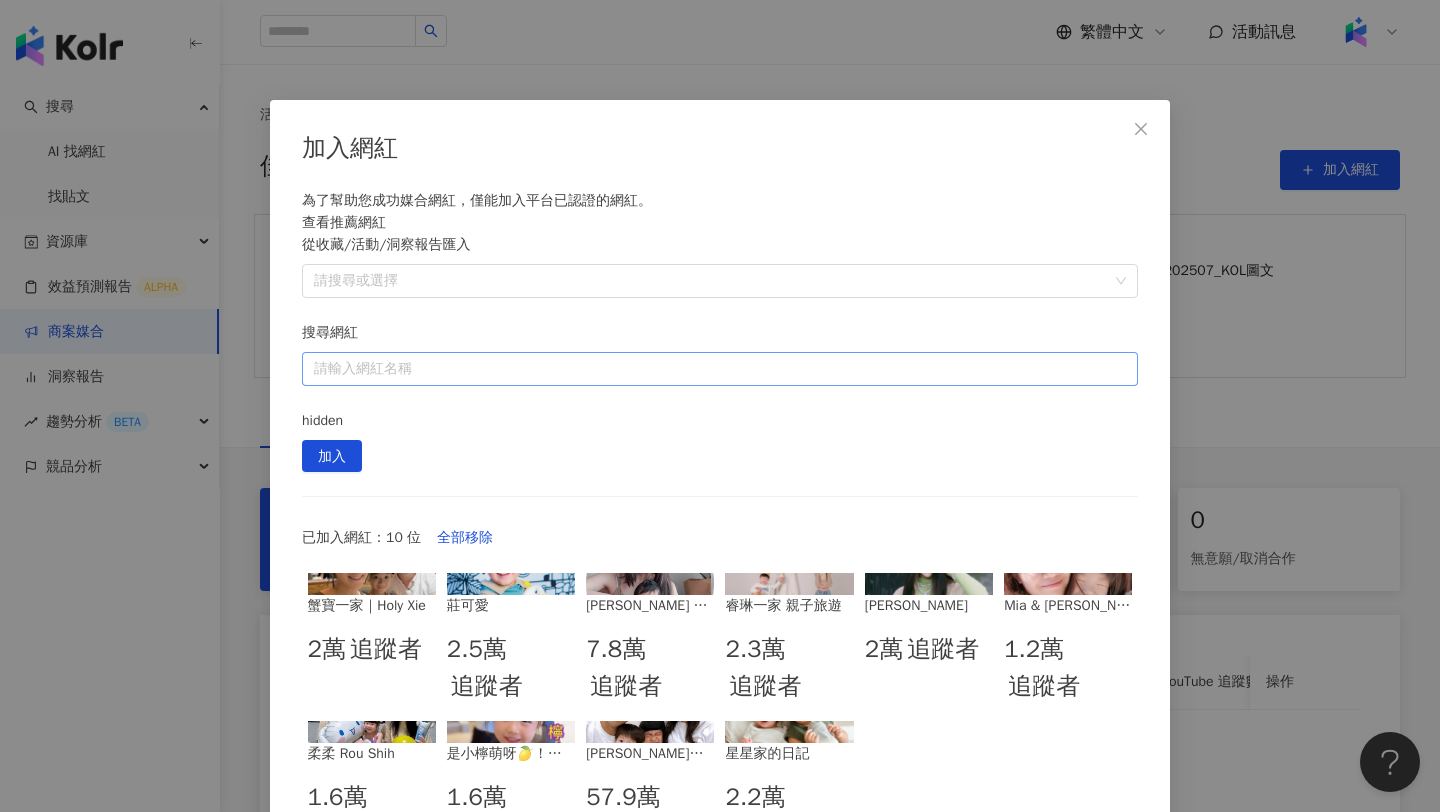 click on "搜尋網紅" at bounding box center (720, 369) 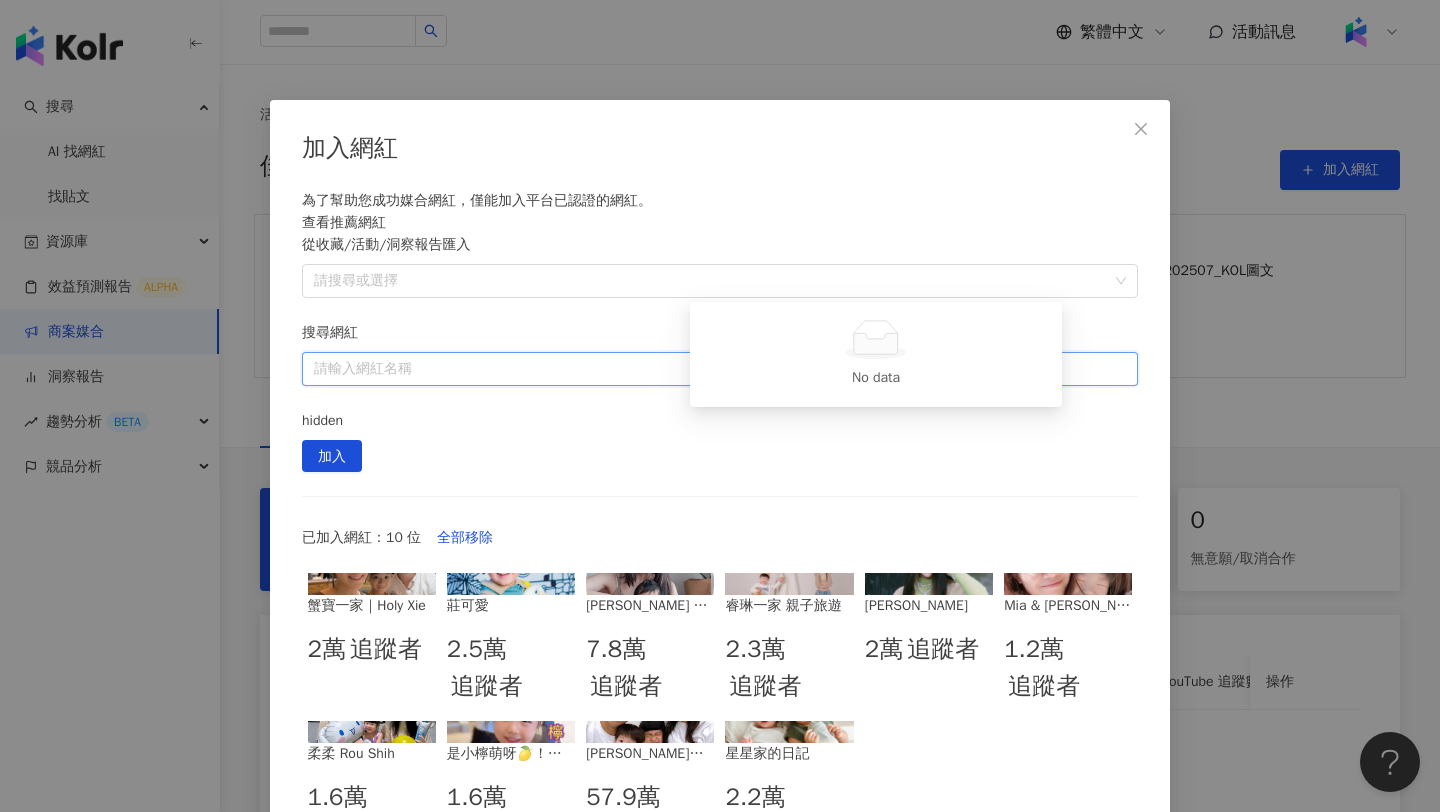 paste on "**********" 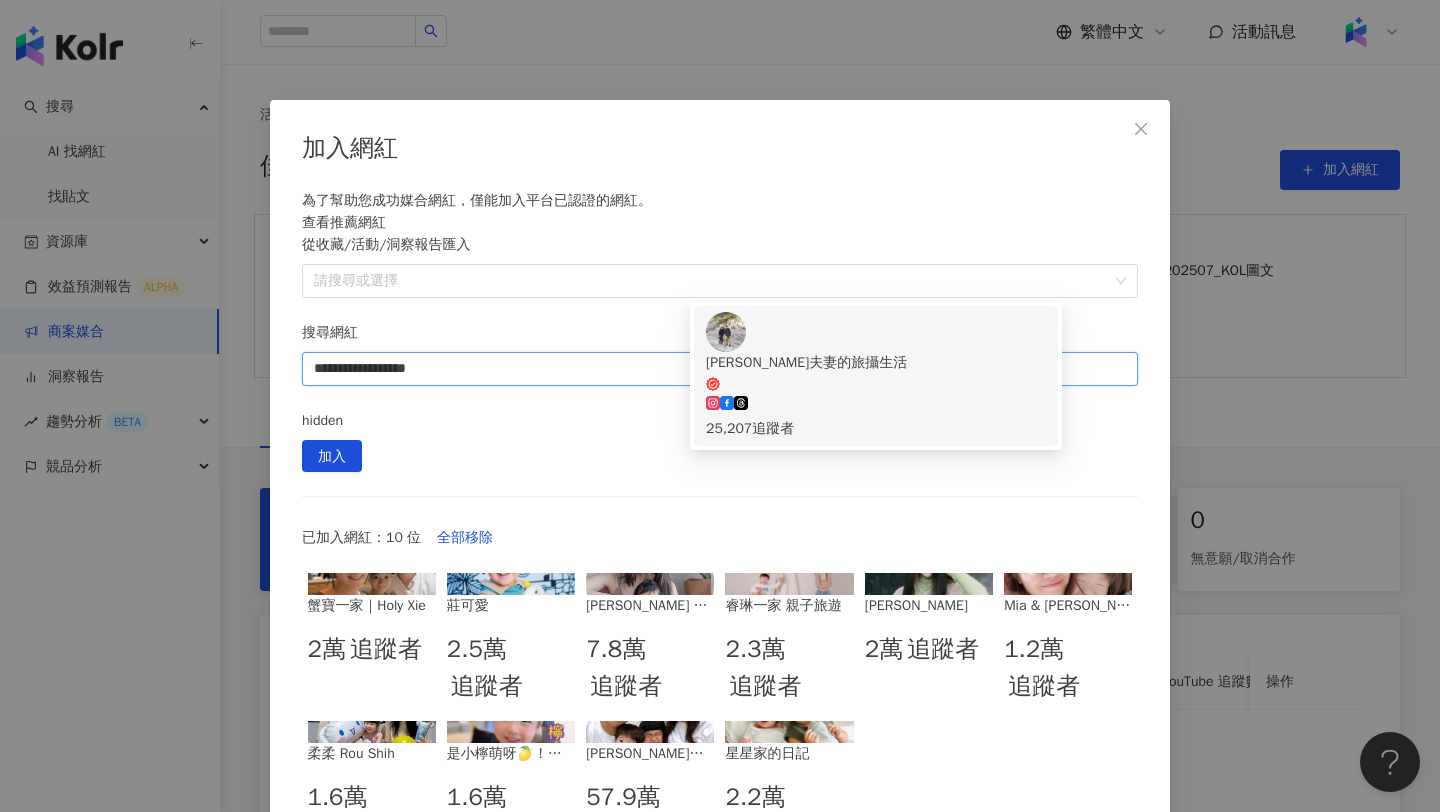 click on "25,207 追蹤者" at bounding box center (876, 429) 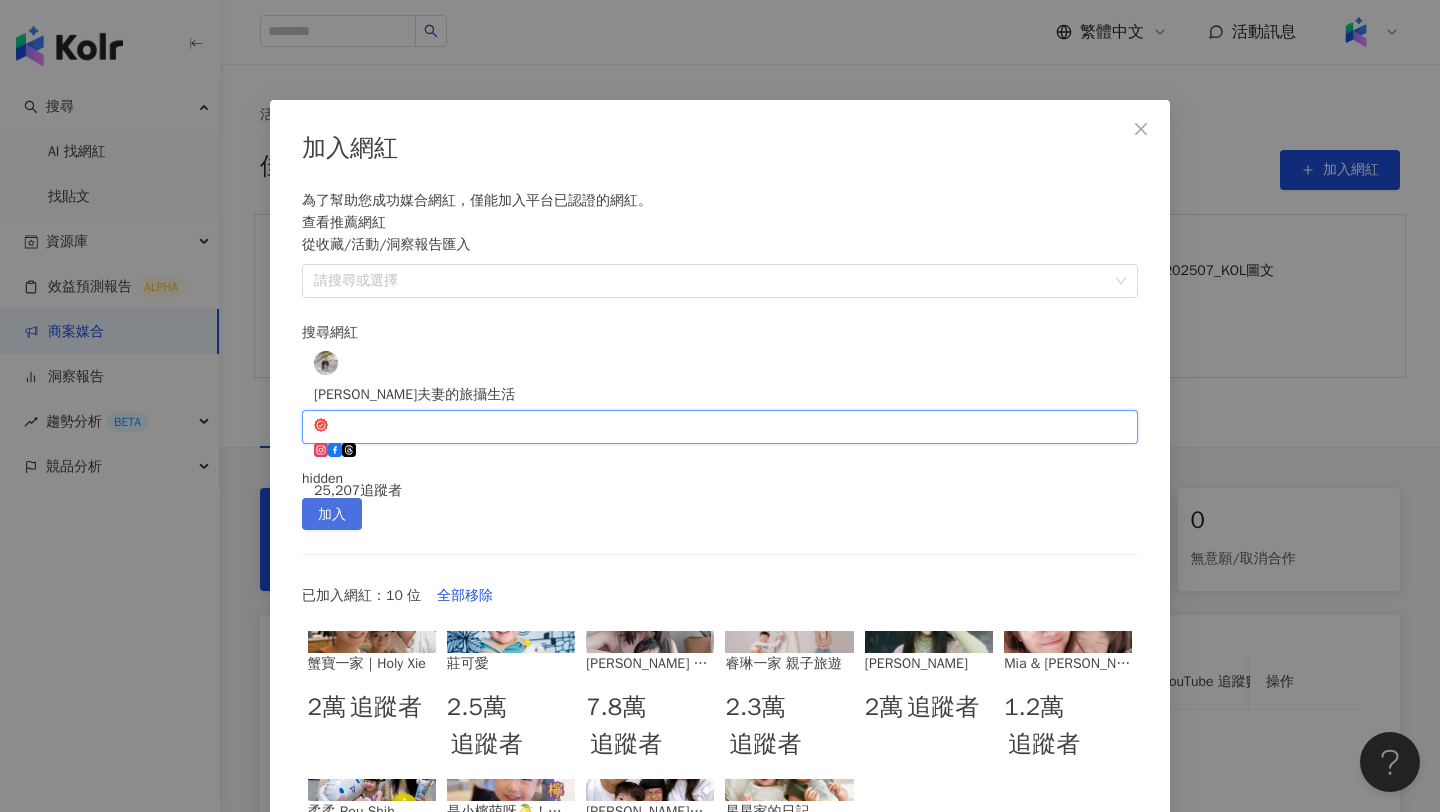 click on "加入" at bounding box center [332, 515] 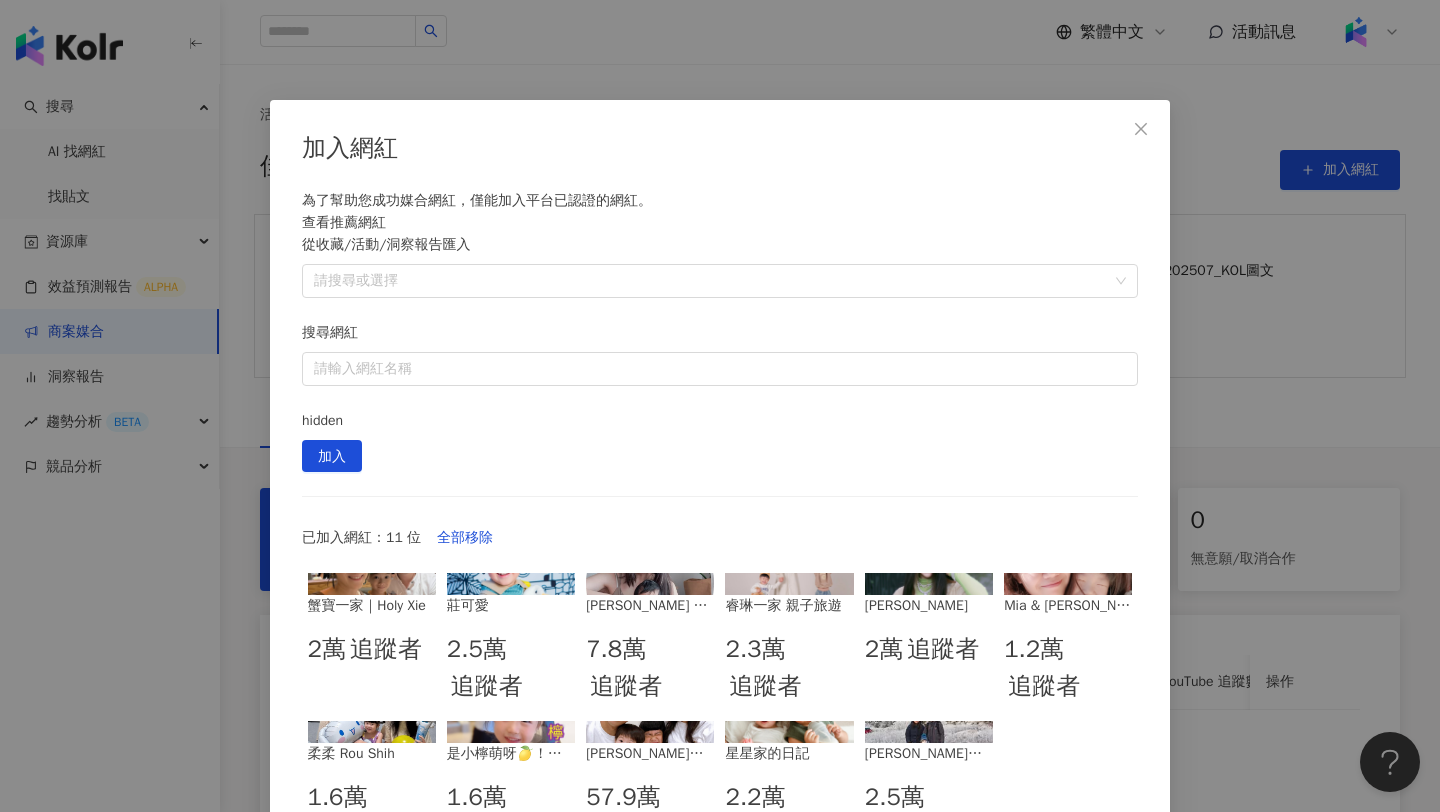 click on "搜尋網紅 請輸入網紅名稱" at bounding box center (720, 354) 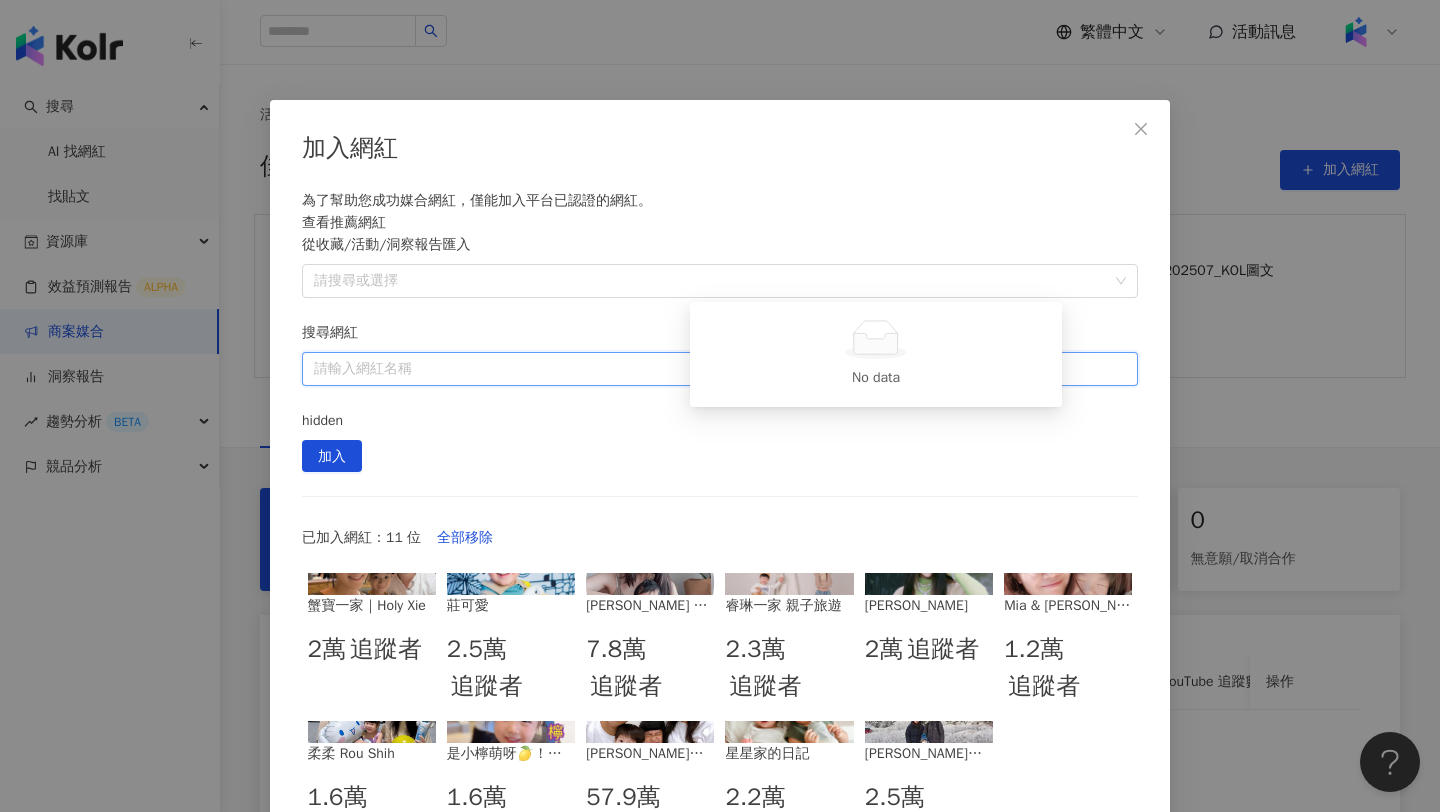 click on "搜尋網紅" at bounding box center (720, 369) 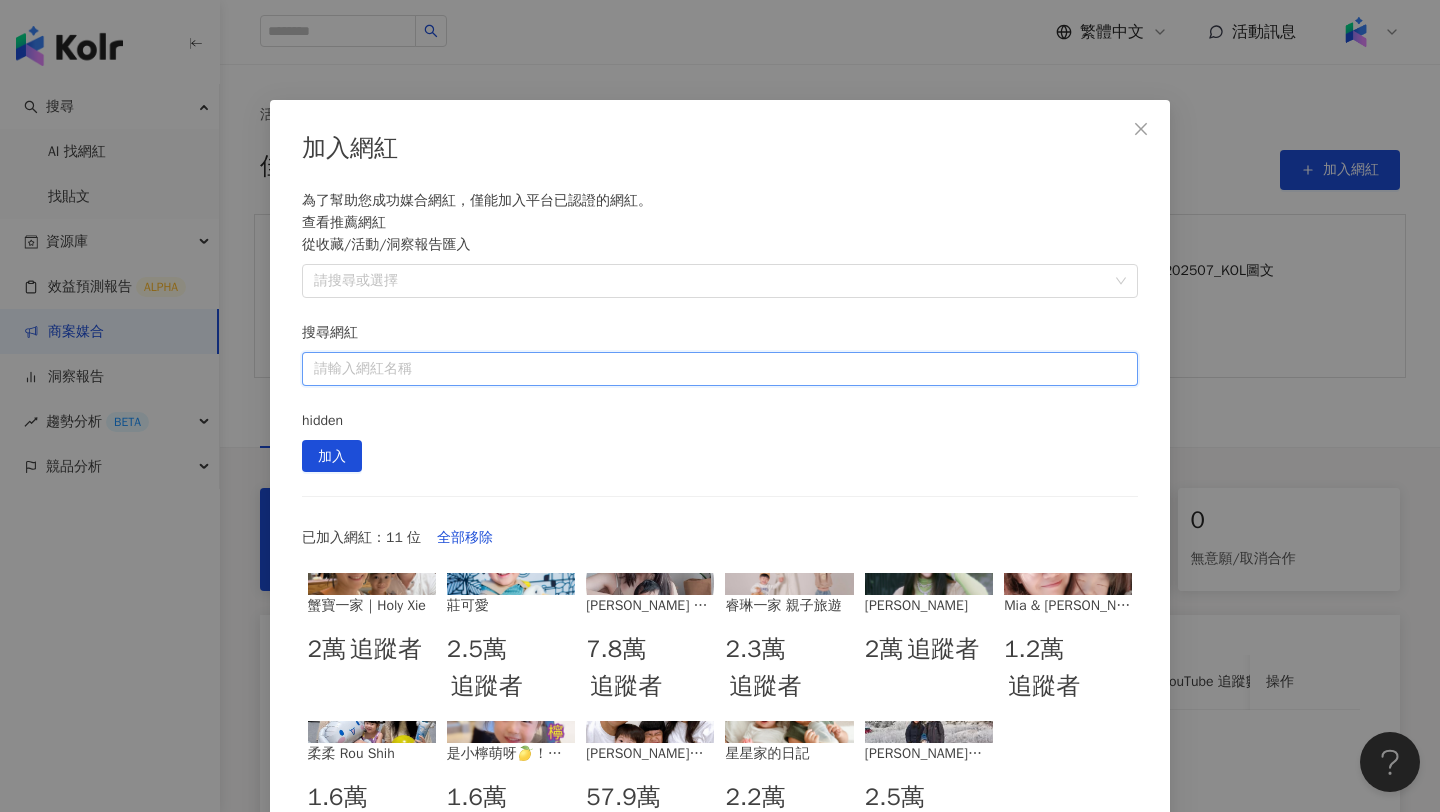 paste on "**********" 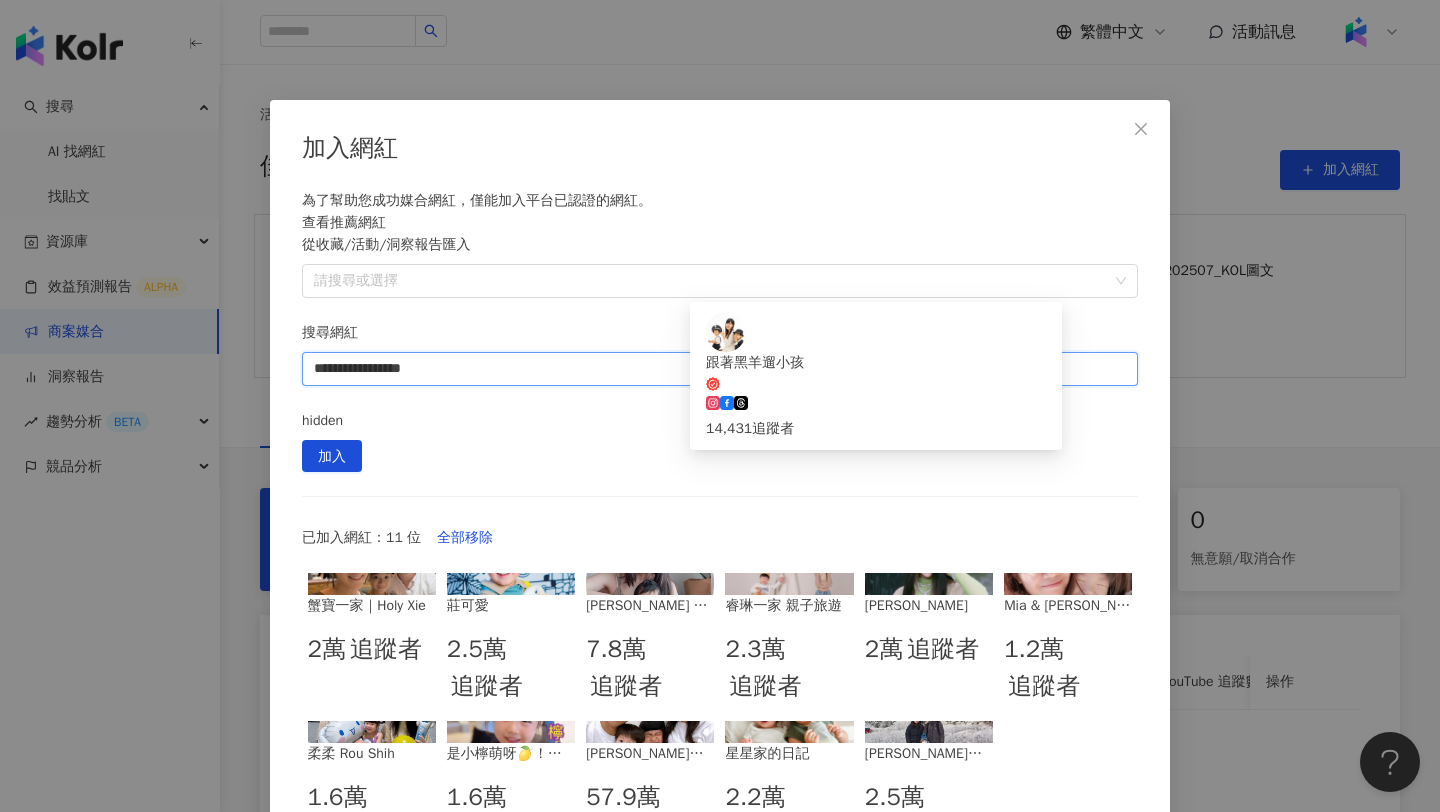 click on "跟著黑羊遛小孩 14,431 追蹤者" at bounding box center (876, 376) 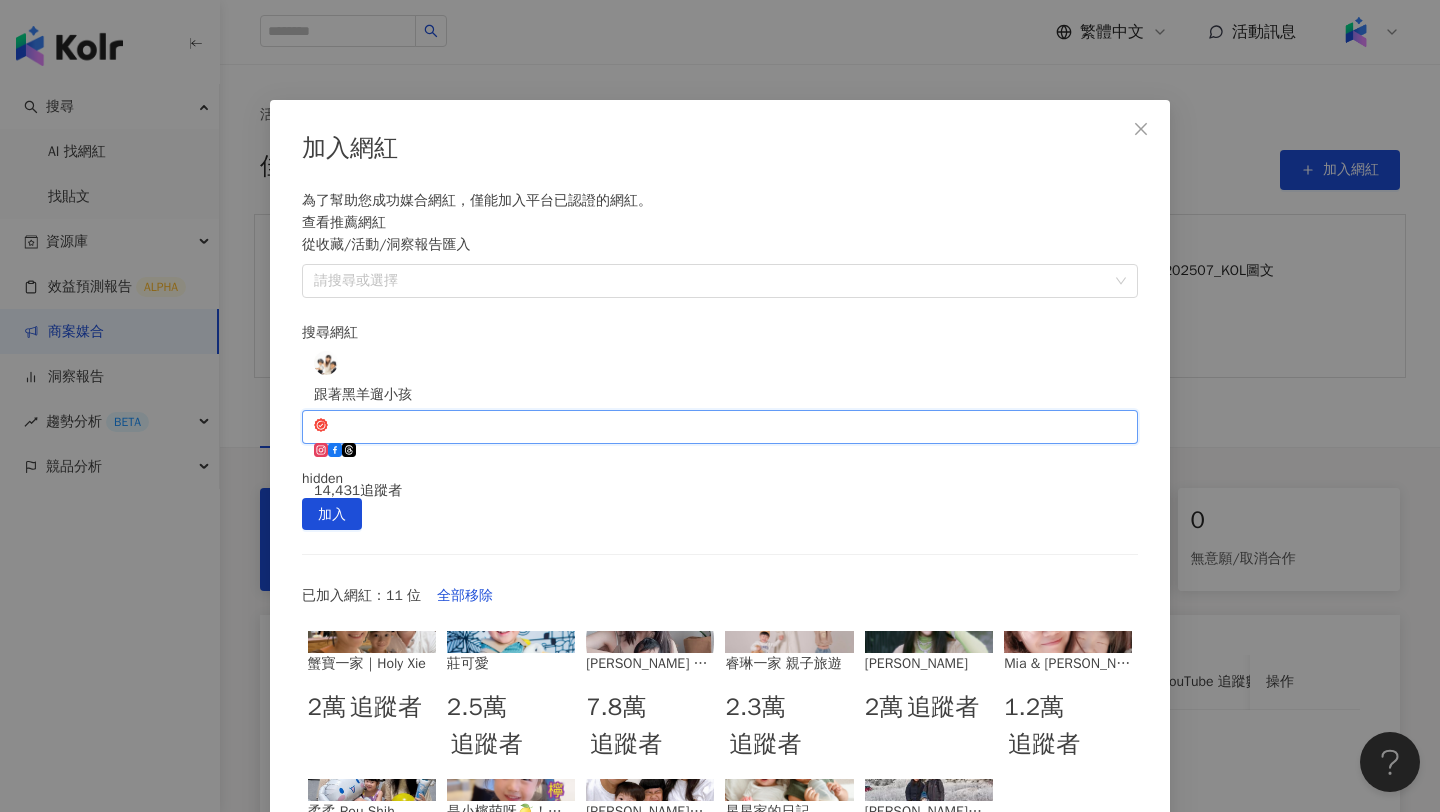 click on "hidden 加入" at bounding box center (720, 499) 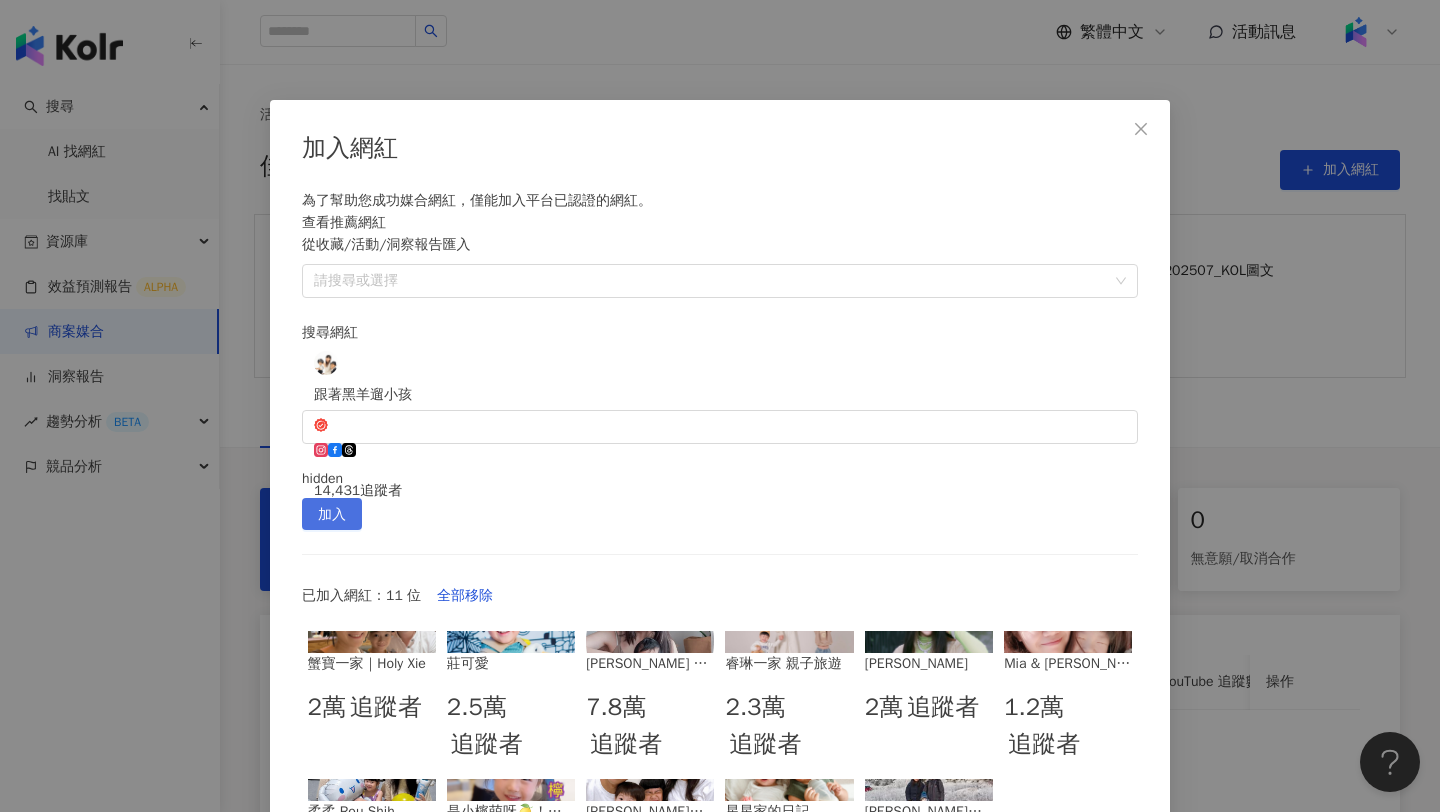 click on "加入" at bounding box center [332, 515] 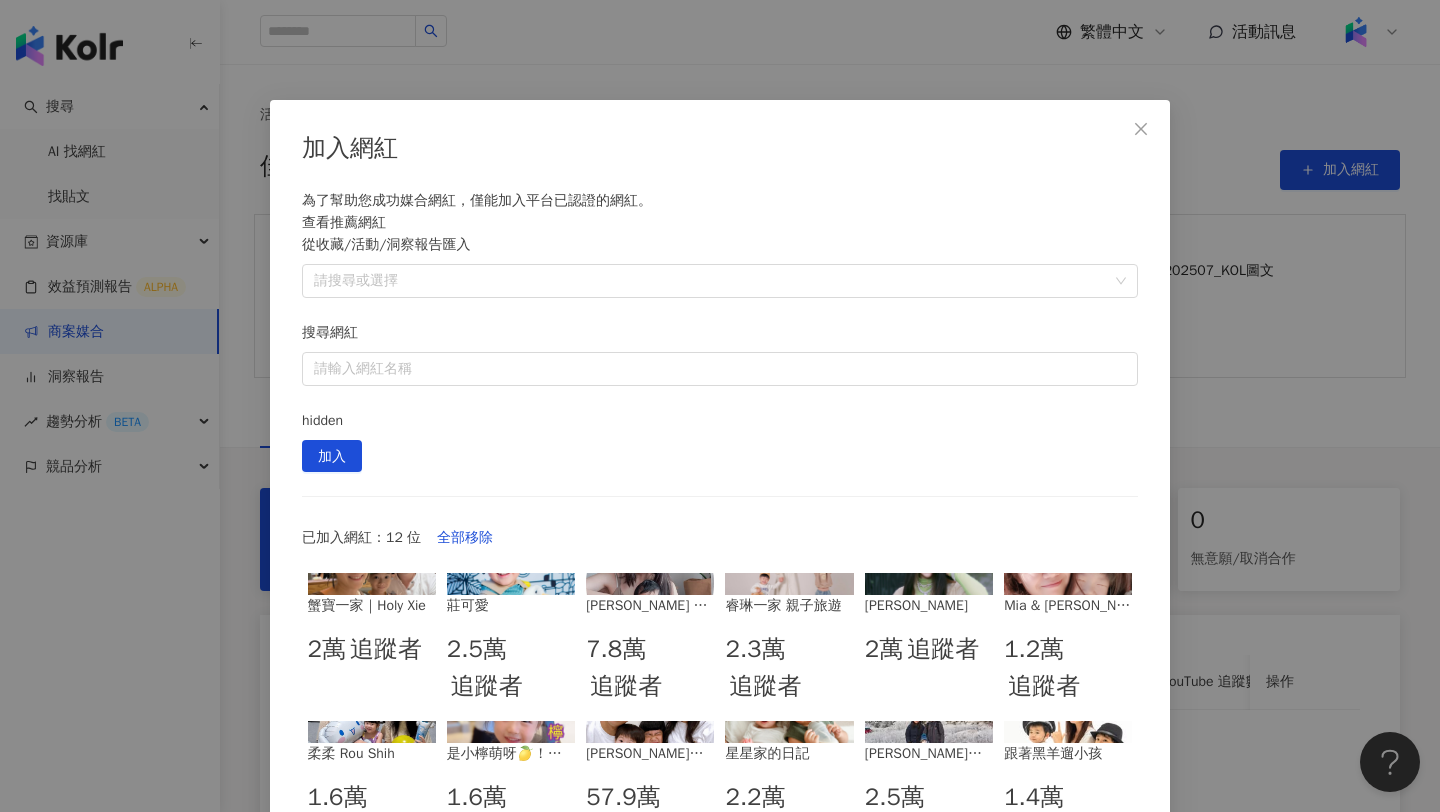 click on "搜尋網紅 請輸入網紅名稱" at bounding box center [720, 354] 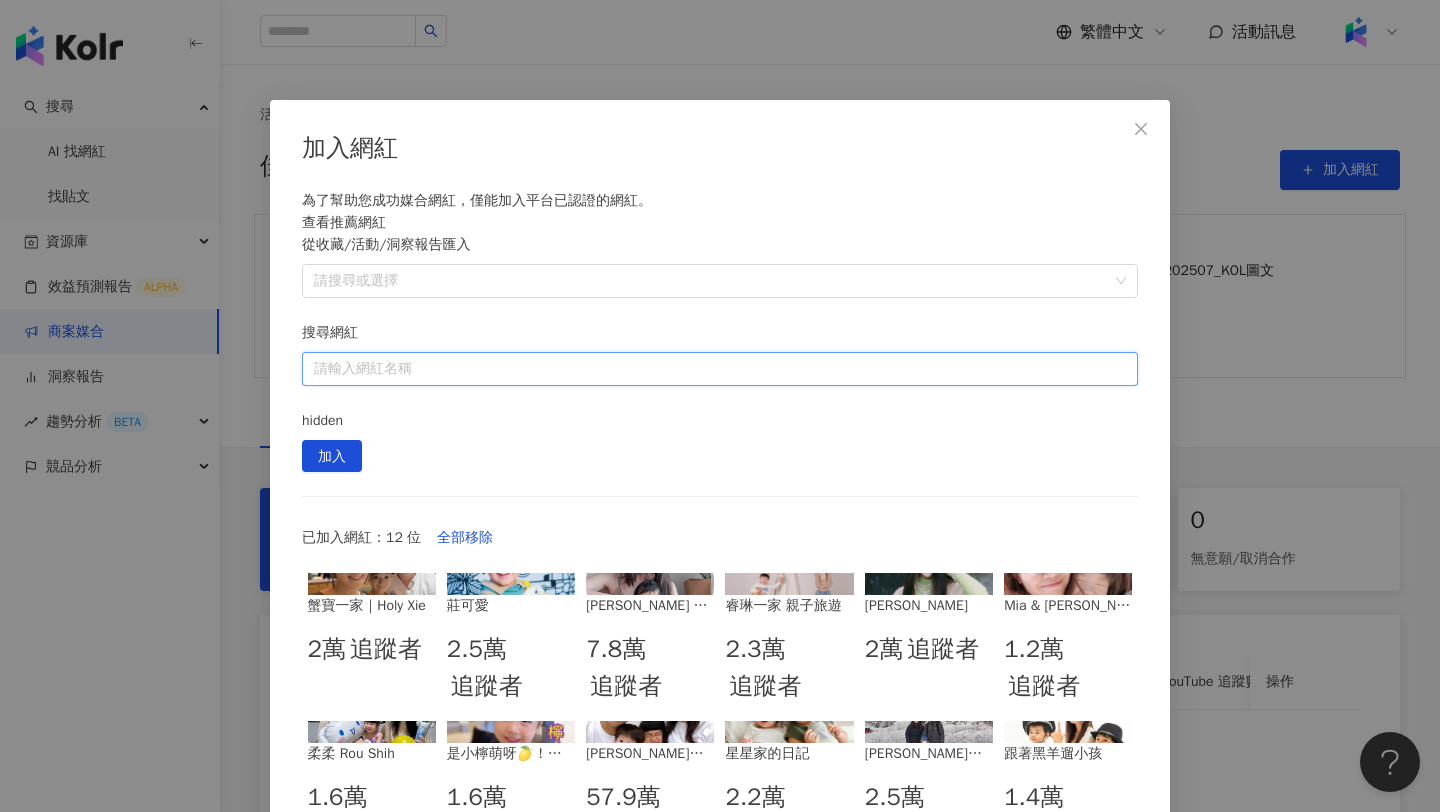 click on "搜尋網紅" at bounding box center (720, 369) 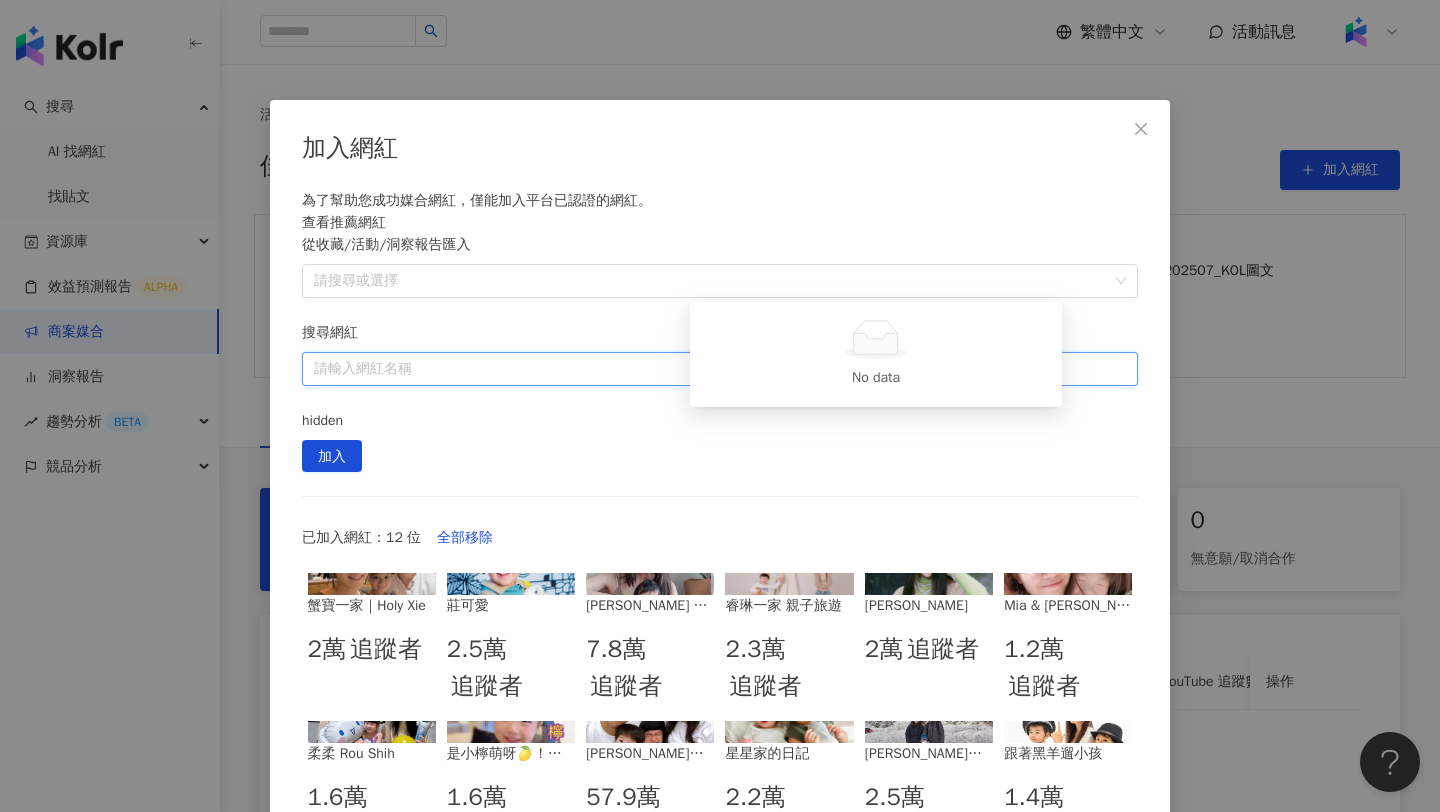 paste on "**********" 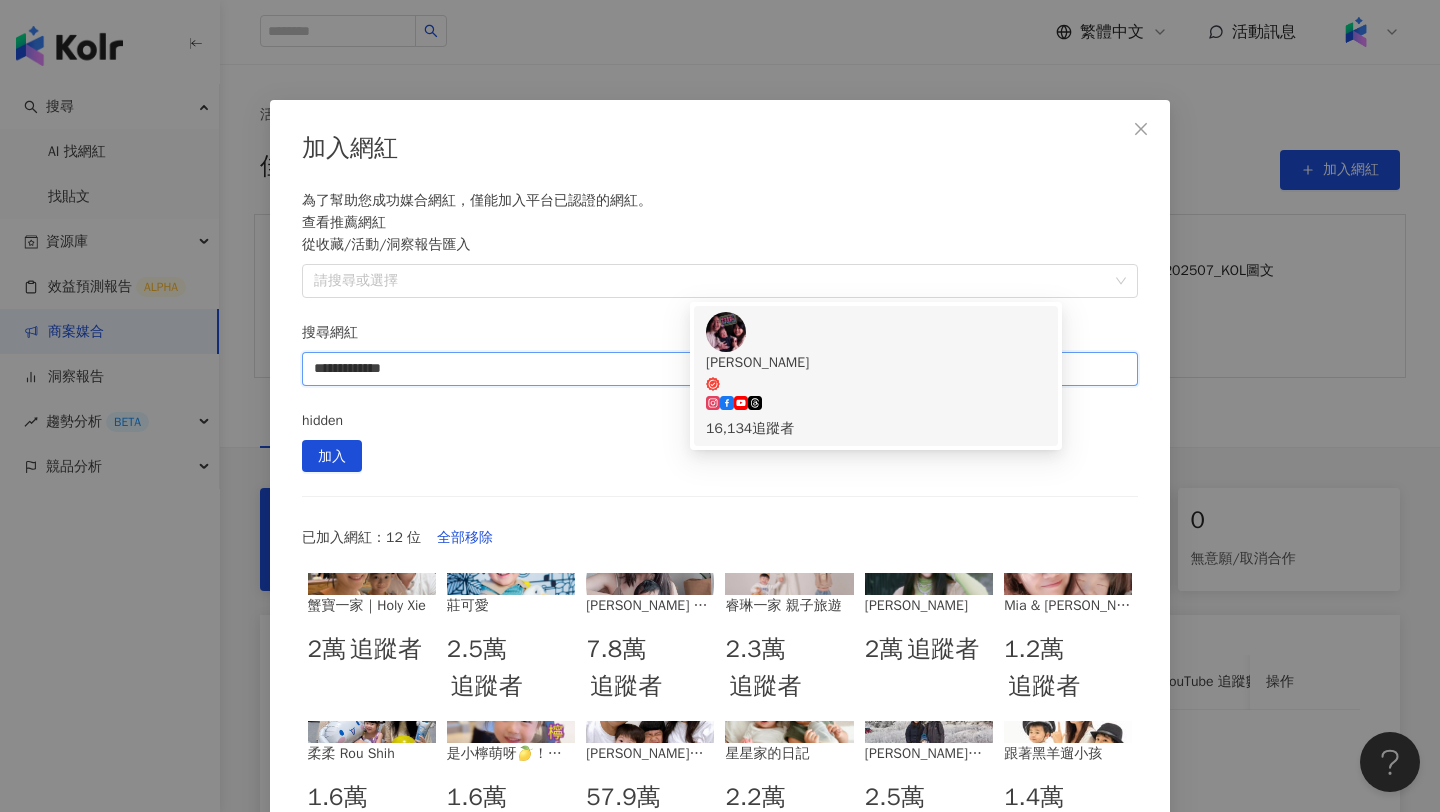 type on "**********" 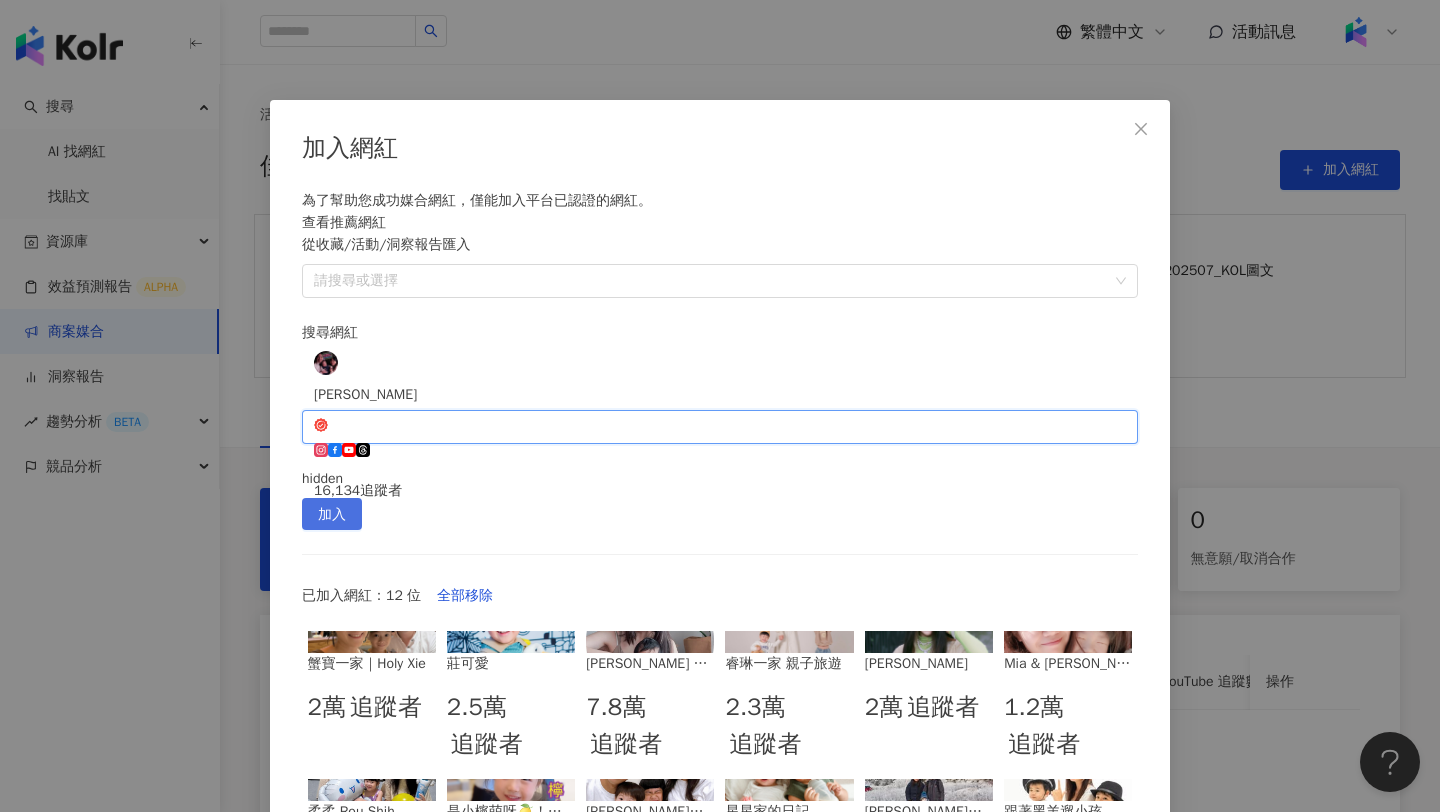 click on "加入" at bounding box center [332, 515] 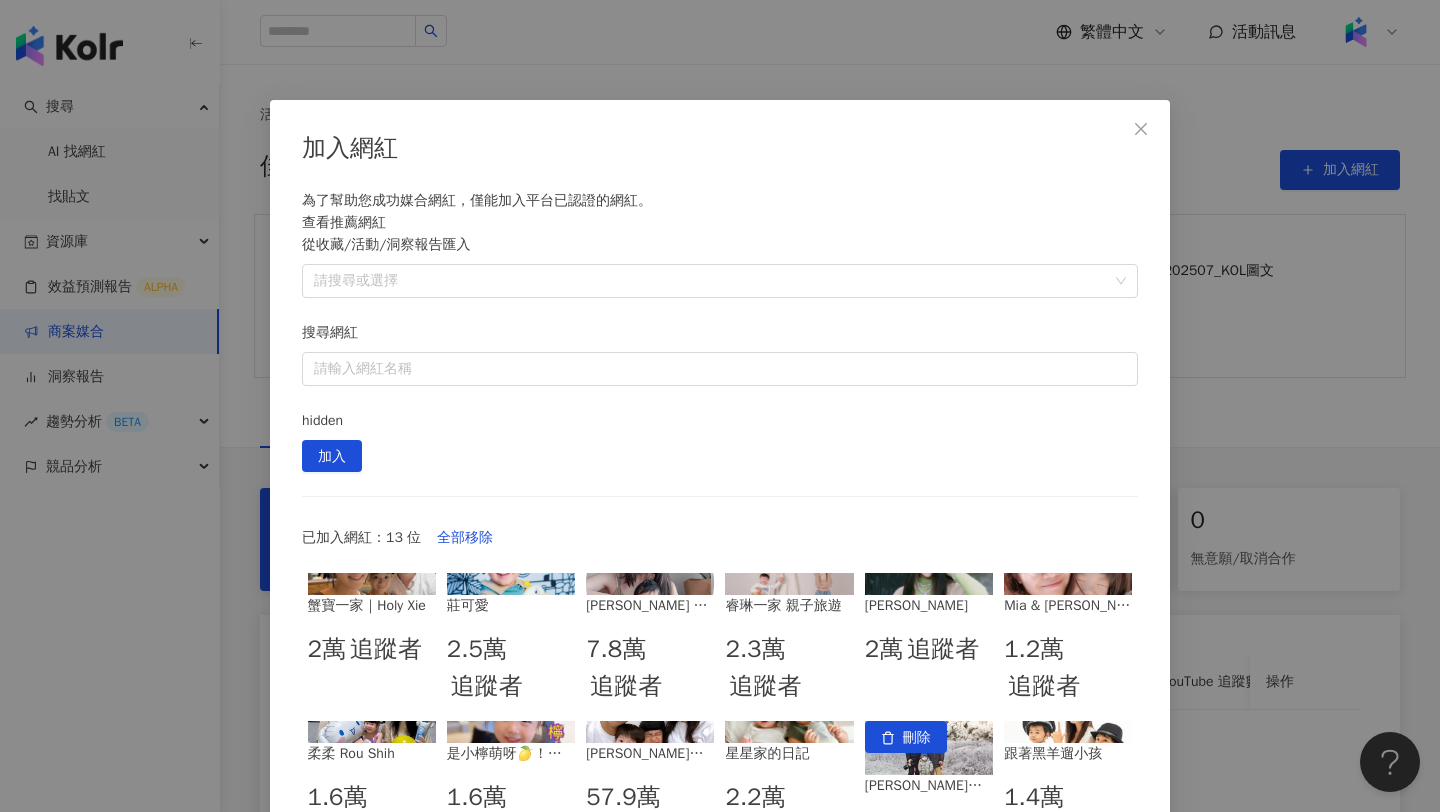 scroll, scrollTop: 179, scrollLeft: 0, axis: vertical 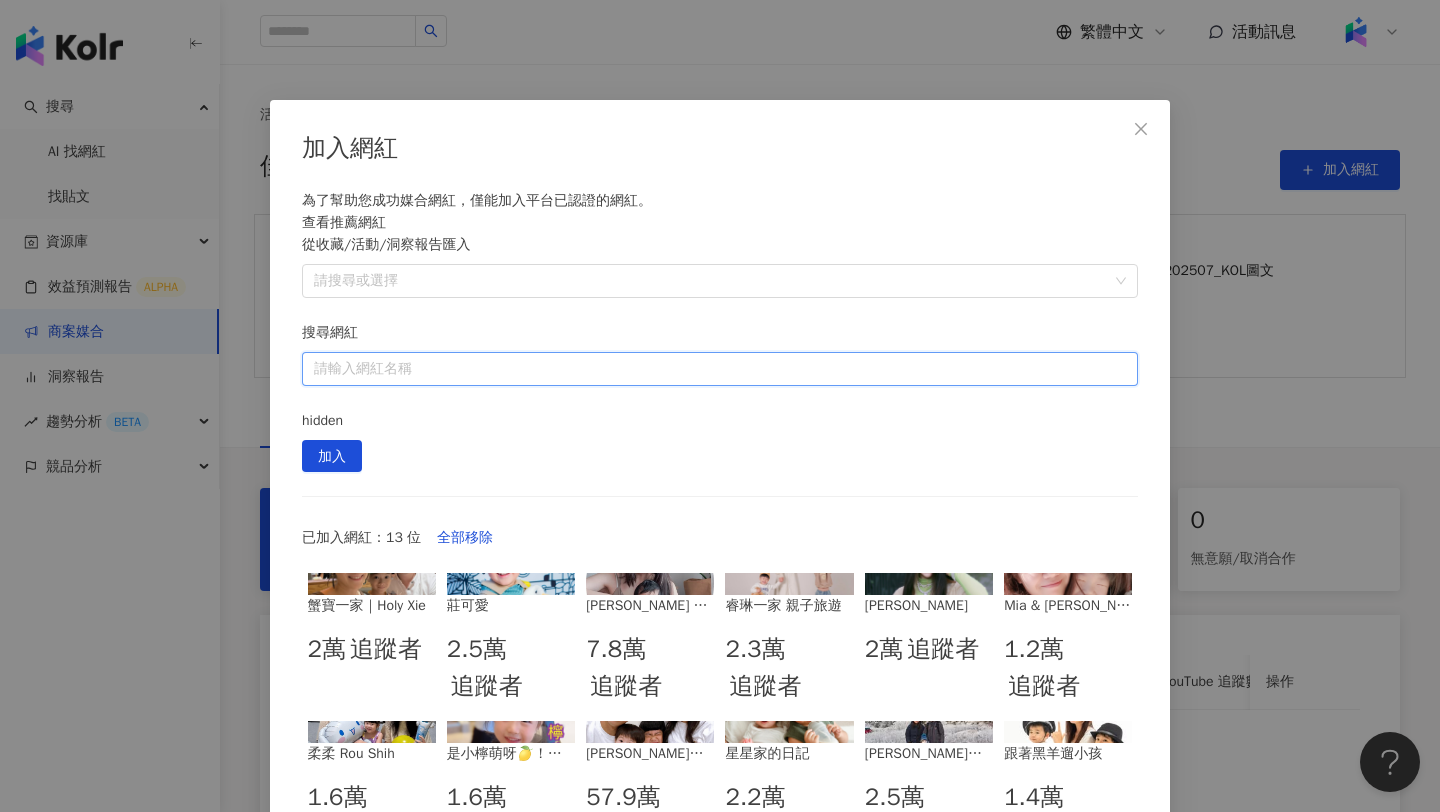 click on "搜尋網紅" at bounding box center (720, 369) 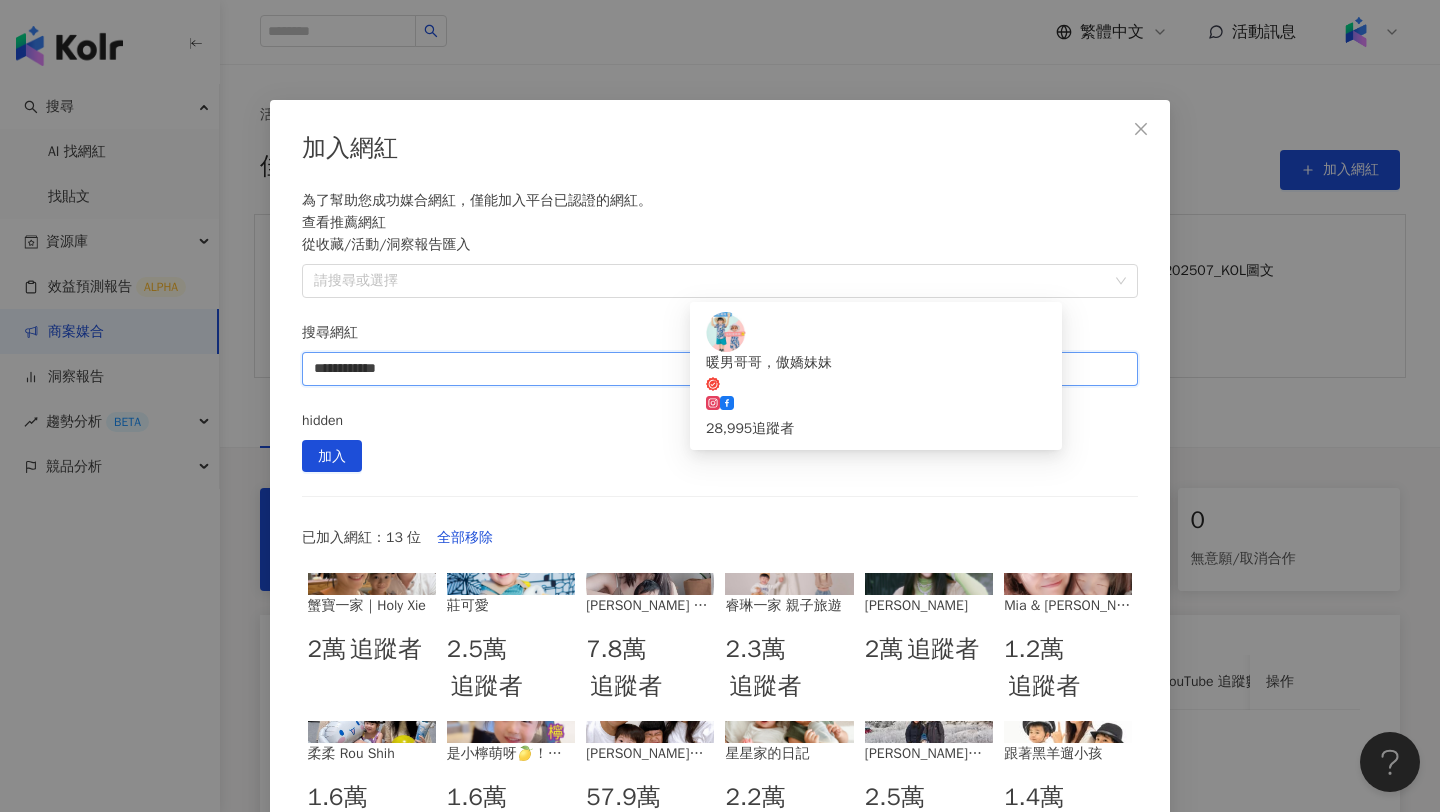 click on "暖男哥哥，傲嬌妹妹 28,995 追蹤者" at bounding box center (876, 376) 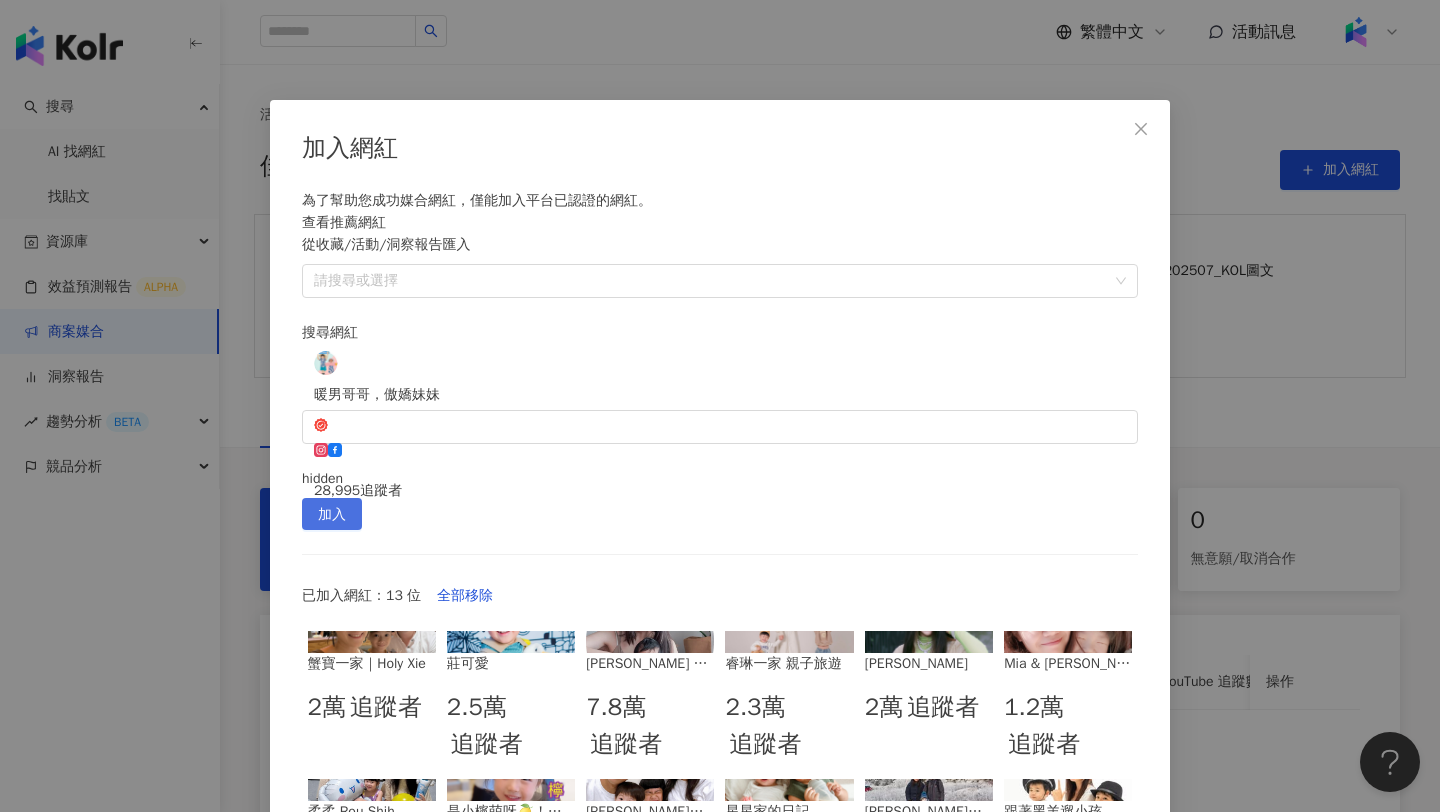 click on "加入" at bounding box center (332, 514) 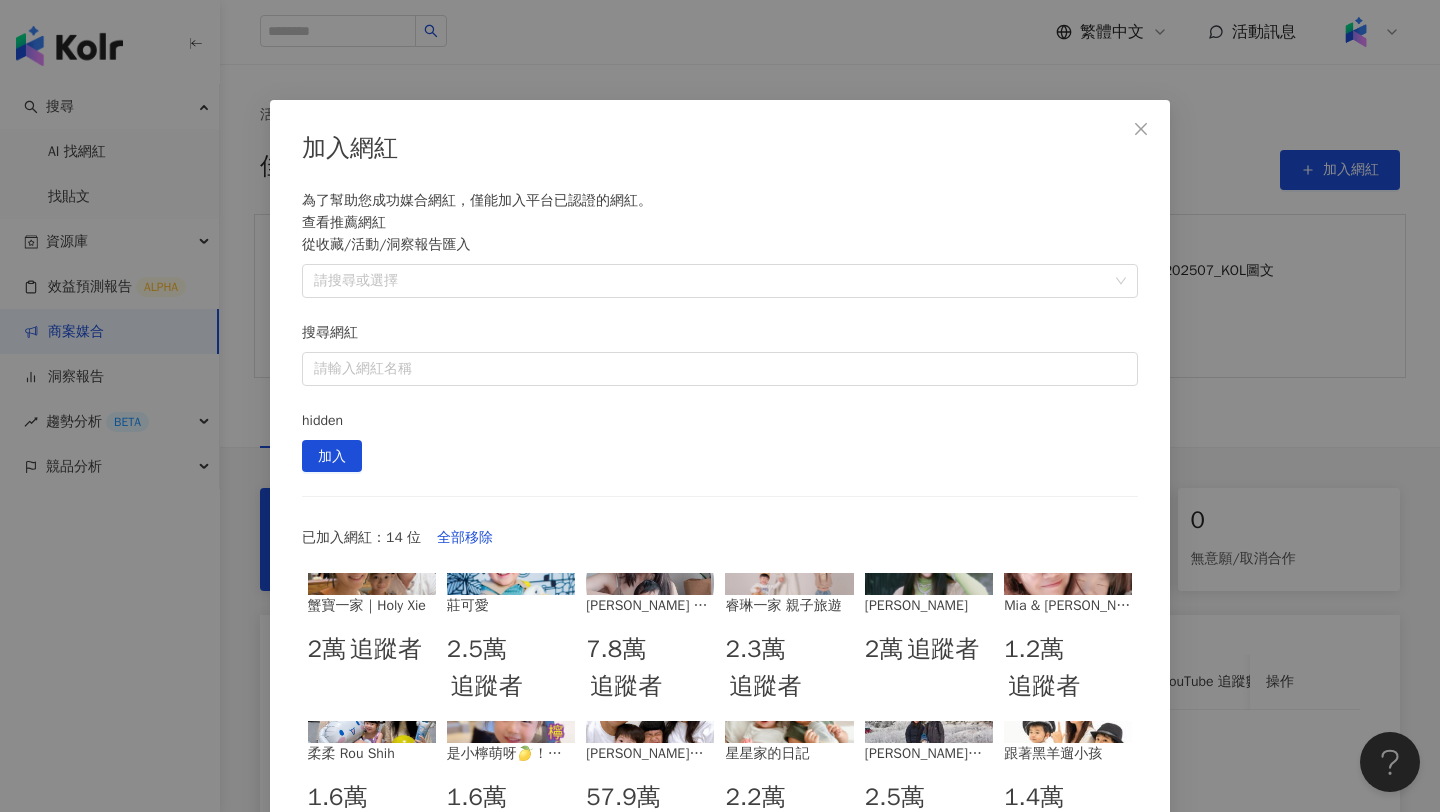 scroll, scrollTop: 92, scrollLeft: 0, axis: vertical 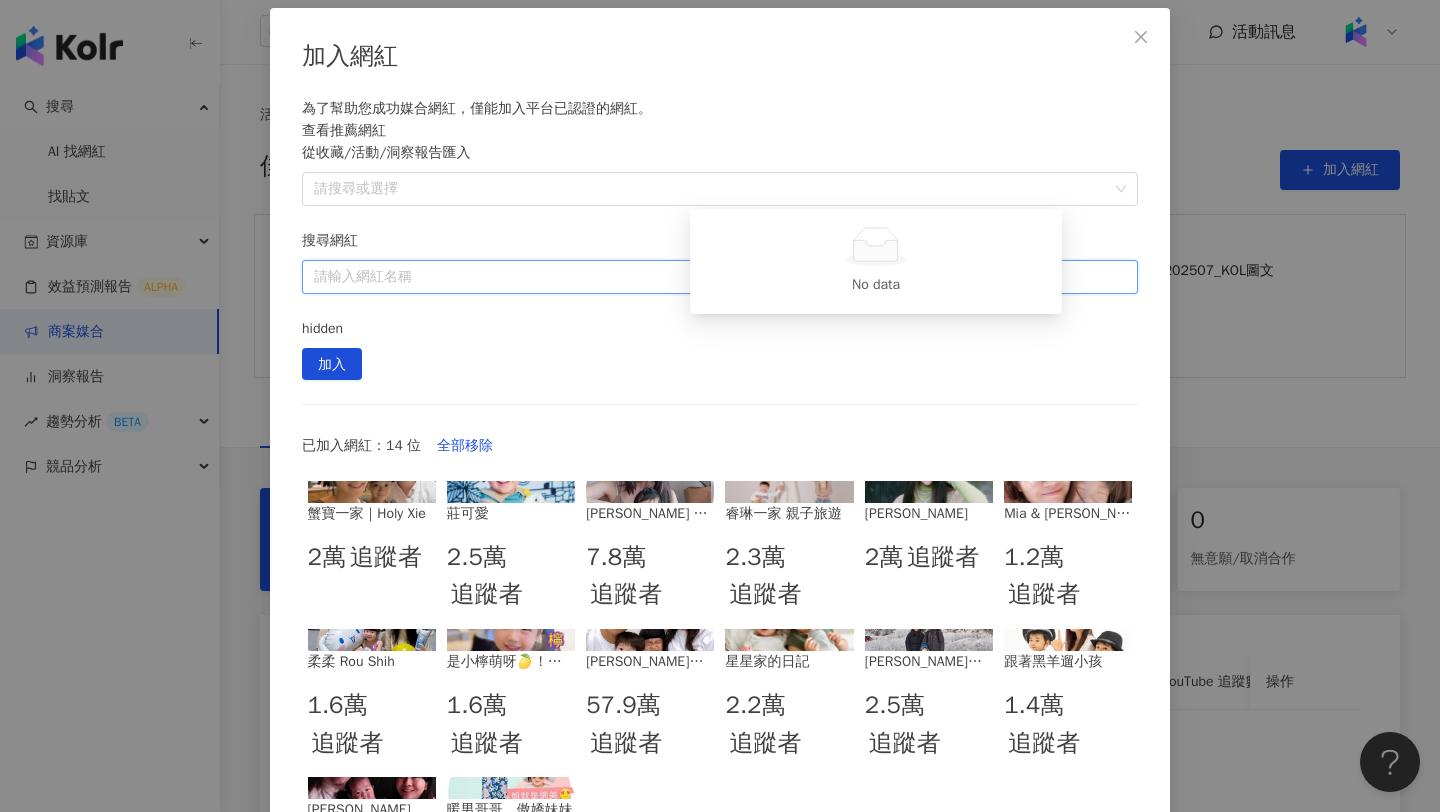 click on "搜尋網紅" at bounding box center (720, 277) 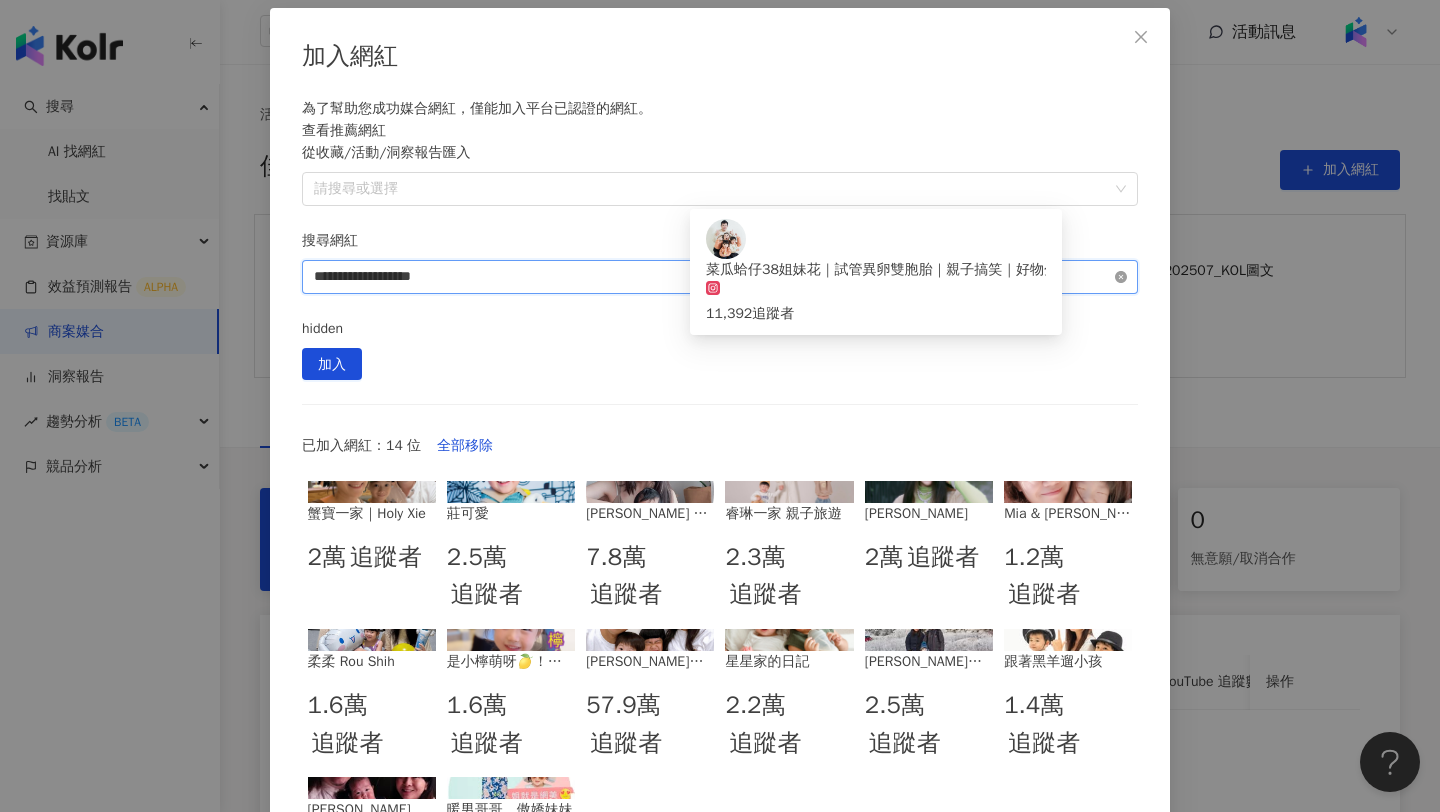 type 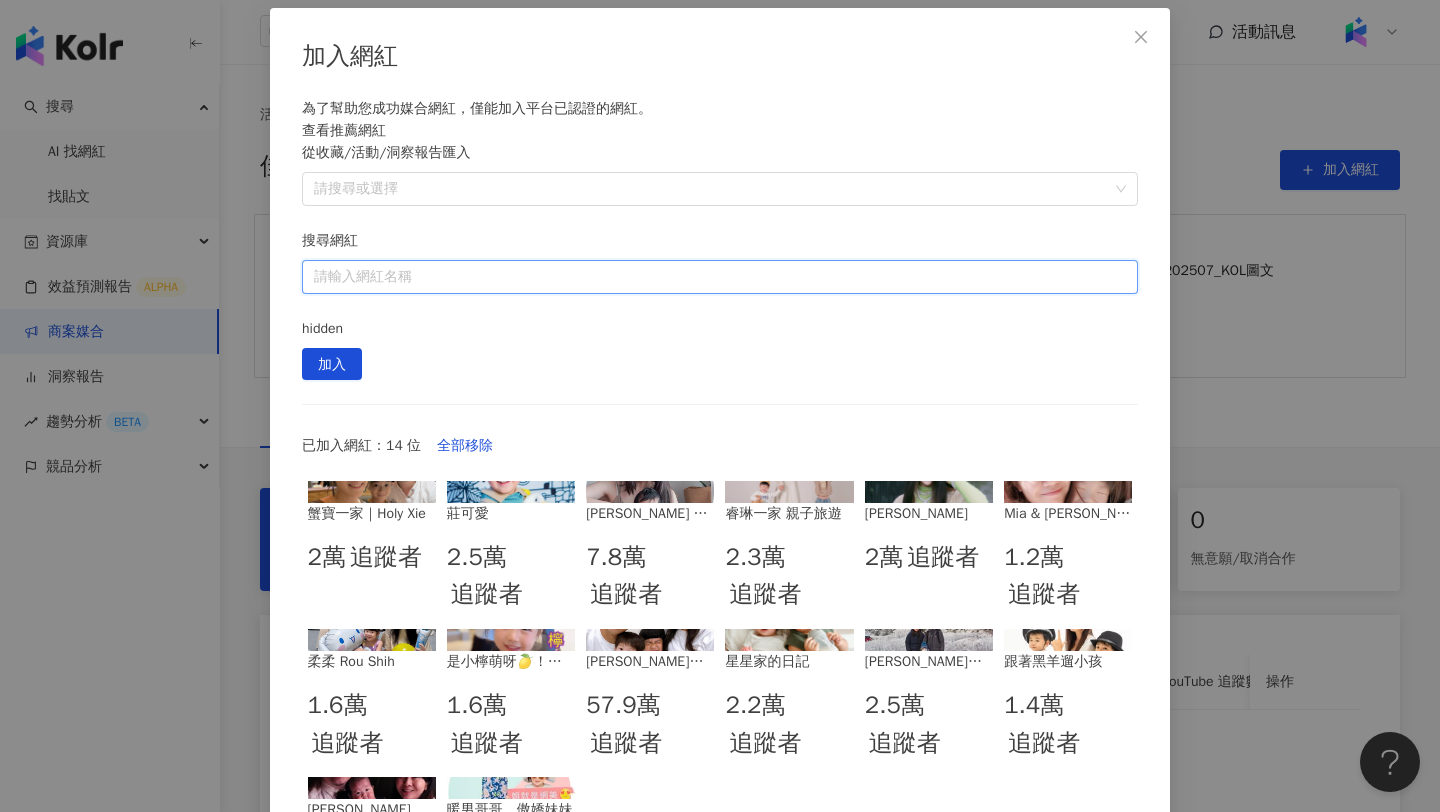 click on "送出" at bounding box center [1103, 955] 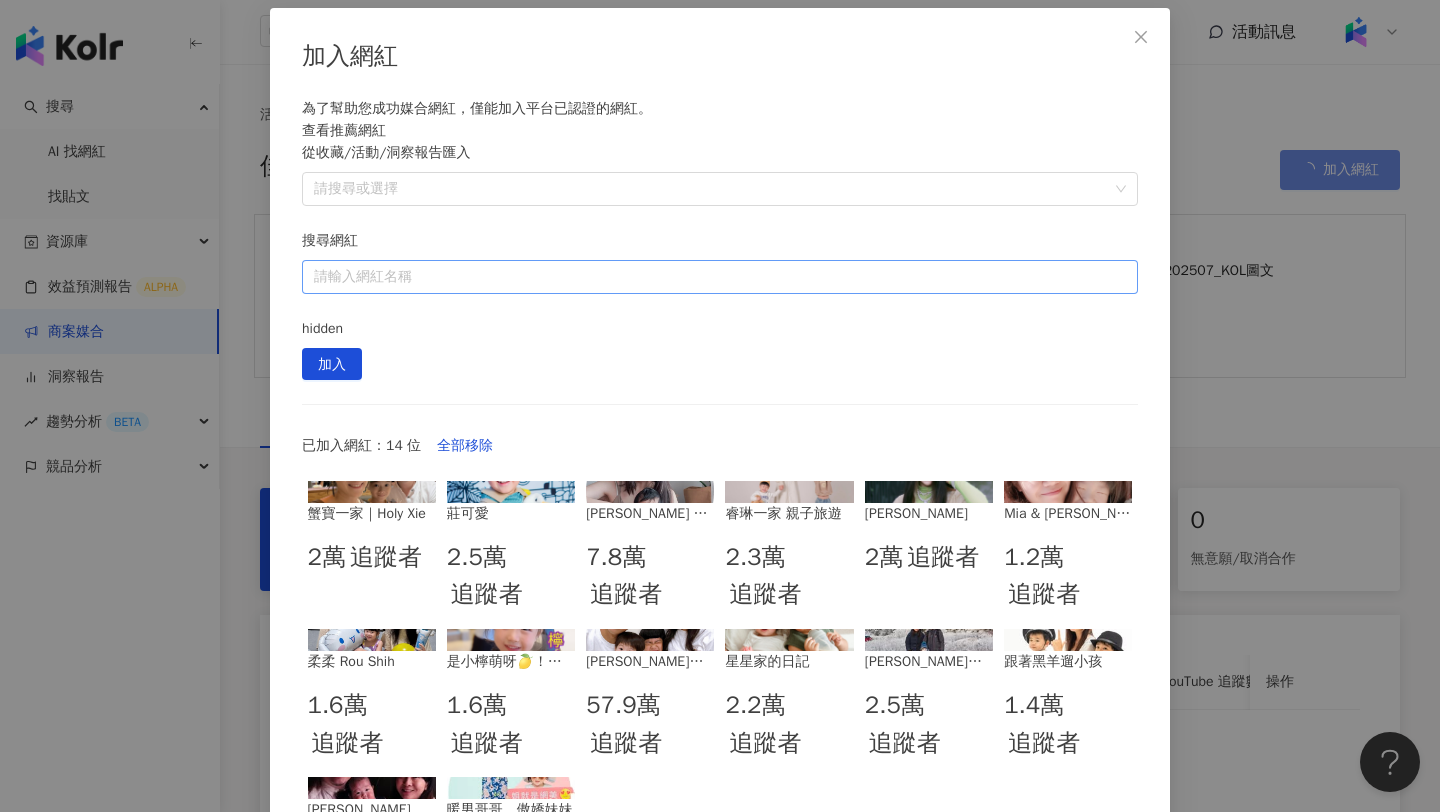 scroll, scrollTop: 179, scrollLeft: 0, axis: vertical 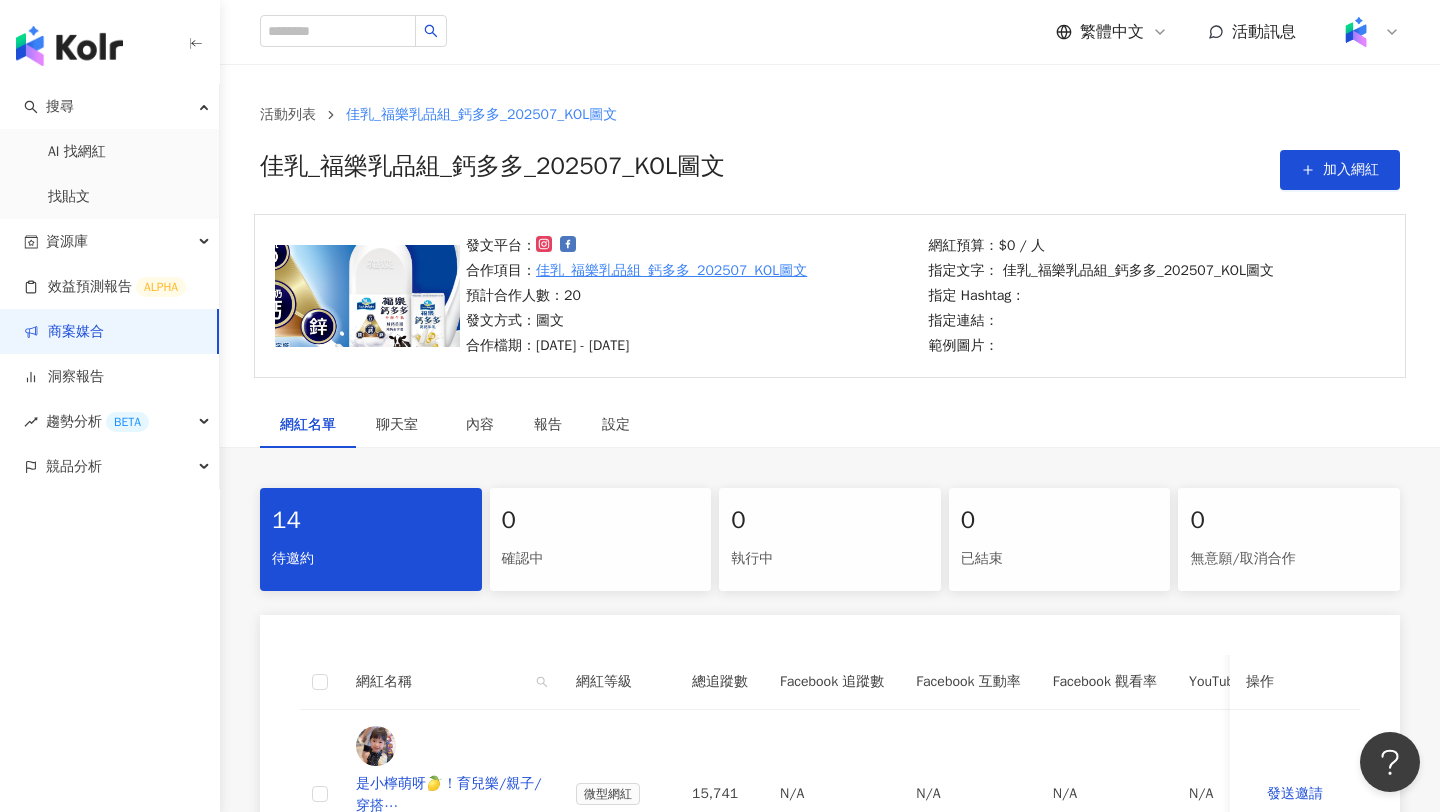 click on "活動列表 佳乳_福樂乳品組_鈣多多_202507_KOL圖文 佳乳_福樂乳品組_鈣多多_202507_KOL圖文 加入網紅" at bounding box center [830, 147] 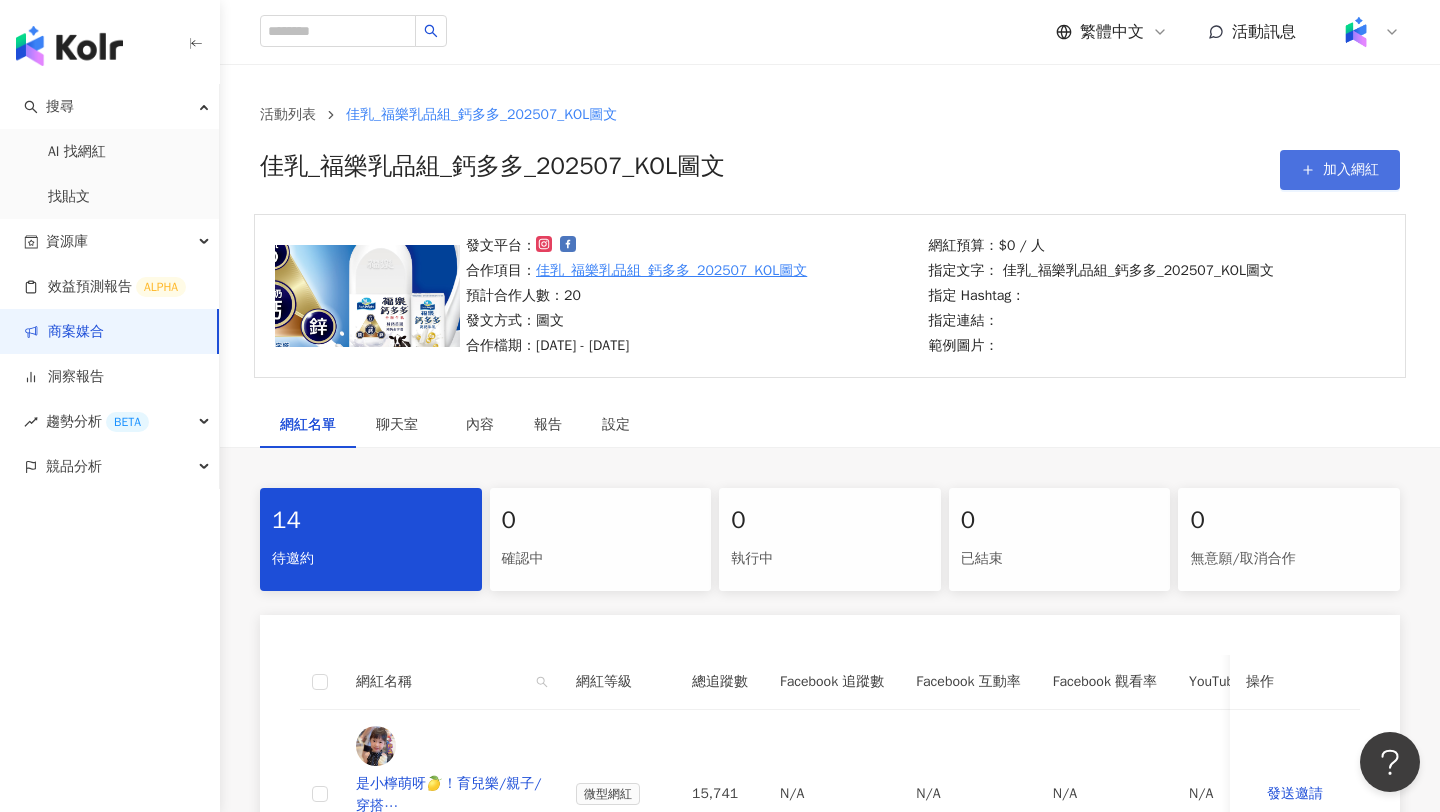 click on "加入網紅" at bounding box center [1351, 170] 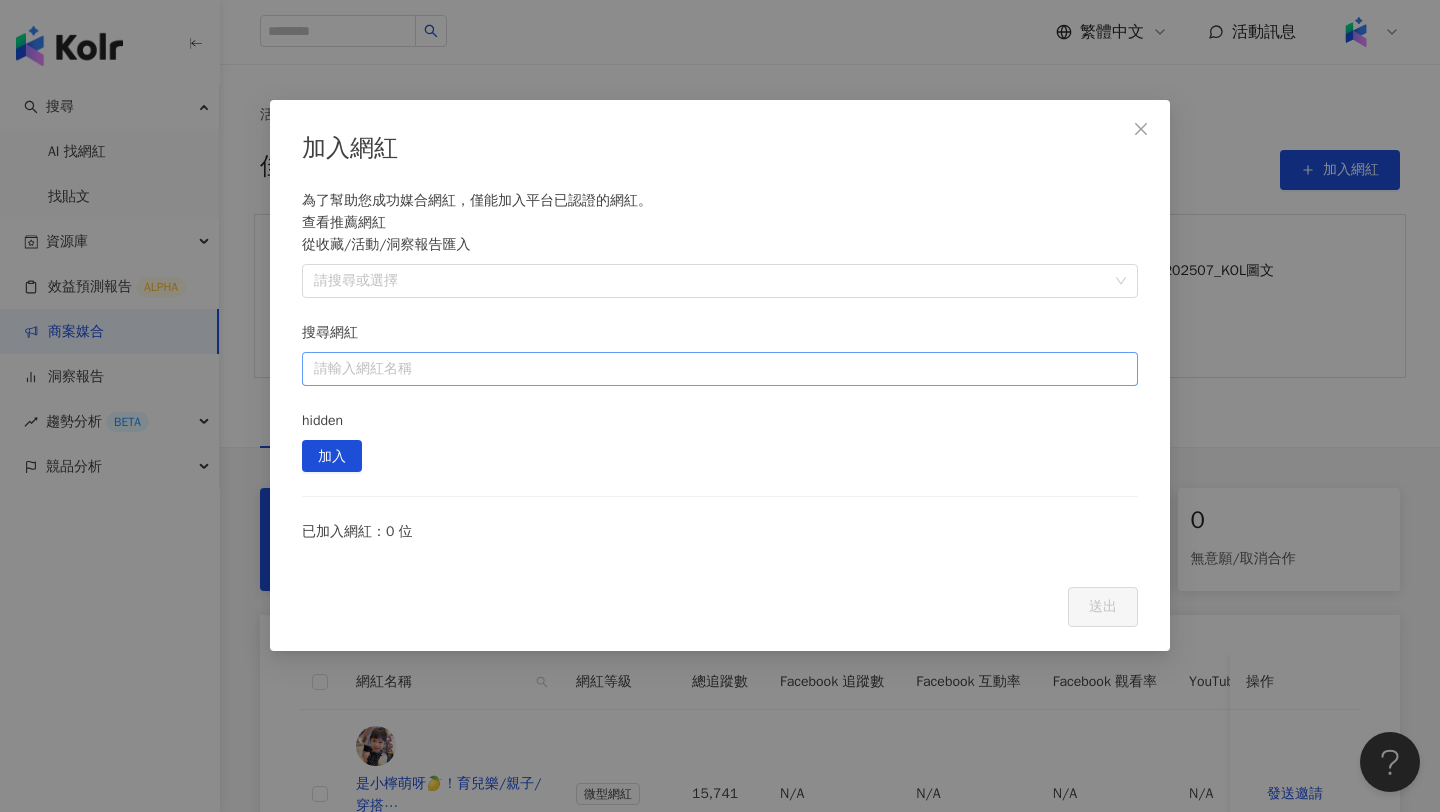 click on "搜尋網紅" at bounding box center [720, 369] 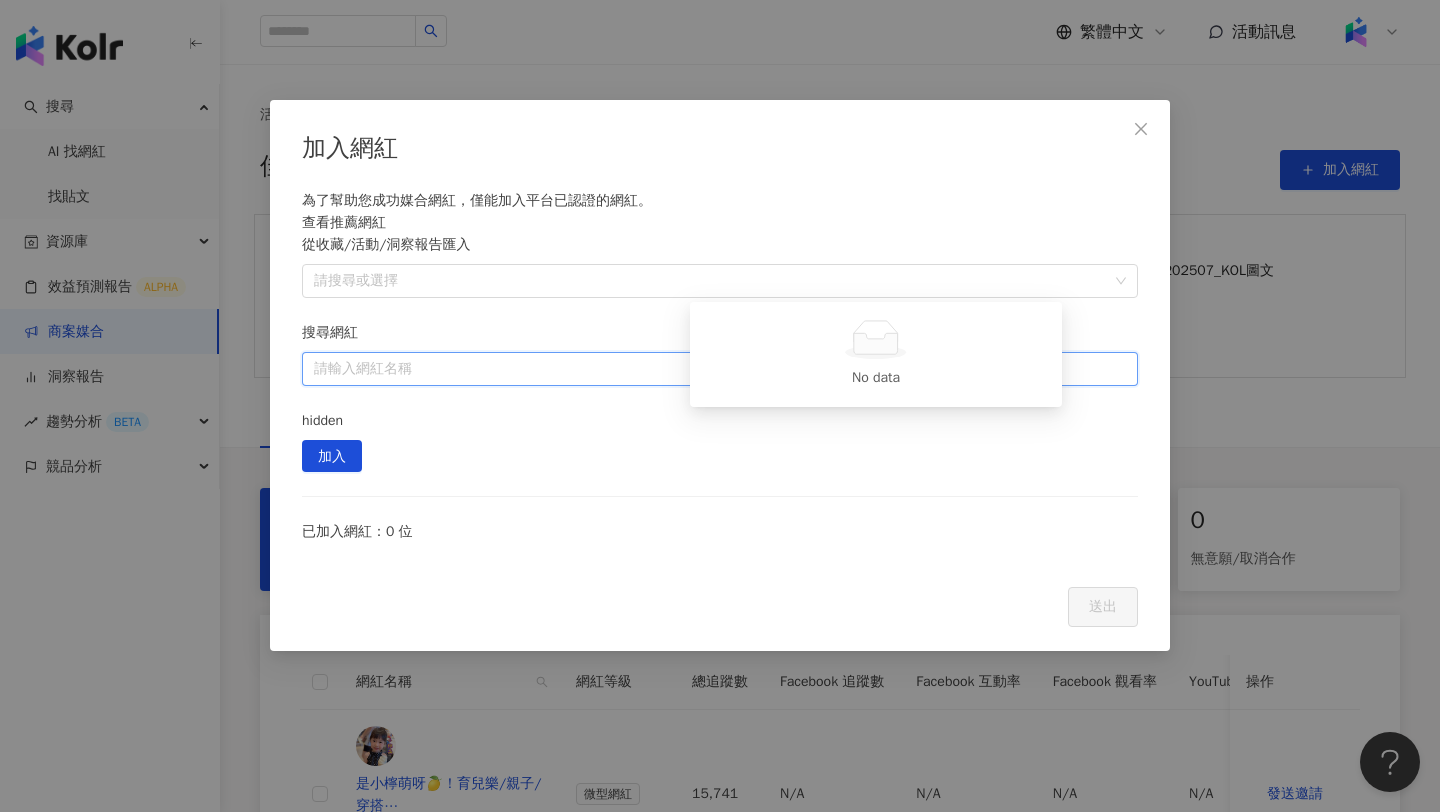 paste on "**********" 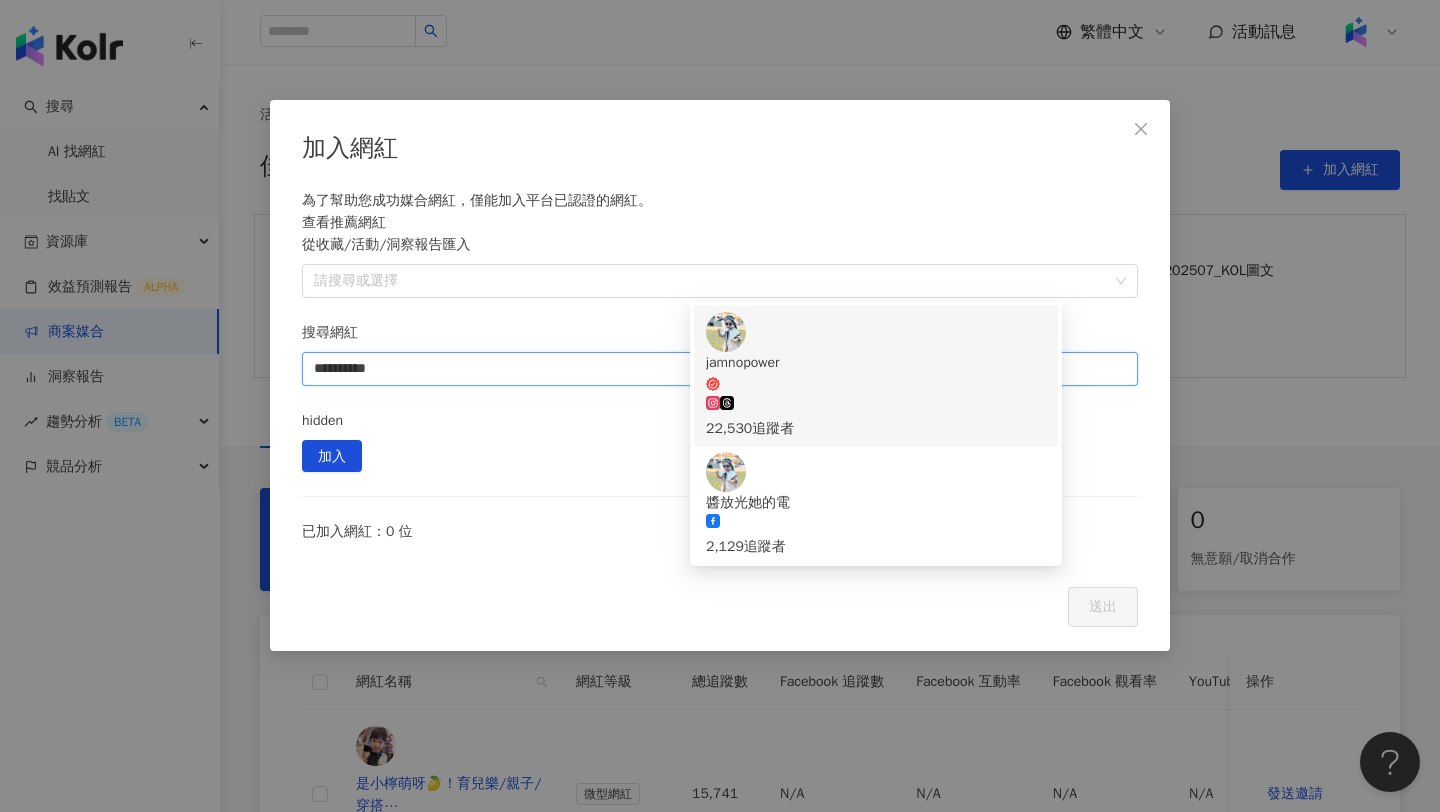click on "jamnopower 22,530 追蹤者" at bounding box center (876, 376) 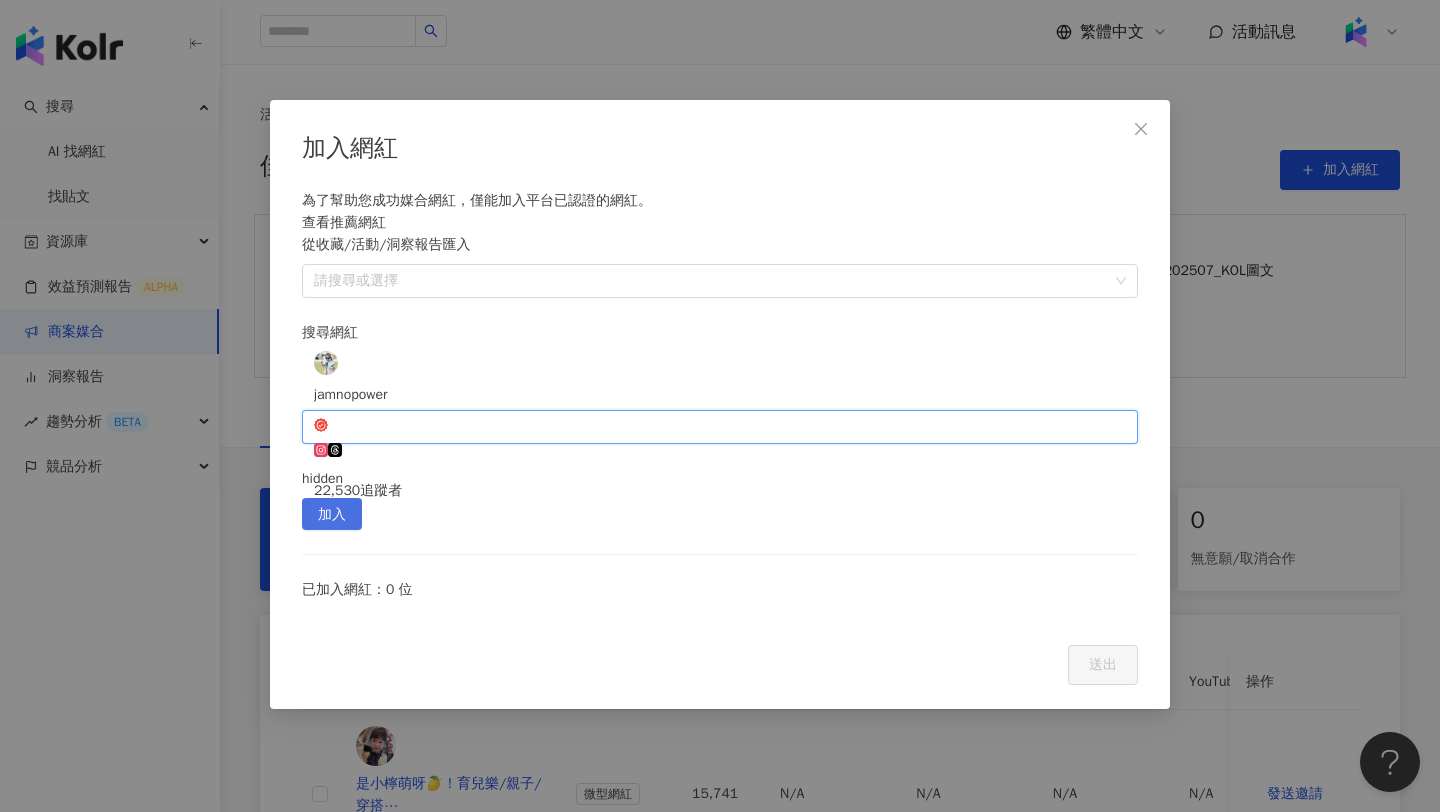 click on "加入" at bounding box center (332, 515) 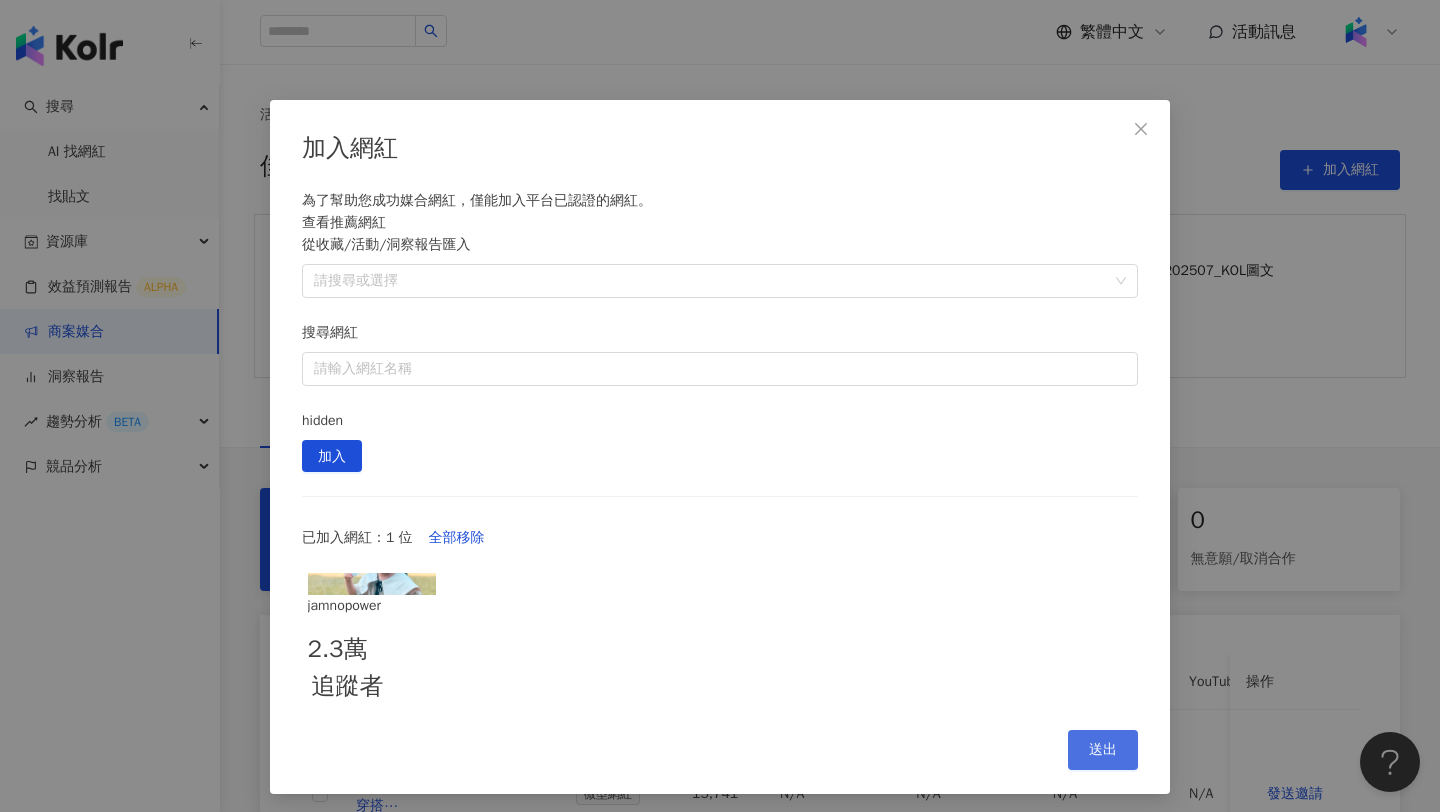 click on "送出" at bounding box center (1103, 750) 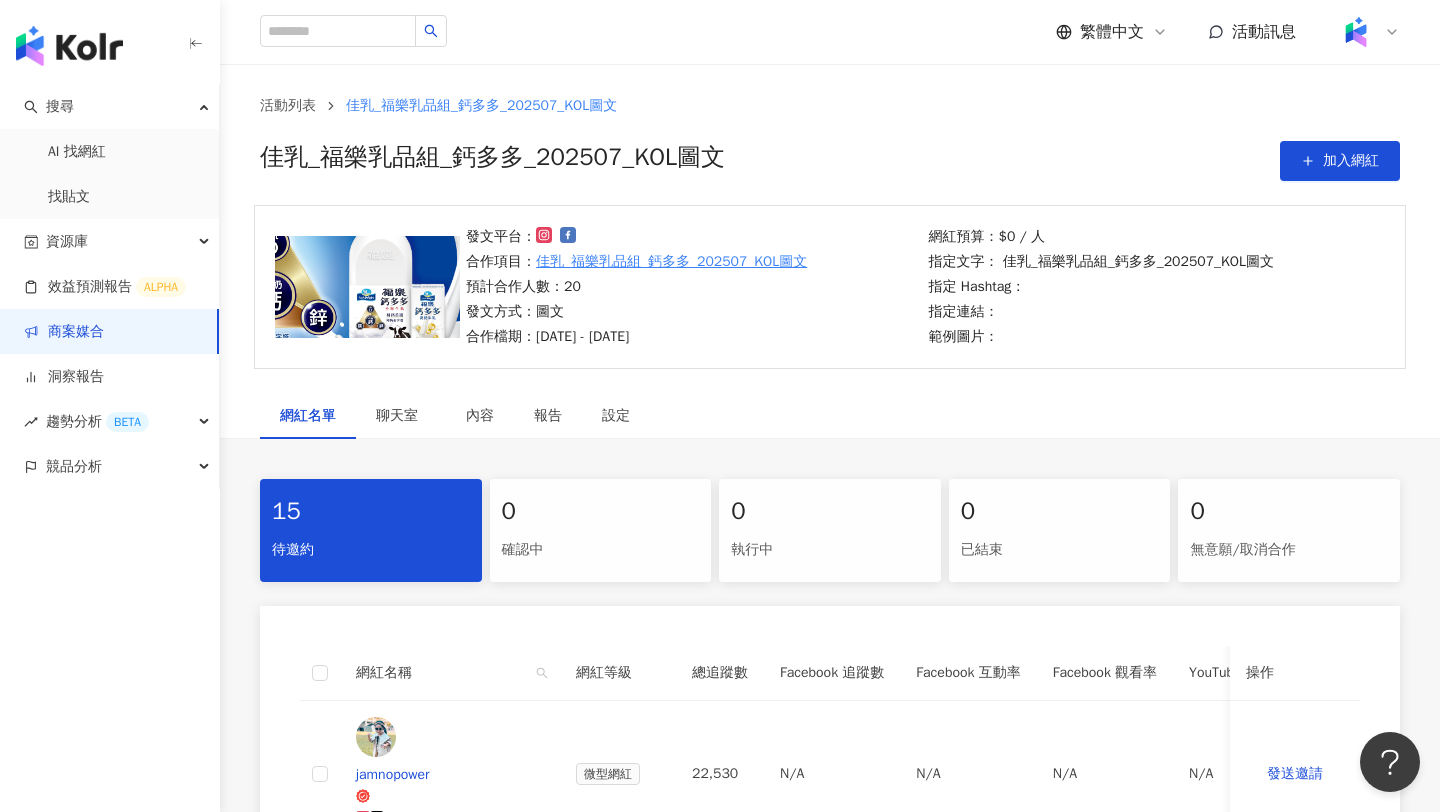 scroll, scrollTop: 0, scrollLeft: 0, axis: both 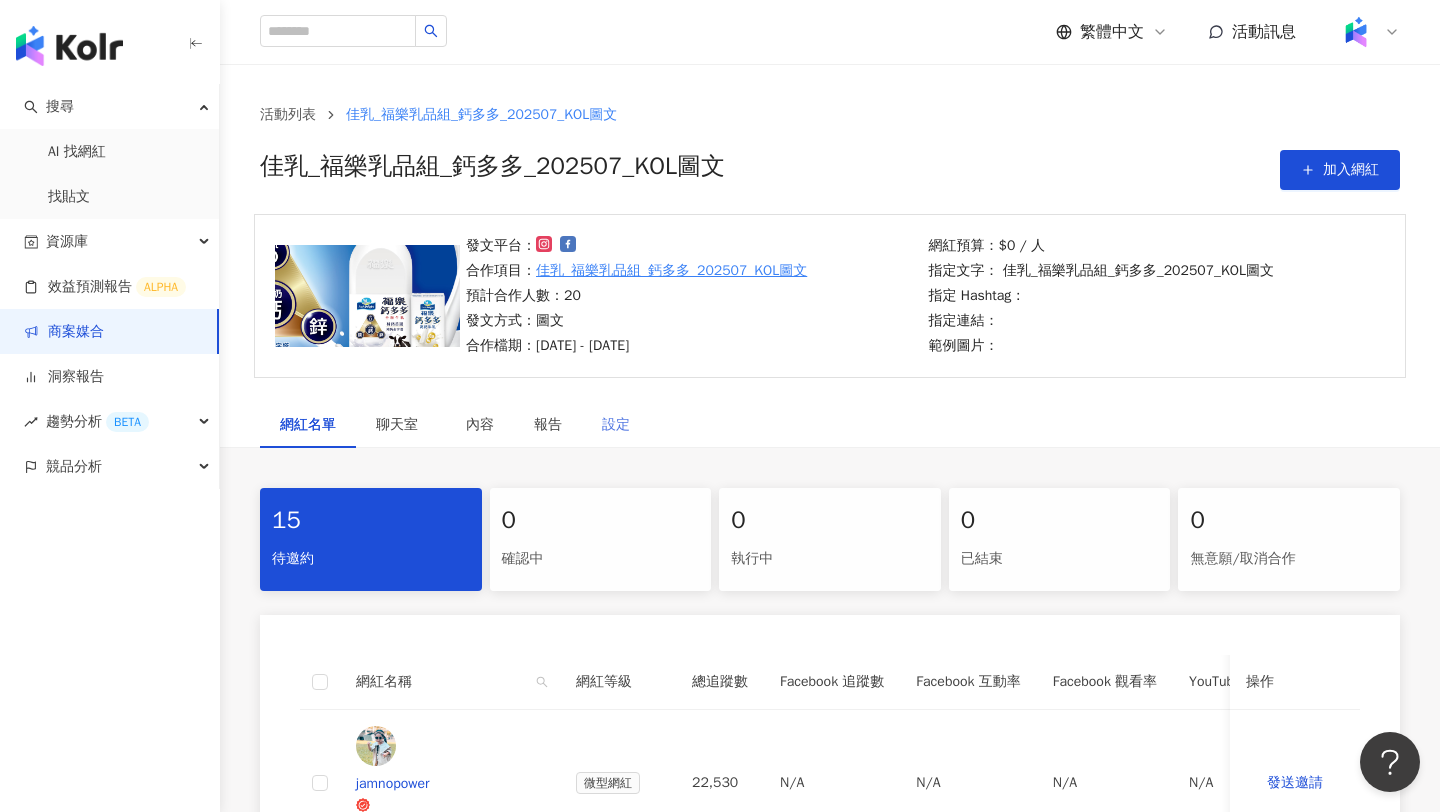 click on "設定" at bounding box center (616, 425) 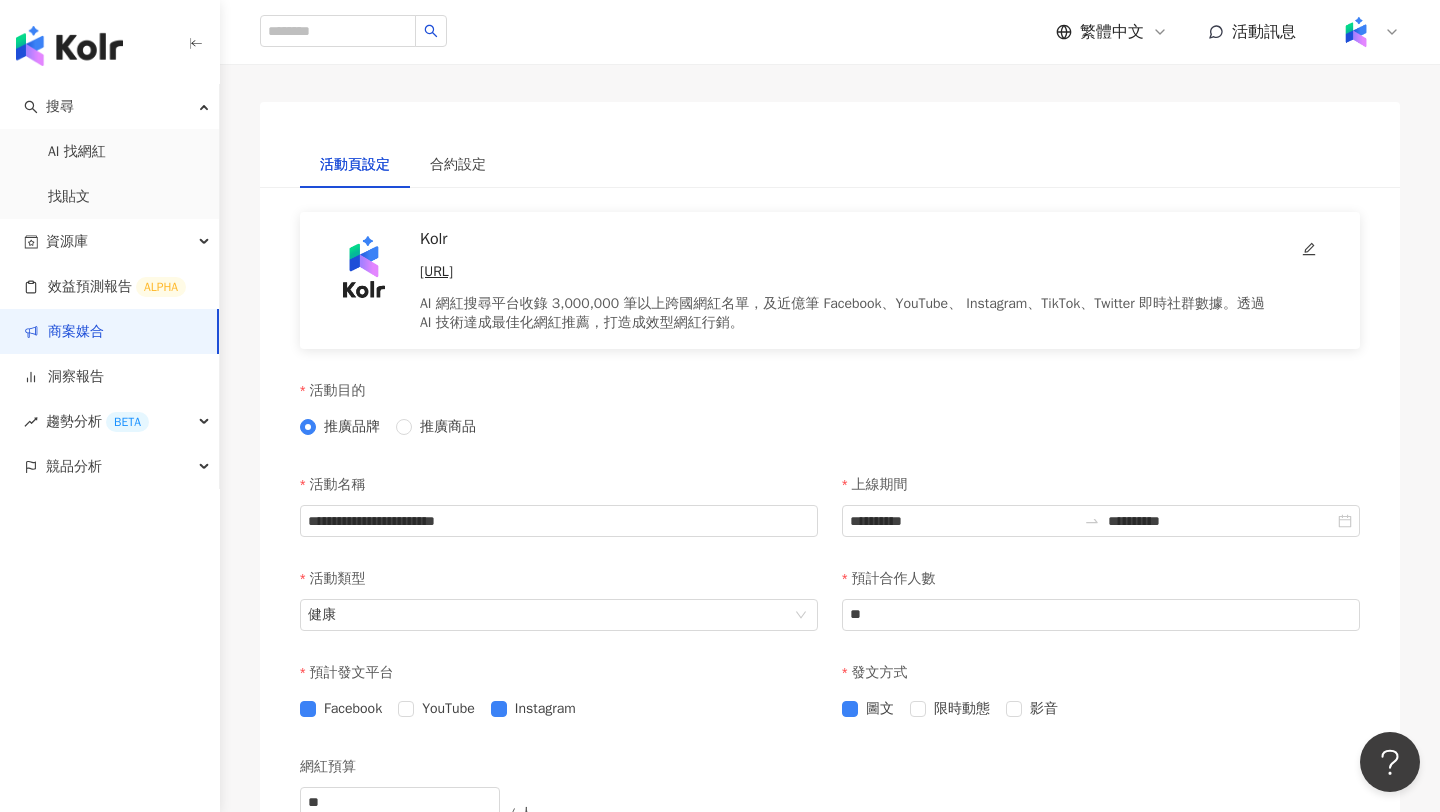 scroll, scrollTop: 0, scrollLeft: 0, axis: both 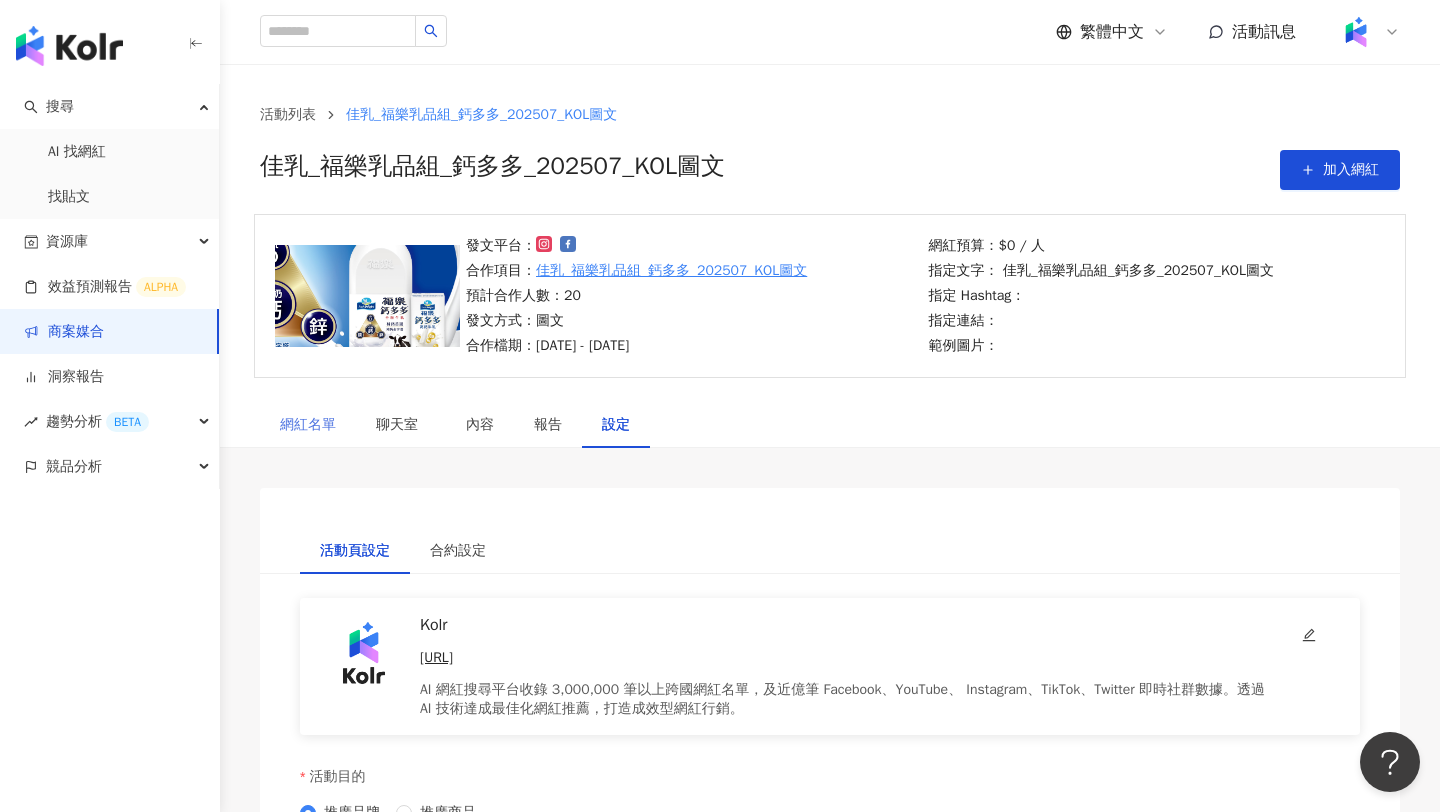 click on "網紅名單" at bounding box center [308, 425] 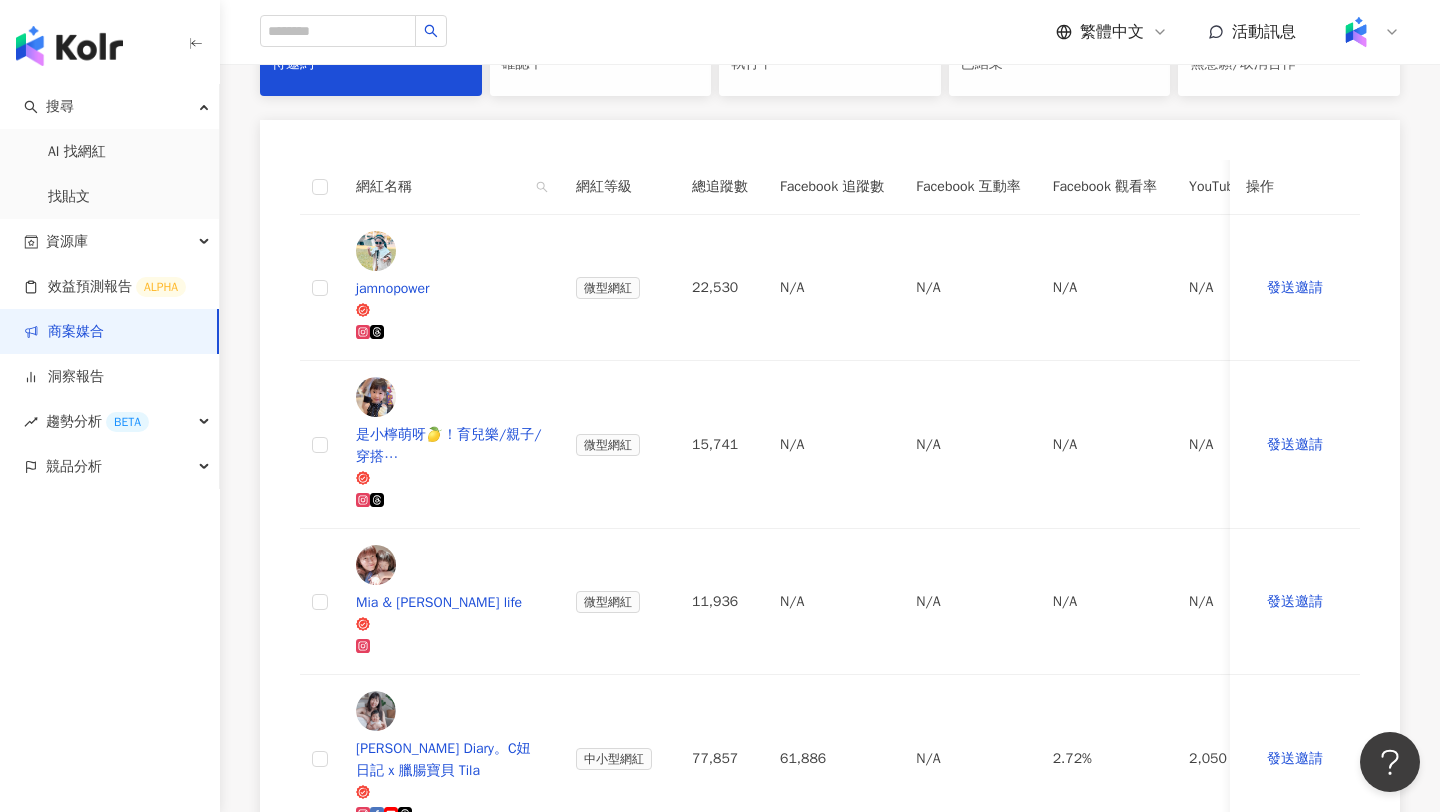 scroll, scrollTop: 492, scrollLeft: 0, axis: vertical 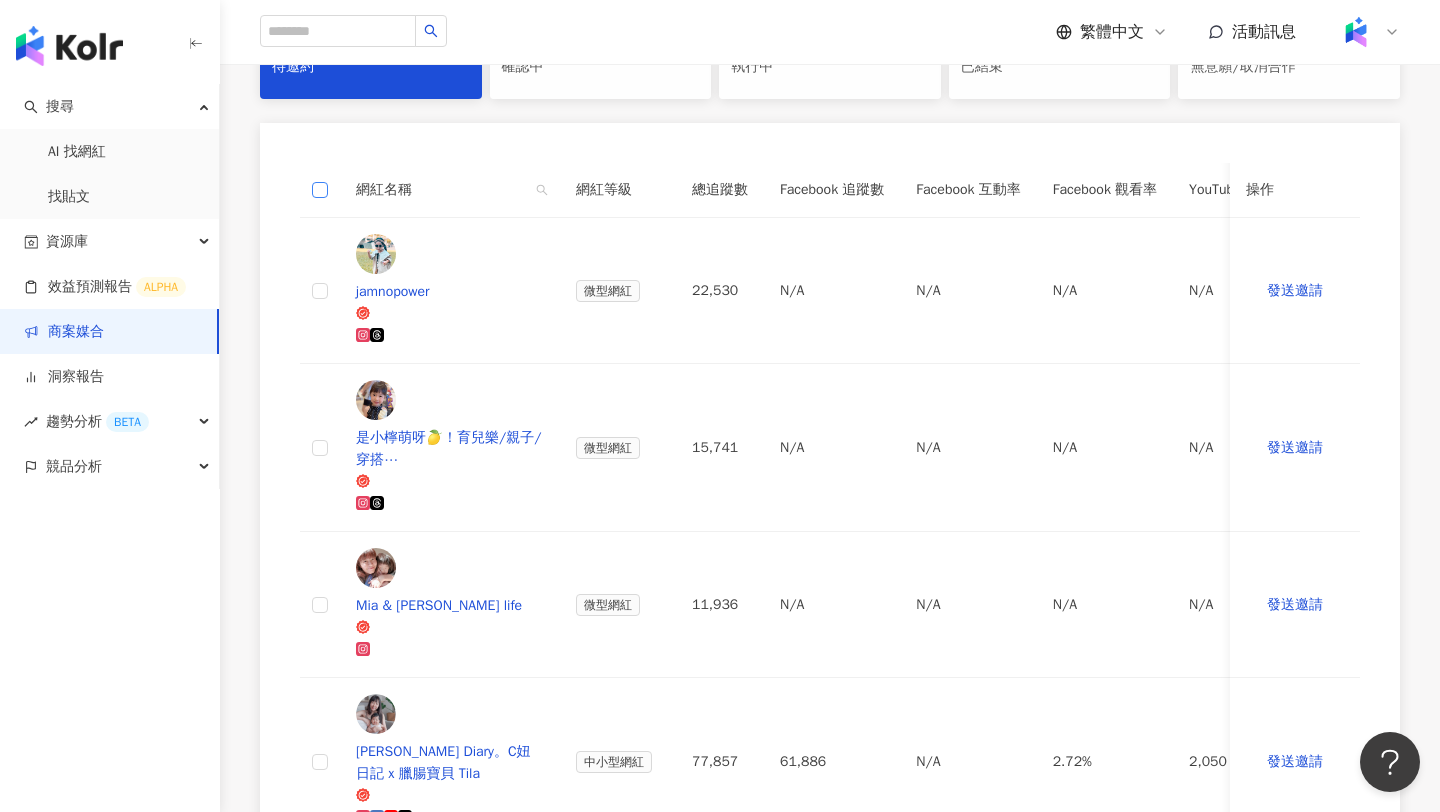 click at bounding box center [320, 190] 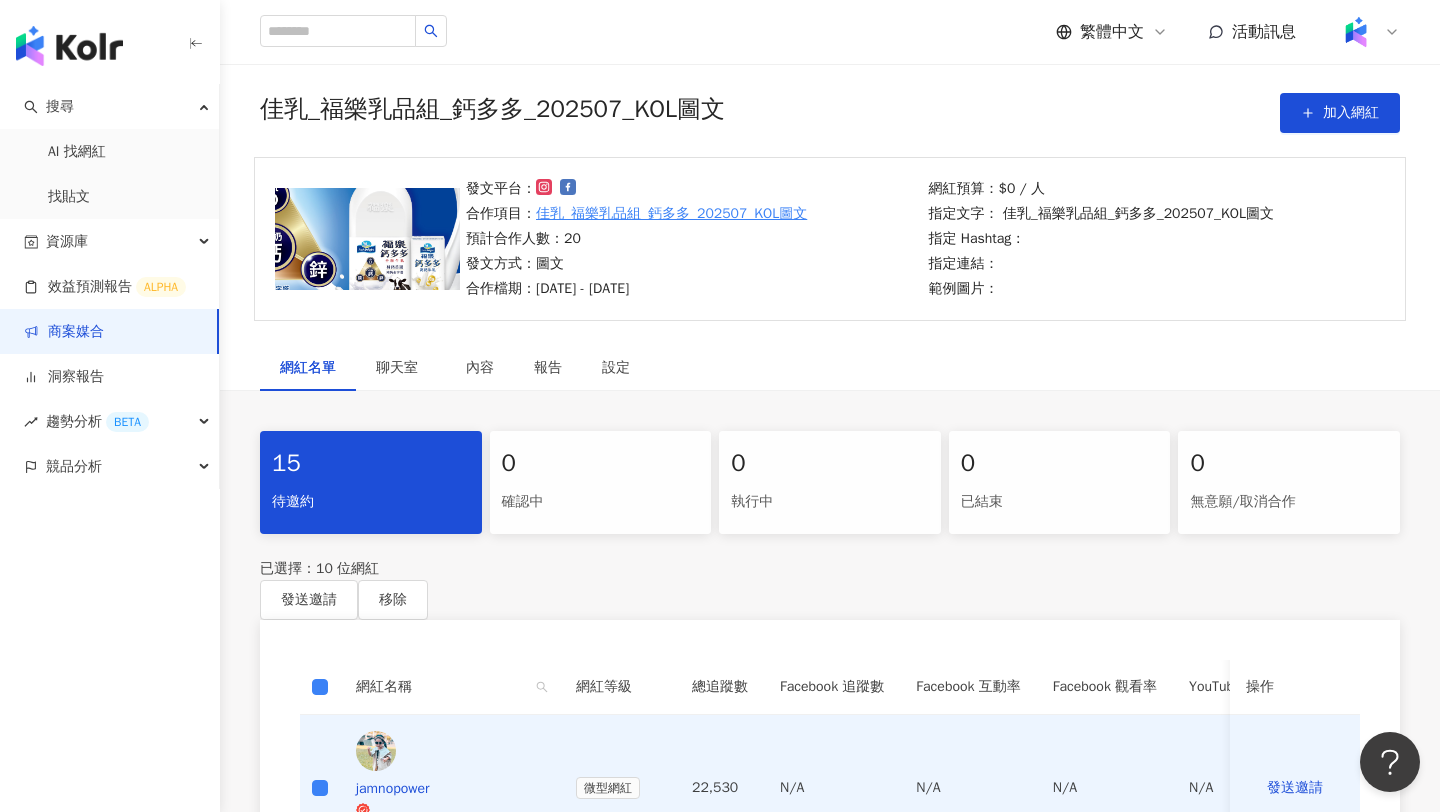 scroll, scrollTop: 0, scrollLeft: 0, axis: both 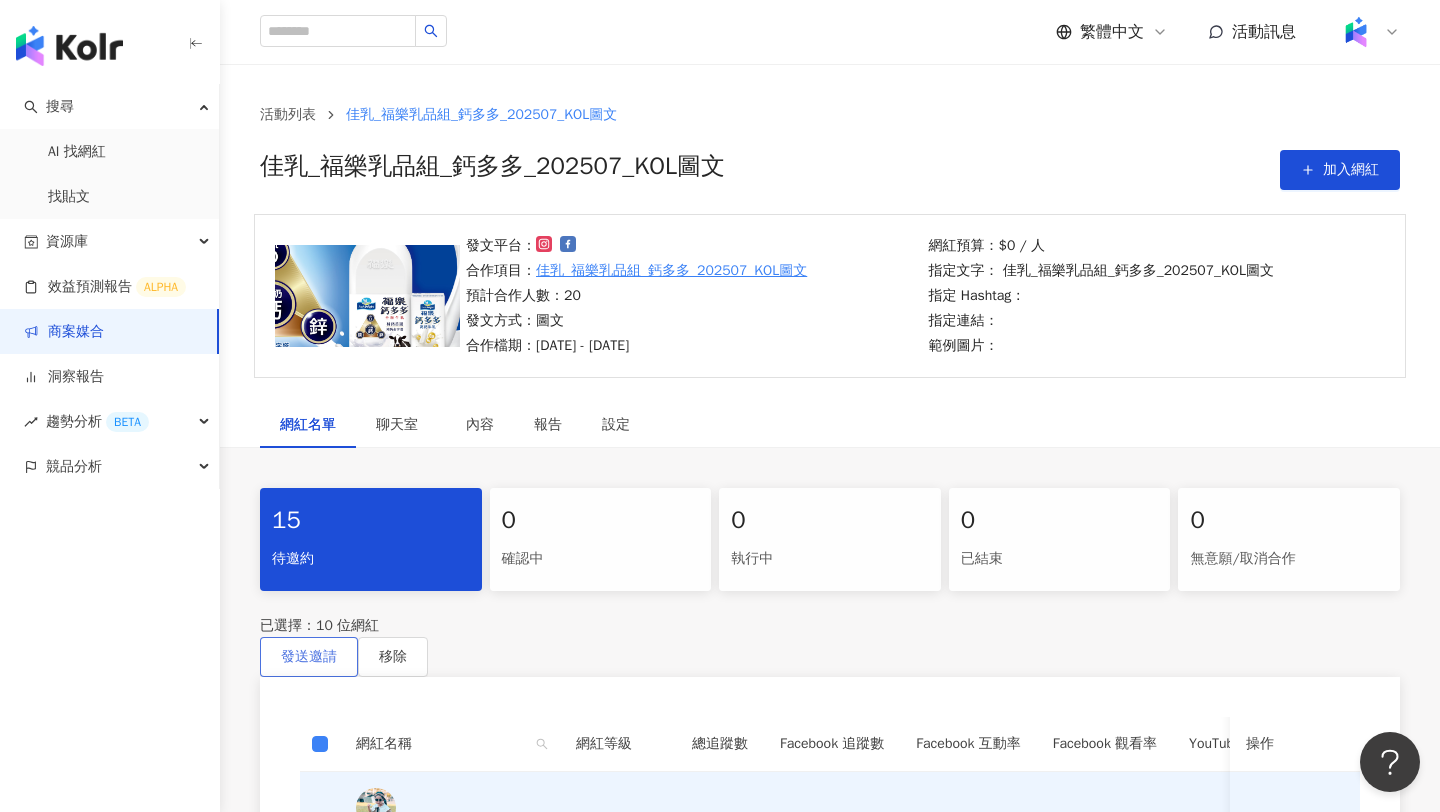 click on "發送邀請" at bounding box center [309, 657] 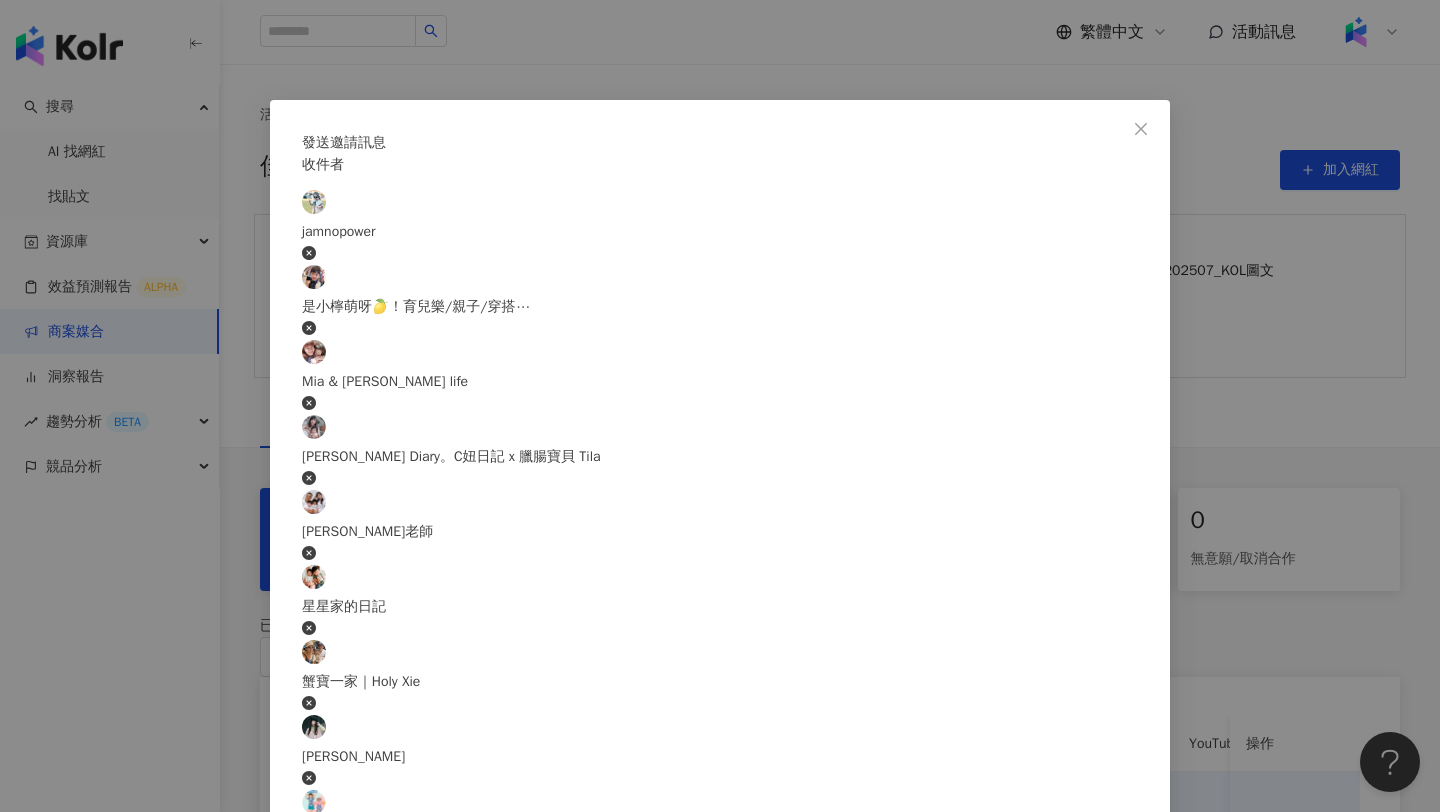 click at bounding box center [720, 1051] 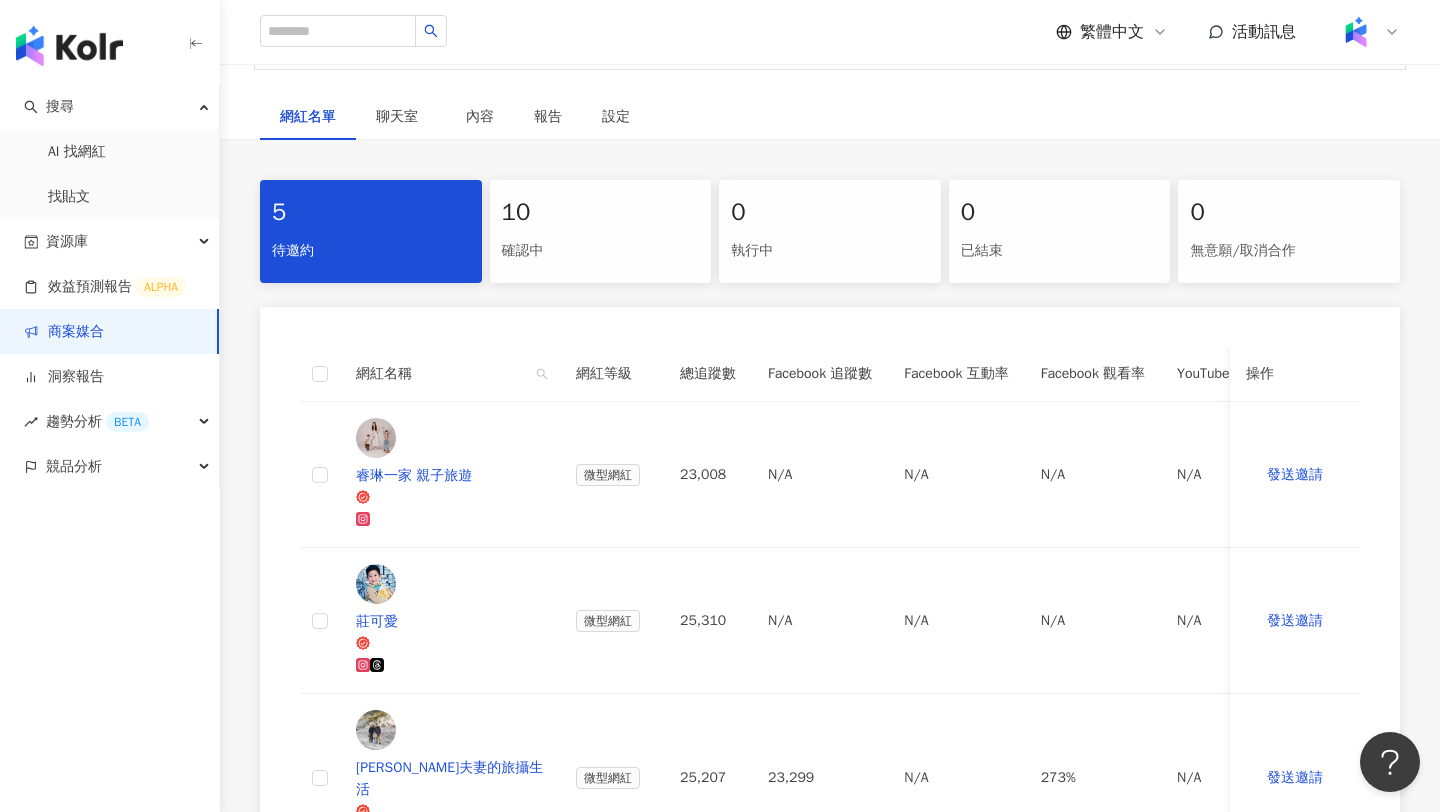 scroll, scrollTop: 316, scrollLeft: 0, axis: vertical 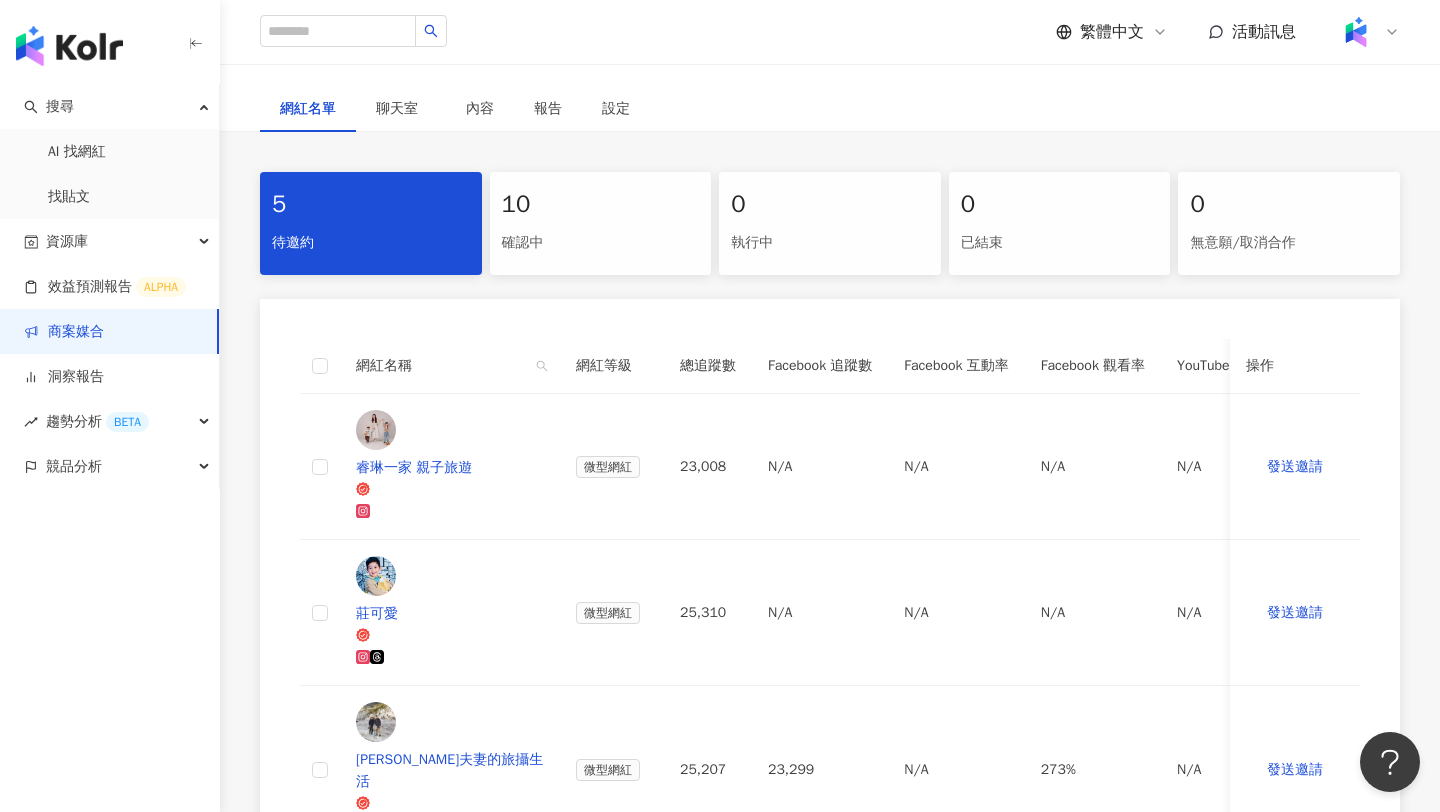 click at bounding box center (320, 366) 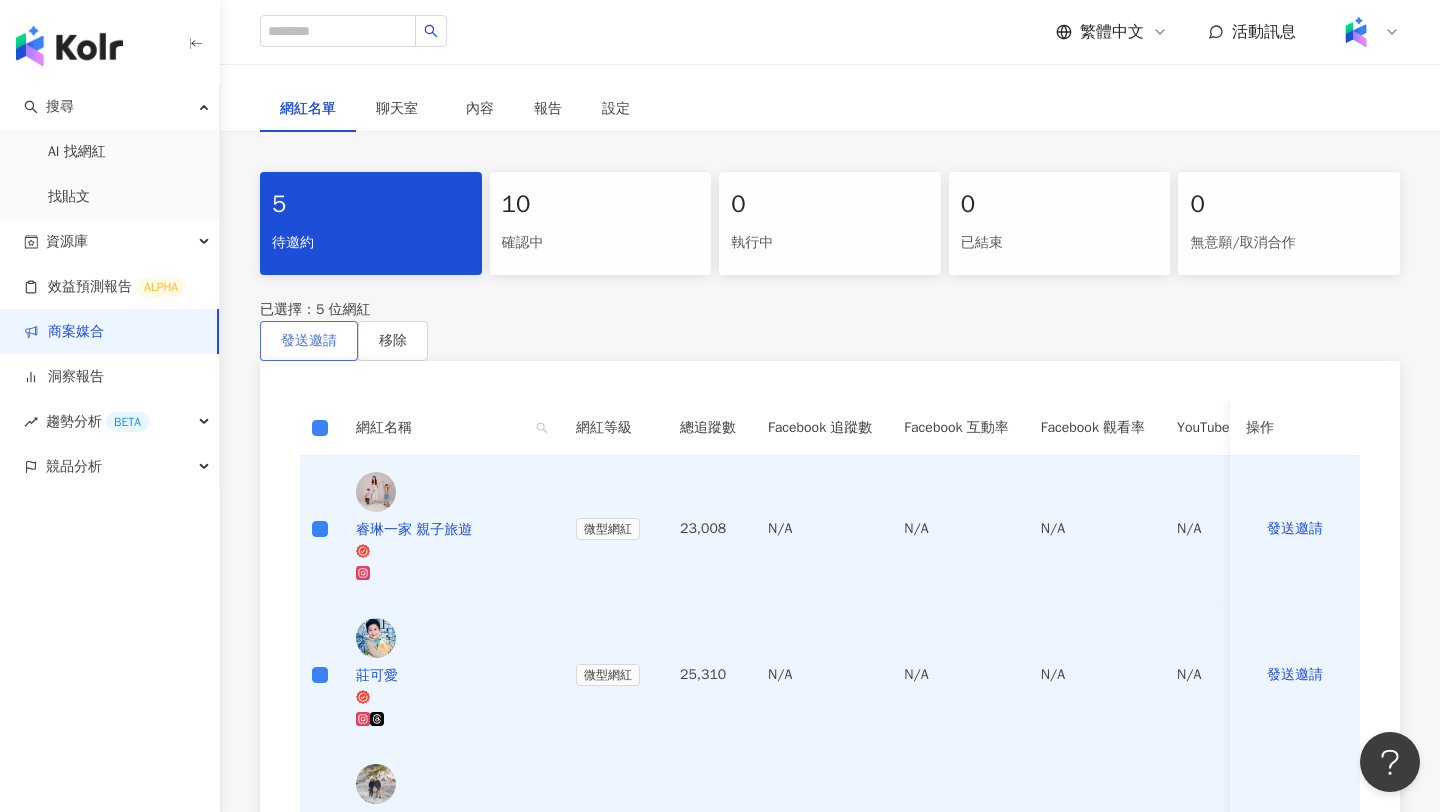 click on "發送邀請" at bounding box center [309, 341] 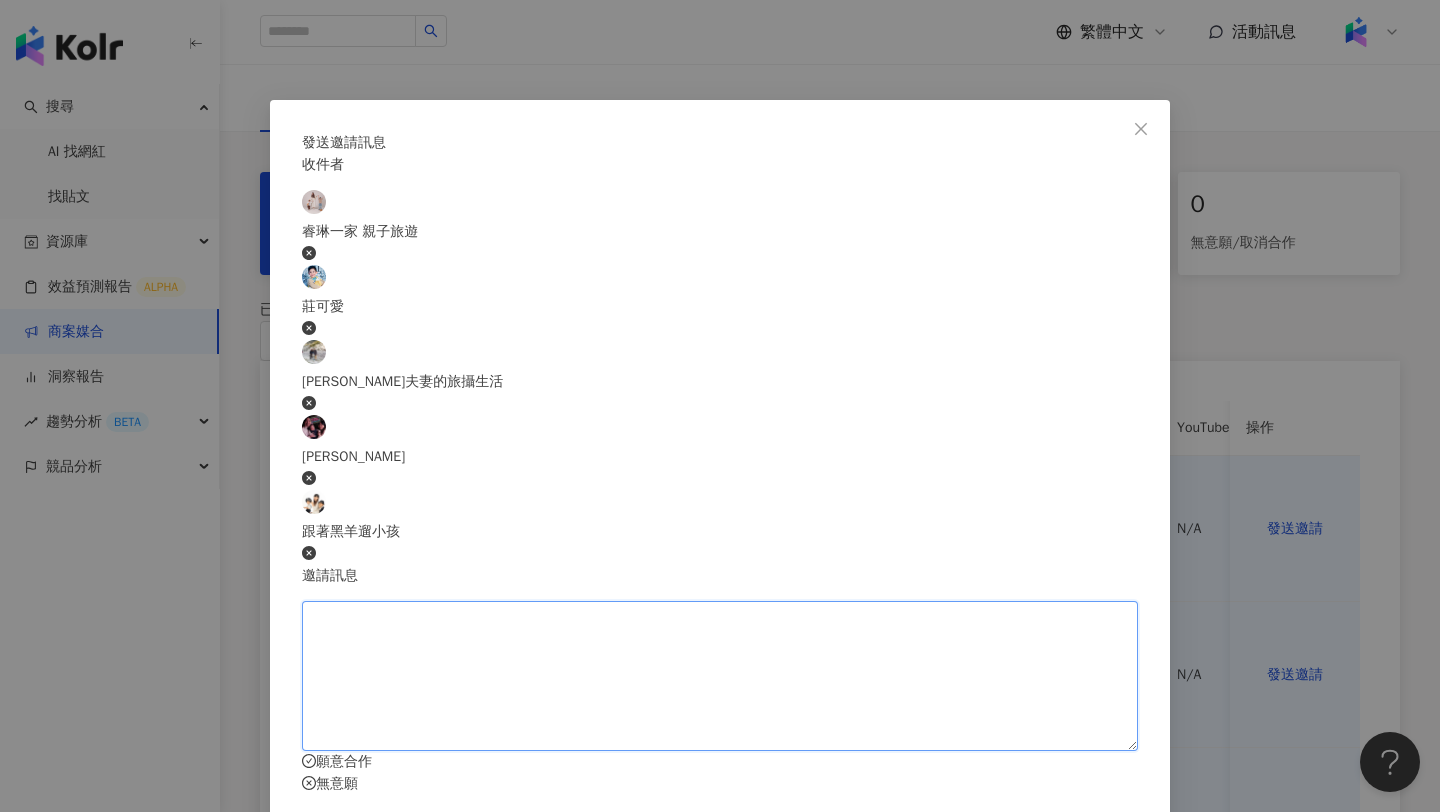 click at bounding box center (720, 676) 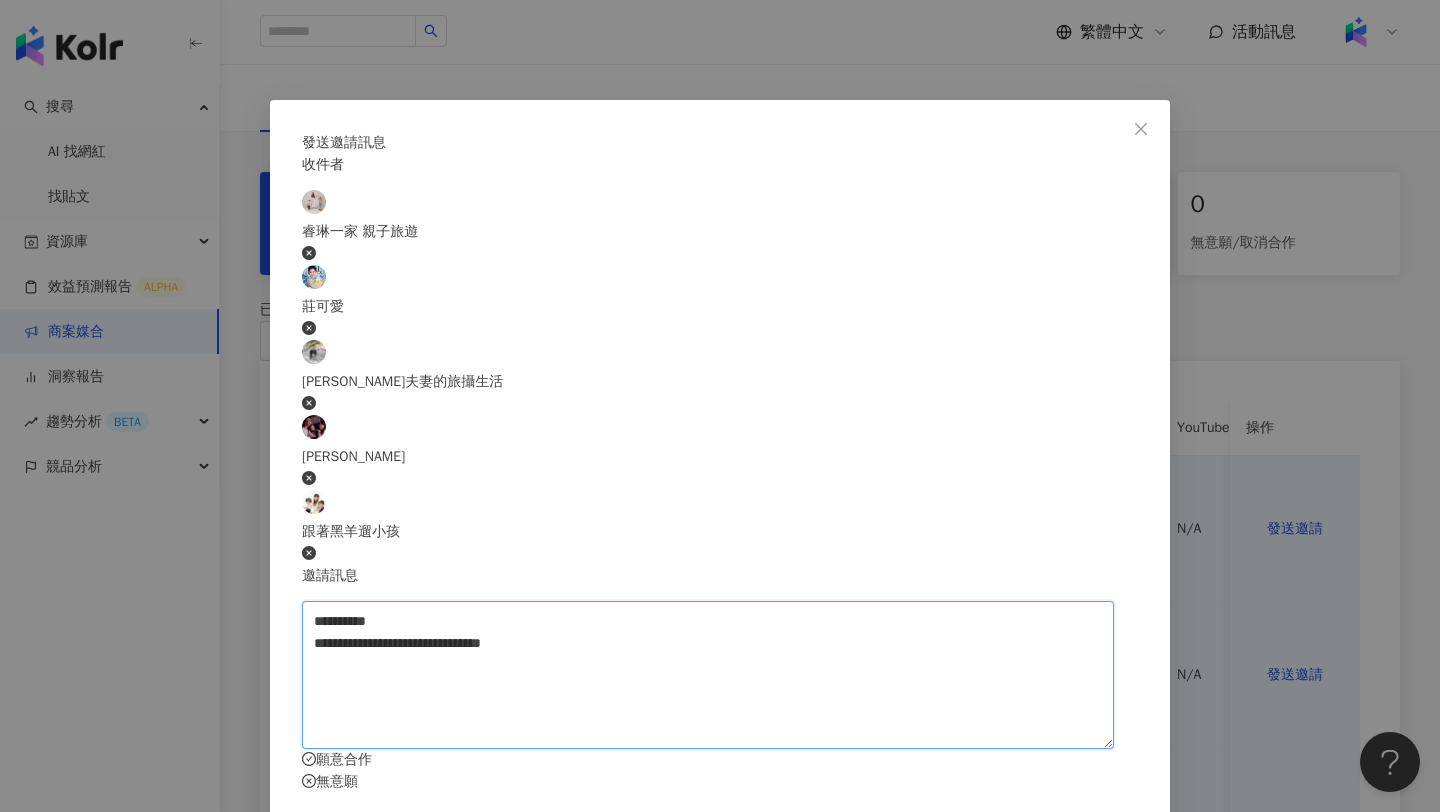 type on "**********" 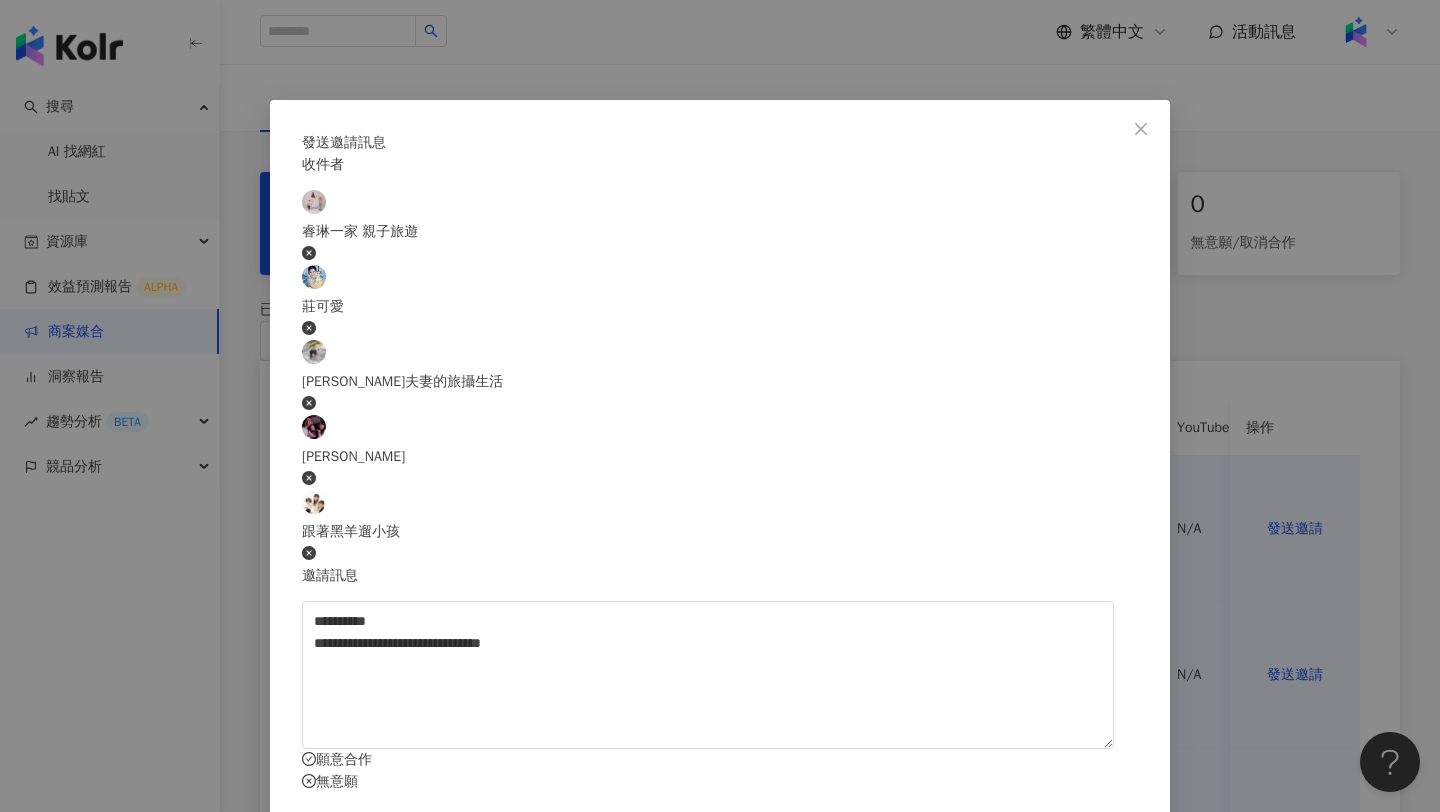 click on "發送邀請" at bounding box center [1089, 837] 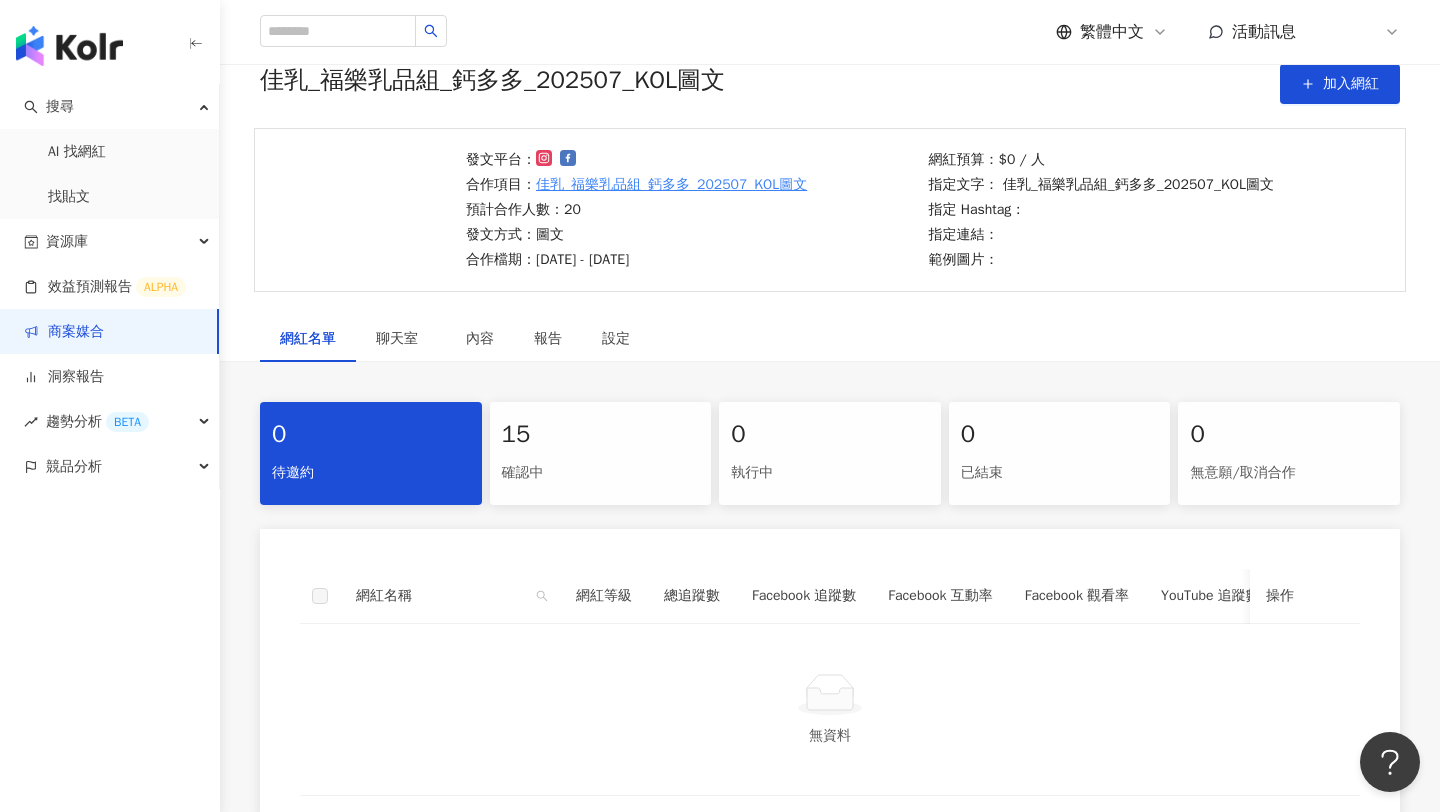 scroll, scrollTop: 109, scrollLeft: 0, axis: vertical 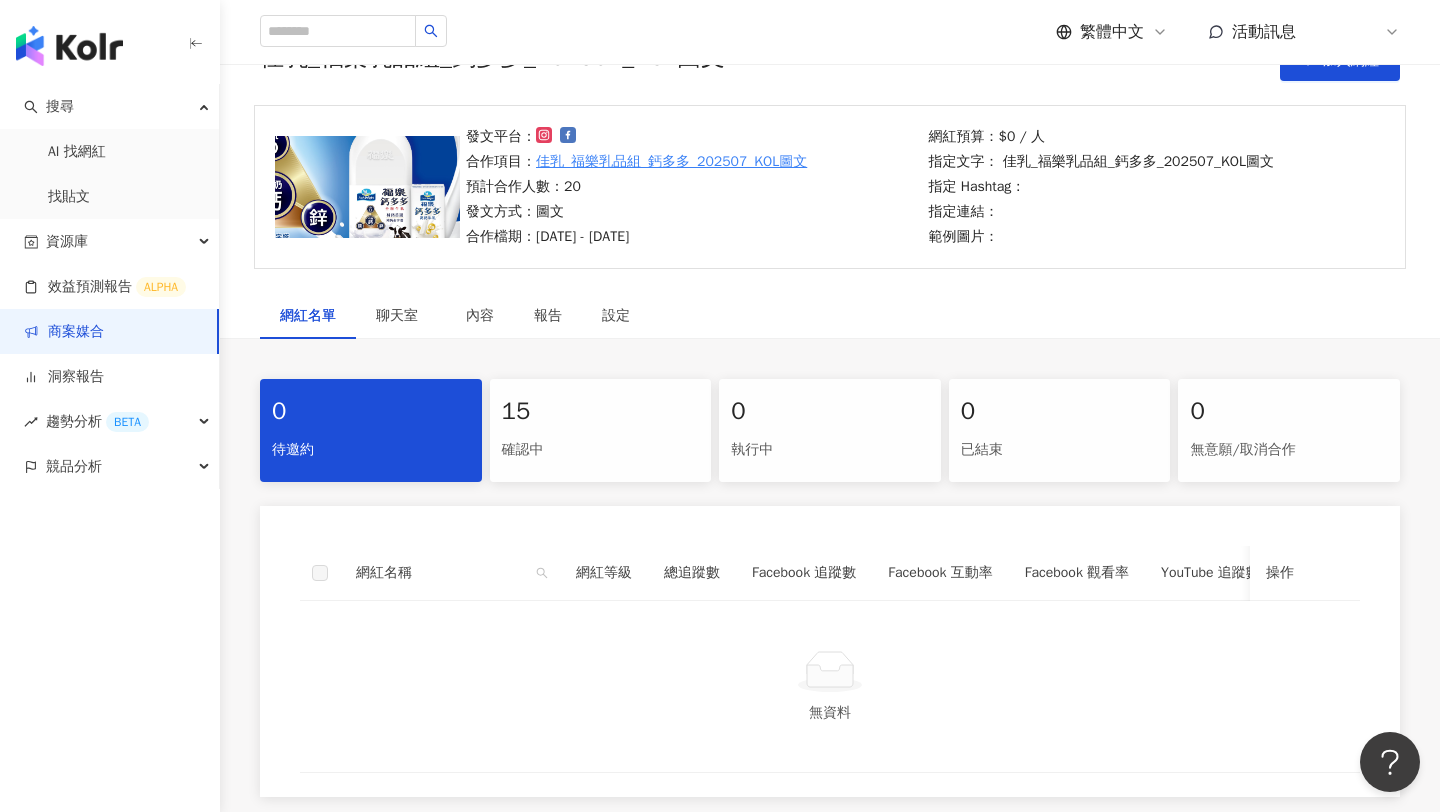 click on "15" at bounding box center (601, 412) 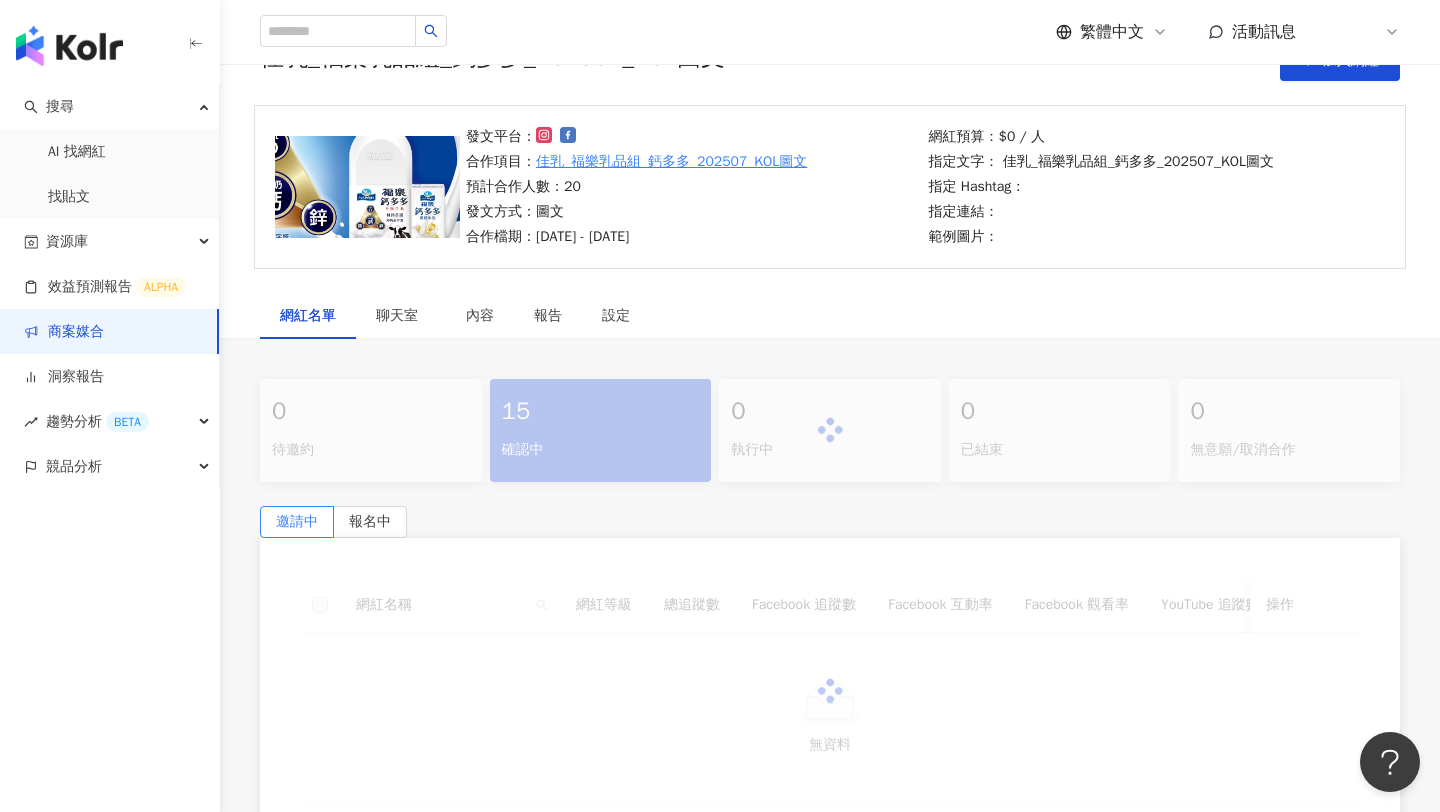 scroll, scrollTop: 361, scrollLeft: 0, axis: vertical 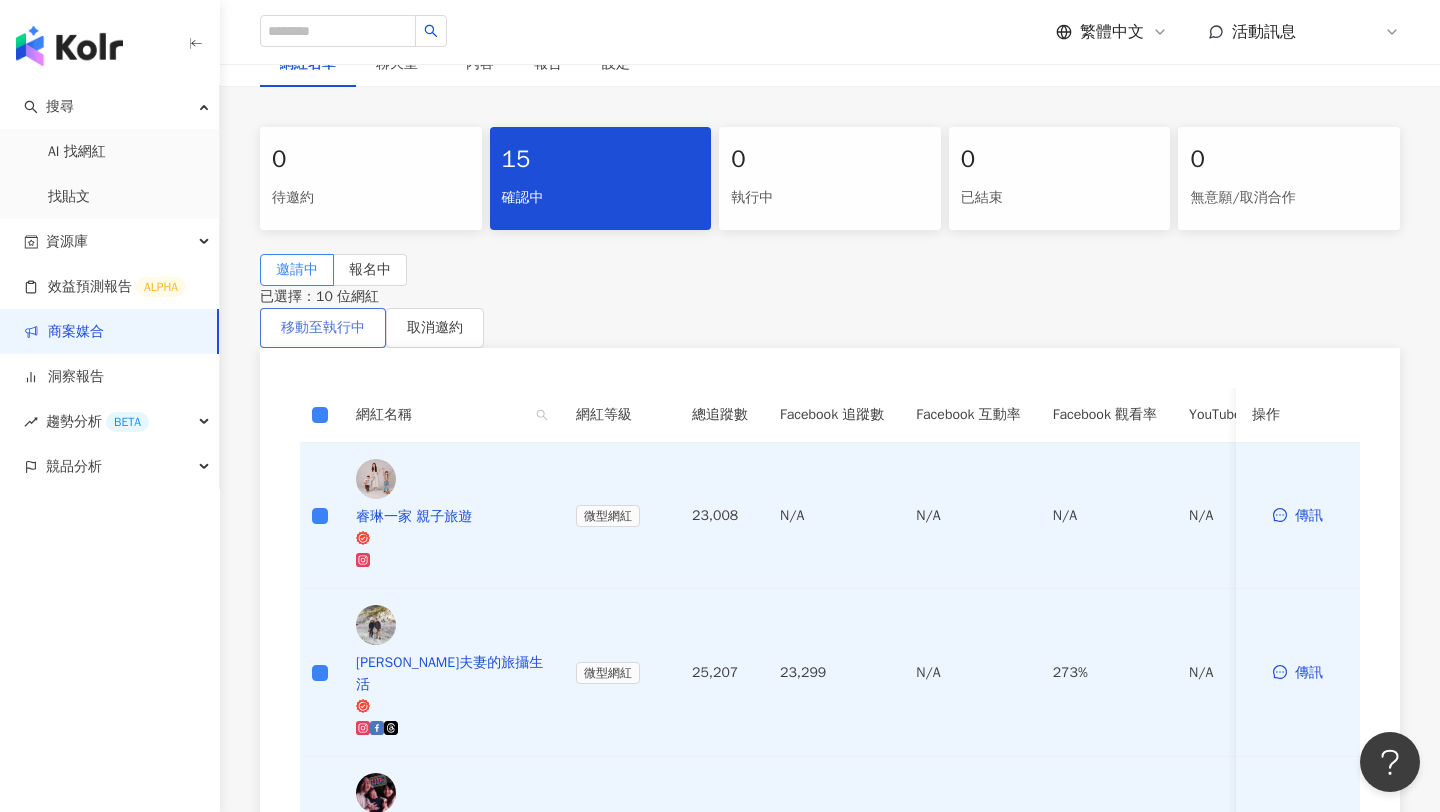 click on "移動至執行中" at bounding box center [323, 328] 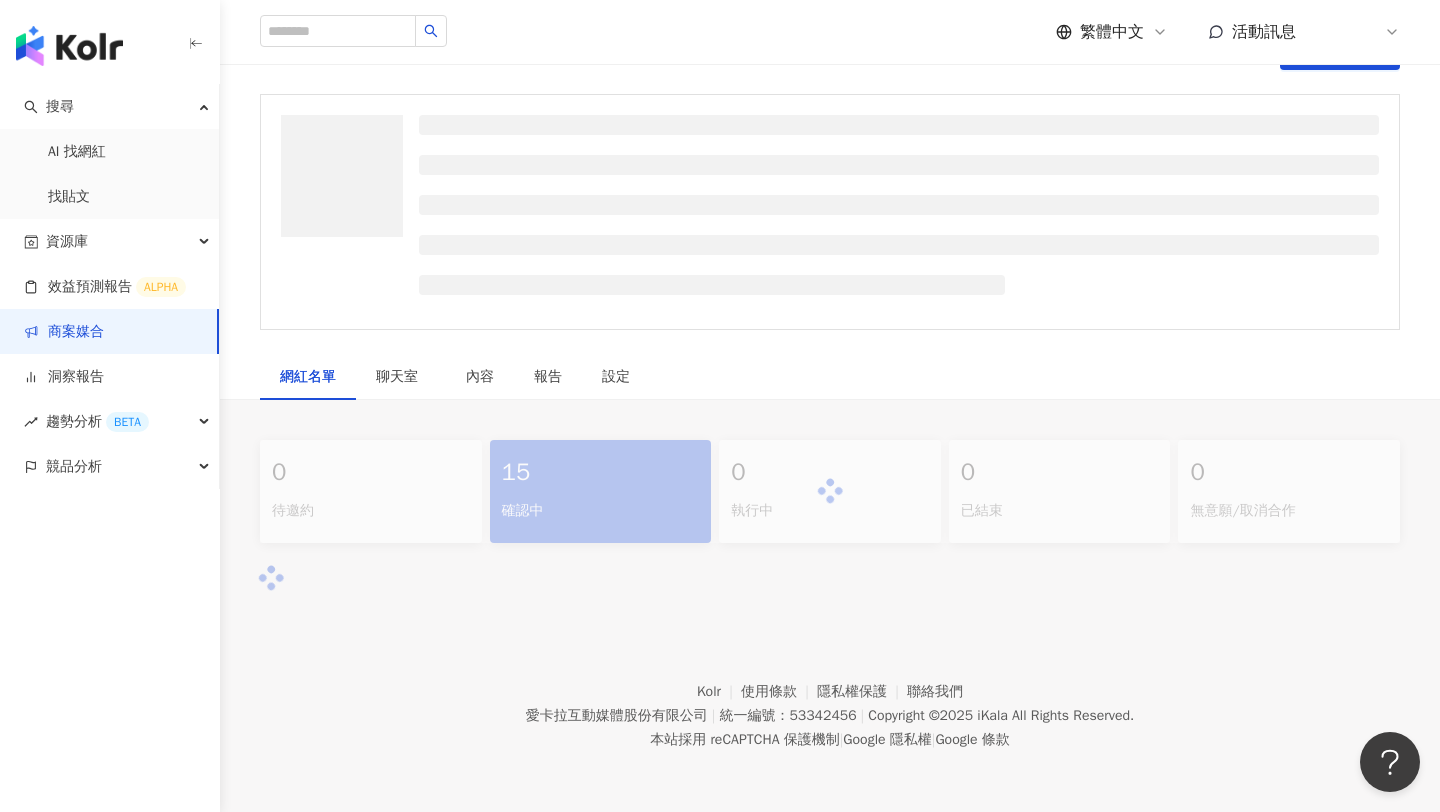 scroll, scrollTop: 361, scrollLeft: 0, axis: vertical 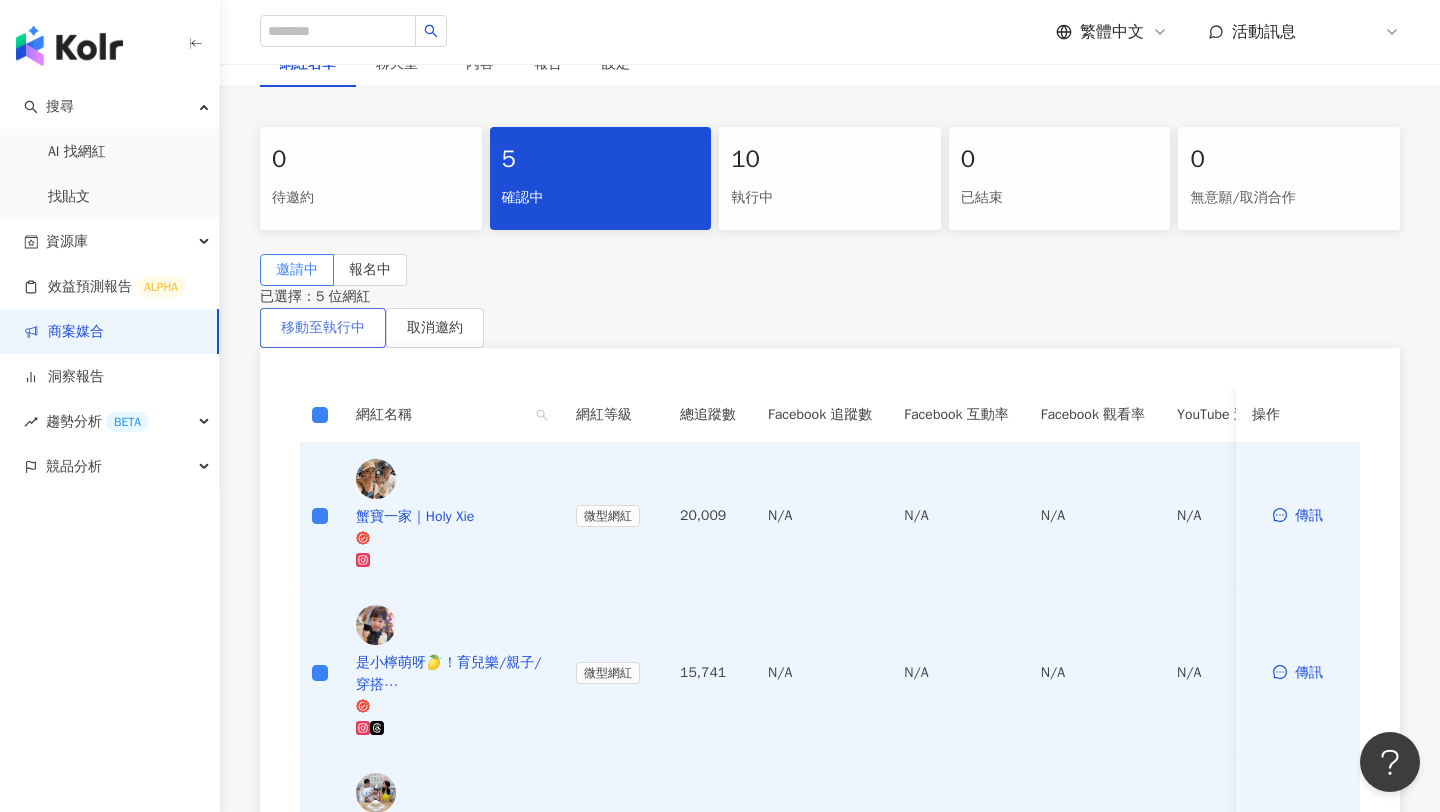 click on "移動至執行中" at bounding box center [323, 328] 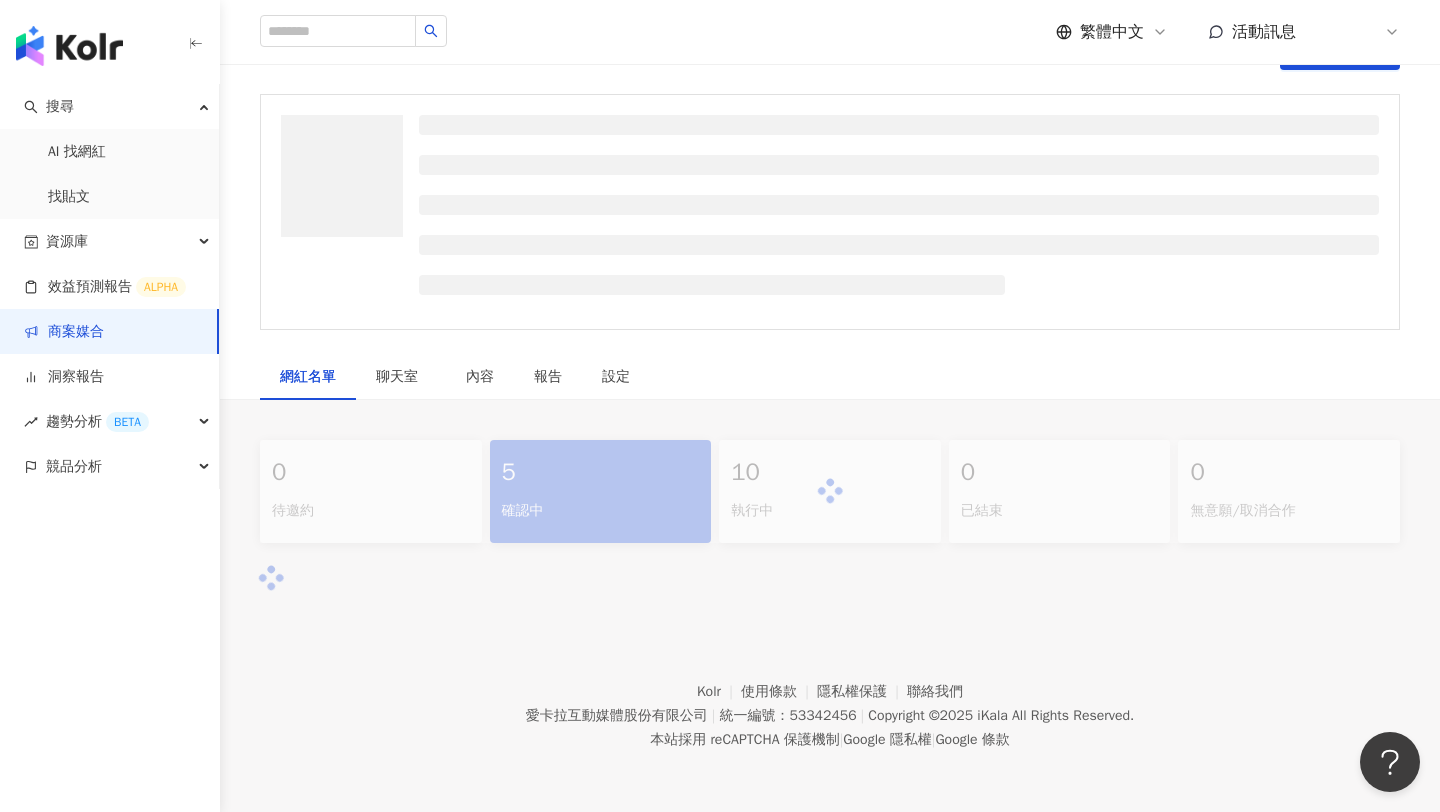 scroll, scrollTop: 361, scrollLeft: 0, axis: vertical 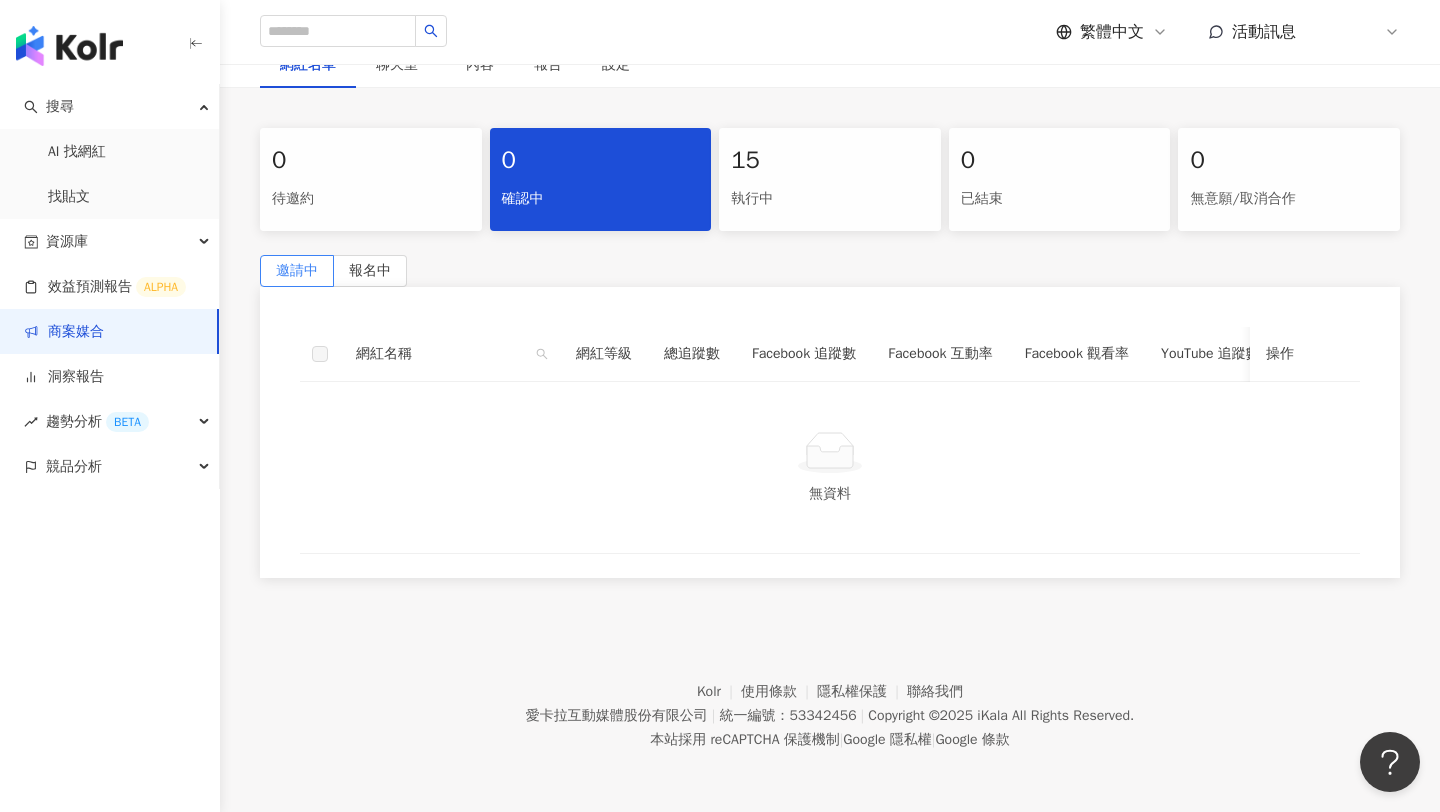 click on "執行中" at bounding box center (830, 199) 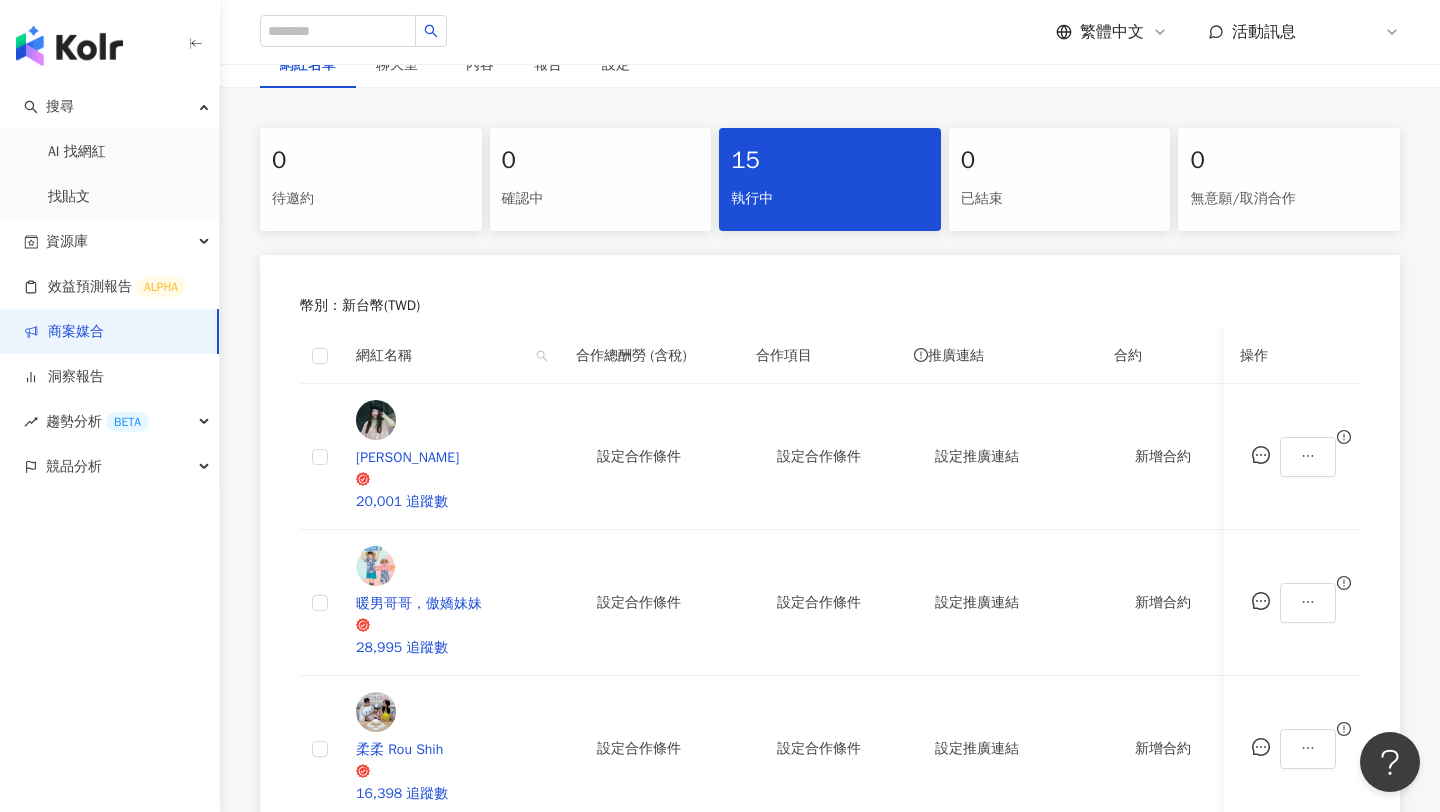 scroll, scrollTop: 361, scrollLeft: 0, axis: vertical 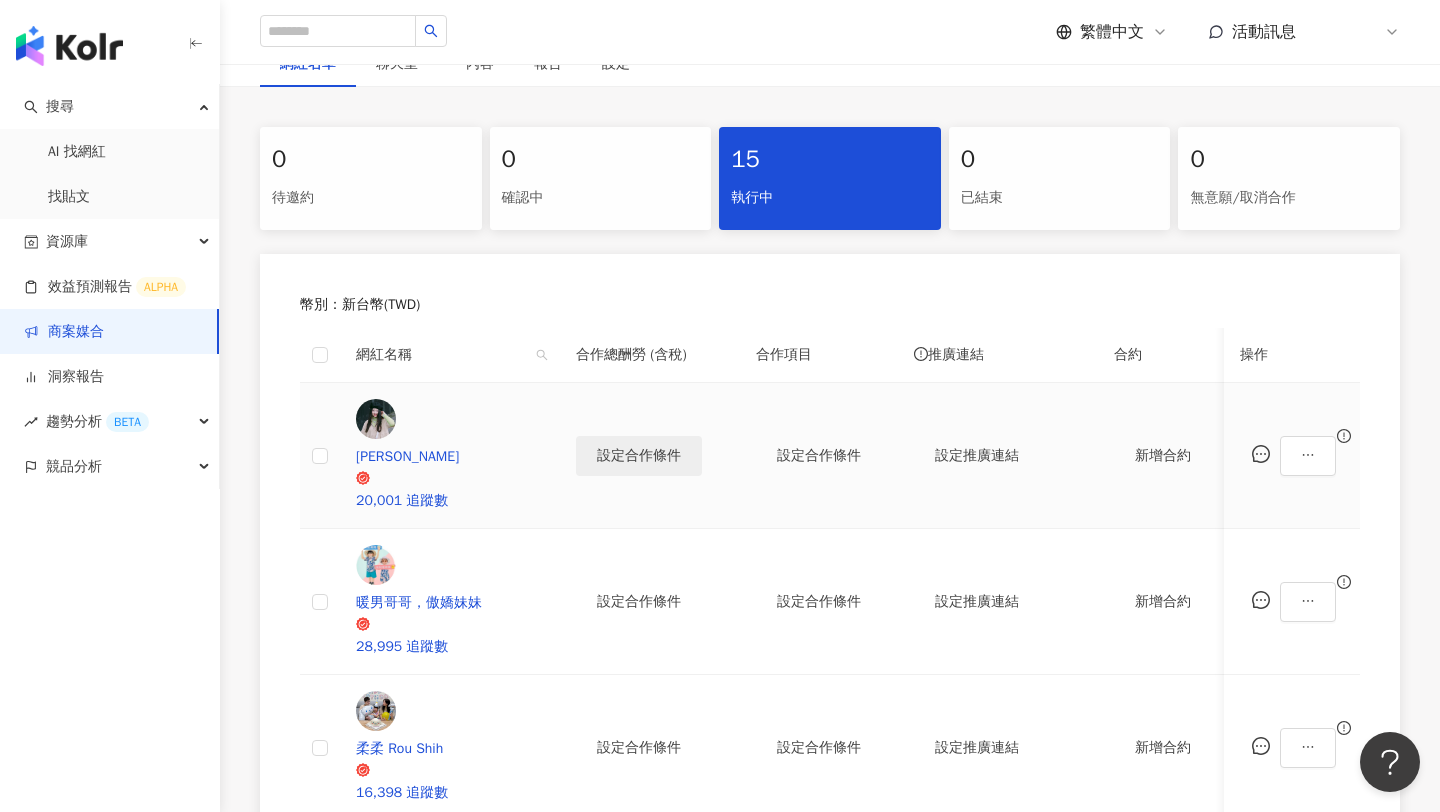 click on "設定合作條件" at bounding box center [639, 456] 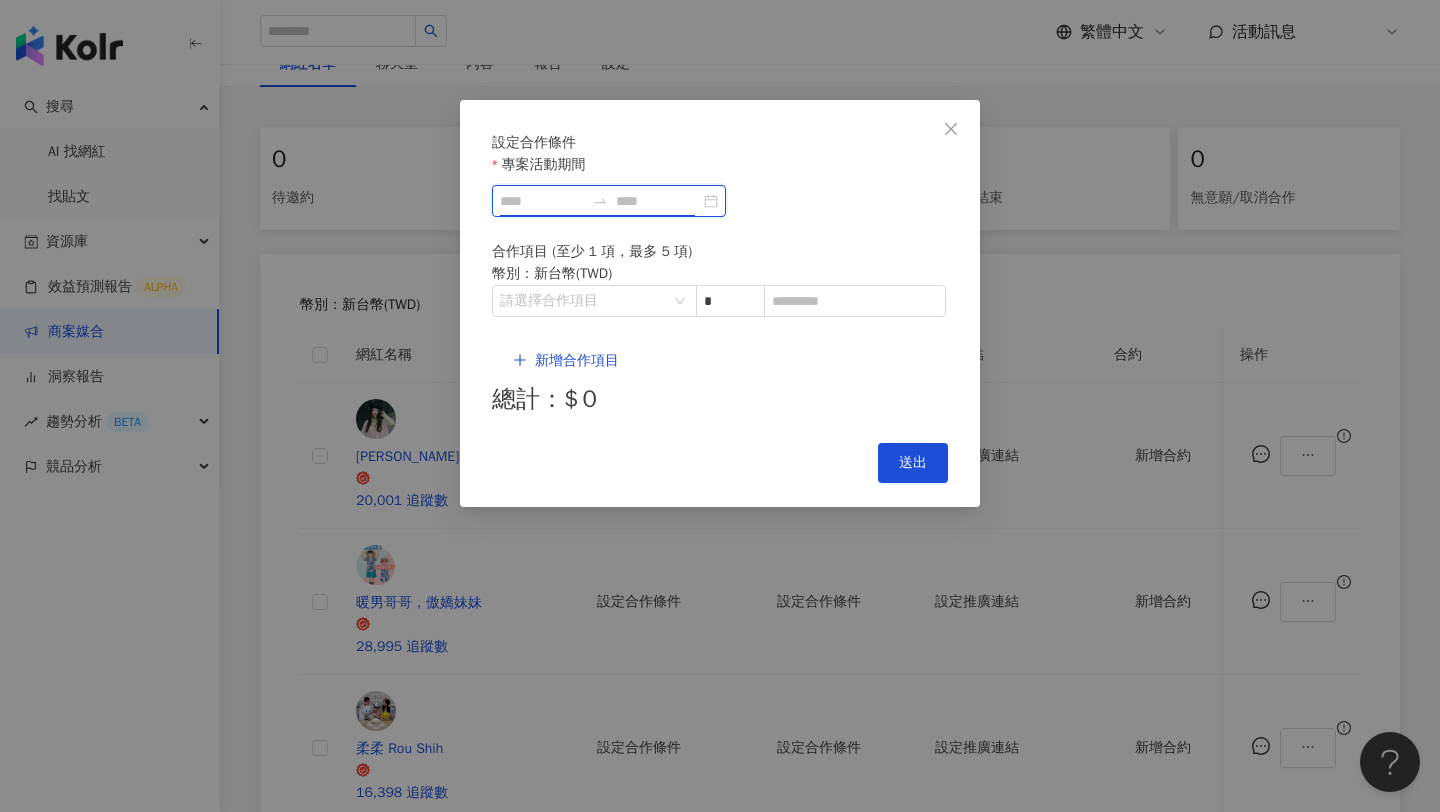 click on "專案活動期間" at bounding box center [542, 201] 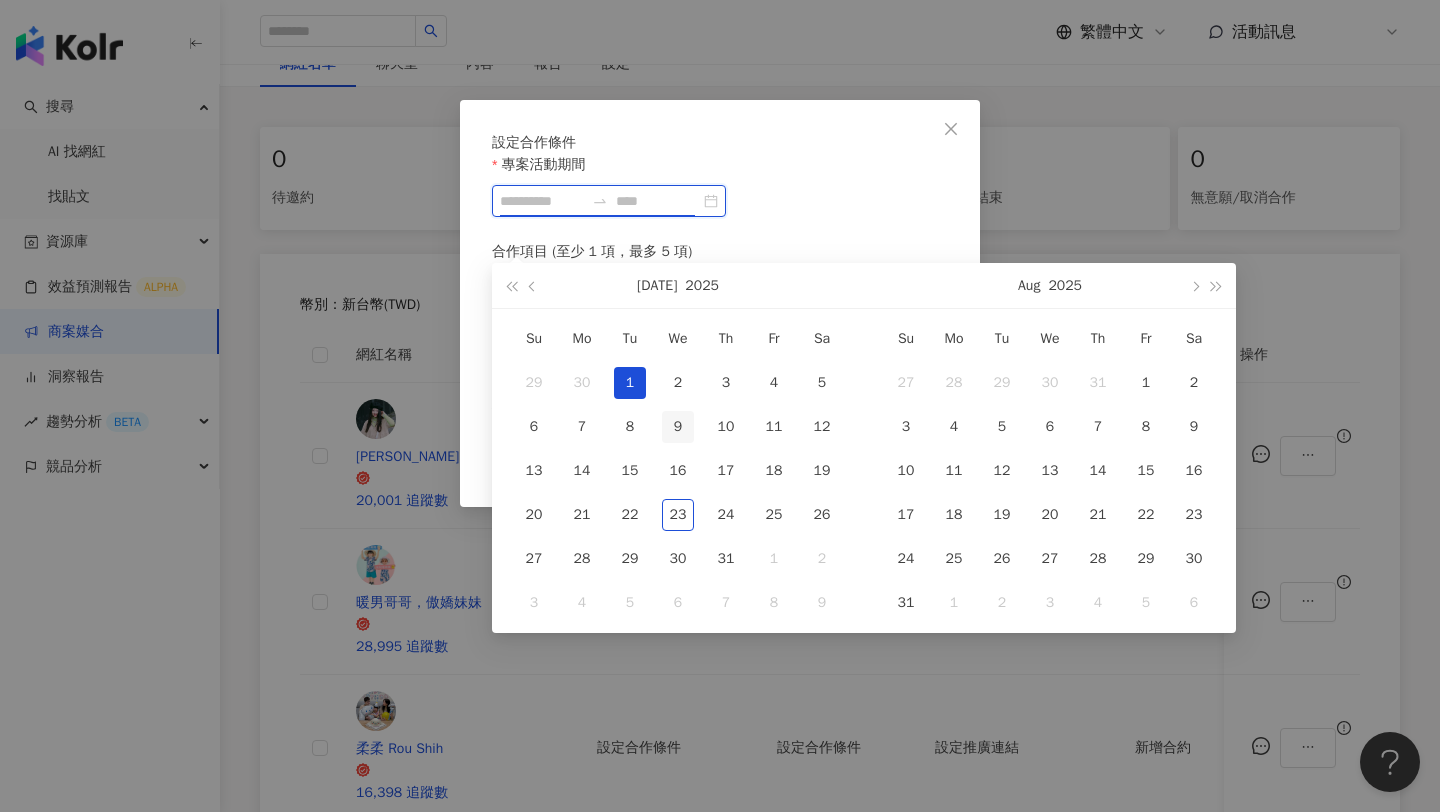 type on "**********" 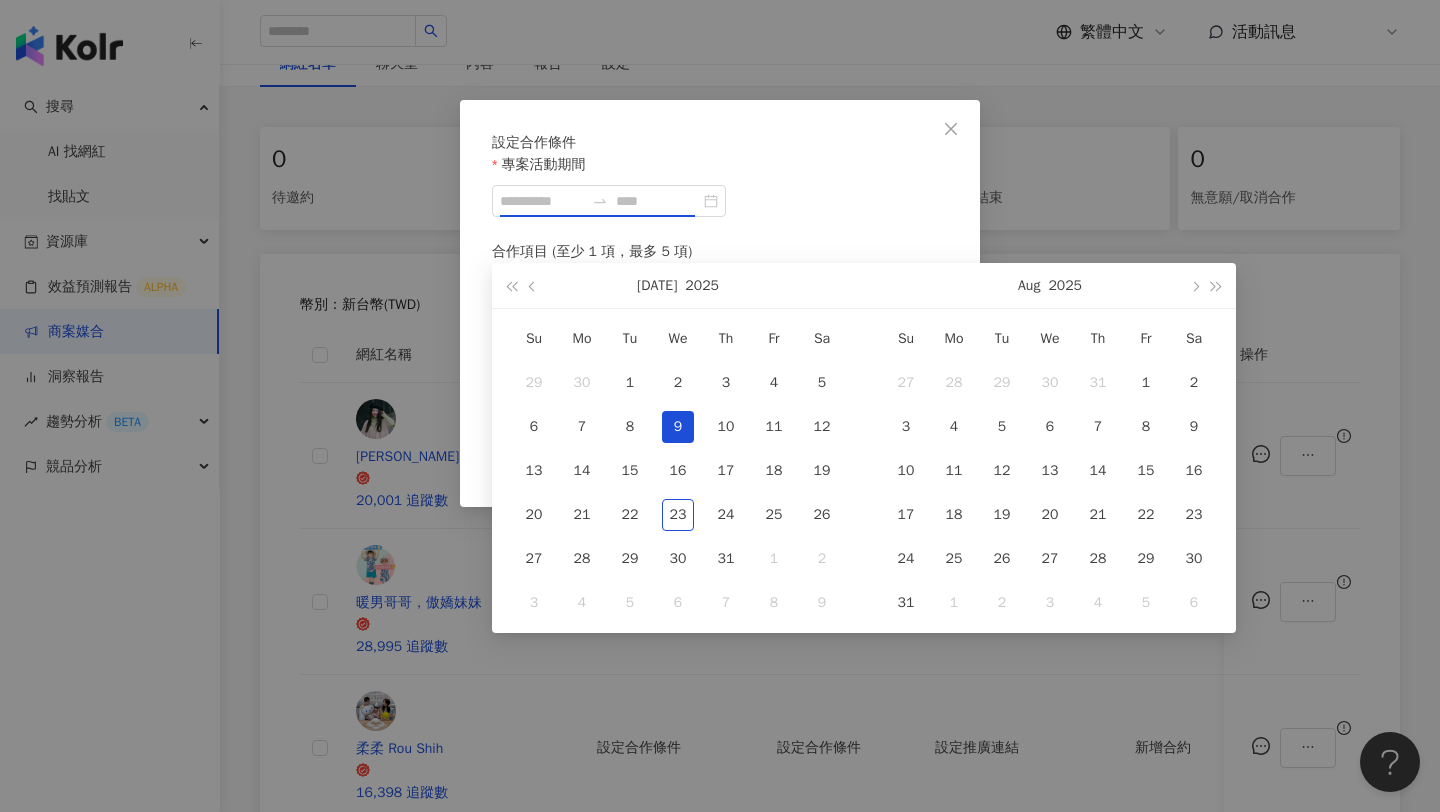 click on "9" at bounding box center (678, 427) 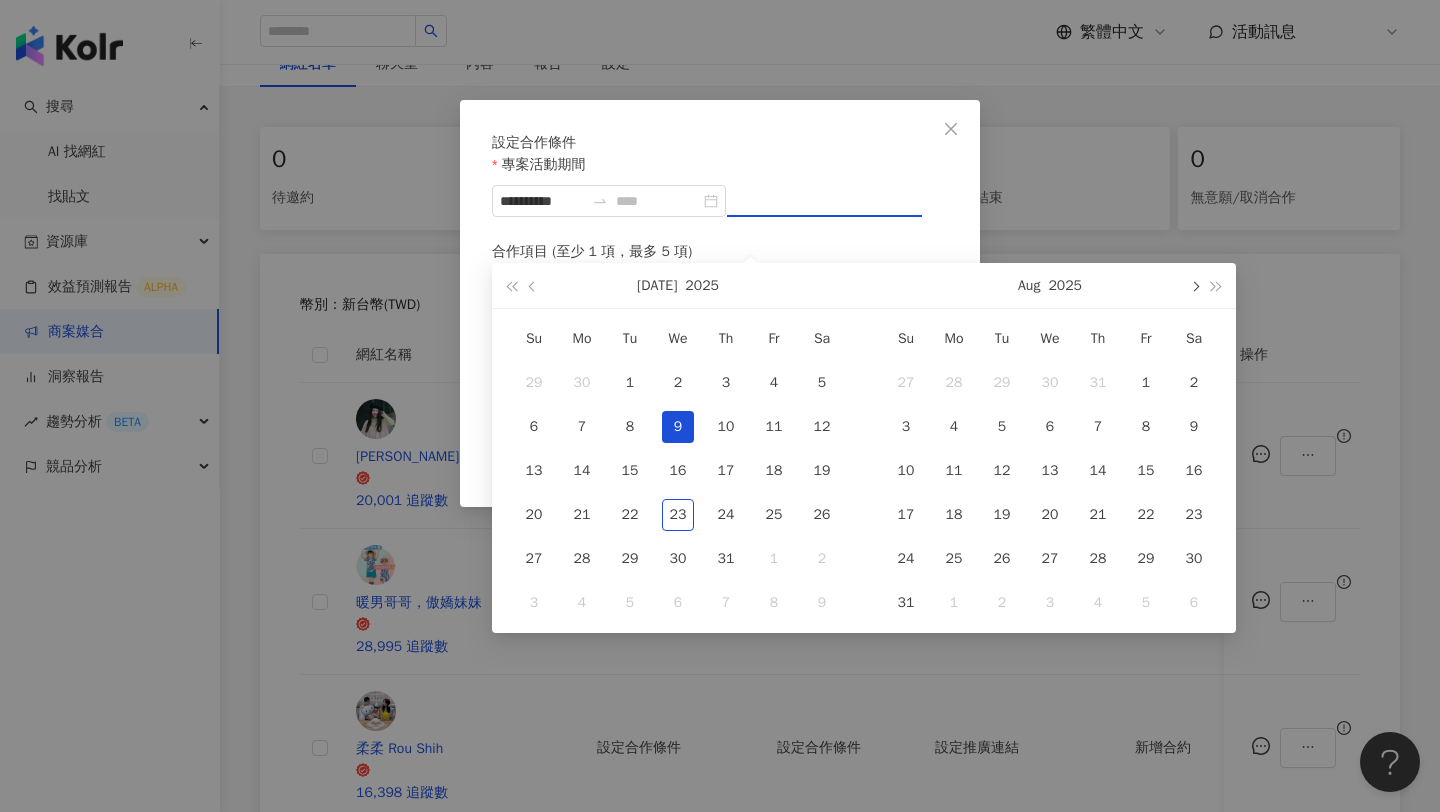 click at bounding box center (1194, 285) 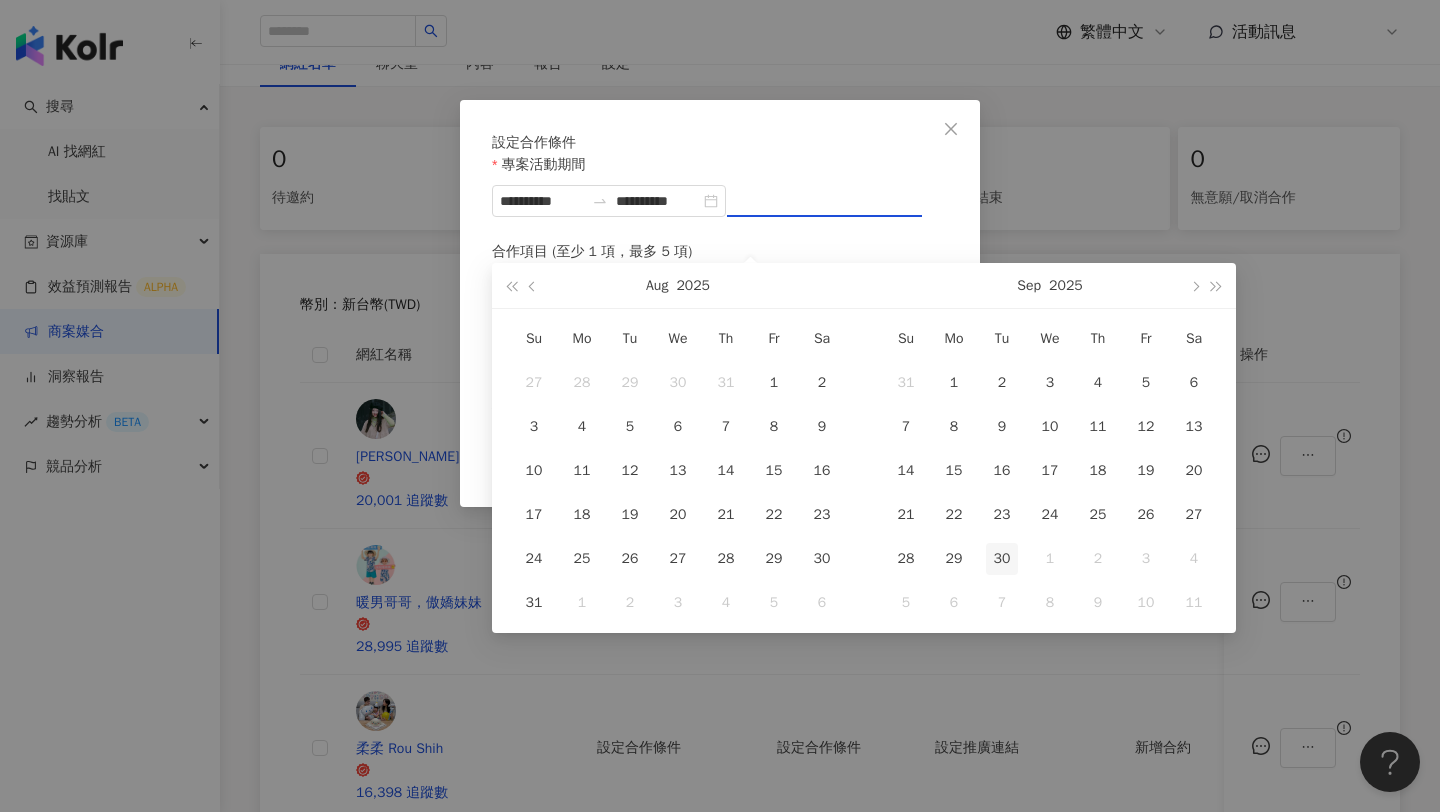 type on "**********" 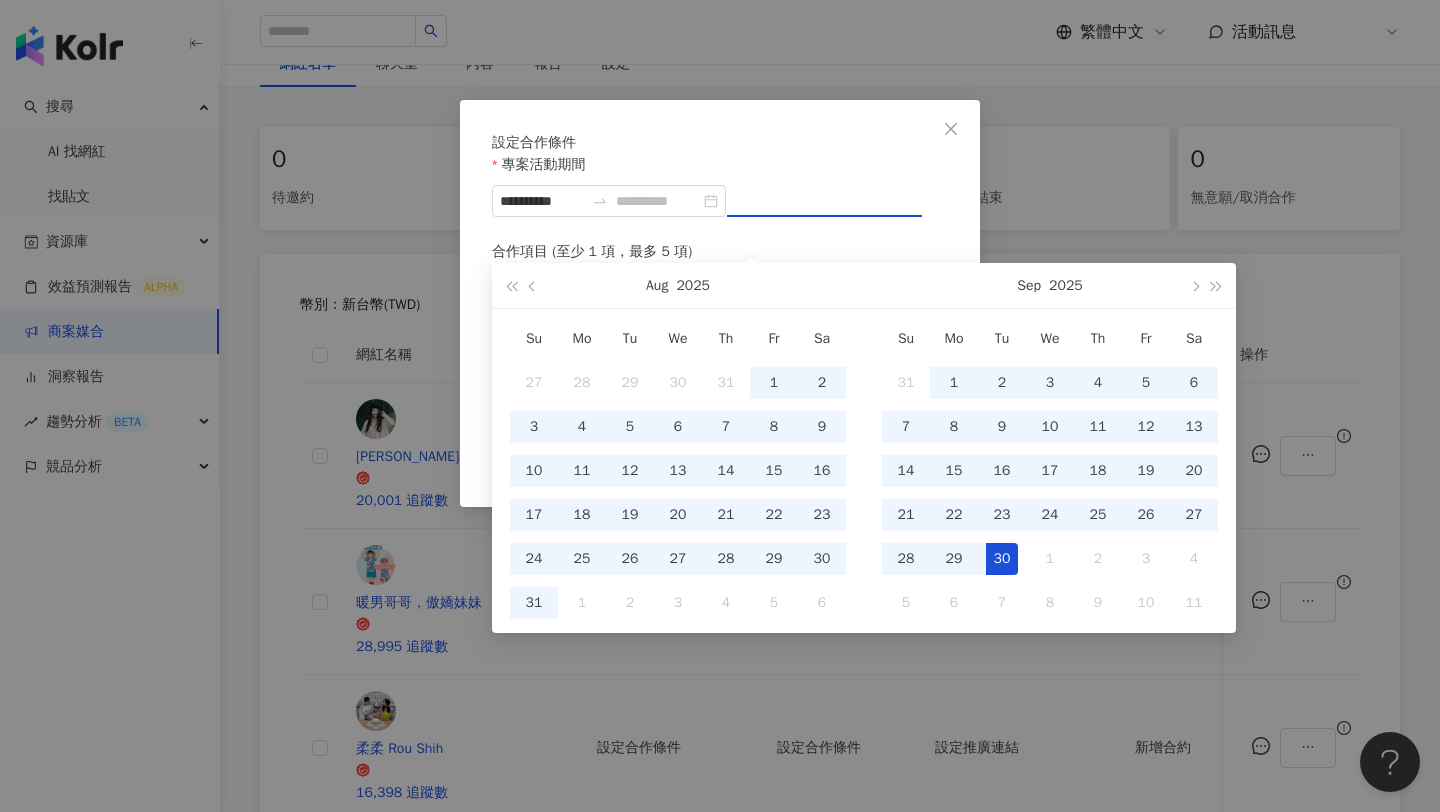 click on "30" at bounding box center [1002, 559] 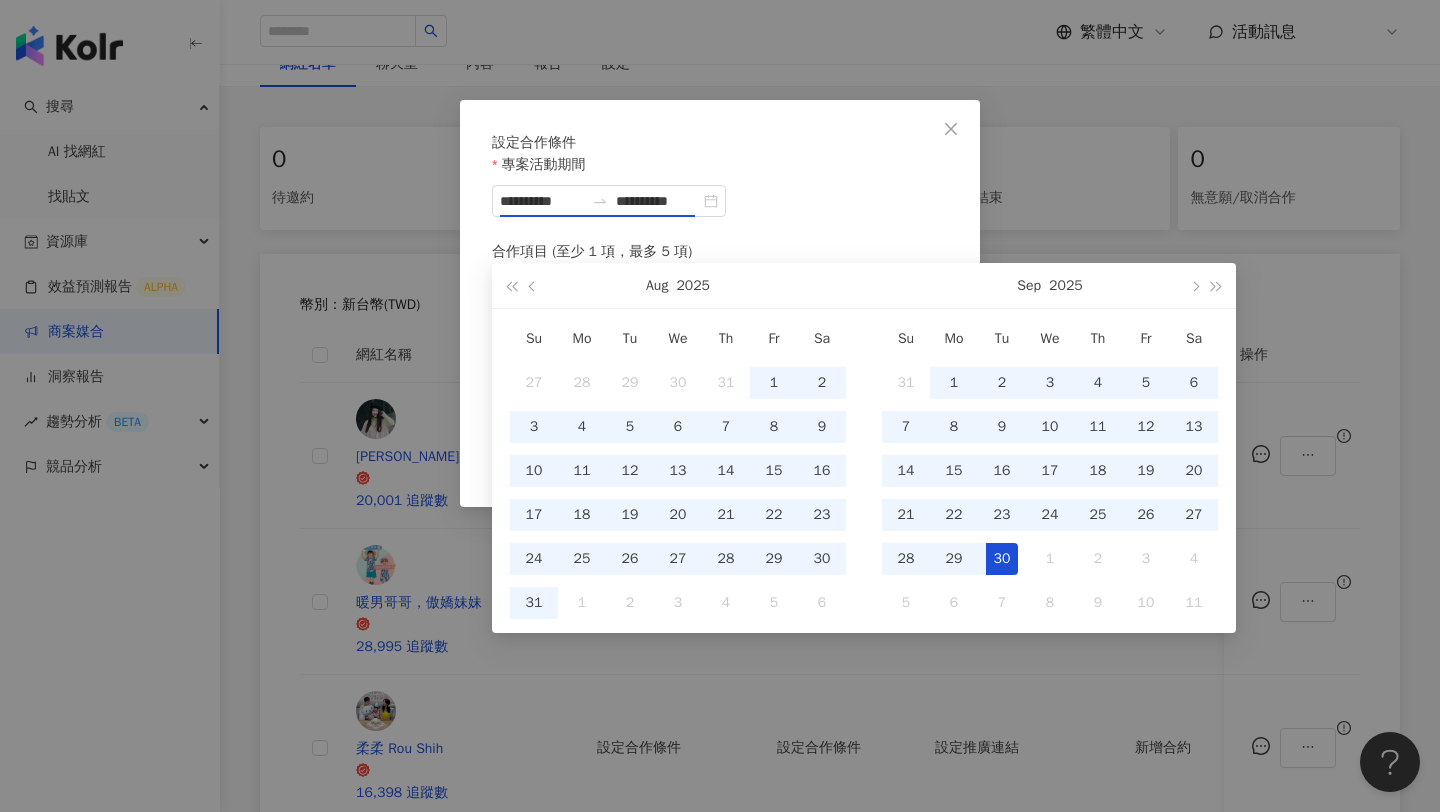 type on "**********" 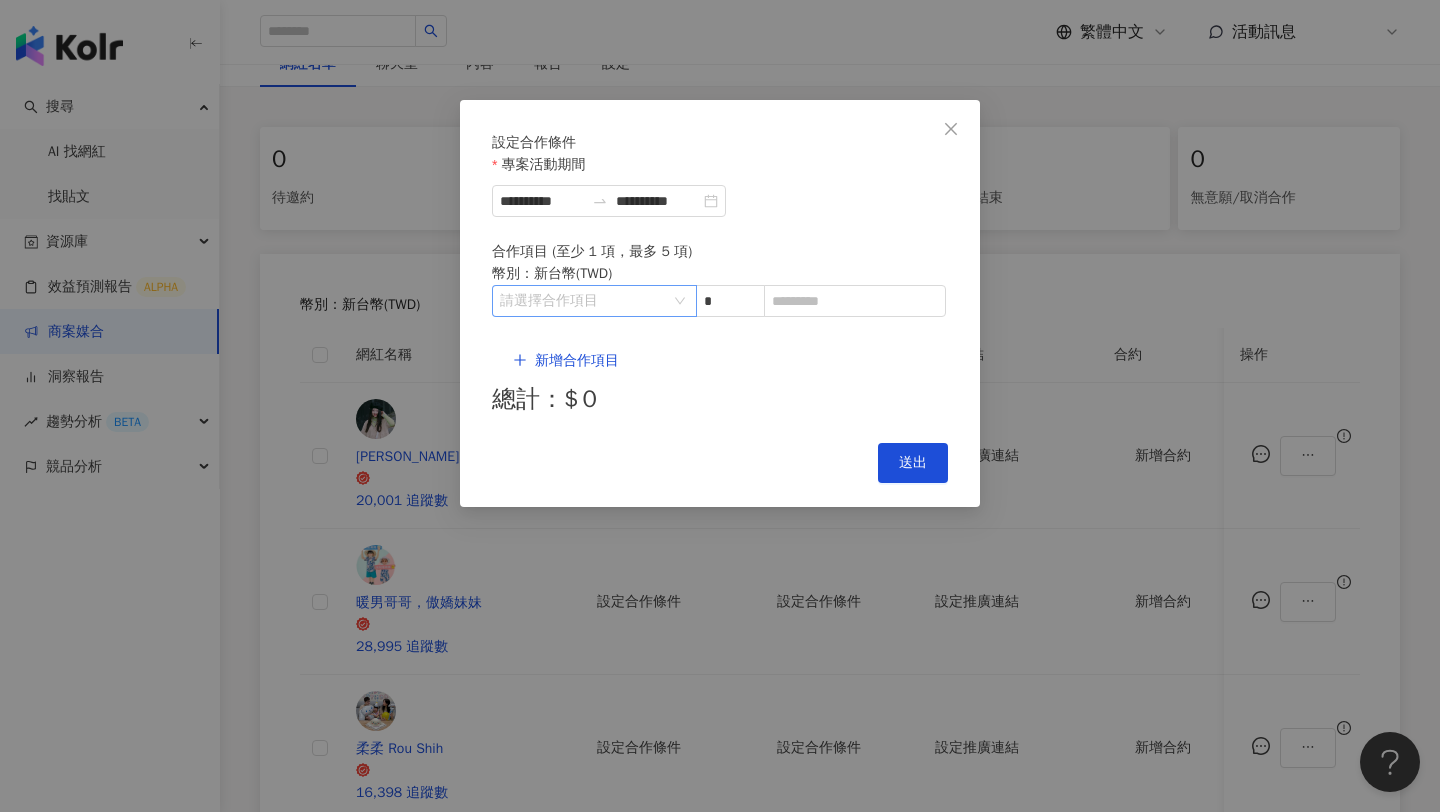 click at bounding box center (584, 301) 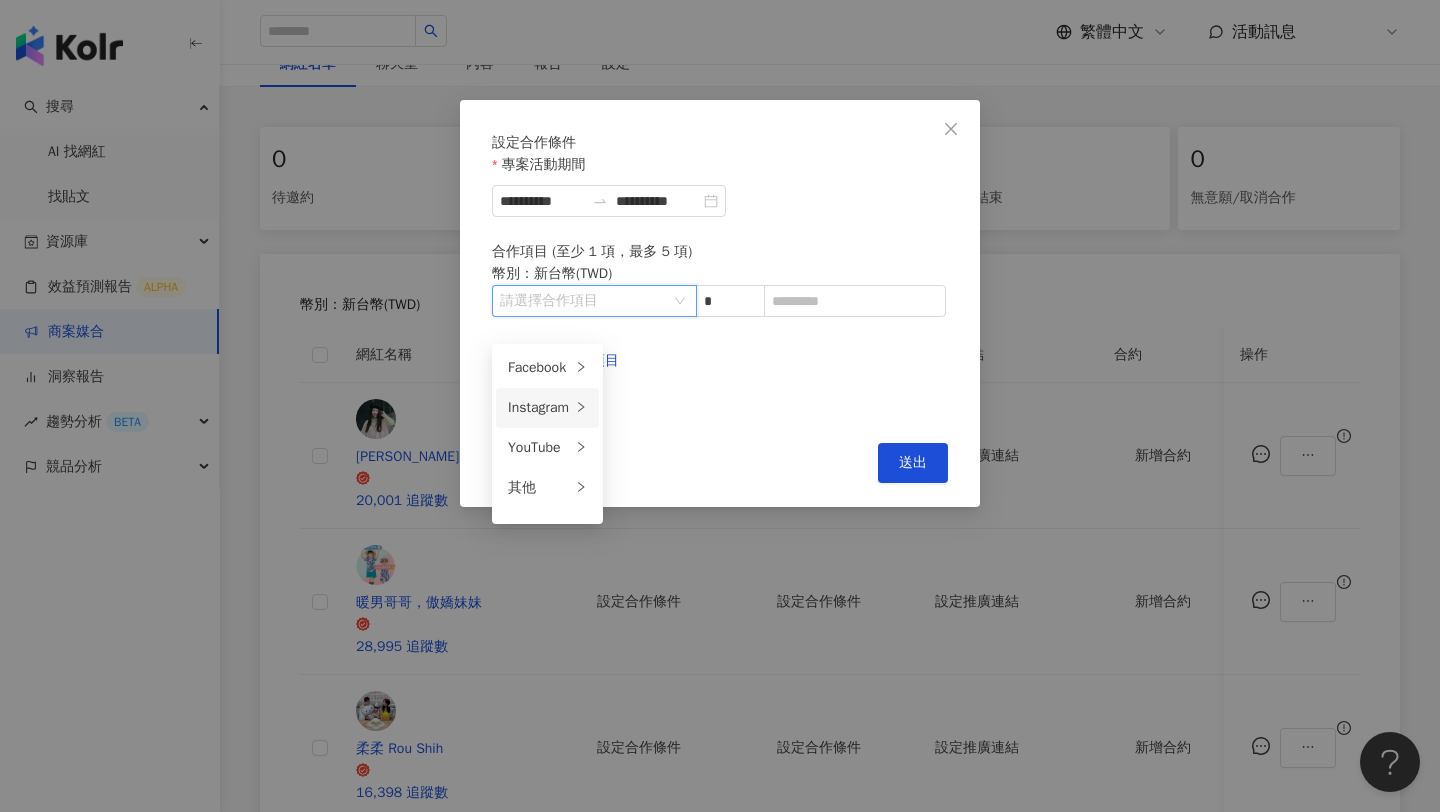 click on "Instagram" at bounding box center (539, 408) 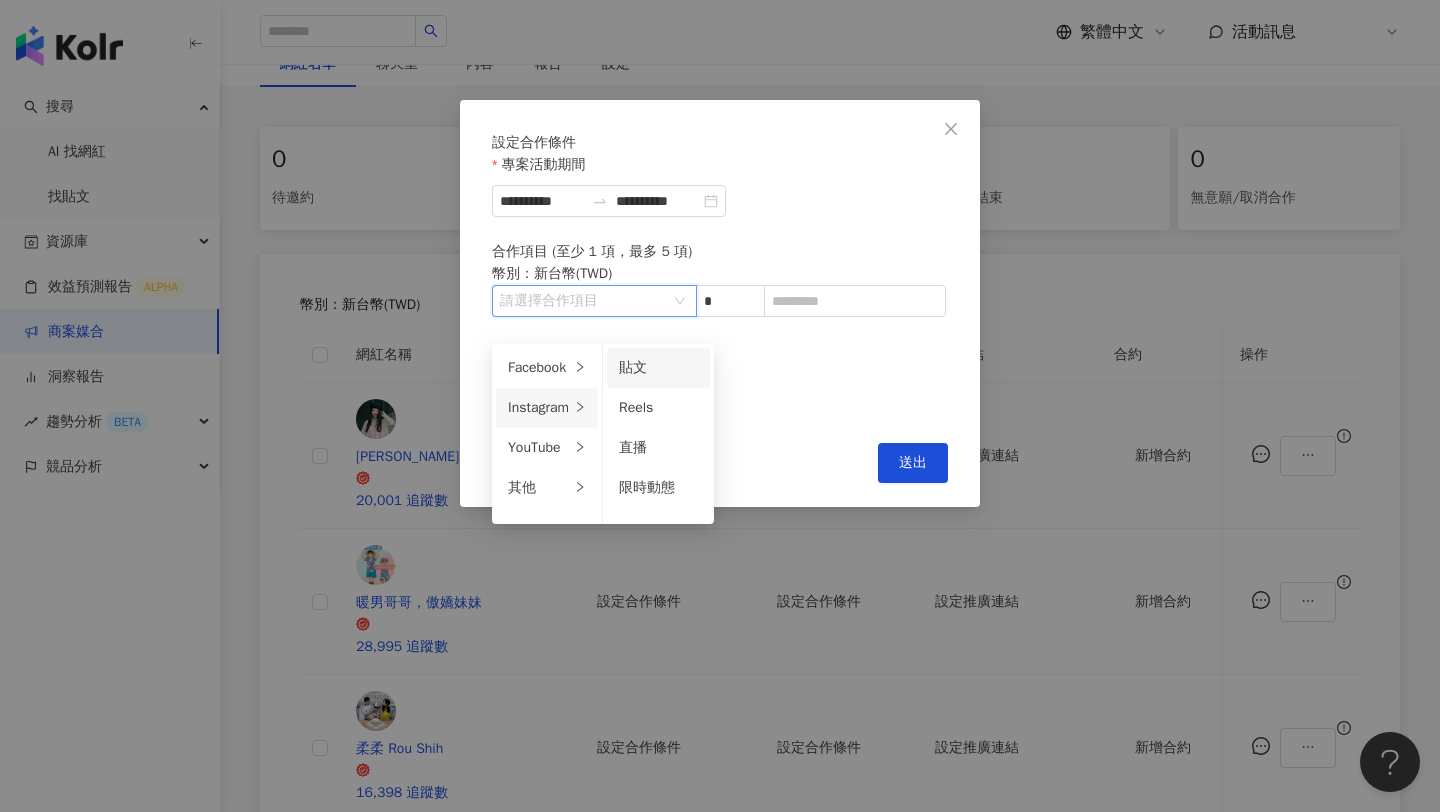 click on "貼文" at bounding box center [658, 368] 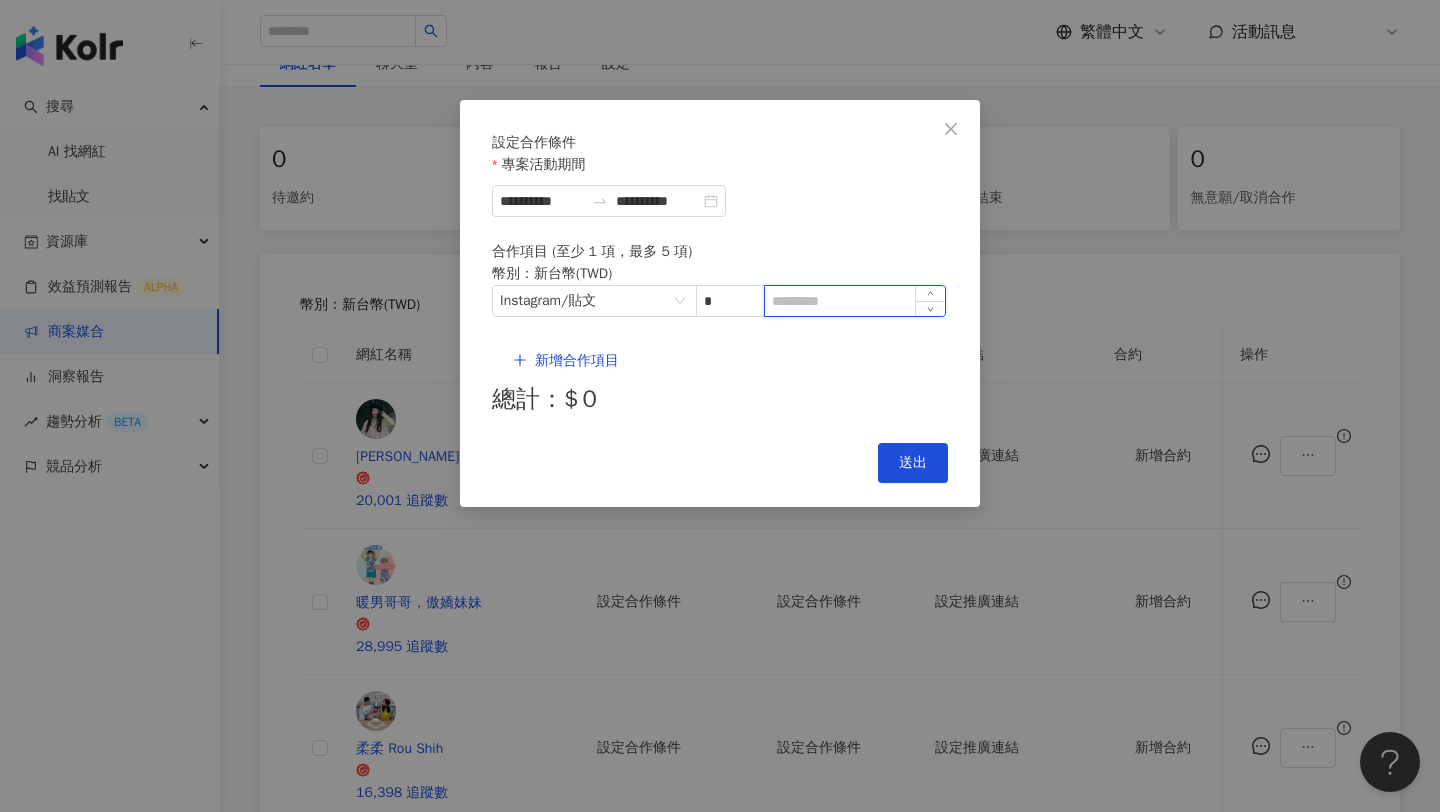 click at bounding box center [855, 301] 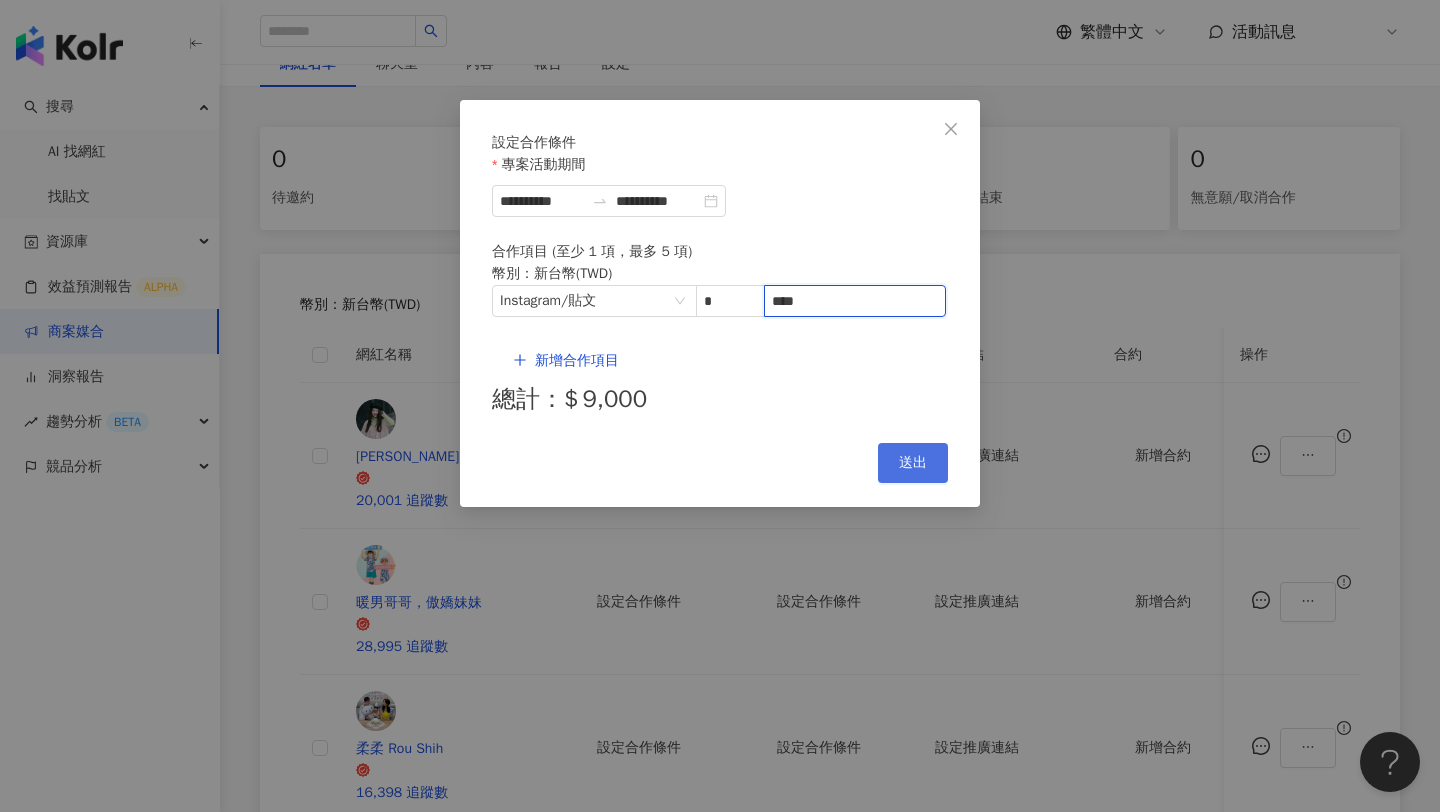 type on "****" 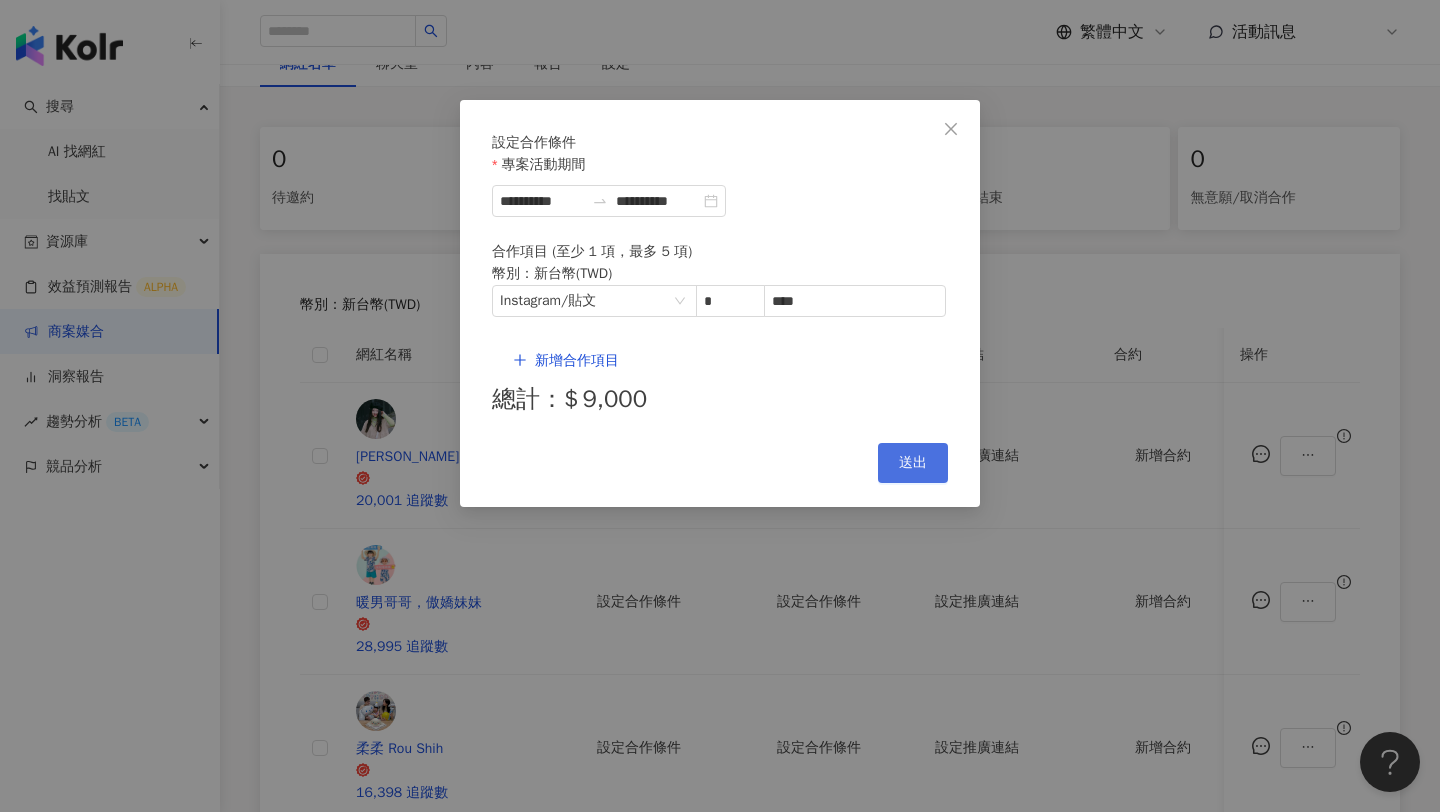 click on "送出" at bounding box center (913, 463) 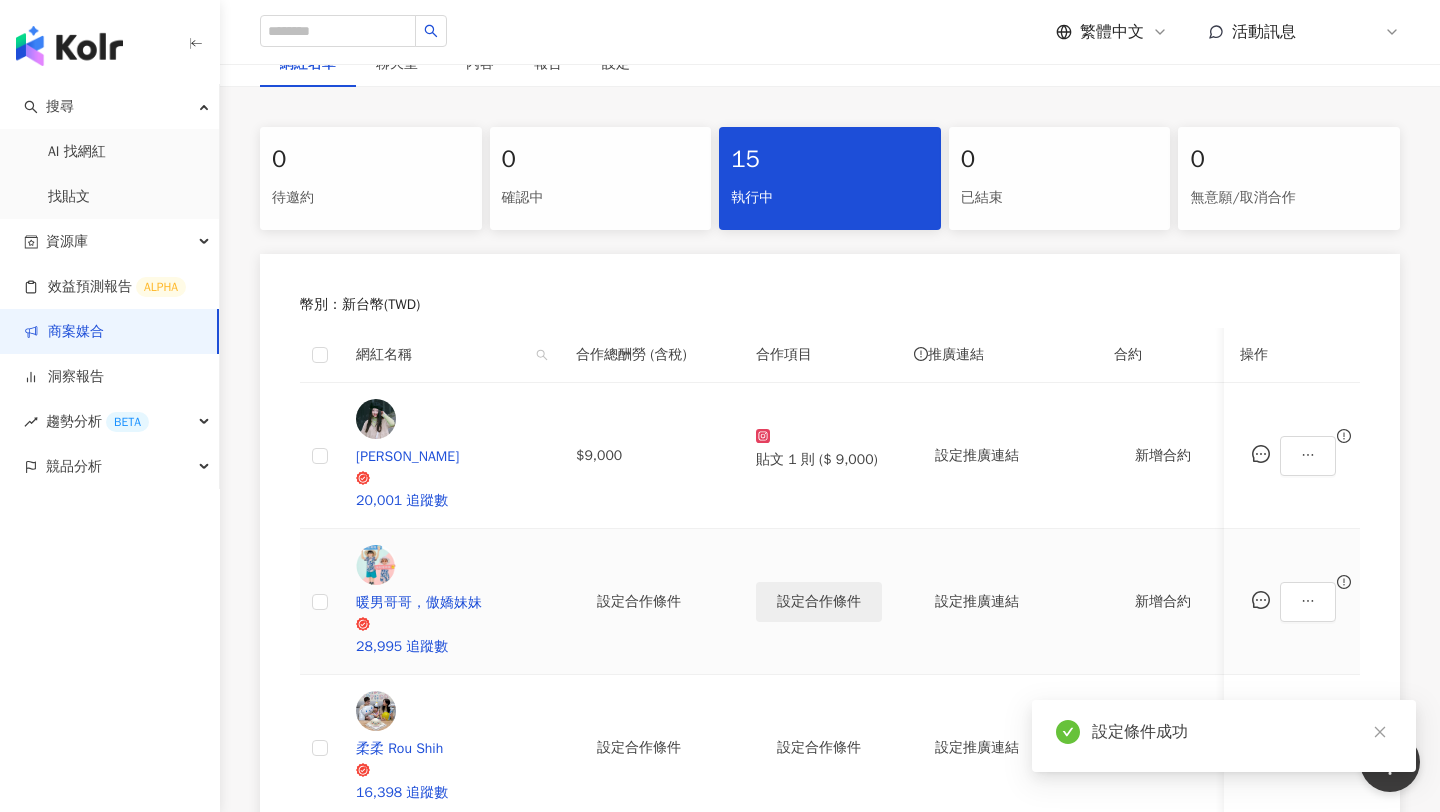 scroll, scrollTop: 536, scrollLeft: 0, axis: vertical 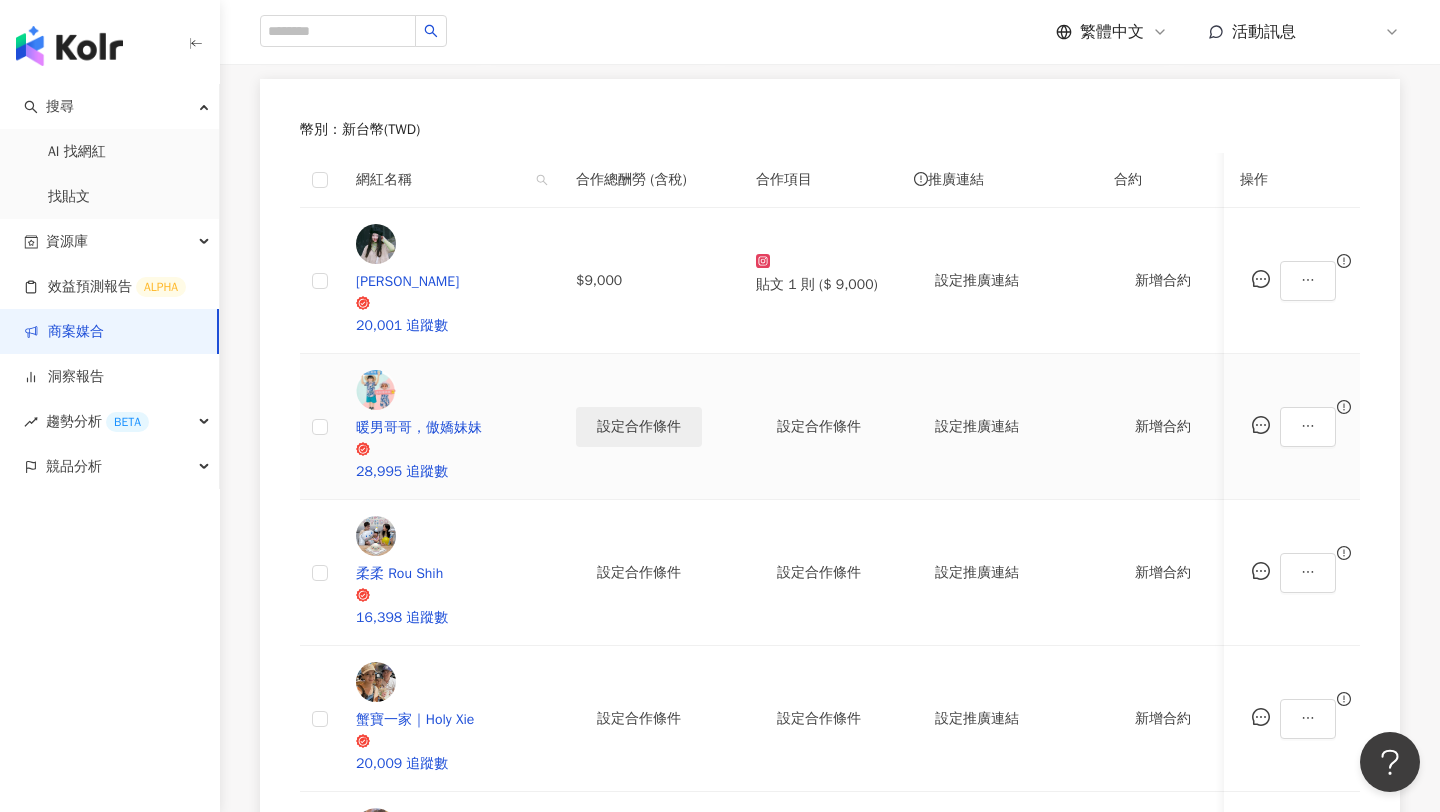 click on "設定合作條件" at bounding box center (639, 427) 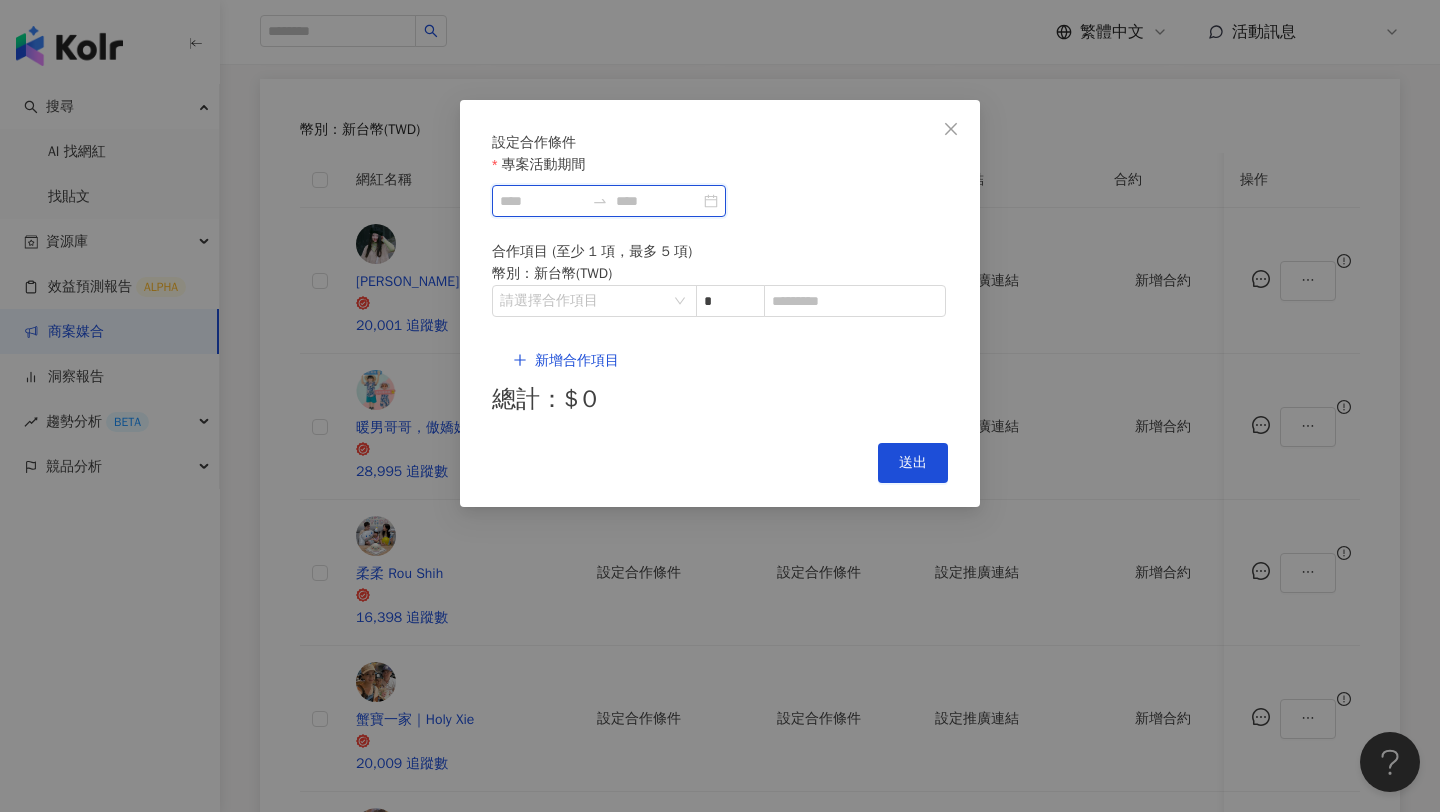 click on "專案活動期間" at bounding box center (542, 201) 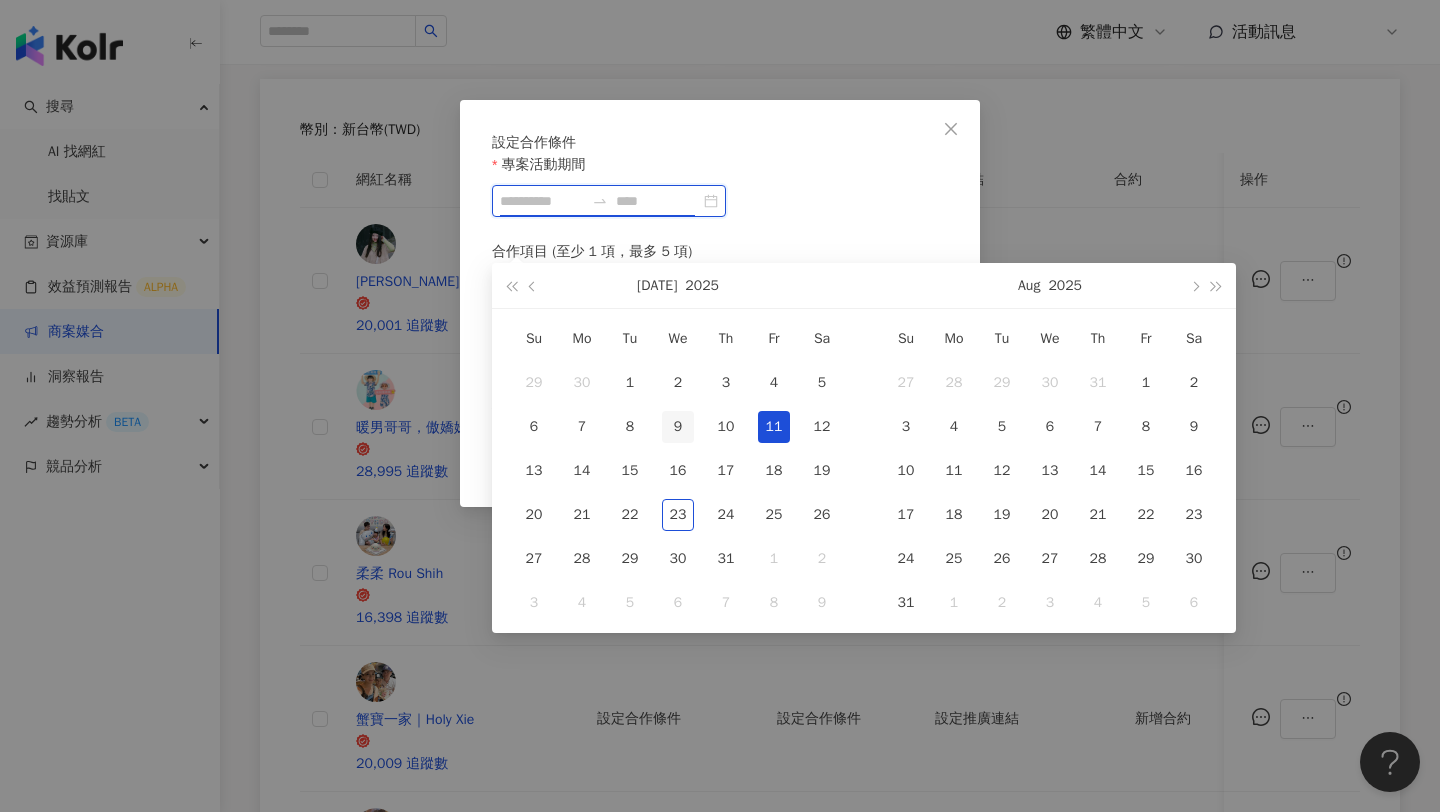 type on "**********" 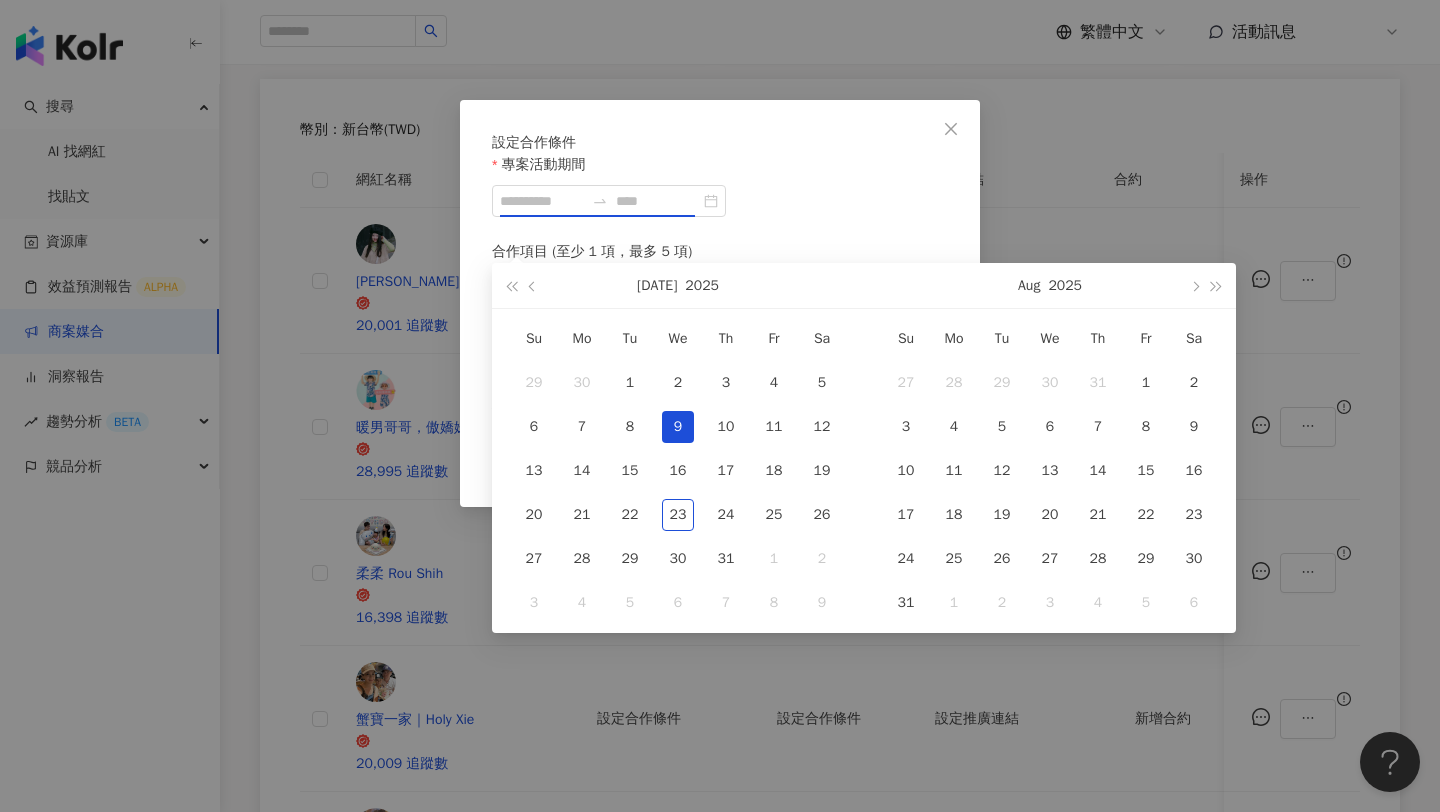 click on "9" at bounding box center [678, 427] 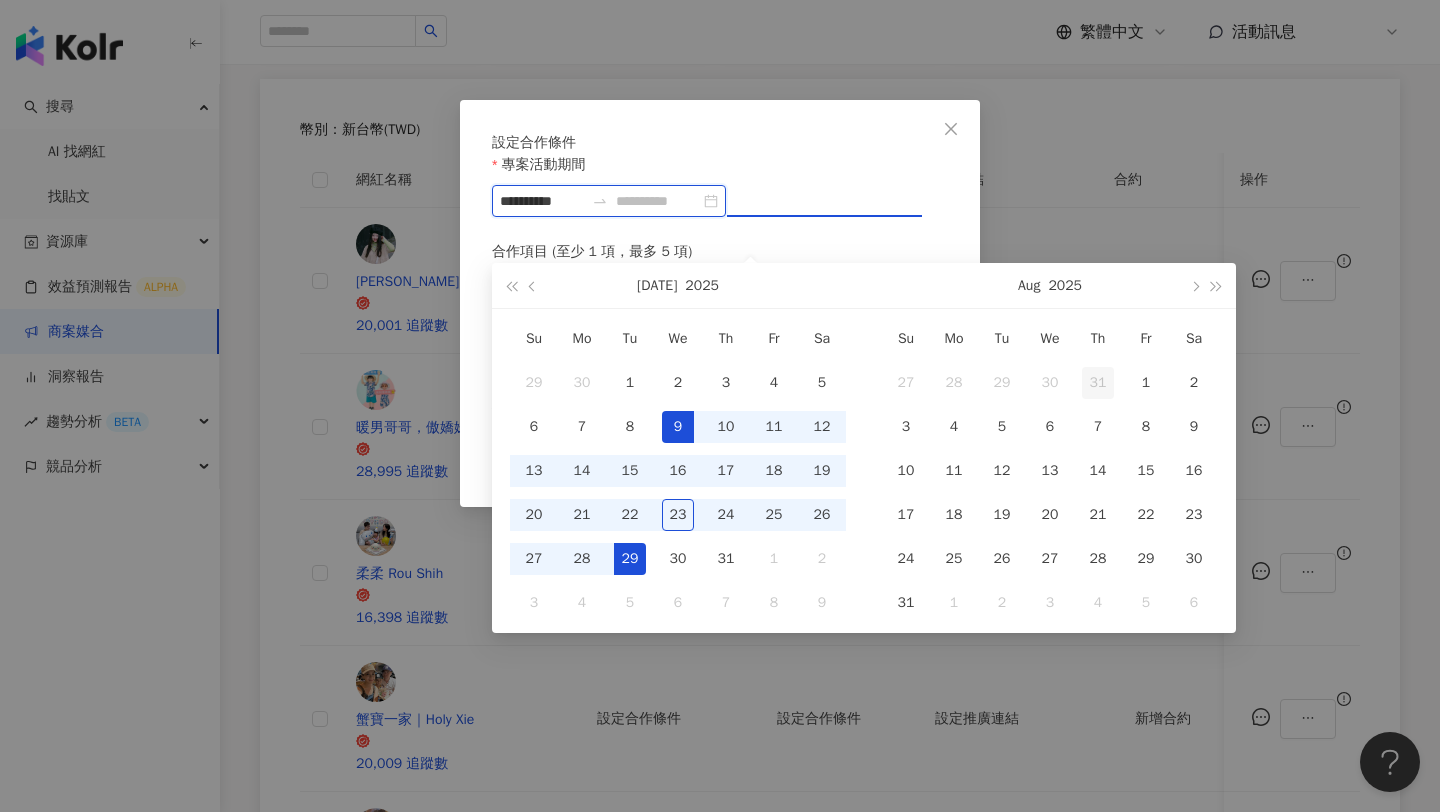 type on "**********" 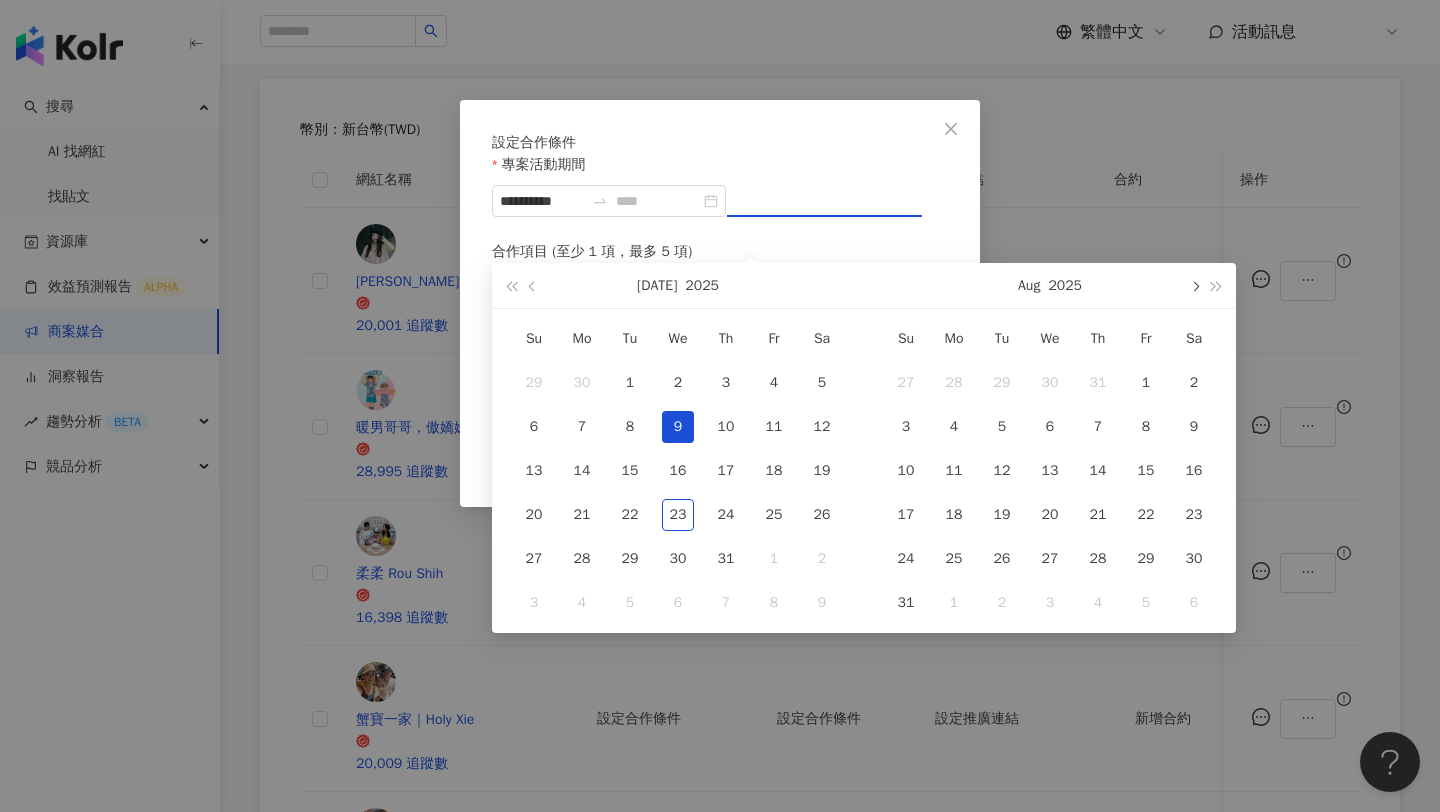 click at bounding box center (1194, 286) 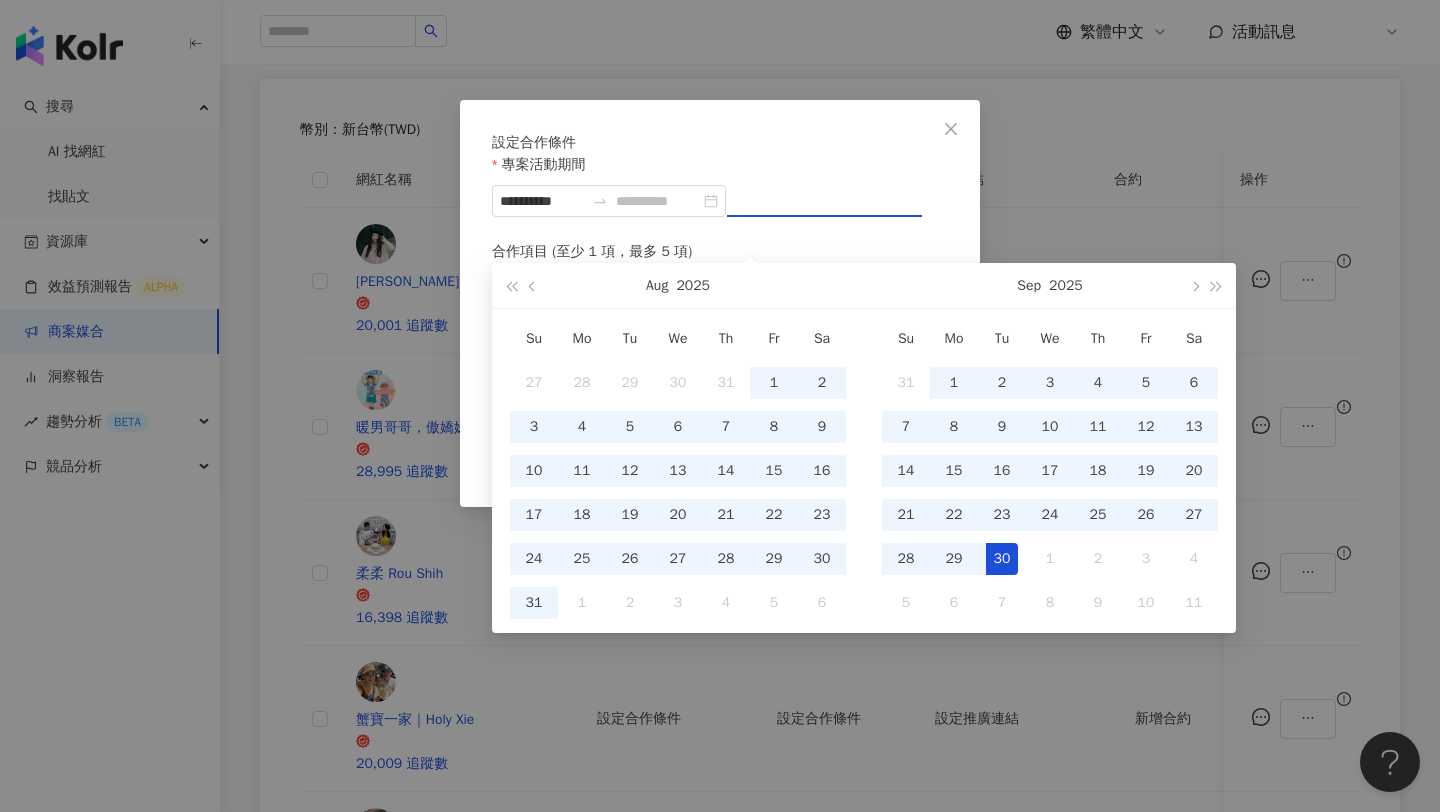 click on "30" at bounding box center (1002, 559) 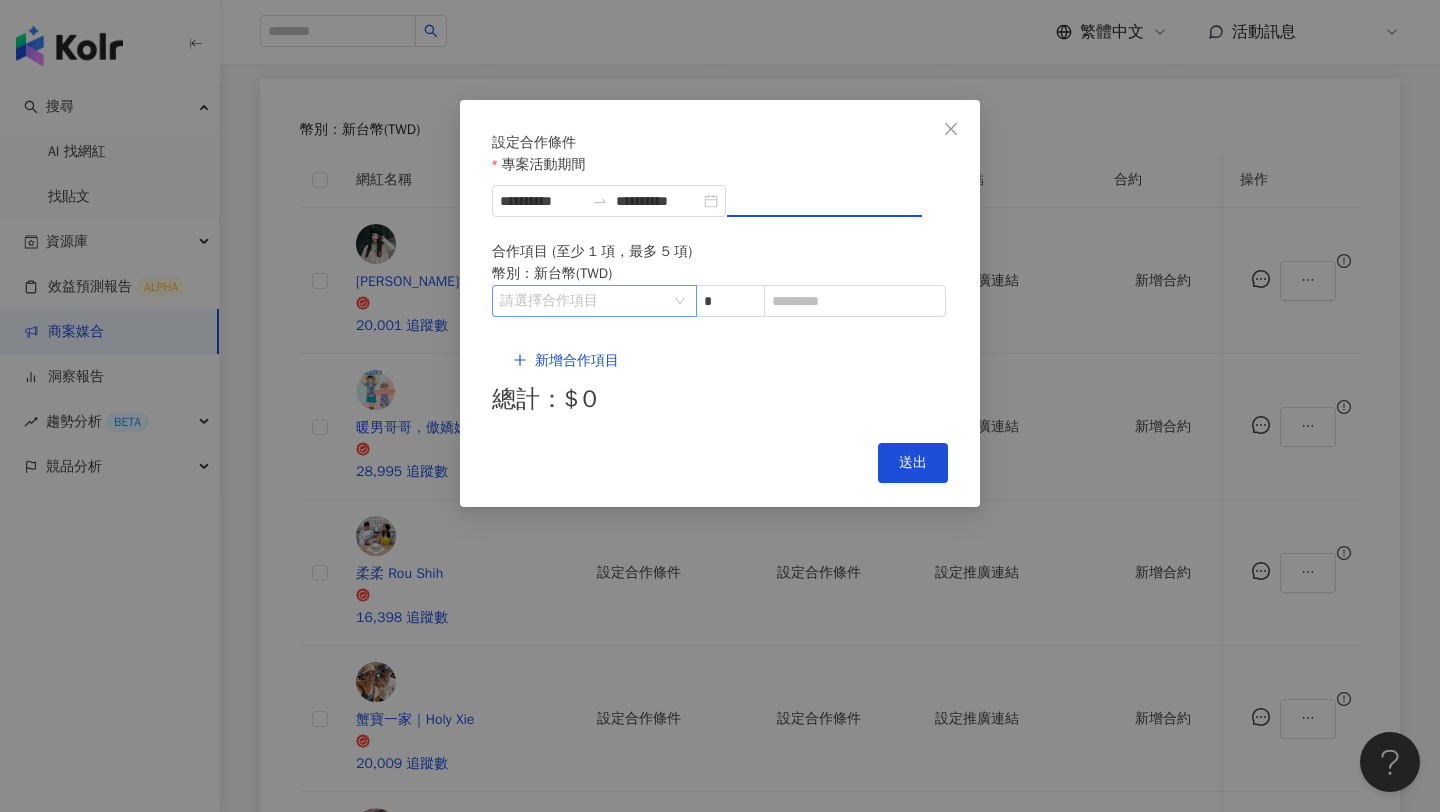 type on "**********" 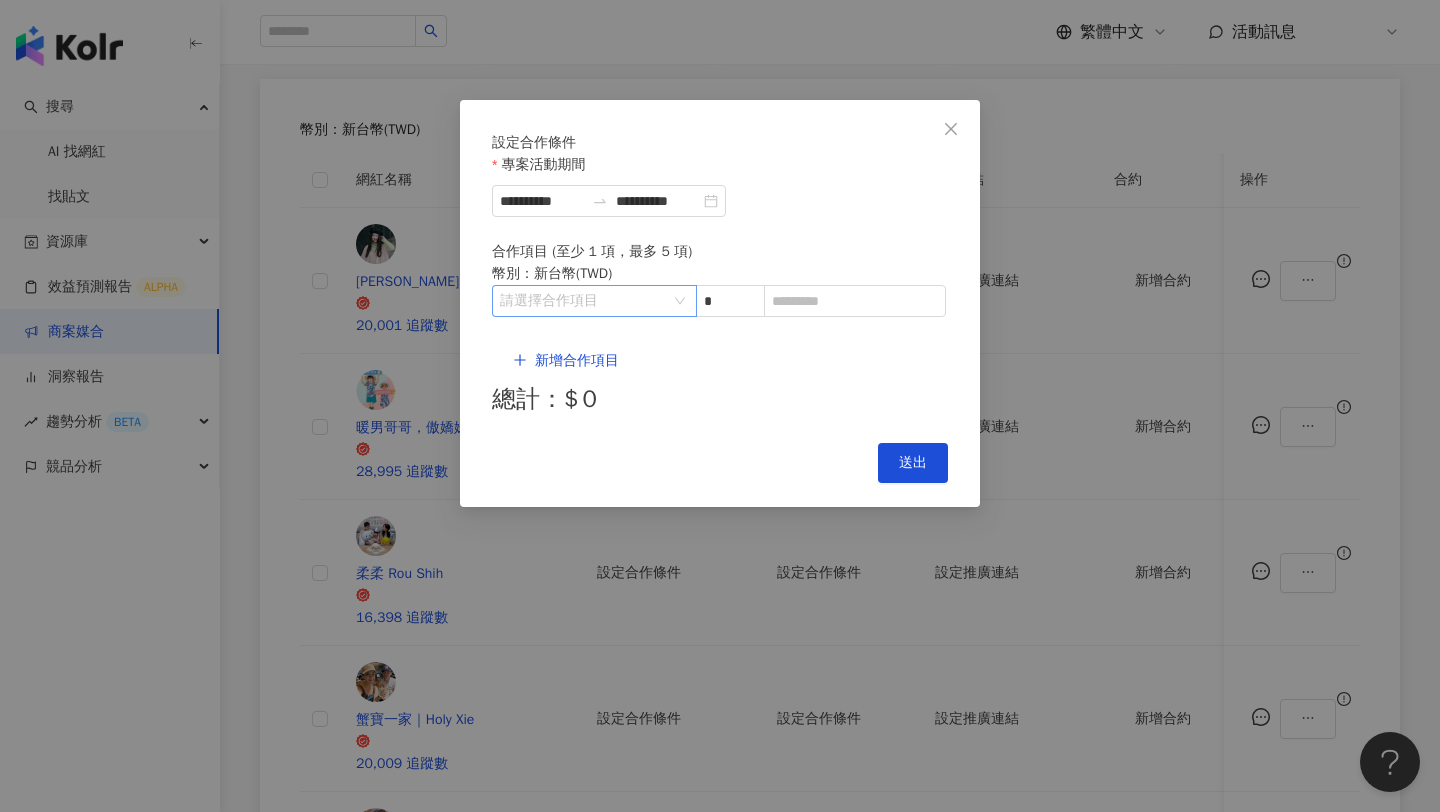 click at bounding box center (584, 301) 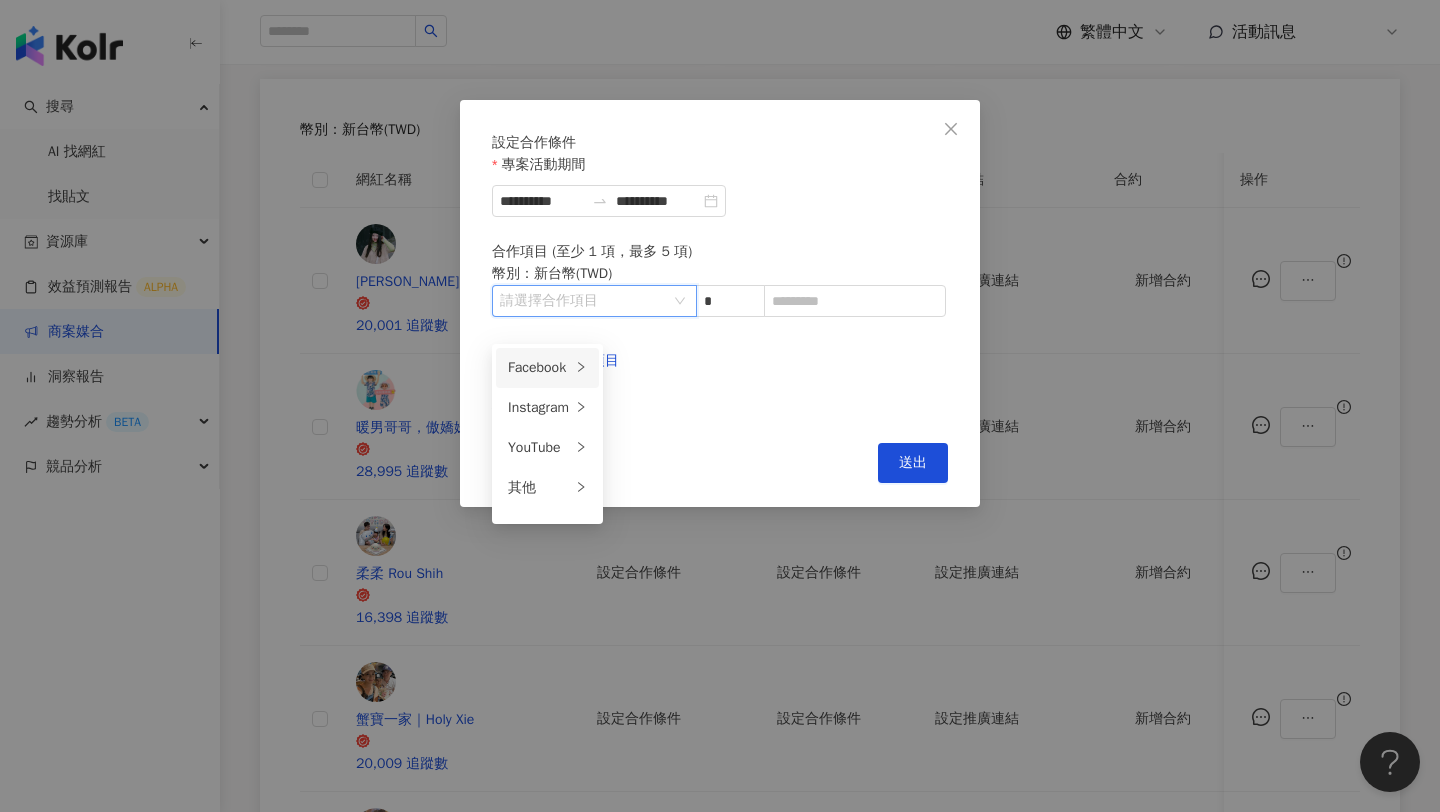 click on "Facebook" at bounding box center [539, 368] 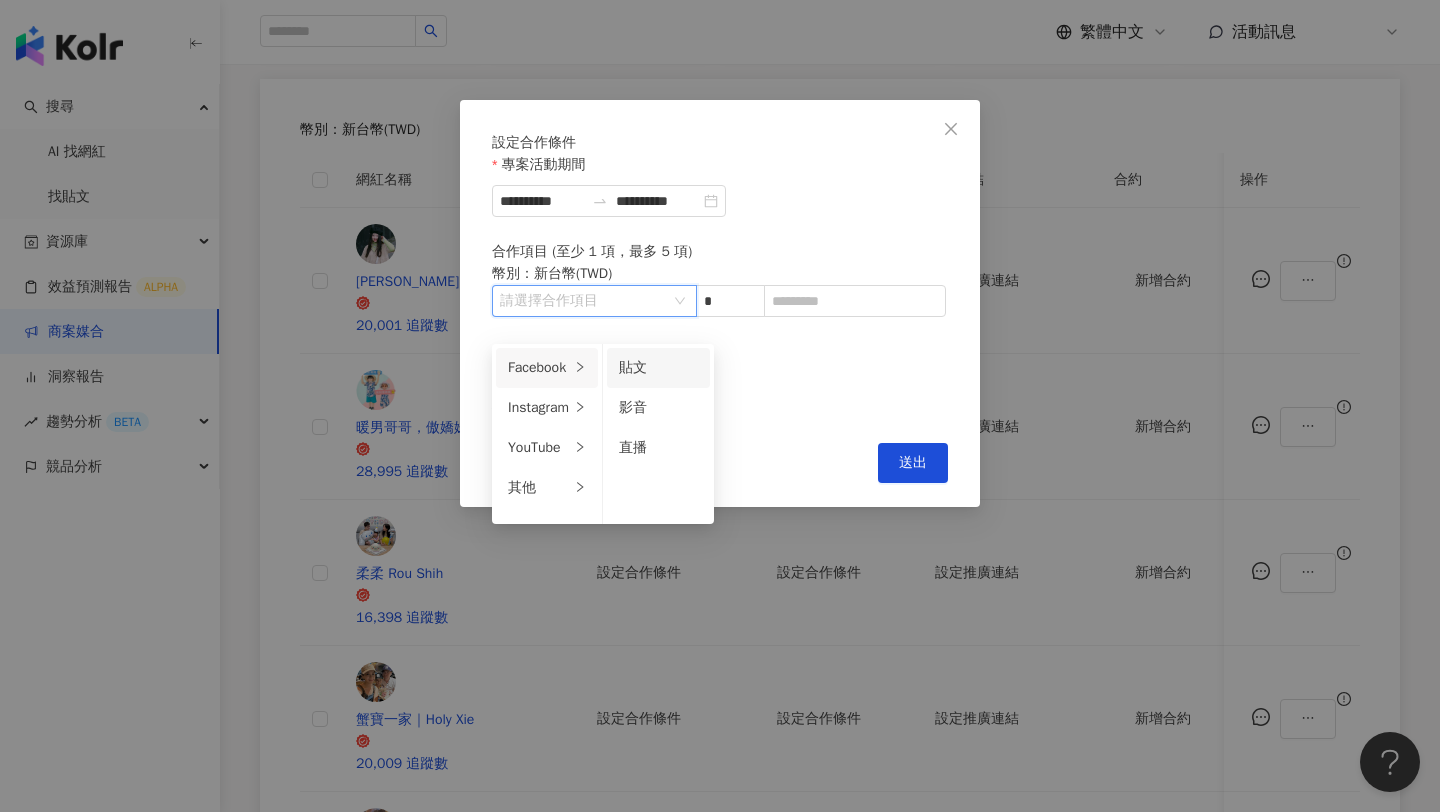 click on "貼文" at bounding box center (633, 367) 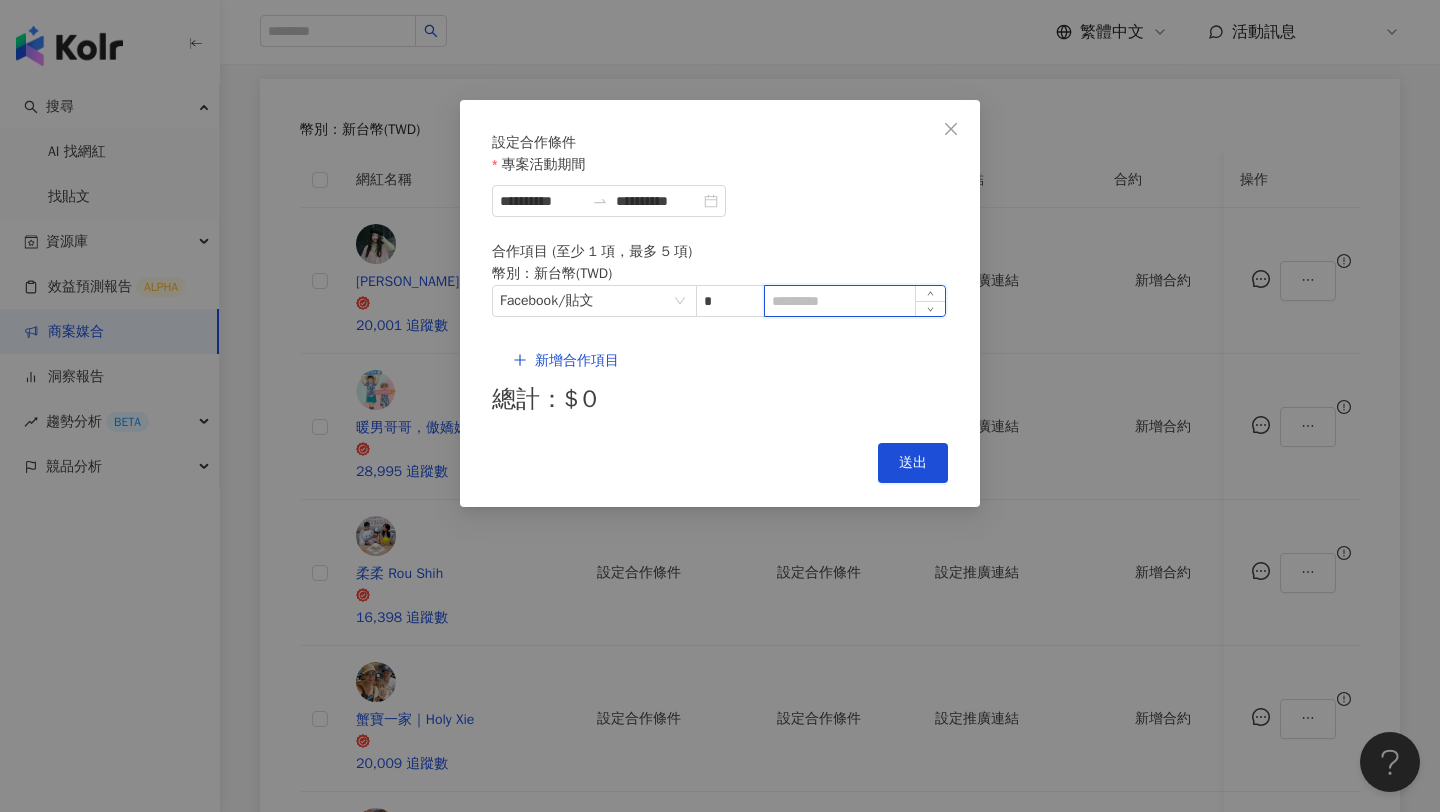 click at bounding box center (855, 301) 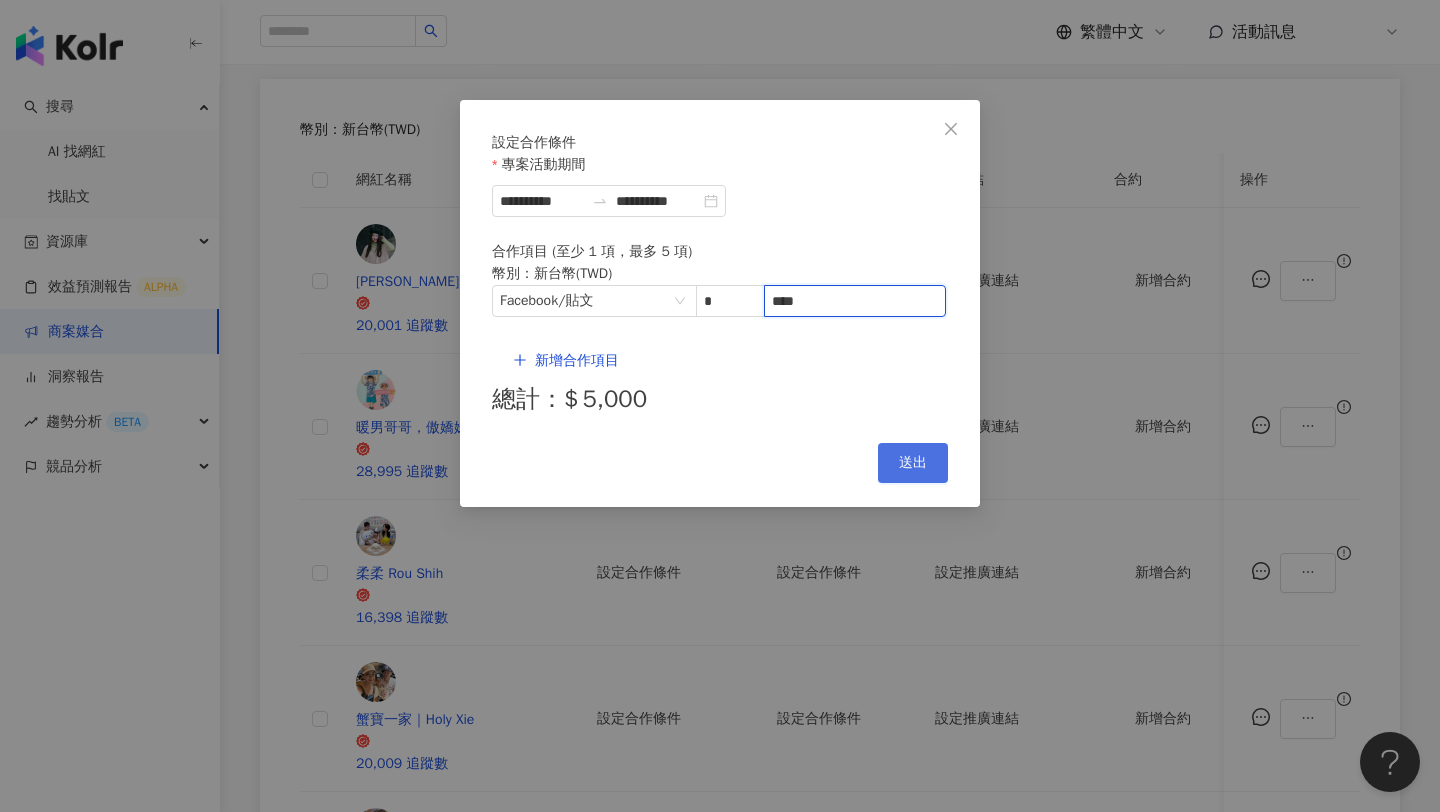type on "****" 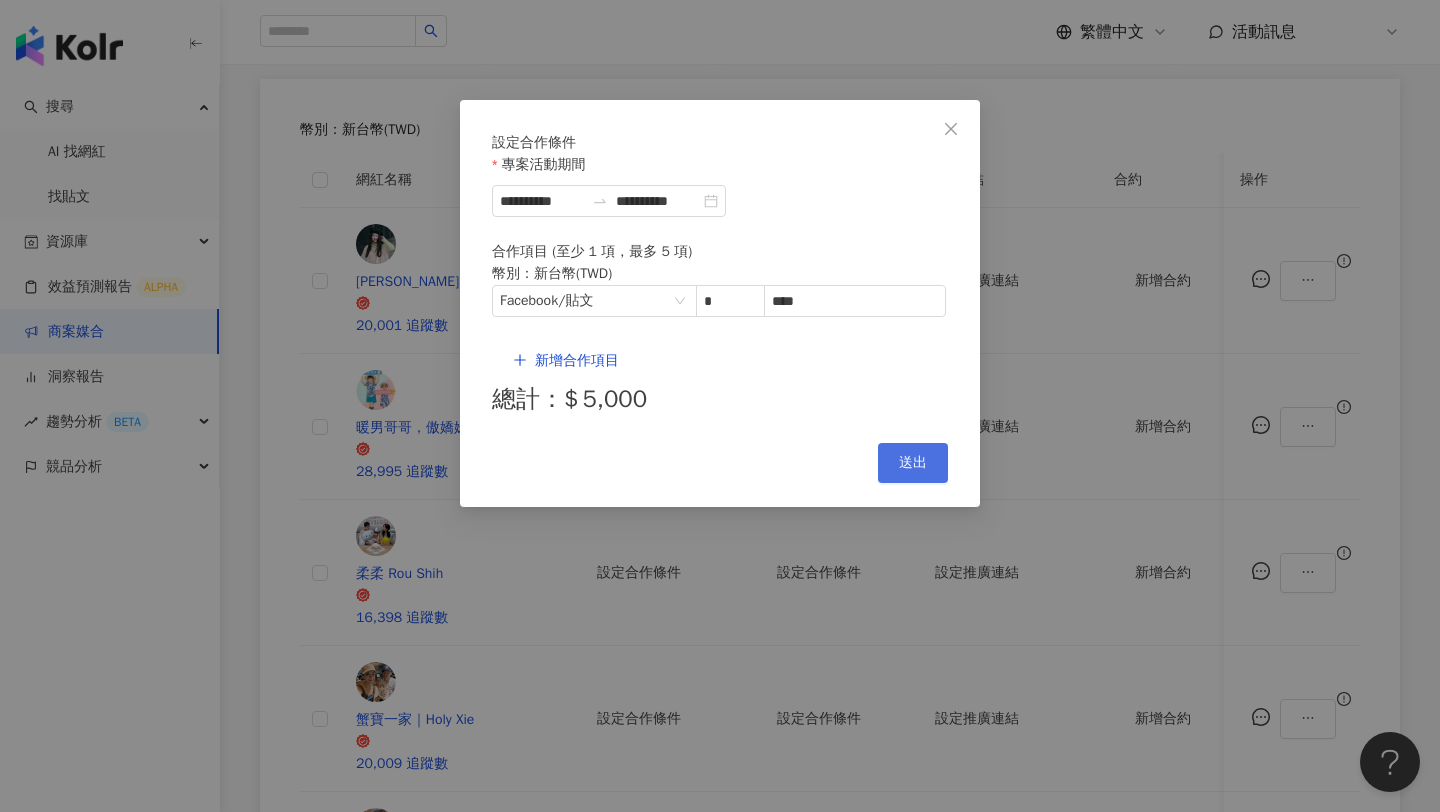 click on "送出" at bounding box center [913, 463] 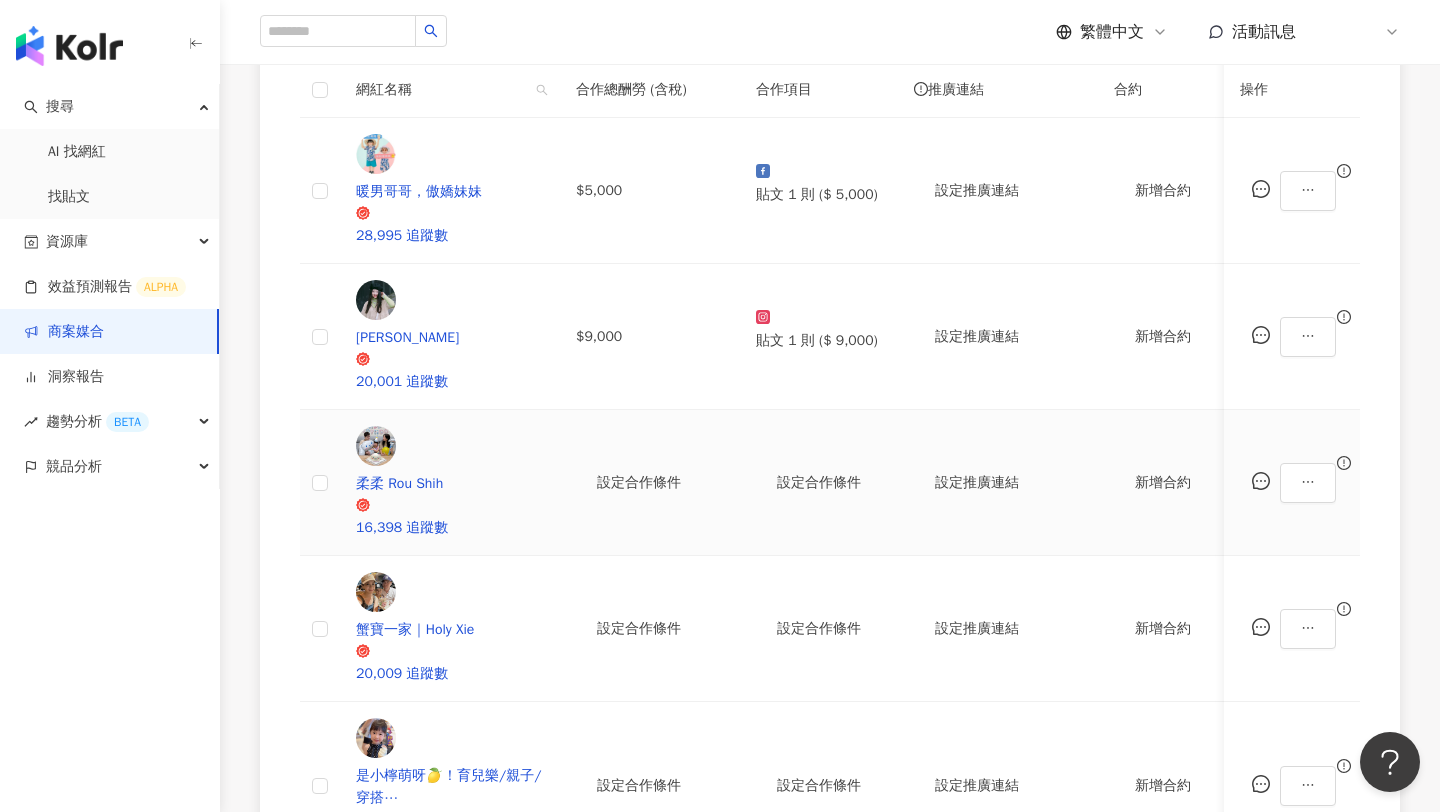 scroll, scrollTop: 631, scrollLeft: 0, axis: vertical 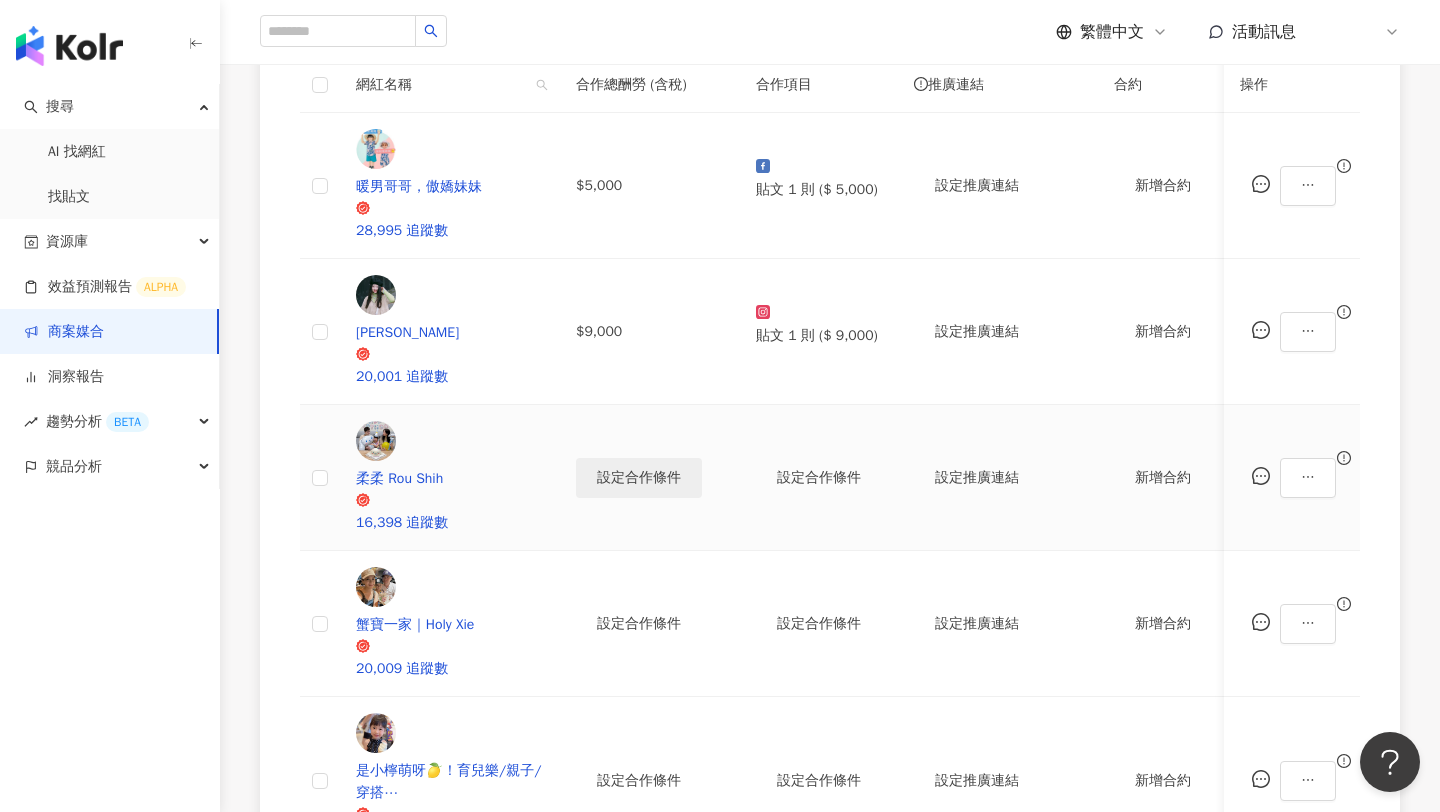 click on "設定合作條件" at bounding box center [639, 478] 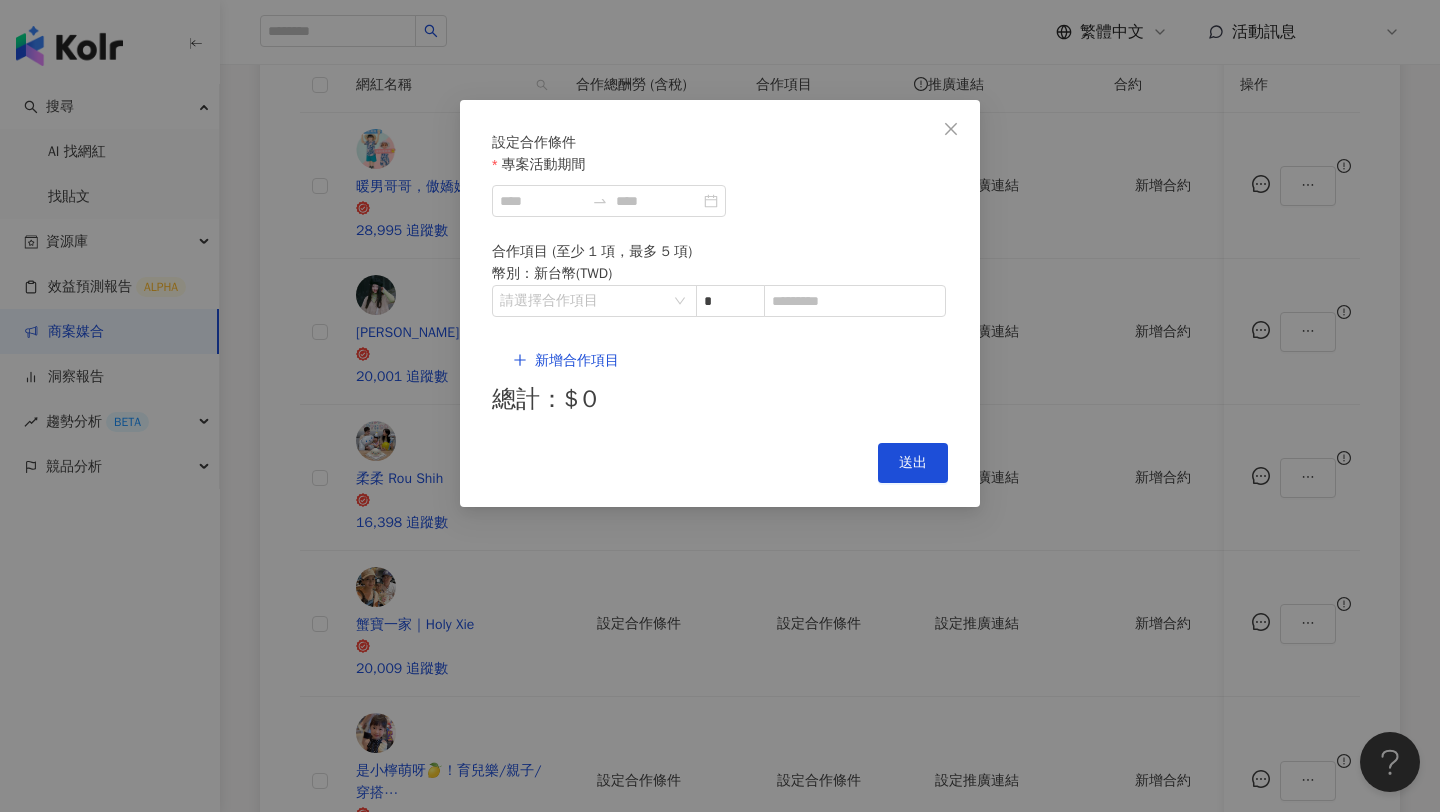 click on "設定合作條件 專案活動期間 合作項目 (至少 1 項，最多 5 項) 幣別 ： 新台幣 ( TWD ) 請選擇合作項目 * 新增合作項目 總計：$  0" at bounding box center [720, 275] 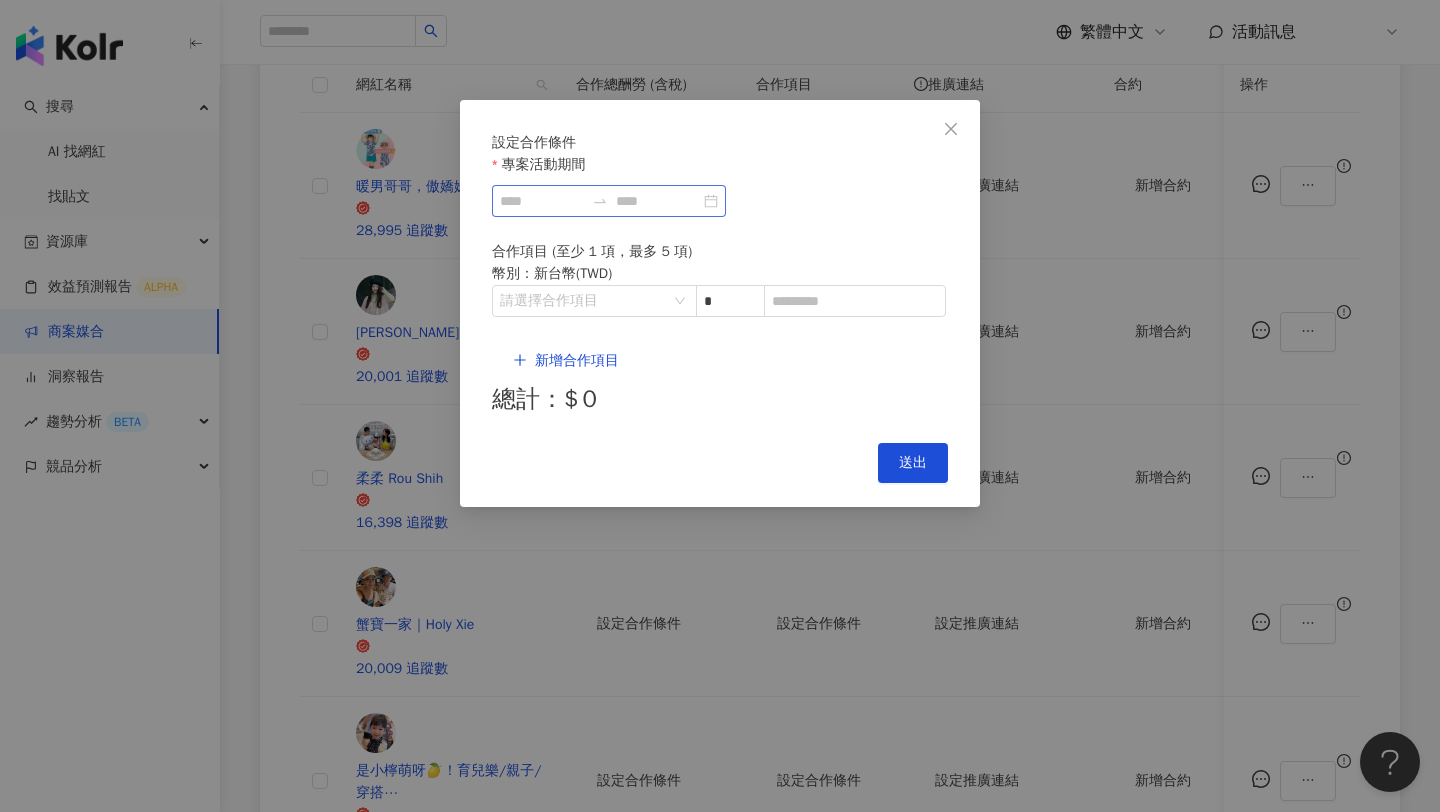 click at bounding box center (609, 201) 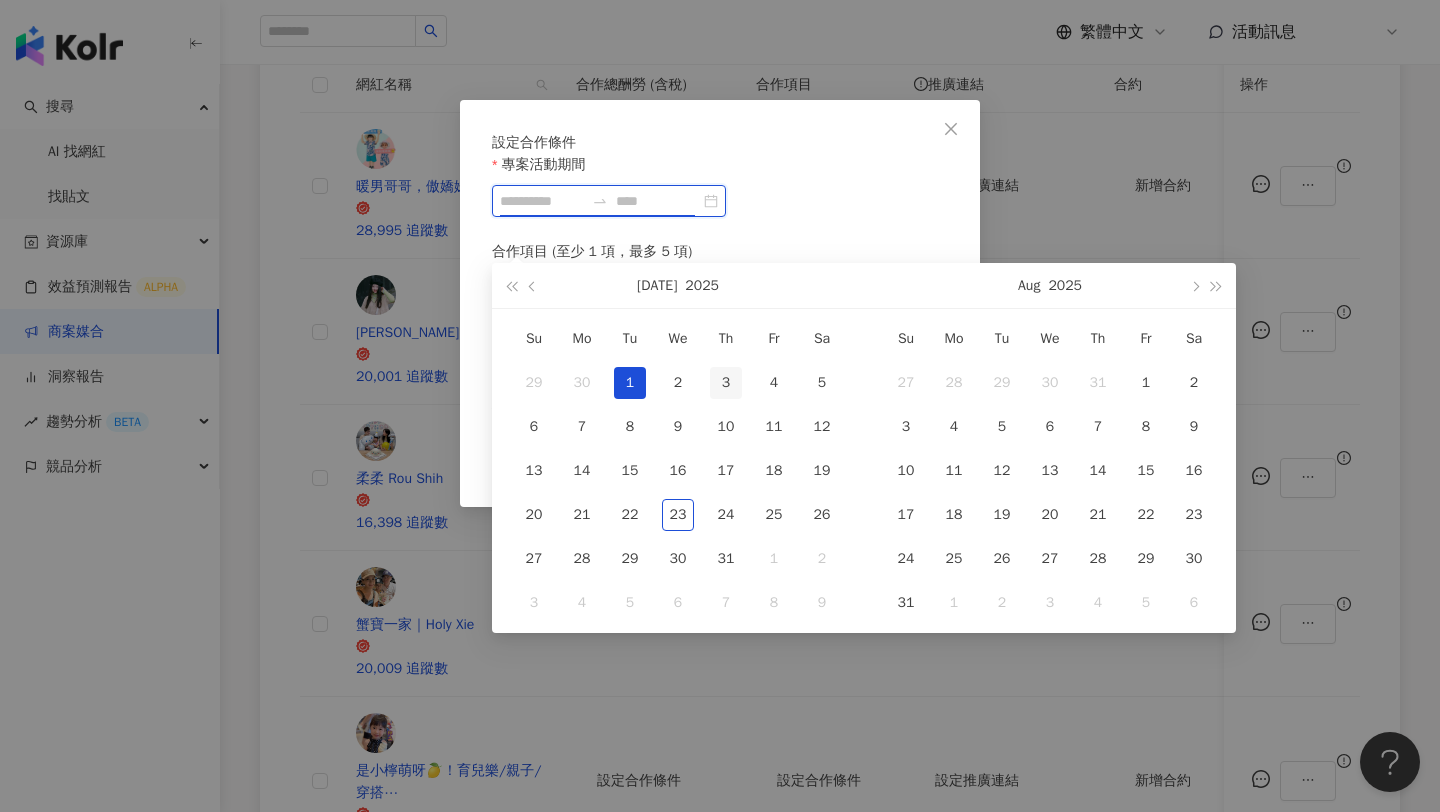 type on "**********" 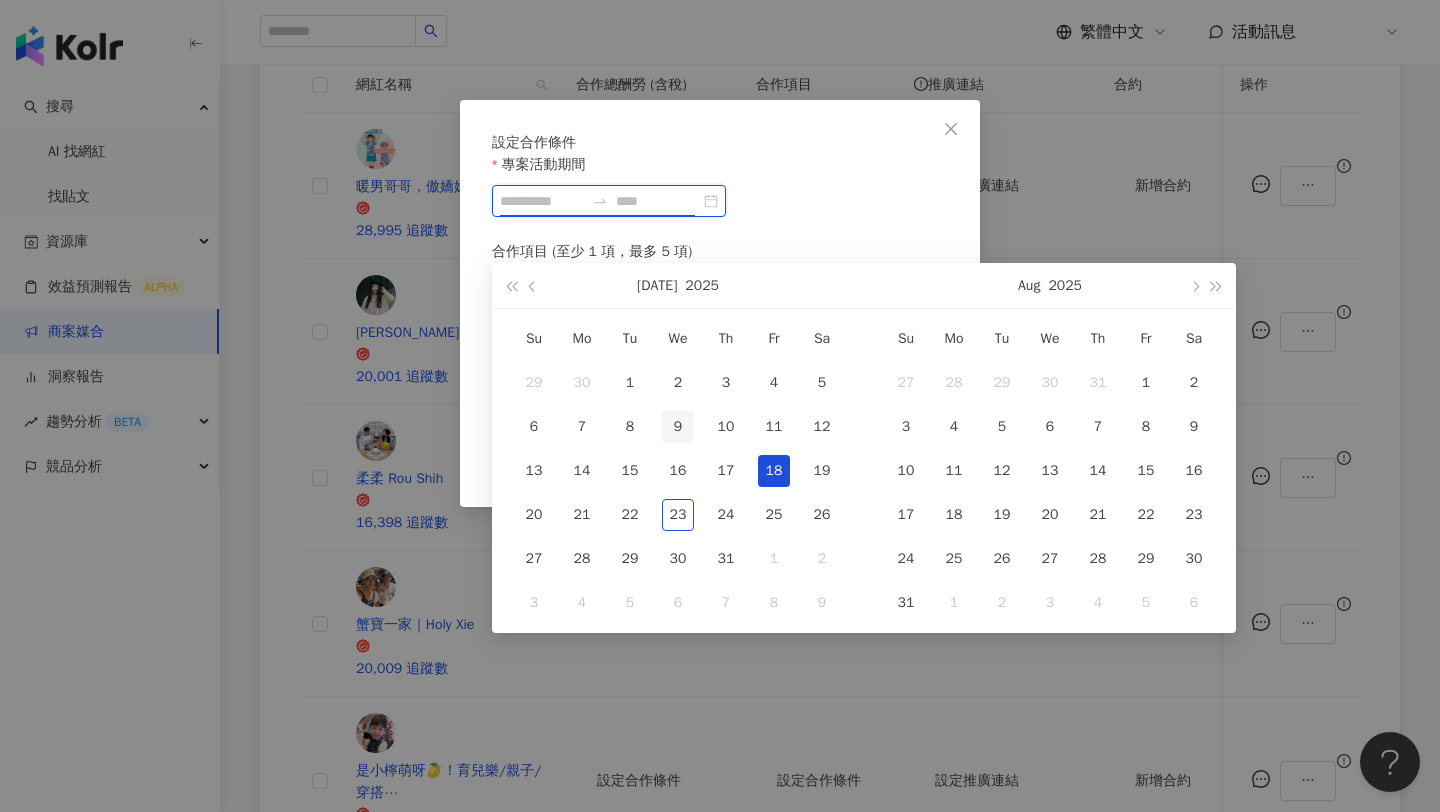 type on "**********" 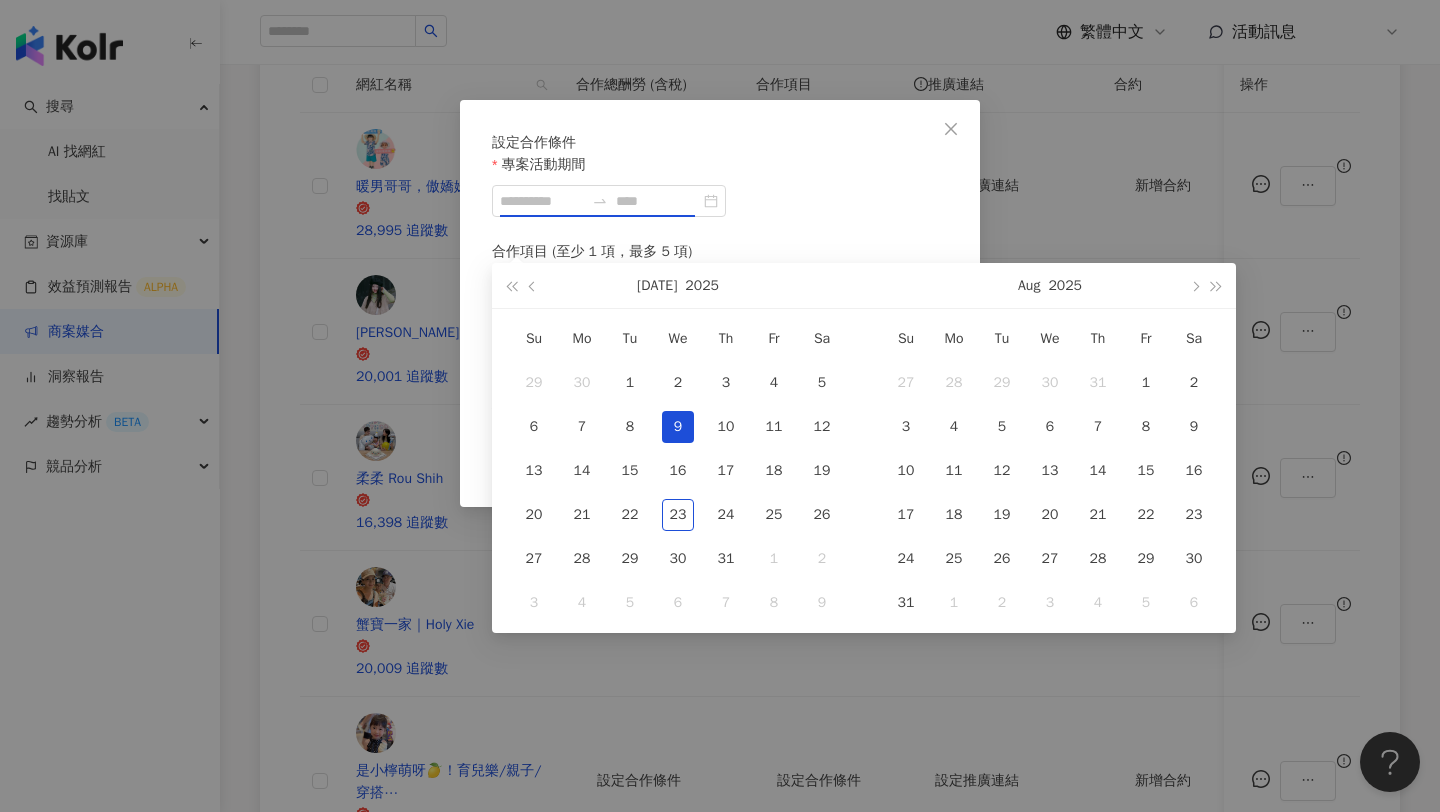 click on "9" at bounding box center [678, 427] 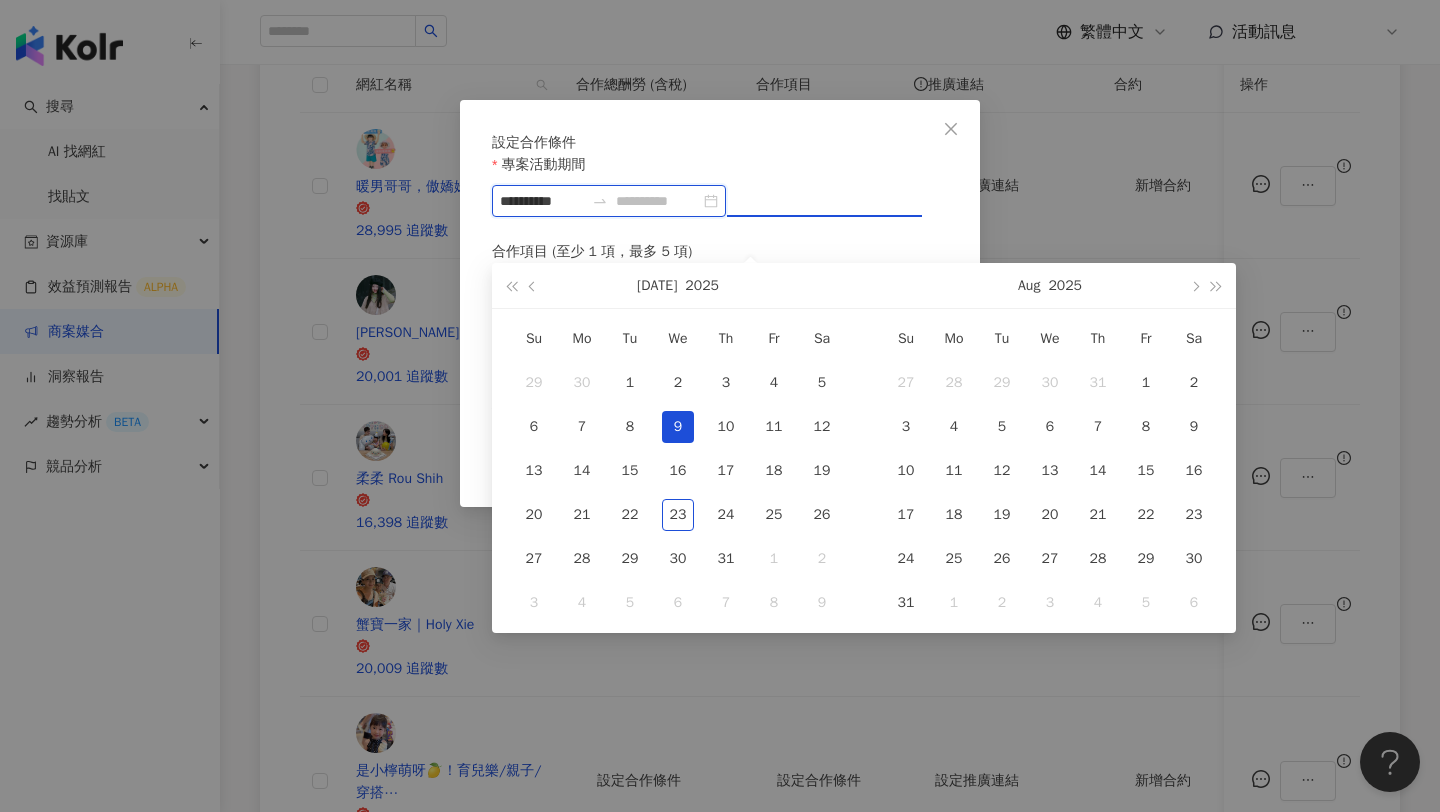 type on "**********" 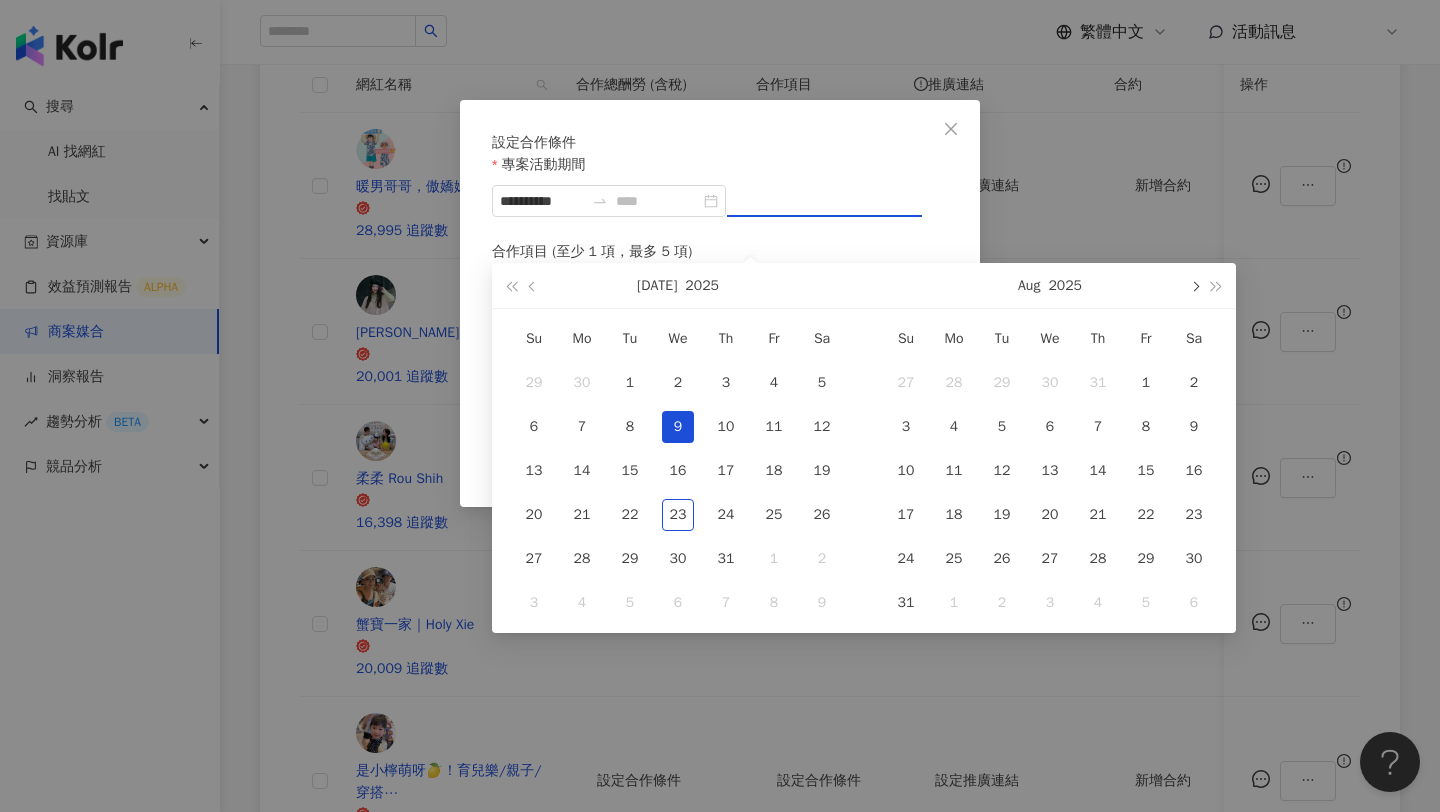 click at bounding box center (1194, 285) 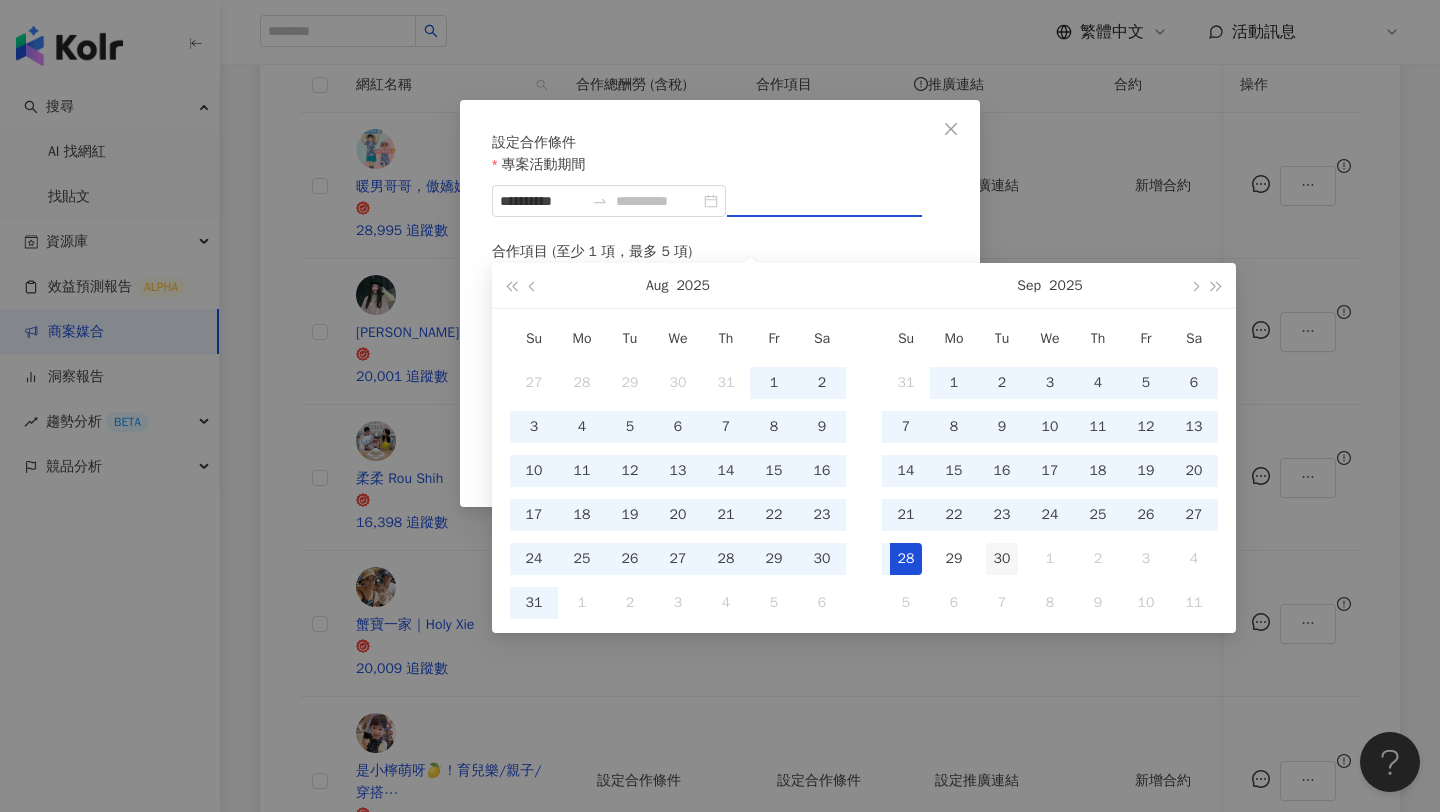 type on "**********" 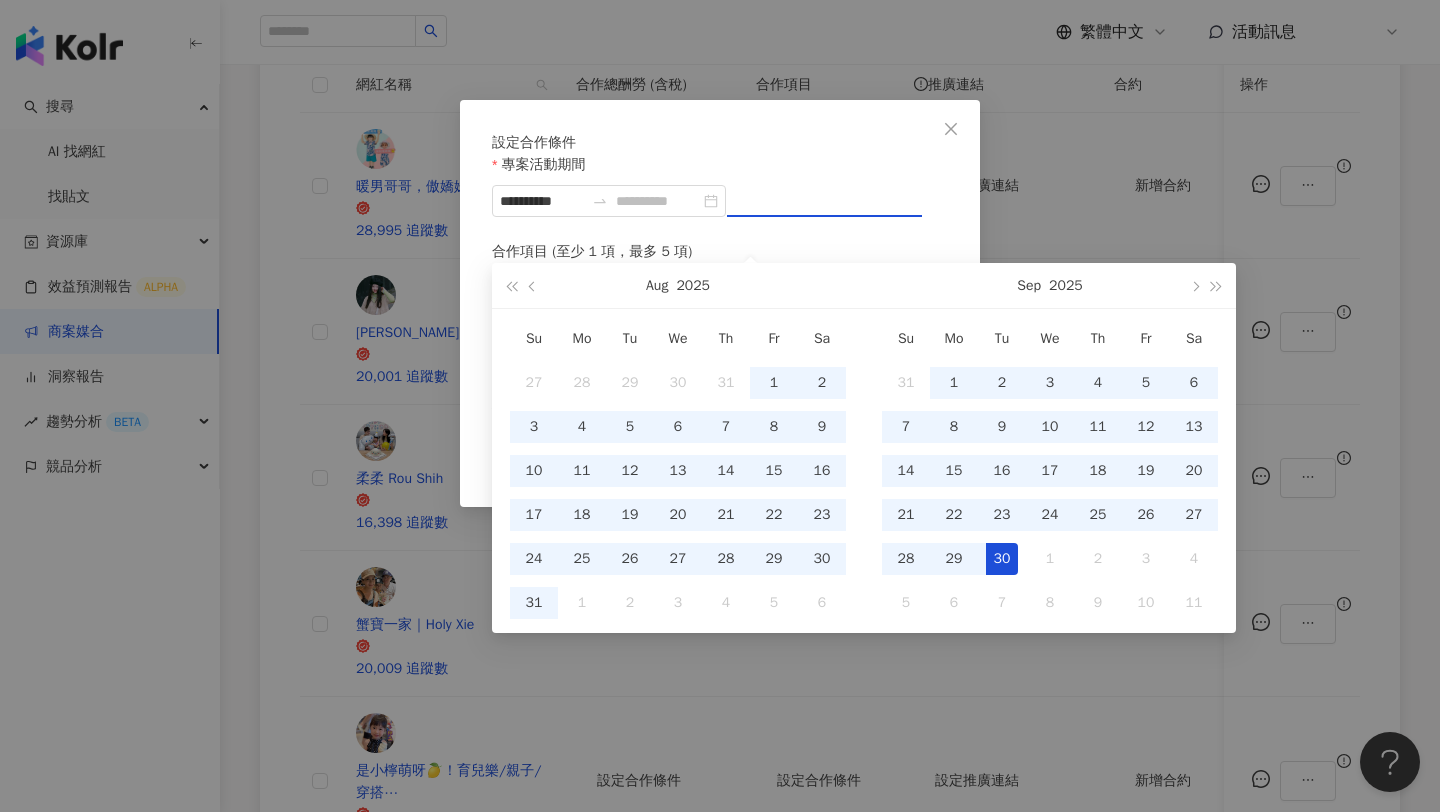 click on "30" at bounding box center (1002, 559) 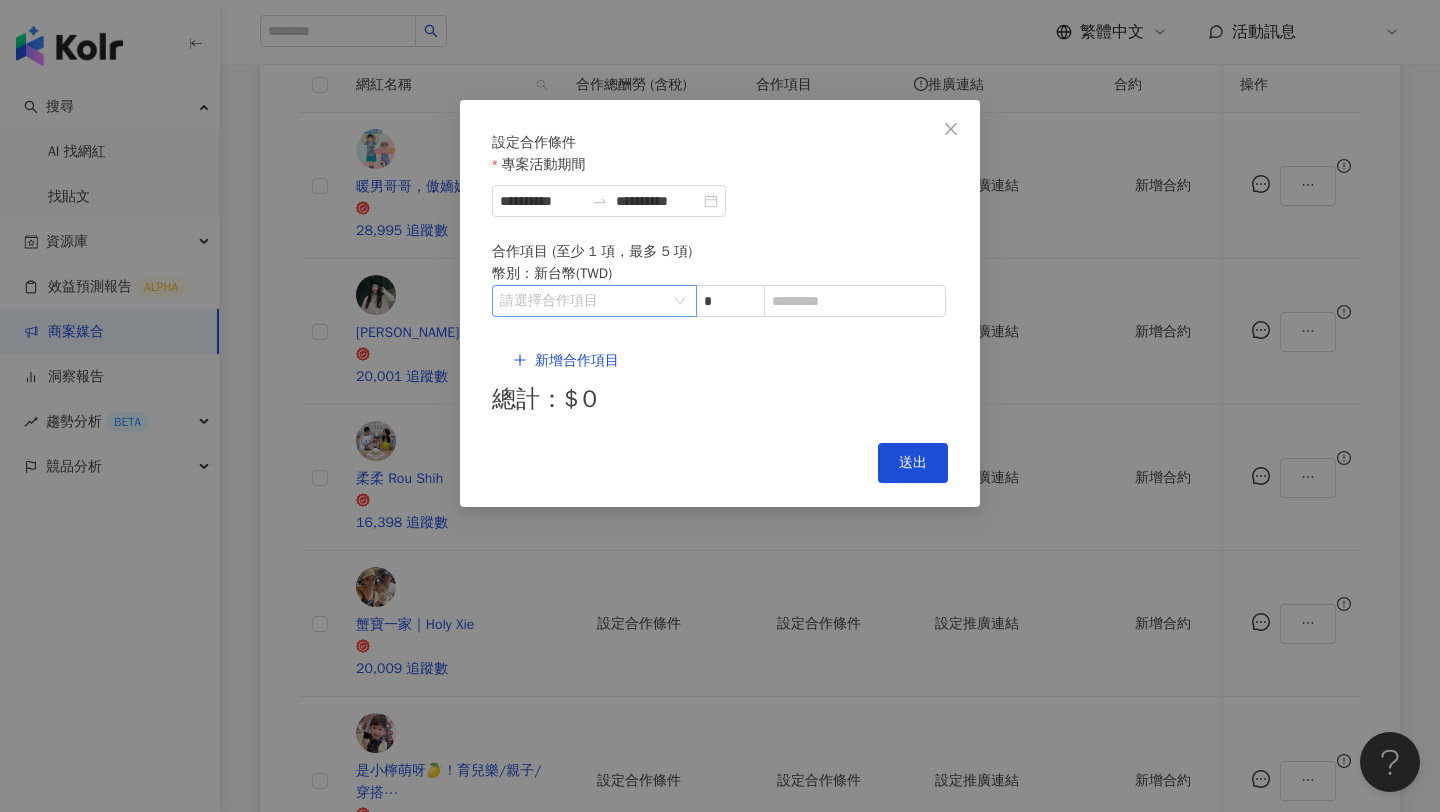 click at bounding box center (584, 301) 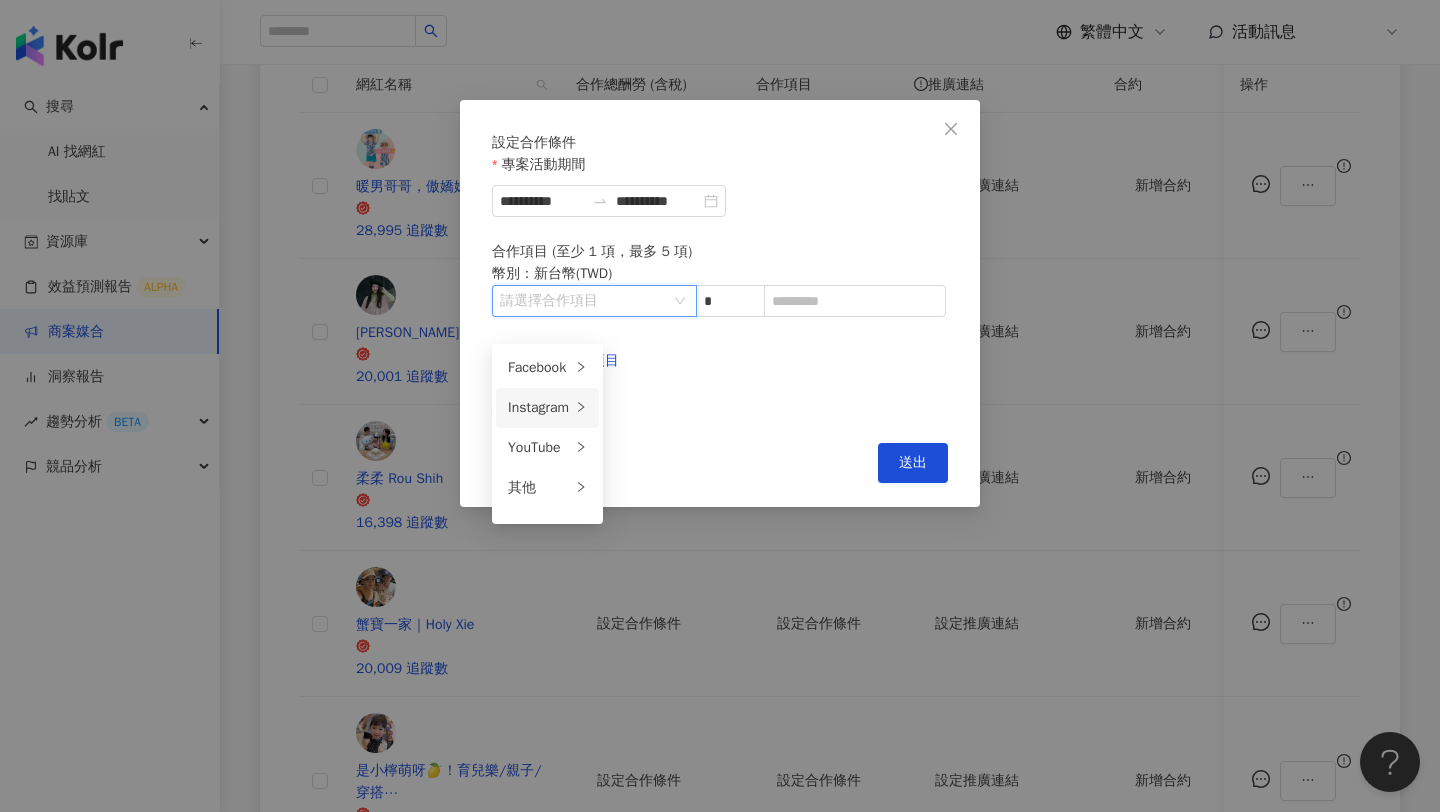 click on "Instagram" at bounding box center [547, 408] 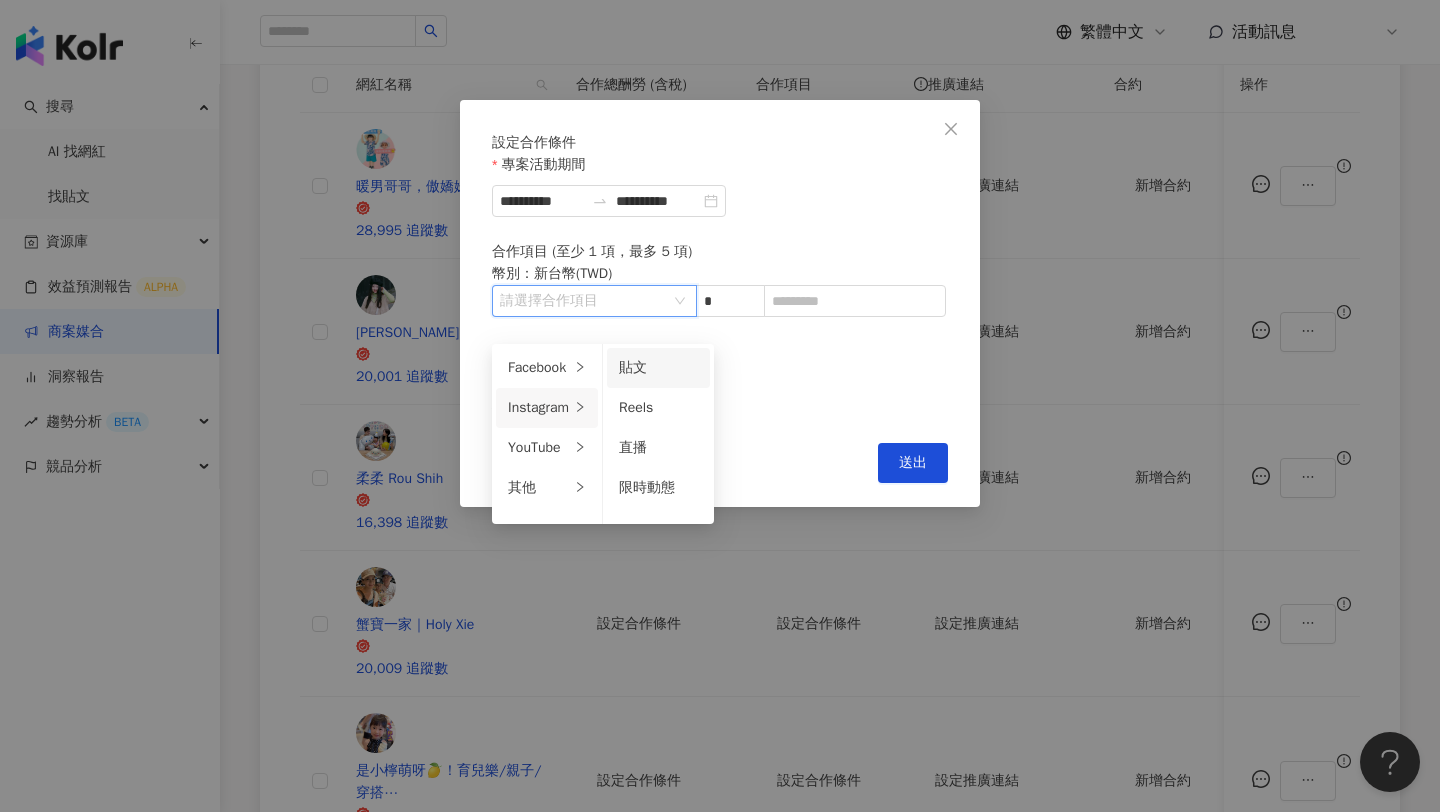 click on "貼文" at bounding box center [658, 368] 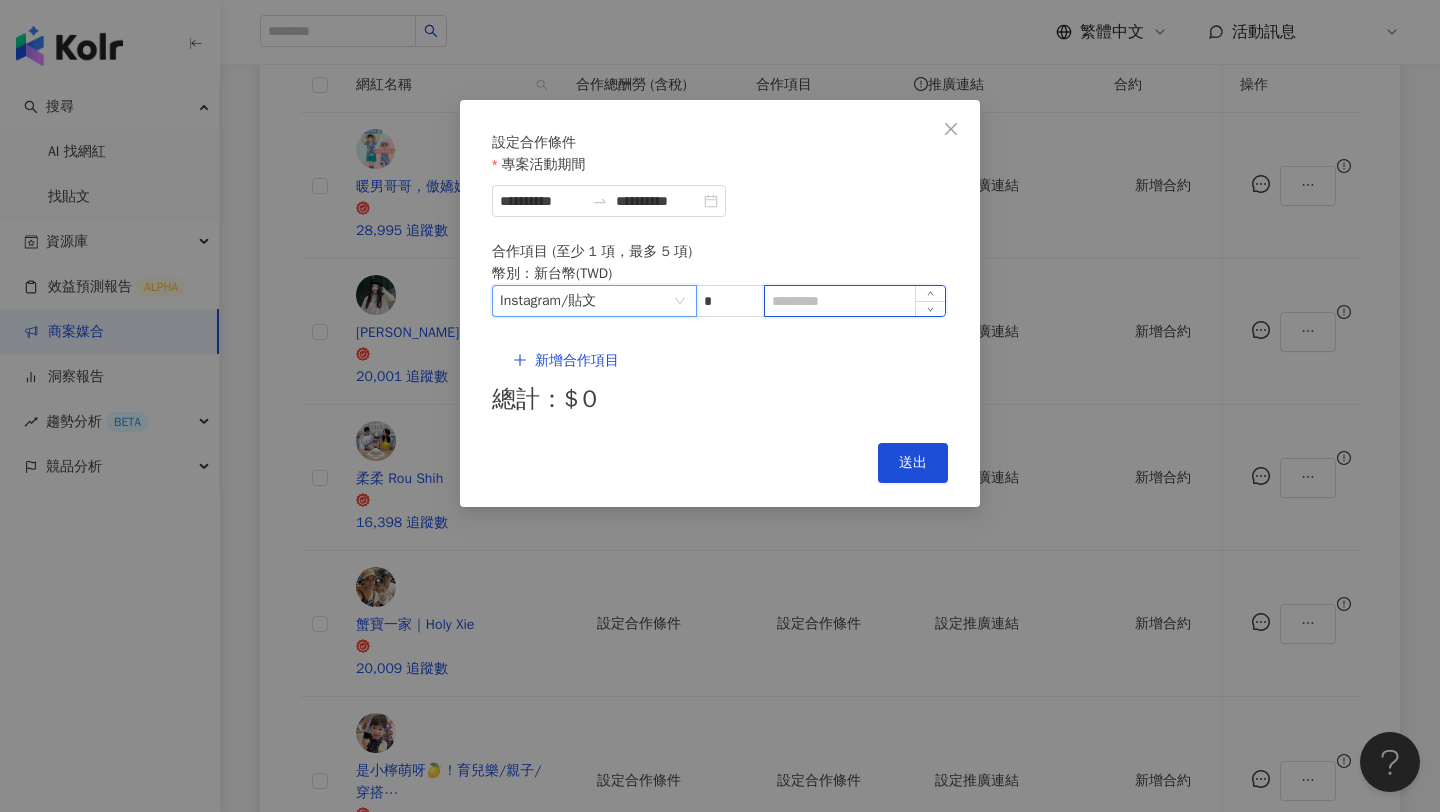 click at bounding box center (855, 301) 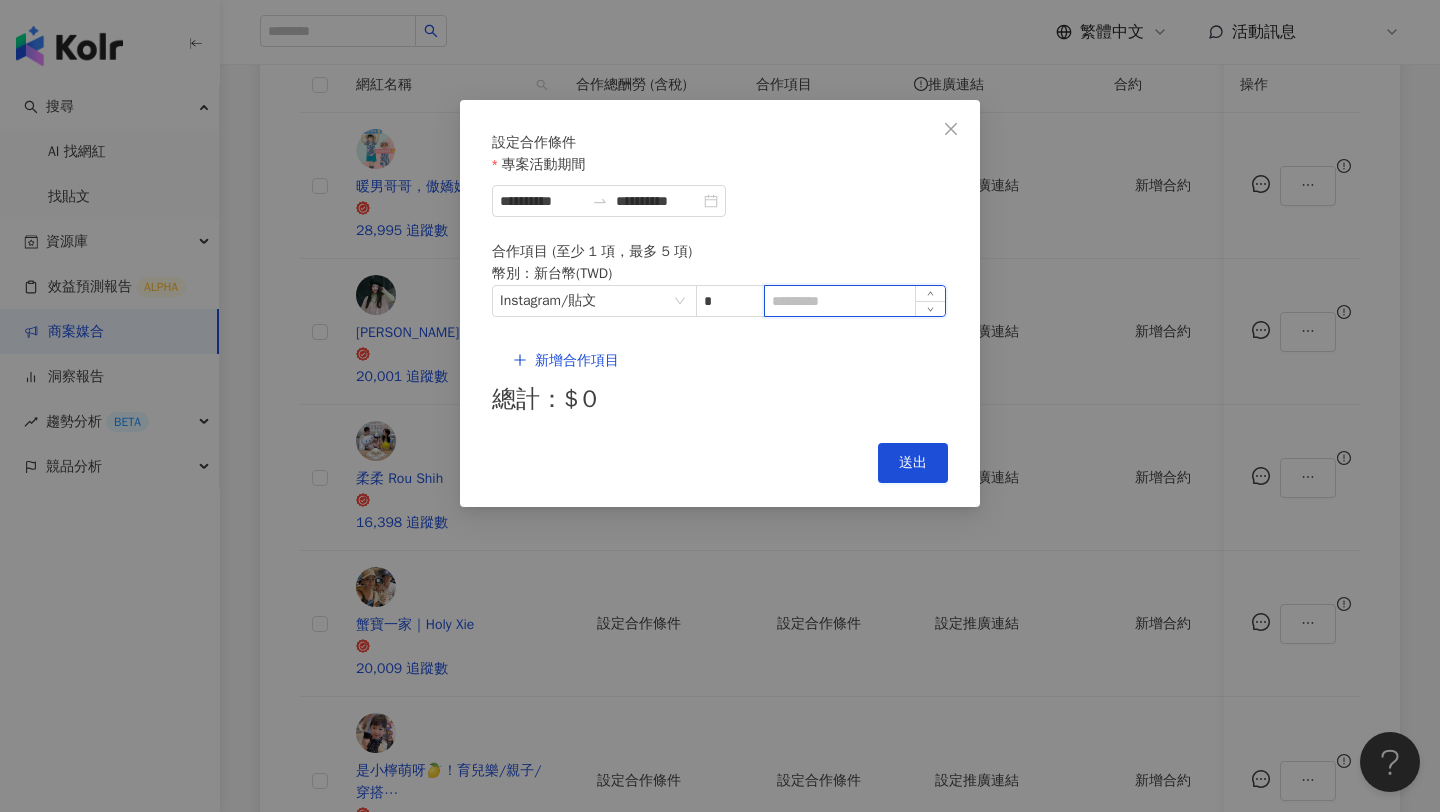 click at bounding box center (855, 301) 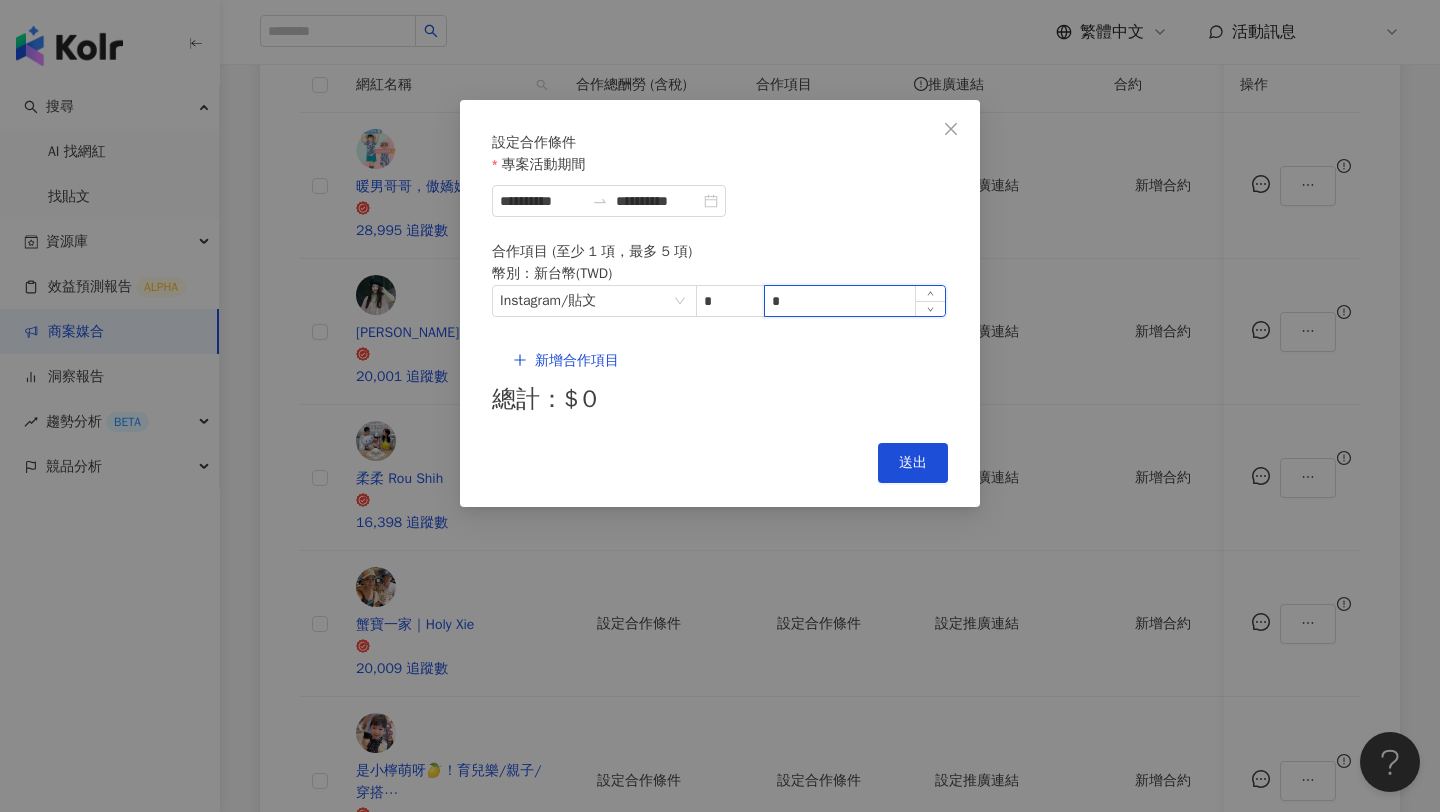 type on "*" 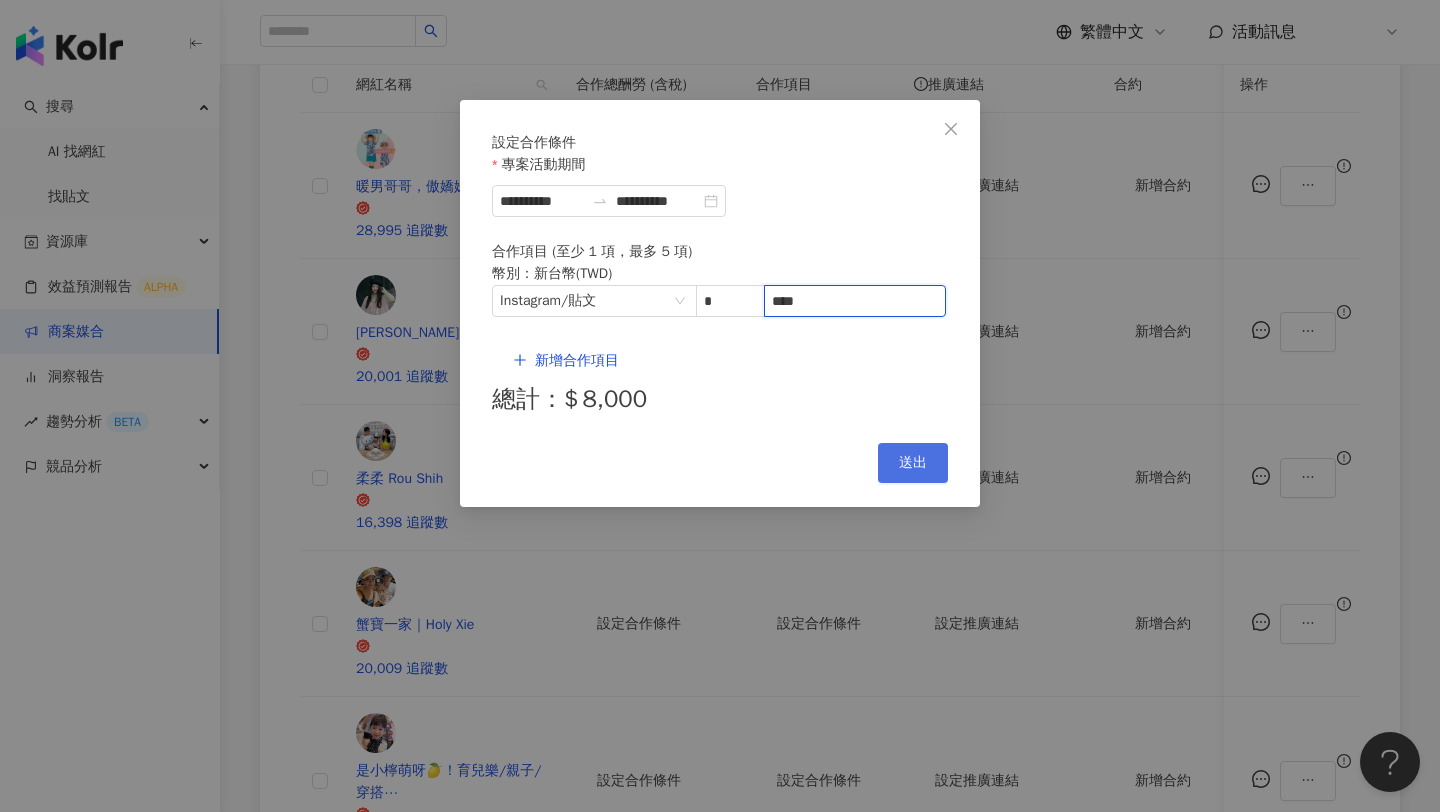 type on "****" 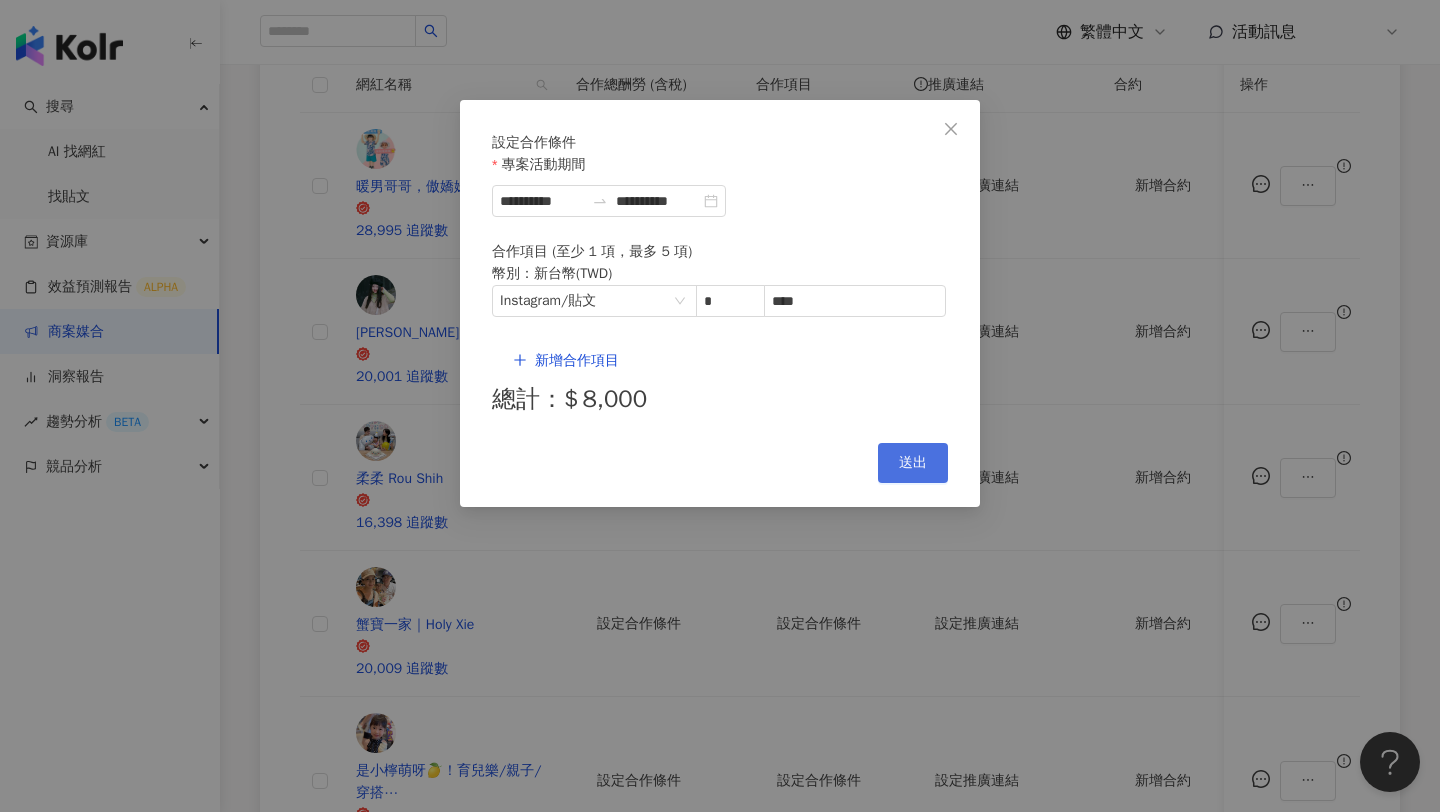 click on "送出" at bounding box center (913, 463) 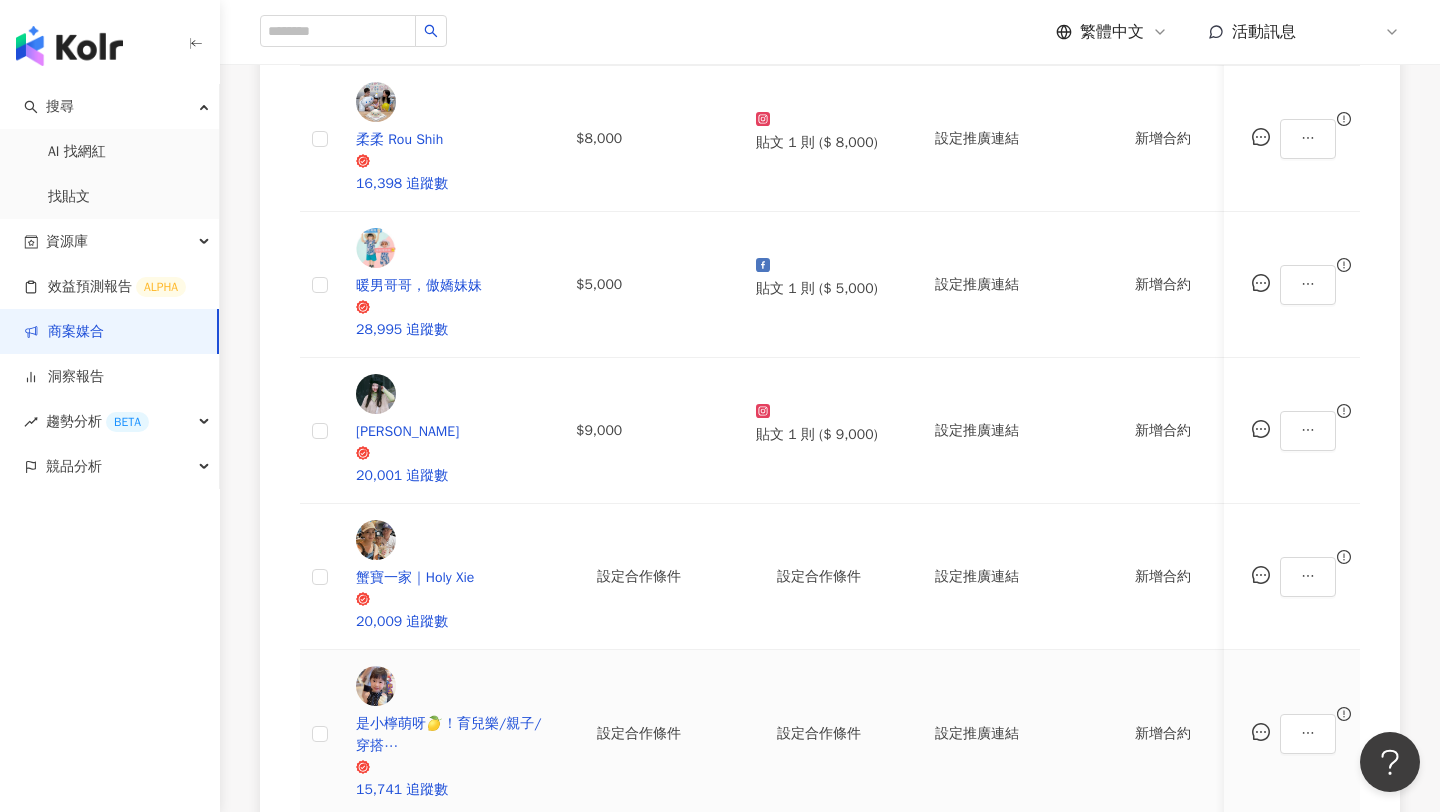 scroll, scrollTop: 684, scrollLeft: 0, axis: vertical 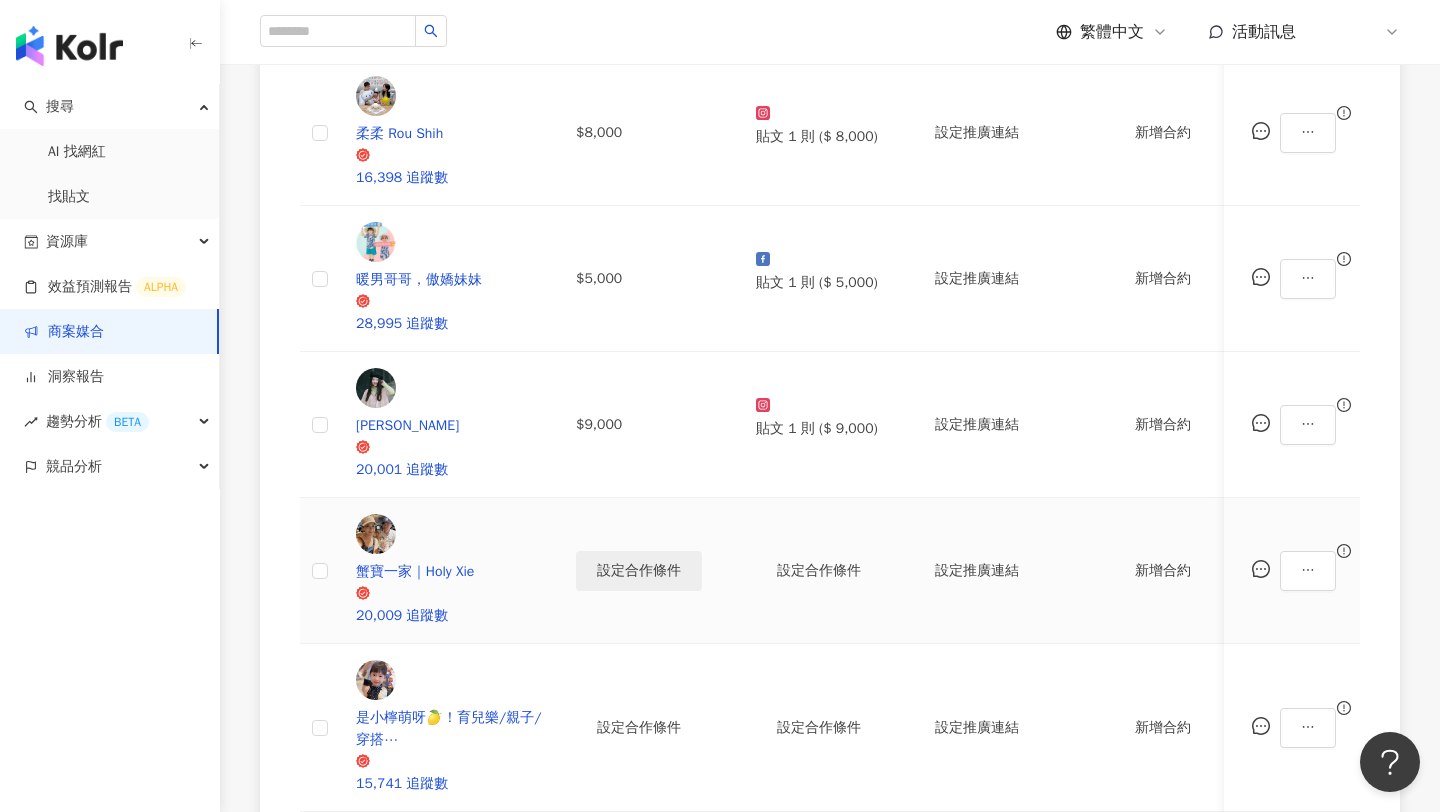 click on "設定合作條件" at bounding box center [639, 571] 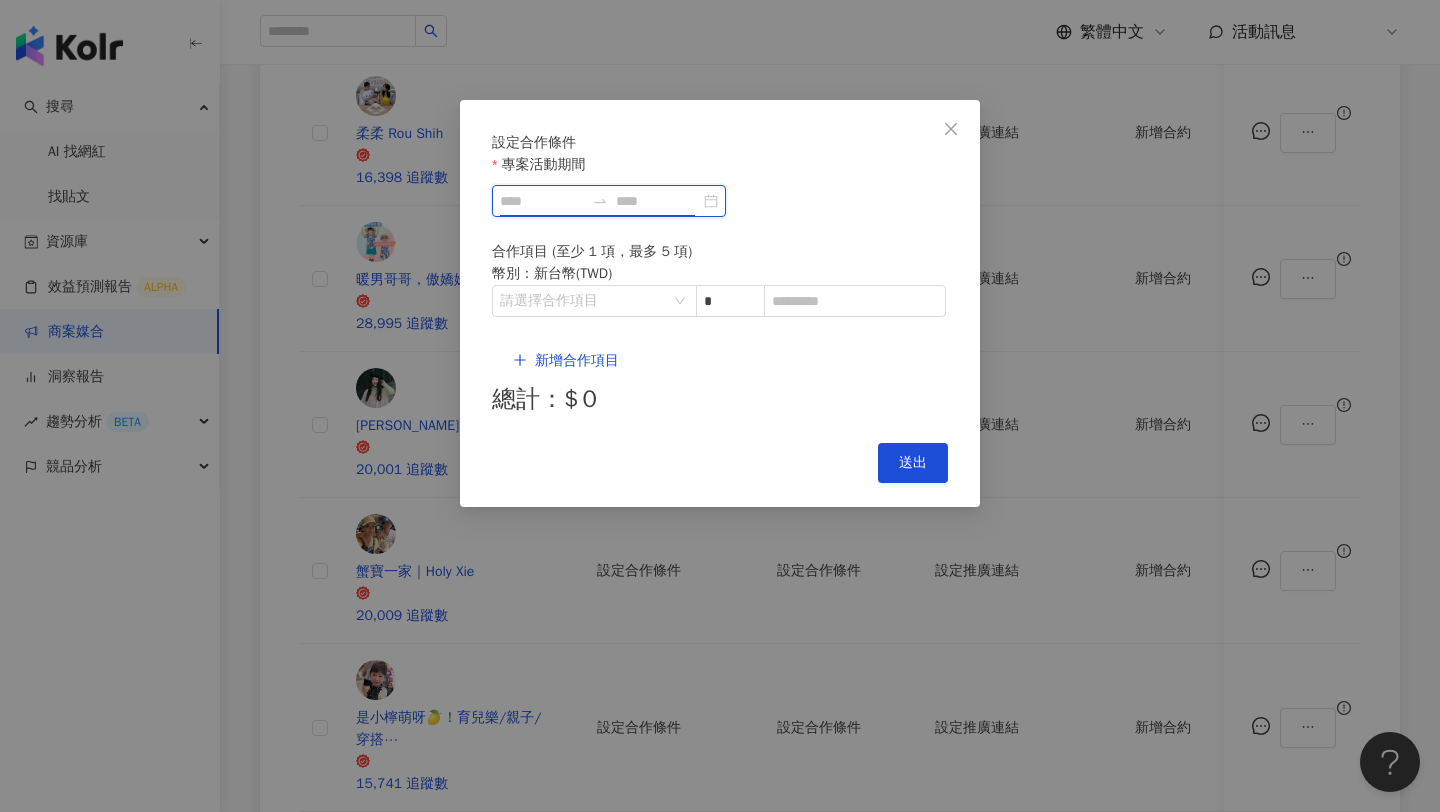 click on "專案活動期間" at bounding box center [542, 201] 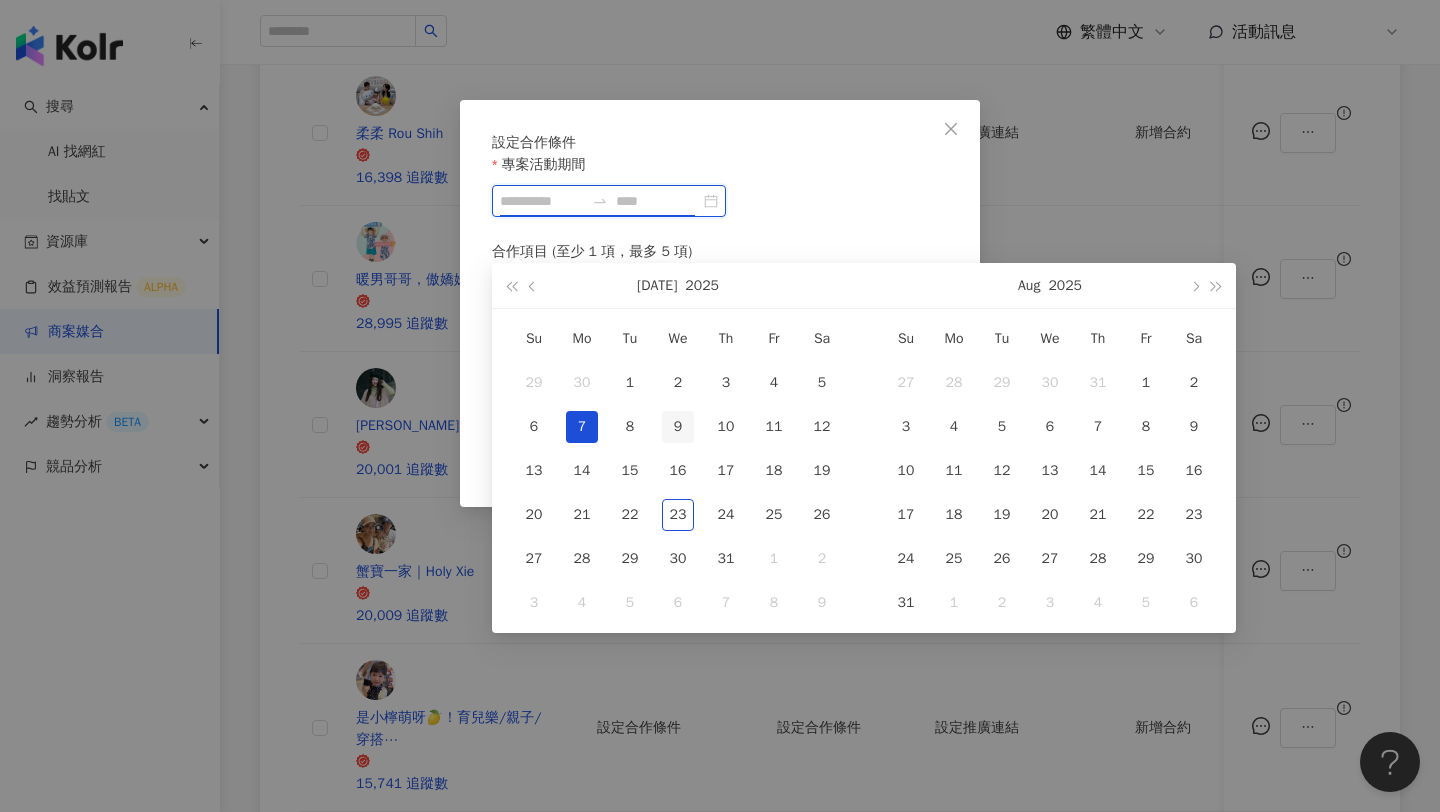 type on "**********" 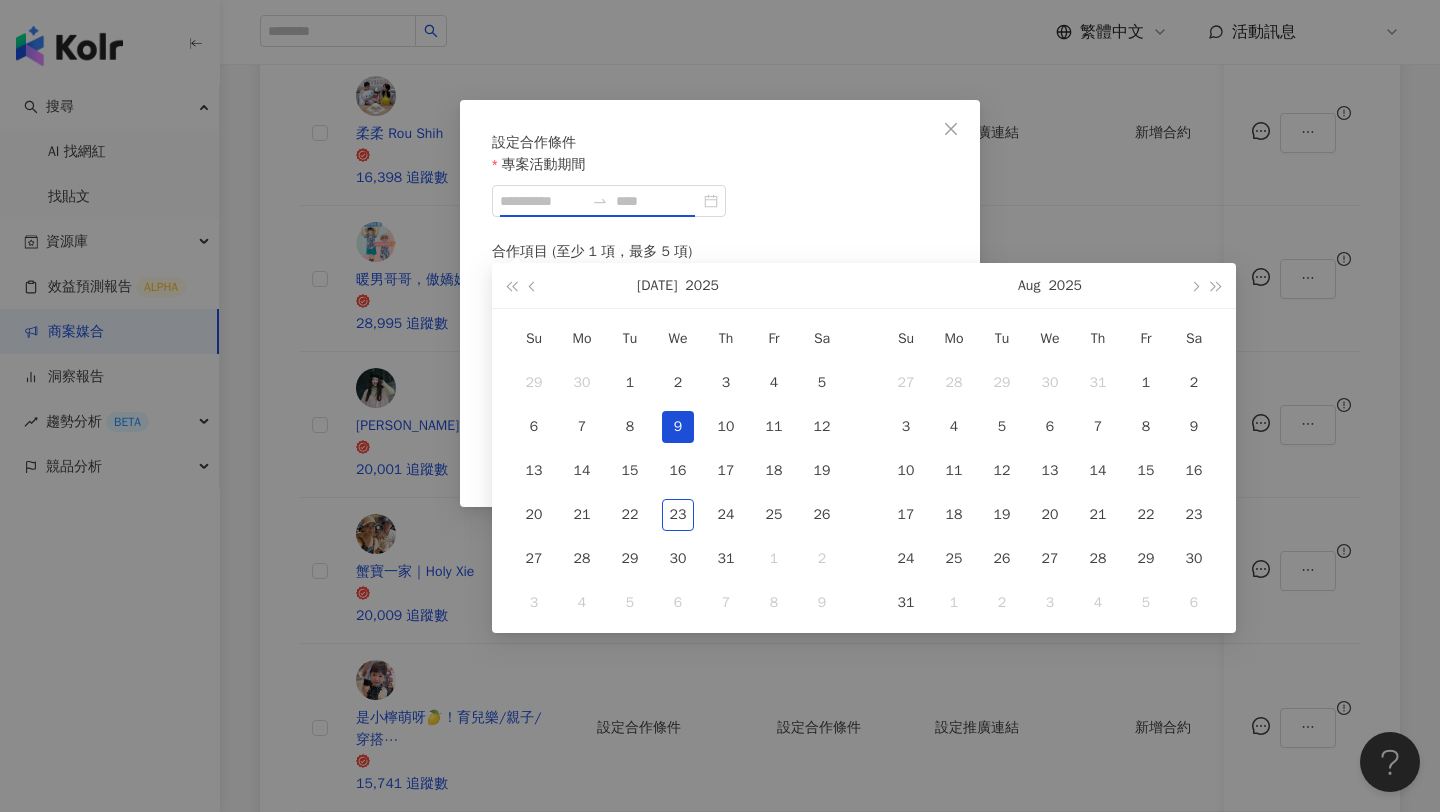 click on "9" at bounding box center [678, 427] 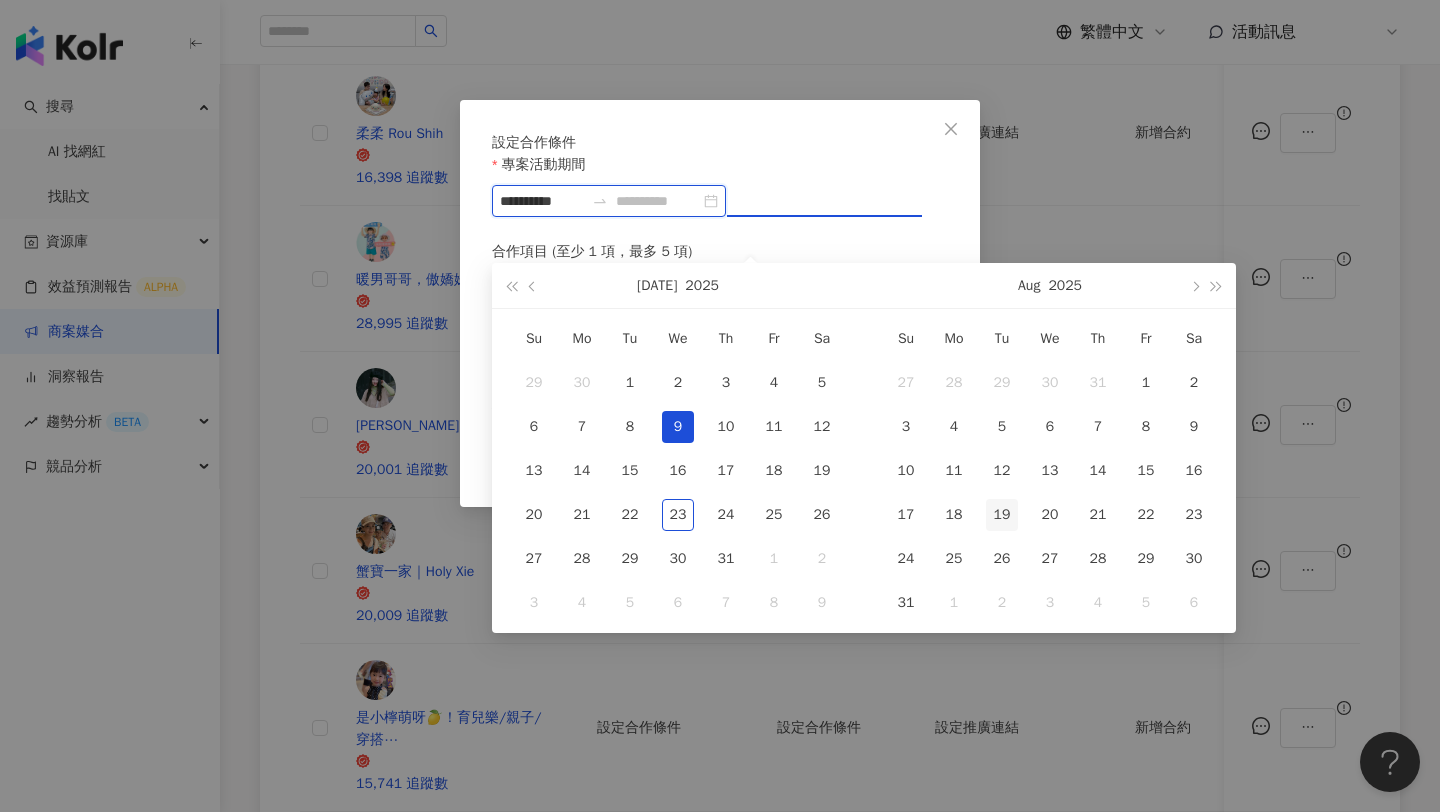 type on "**********" 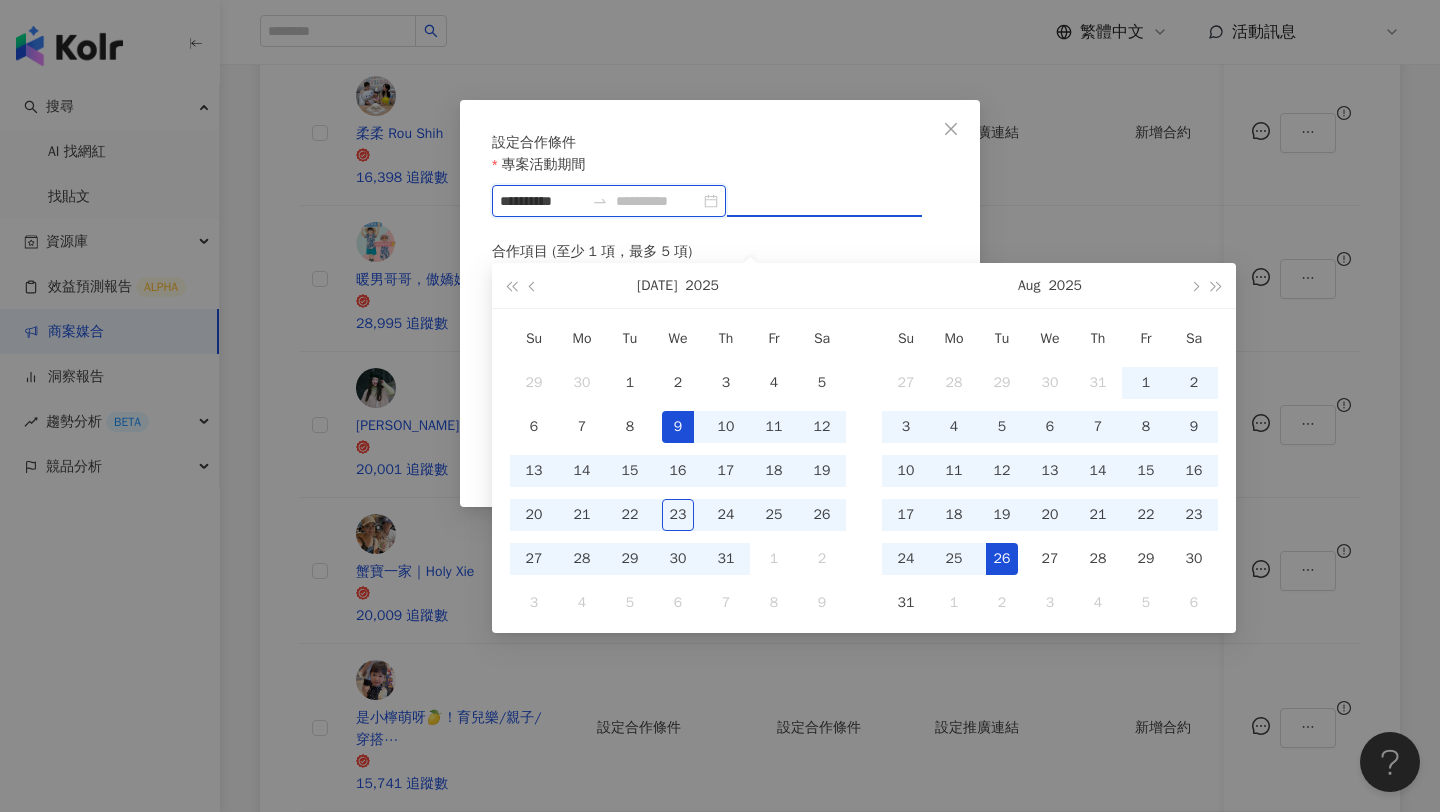 type on "**********" 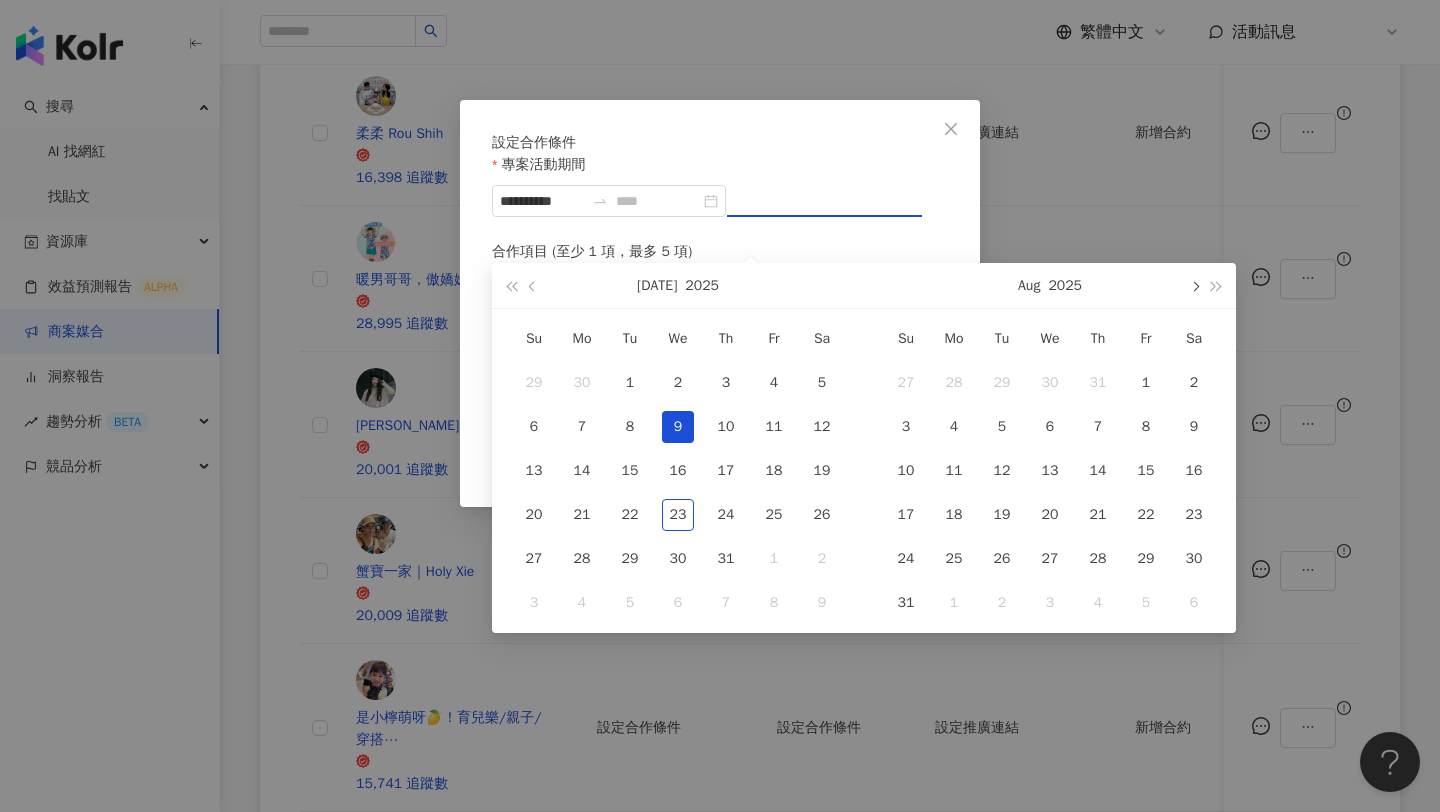 click at bounding box center (1194, 285) 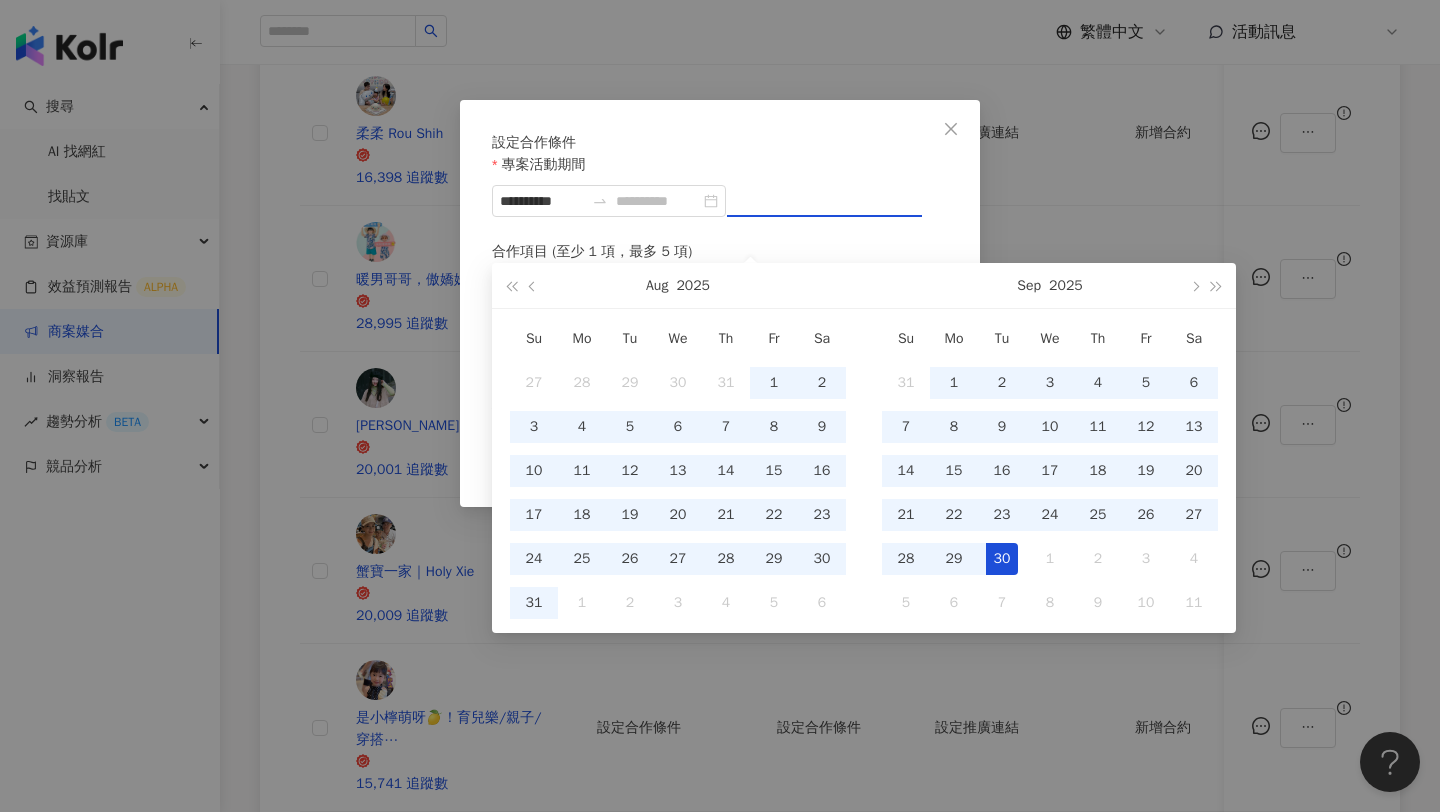 click on "30" at bounding box center (1002, 559) 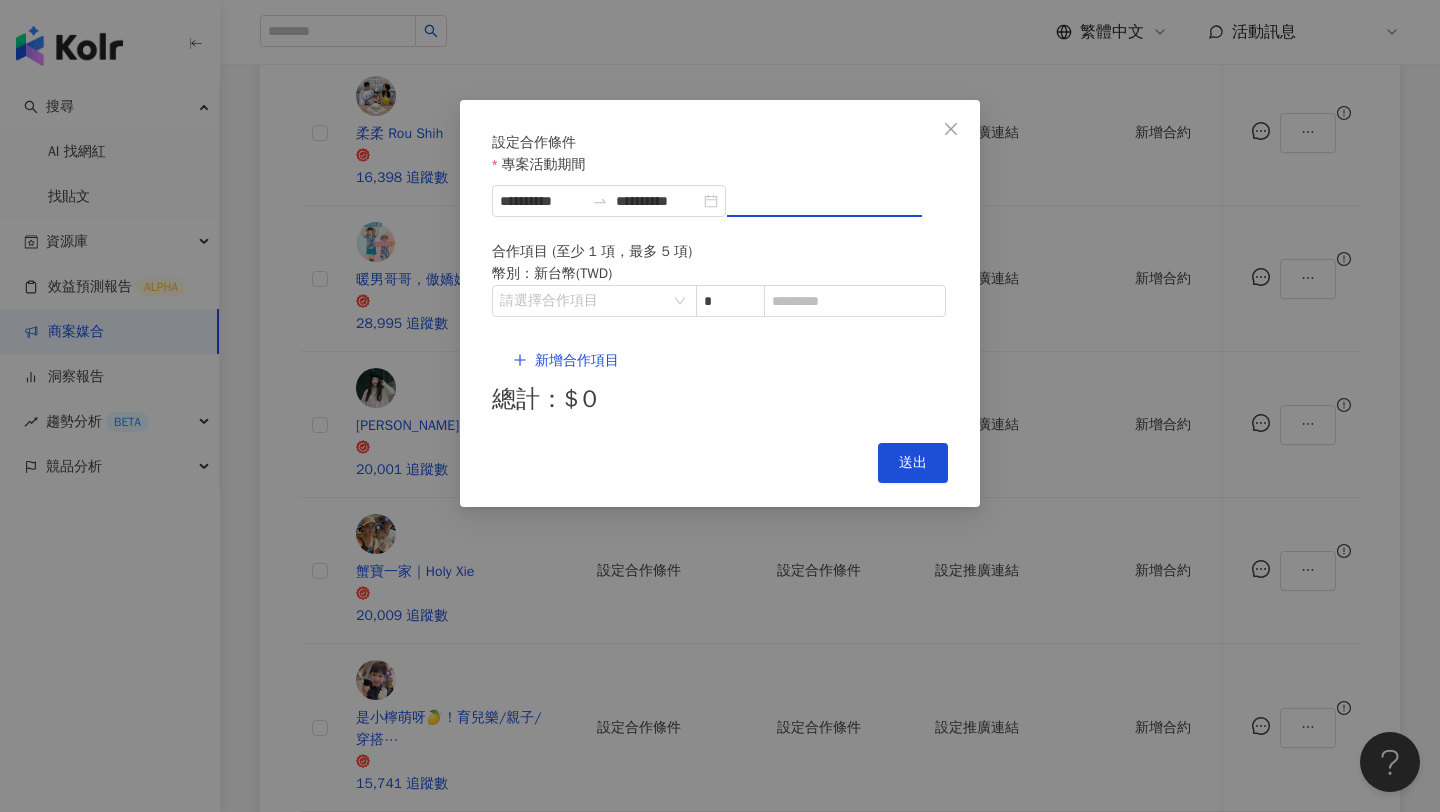type on "**********" 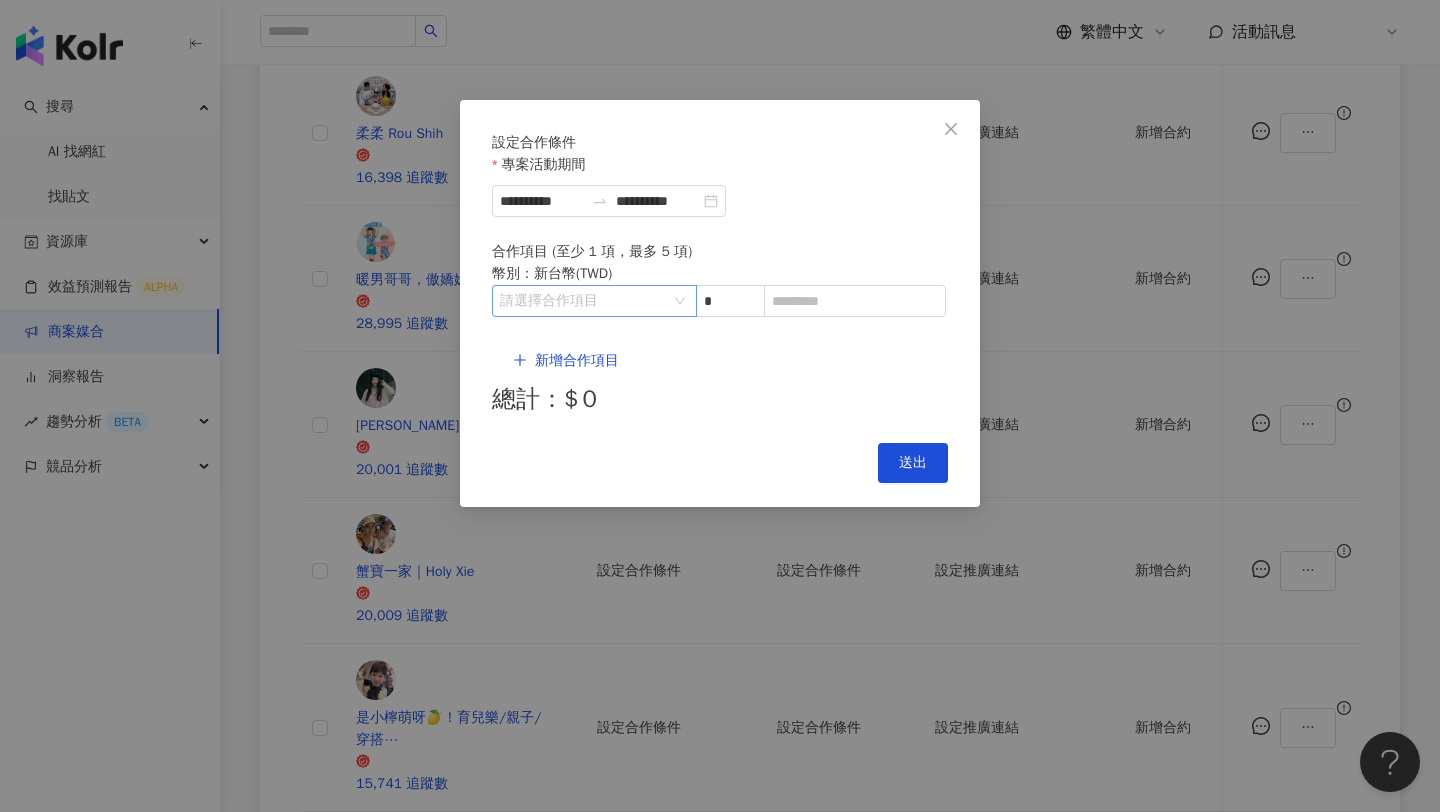 click at bounding box center (584, 301) 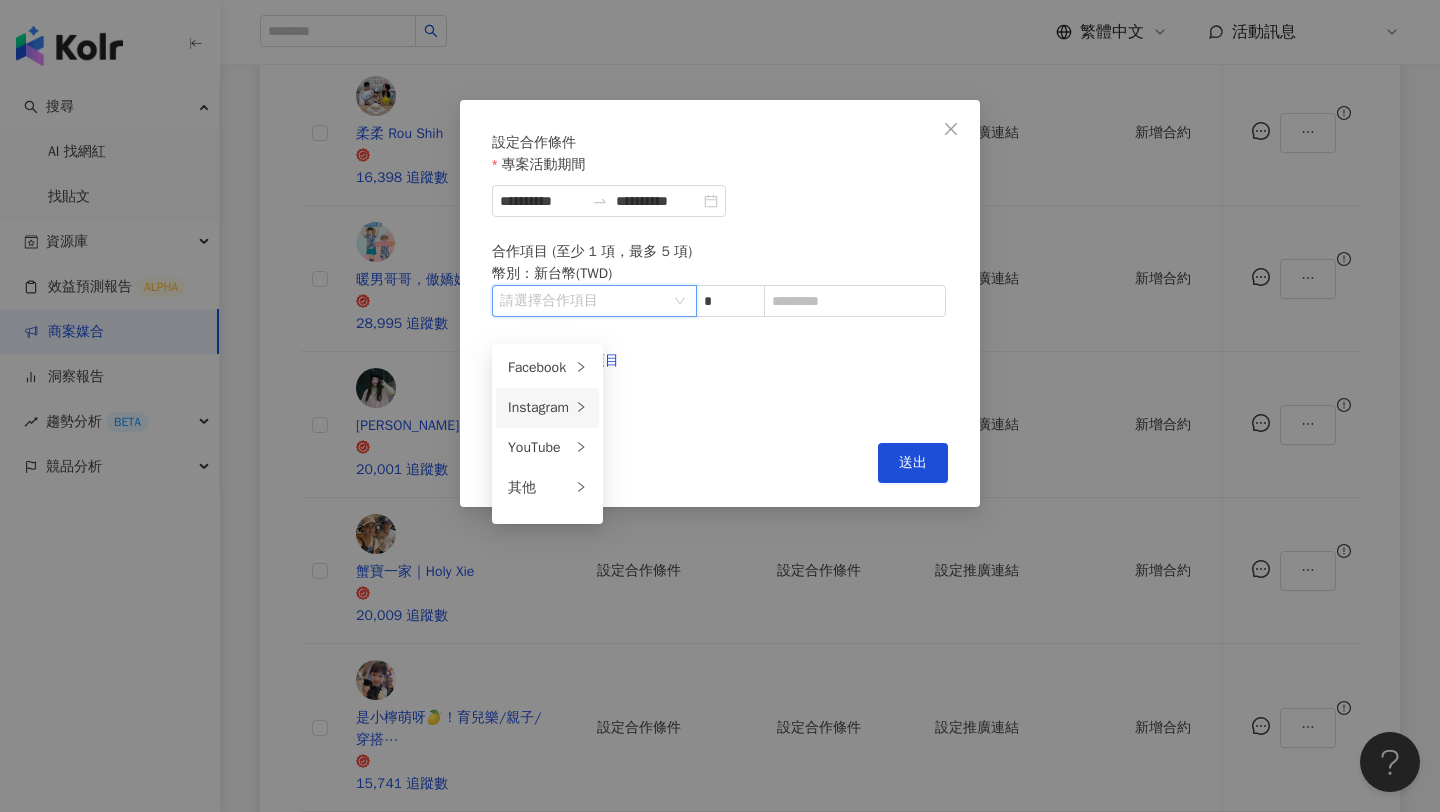 click on "Instagram" at bounding box center [539, 408] 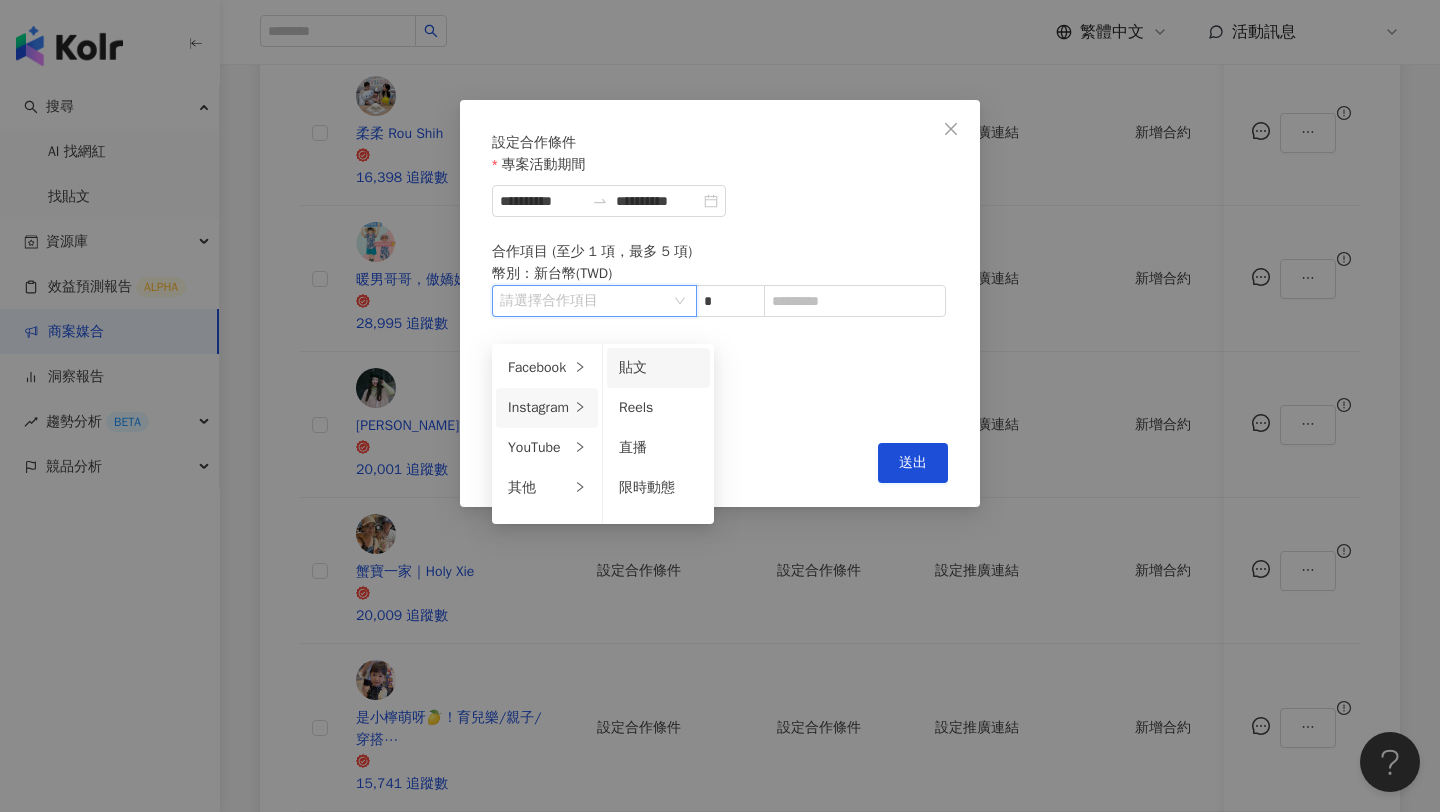 click on "貼文" at bounding box center [633, 367] 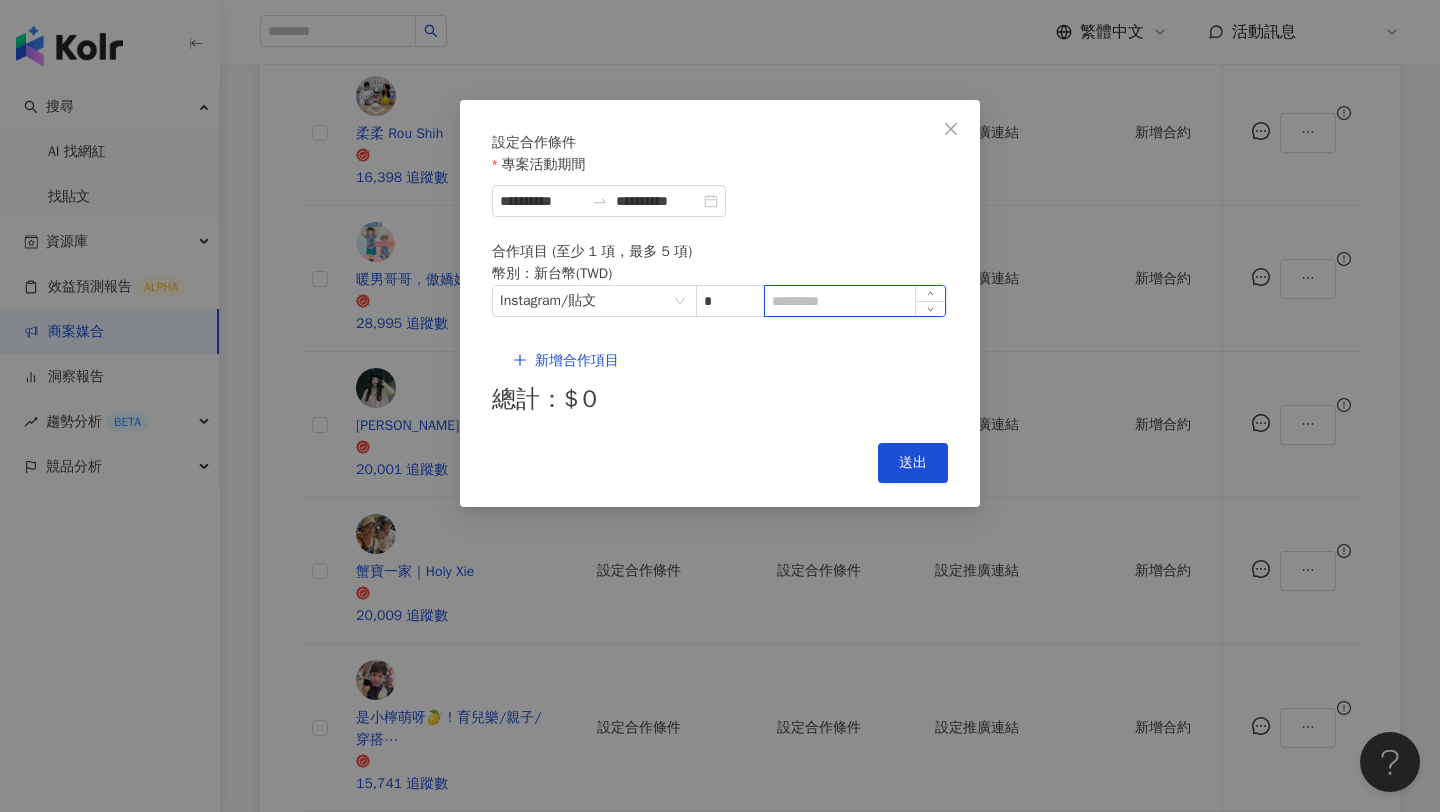 click at bounding box center (855, 301) 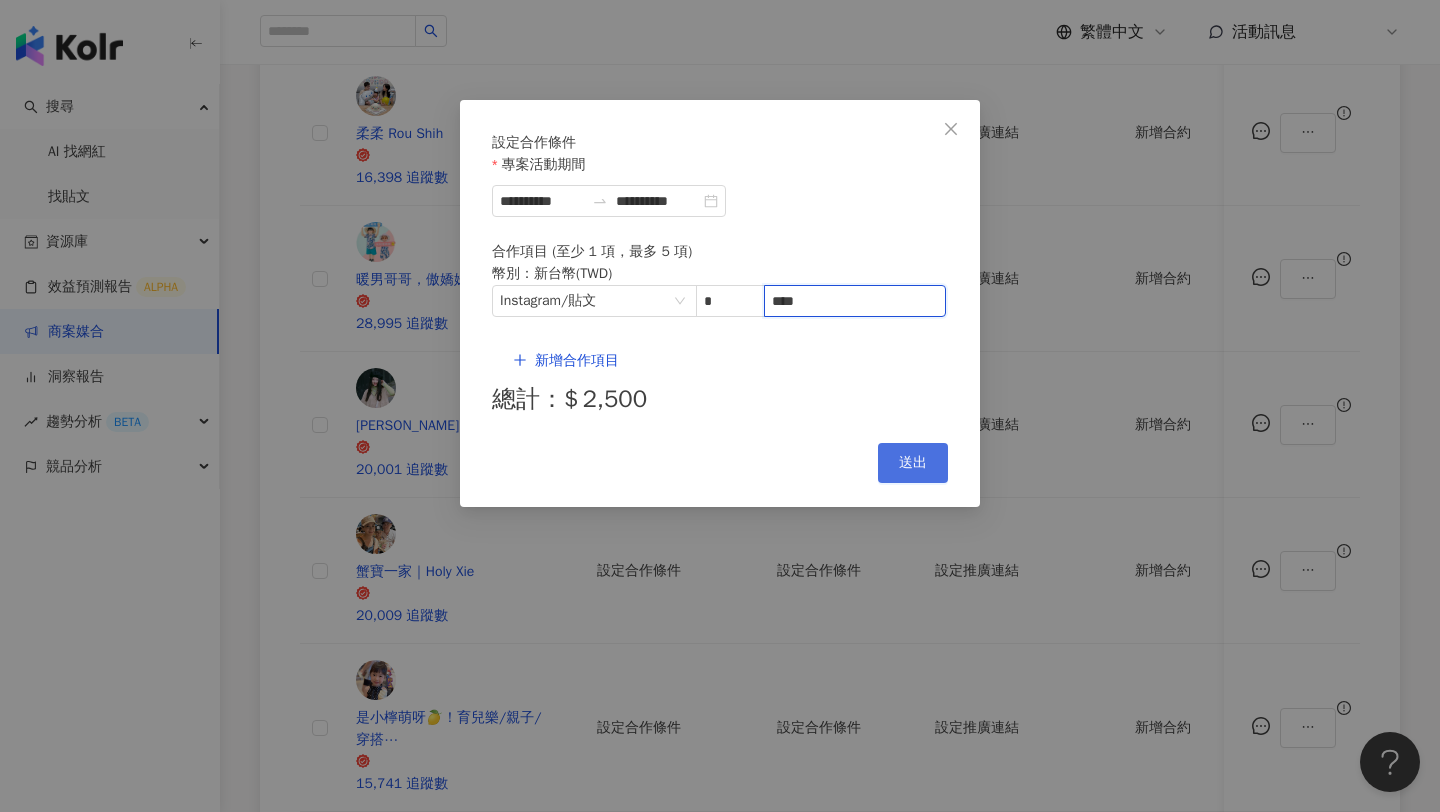 type on "****" 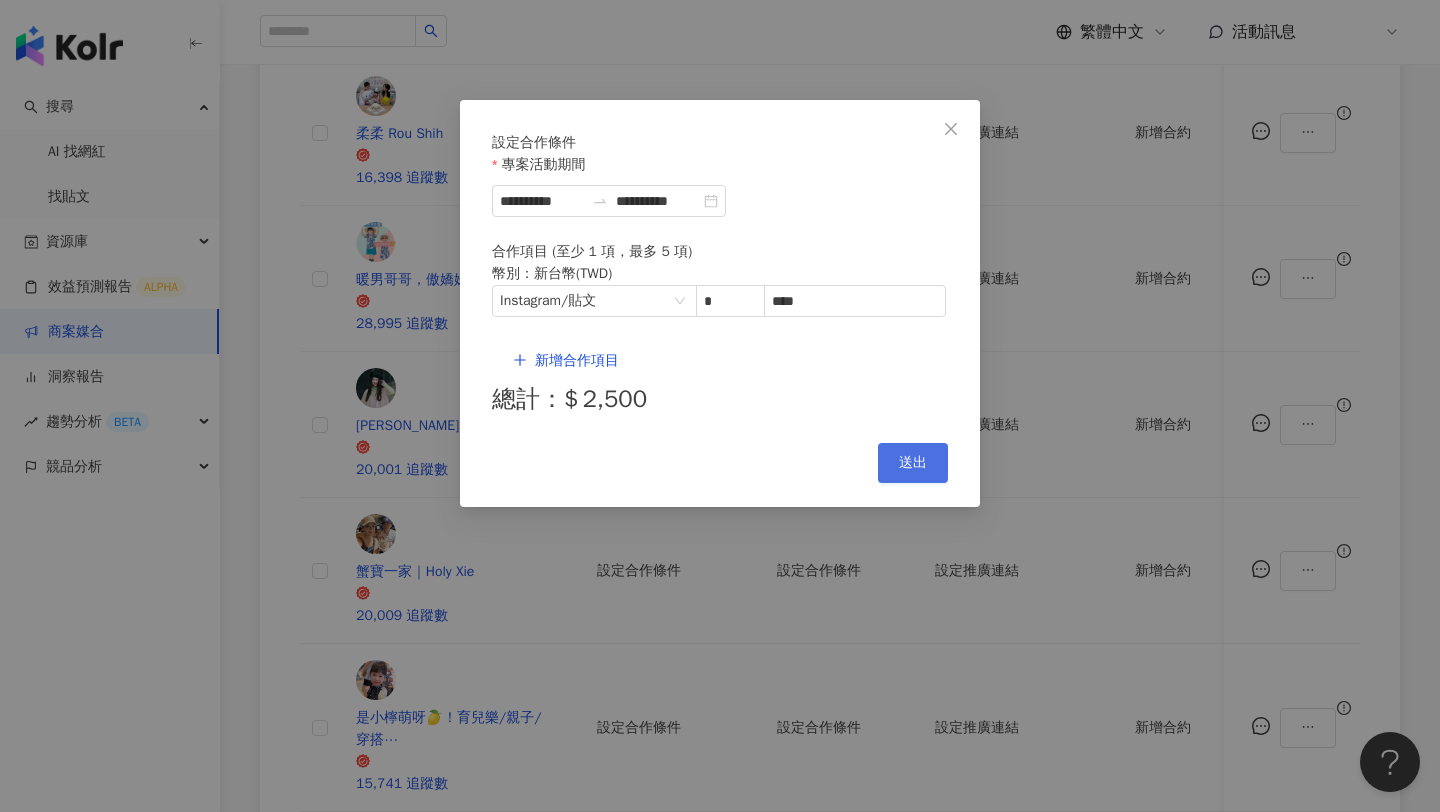 click on "送出" at bounding box center [913, 463] 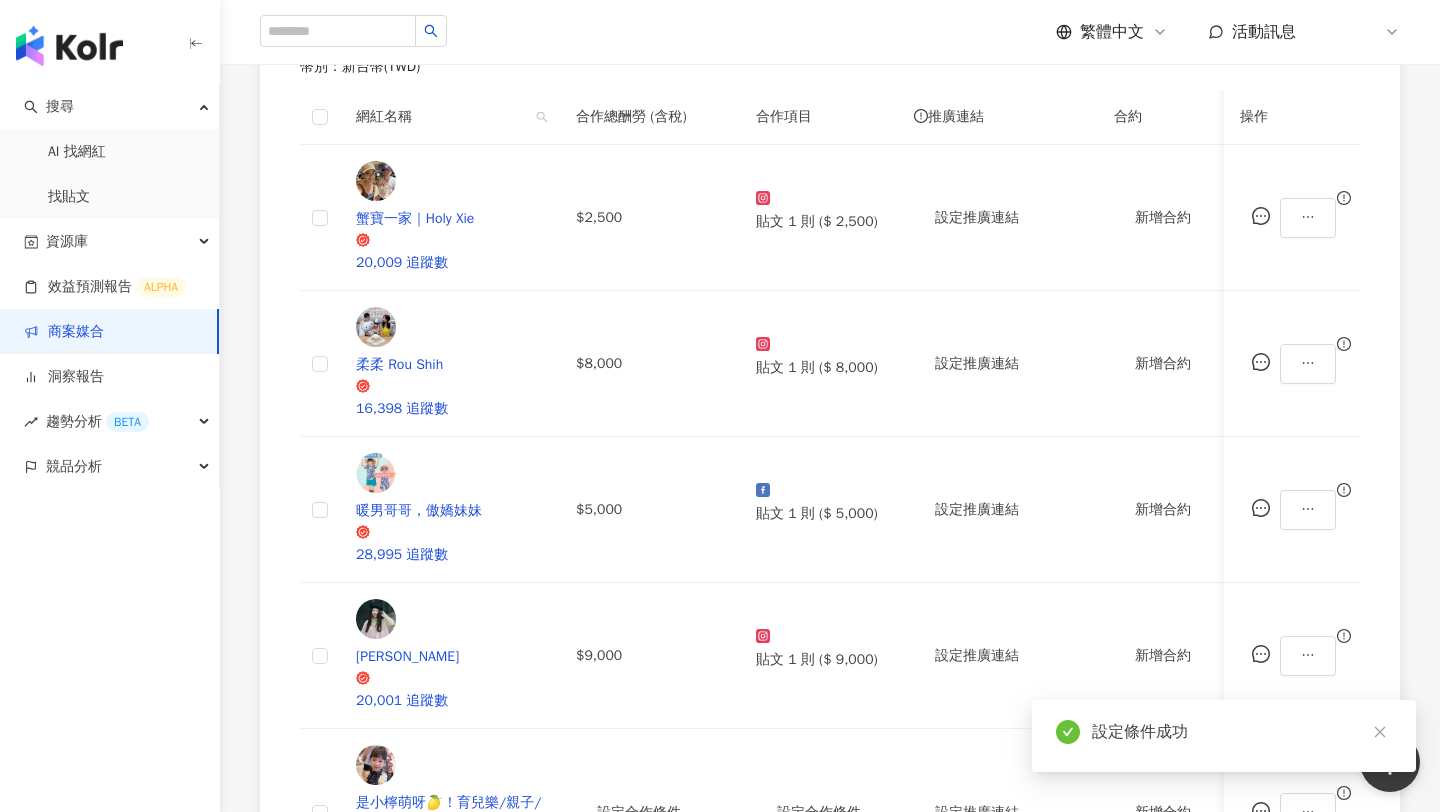scroll, scrollTop: 604, scrollLeft: 0, axis: vertical 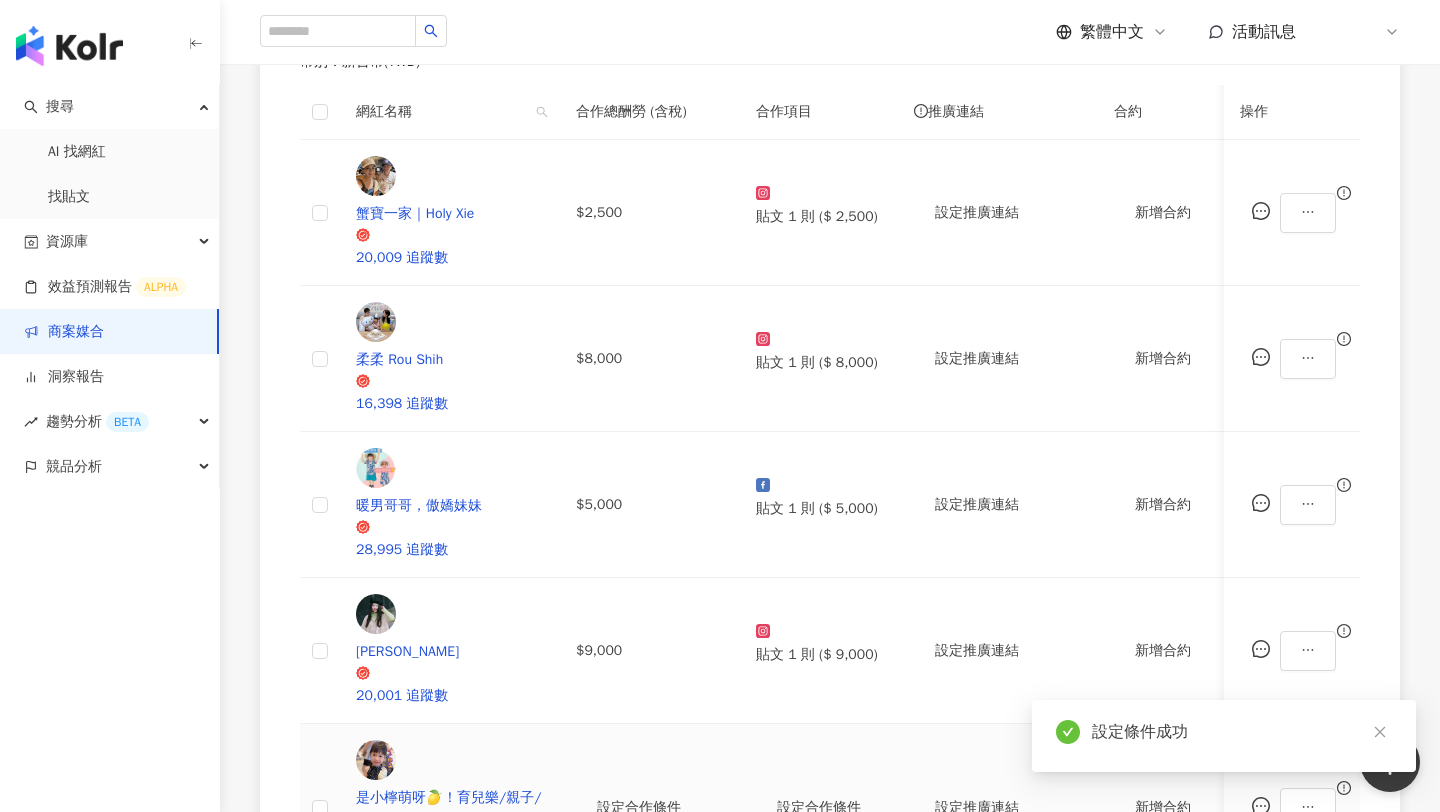 click on "設定合作條件" at bounding box center [819, 808] 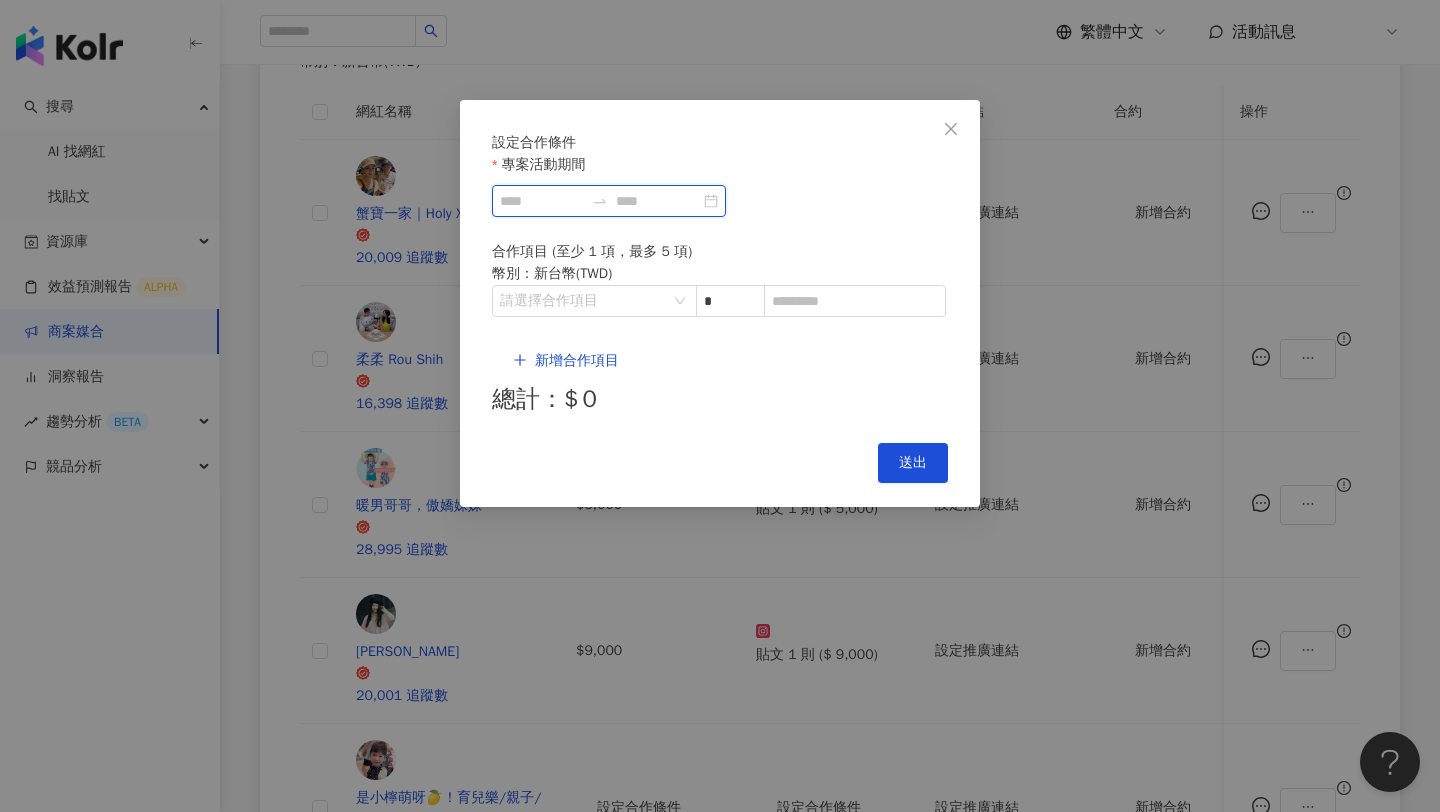 click on "專案活動期間" at bounding box center [542, 201] 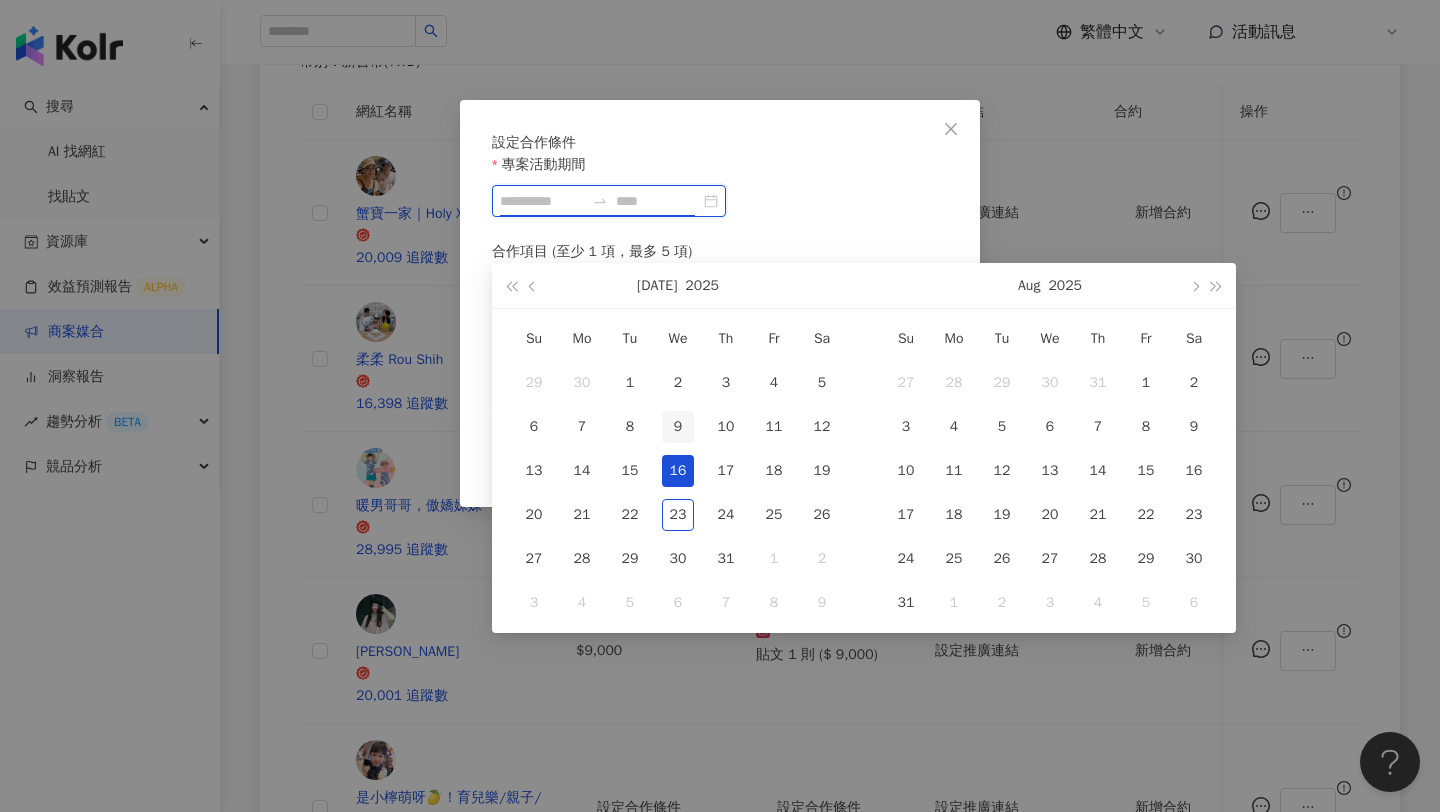 type on "**********" 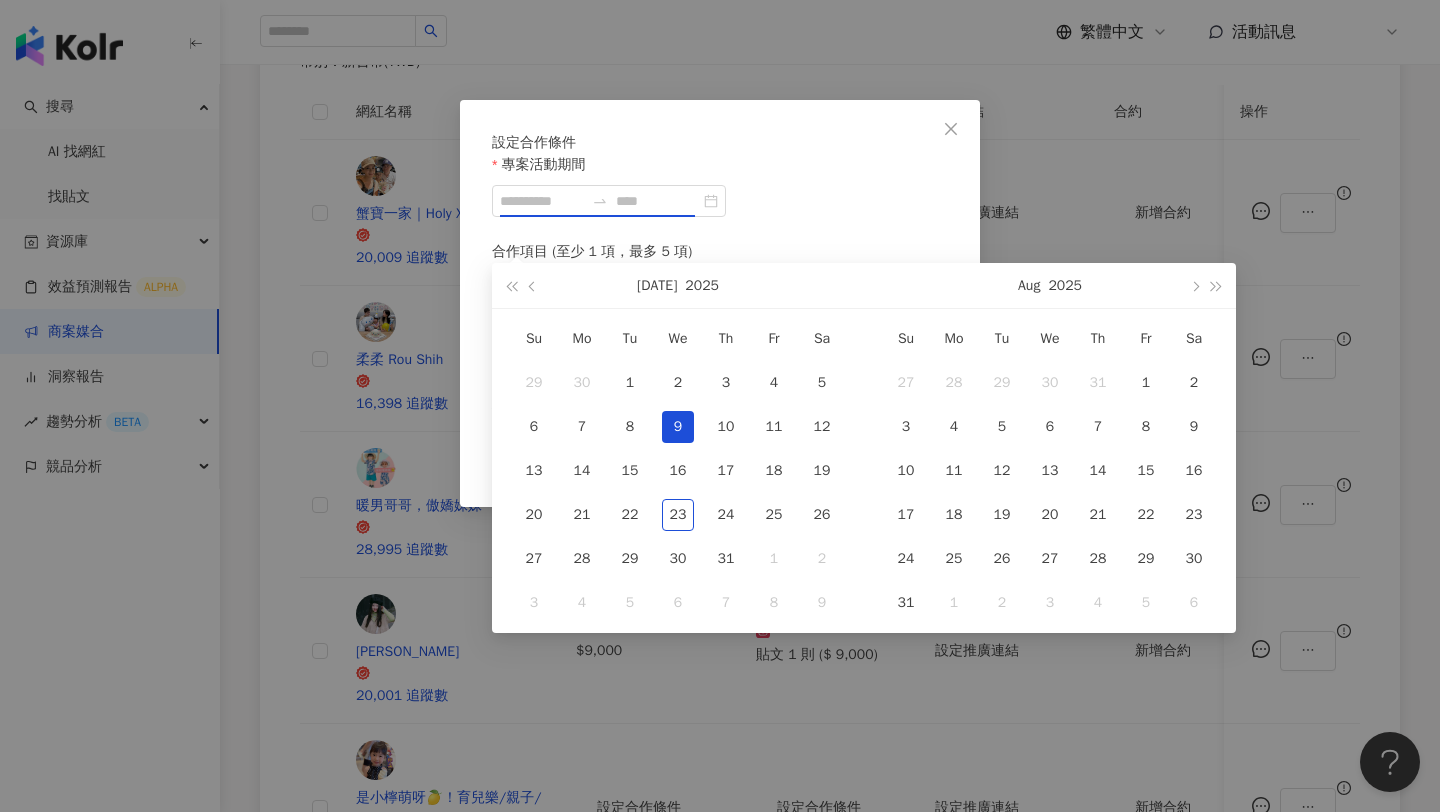 click on "9" at bounding box center (678, 427) 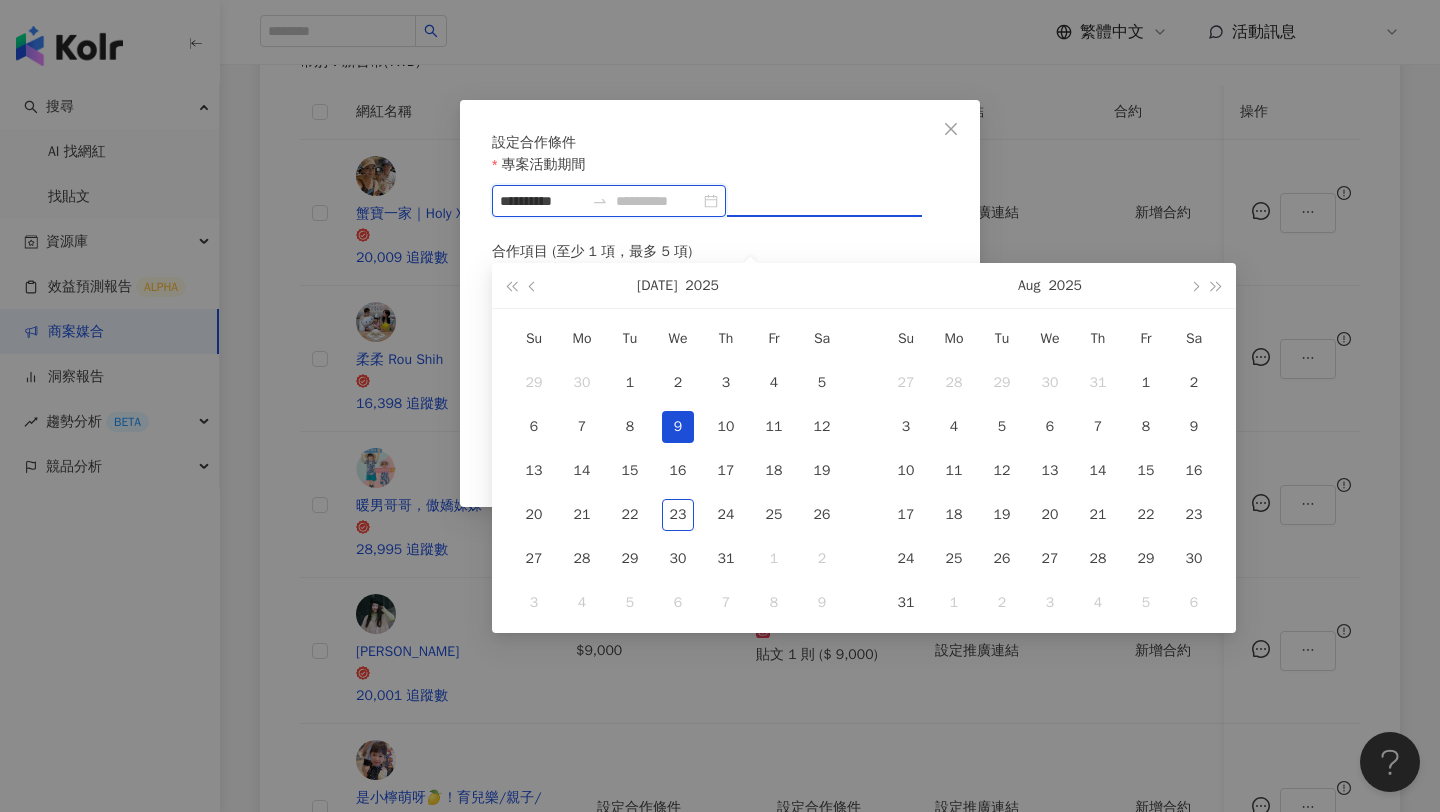type on "**********" 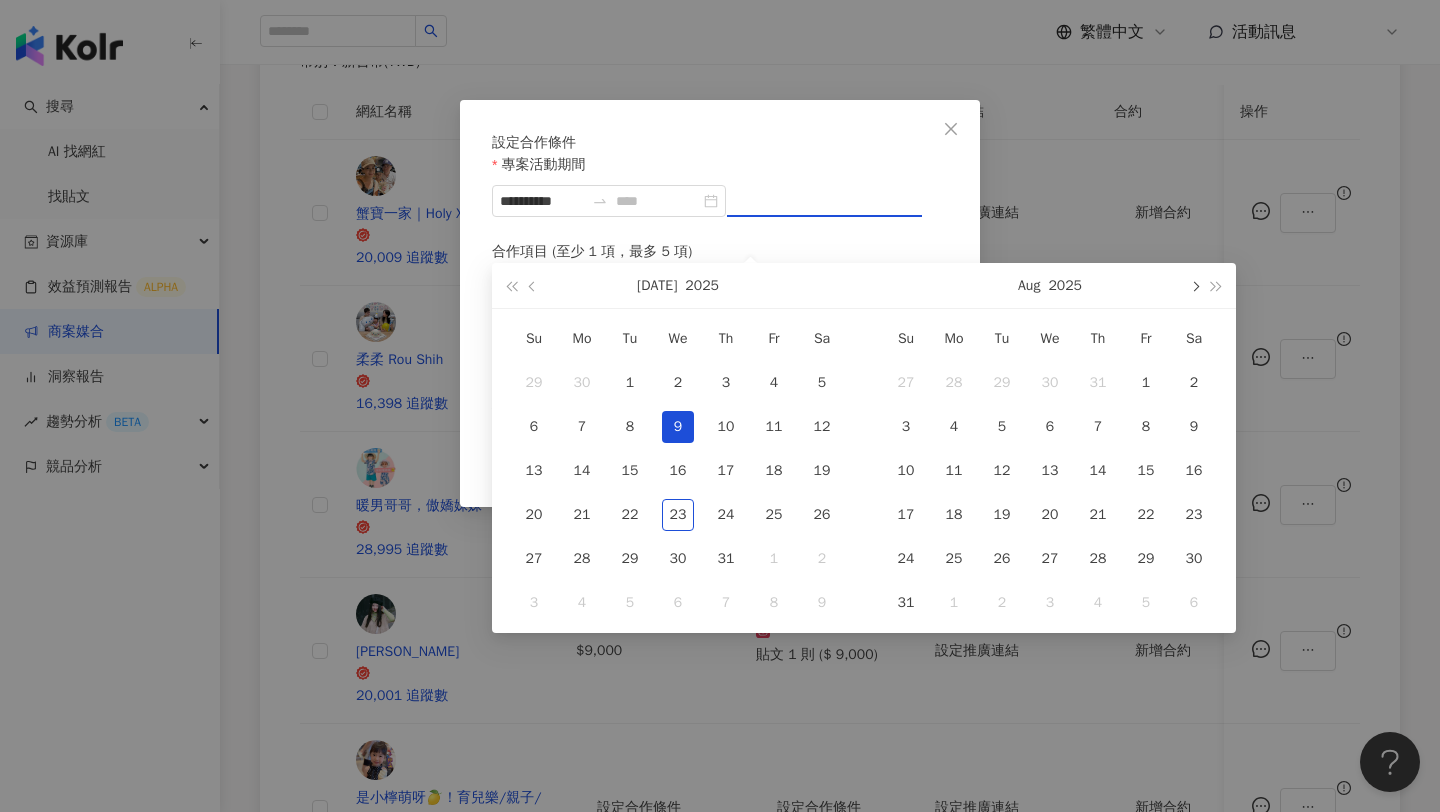 click at bounding box center [1194, 286] 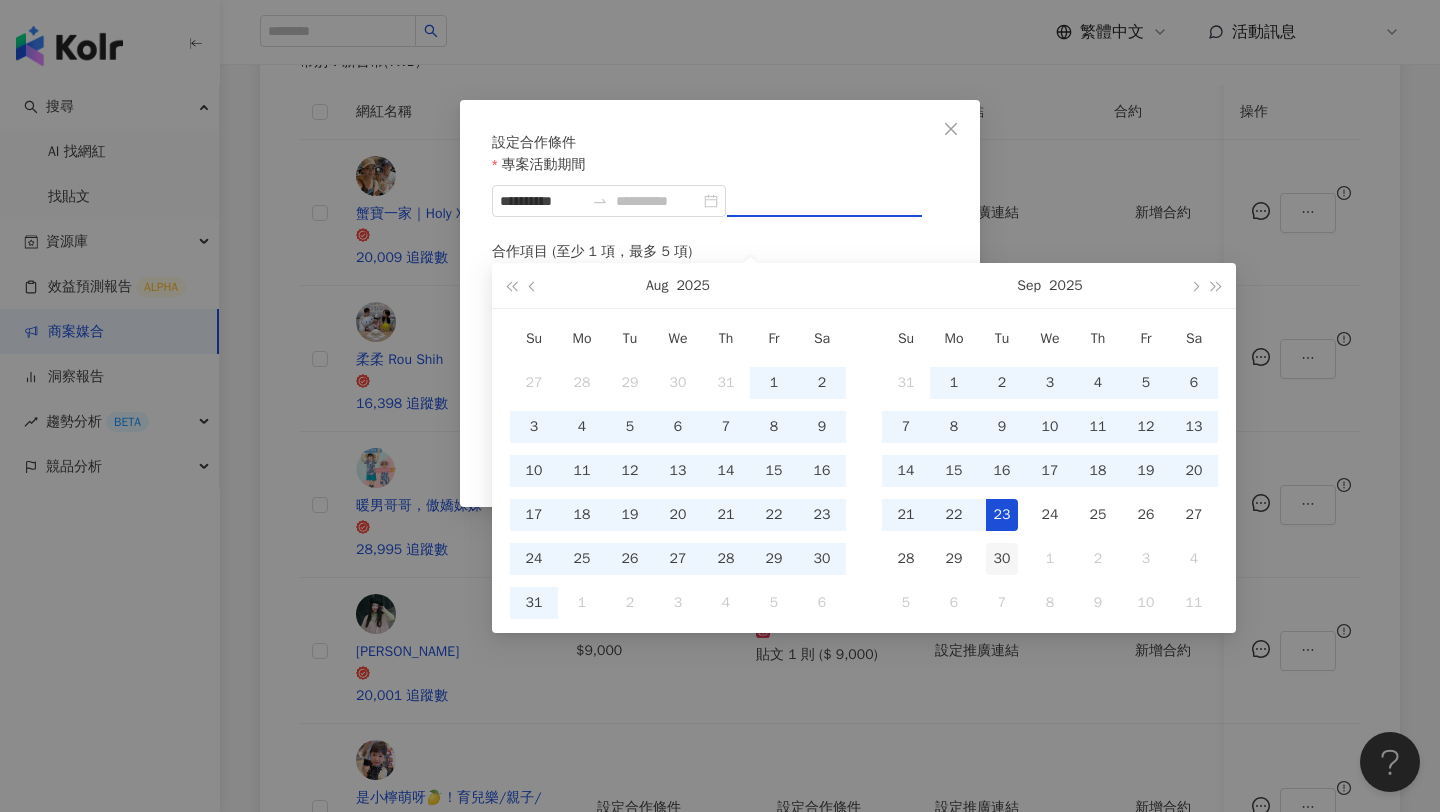 type on "**********" 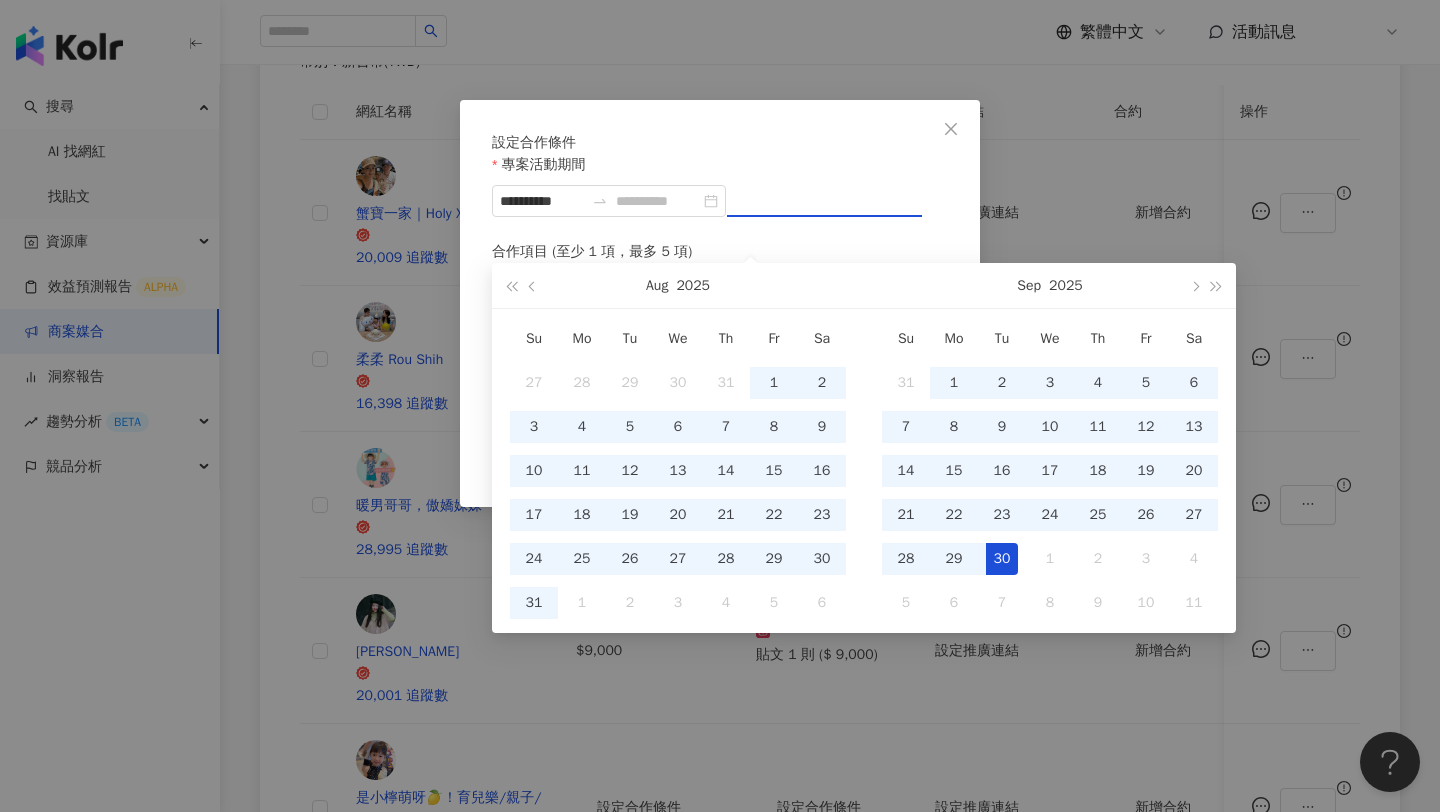 click on "30" at bounding box center (1002, 559) 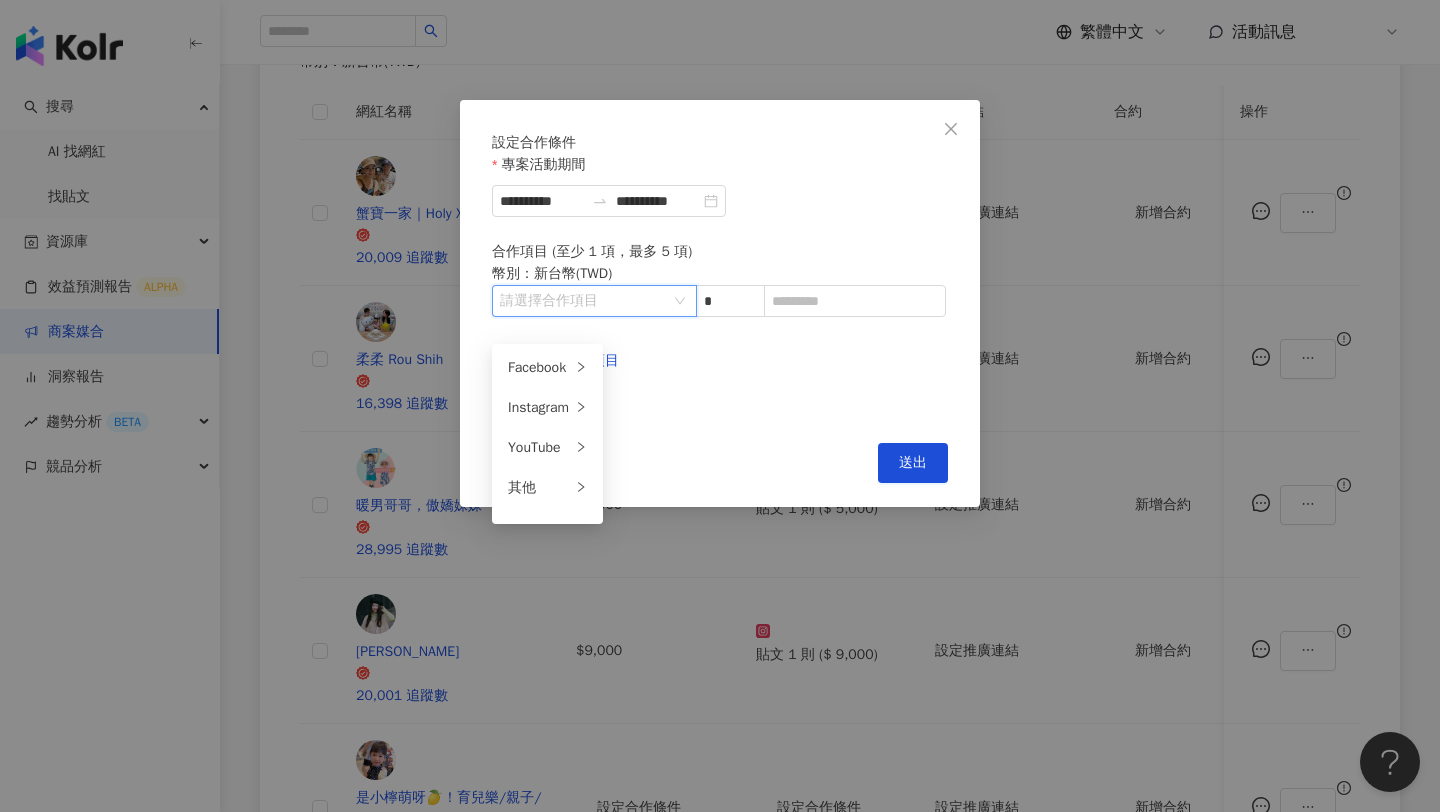 click at bounding box center (584, 301) 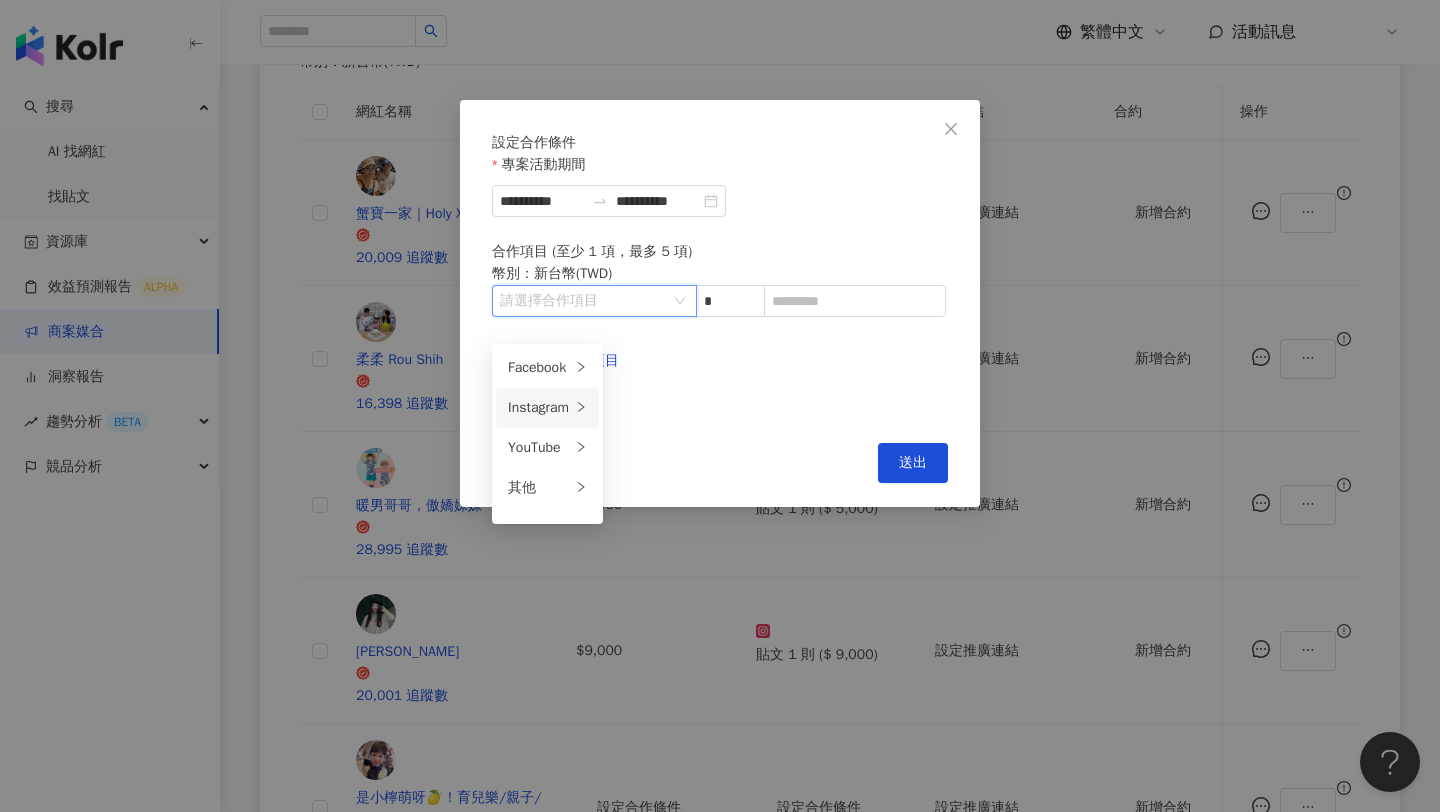click on "Instagram" at bounding box center (539, 408) 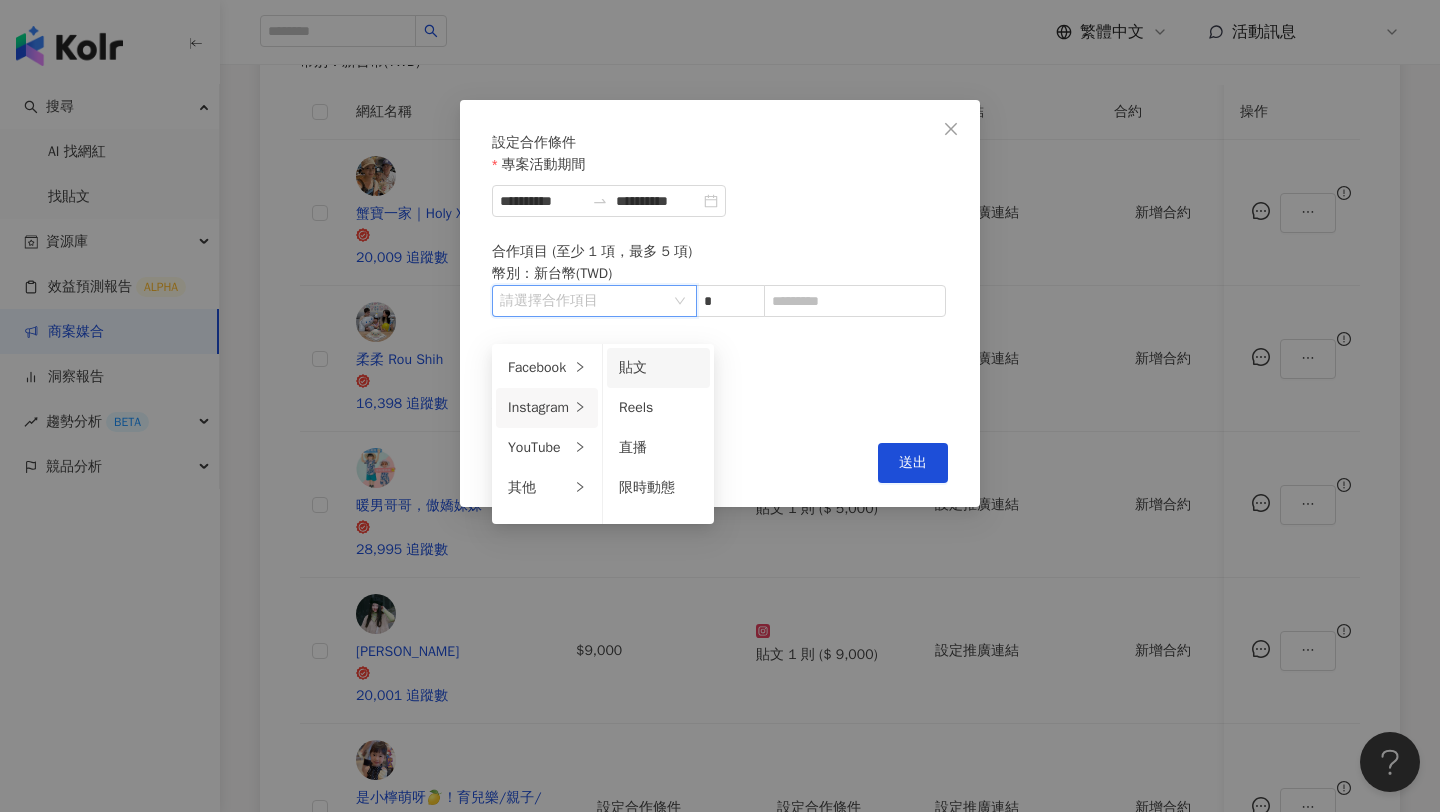 click on "貼文" at bounding box center (658, 368) 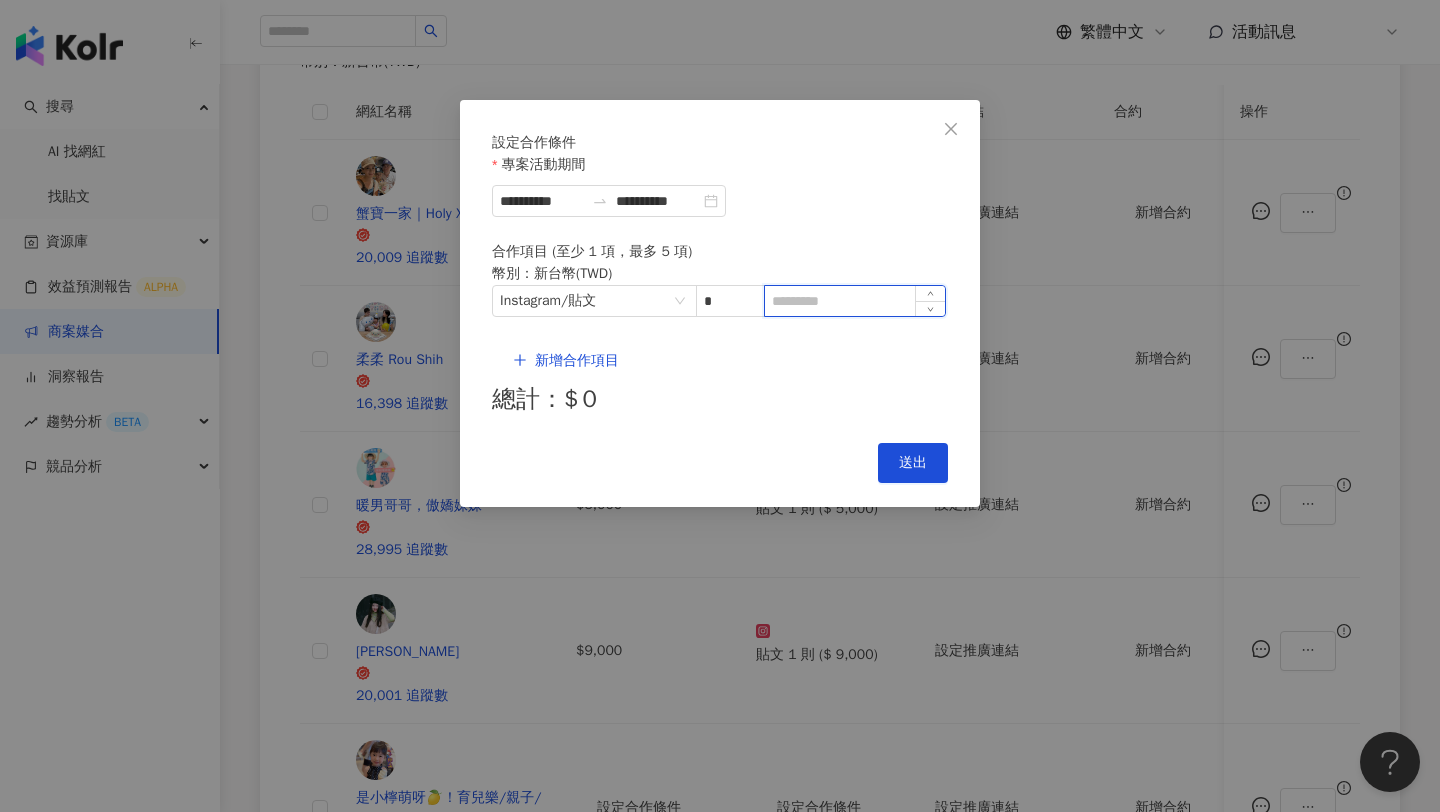 click at bounding box center [855, 301] 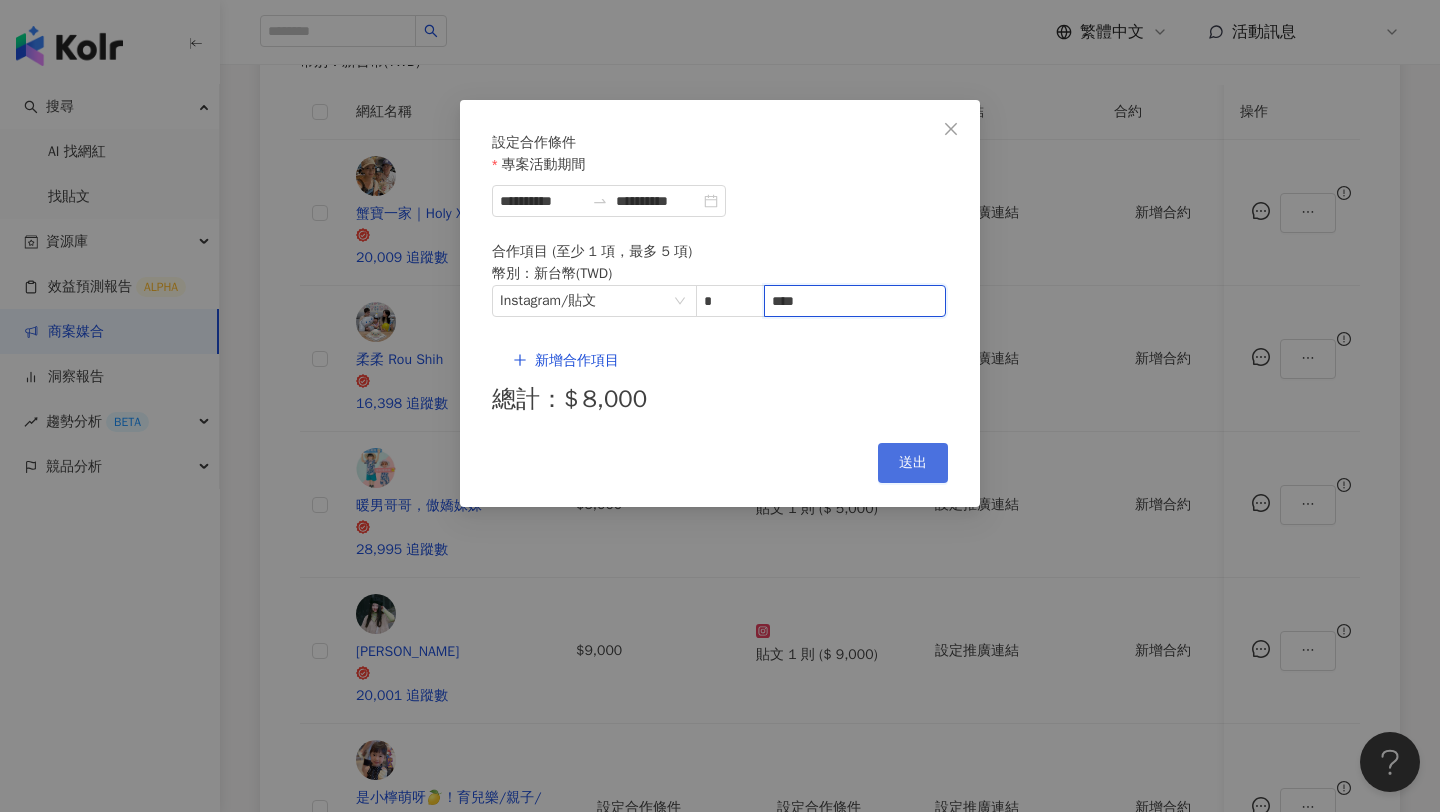 type on "****" 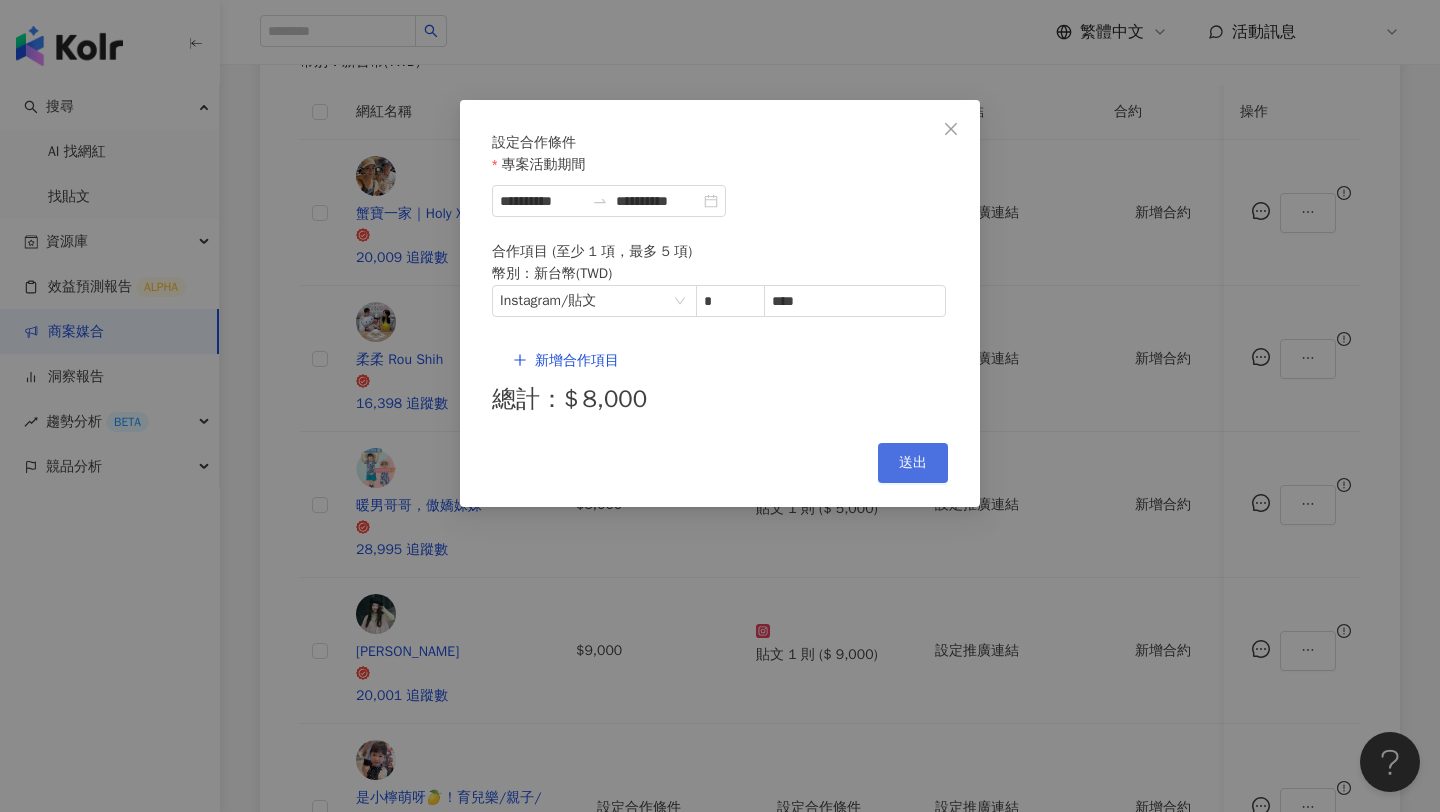 click on "送出" at bounding box center [913, 463] 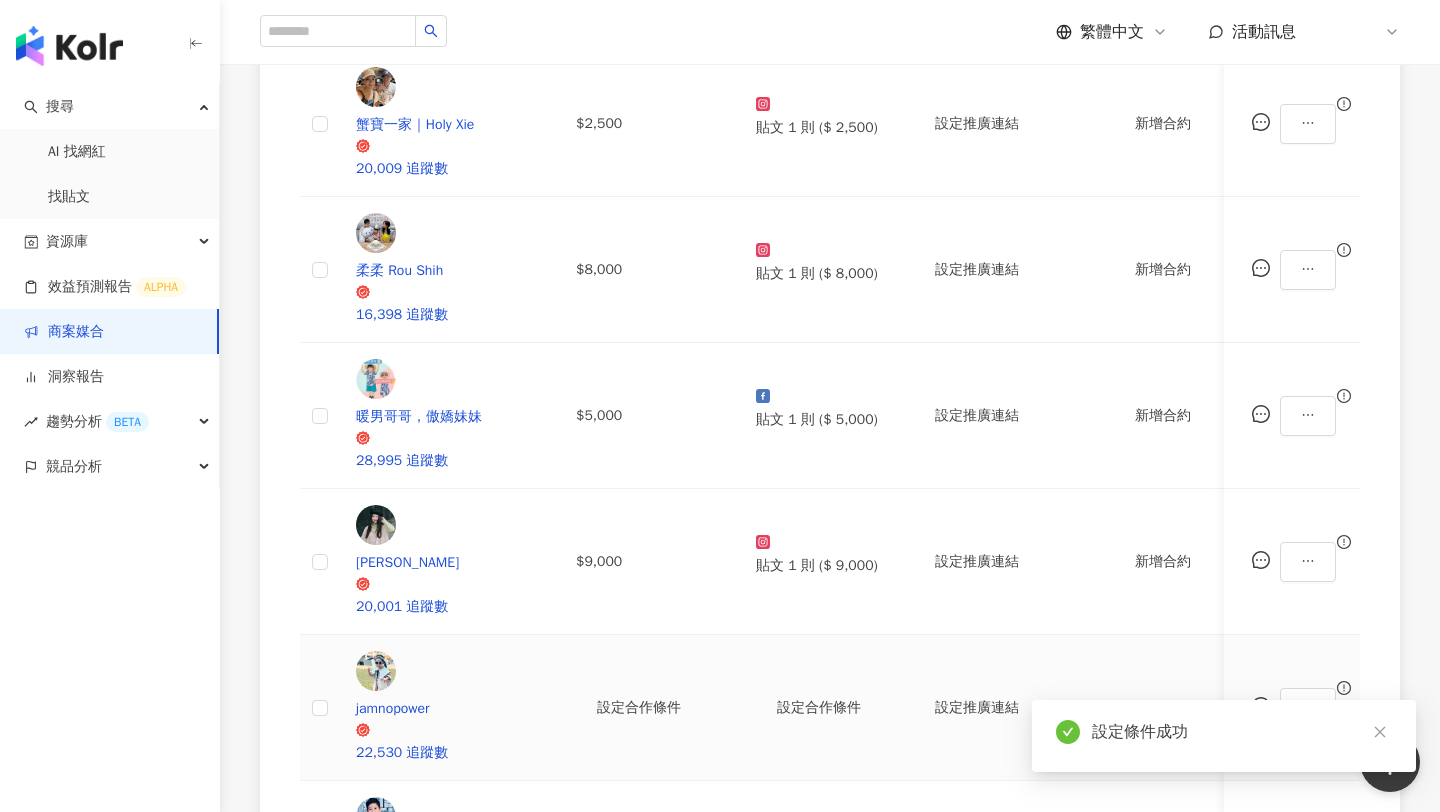scroll, scrollTop: 882, scrollLeft: 0, axis: vertical 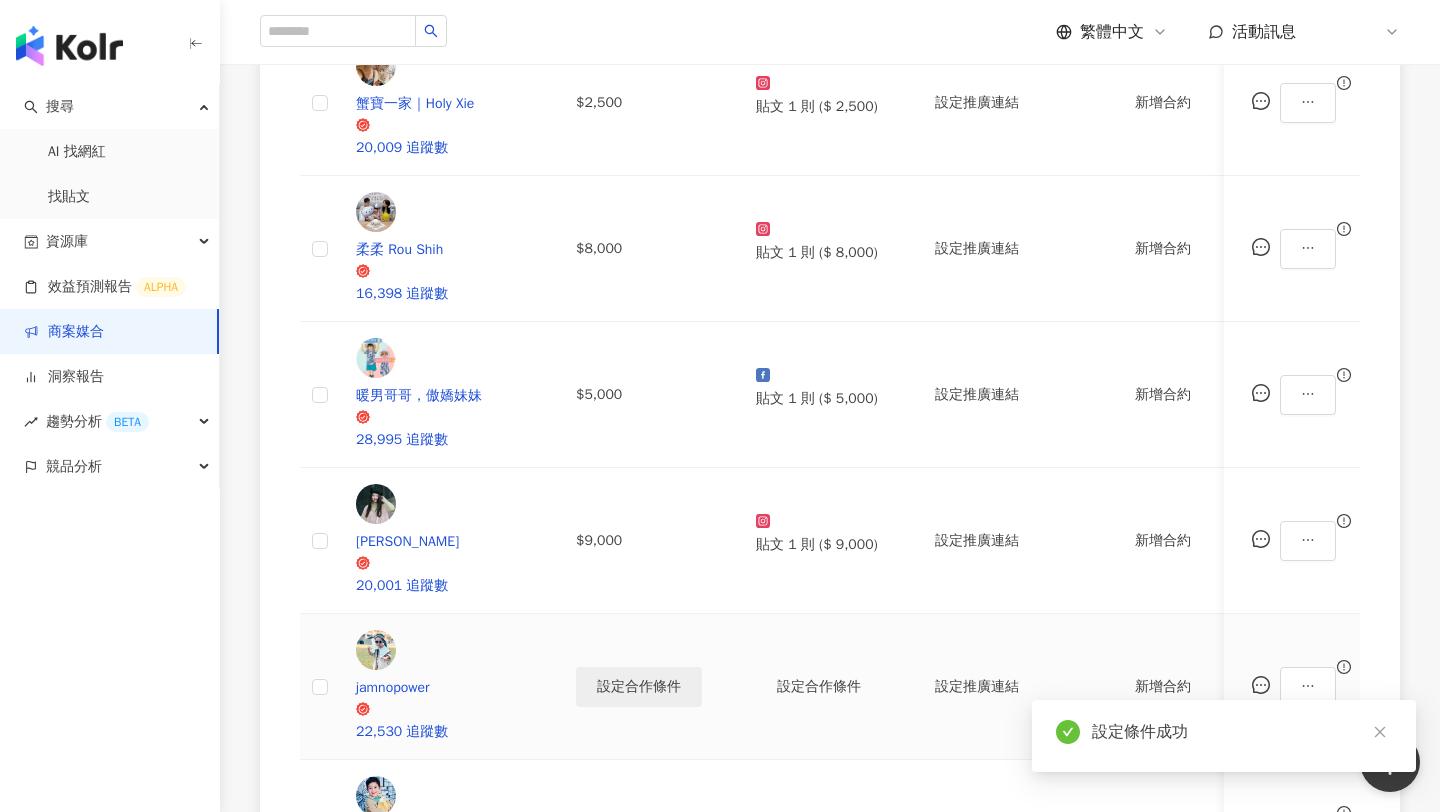 click on "設定合作條件" at bounding box center (639, 687) 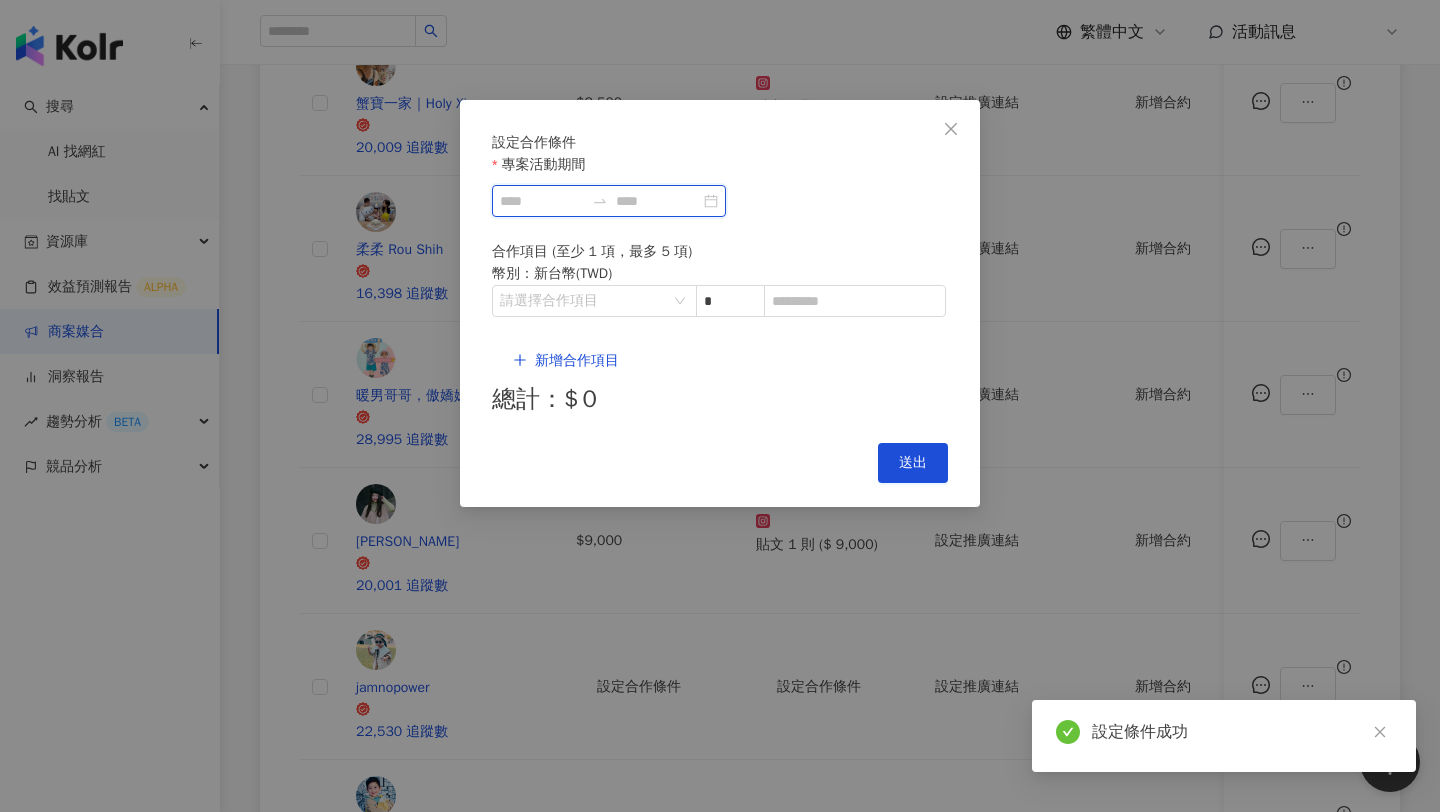 click on "專案活動期間" at bounding box center (542, 201) 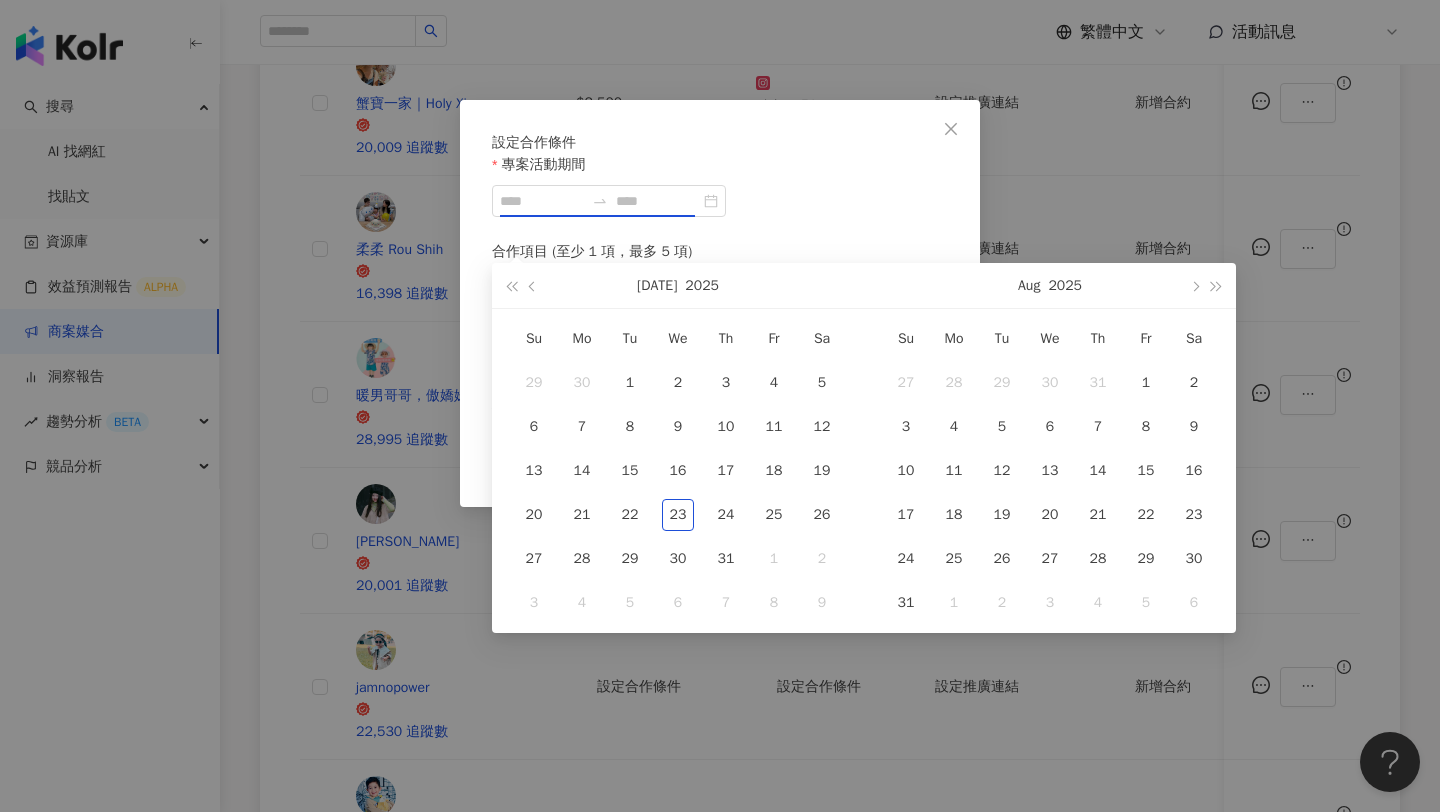 click on "設定合作條件 專案活動期間 合作項目 (至少 1 項，最多 5 項) 幣別 ： 新台幣 ( TWD ) 請選擇合作項目 * 新增合作項目 總計：$  0 Cancel 送出" at bounding box center (720, 406) 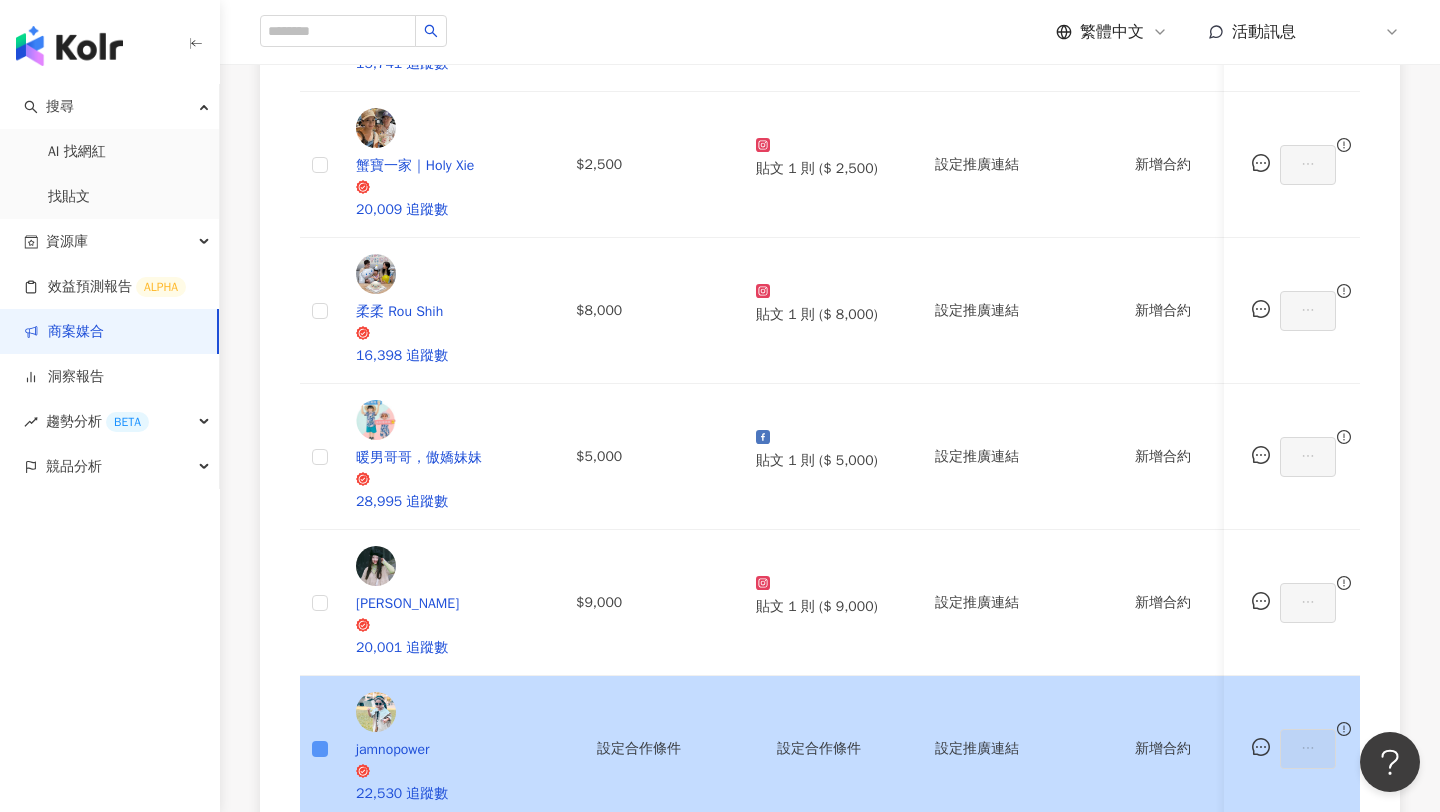 scroll, scrollTop: 971, scrollLeft: 0, axis: vertical 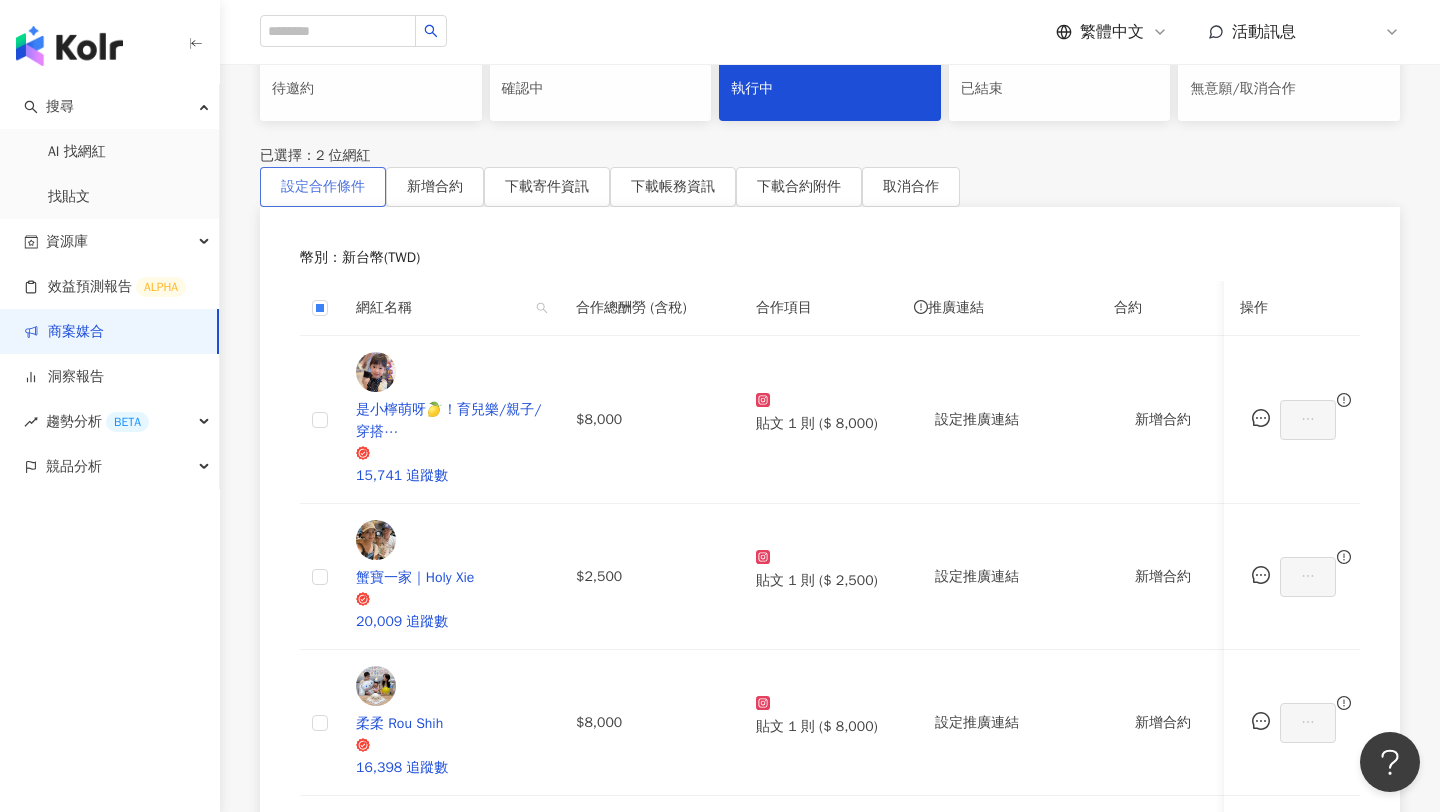click on "設定合作條件" at bounding box center (323, 187) 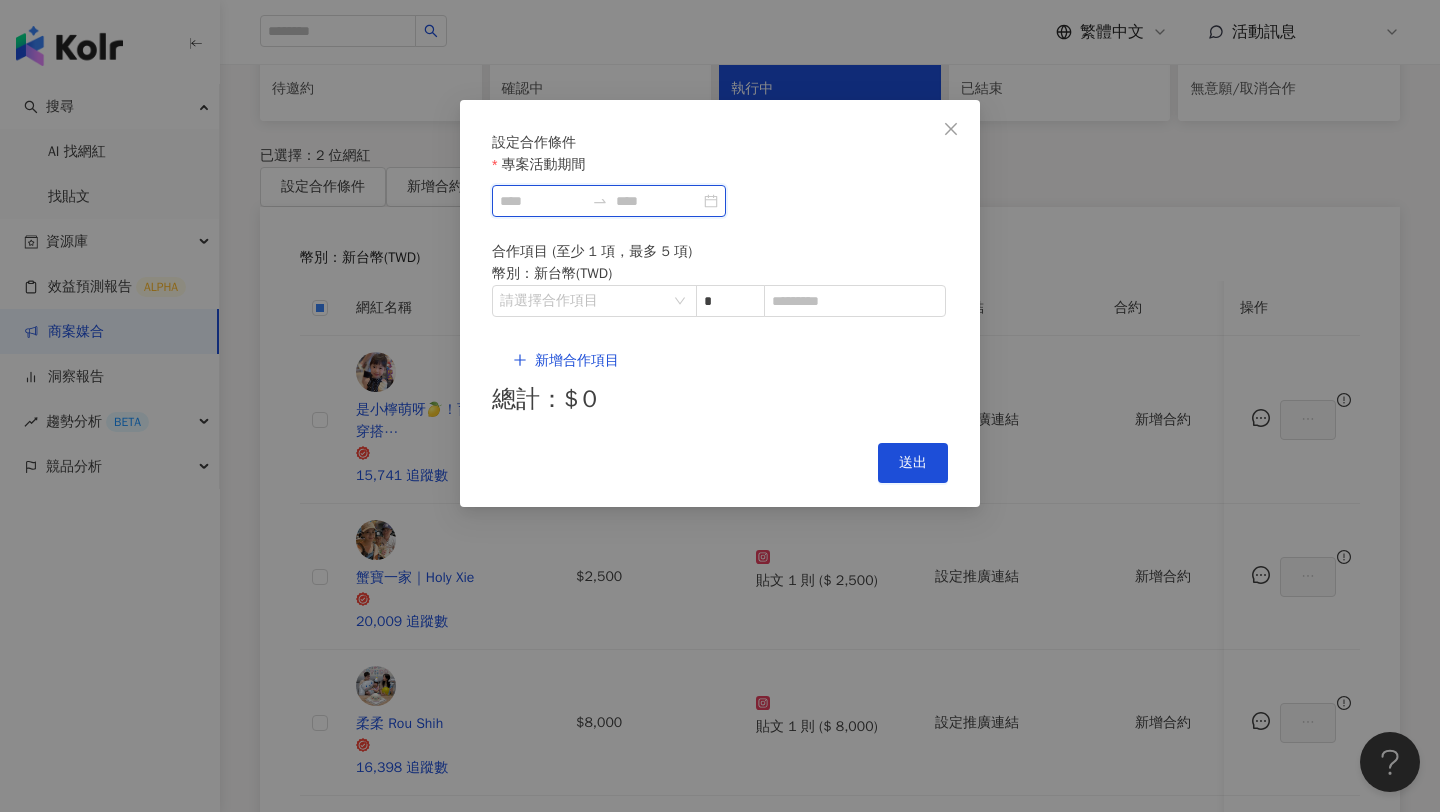 click on "專案活動期間" at bounding box center (542, 201) 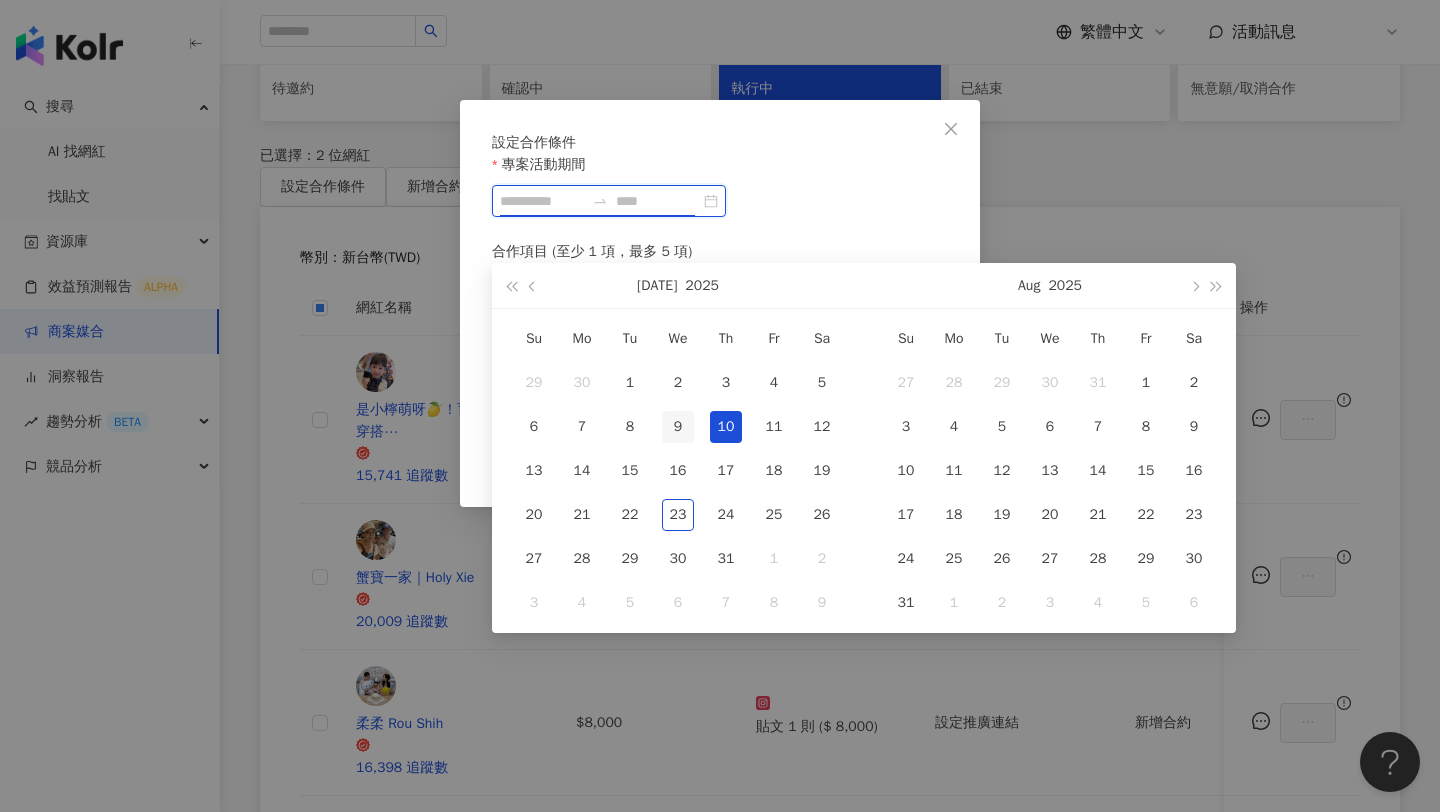type on "**********" 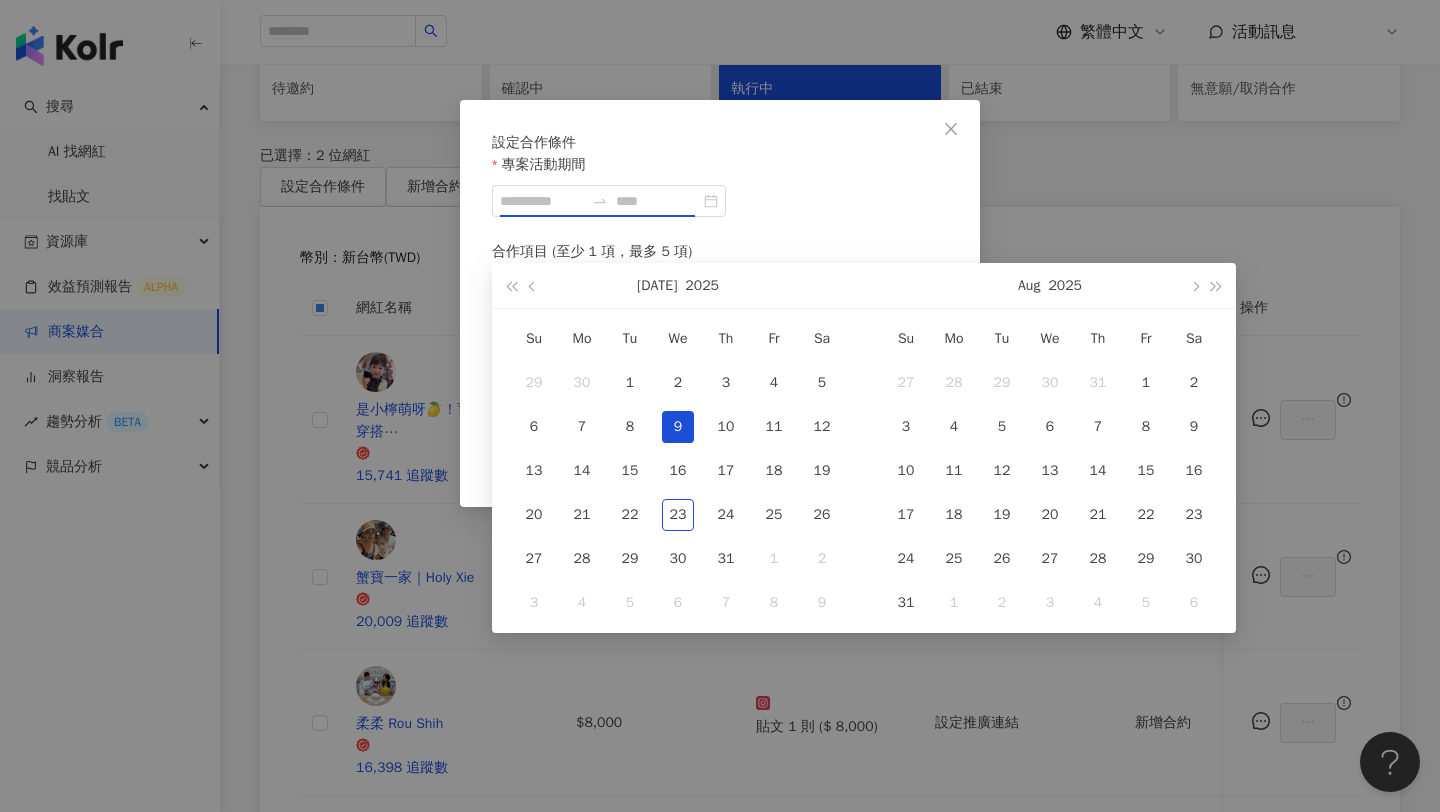 click on "9" at bounding box center [678, 427] 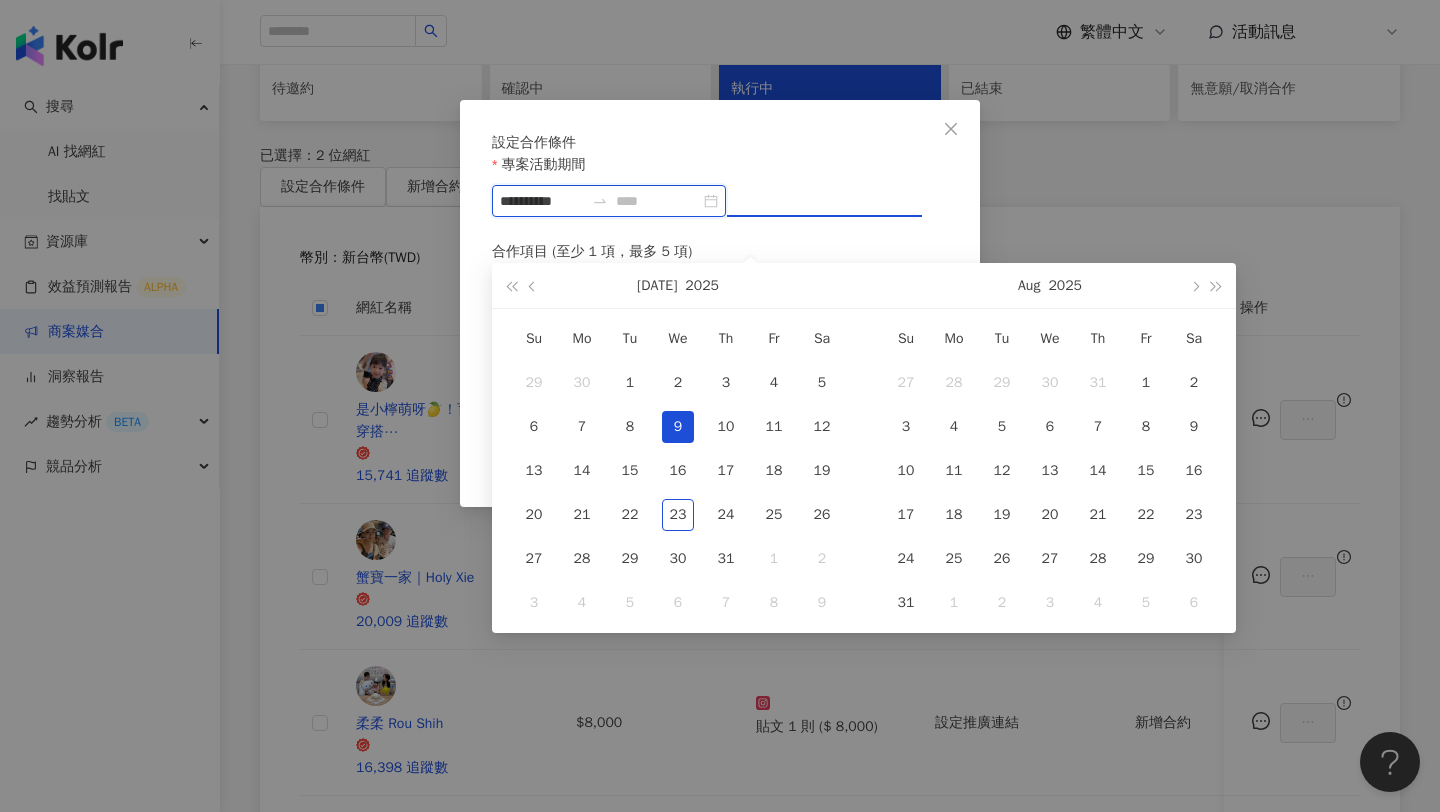 type on "**********" 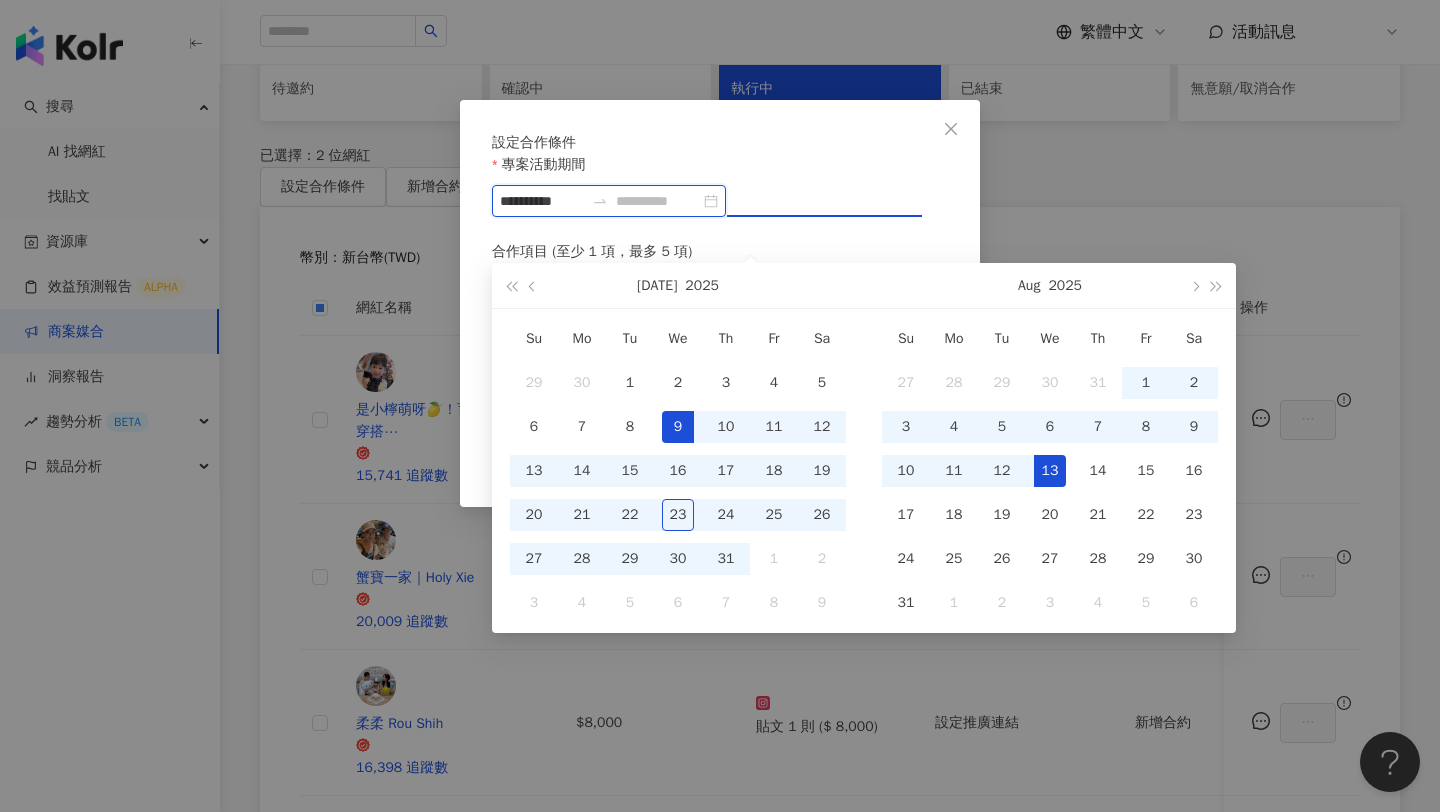 type on "**********" 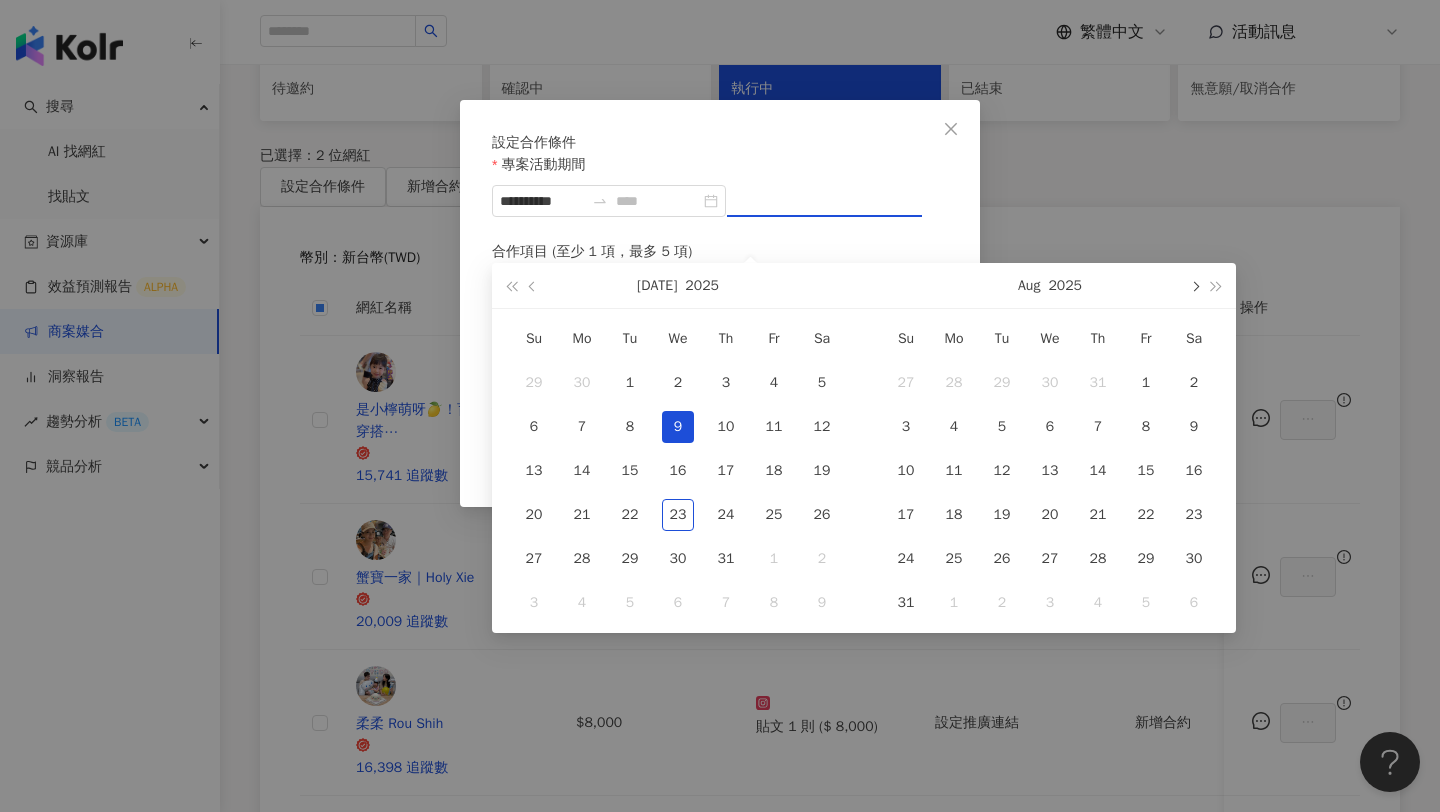 click at bounding box center [1194, 285] 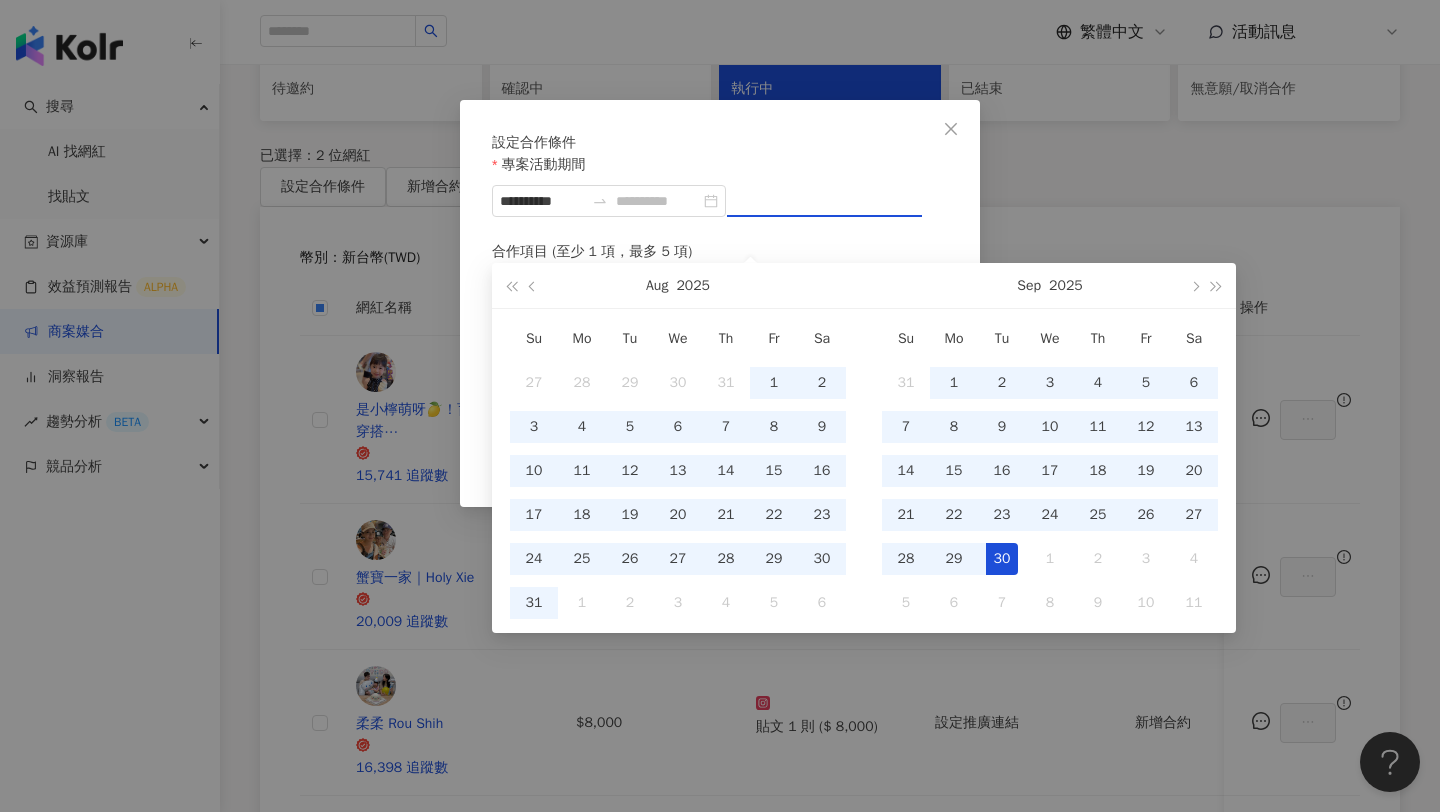 click on "30" at bounding box center [1002, 559] 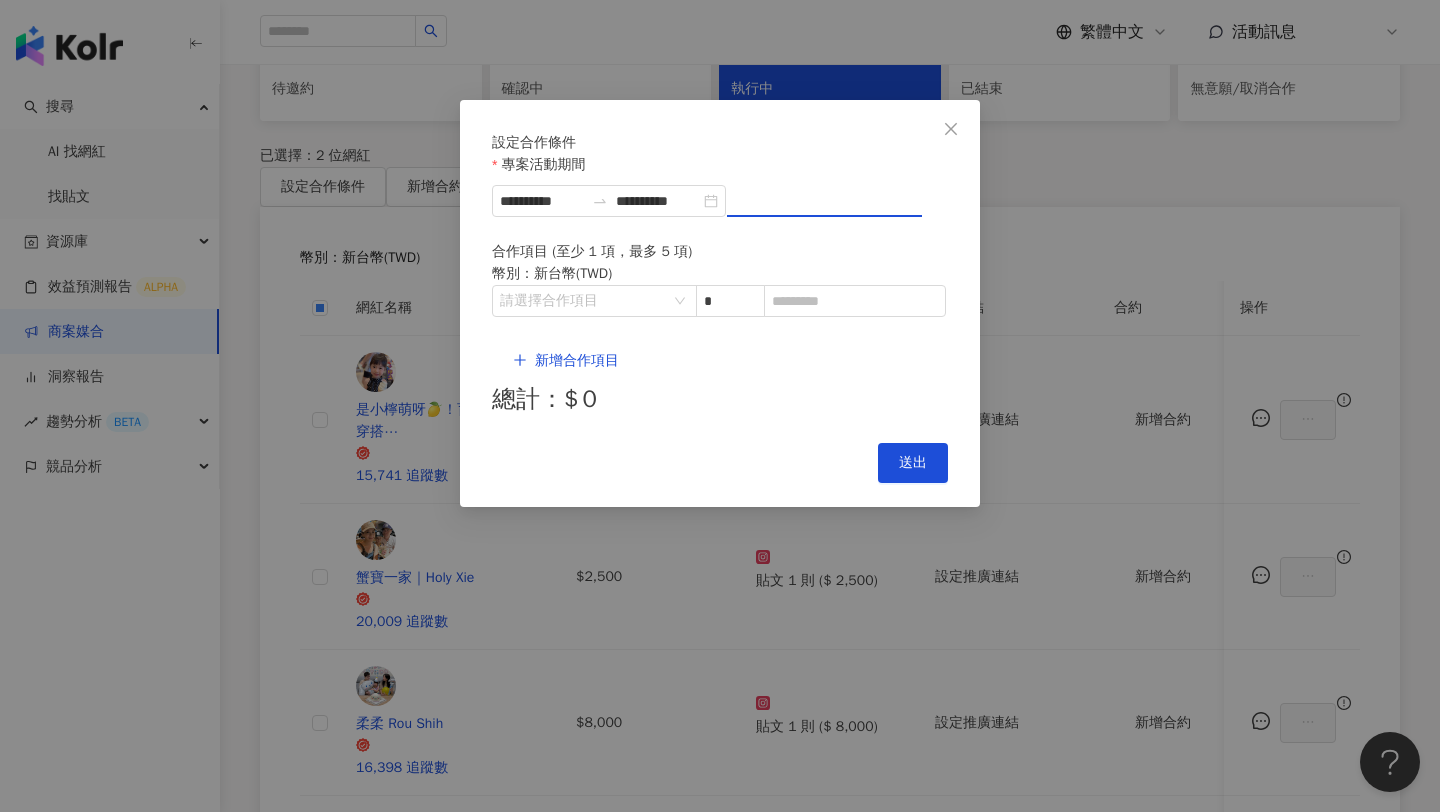 type on "**********" 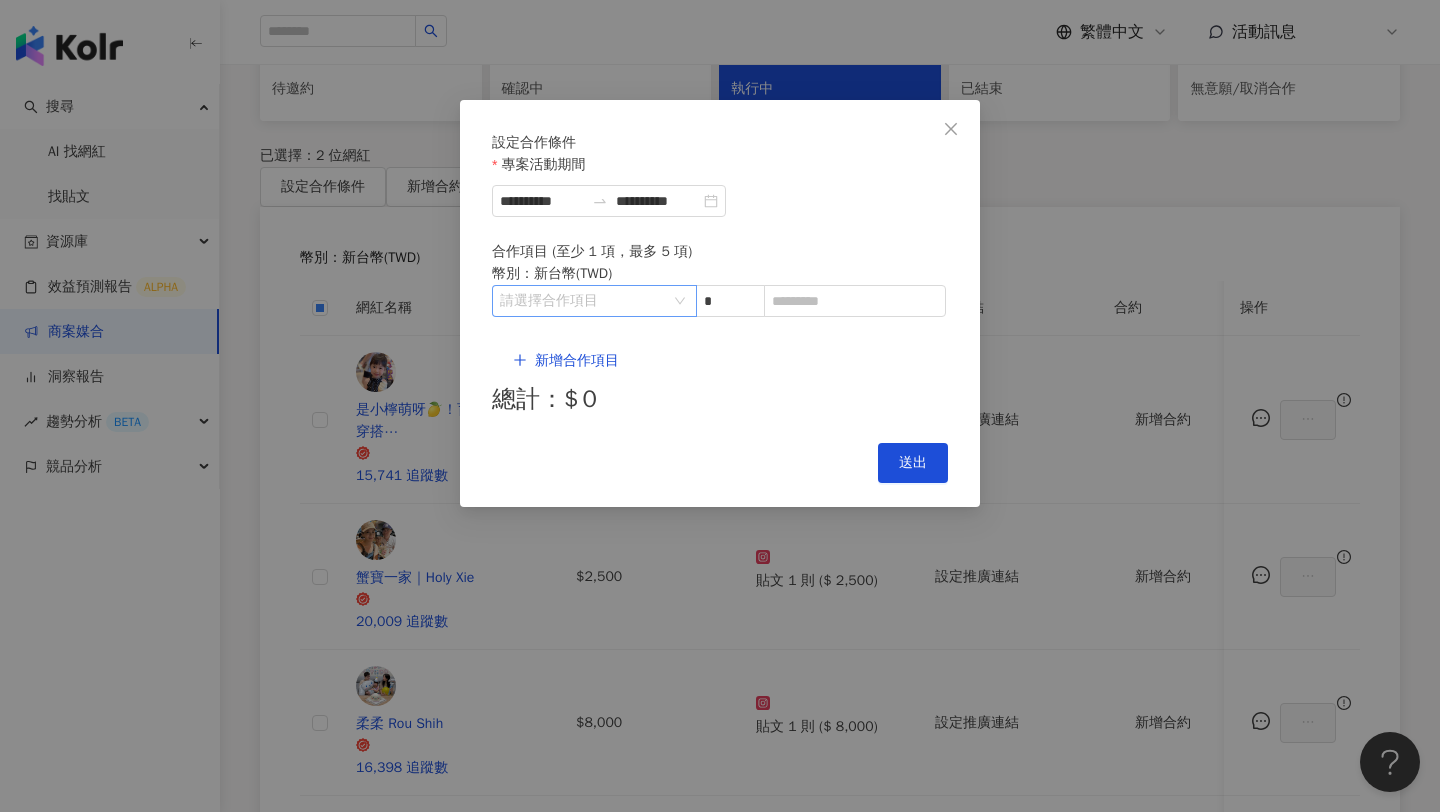 click at bounding box center (584, 301) 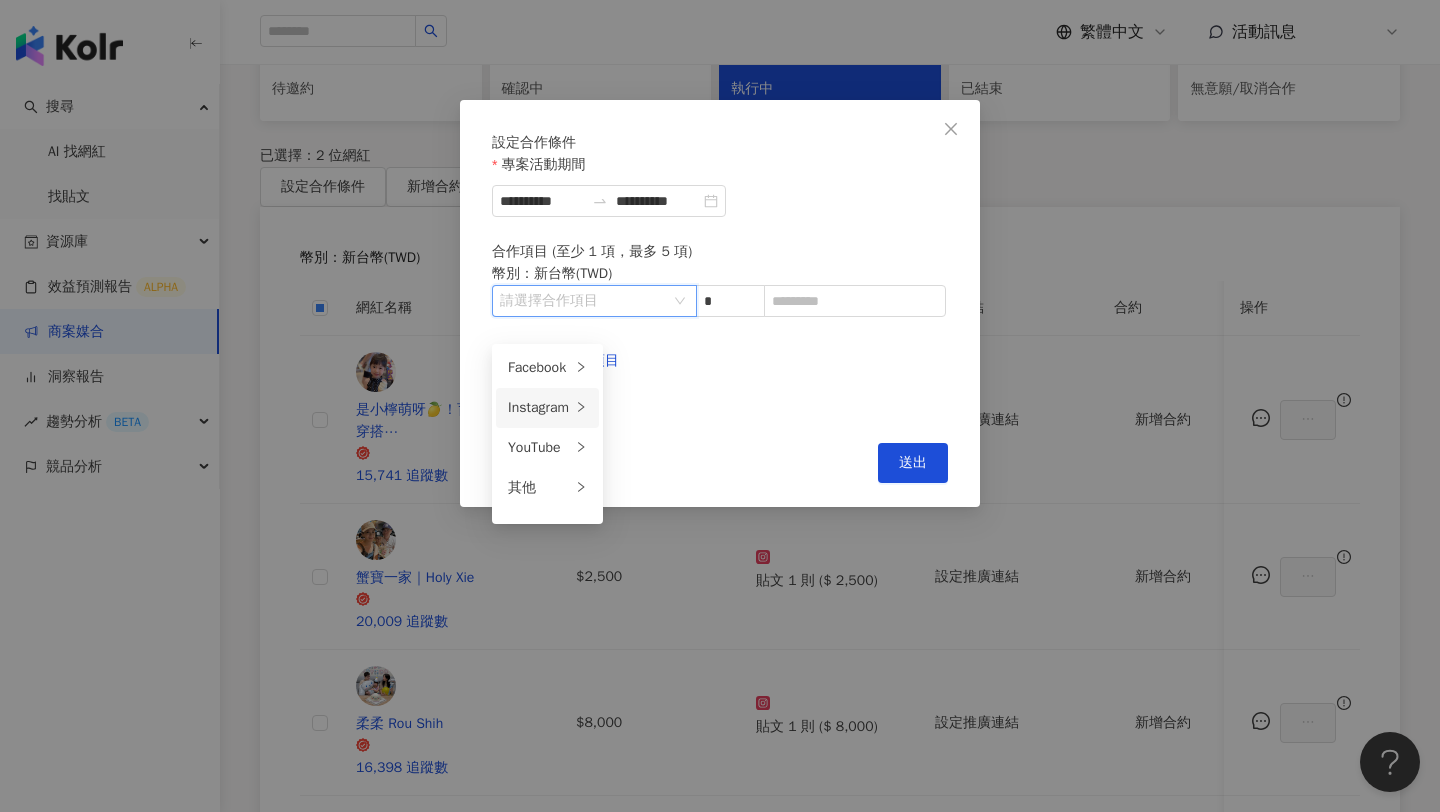 click on "Instagram" at bounding box center (539, 408) 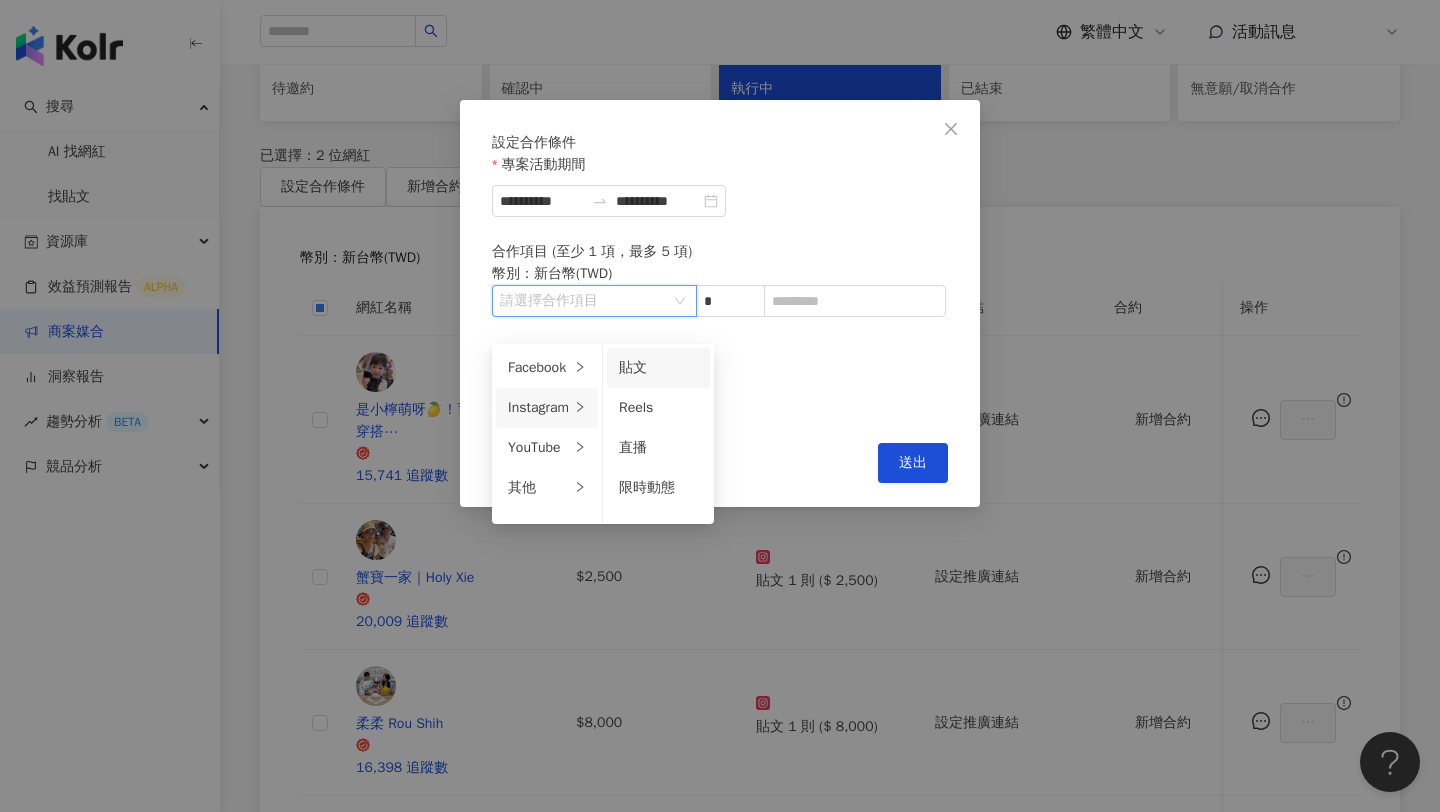 click on "貼文" at bounding box center (633, 367) 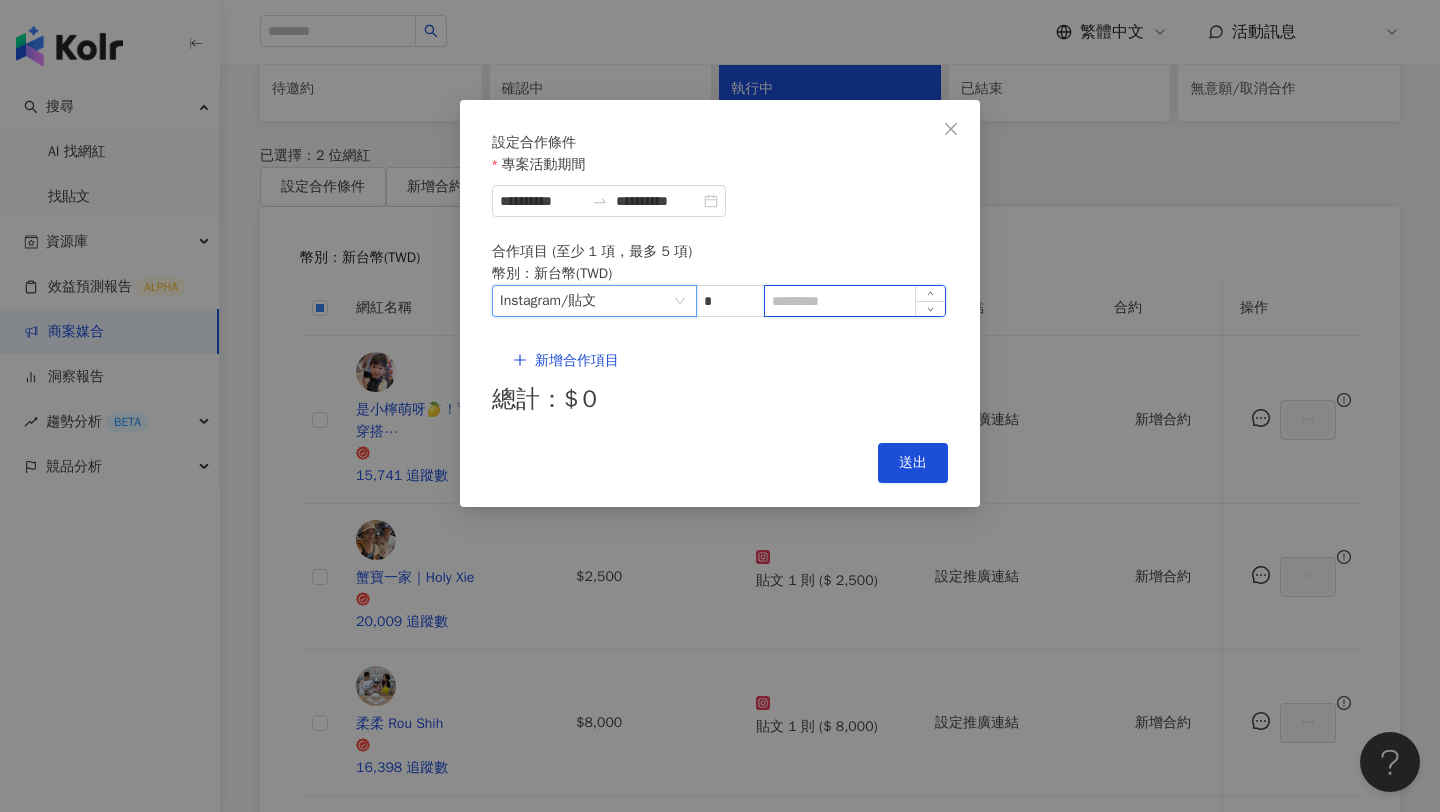 click at bounding box center (855, 301) 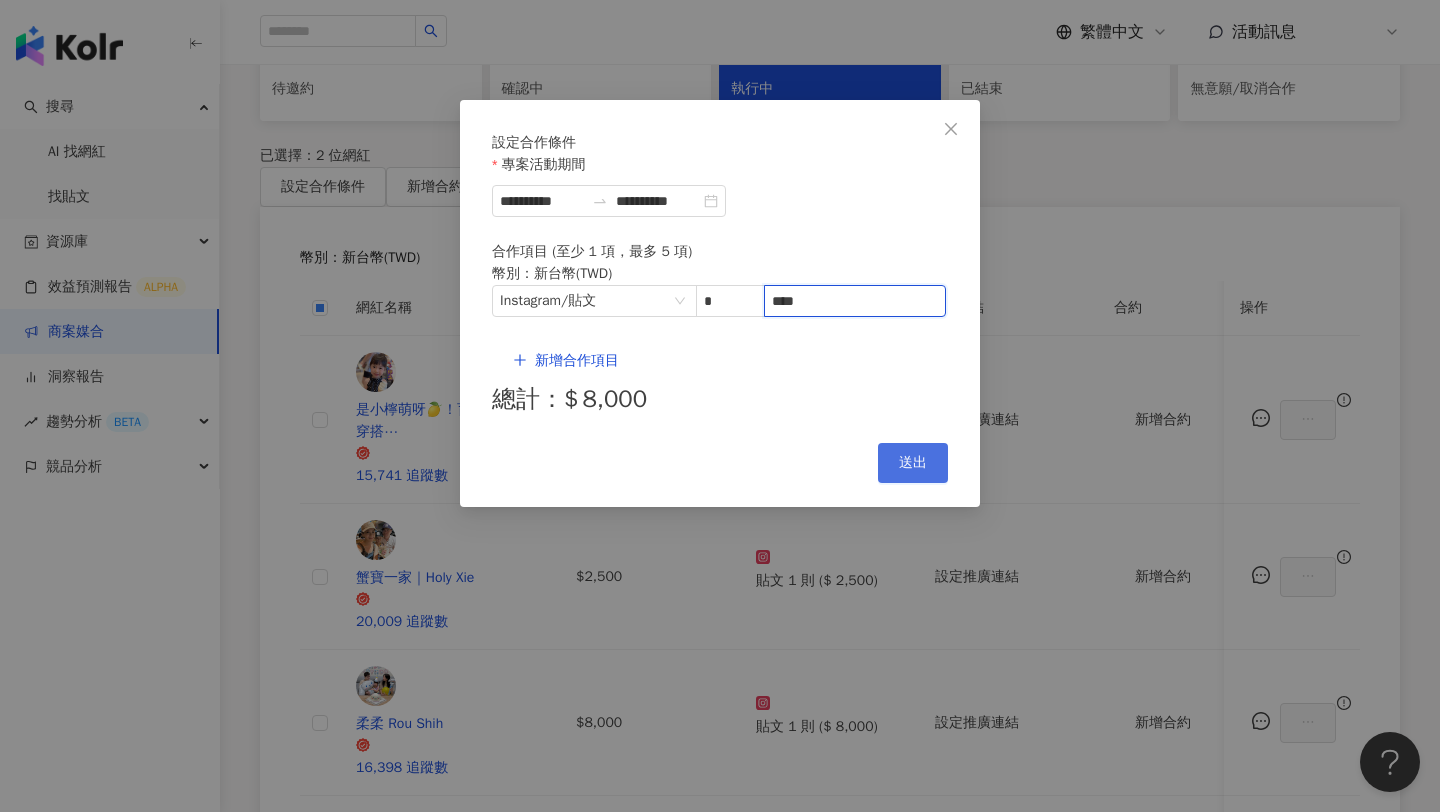 type on "****" 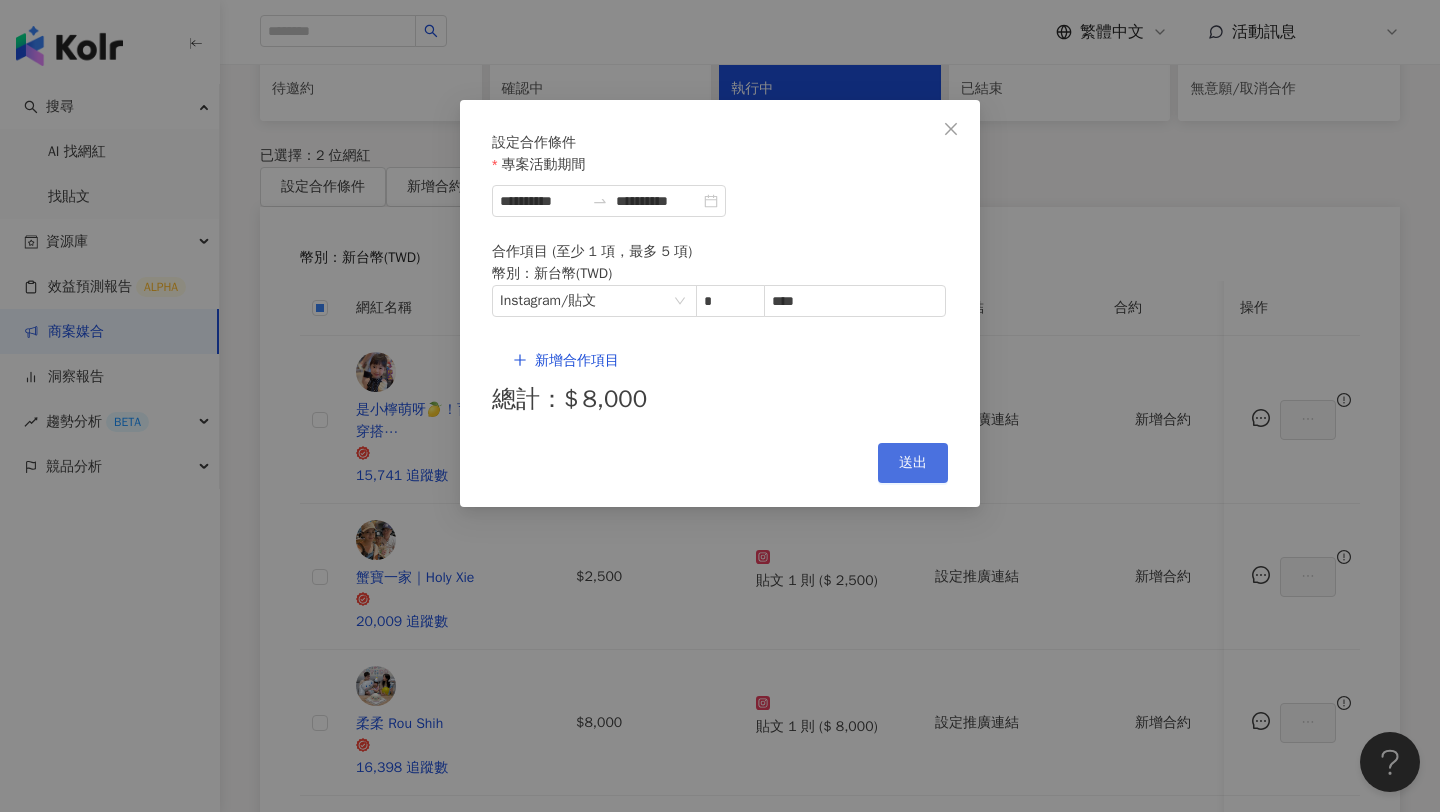 click on "送出" at bounding box center (913, 463) 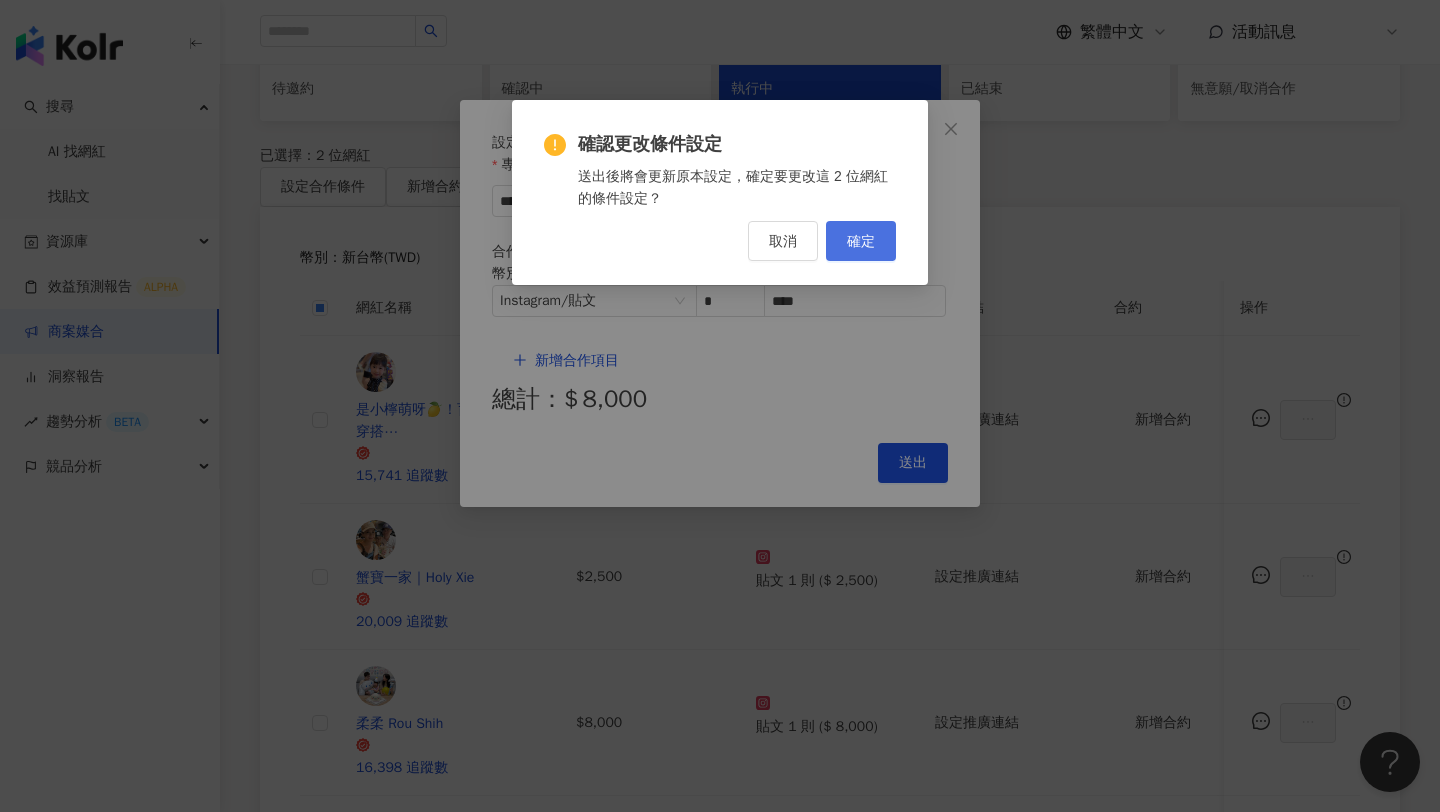 click on "確定" at bounding box center [861, 241] 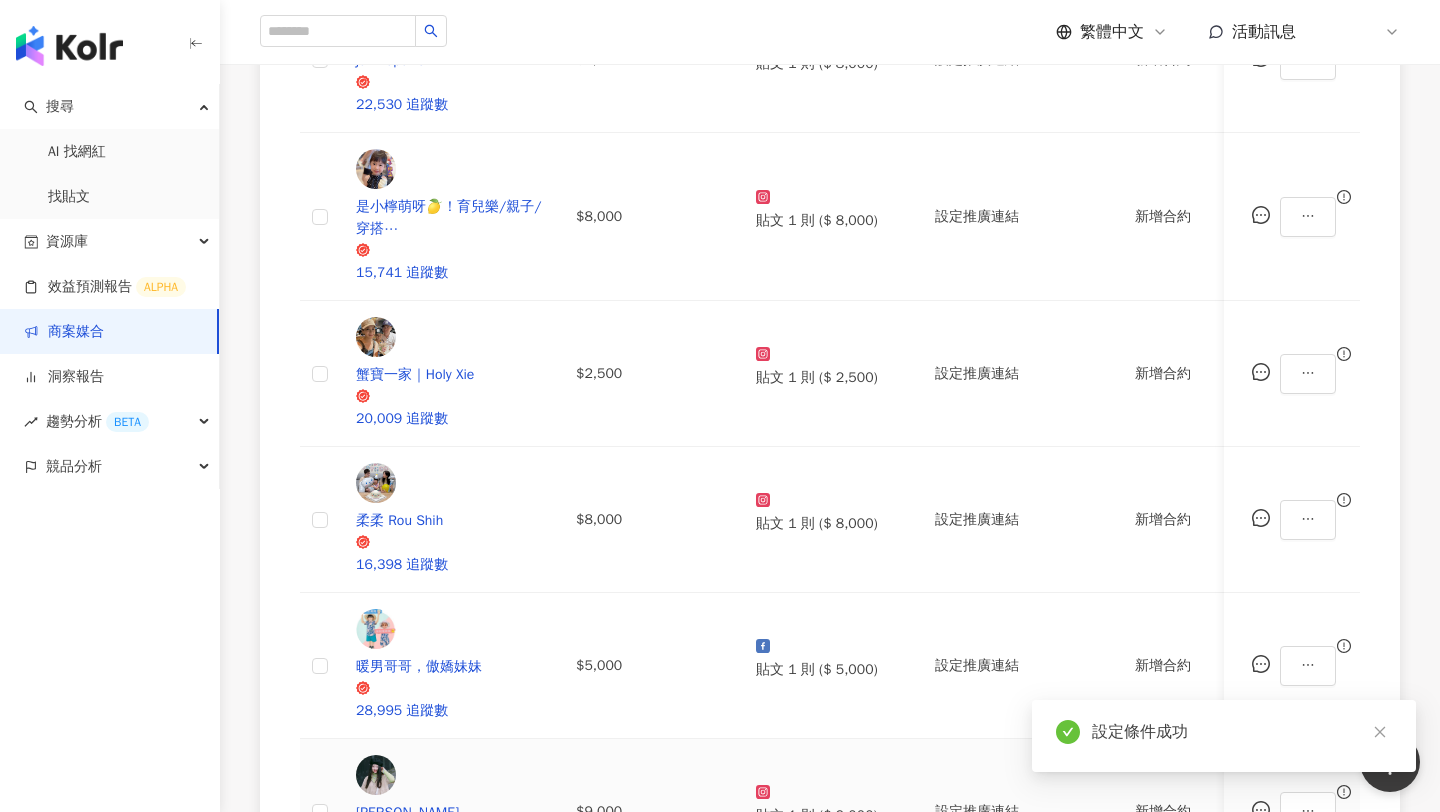 scroll, scrollTop: 907, scrollLeft: 0, axis: vertical 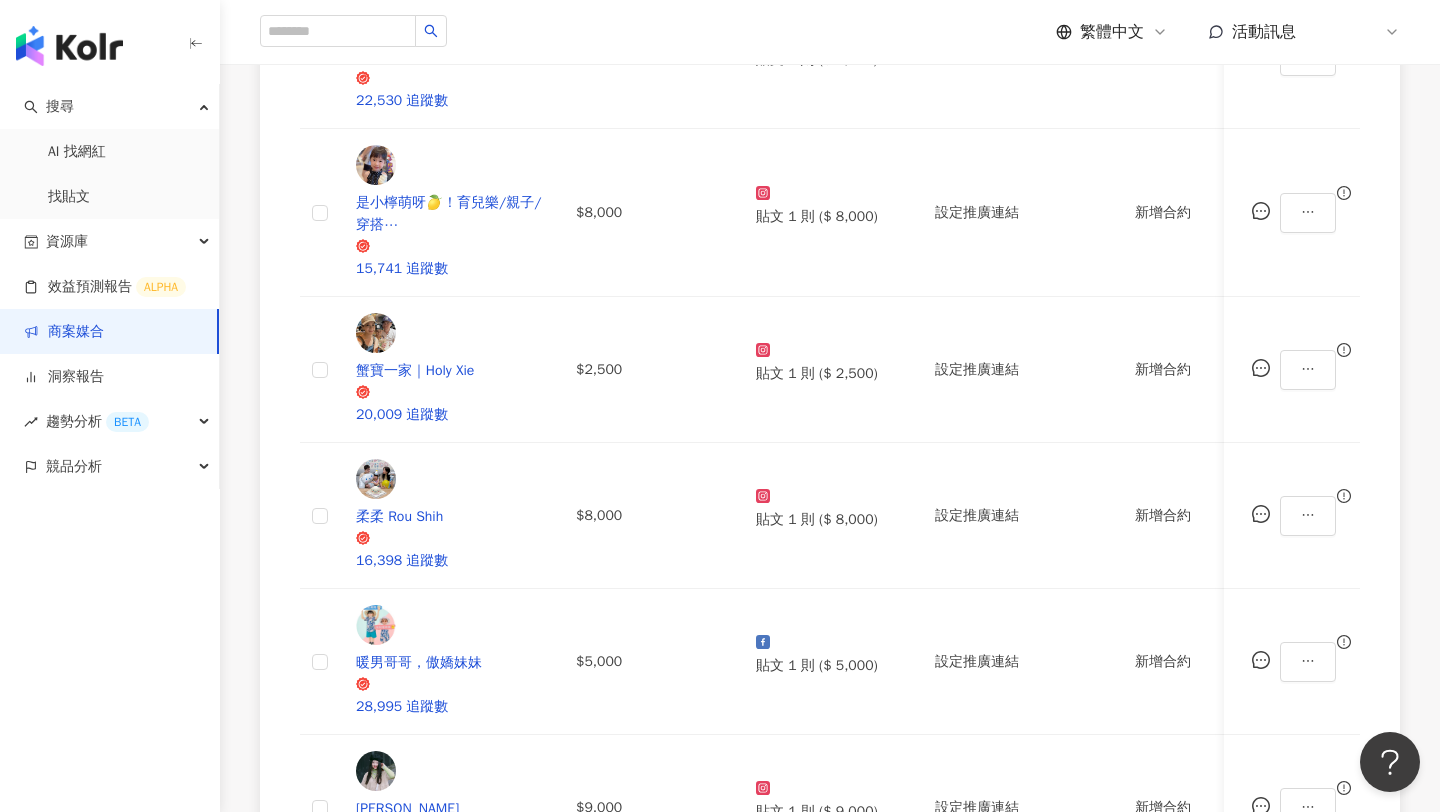 click on "設定合作條件" at bounding box center (819, 954) 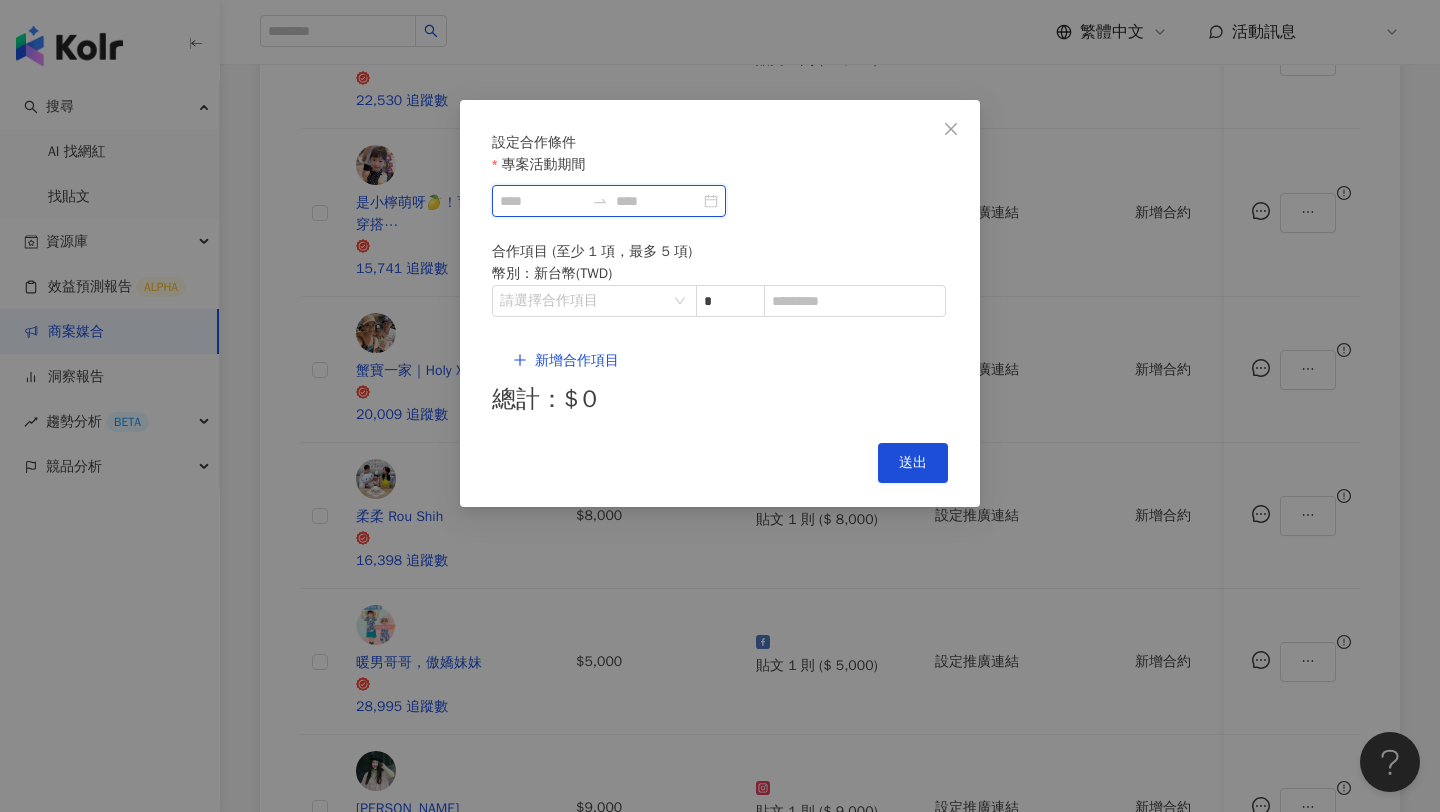 click on "專案活動期間" at bounding box center [542, 201] 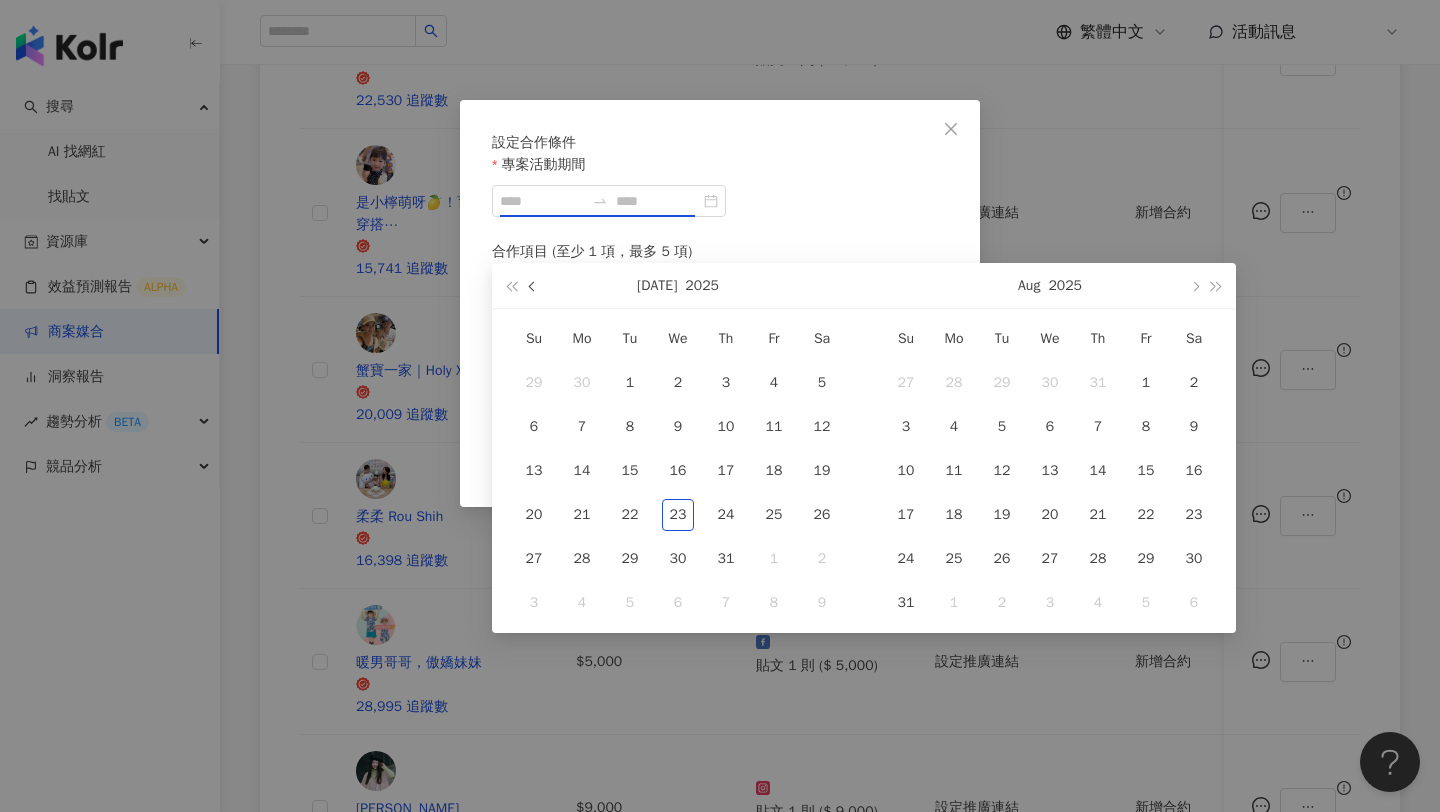click at bounding box center [533, 285] 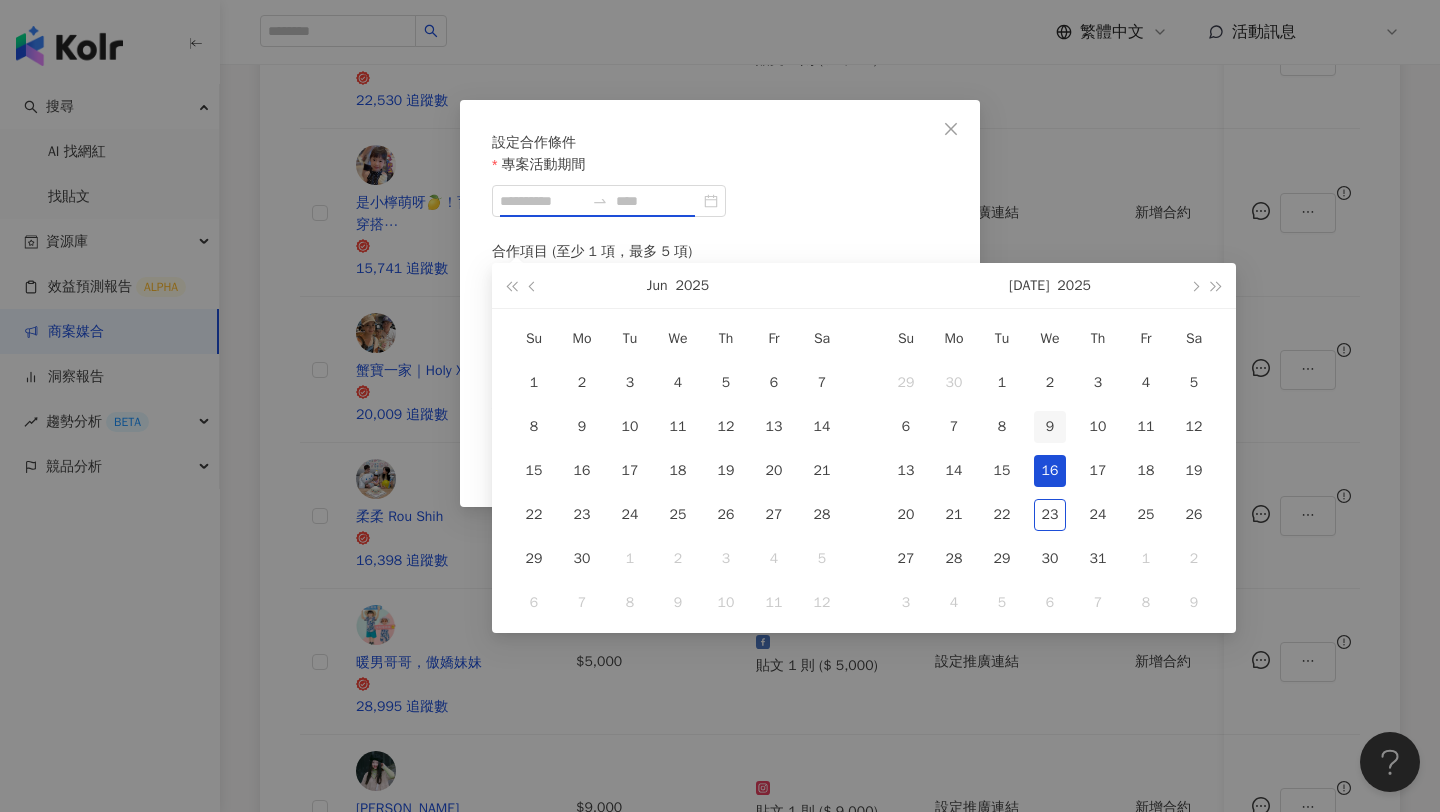 type on "**********" 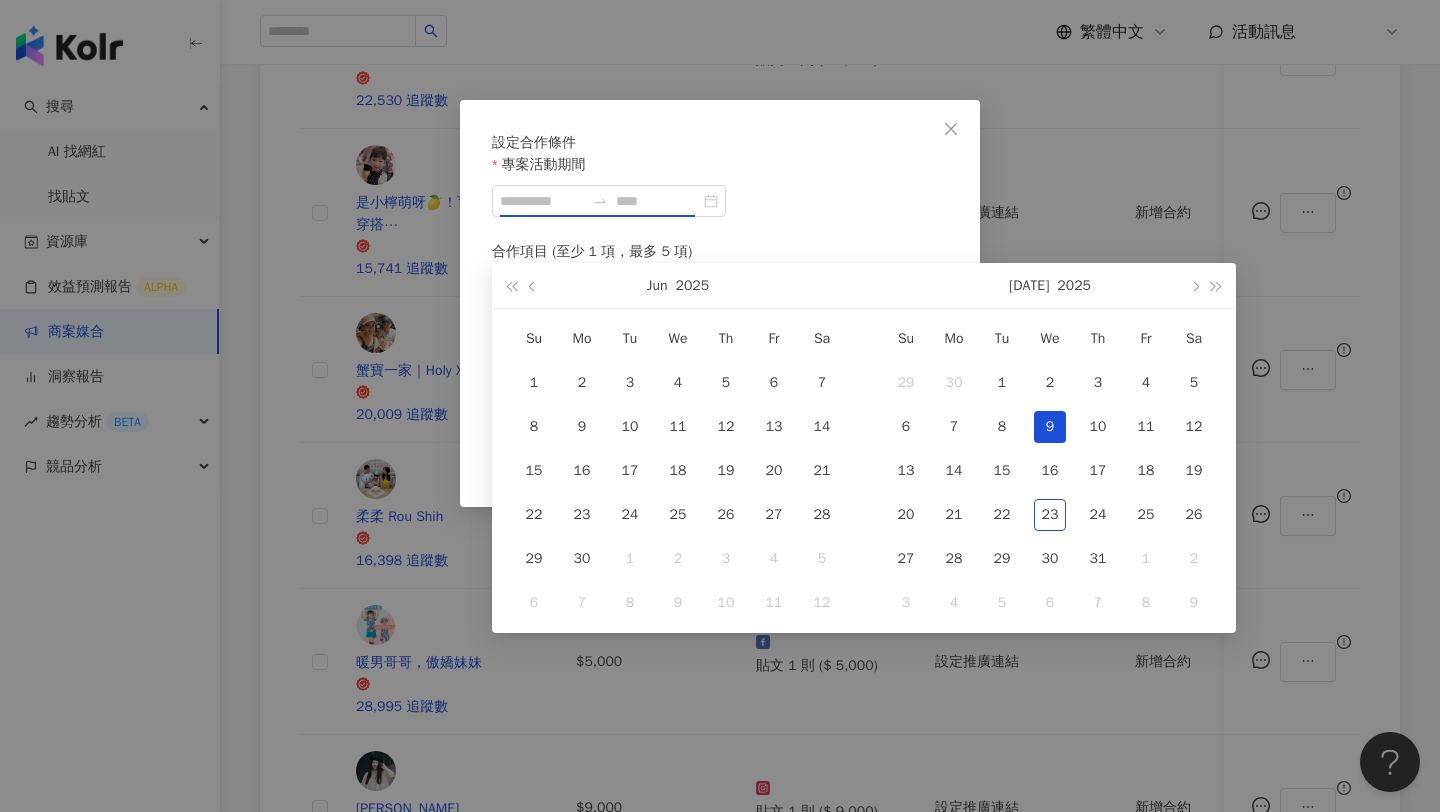 click on "9" at bounding box center [1050, 427] 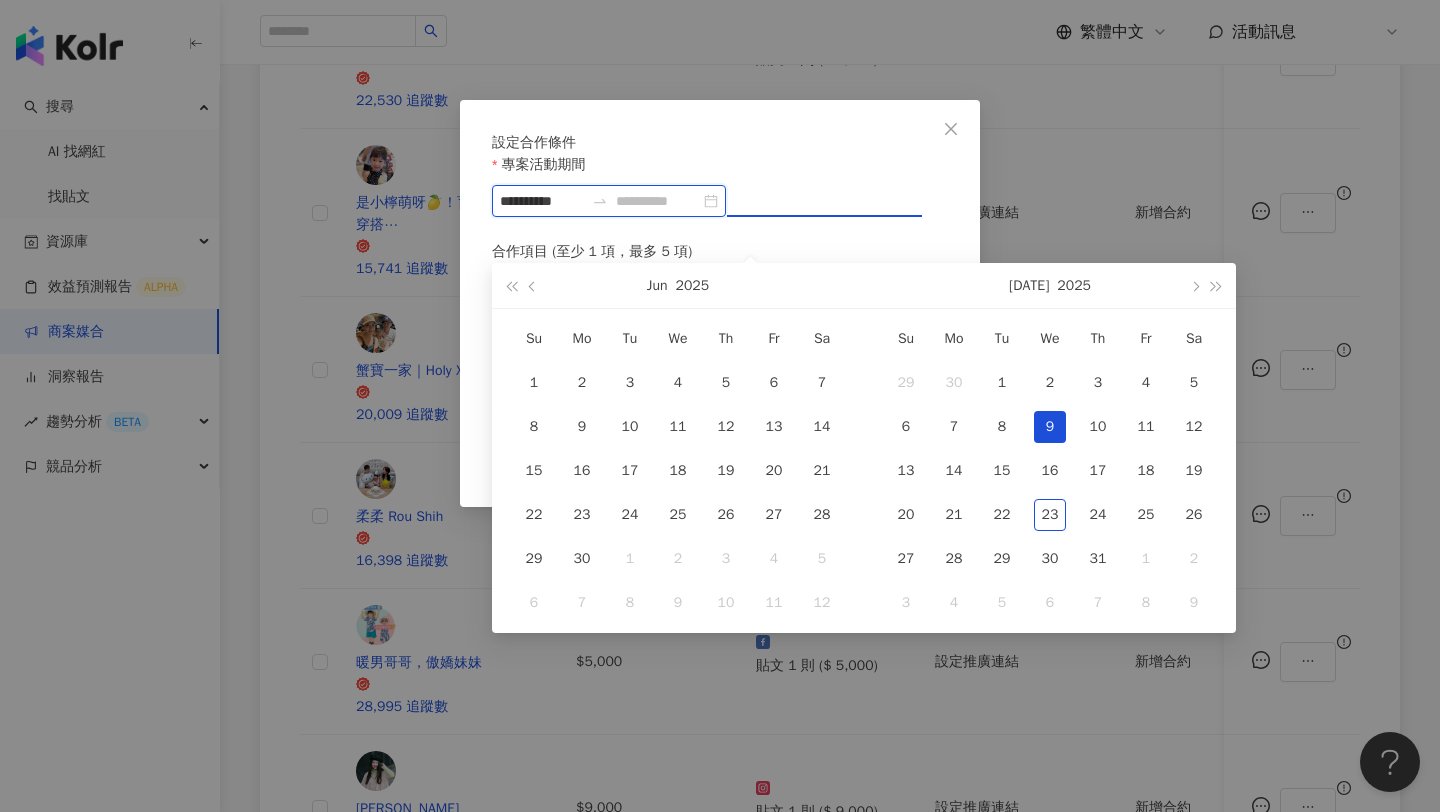 type on "**********" 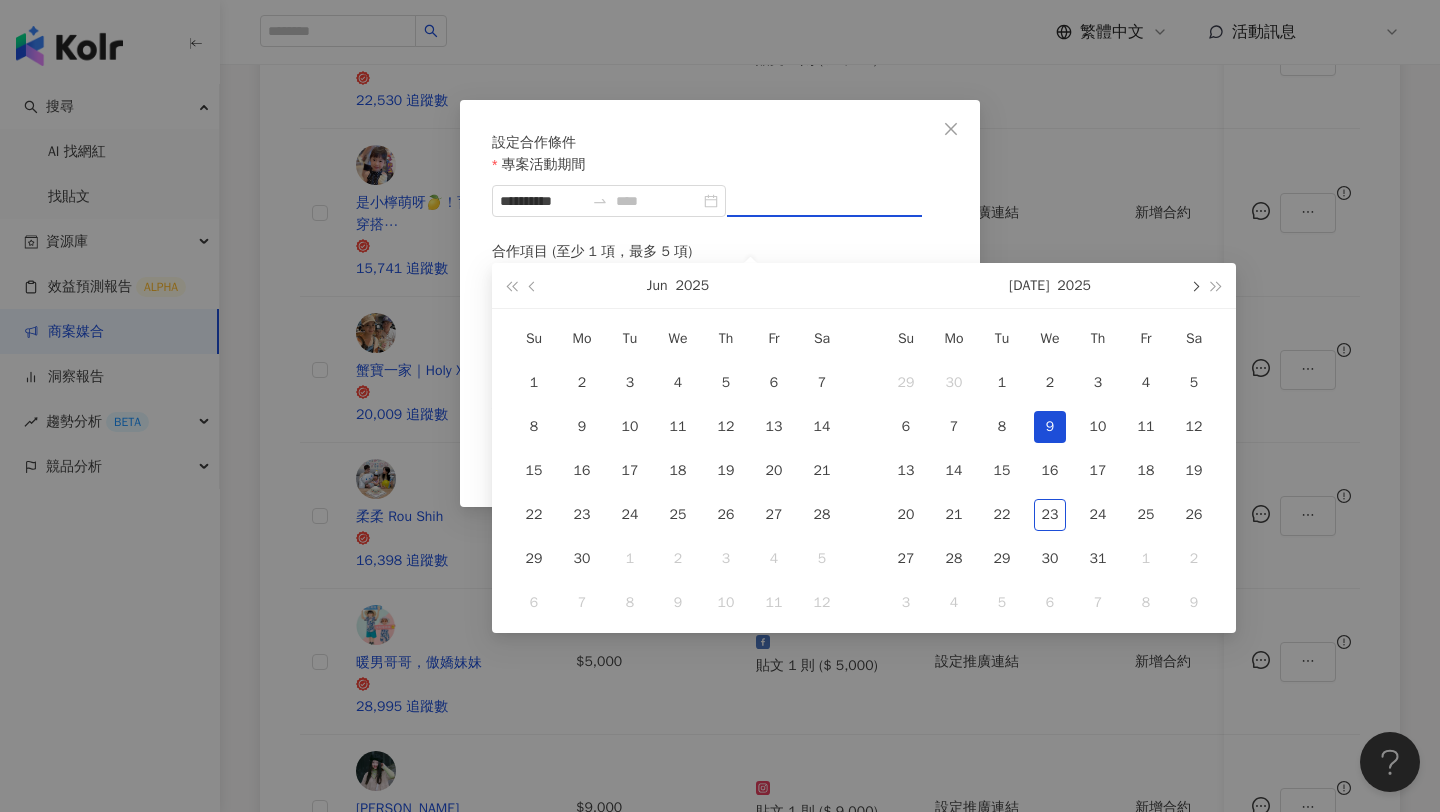 click at bounding box center [1194, 285] 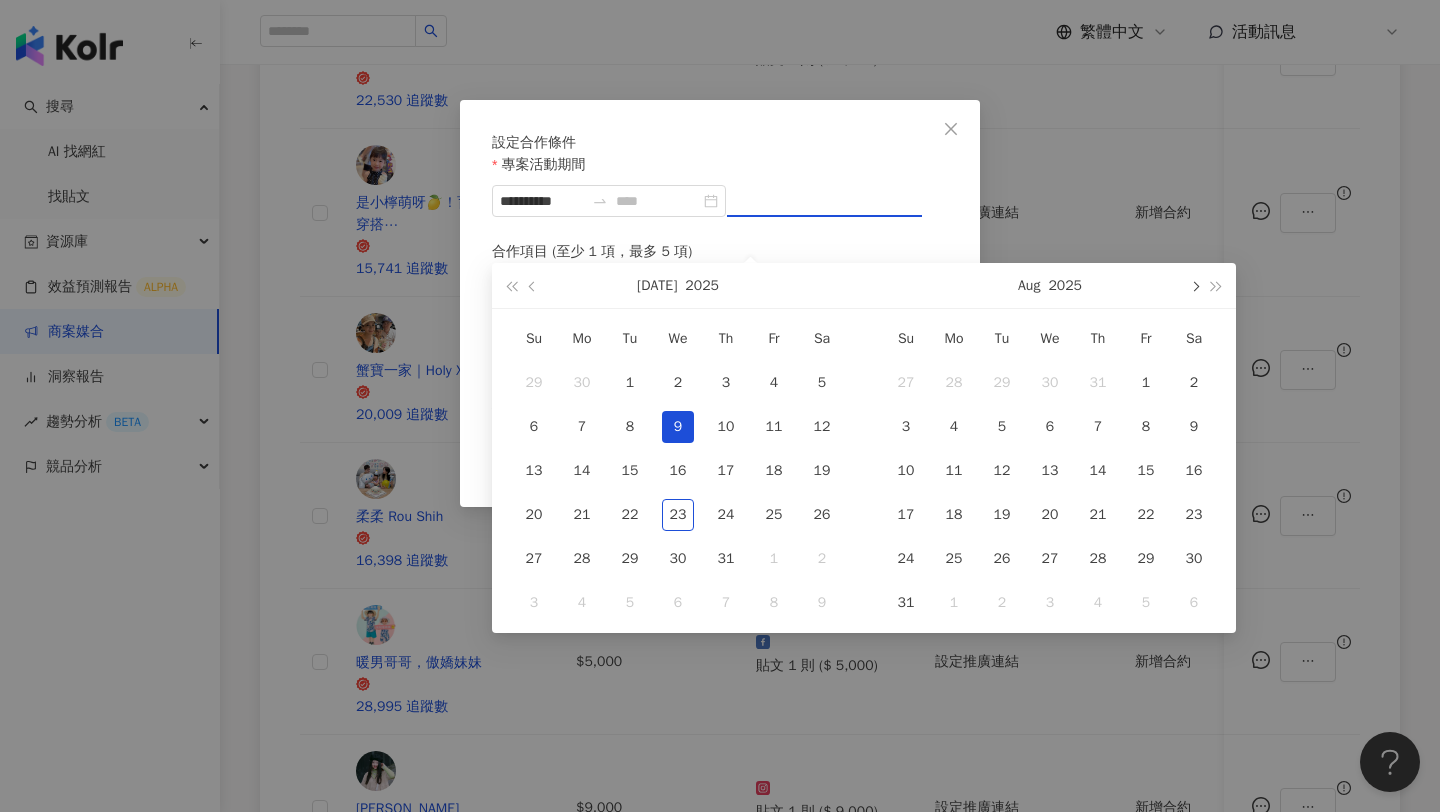 click at bounding box center [1194, 285] 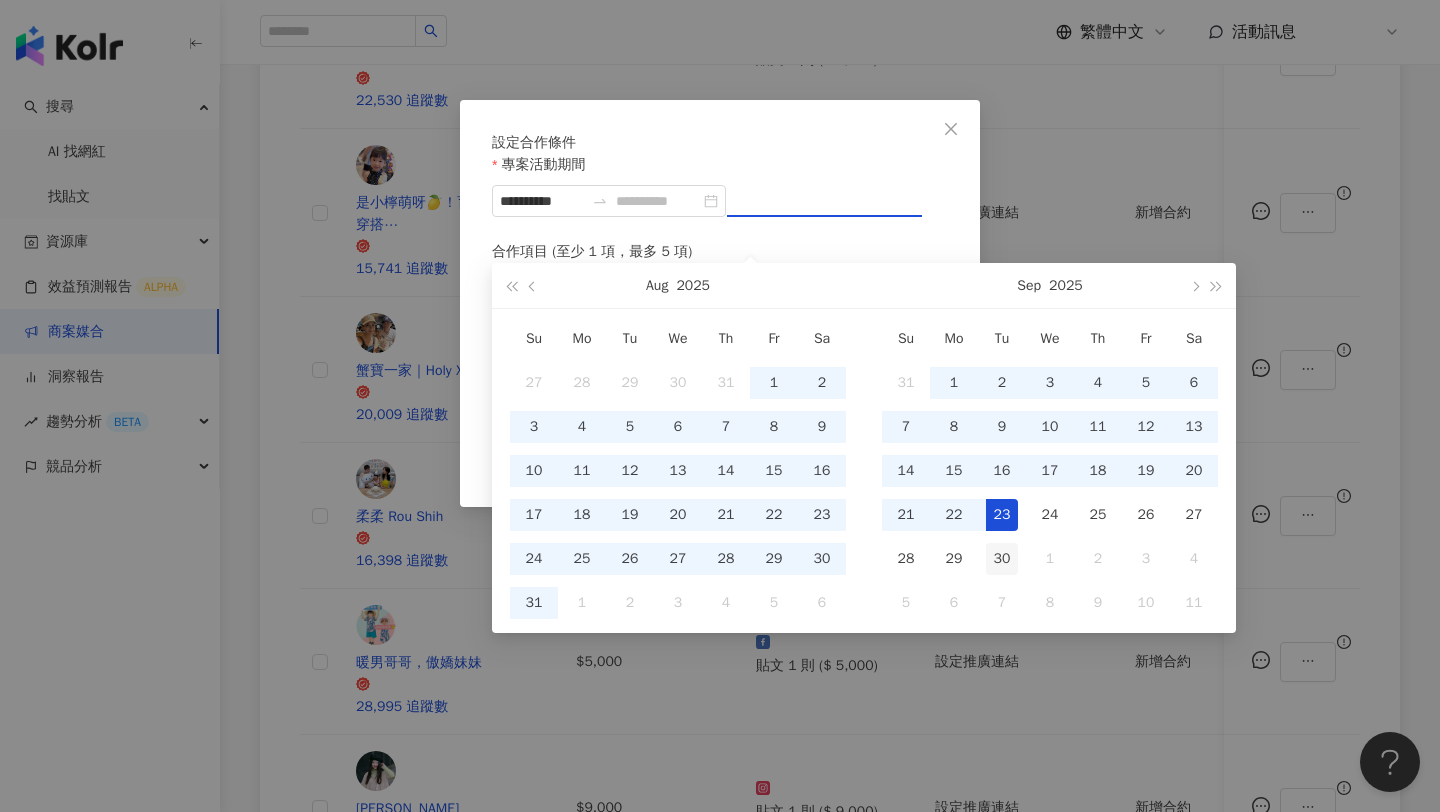 type on "**********" 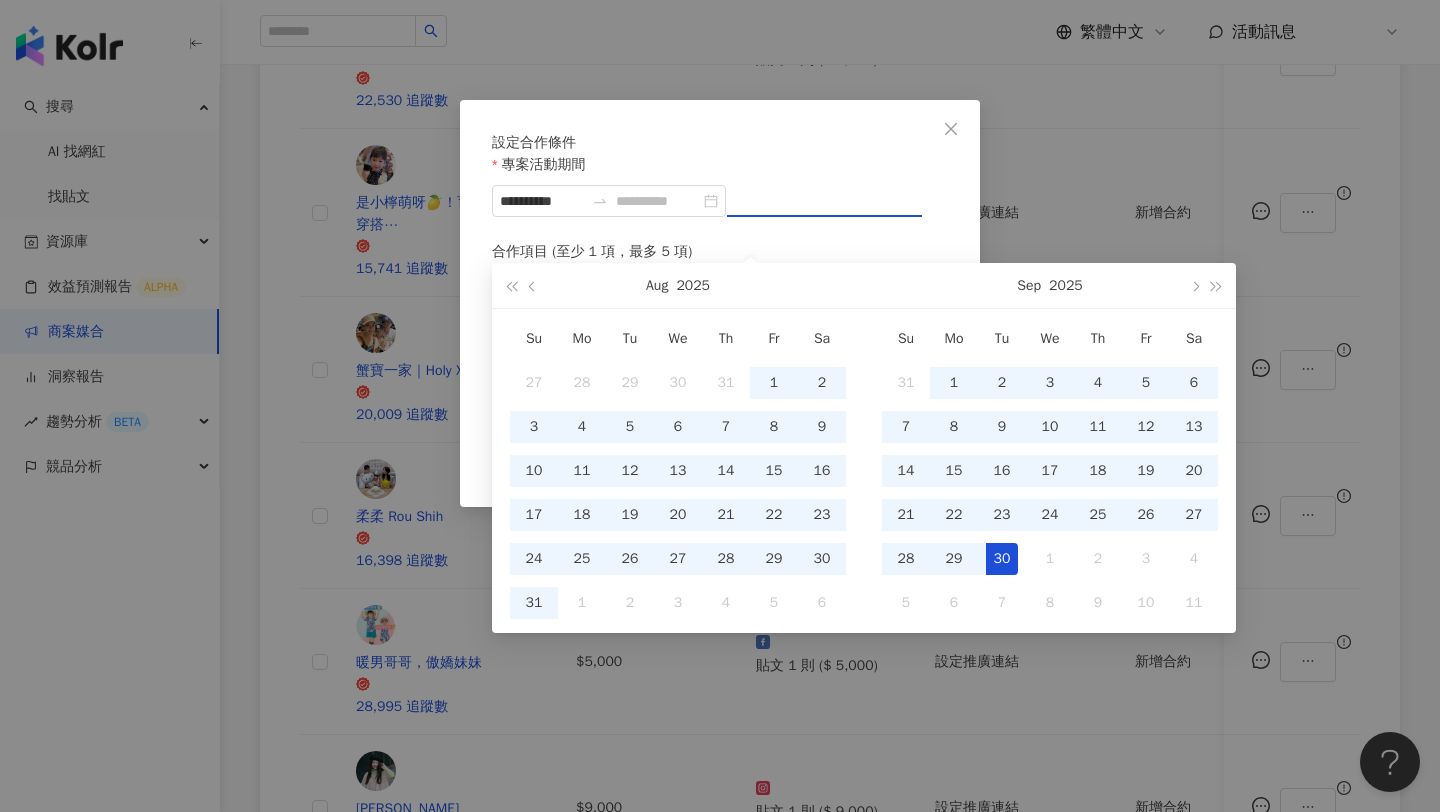 click on "30" at bounding box center [1002, 559] 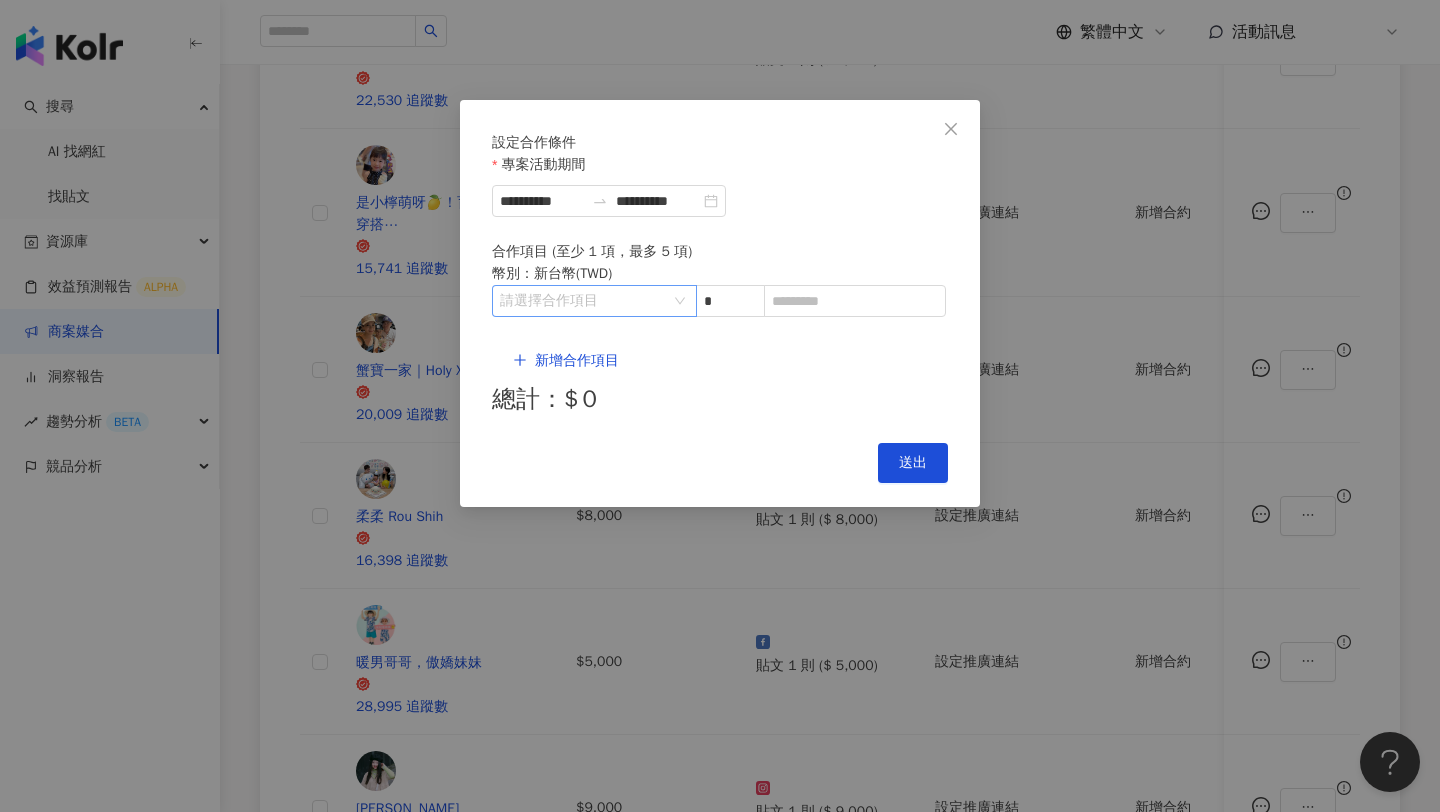 click at bounding box center [584, 301] 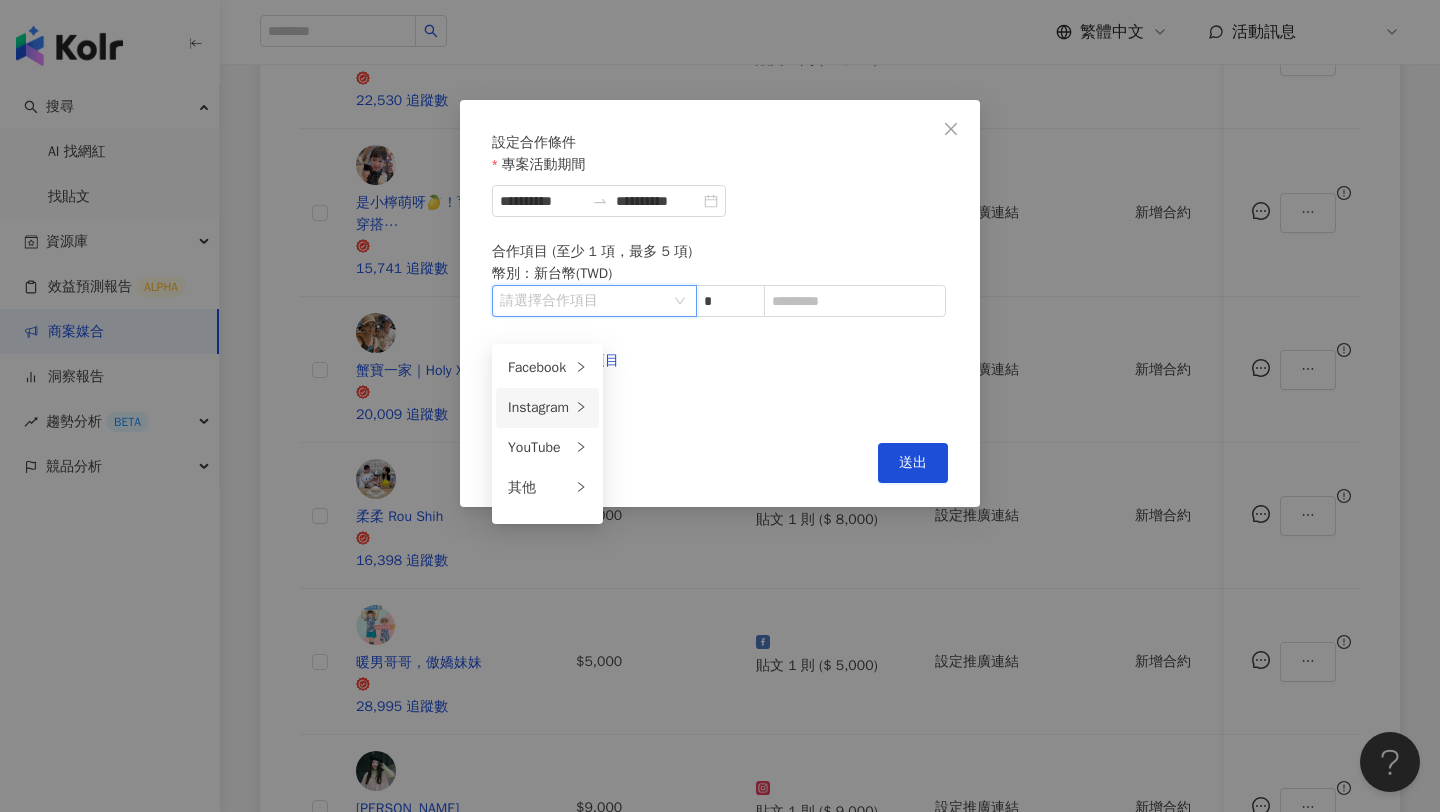 click on "Instagram" at bounding box center [539, 408] 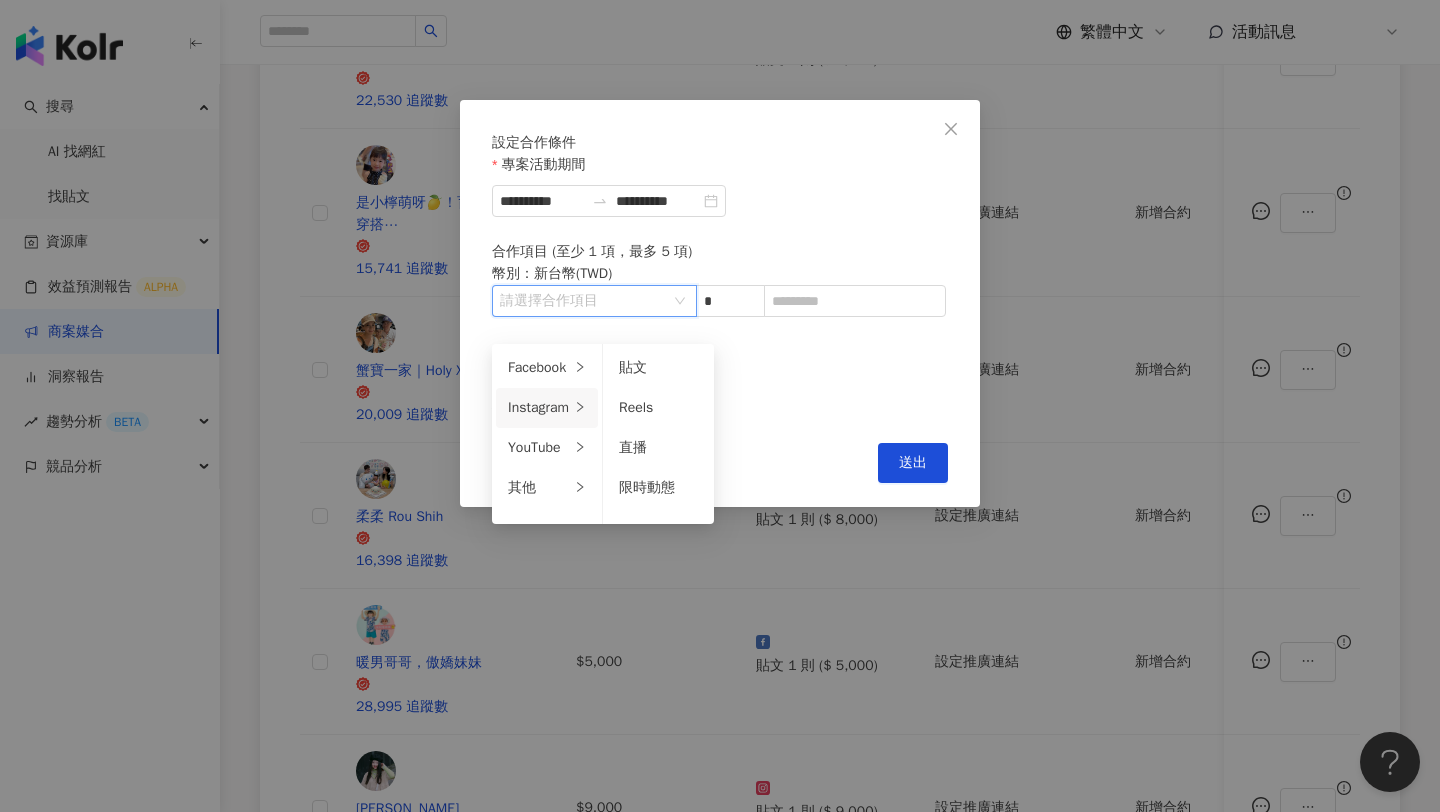 click on "貼文 Reels 直播 限時動態" at bounding box center (658, 434) 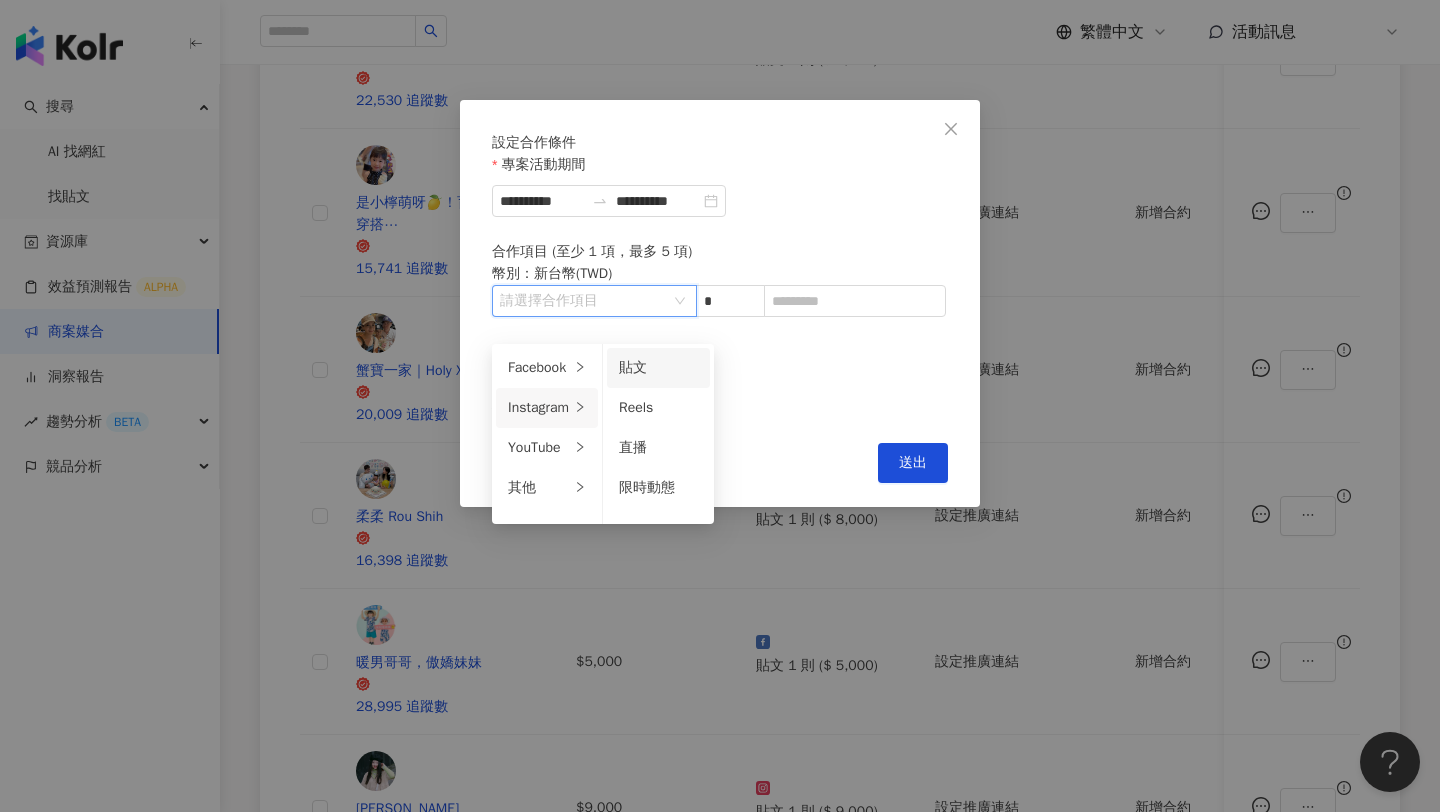 click on "貼文" at bounding box center [658, 368] 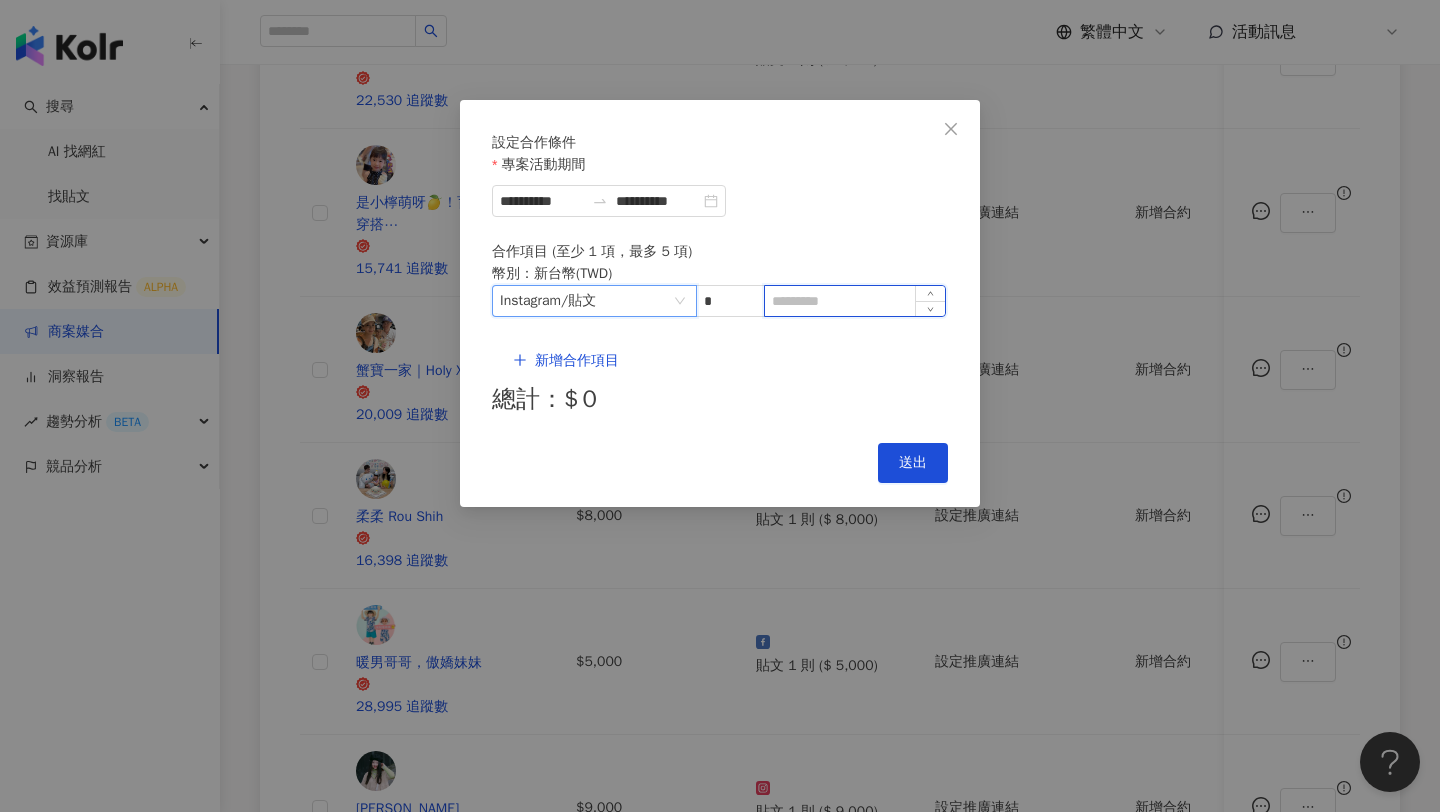 click at bounding box center (855, 301) 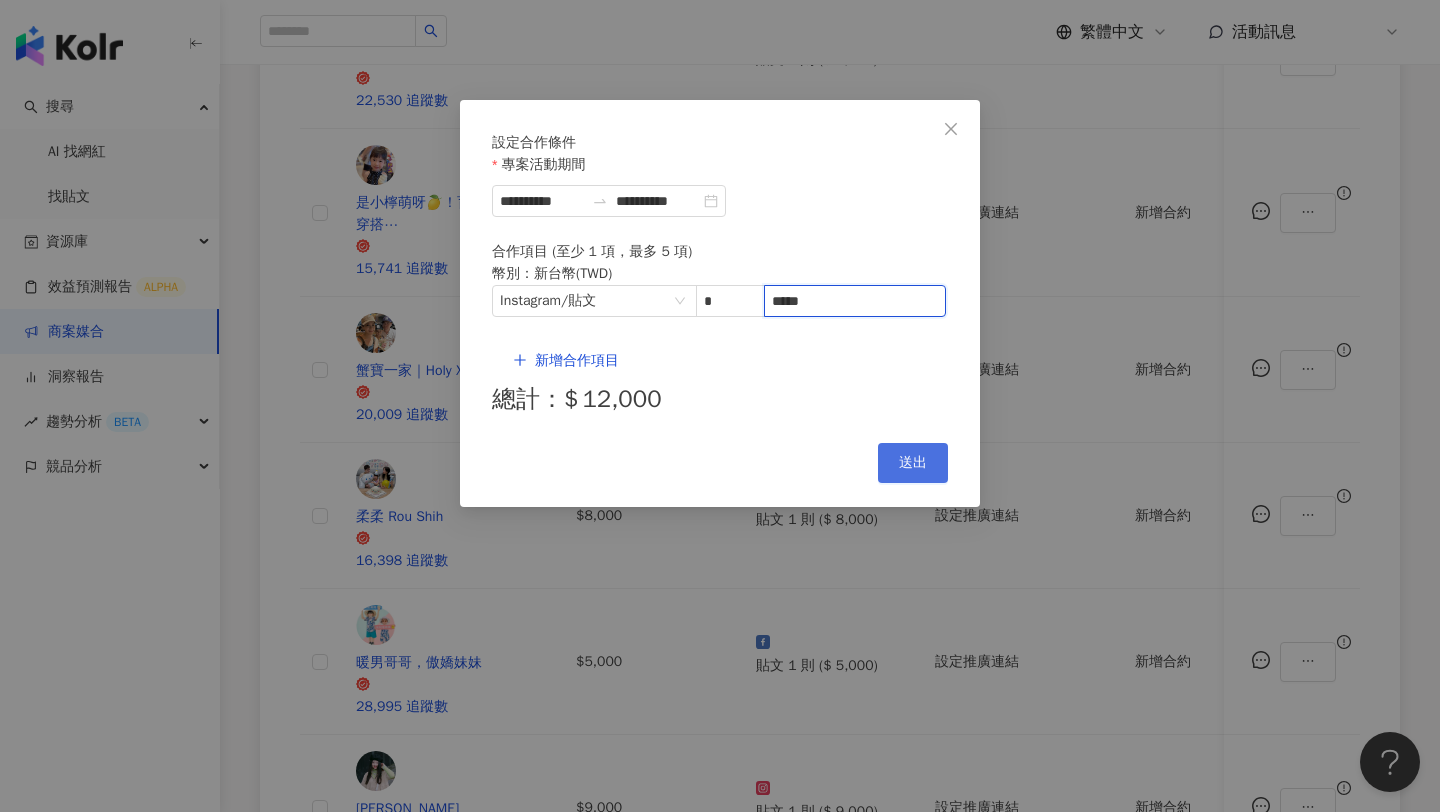 type on "*****" 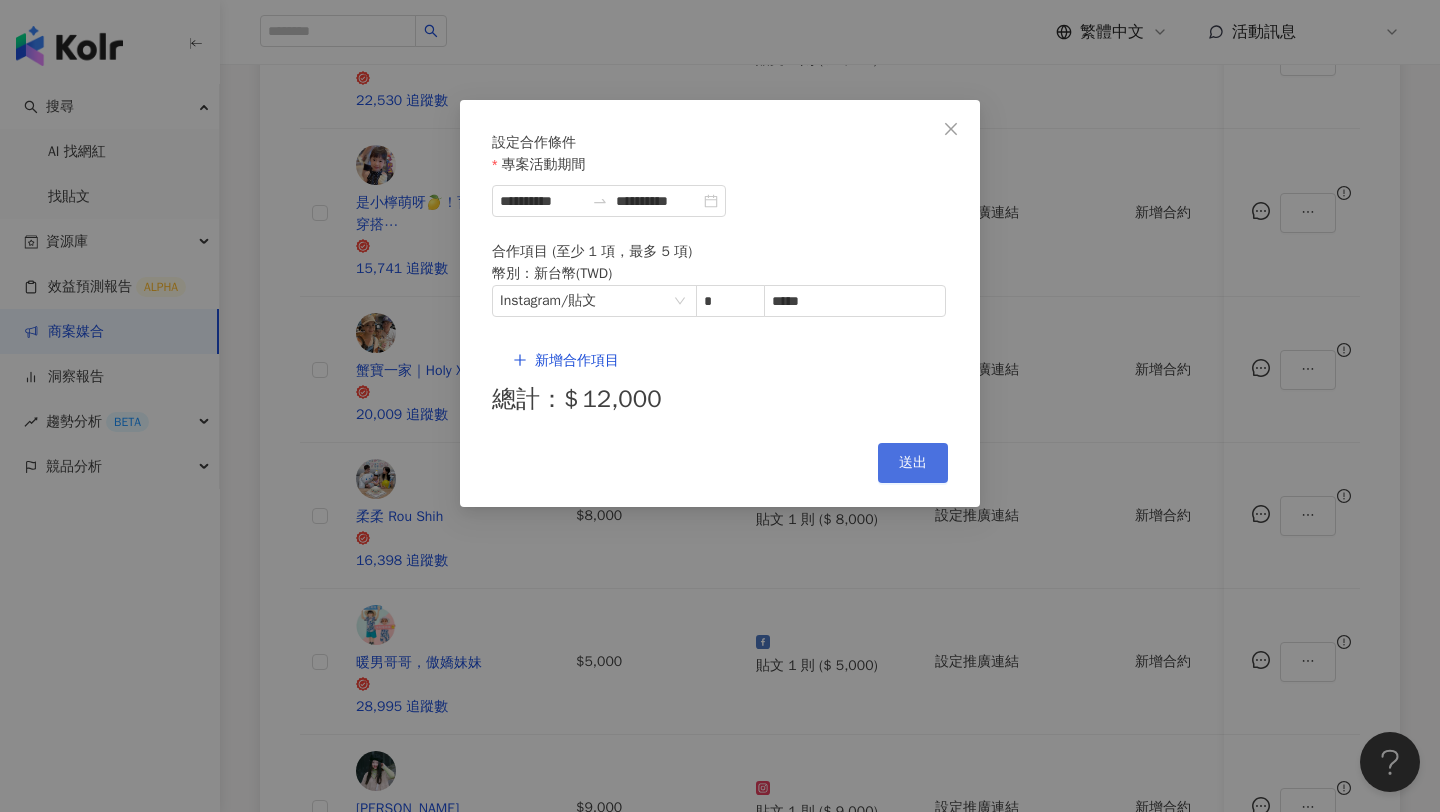 click on "送出" at bounding box center (913, 463) 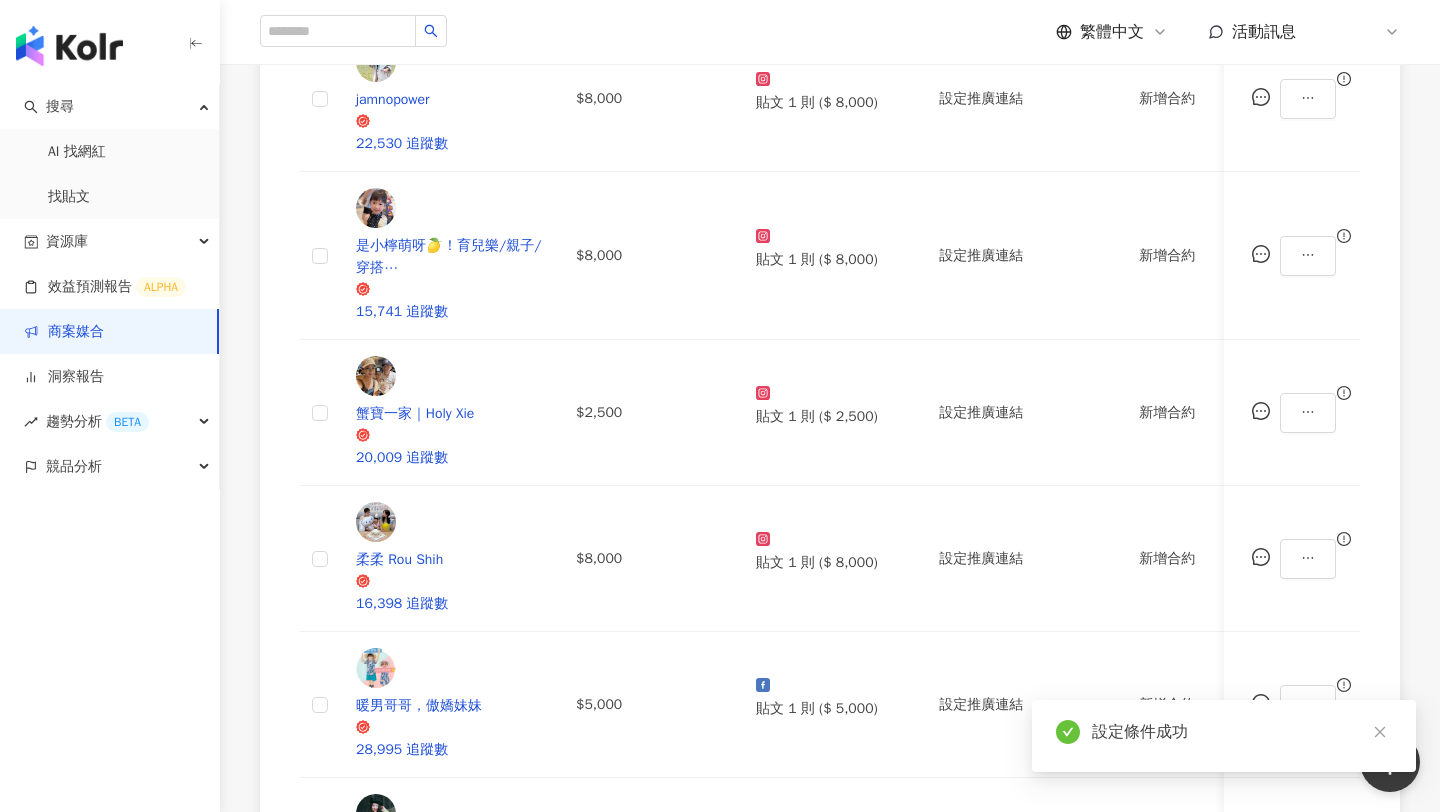 scroll, scrollTop: 1011, scrollLeft: 0, axis: vertical 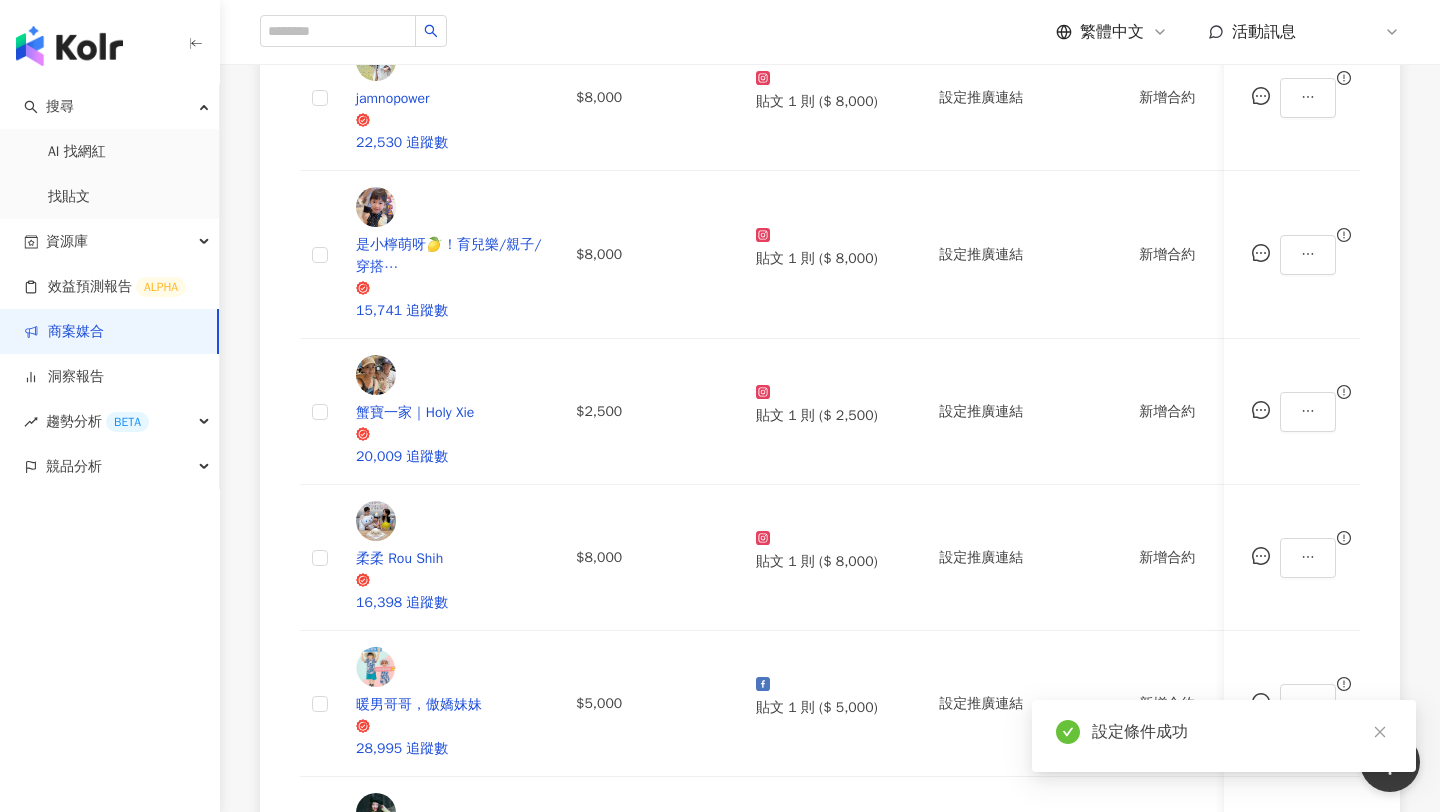 click on "設定合作條件" at bounding box center (819, 1007) 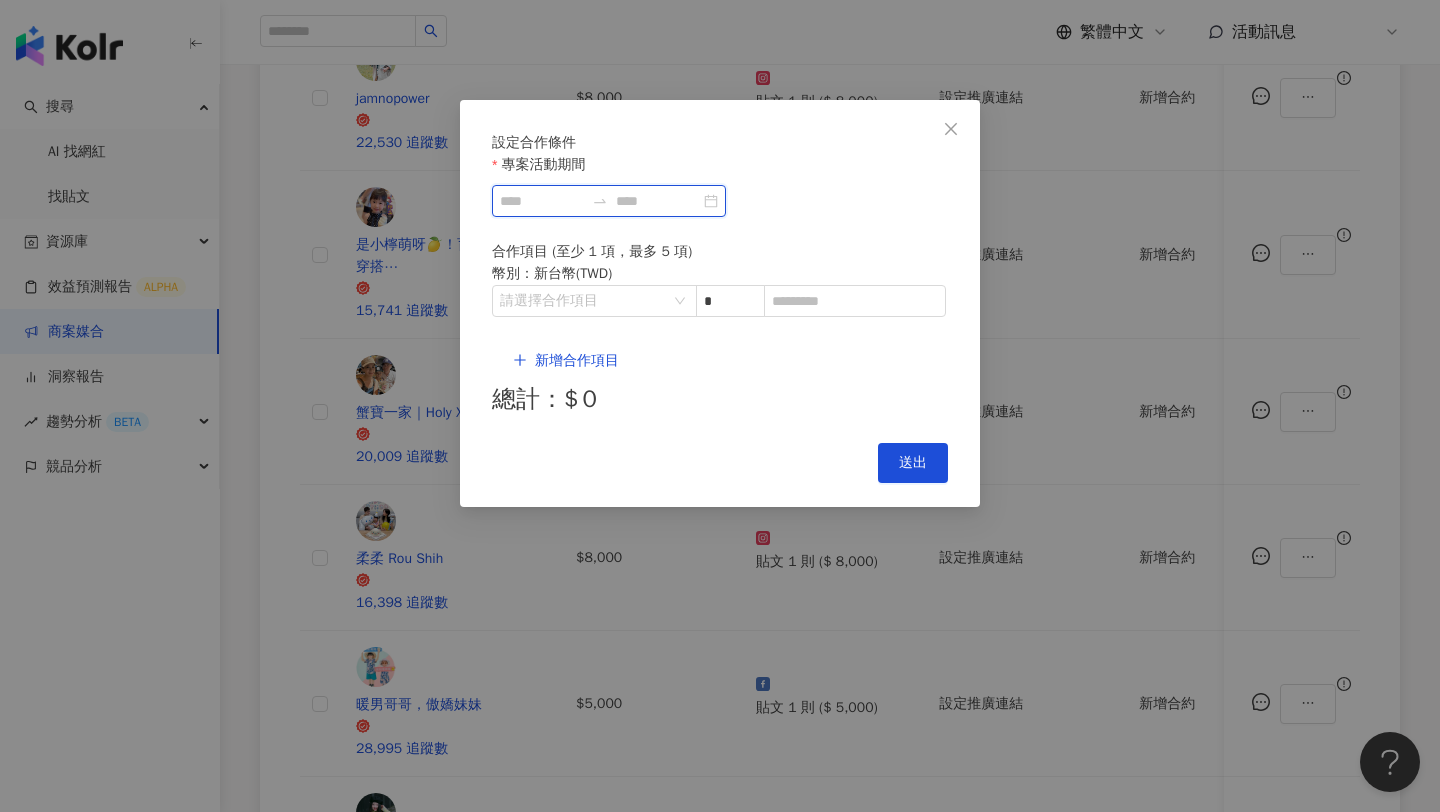 click on "專案活動期間" at bounding box center [542, 201] 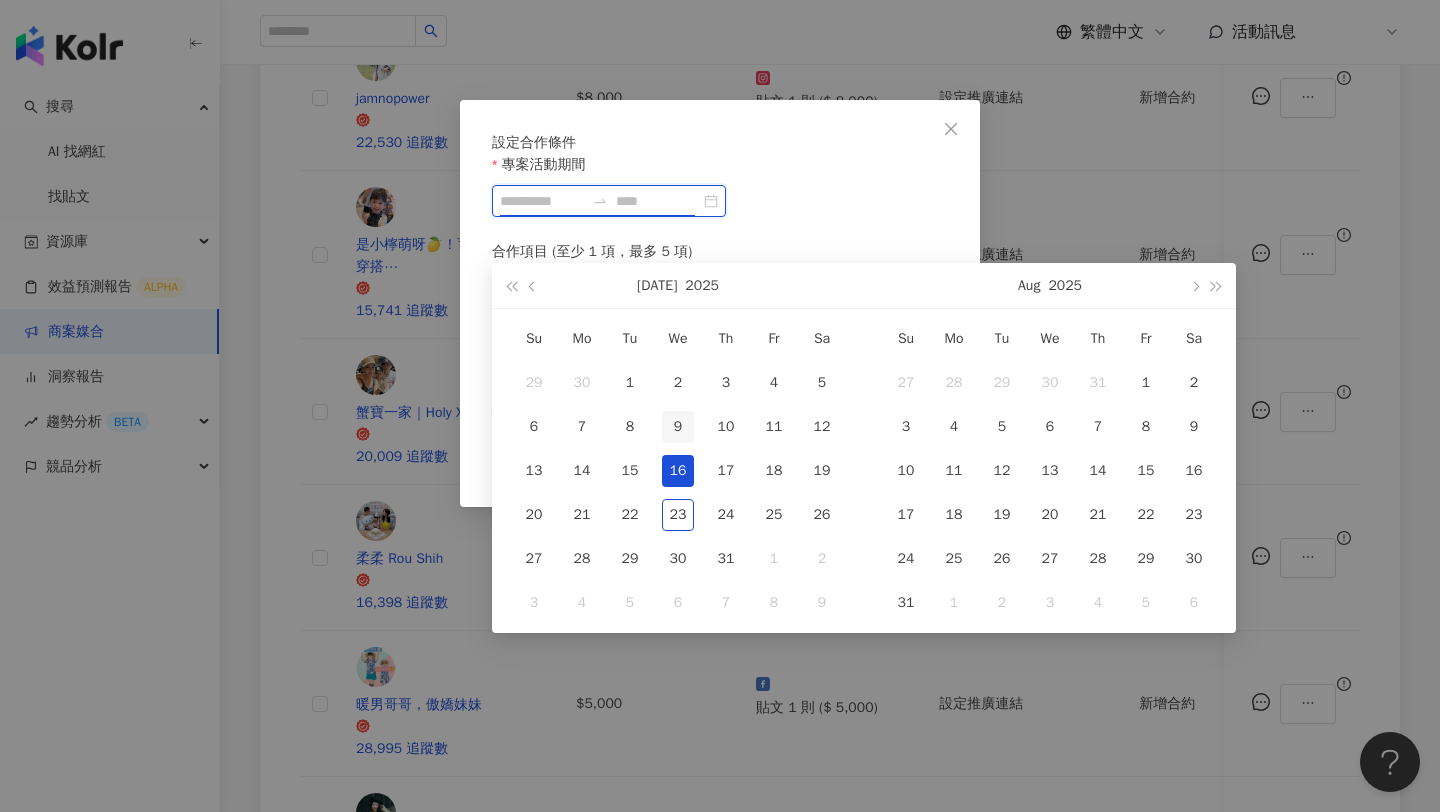 type on "**********" 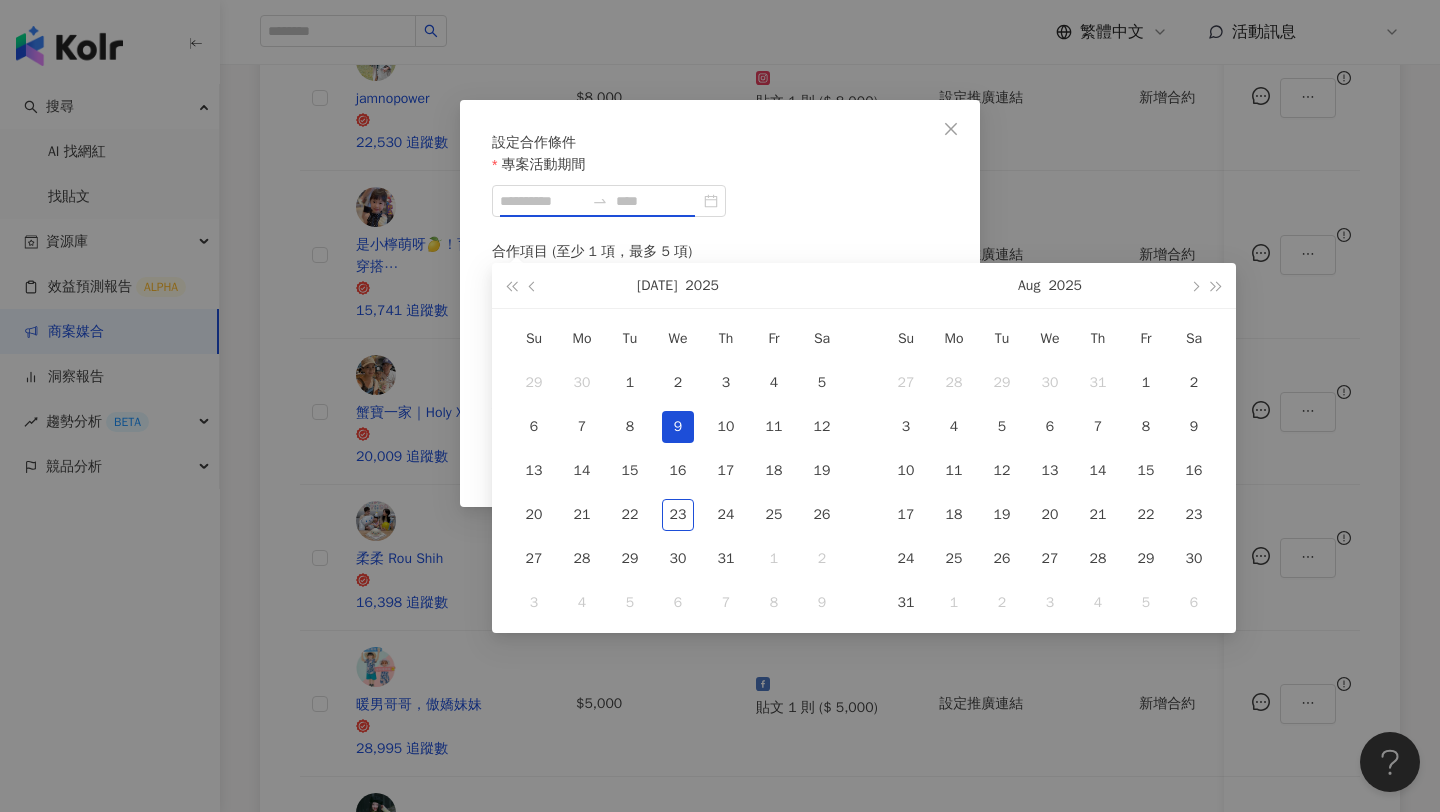 click on "9" at bounding box center [678, 427] 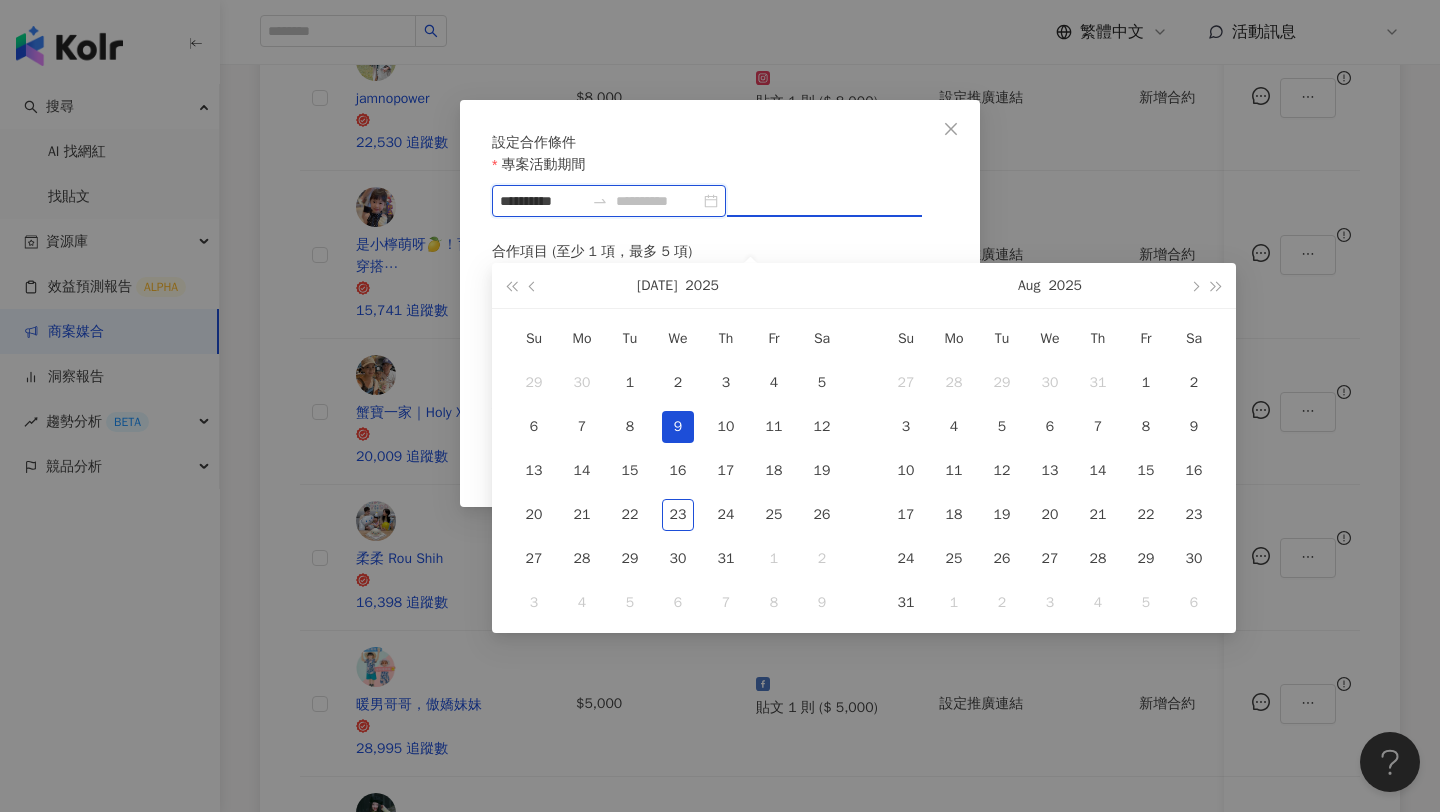 type on "**********" 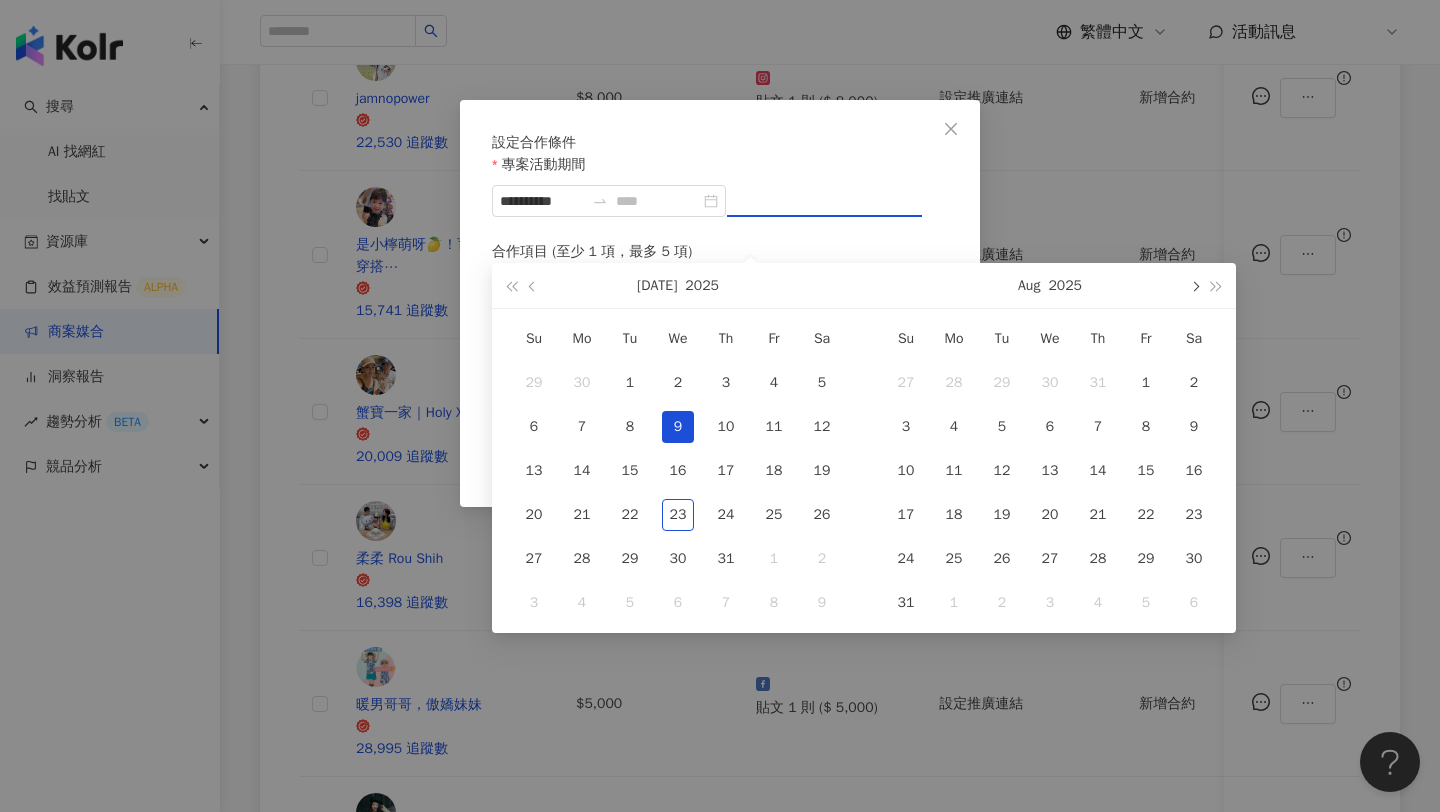 click at bounding box center (1194, 285) 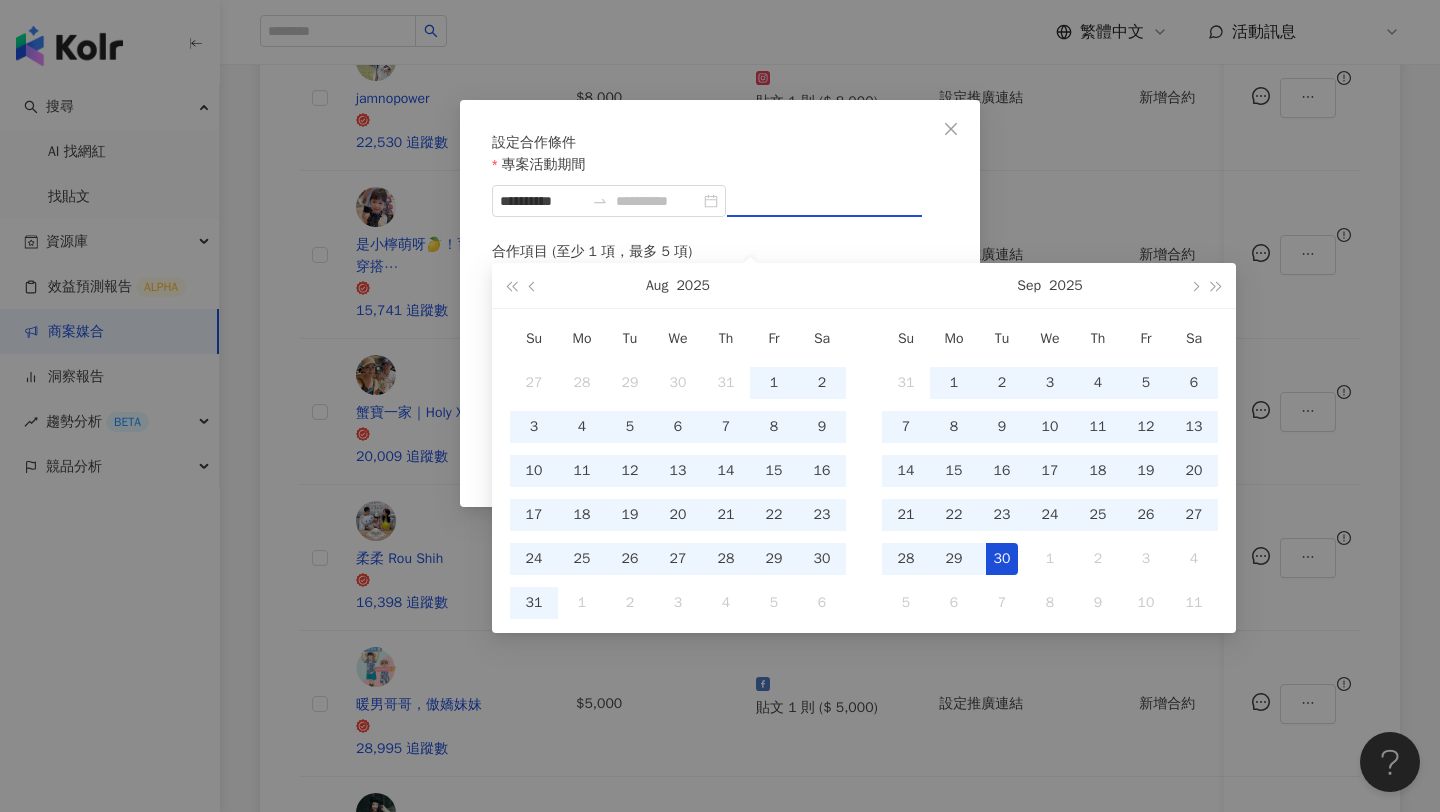 click on "30" at bounding box center (1002, 559) 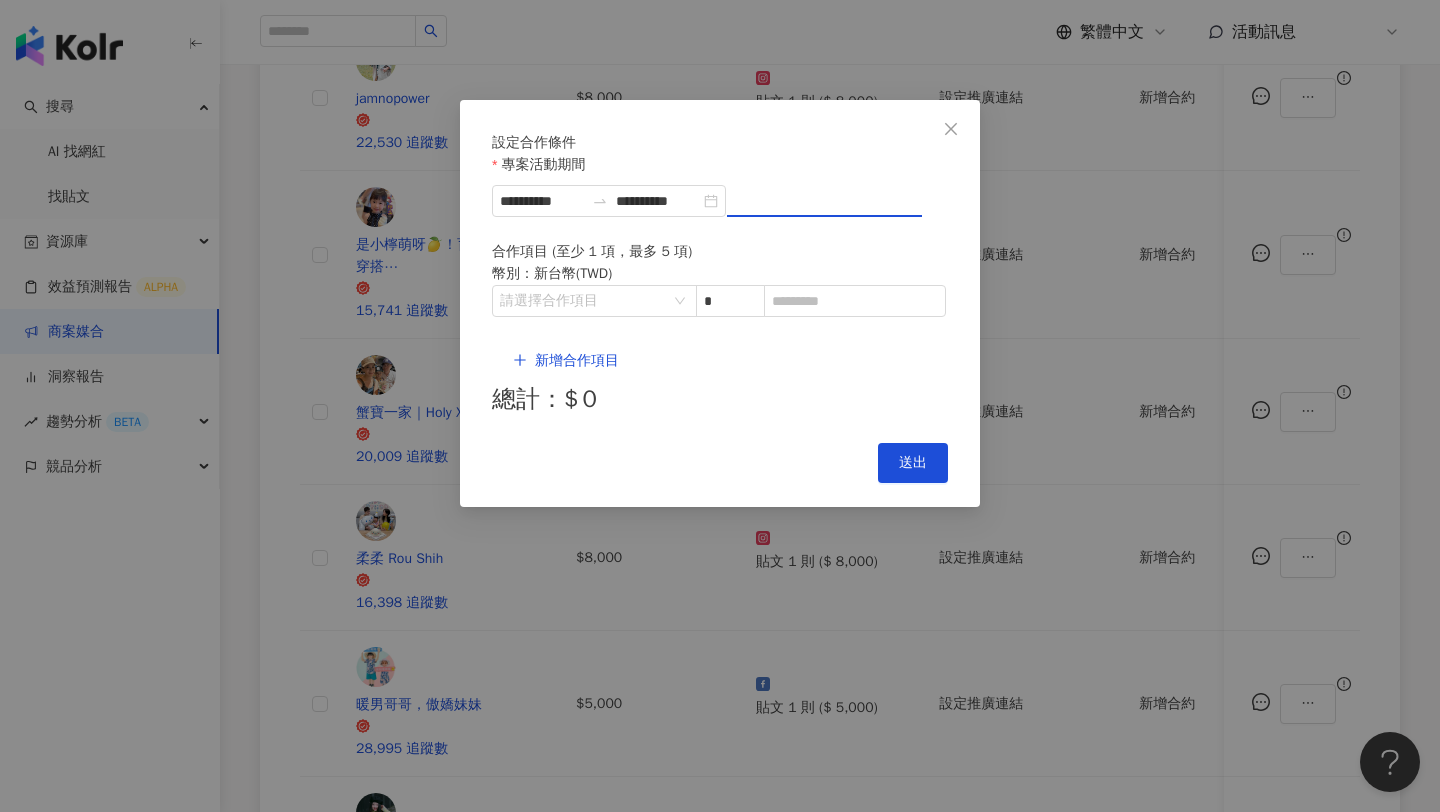 type on "**********" 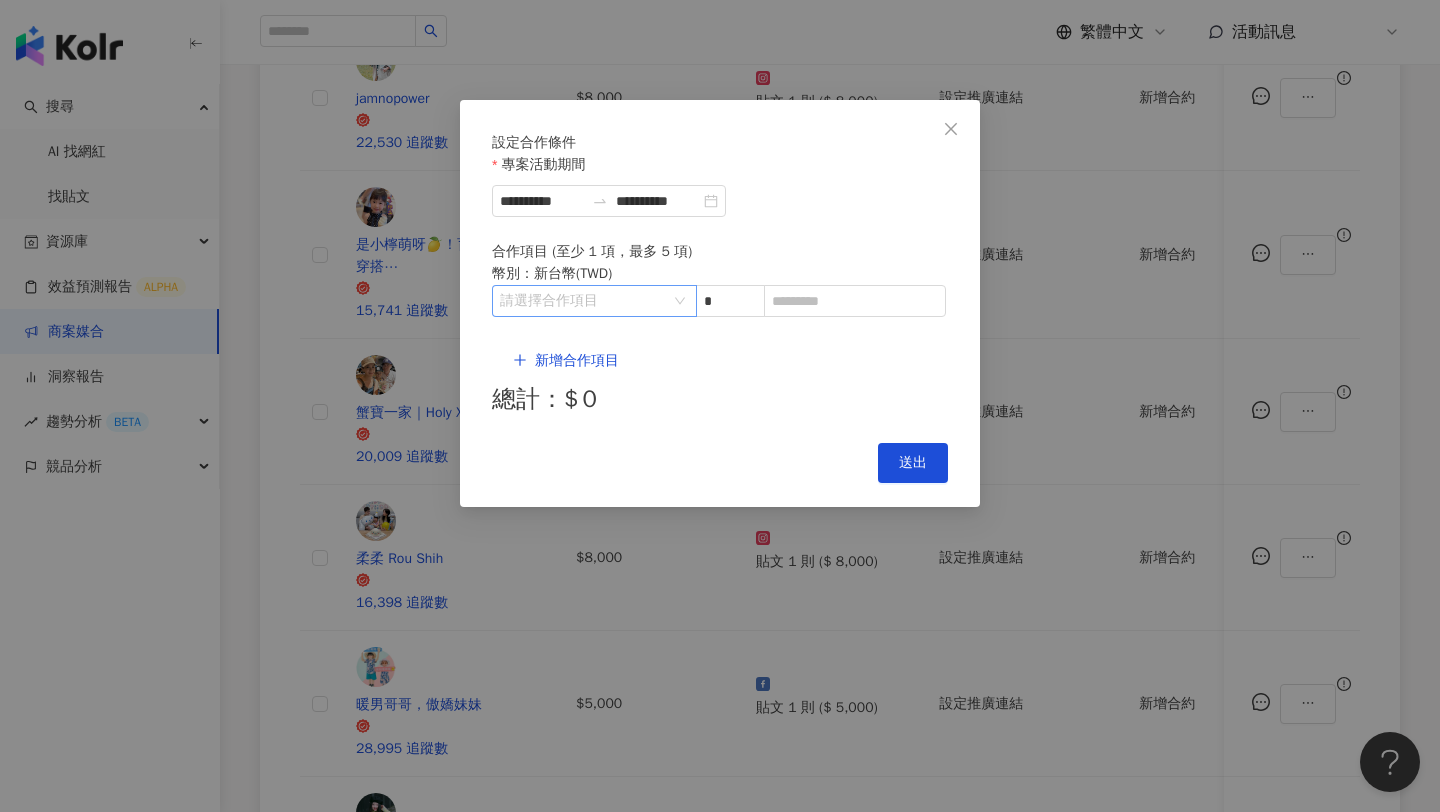 click at bounding box center (584, 301) 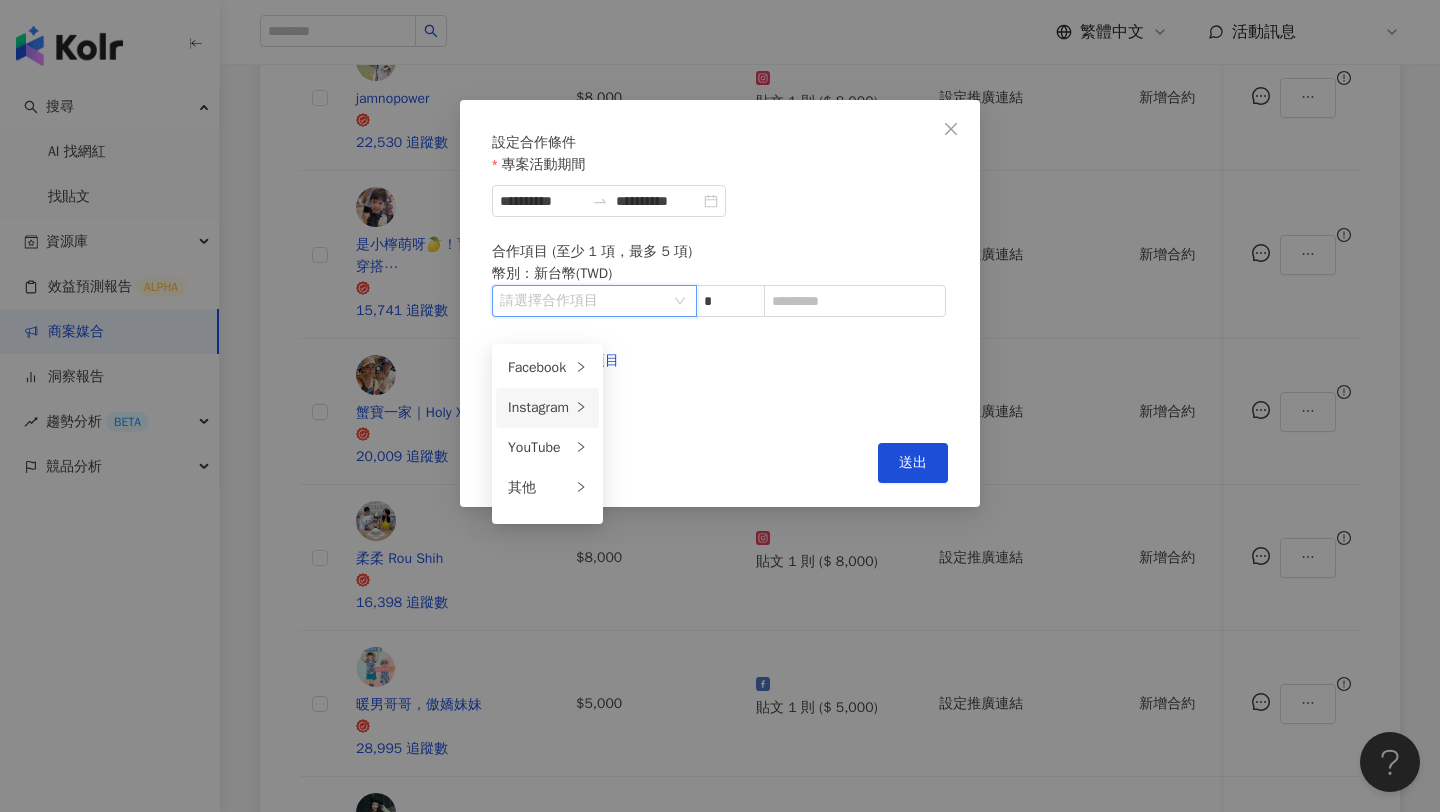 click on "Instagram" at bounding box center [539, 408] 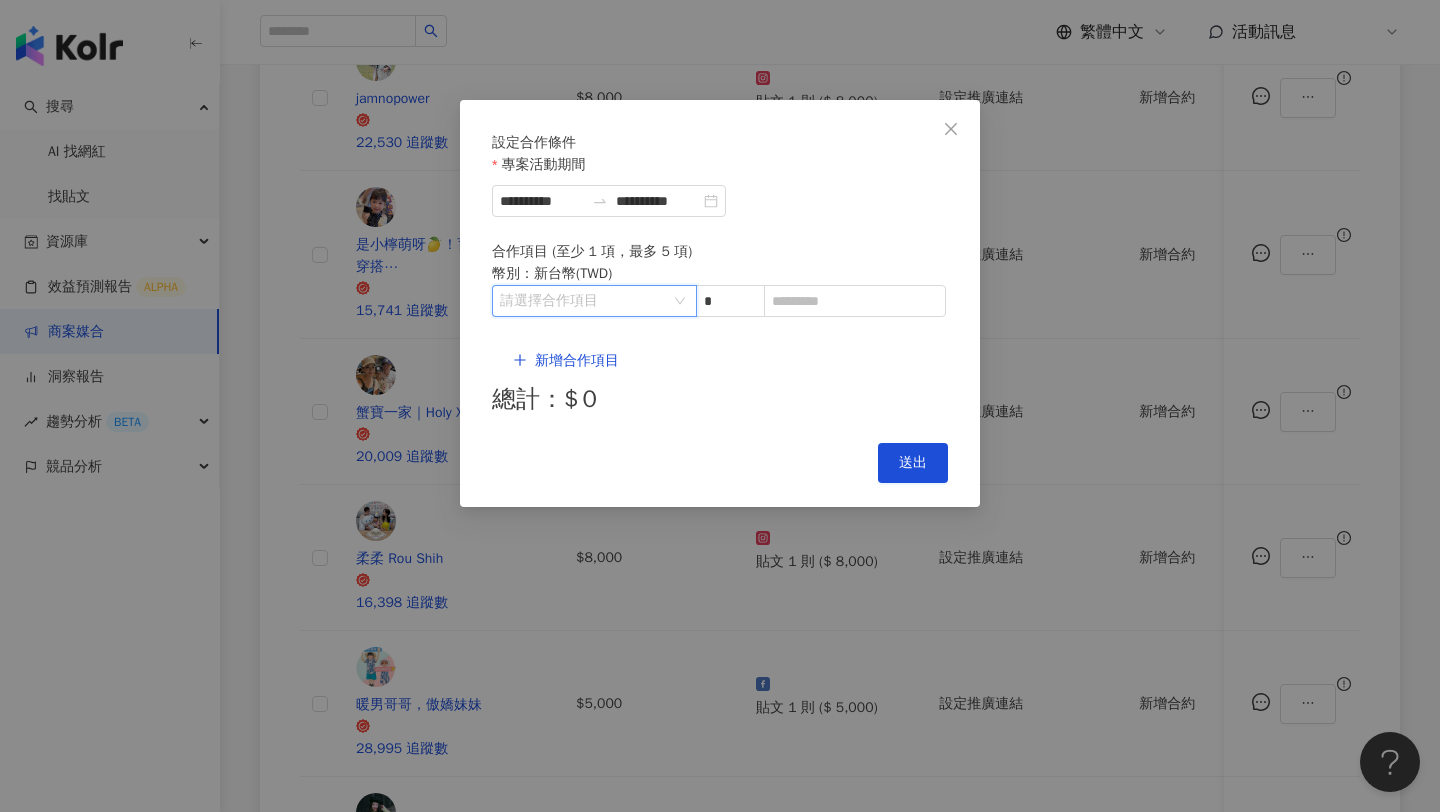 click on "新增合作項目 總計：$  0" at bounding box center [720, 380] 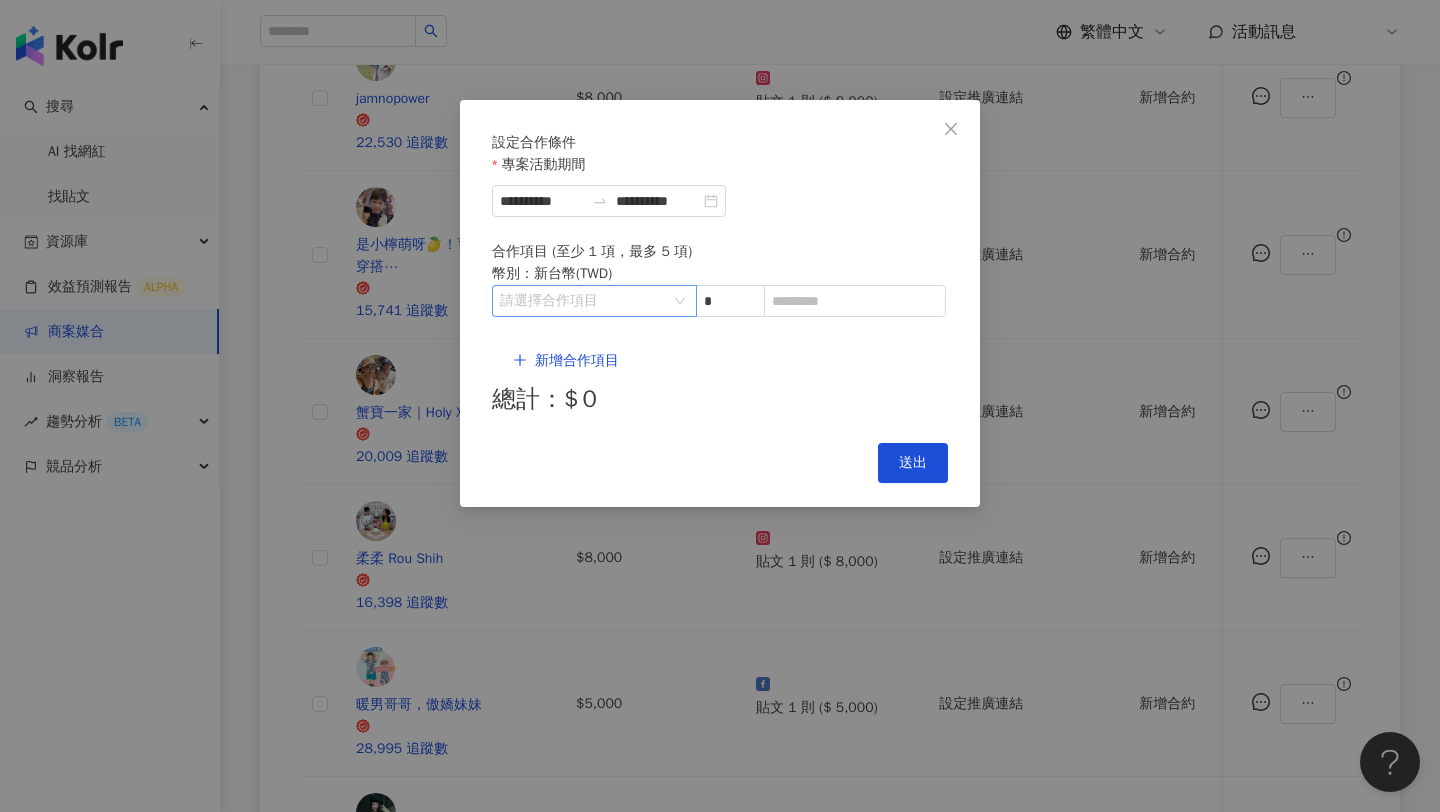 click at bounding box center (584, 301) 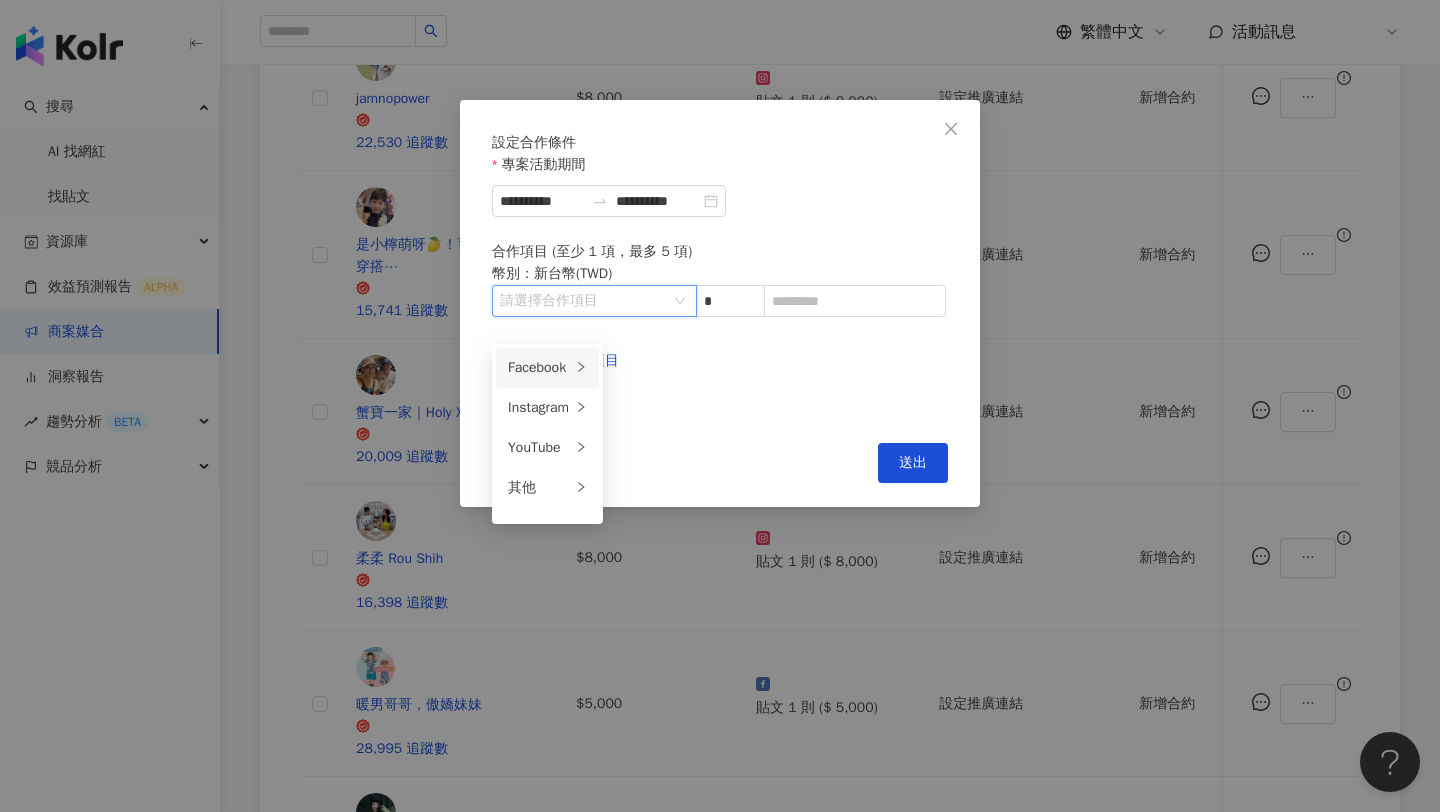 click on "Facebook" at bounding box center [547, 368] 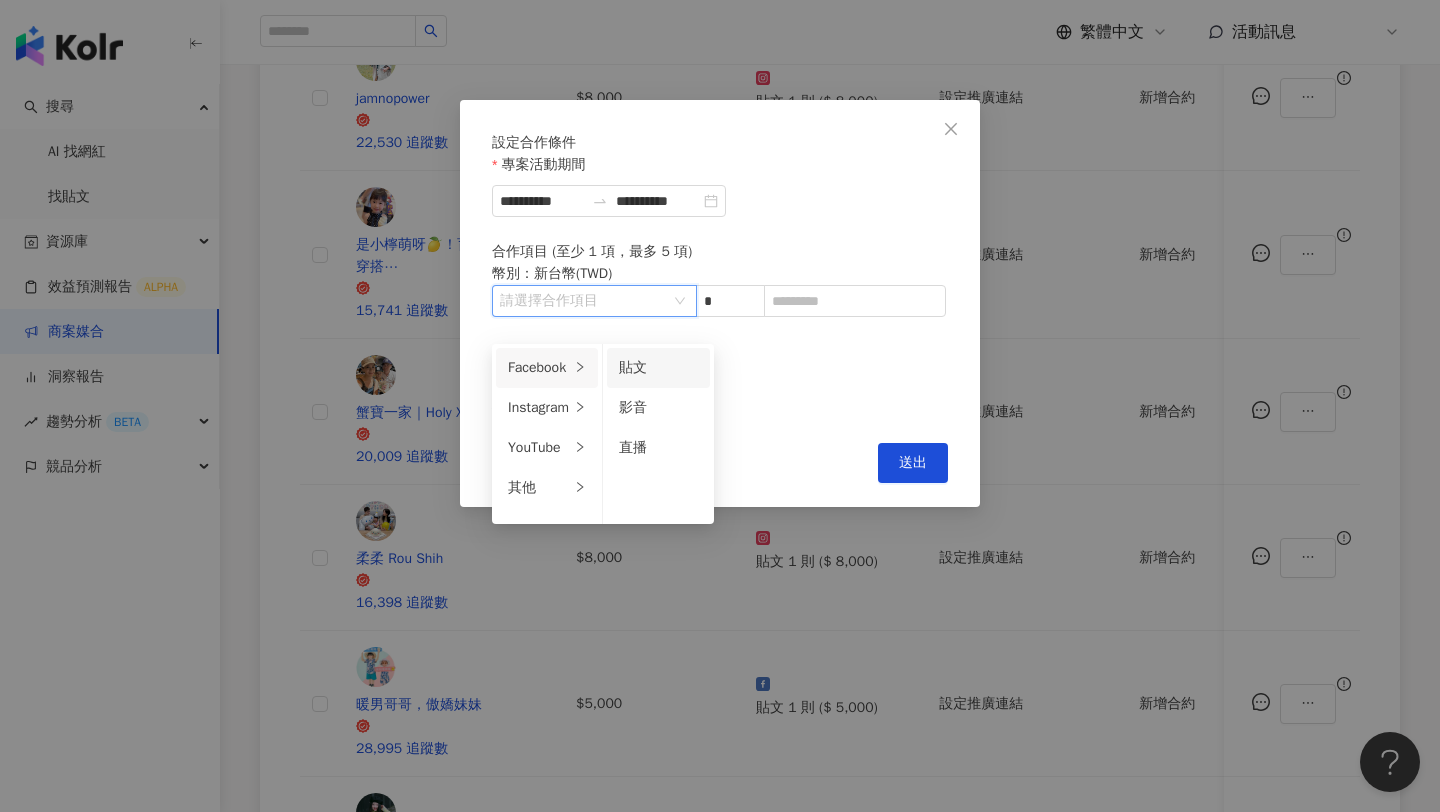 click on "貼文" at bounding box center (633, 367) 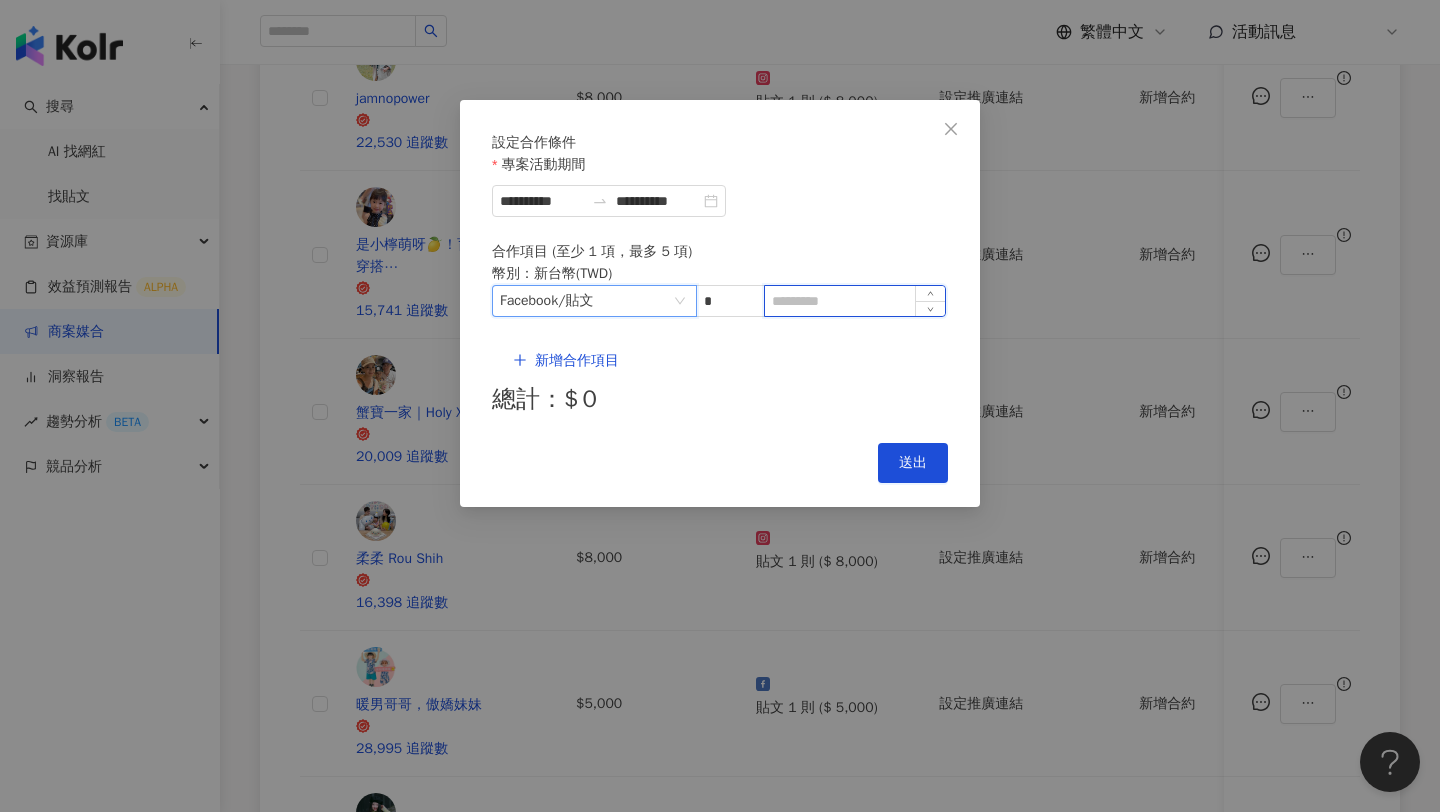 click at bounding box center (855, 301) 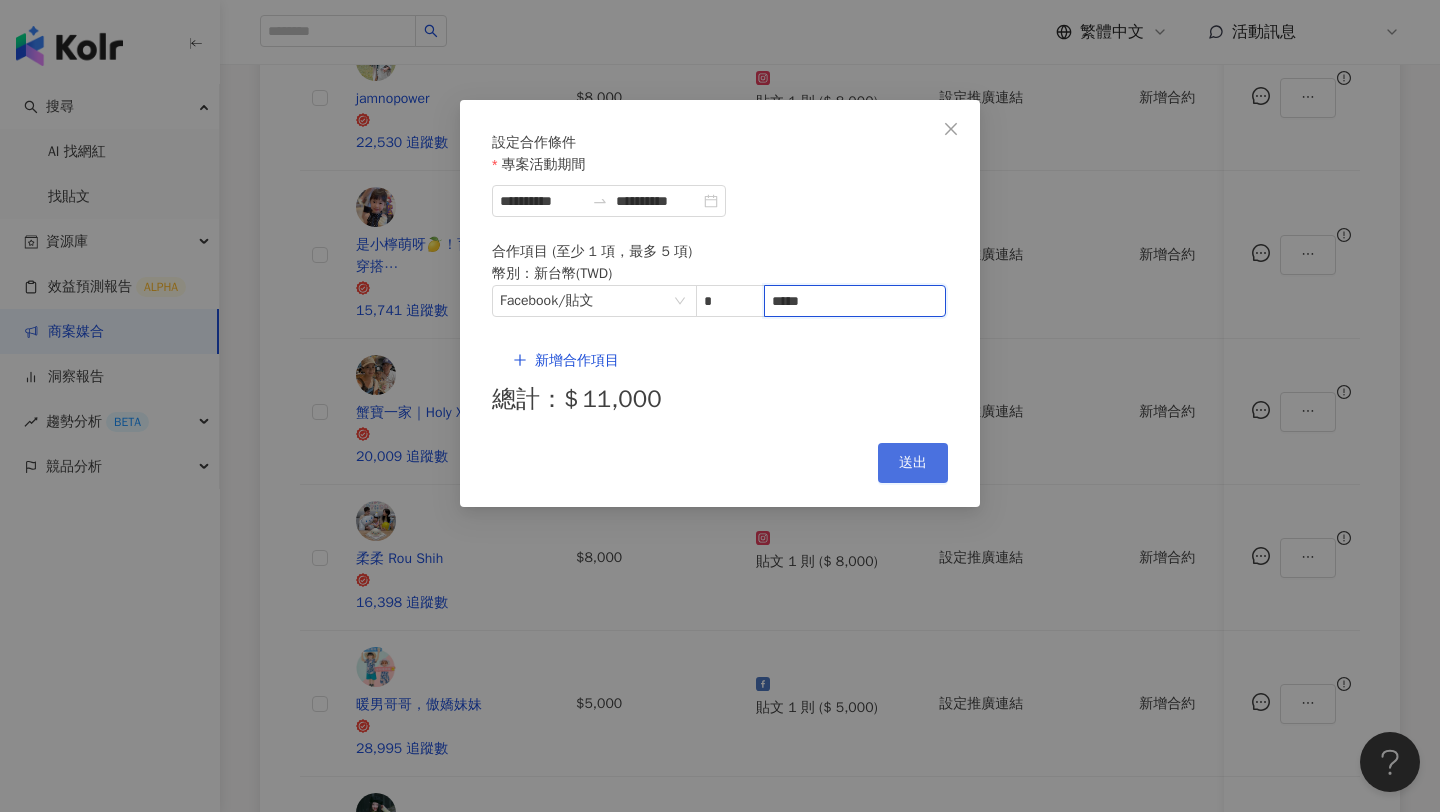type on "*****" 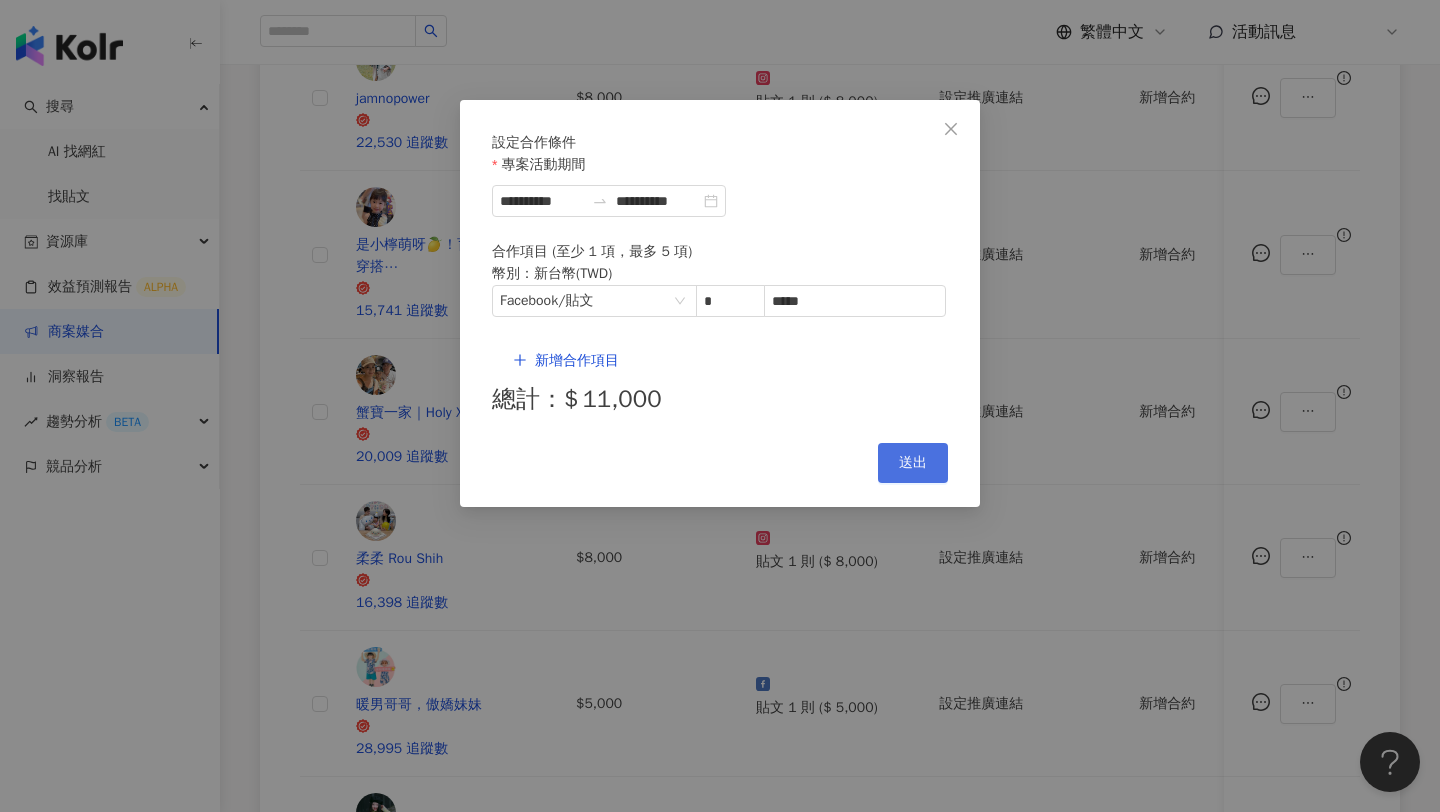 click on "送出" at bounding box center (913, 463) 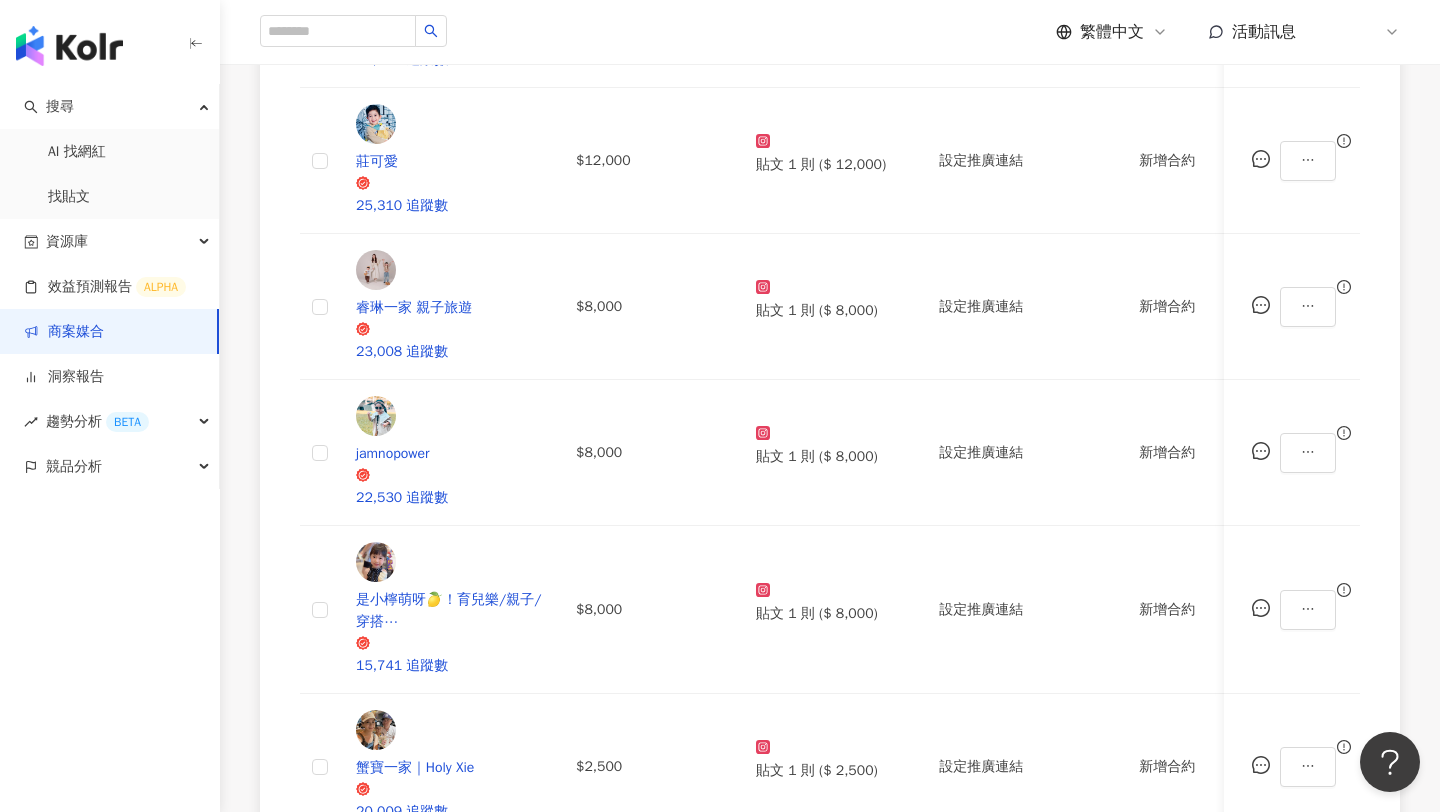 scroll, scrollTop: 832, scrollLeft: 0, axis: vertical 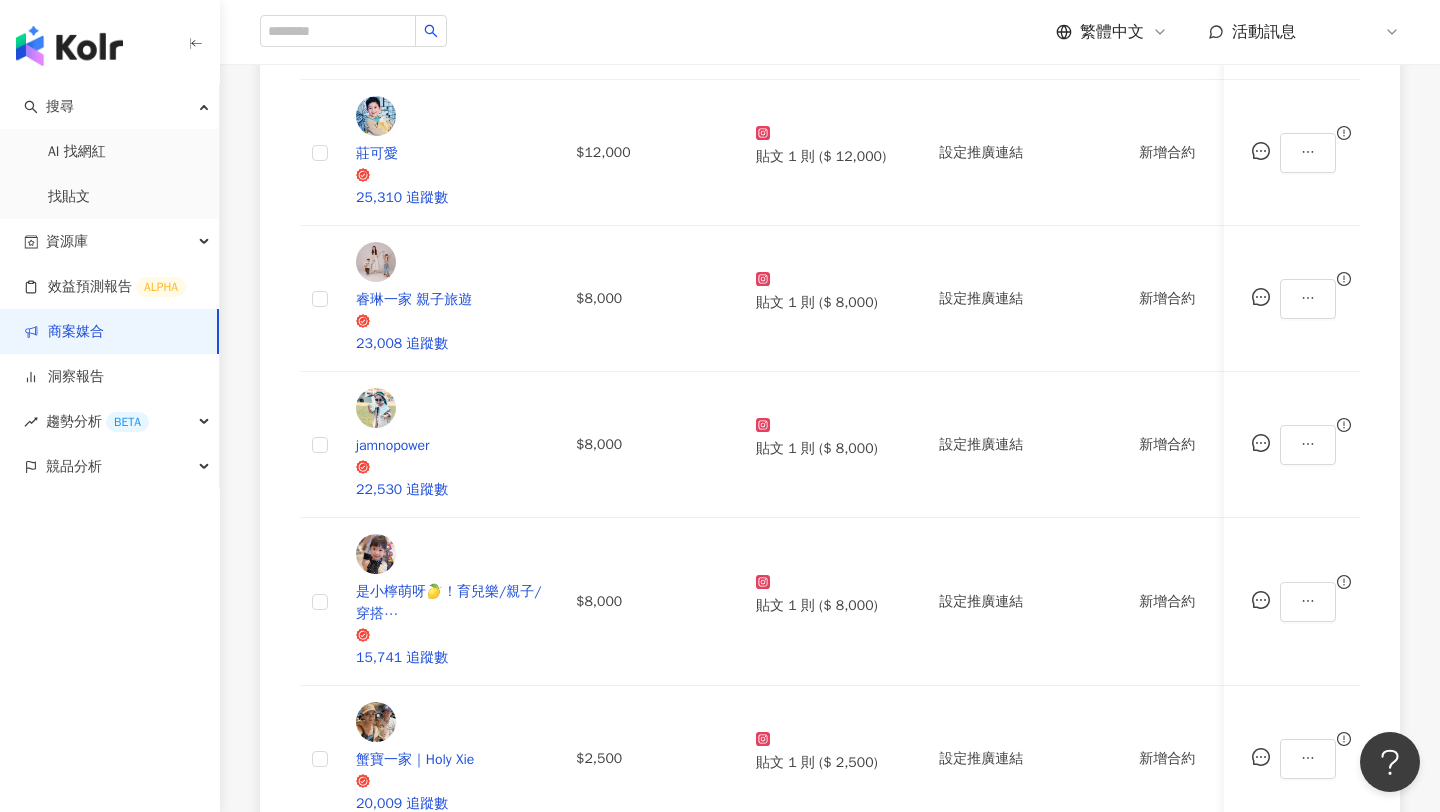 click on "設定合作條件" at bounding box center [819, 1343] 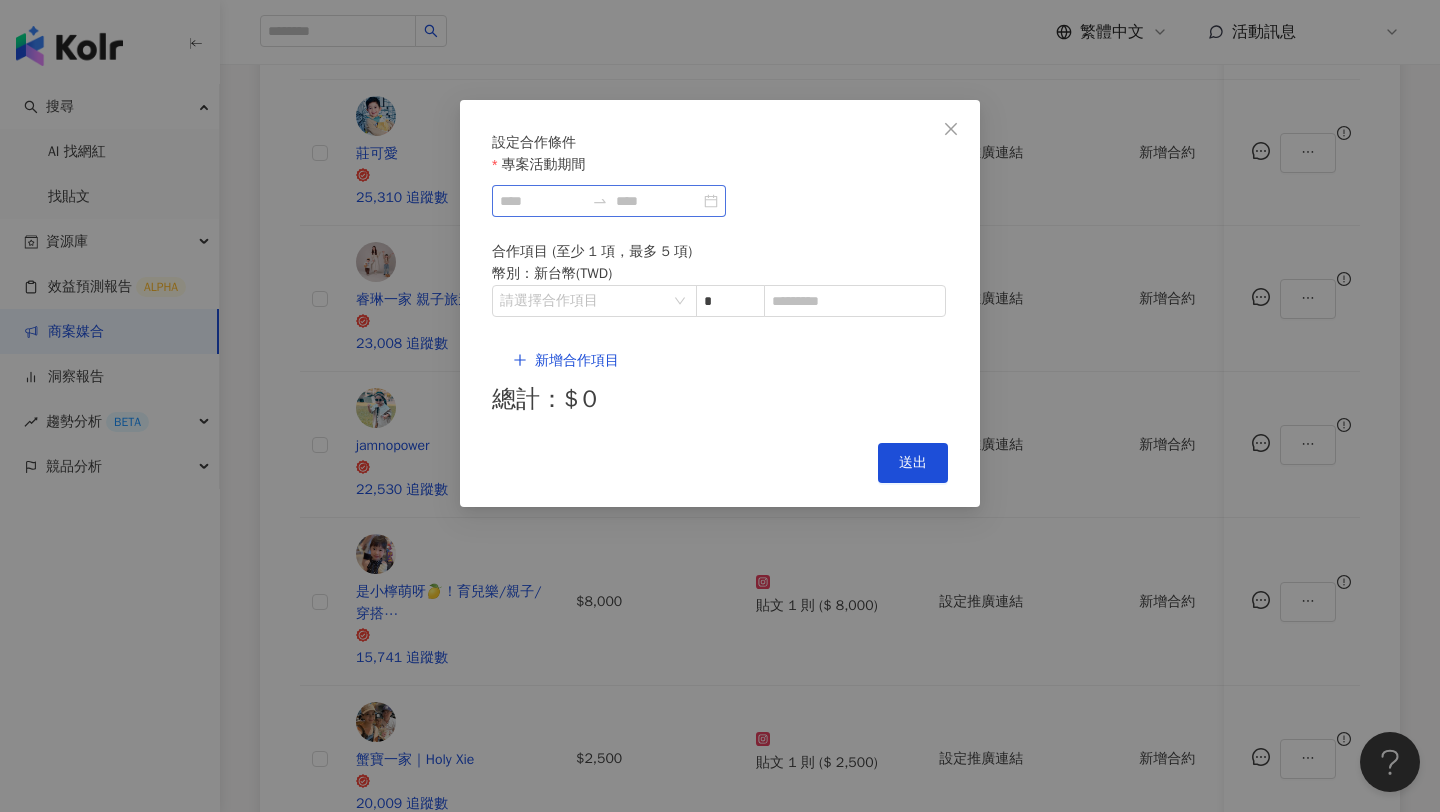 click at bounding box center [609, 201] 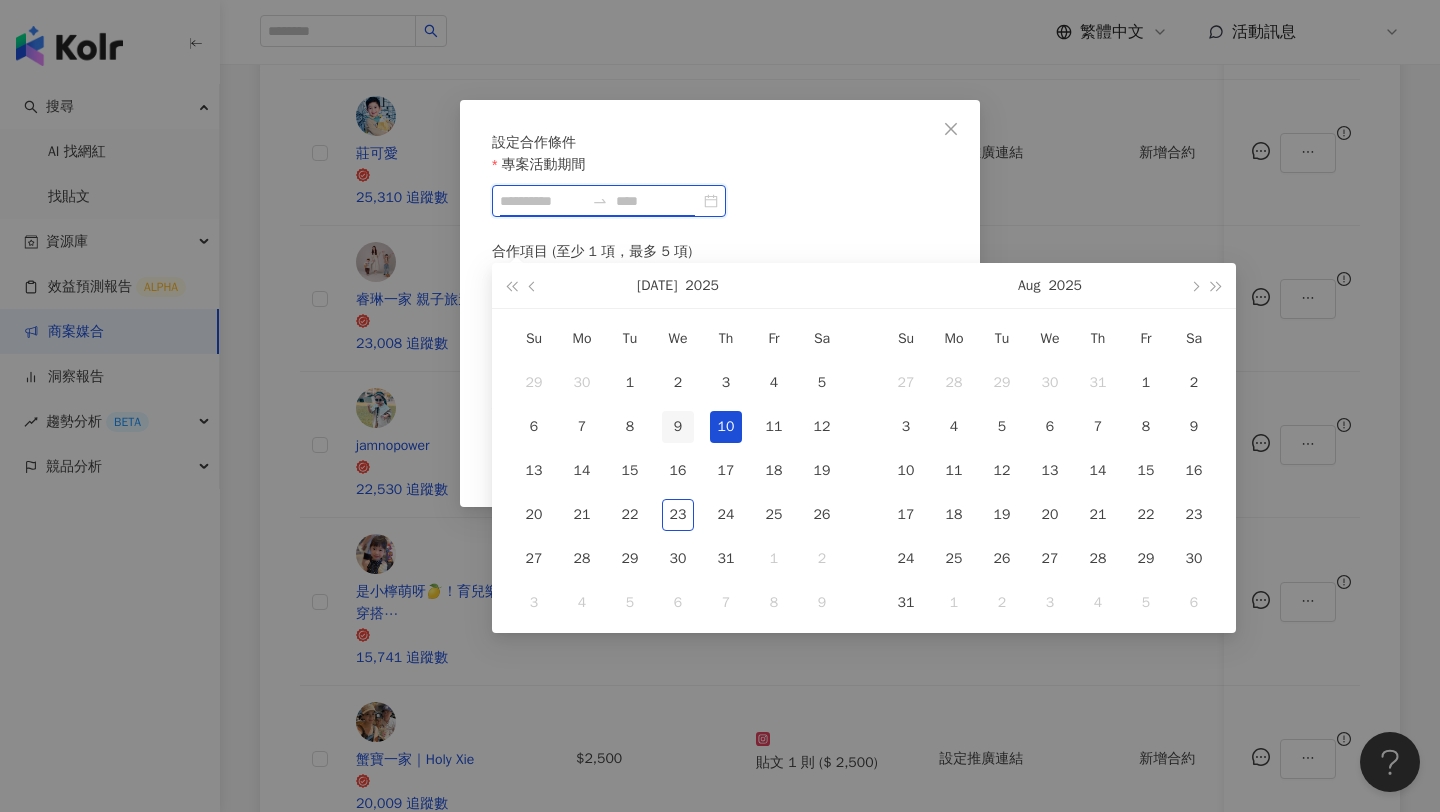 type on "**********" 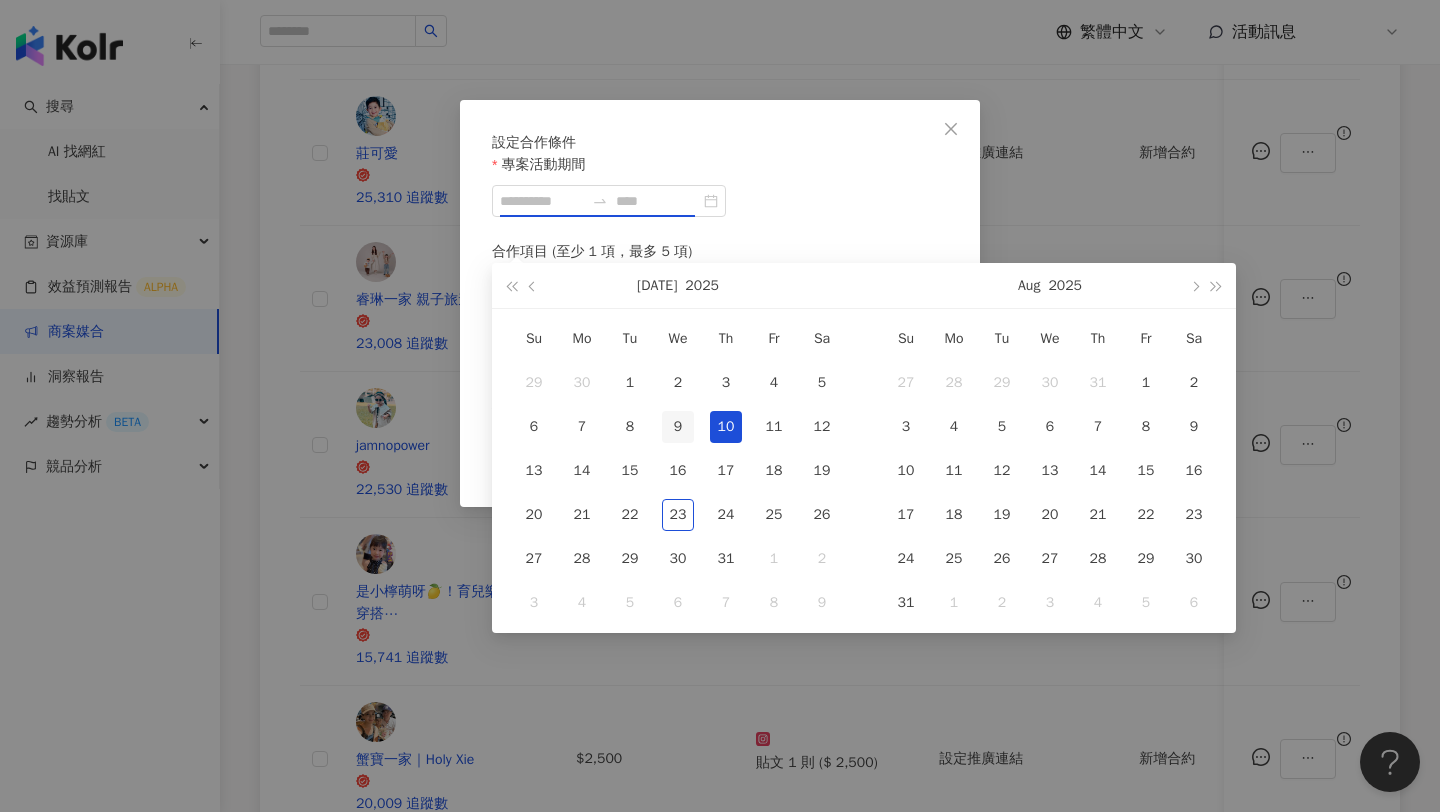 click on "9" at bounding box center (678, 427) 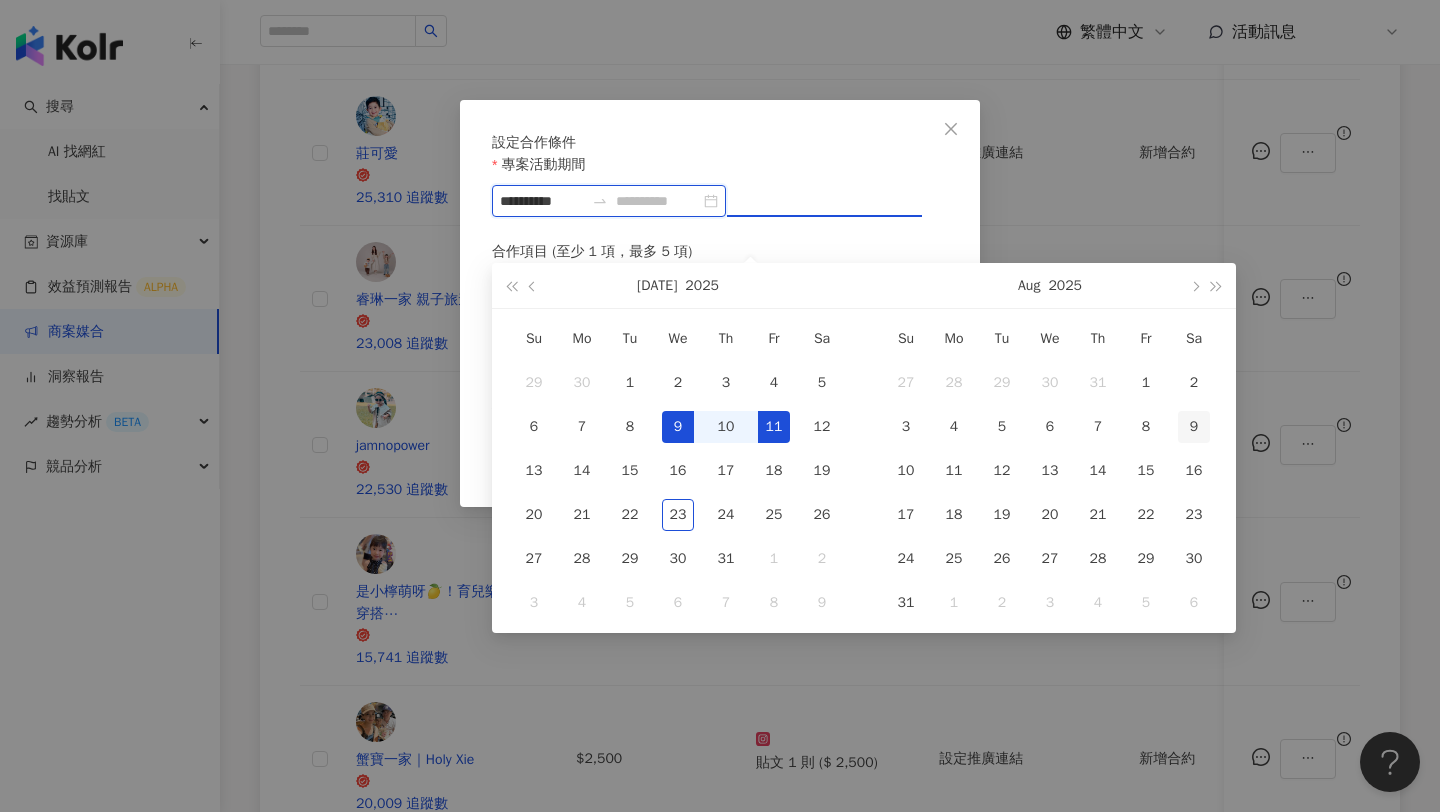 type on "**********" 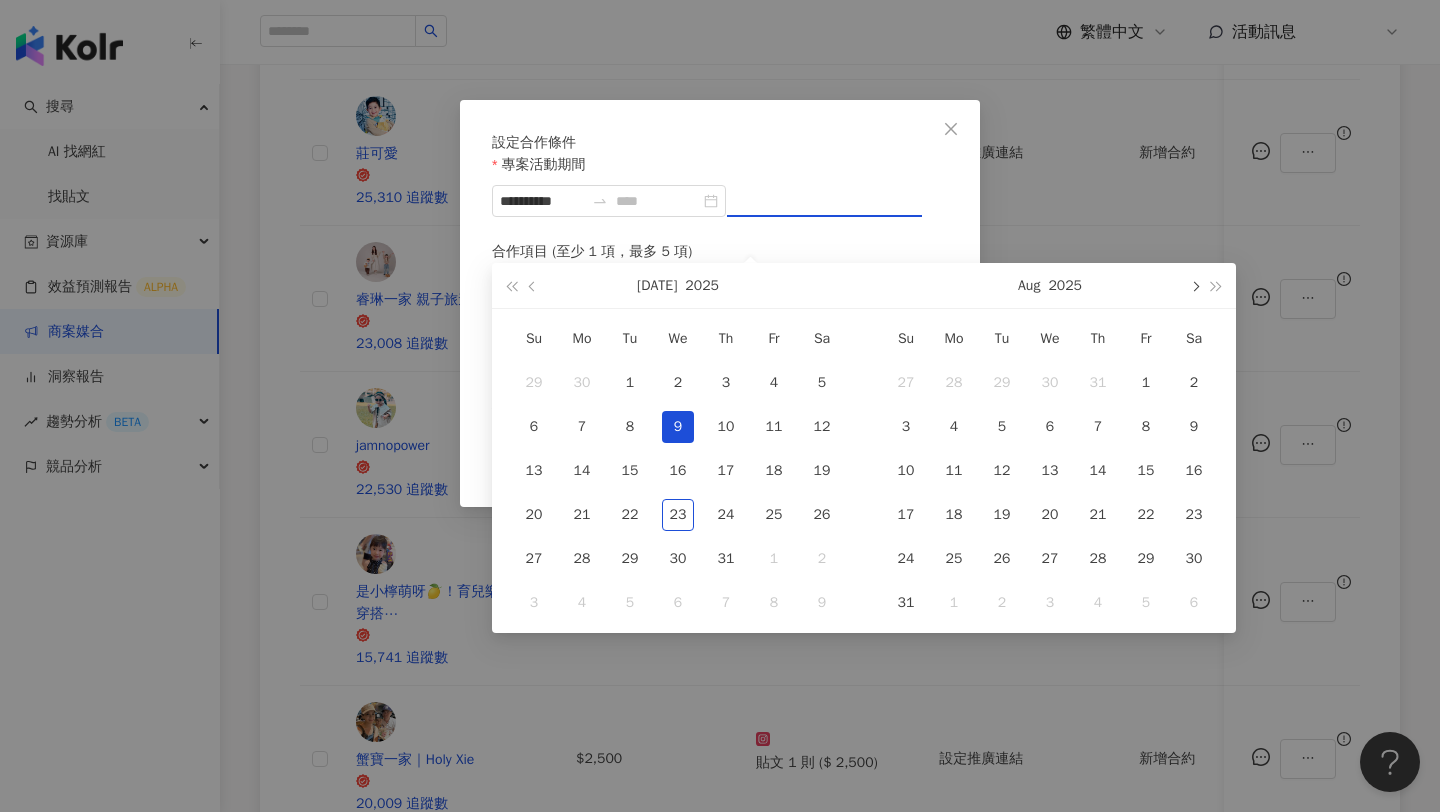 click at bounding box center [1194, 285] 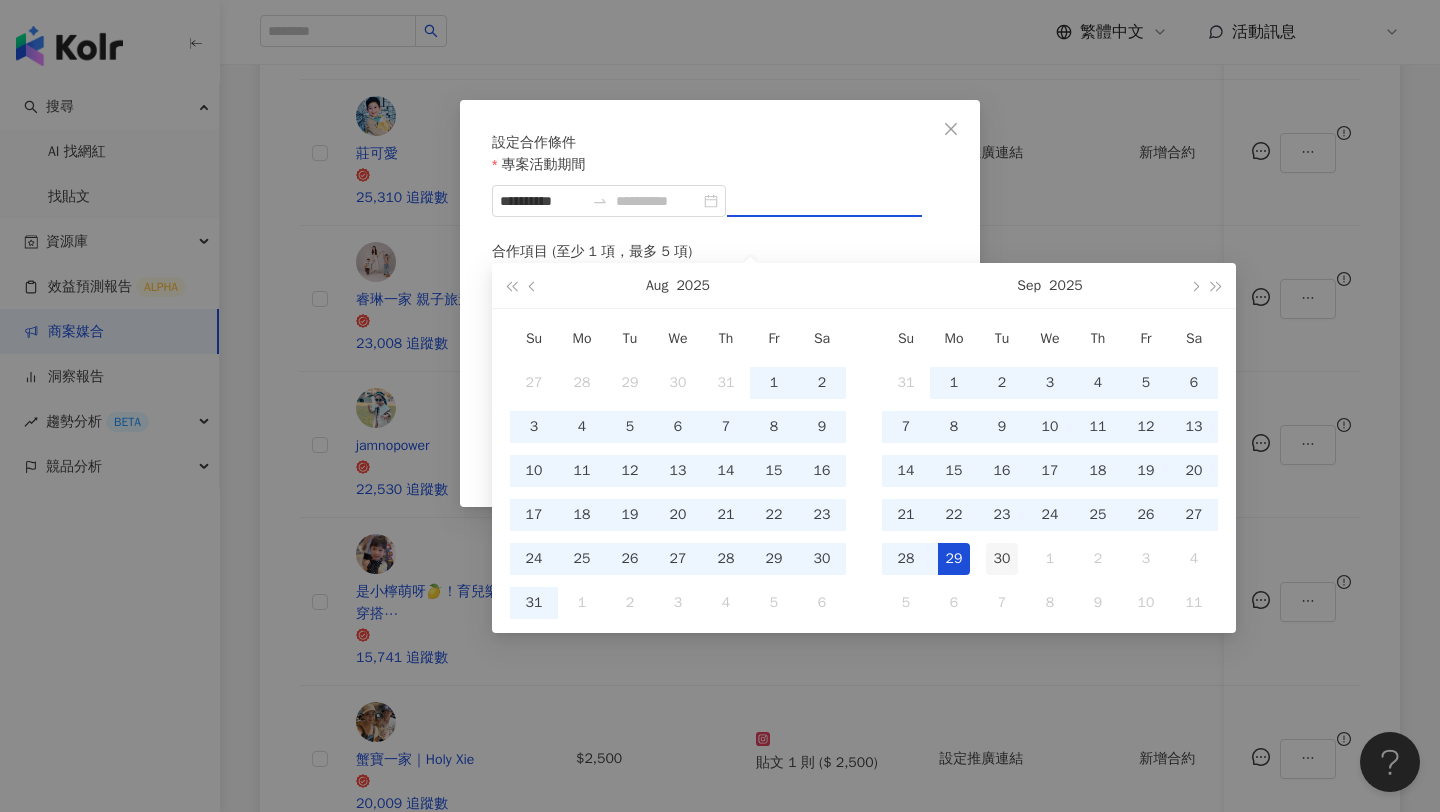 type on "**********" 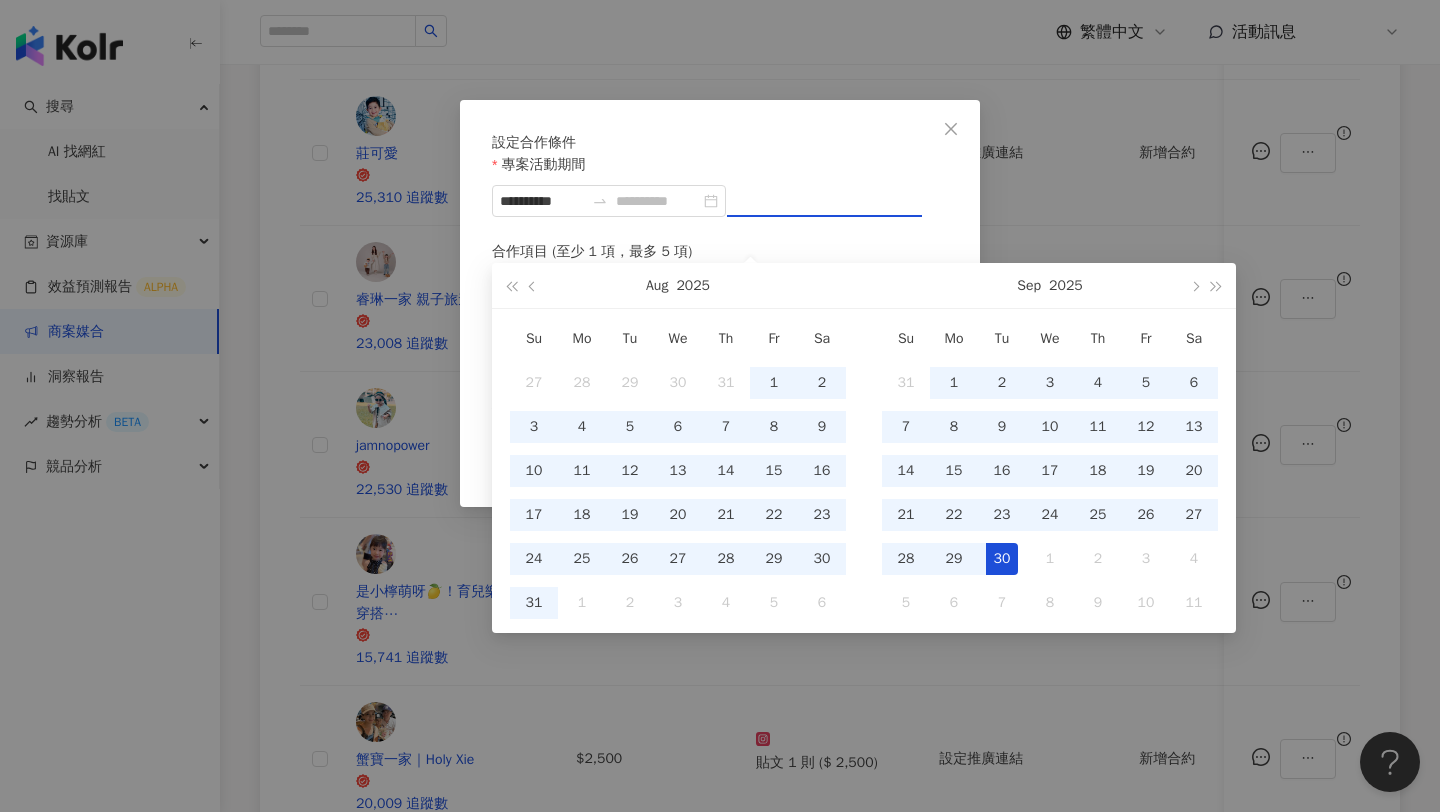 click on "30" at bounding box center (1002, 559) 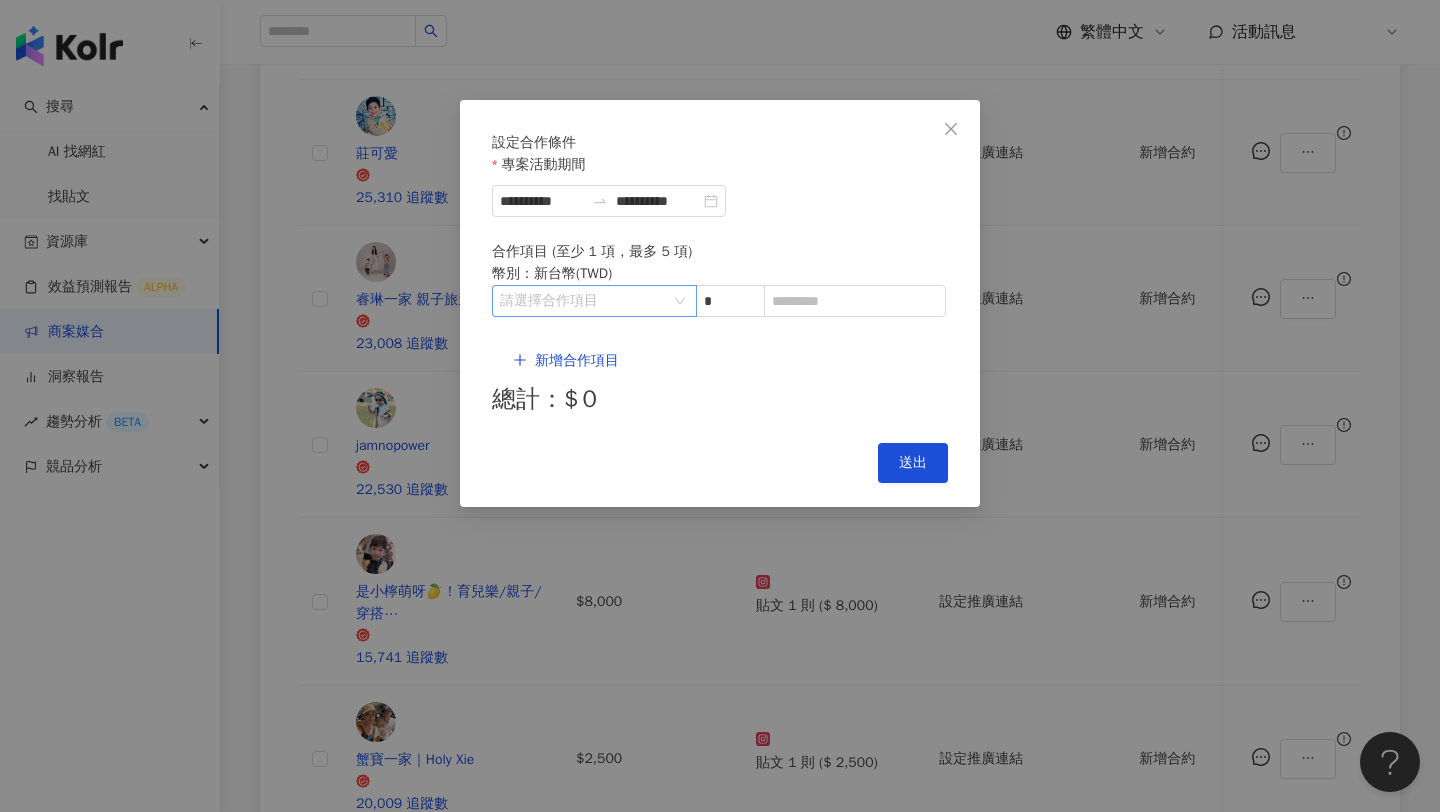 click at bounding box center [584, 301] 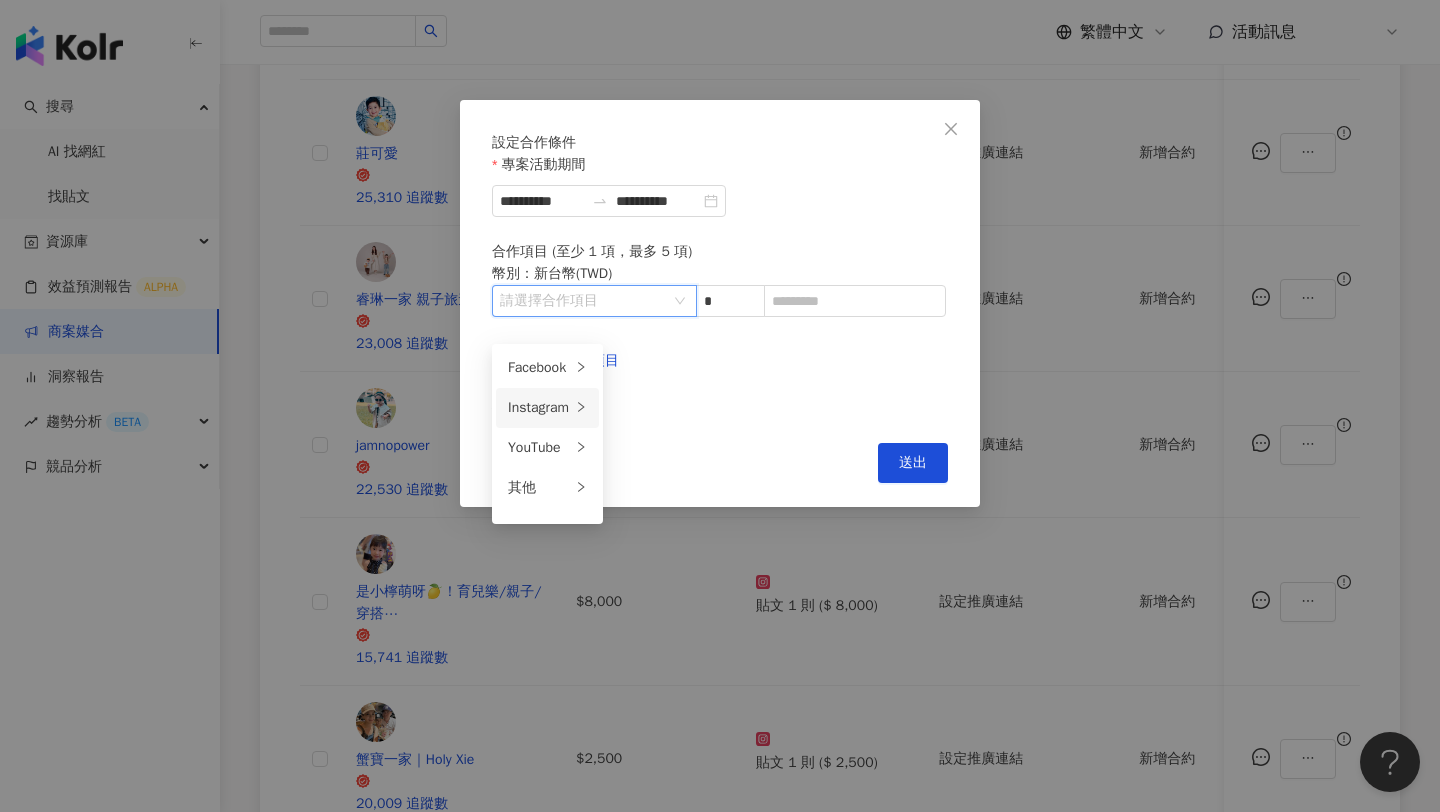 click on "Instagram" at bounding box center (547, 408) 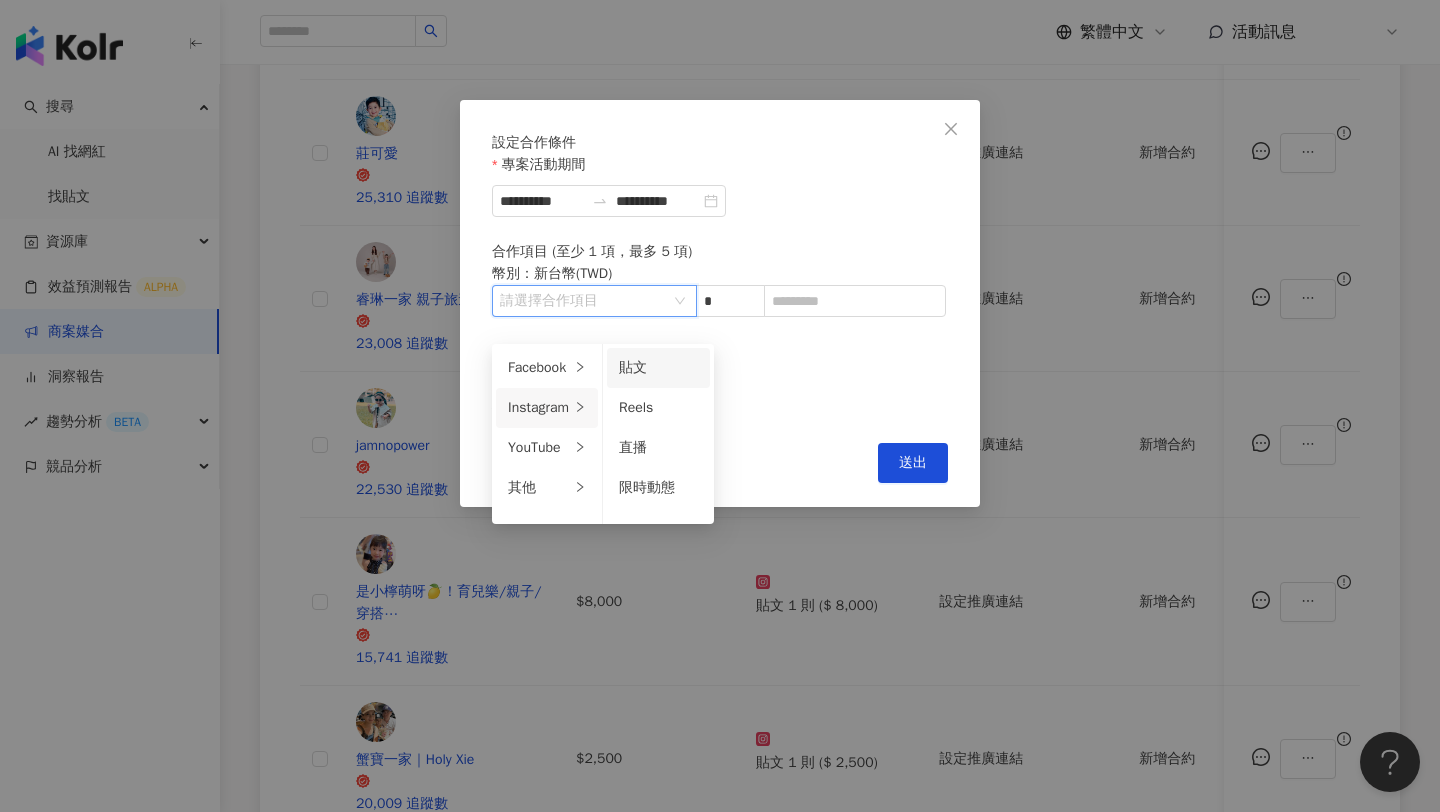 click on "貼文" at bounding box center [658, 368] 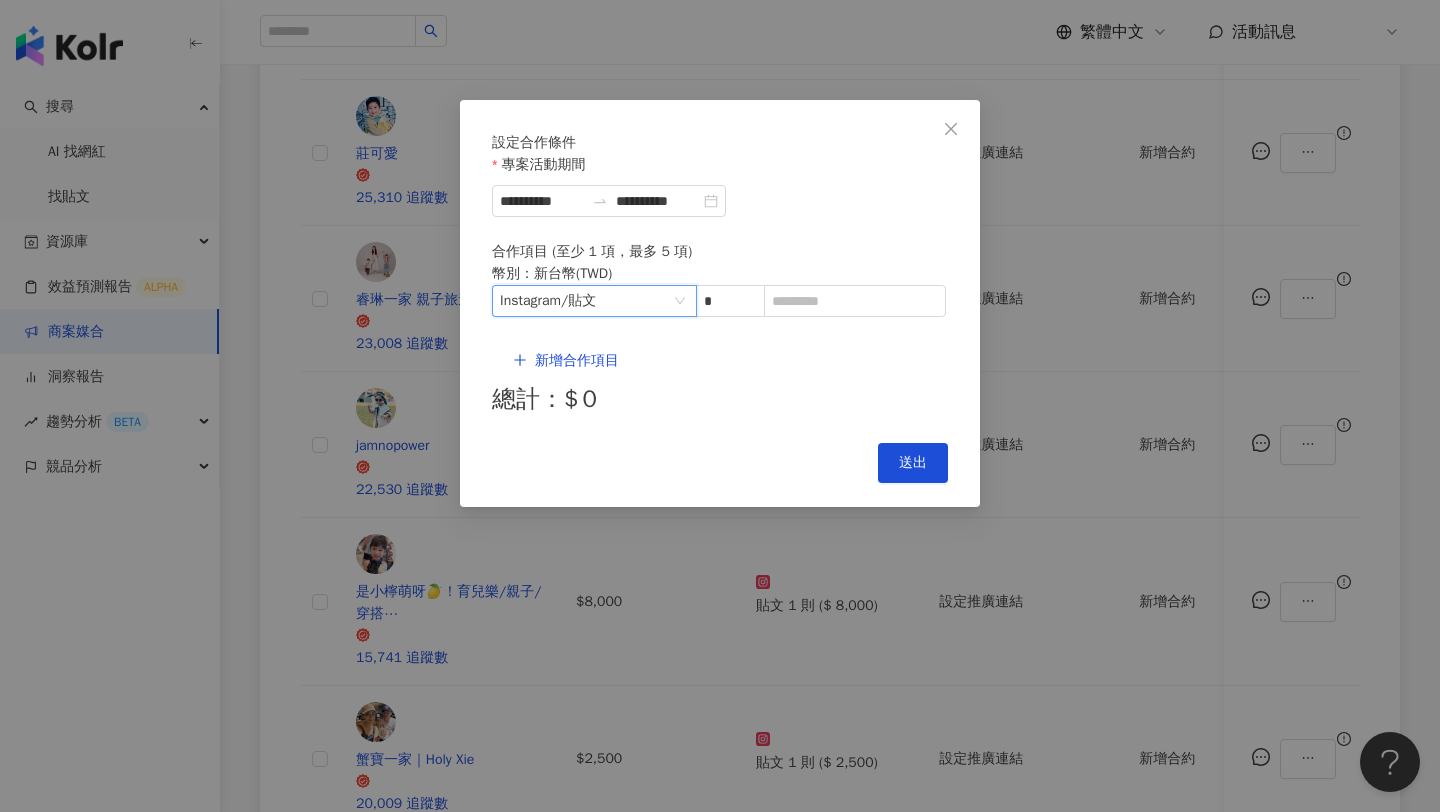 click on "Instagram  /  貼文" at bounding box center [594, 301] 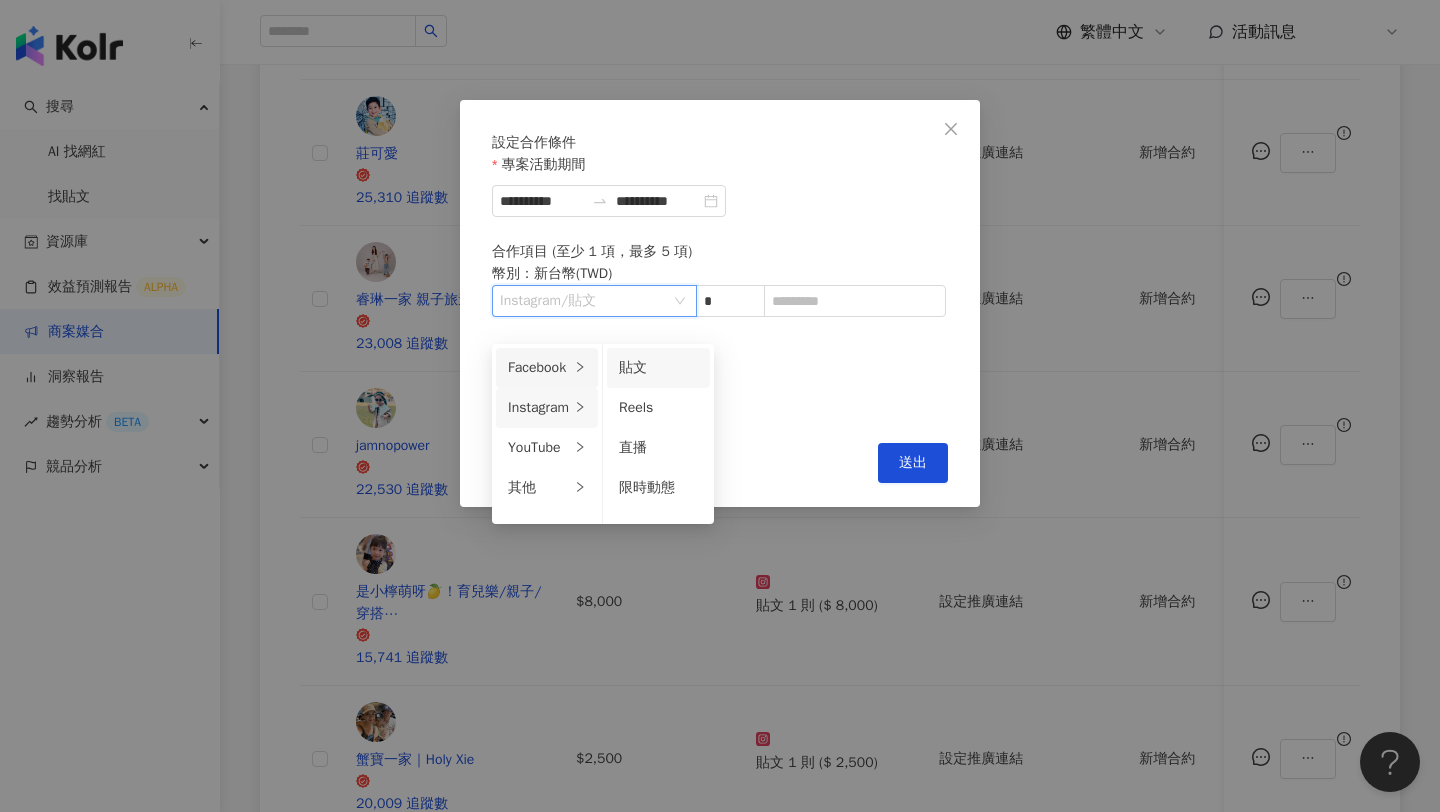 click on "Facebook" at bounding box center [547, 368] 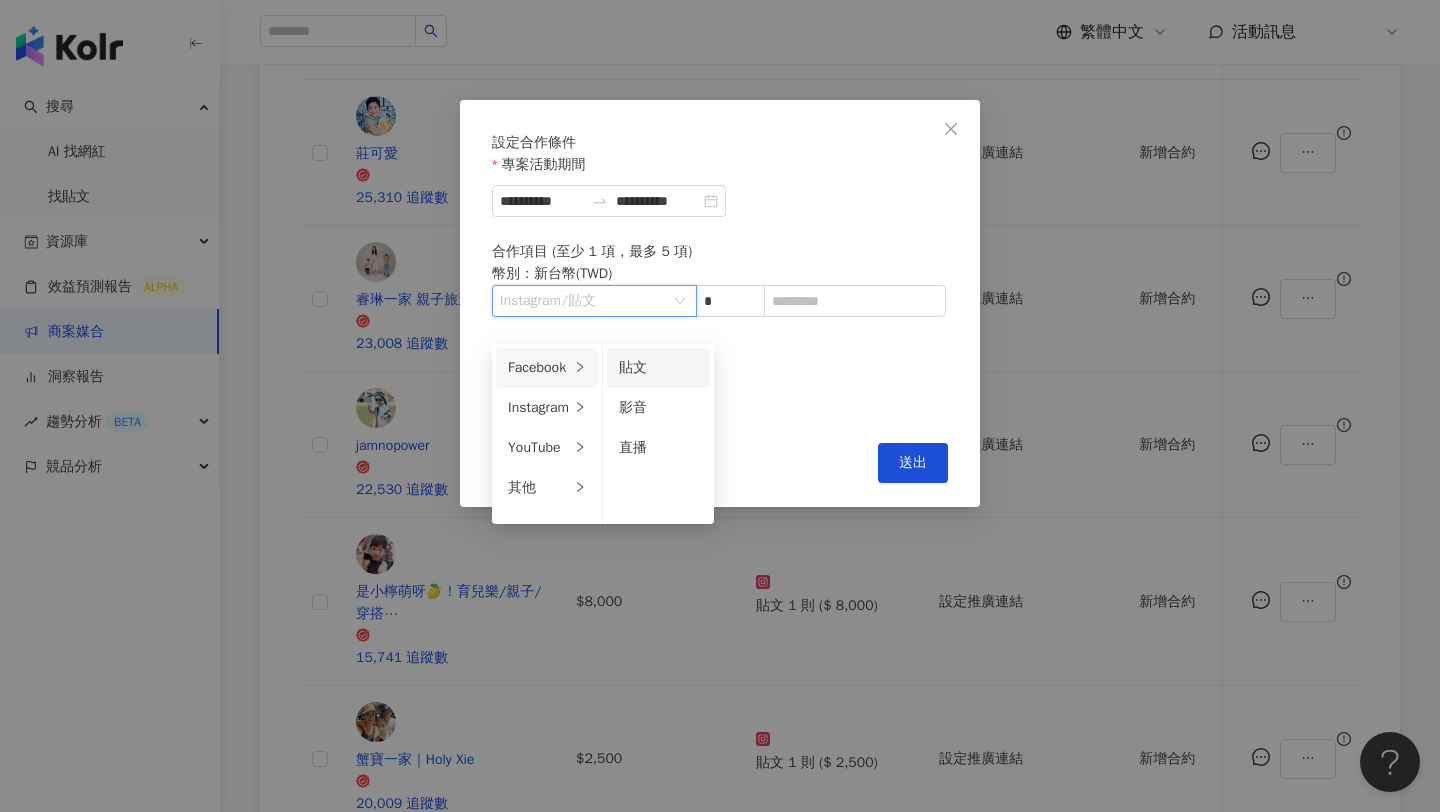 click on "貼文" at bounding box center [633, 367] 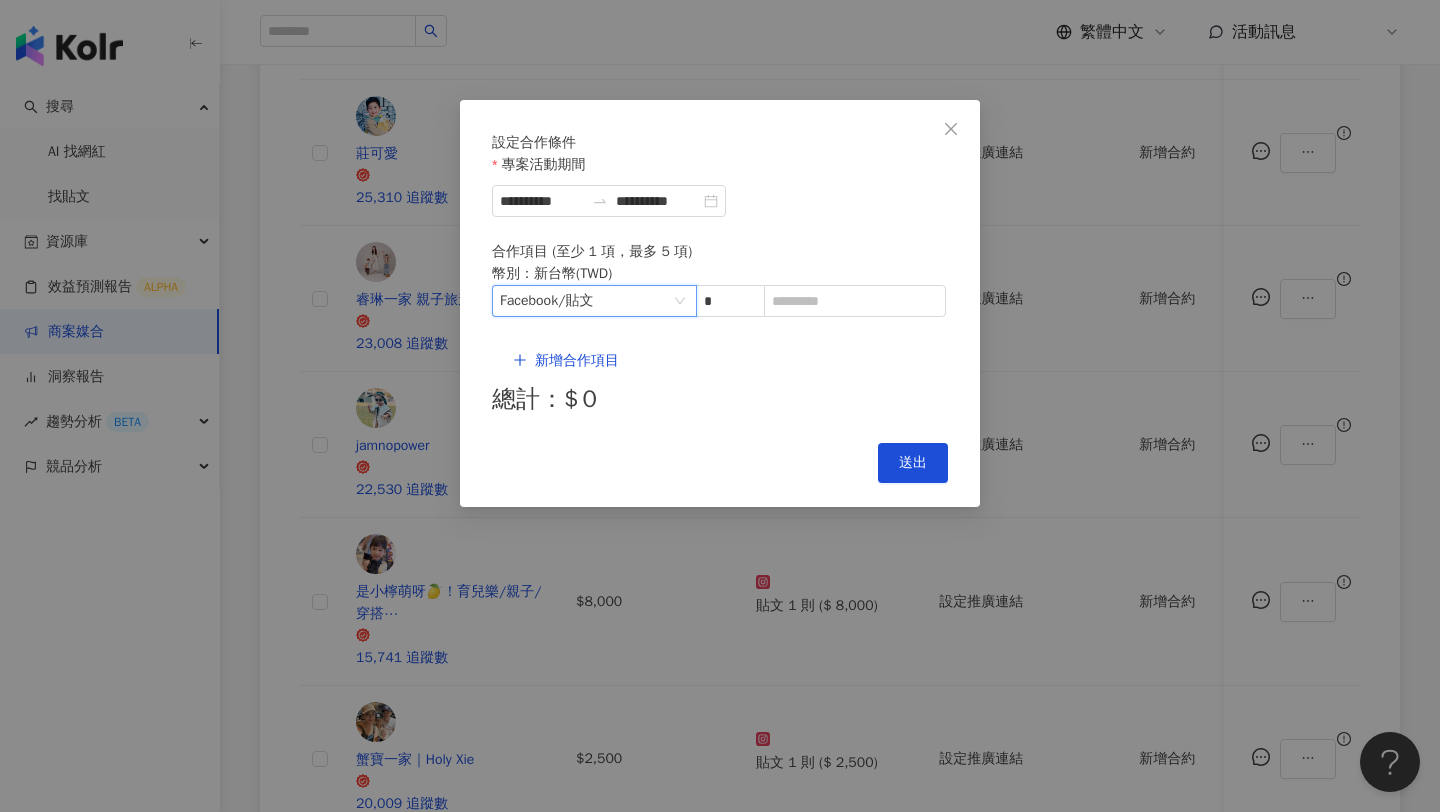 click on "新增合作項目 總計：$  0" at bounding box center (720, 380) 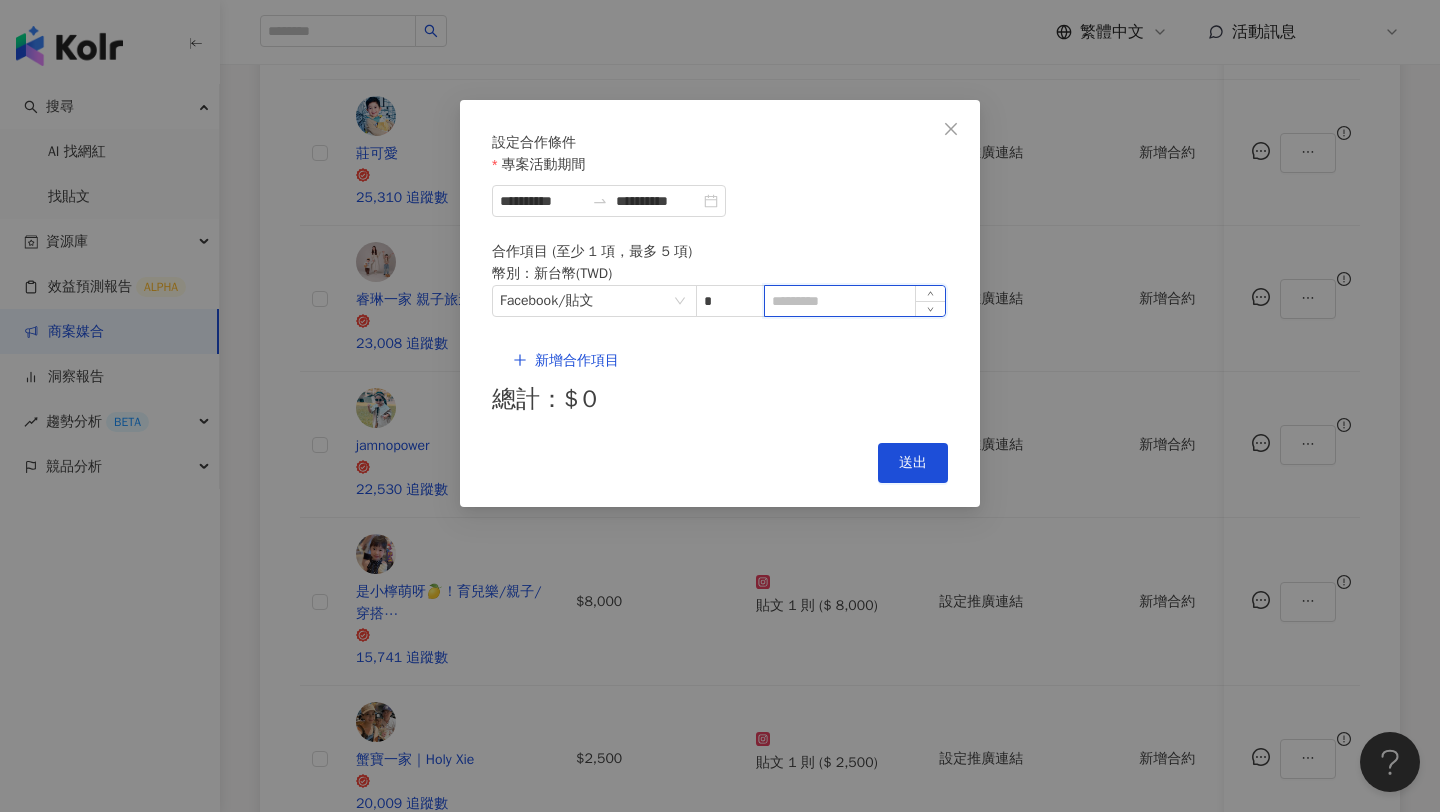 click at bounding box center (855, 301) 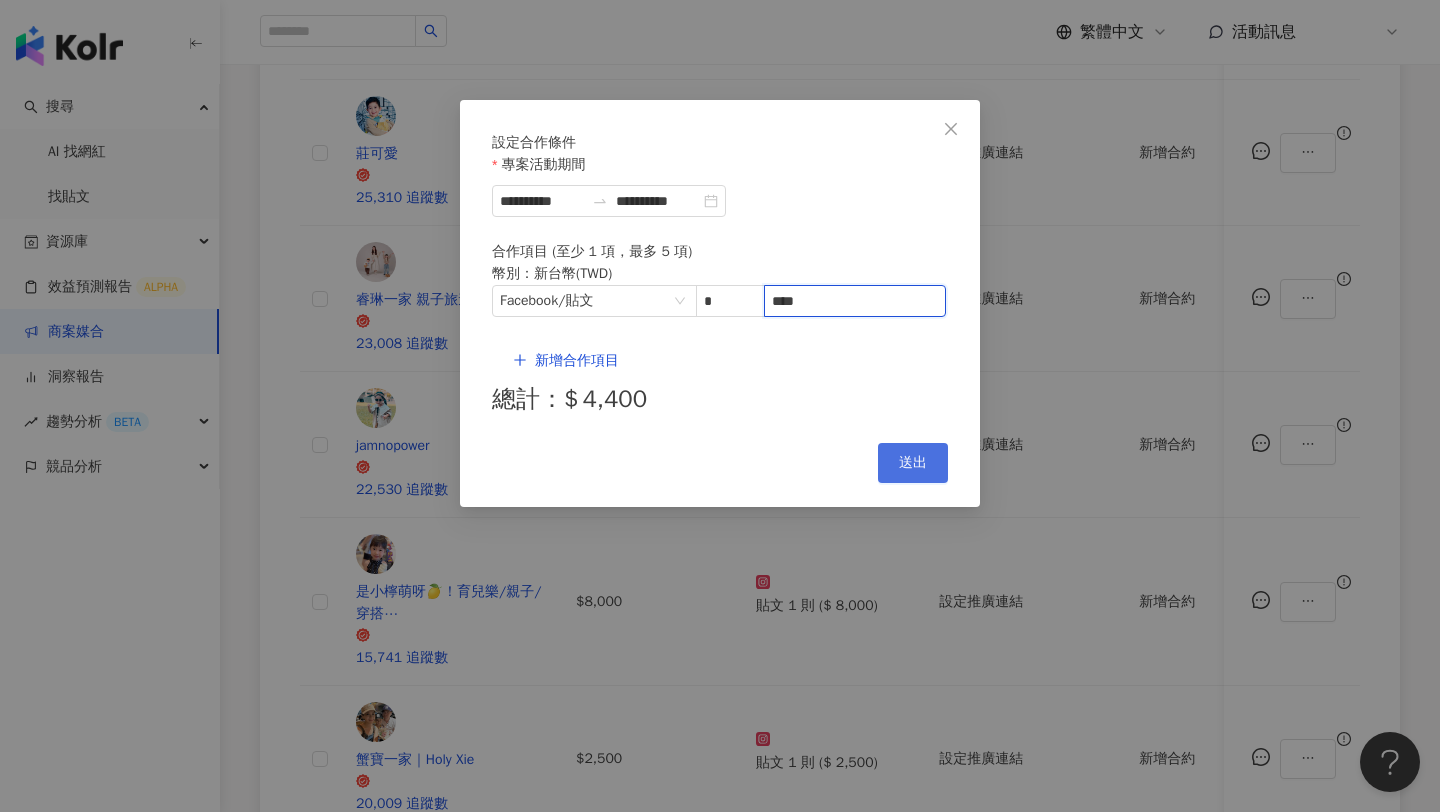 type on "****" 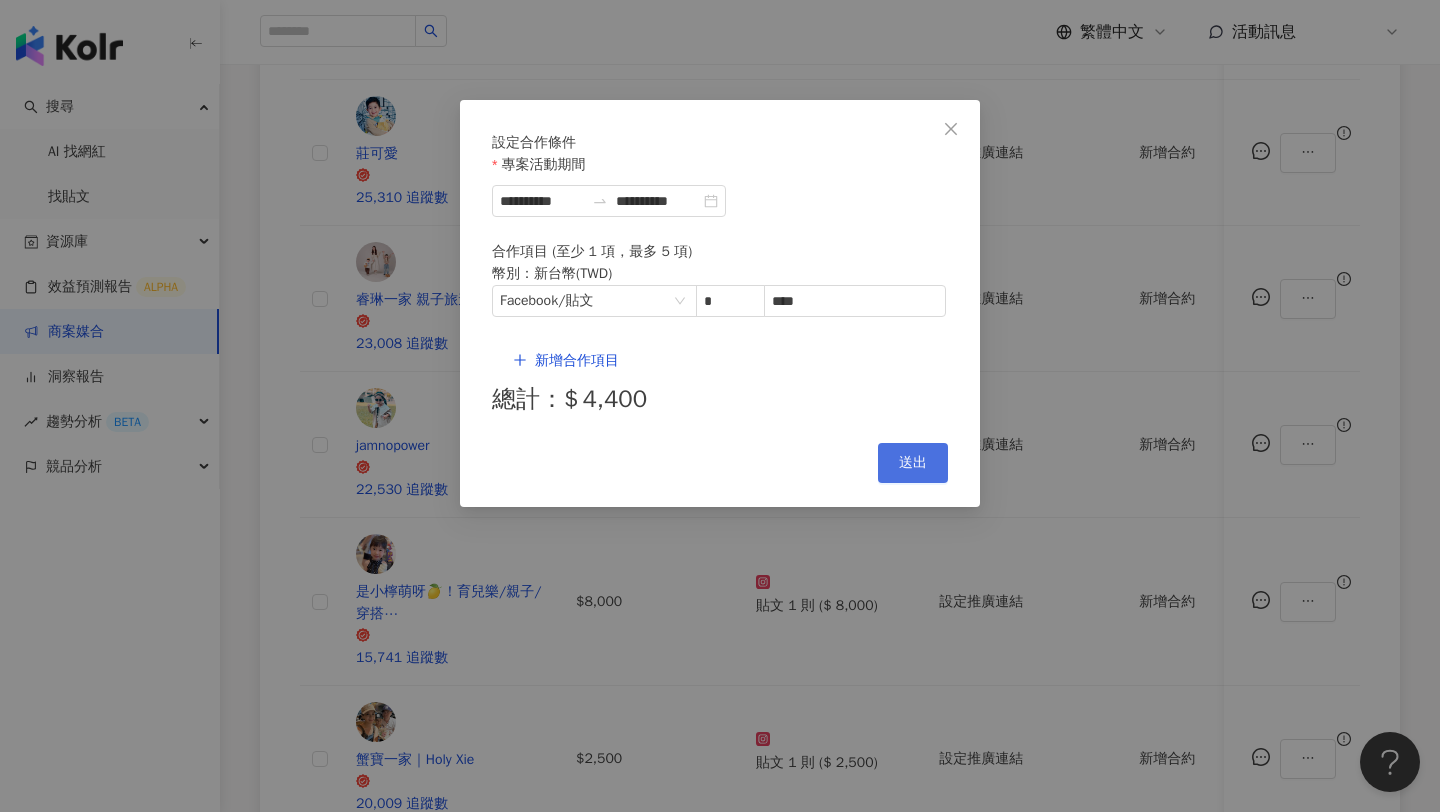 click on "送出" at bounding box center (913, 463) 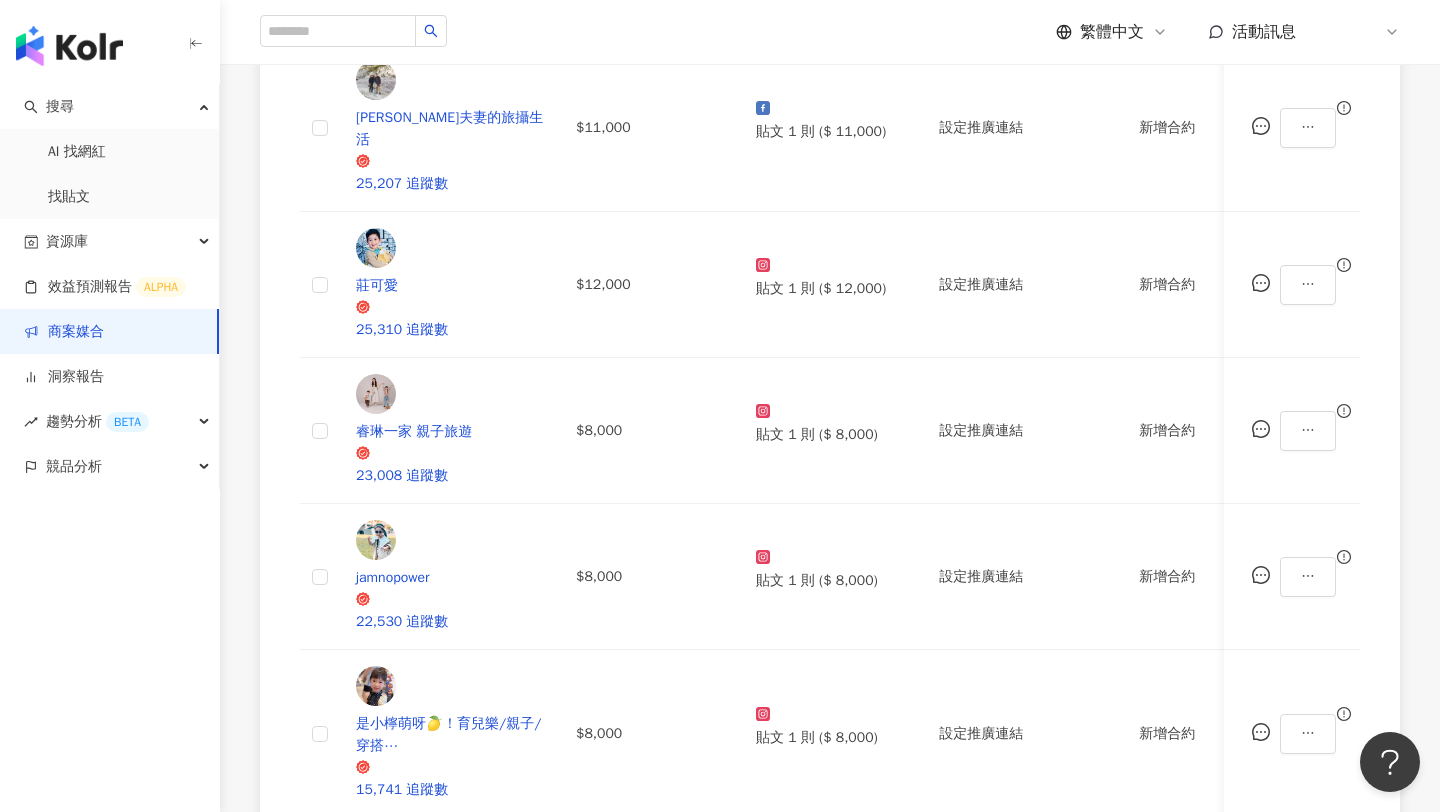 scroll, scrollTop: 847, scrollLeft: 0, axis: vertical 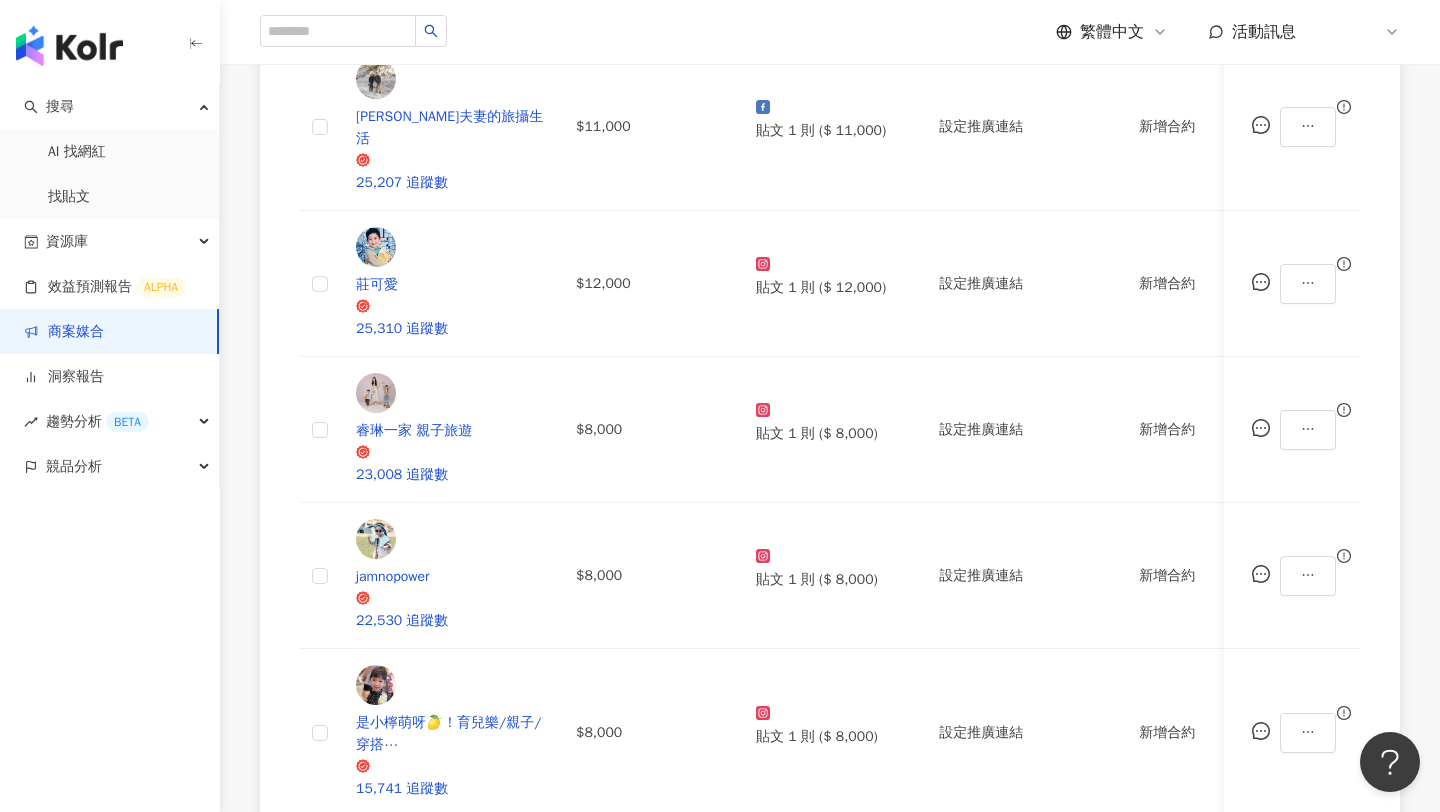 click on "2" at bounding box center (1304, 1433) 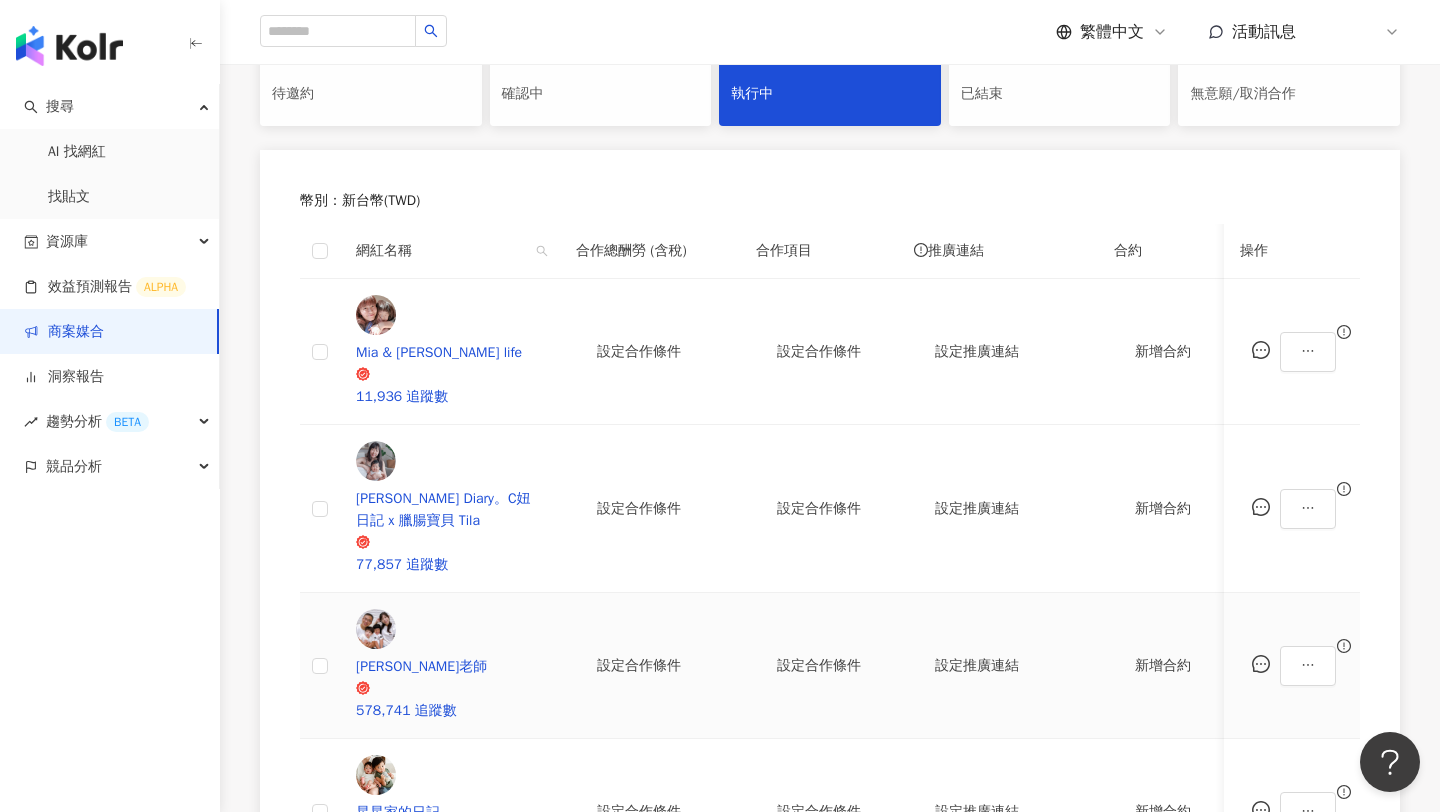 scroll, scrollTop: 460, scrollLeft: 0, axis: vertical 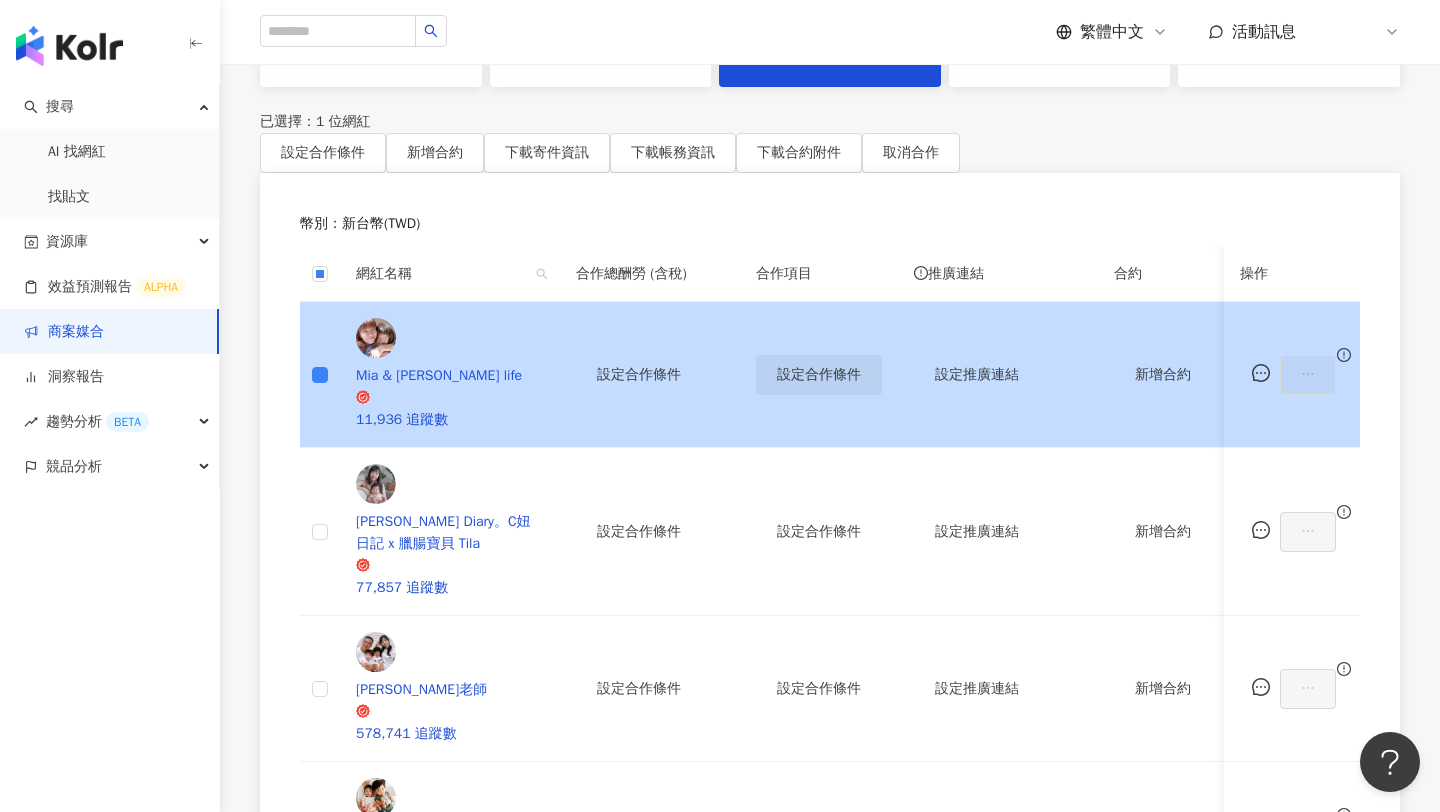 click on "設定合作條件" at bounding box center [819, 375] 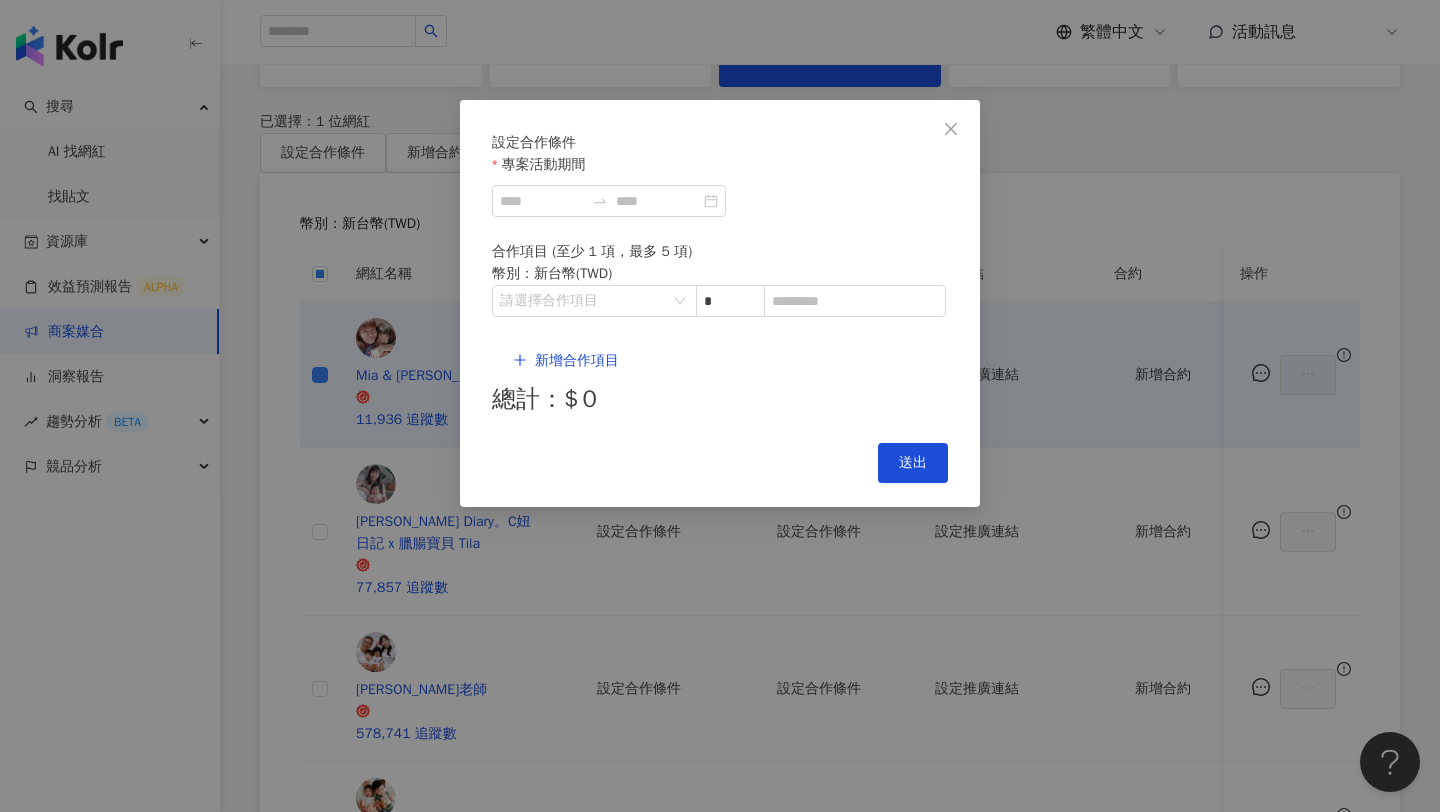 click on "設定合作條件 專案活動期間 合作項目 (至少 1 項，最多 5 項) 幣別 ： 新台幣 ( TWD ) 請選擇合作項目 * 新增合作項目 總計：$  0" at bounding box center (720, 275) 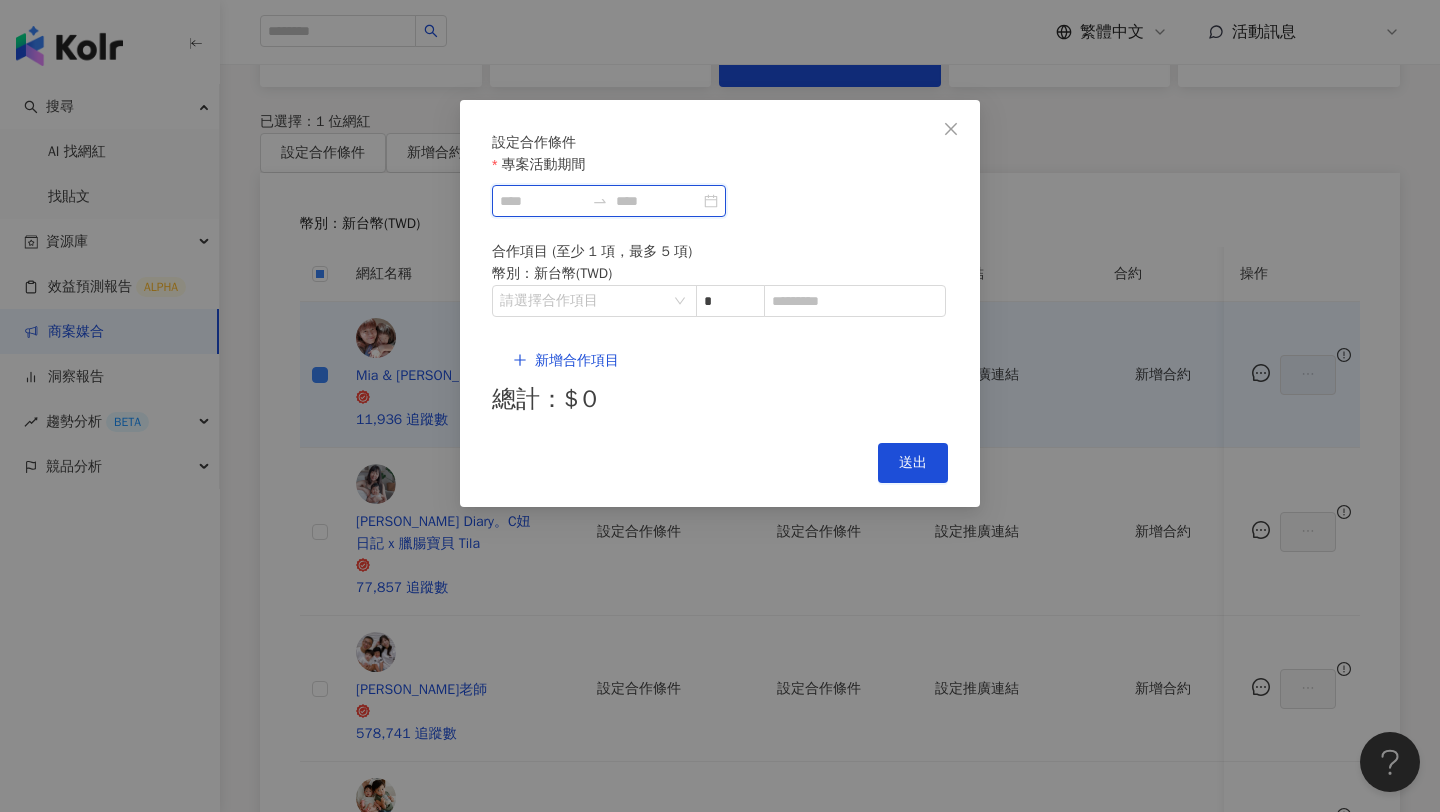 click on "專案活動期間" at bounding box center [542, 201] 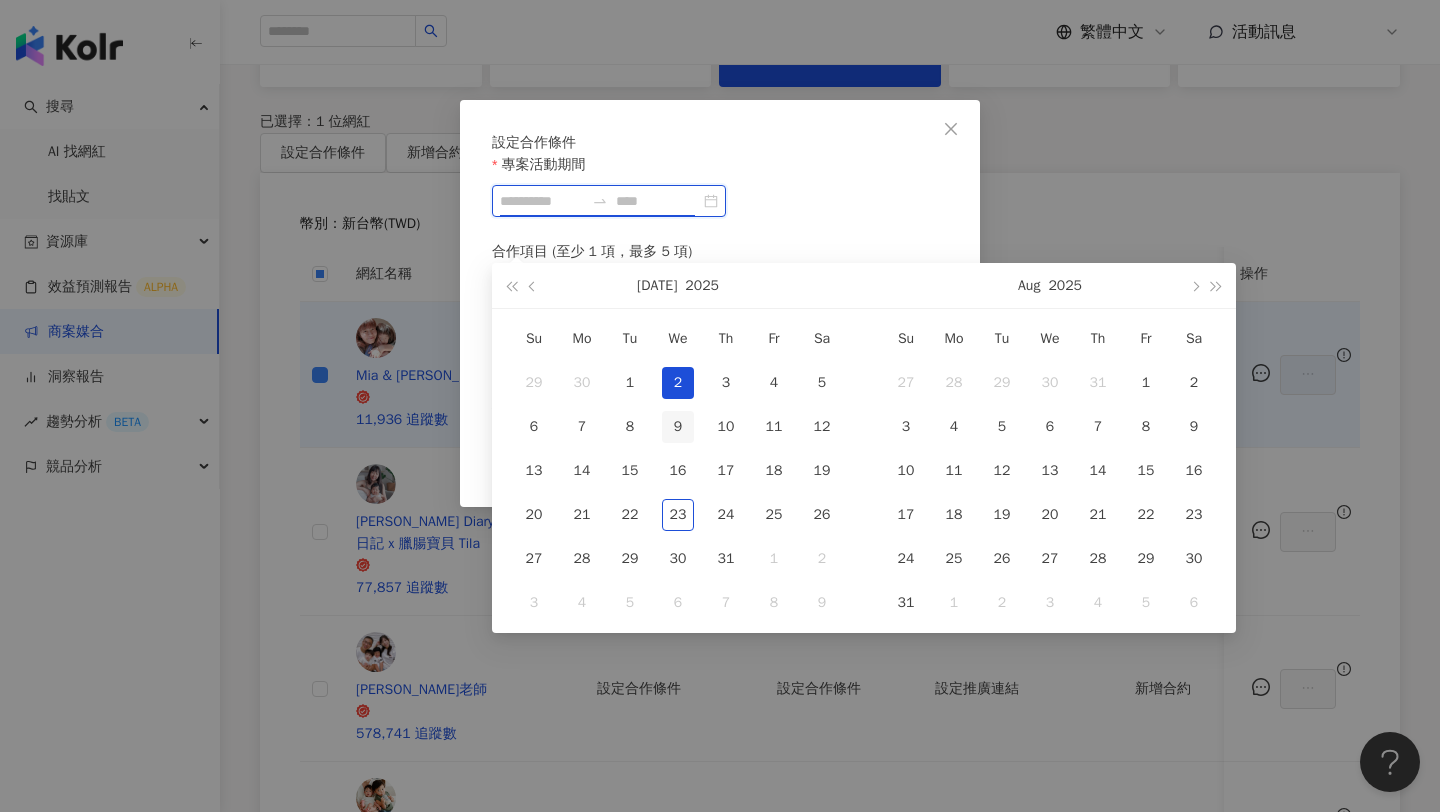 type on "**********" 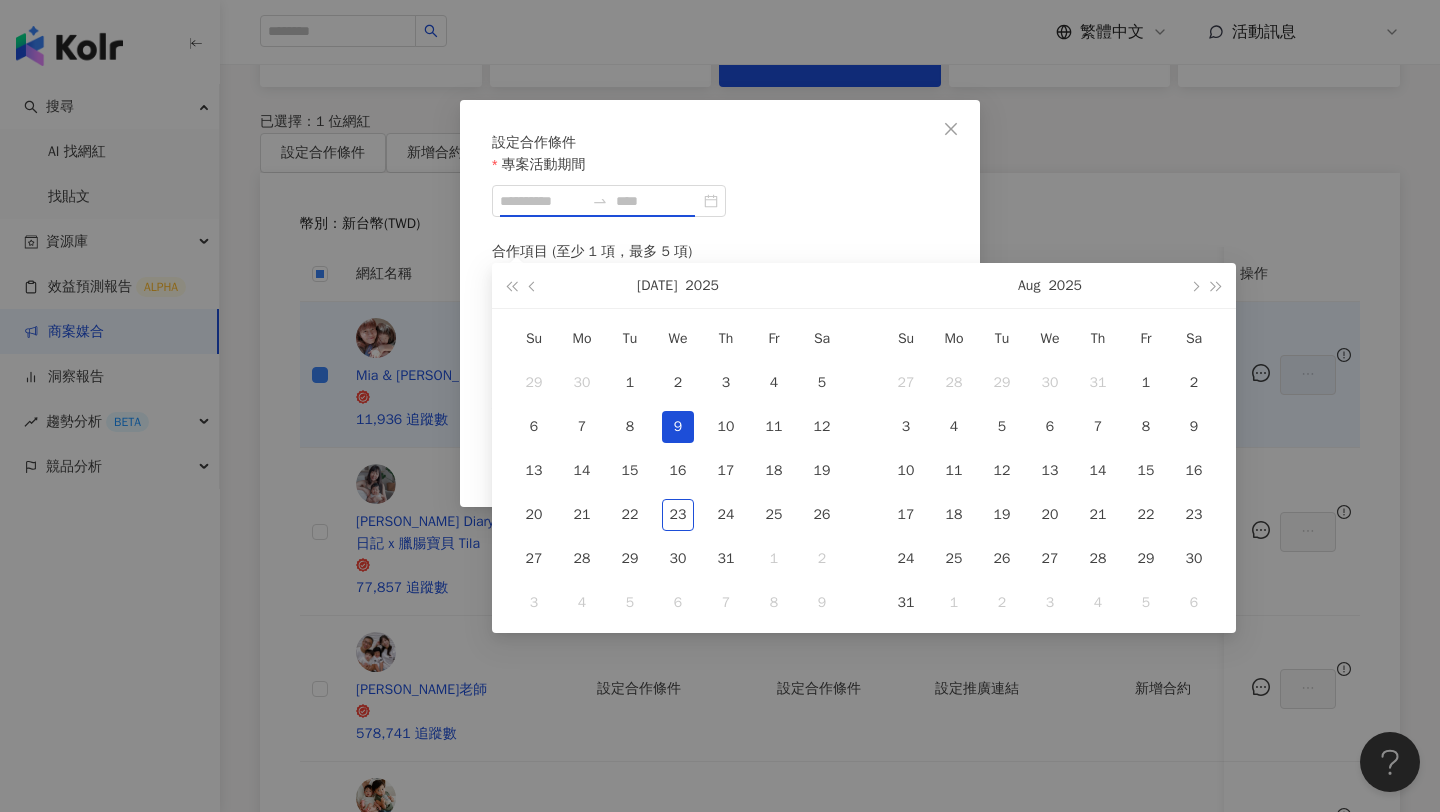 click on "9" at bounding box center [678, 427] 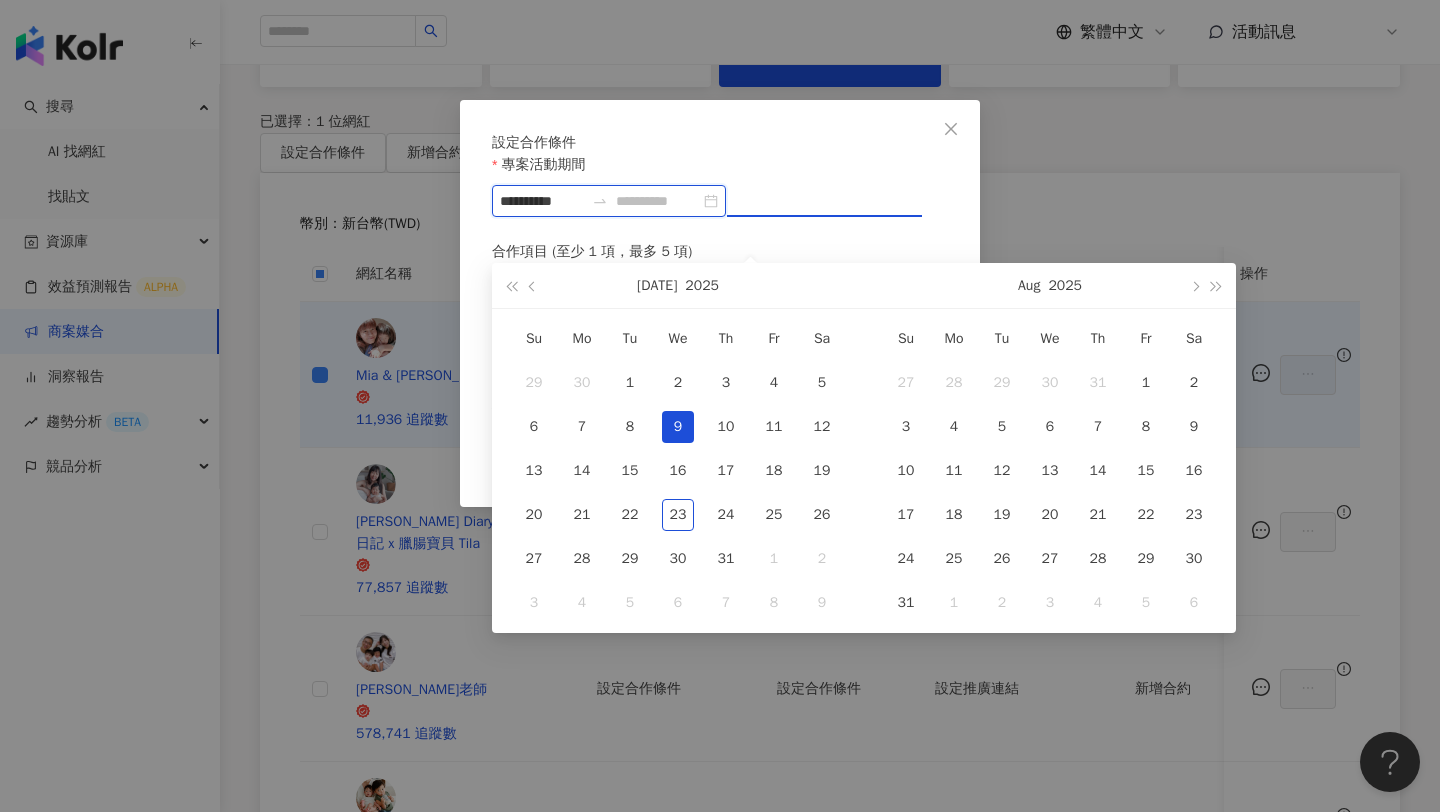 type on "**********" 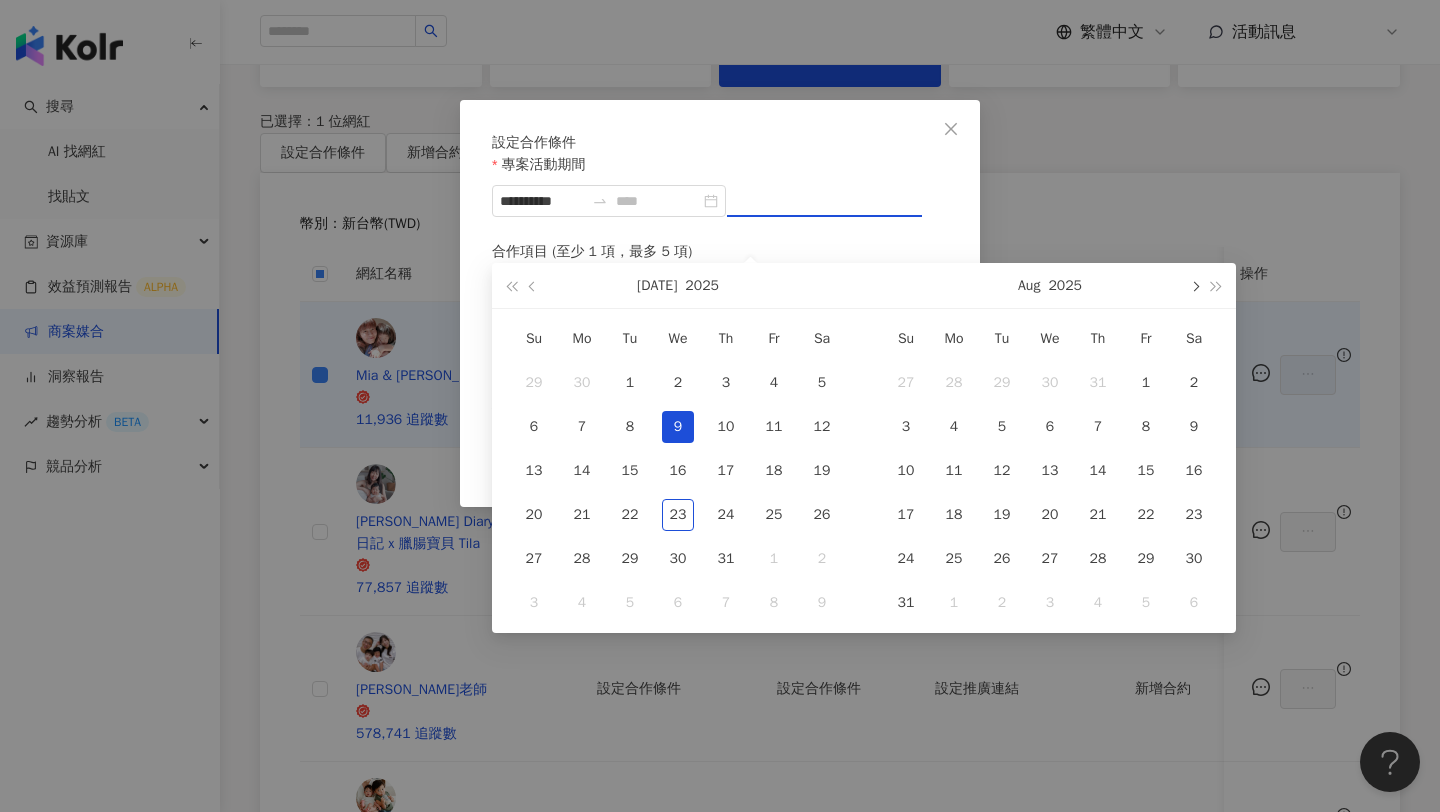click at bounding box center [1194, 286] 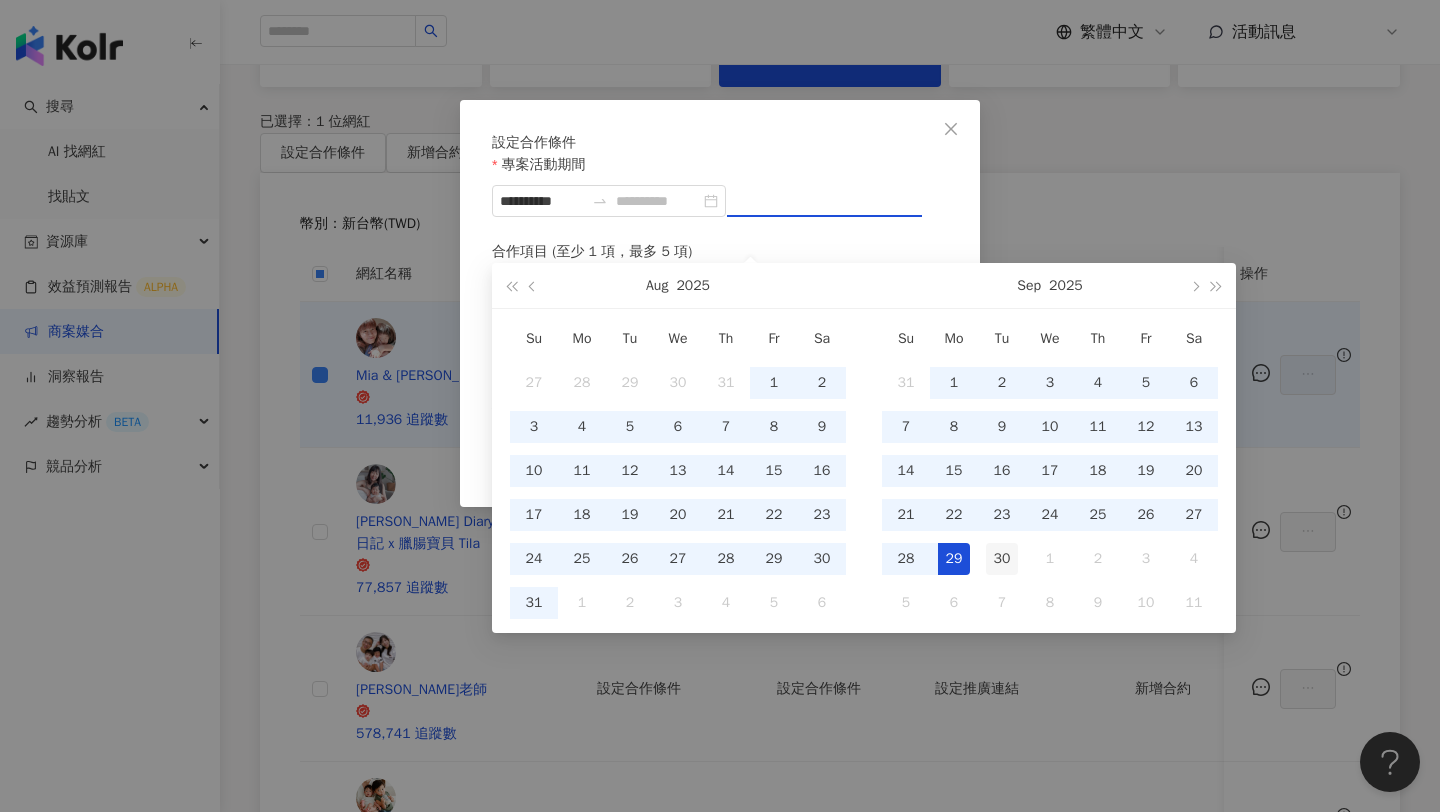 type on "**********" 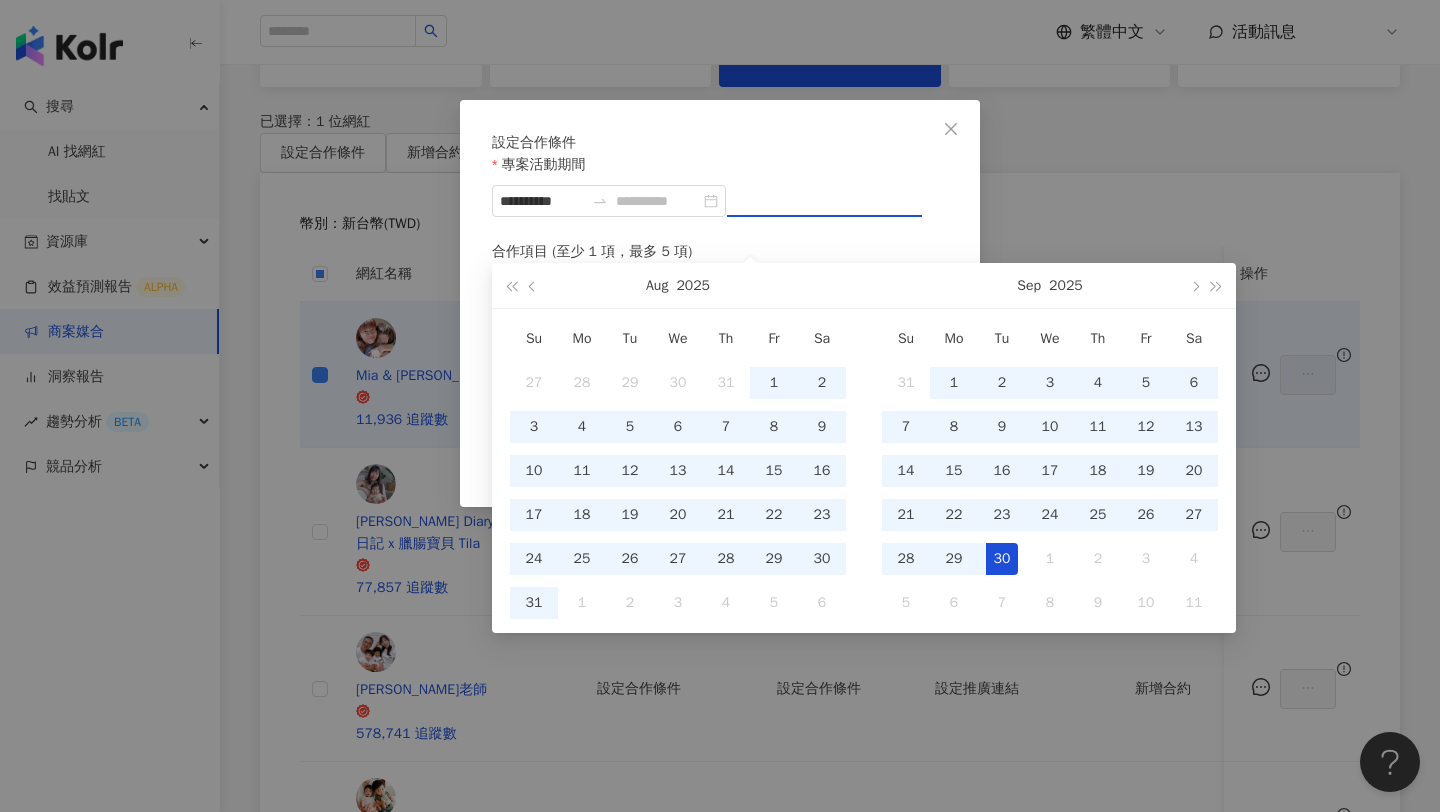 click on "30" at bounding box center [1002, 559] 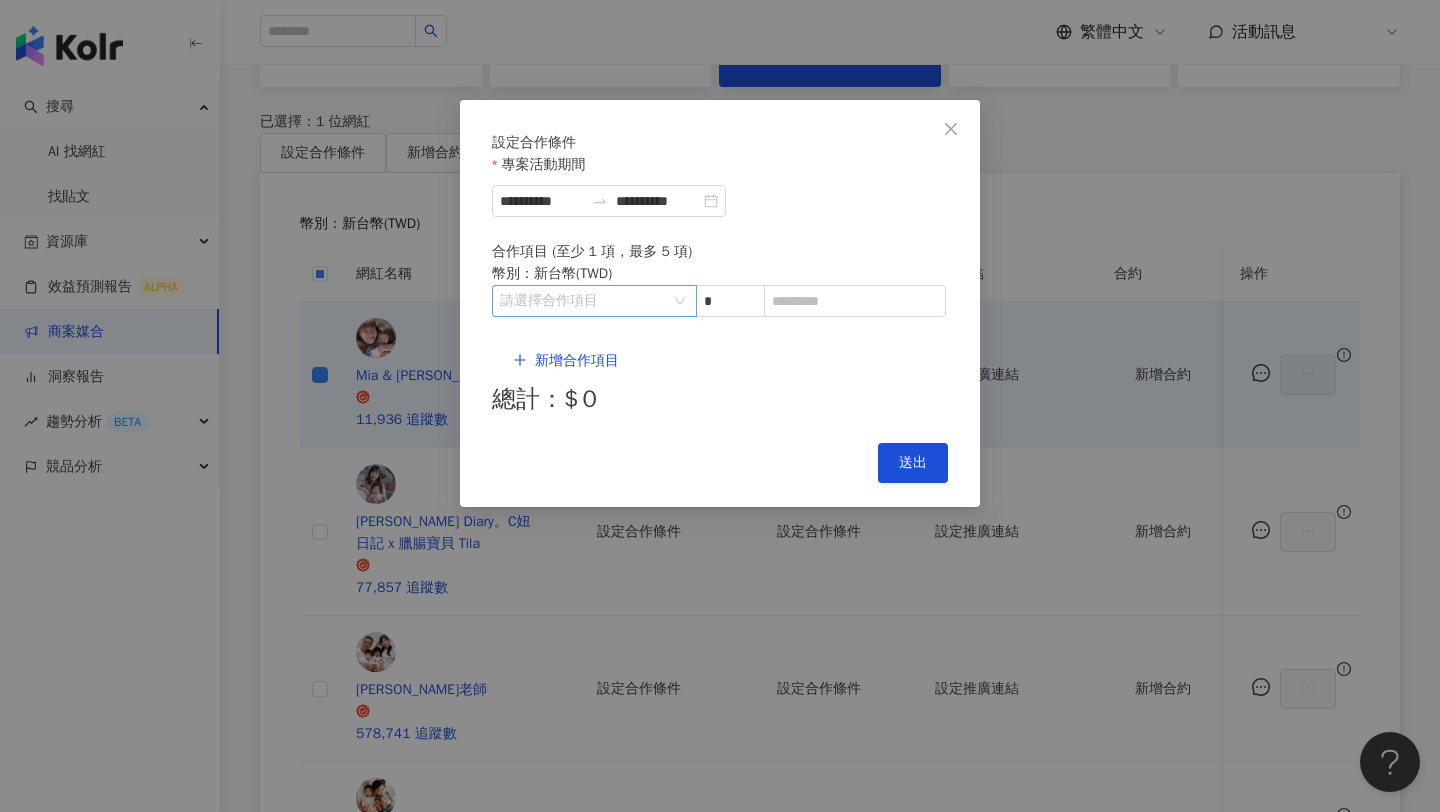 click at bounding box center (584, 301) 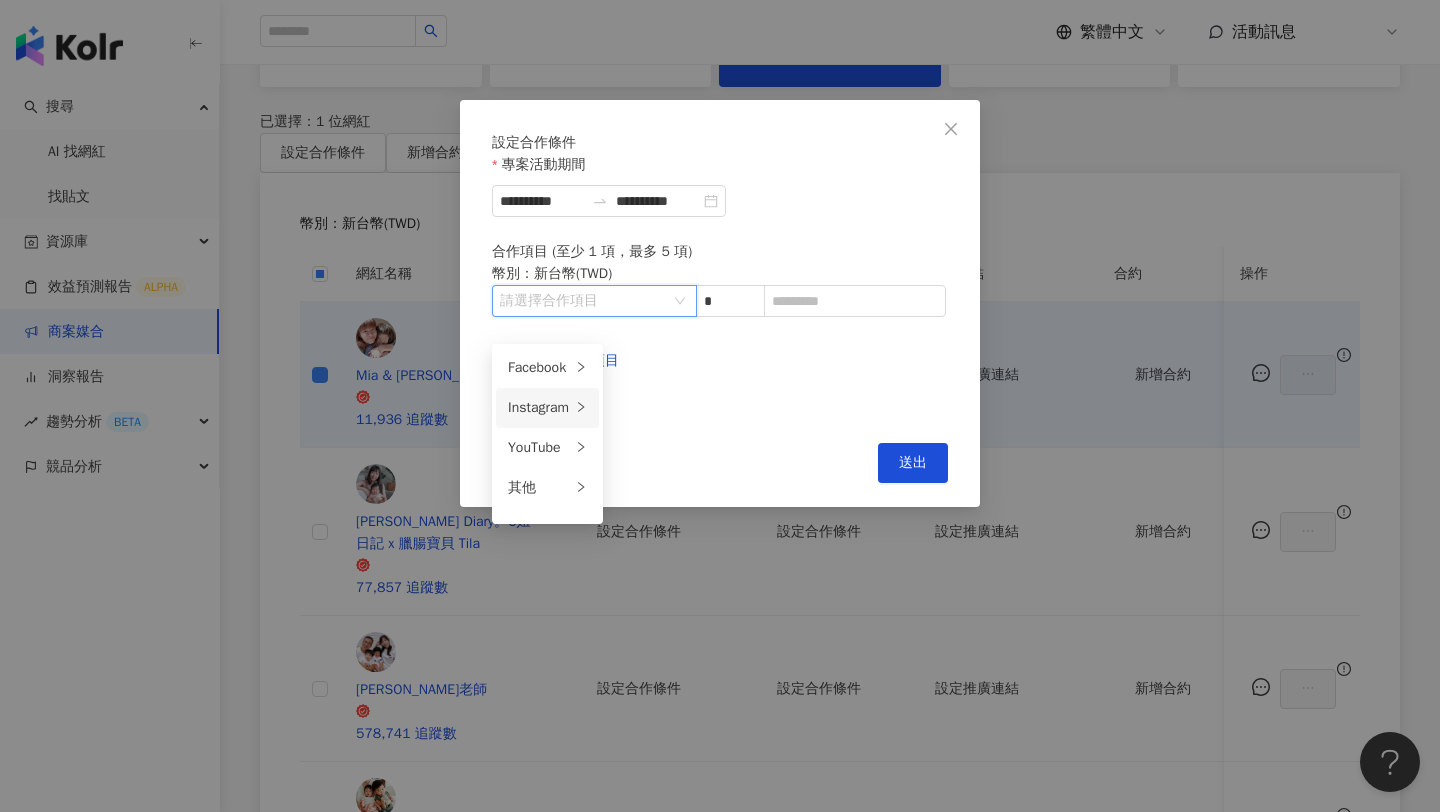 click on "Instagram" at bounding box center [547, 408] 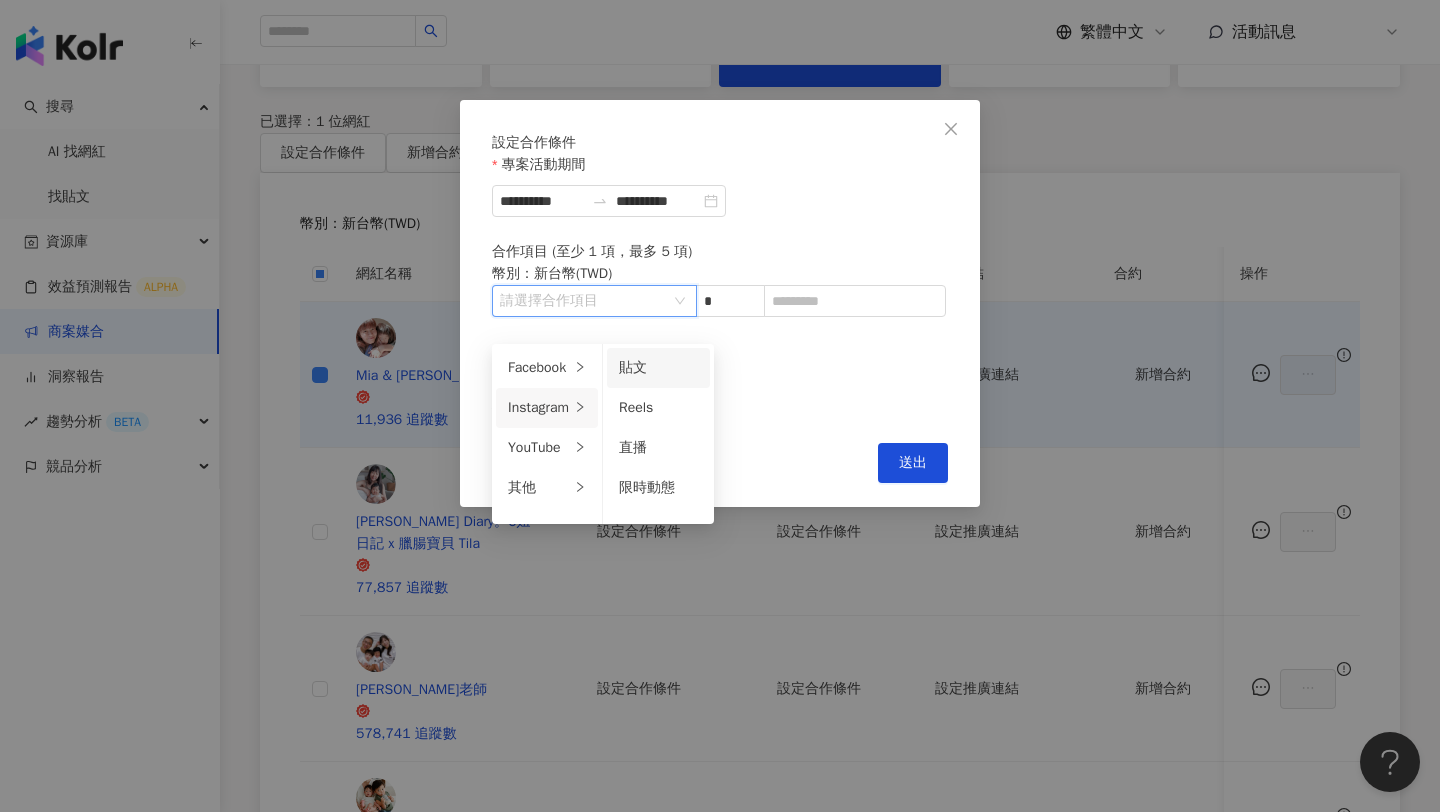 click on "貼文" at bounding box center (658, 368) 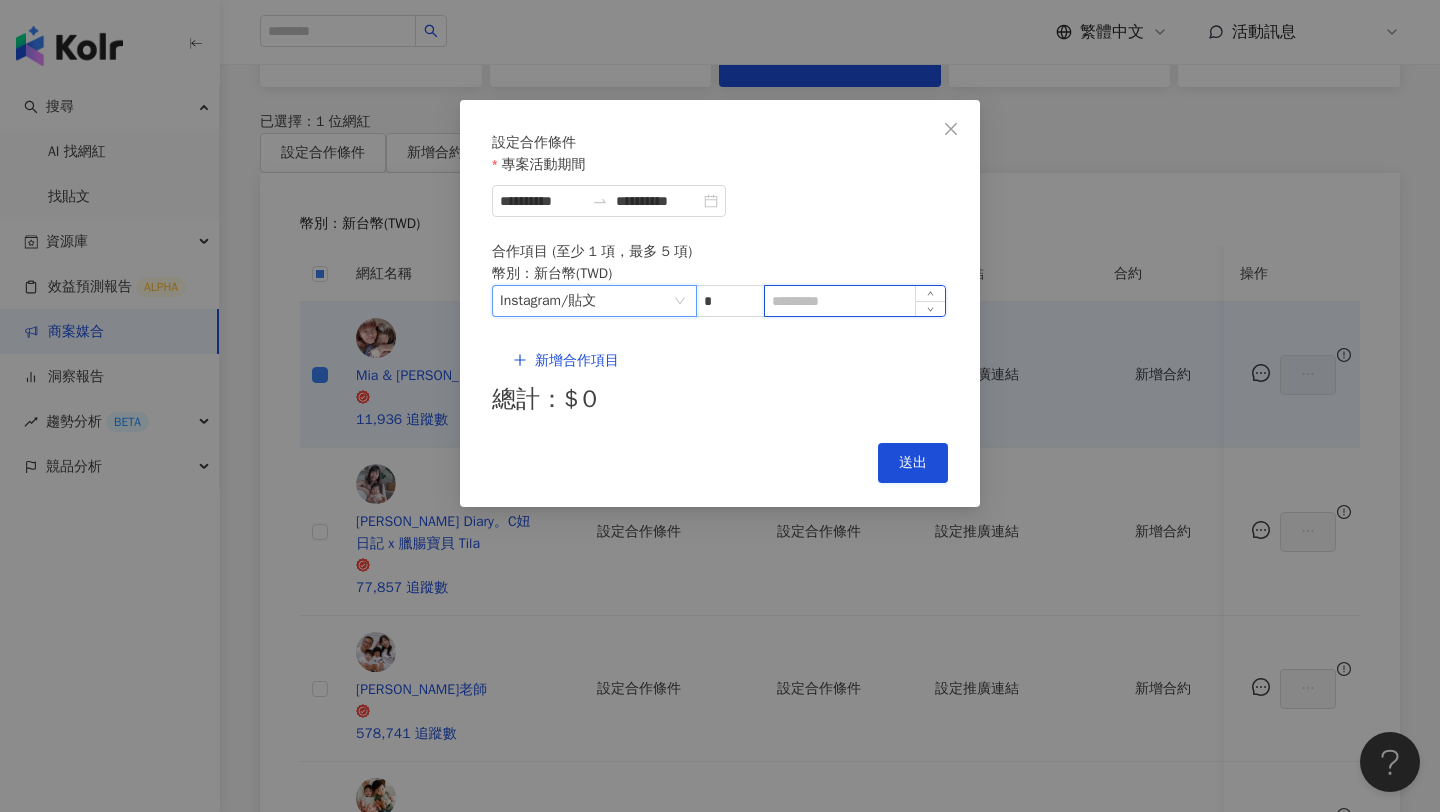 click at bounding box center (855, 301) 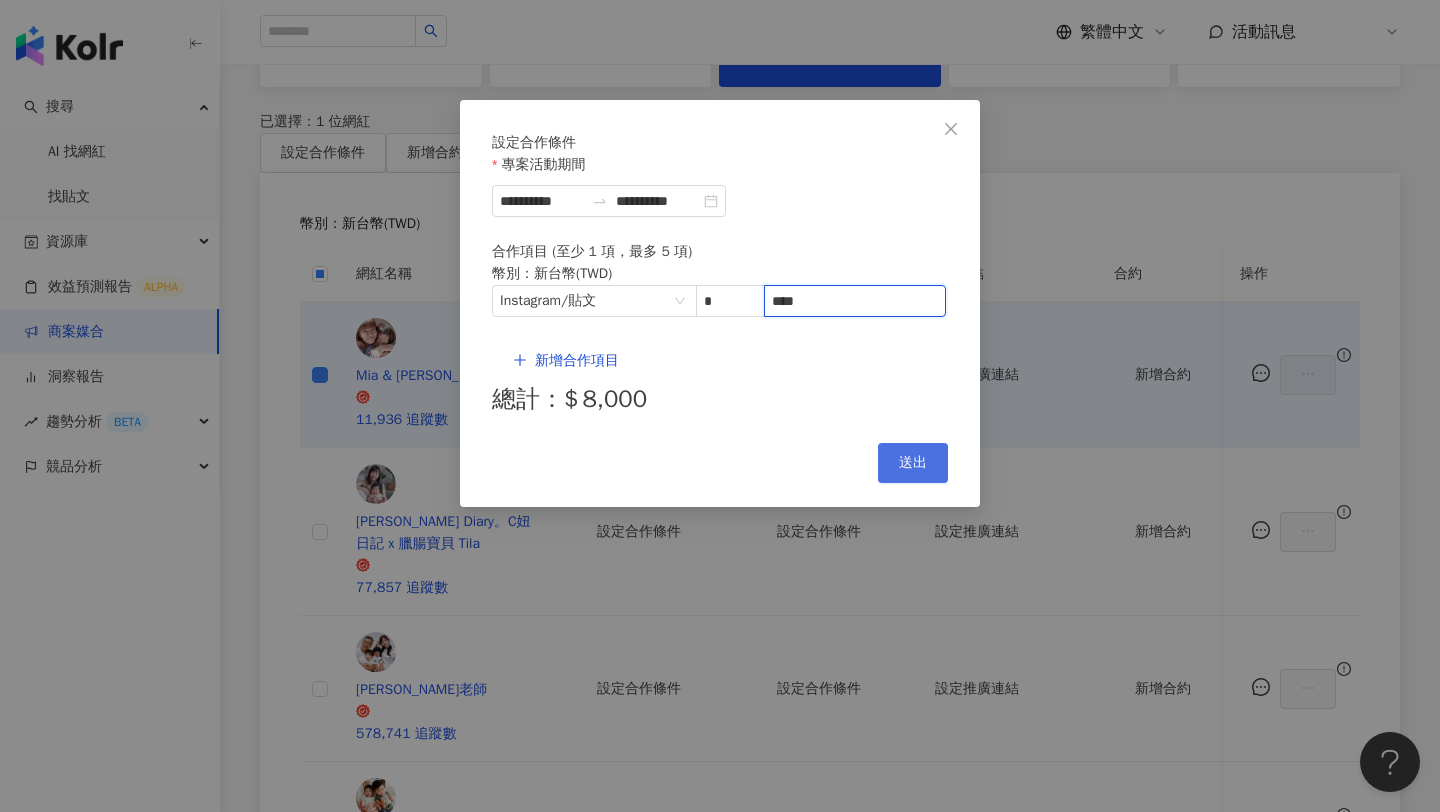type on "****" 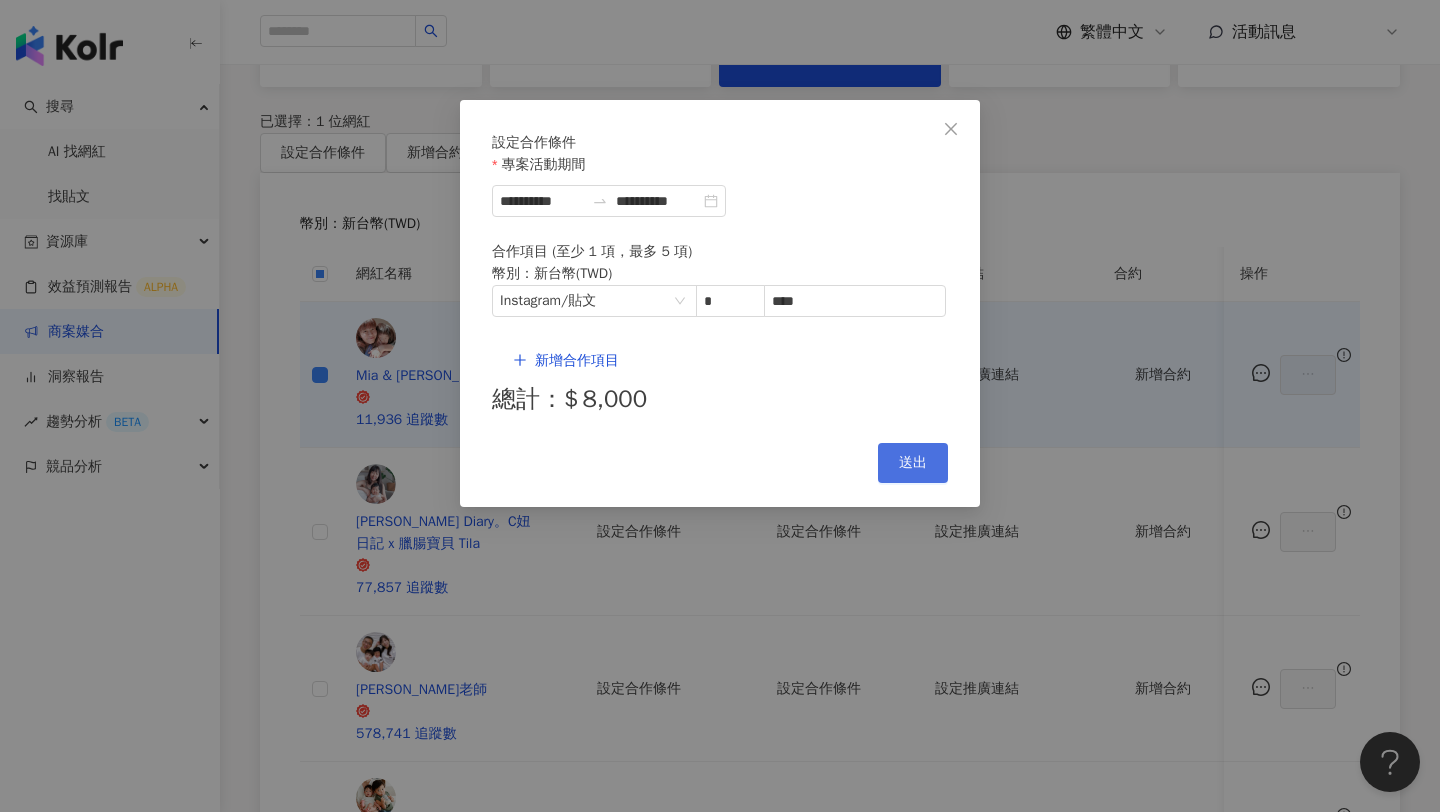 click on "送出" at bounding box center (913, 463) 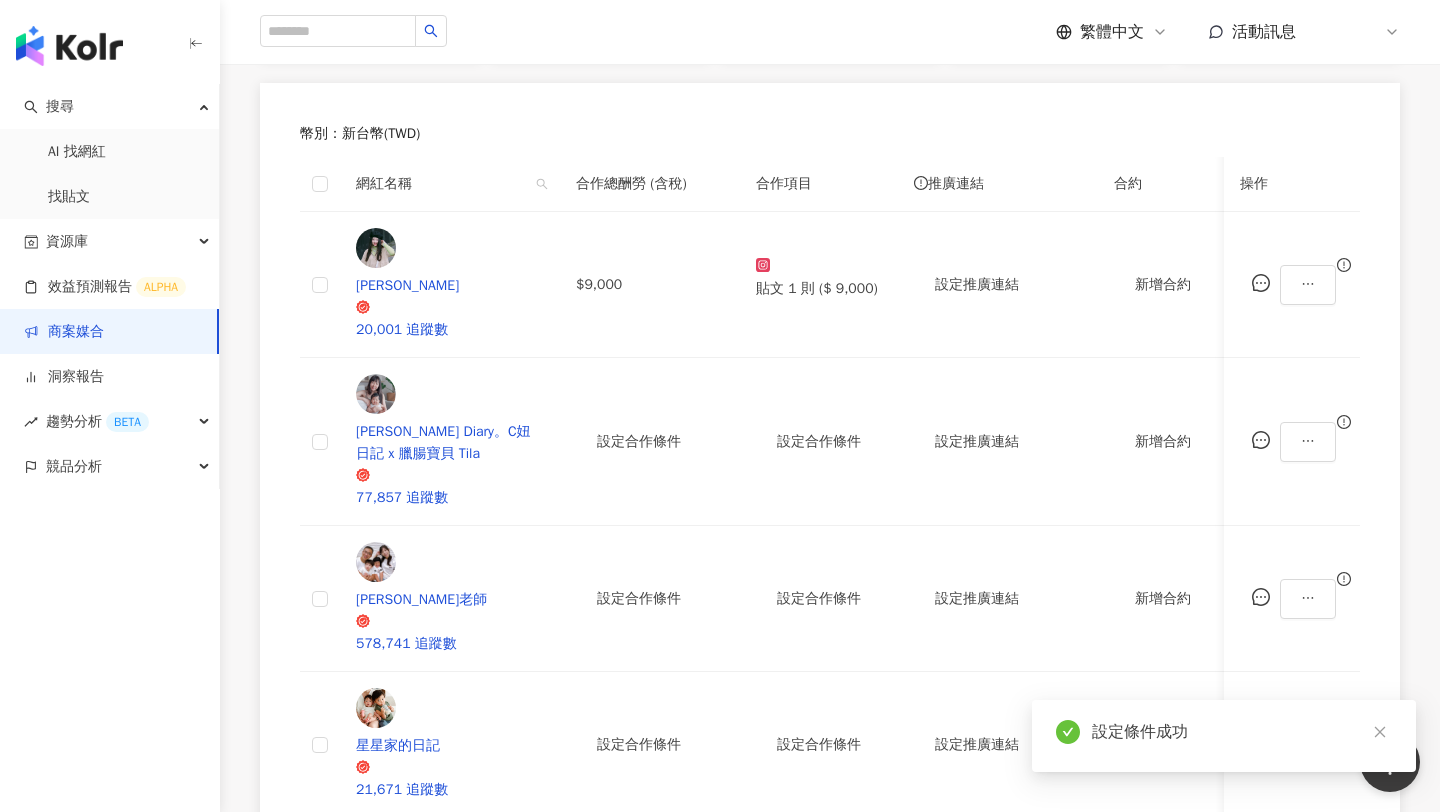 scroll, scrollTop: 533, scrollLeft: 0, axis: vertical 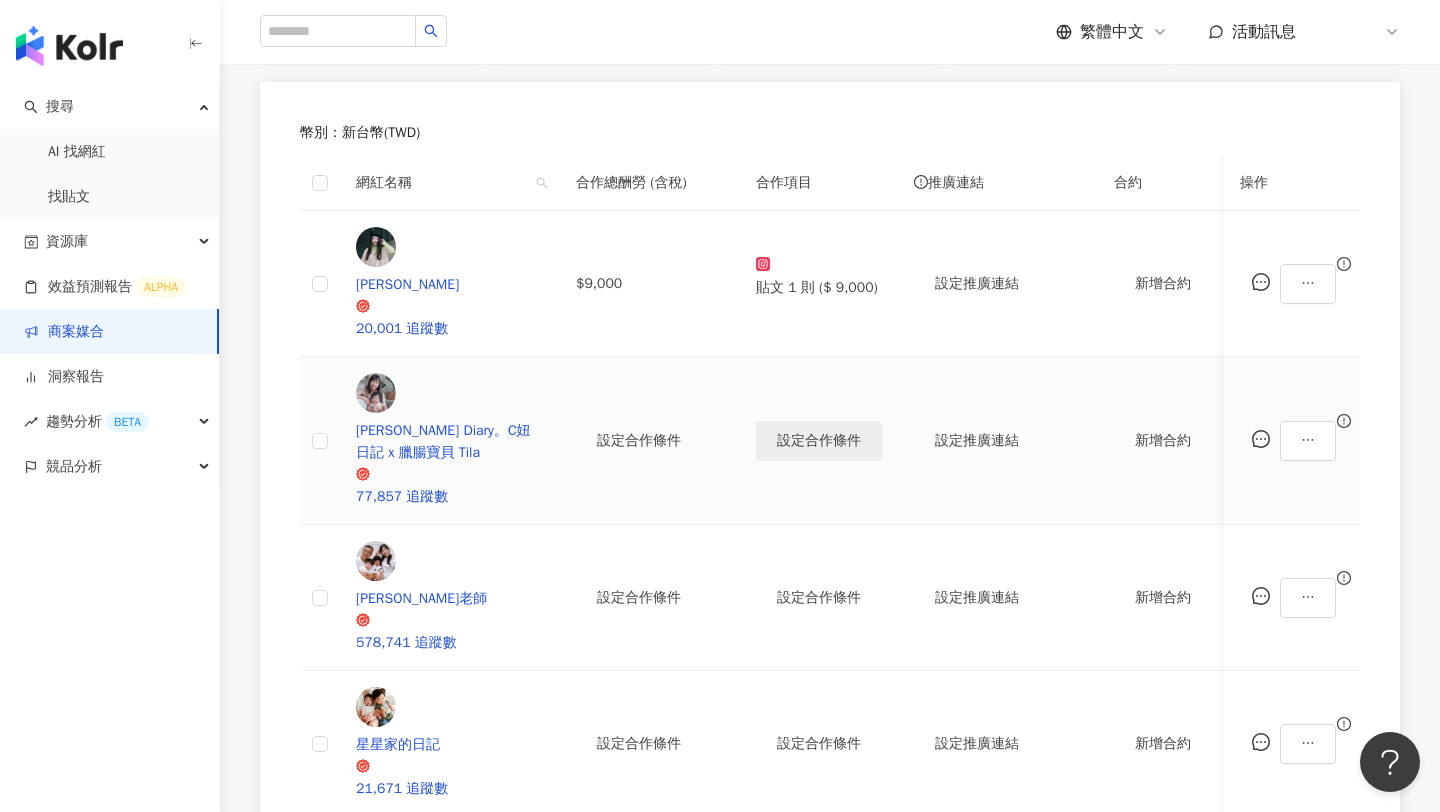 click on "設定合作條件" at bounding box center (819, 441) 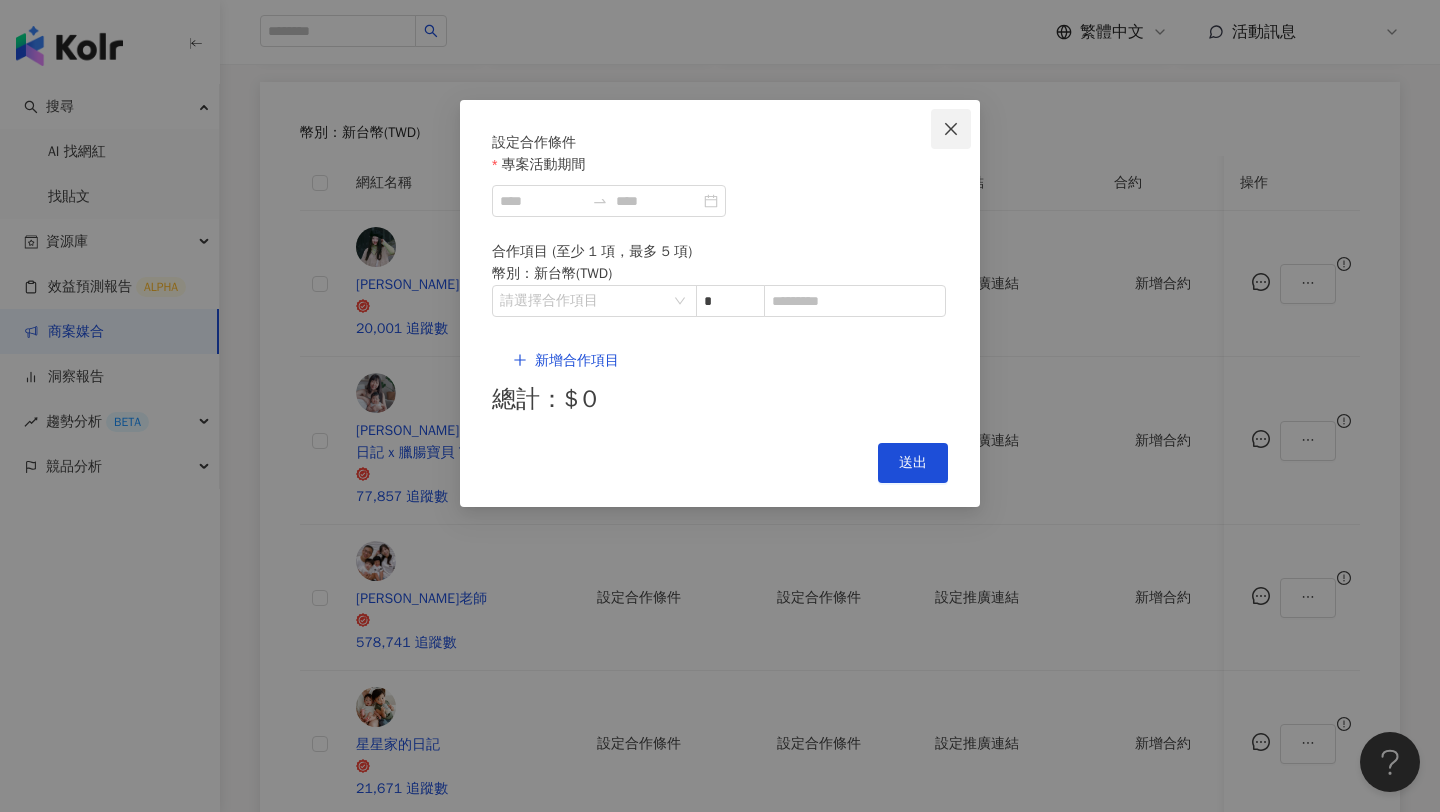 click 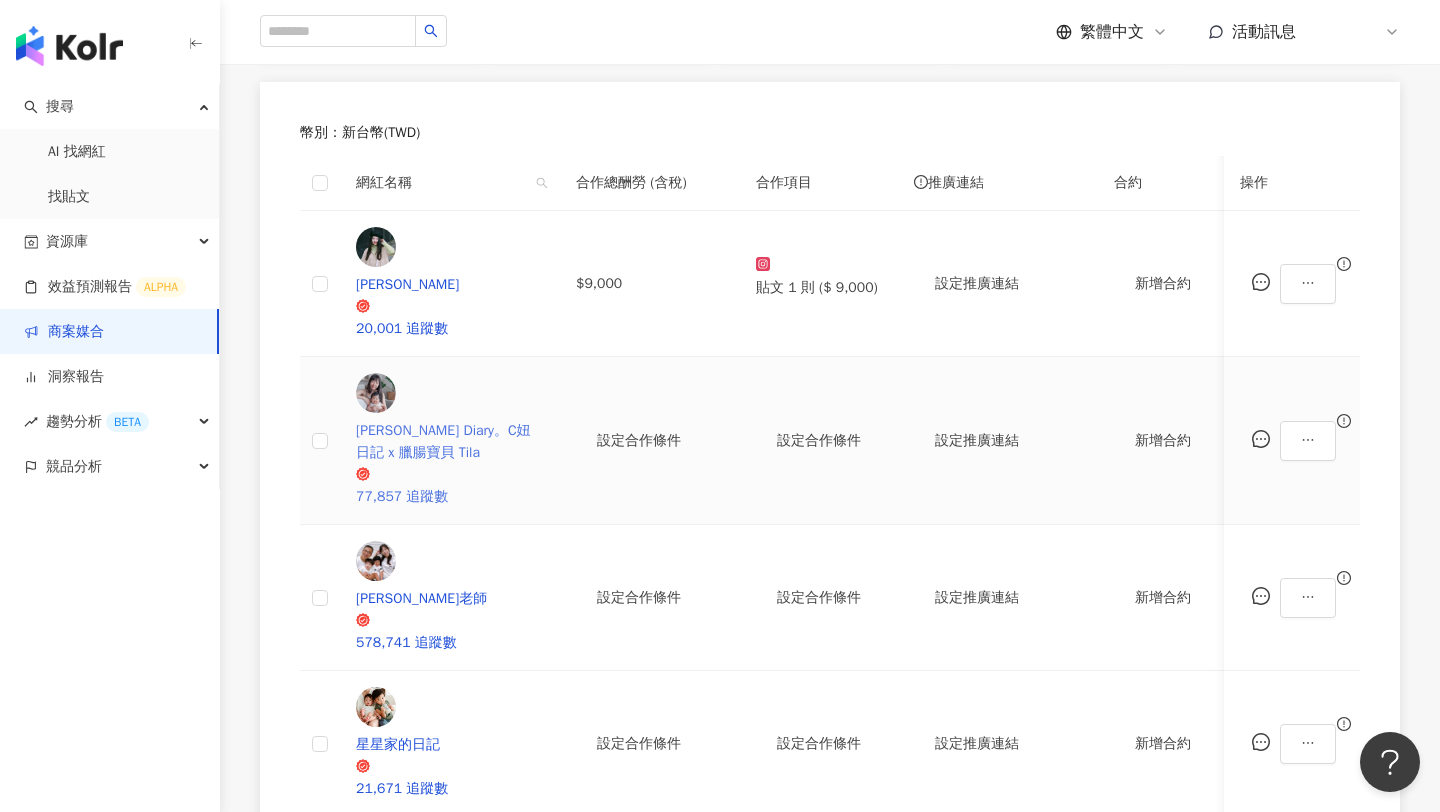 click on "[PERSON_NAME] Diary。C妞日記 x 臘腸寶貝 Tila" at bounding box center (450, 442) 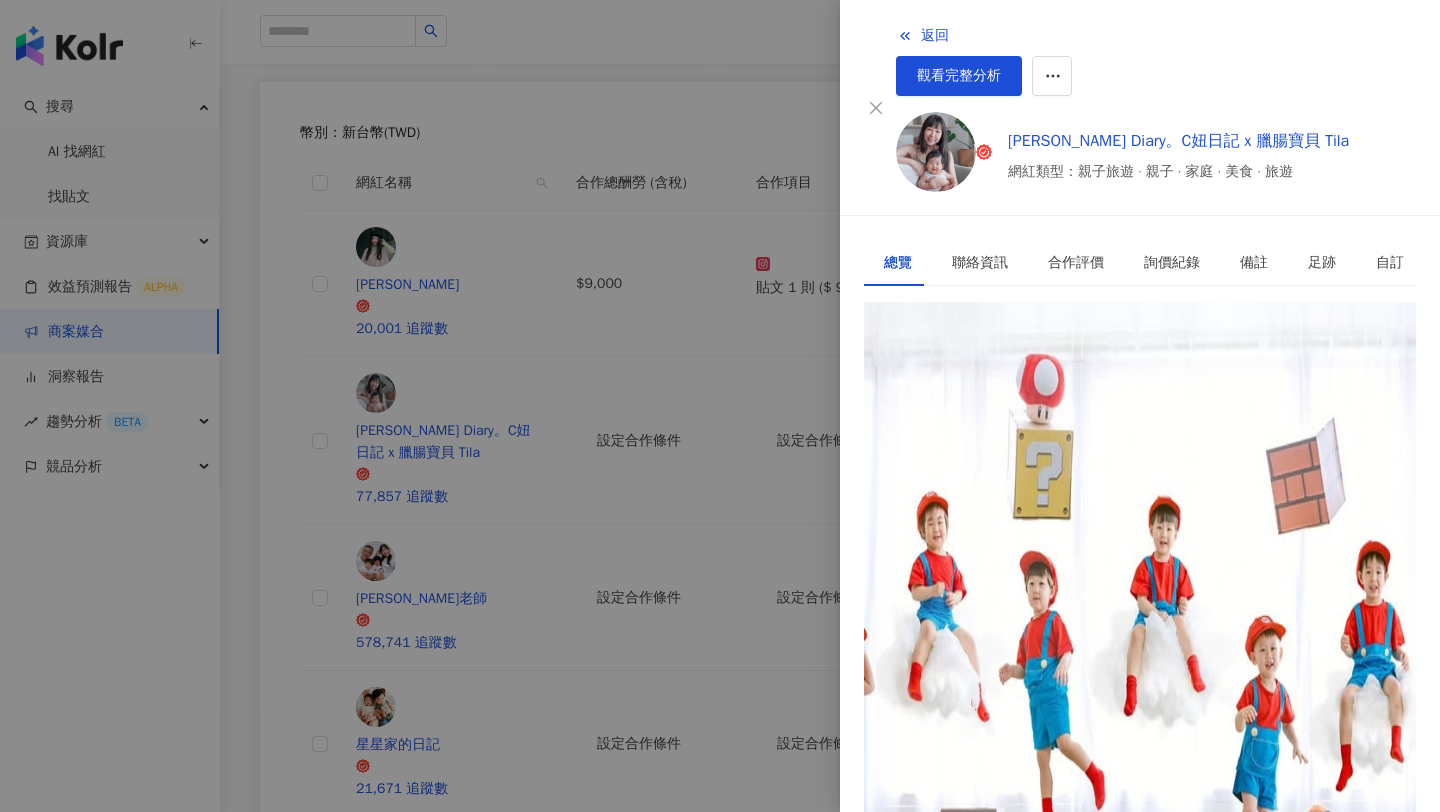 click at bounding box center [720, 406] 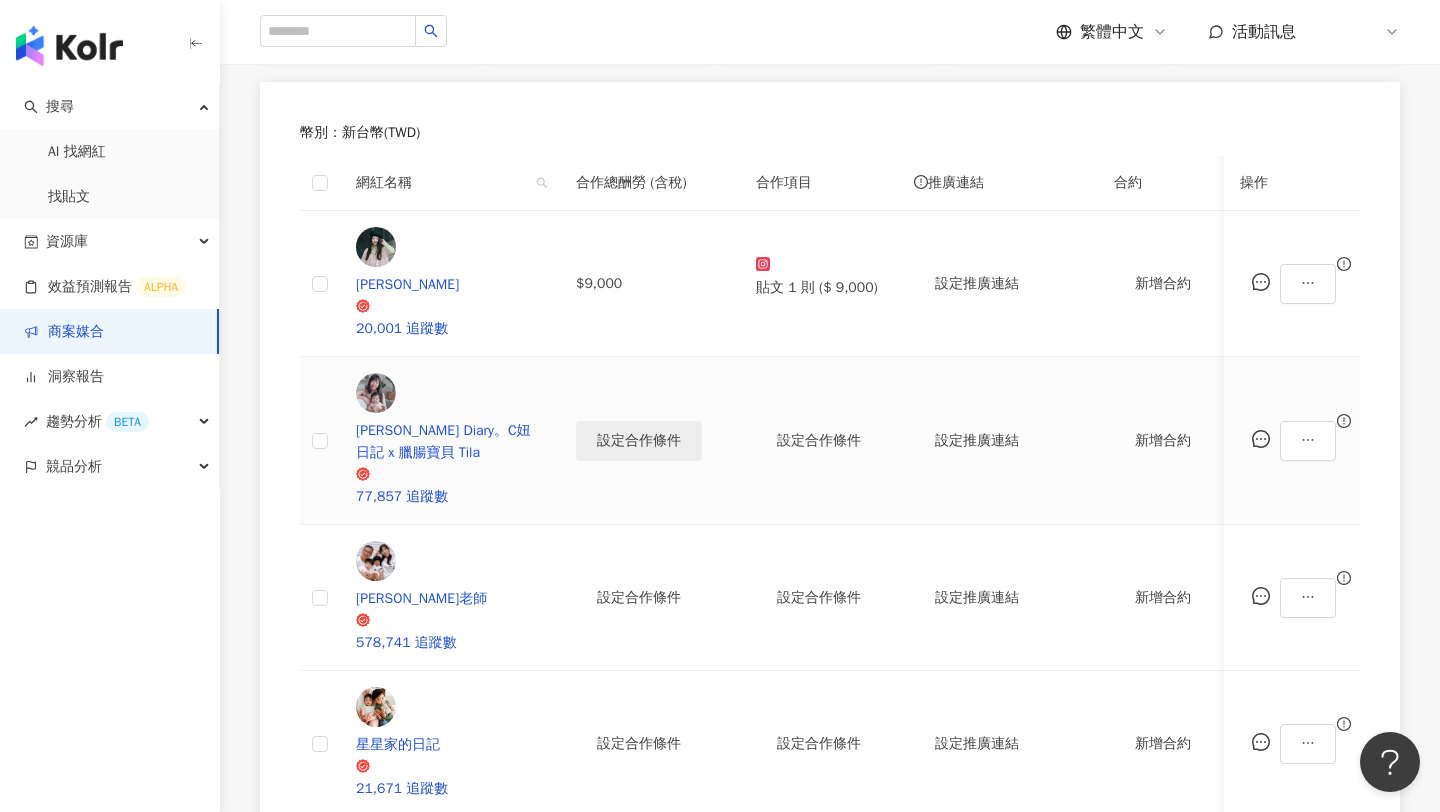 click on "設定合作條件" at bounding box center (639, 441) 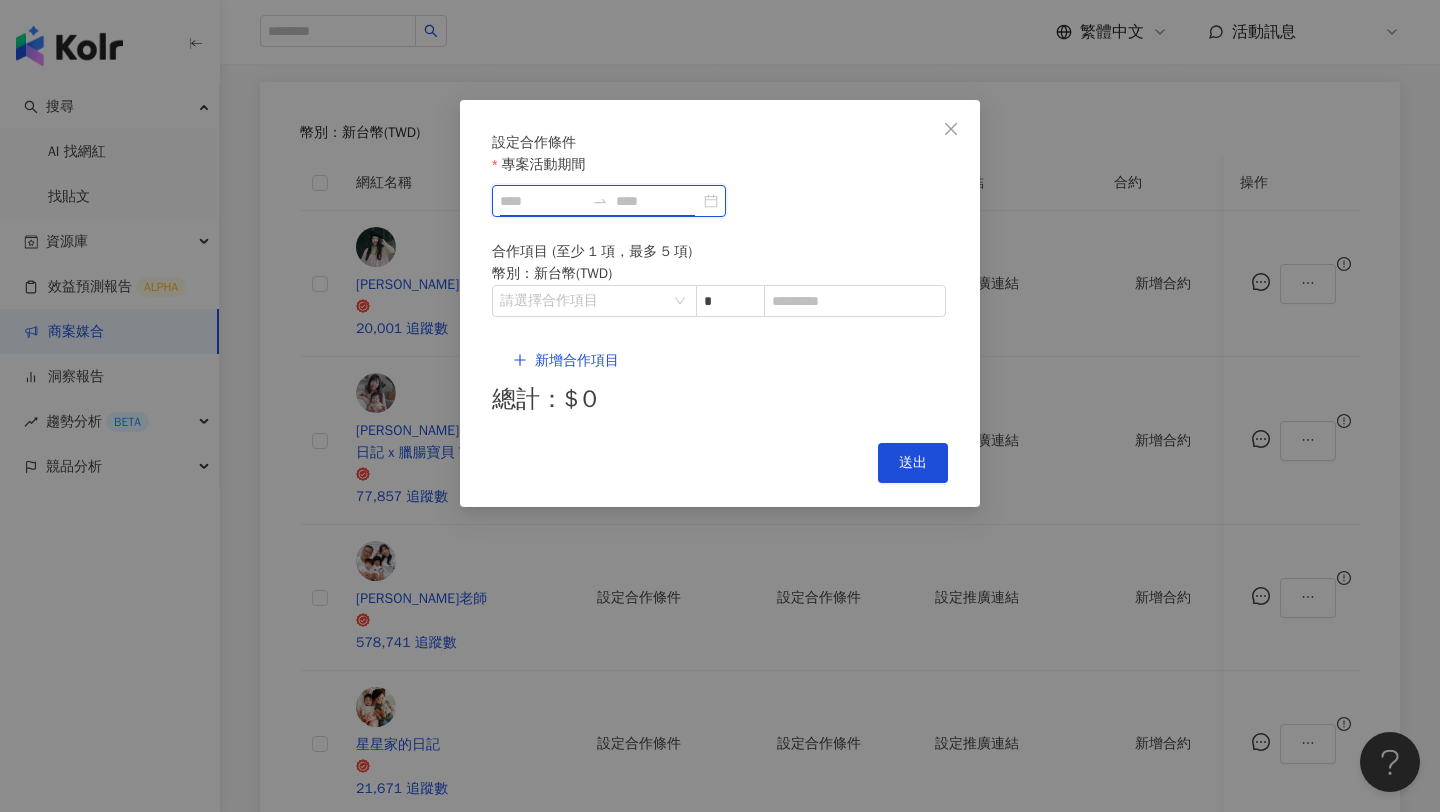 click on "專案活動期間" at bounding box center [542, 201] 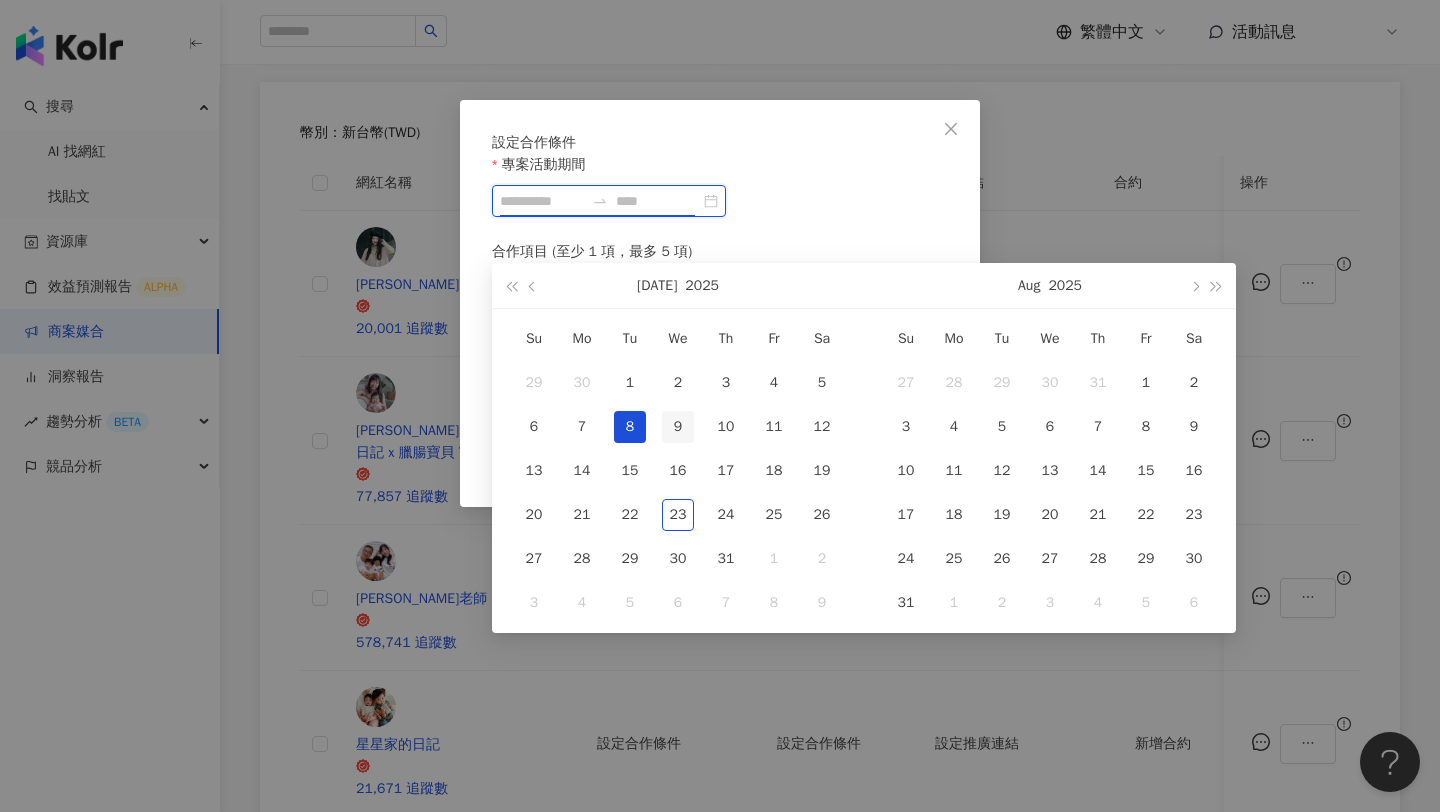 type on "**********" 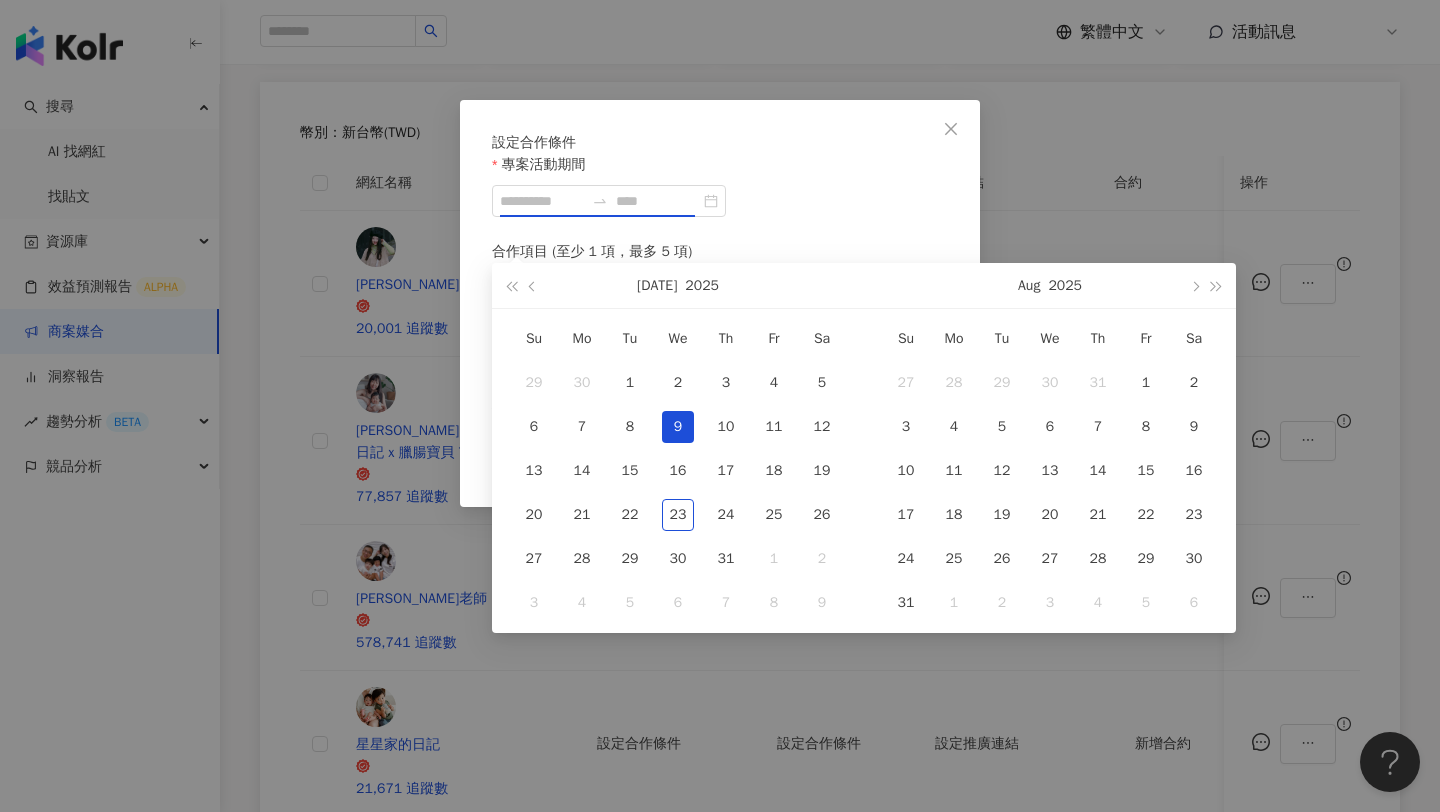 click on "9" at bounding box center [678, 427] 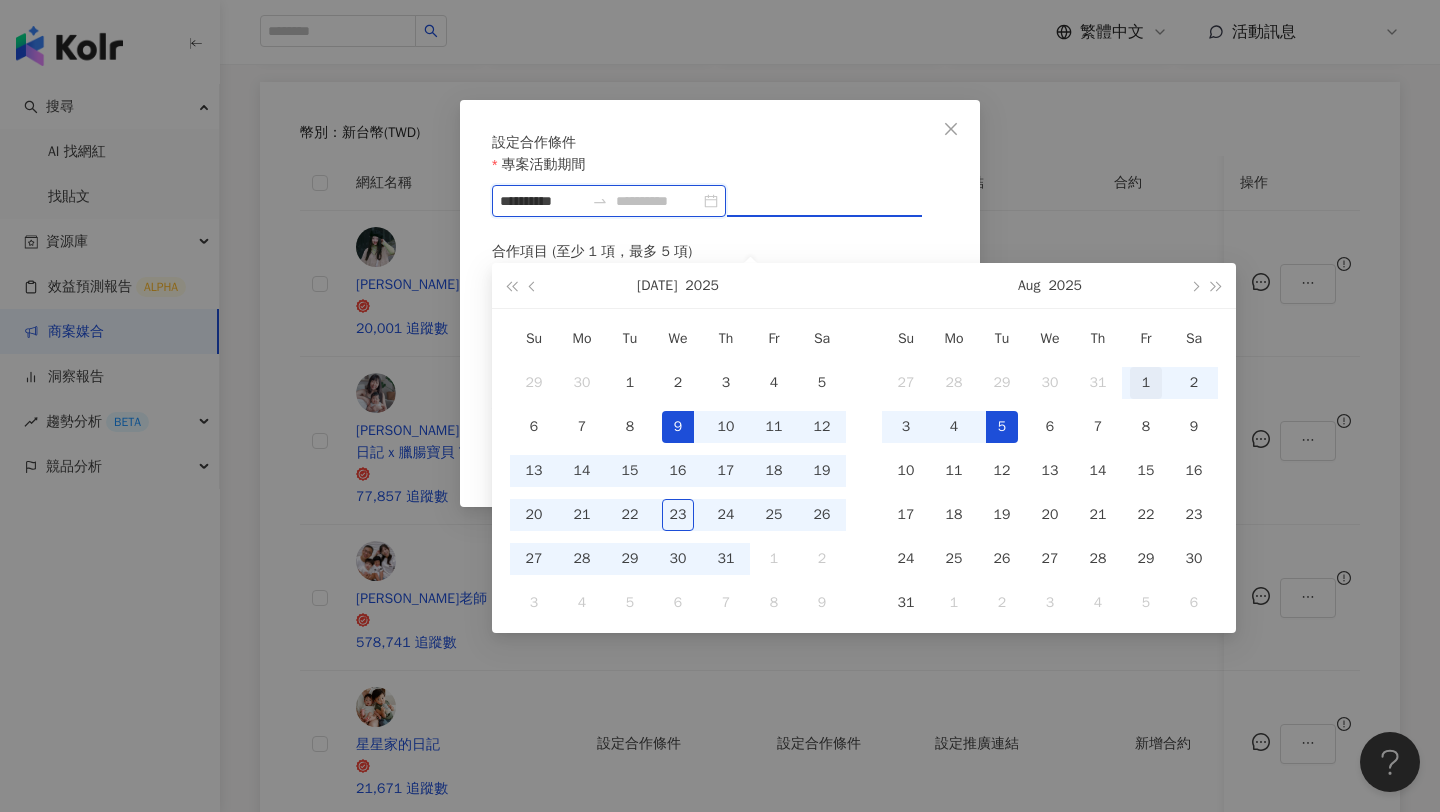 type on "**********" 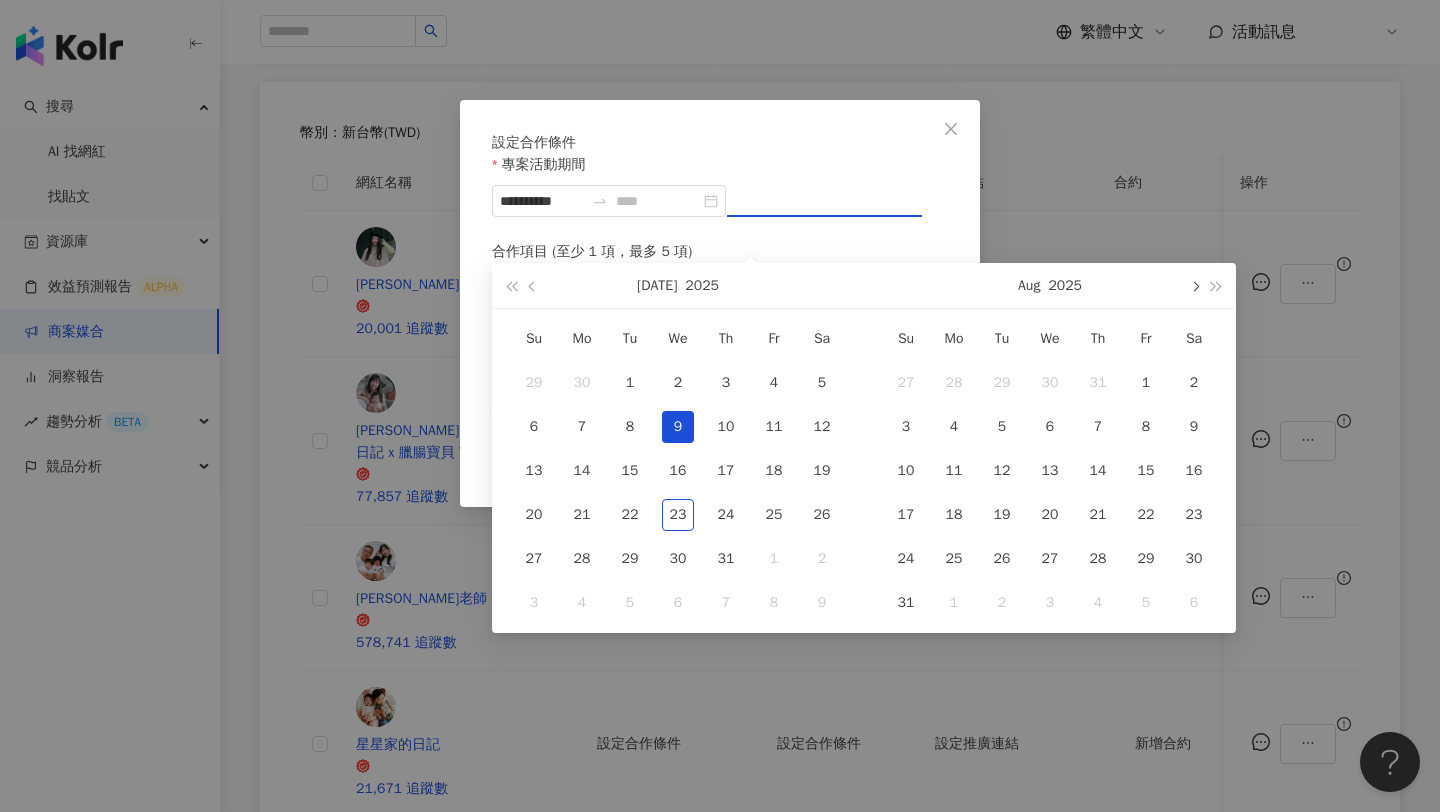 click at bounding box center (1194, 285) 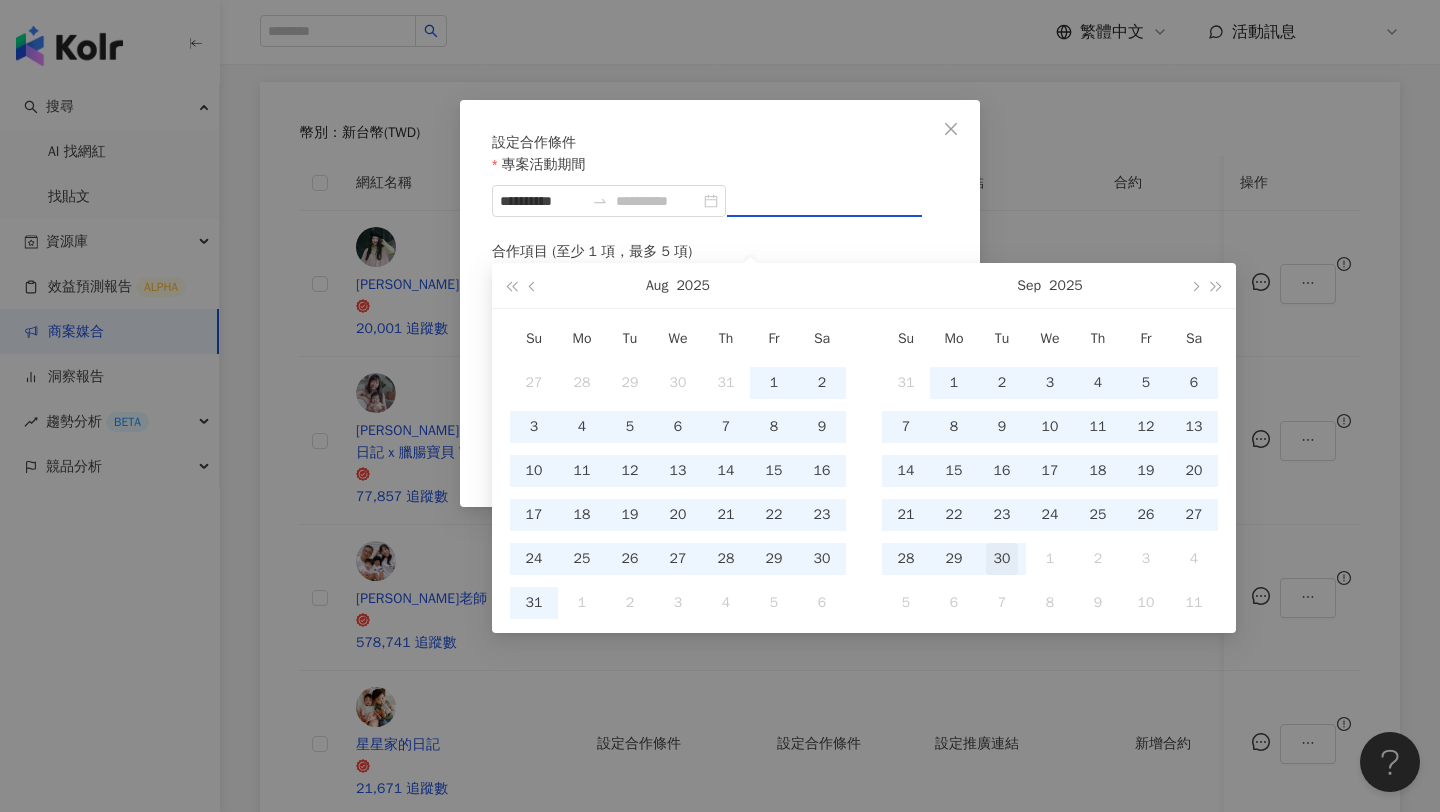 type on "**********" 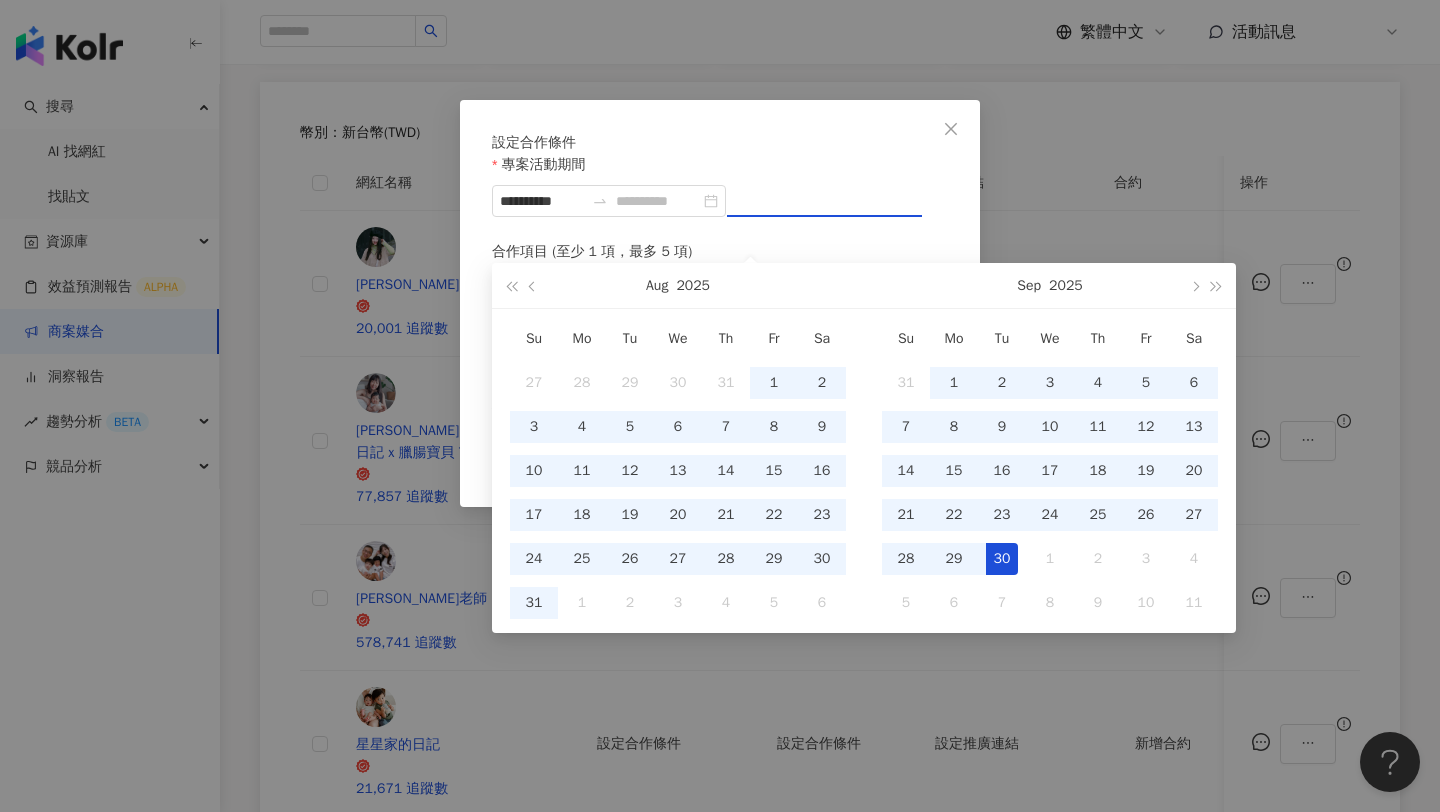 click on "30" at bounding box center [1002, 559] 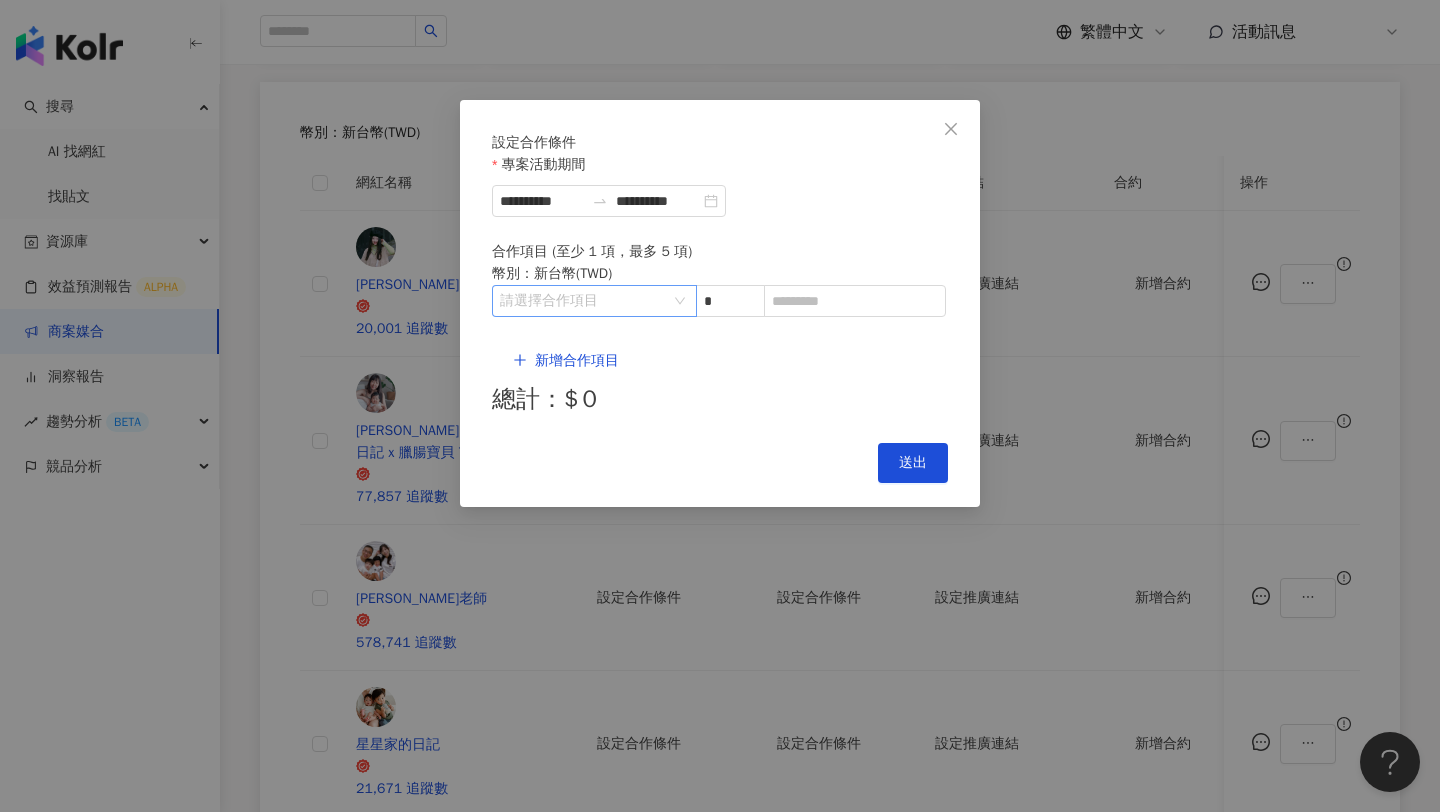 click at bounding box center [584, 301] 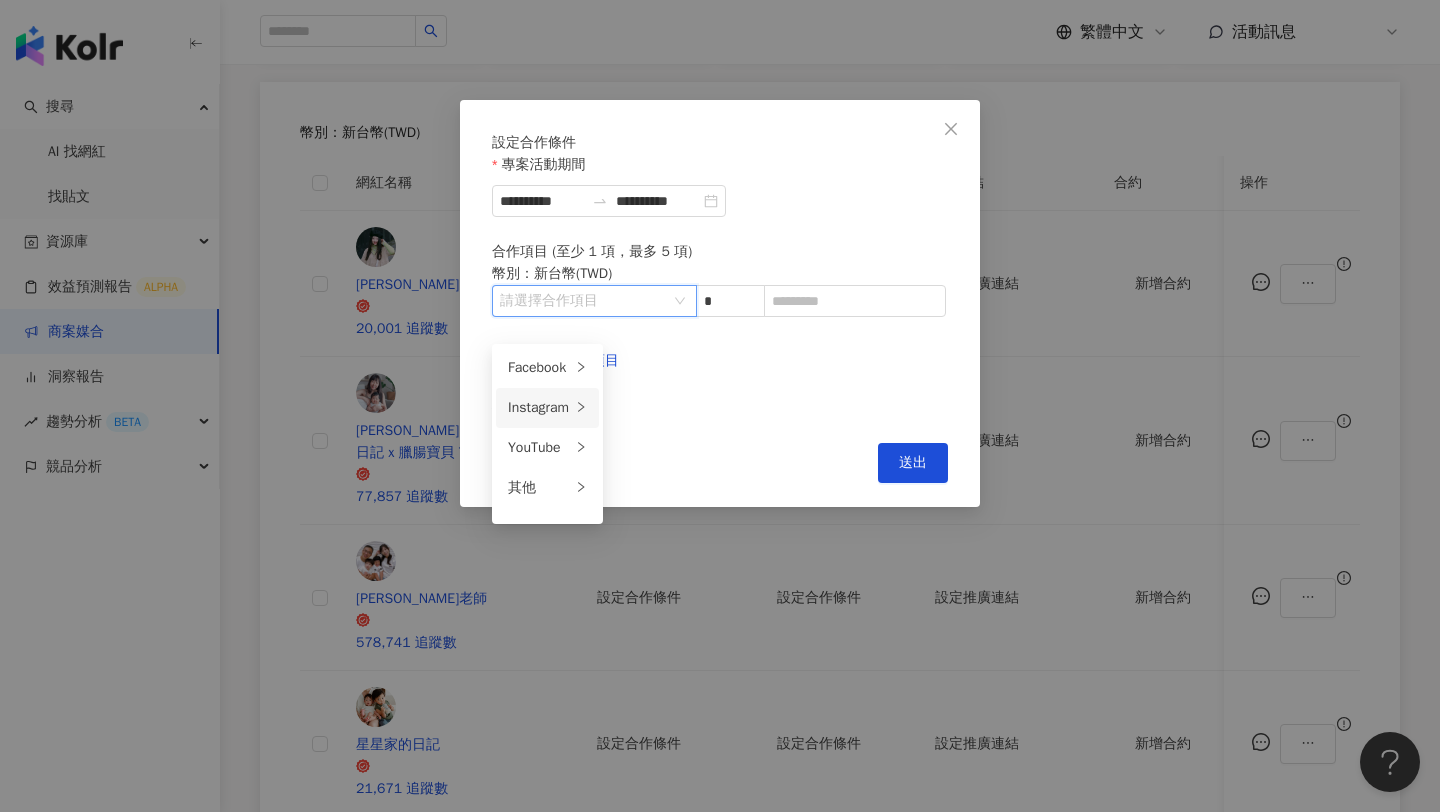 click on "Instagram" at bounding box center (539, 408) 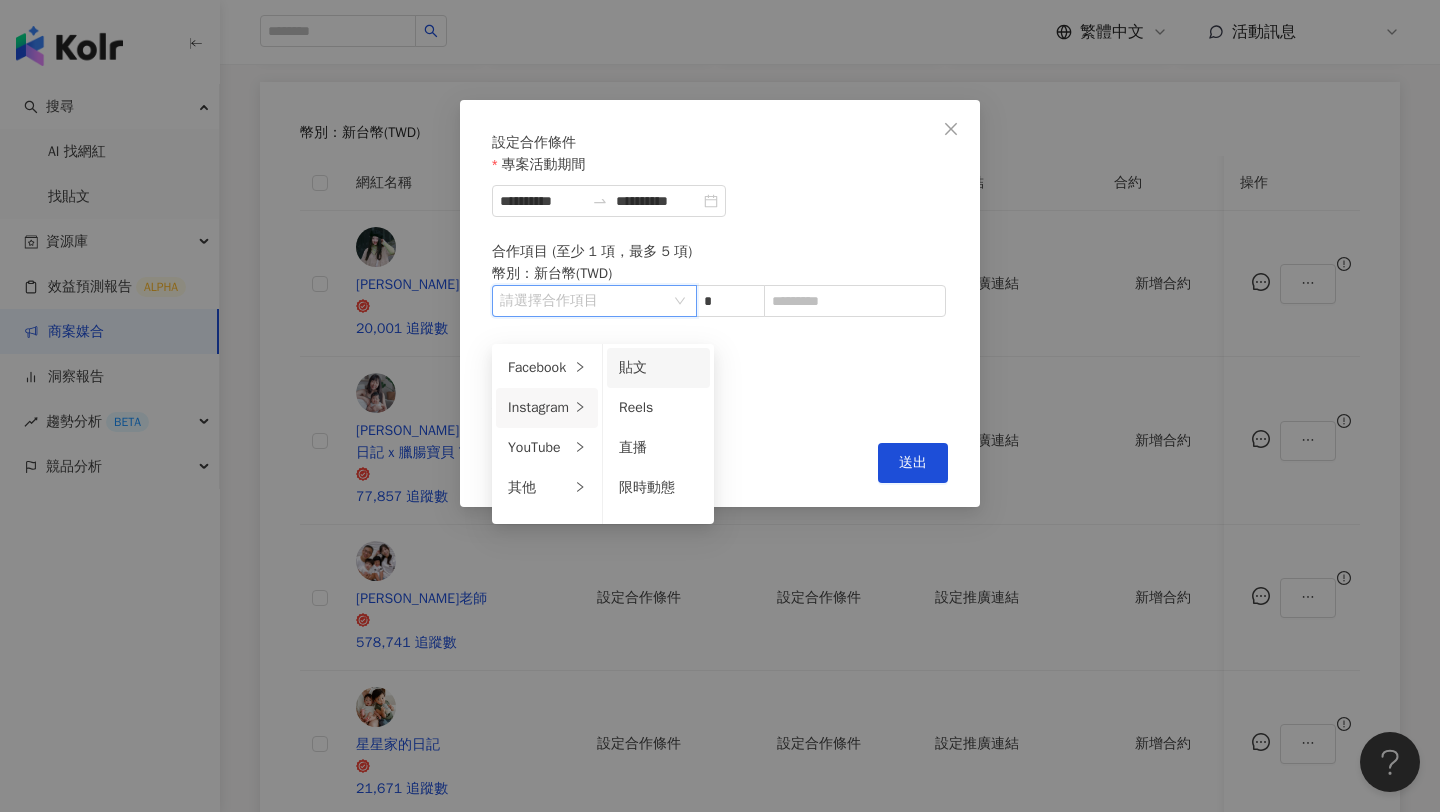 click on "貼文" at bounding box center (658, 368) 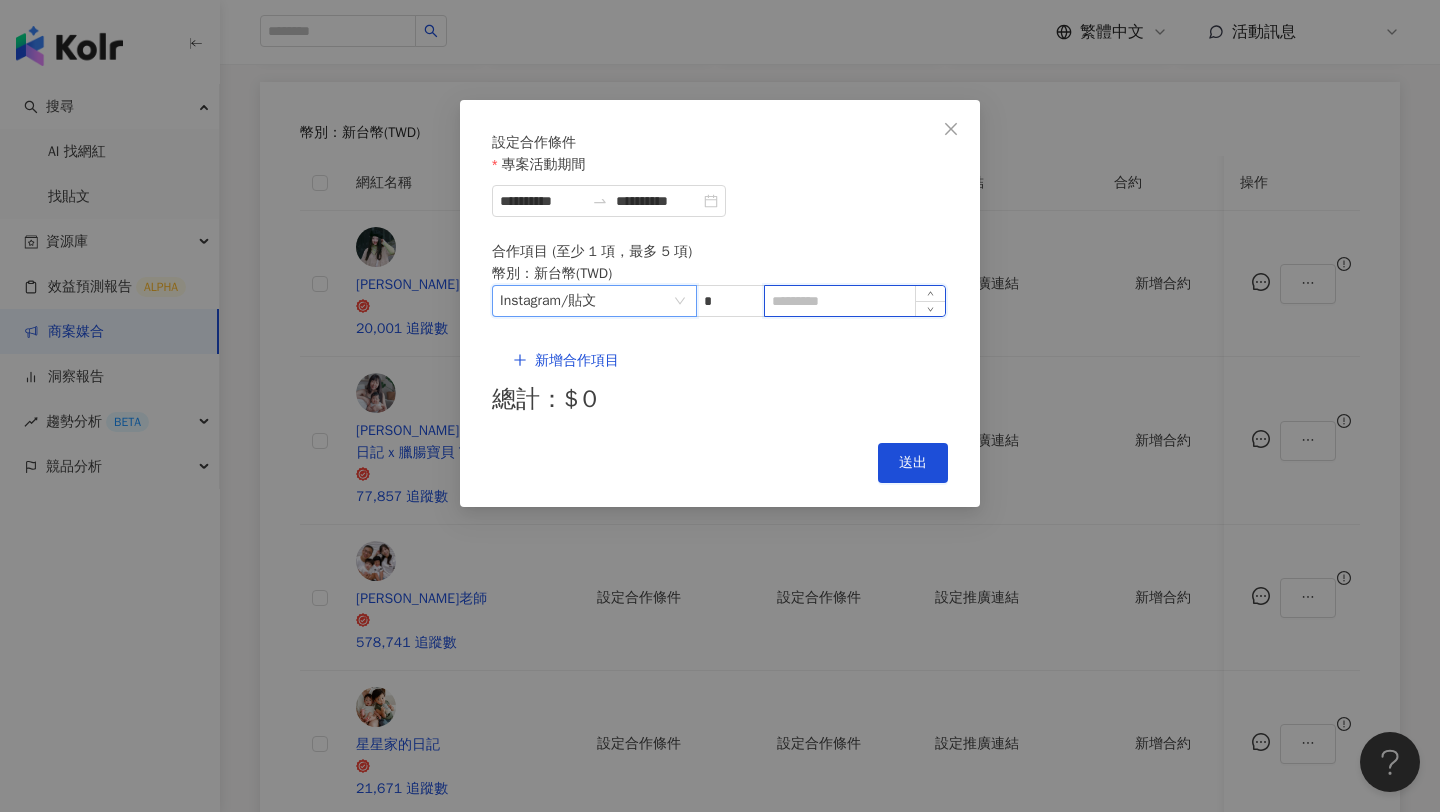 click at bounding box center (855, 301) 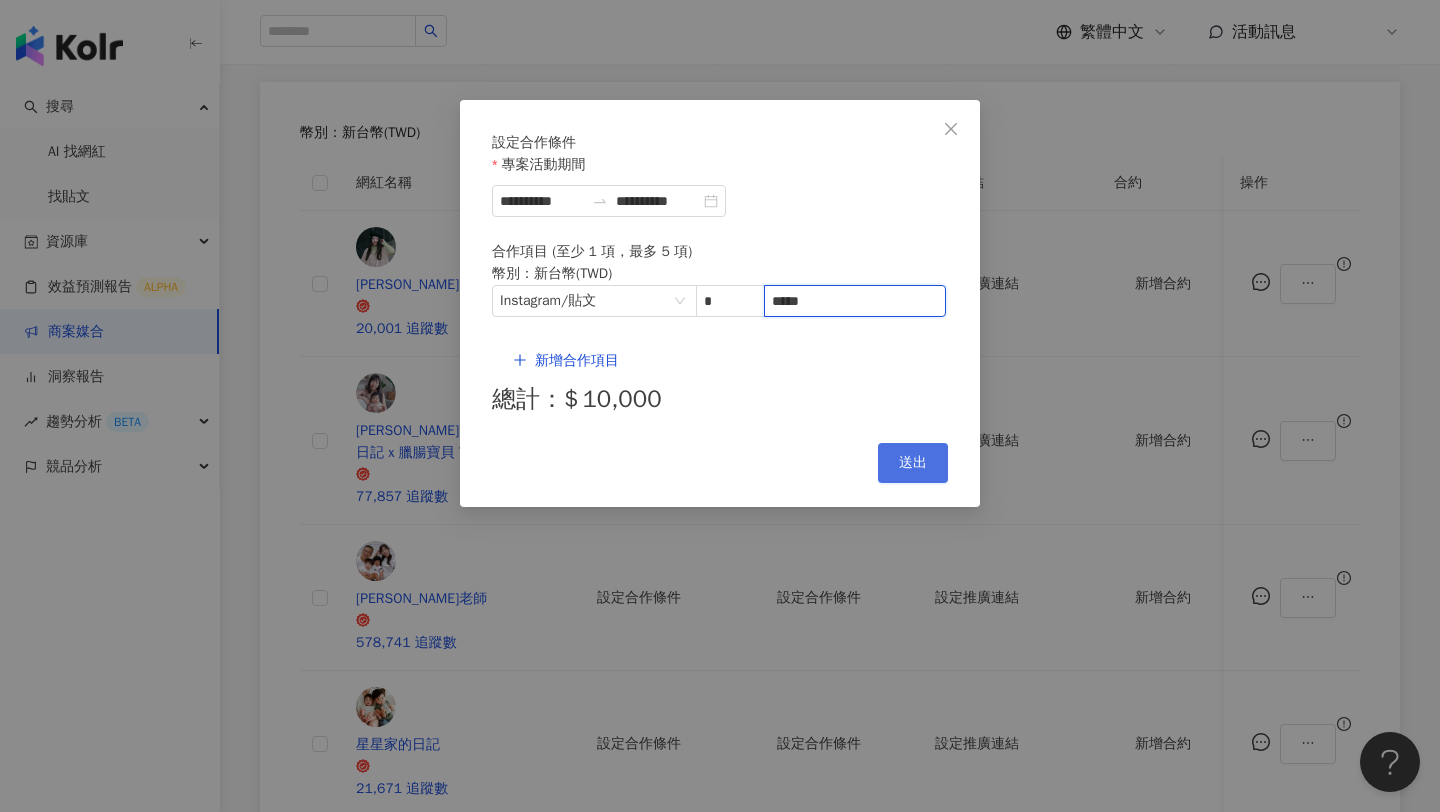 type on "*****" 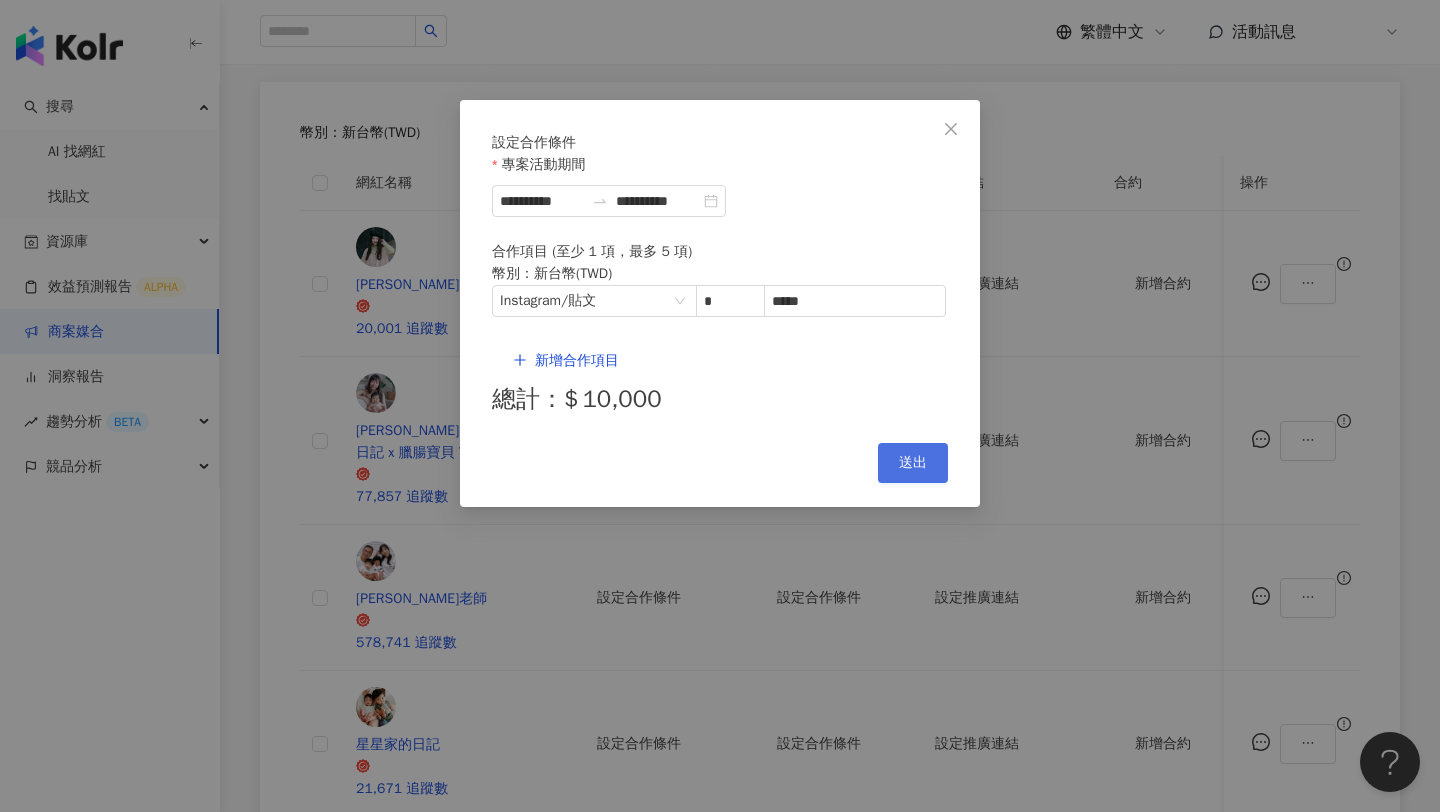 click on "送出" at bounding box center (913, 463) 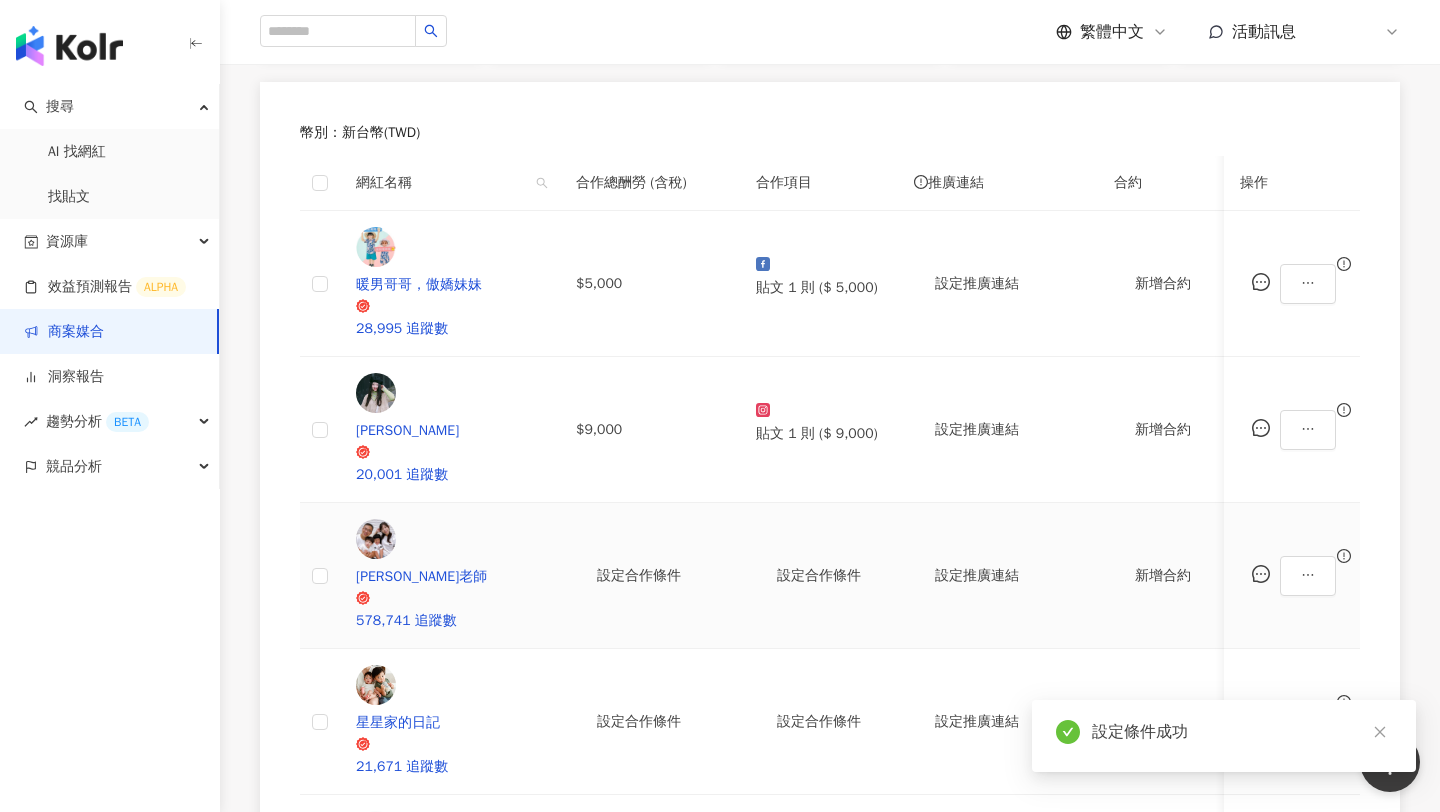 scroll, scrollTop: 611, scrollLeft: 0, axis: vertical 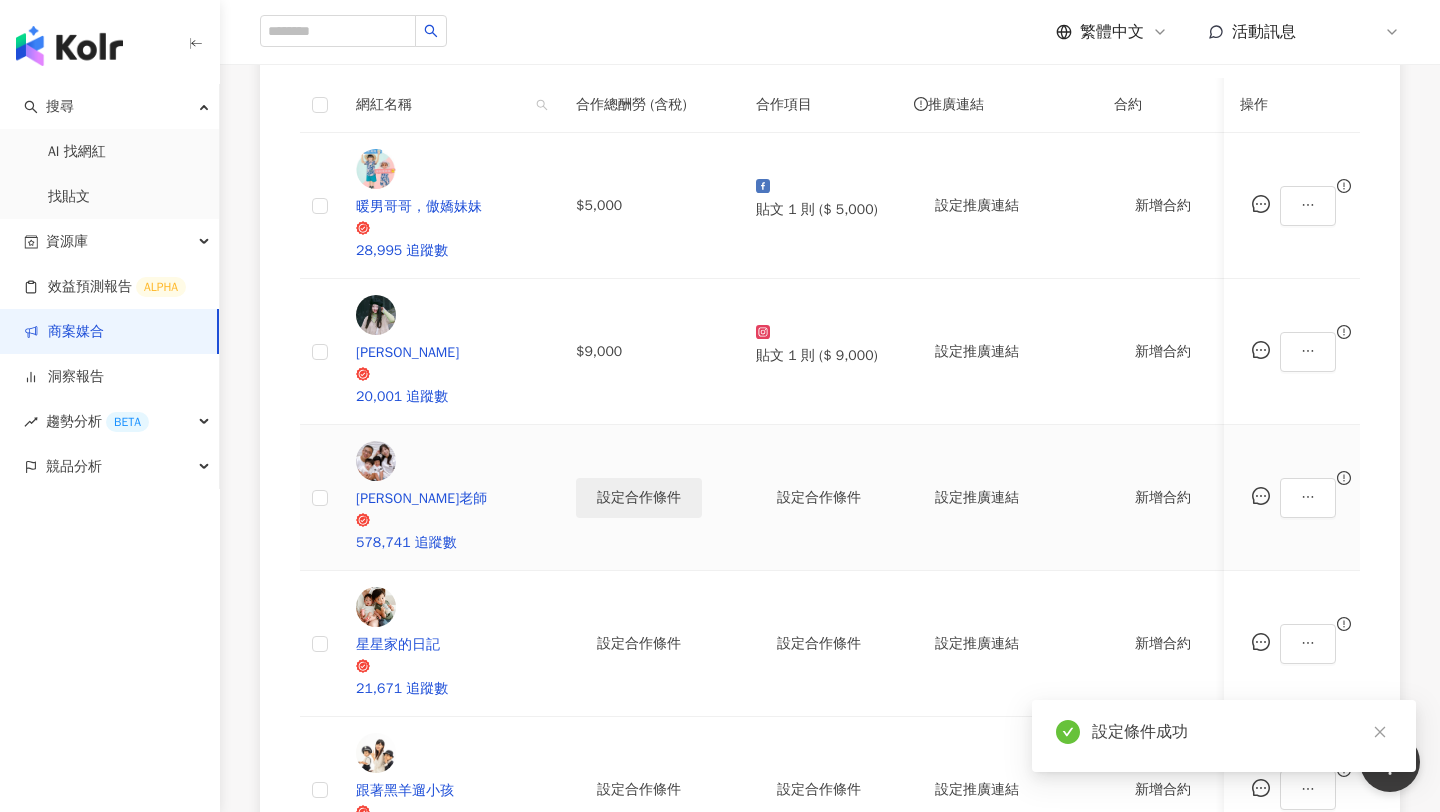 click on "設定合作條件" at bounding box center (639, 498) 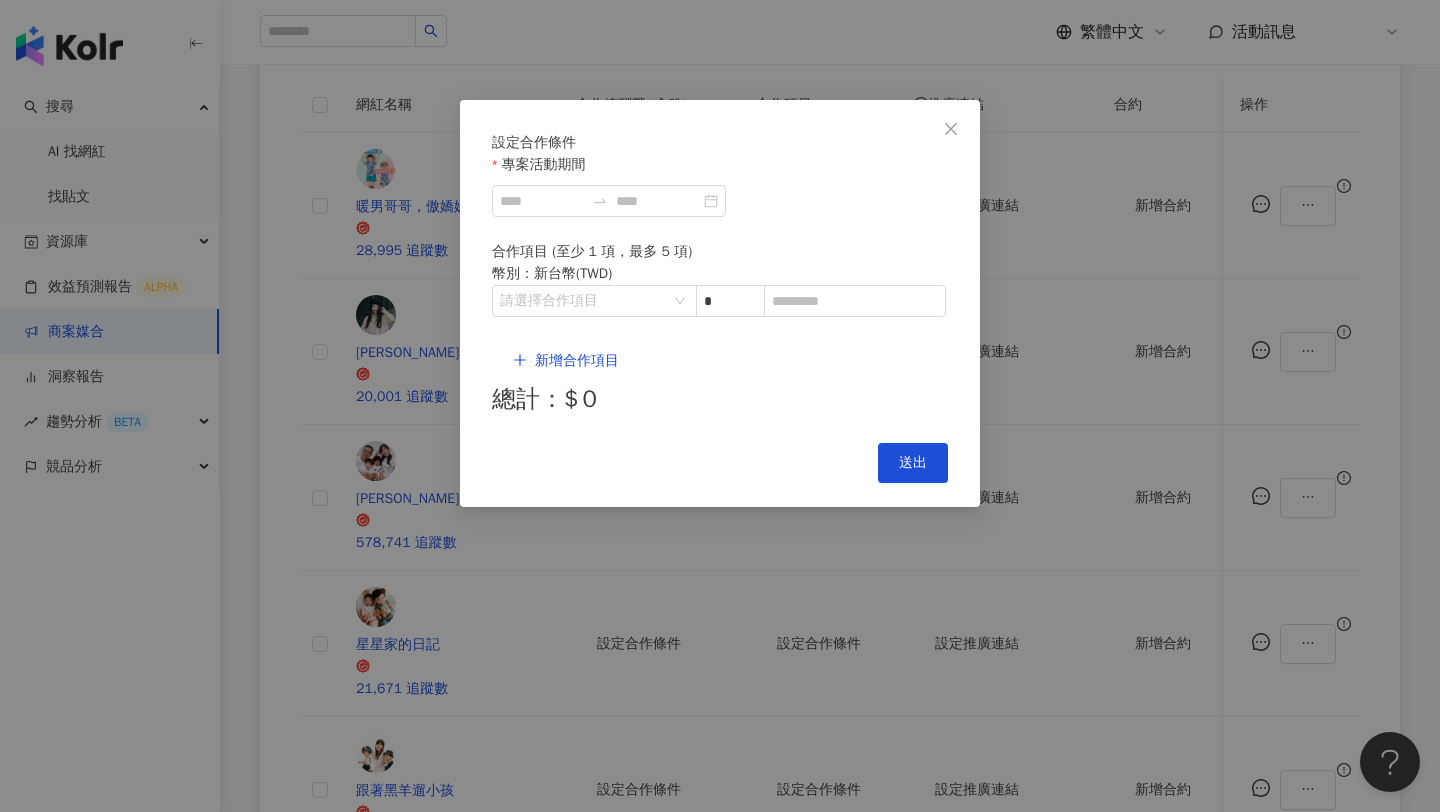 click on "設定合作條件 專案活動期間 合作項目 (至少 1 項，最多 5 項) 幣別 ： 新台幣 ( TWD ) 請選擇合作項目 * 新增合作項目 總計：$  0" at bounding box center [720, 275] 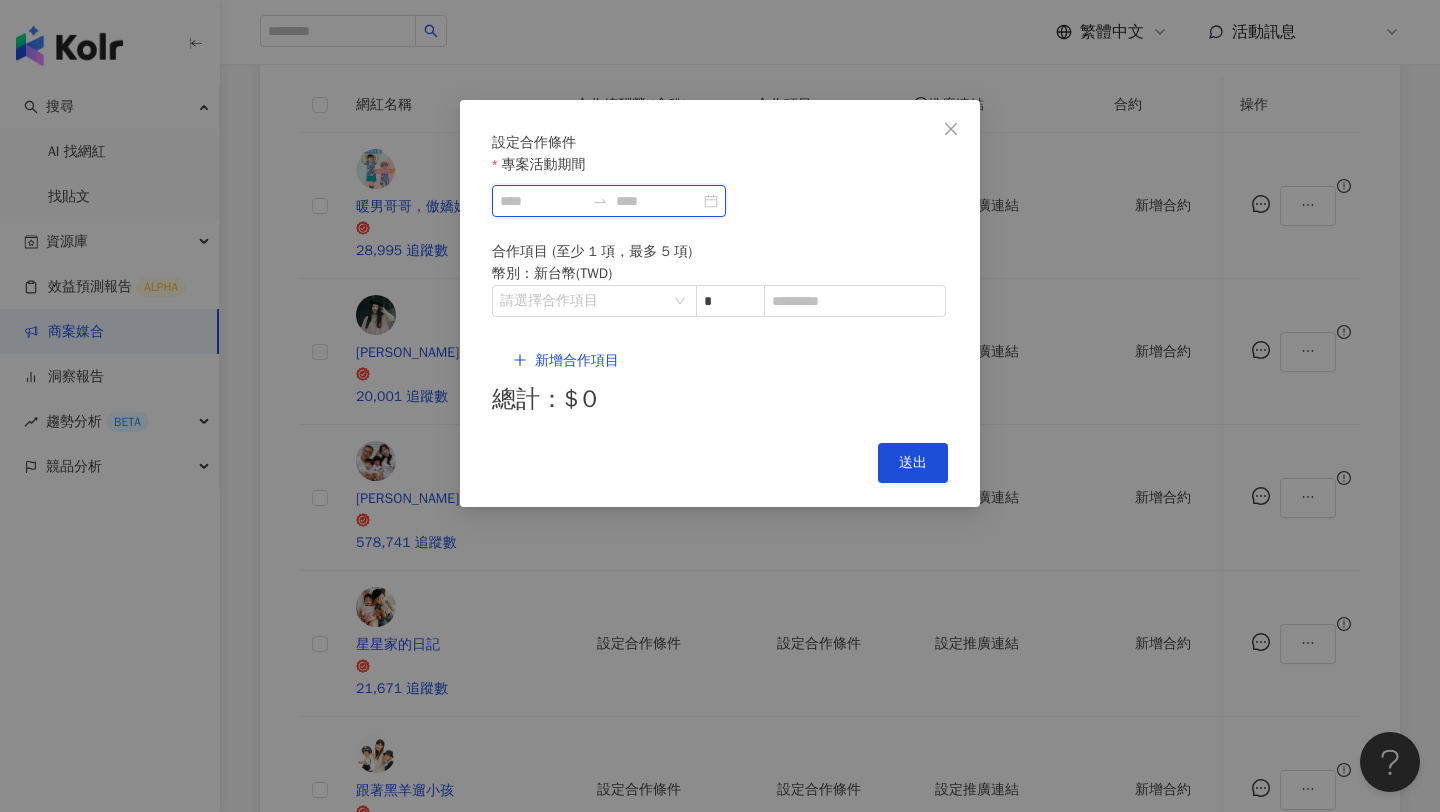 click on "專案活動期間" at bounding box center [542, 201] 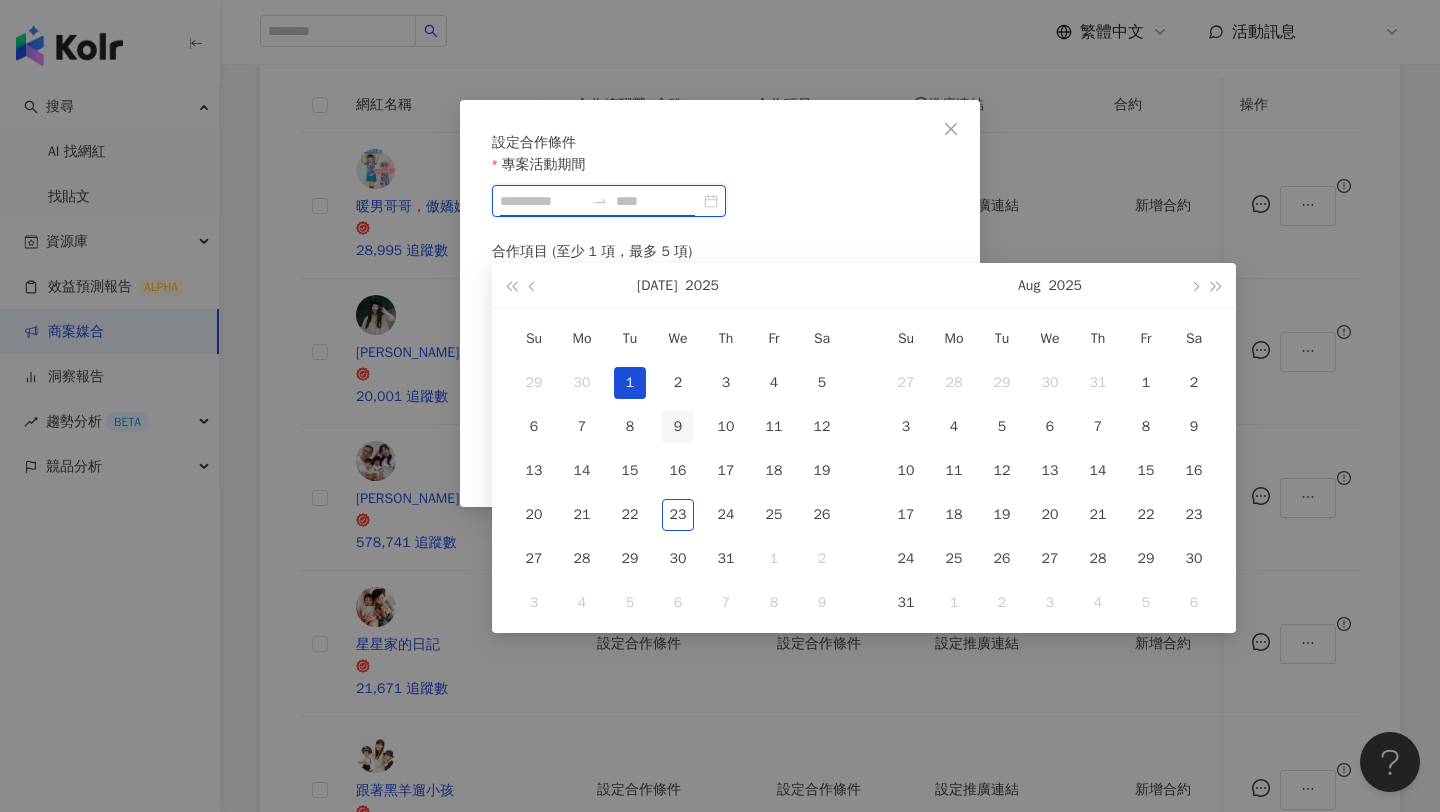 type on "**********" 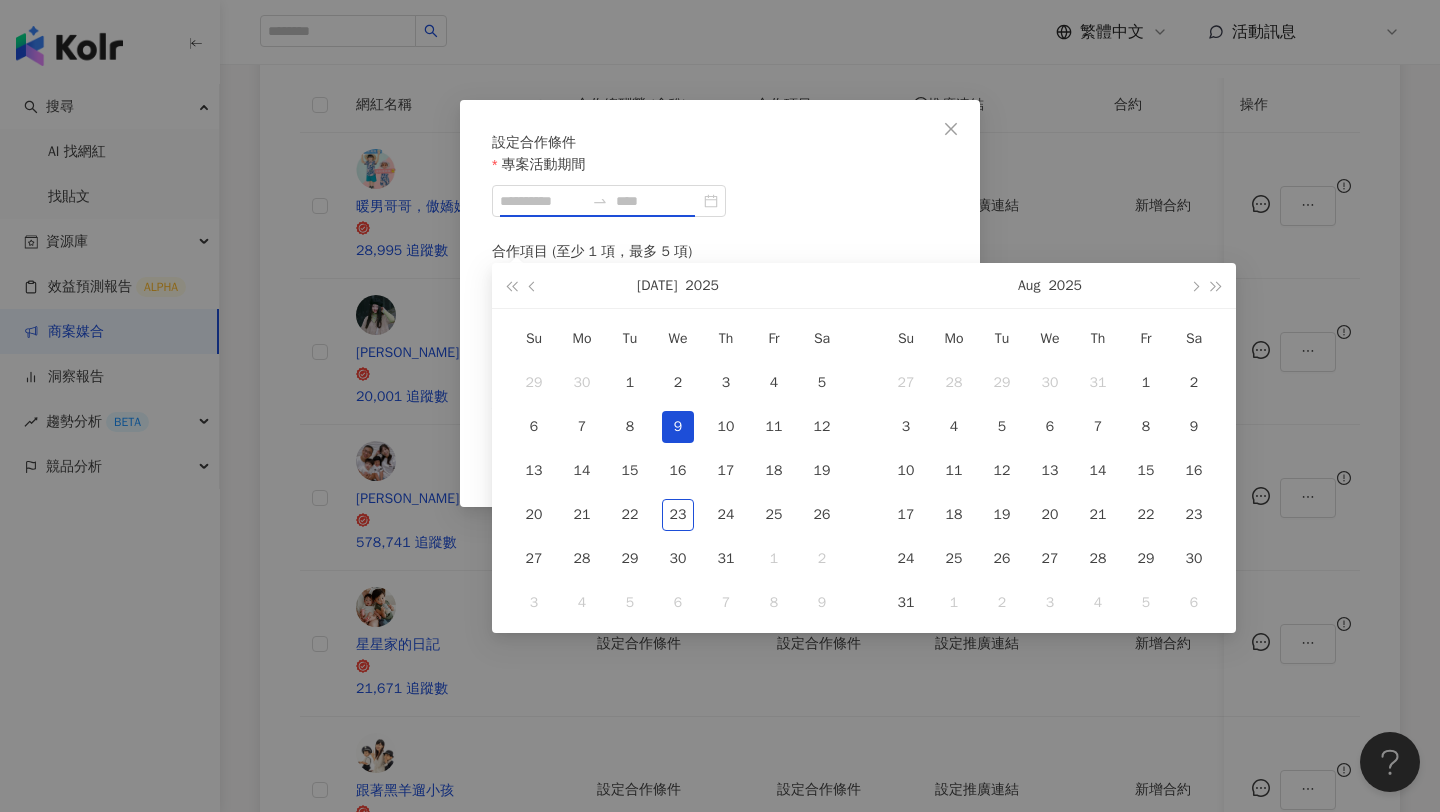 click on "9" at bounding box center [678, 427] 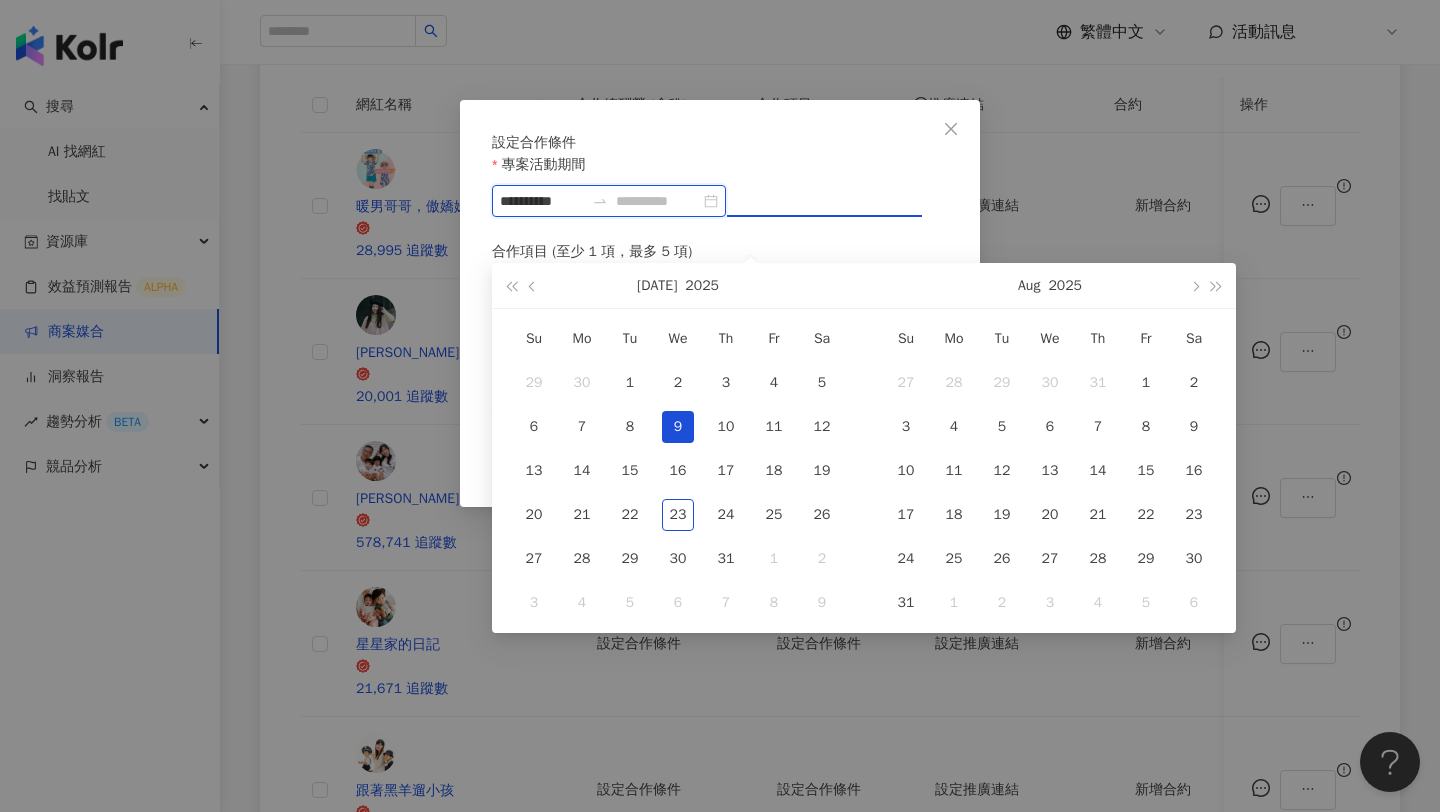 type on "**********" 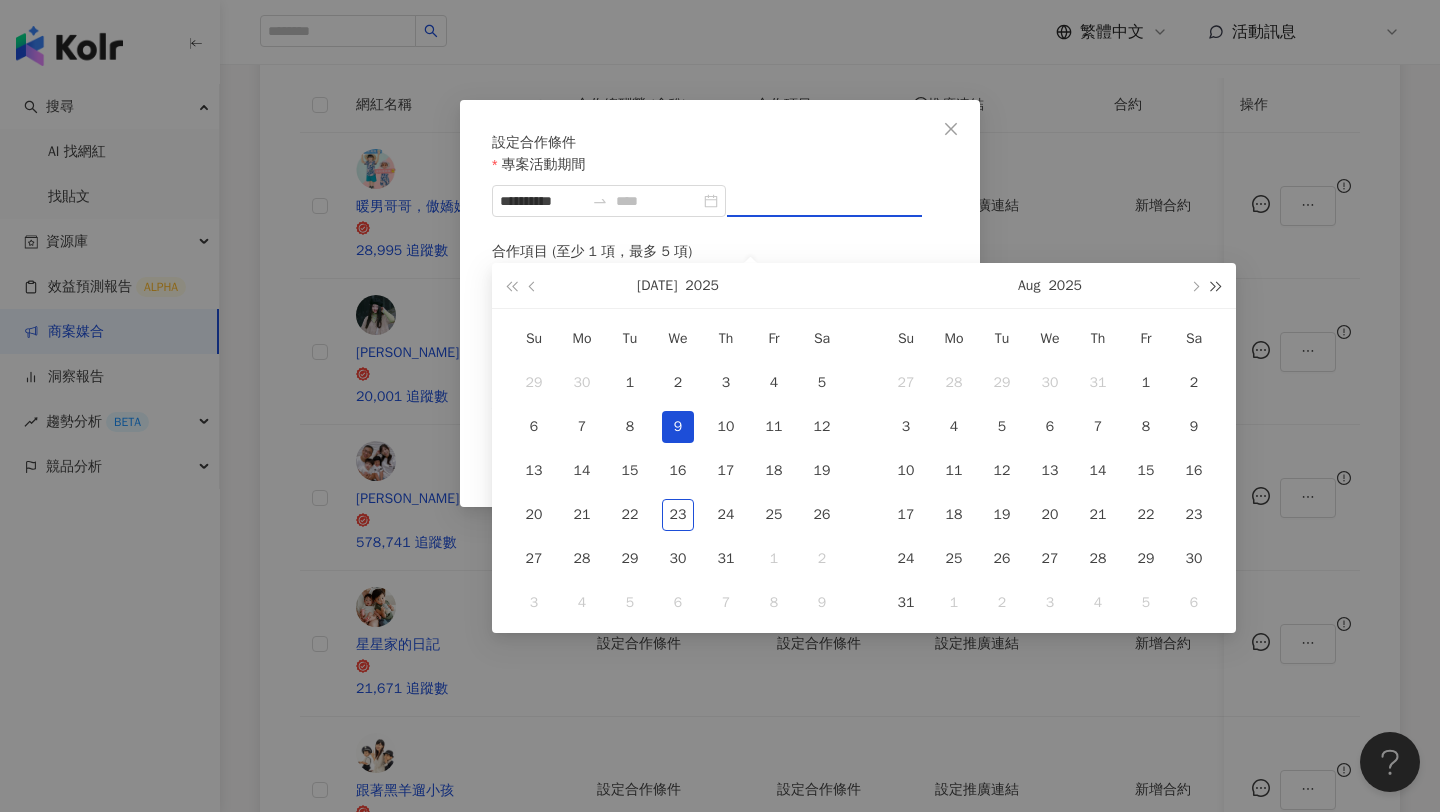 click at bounding box center [1217, 285] 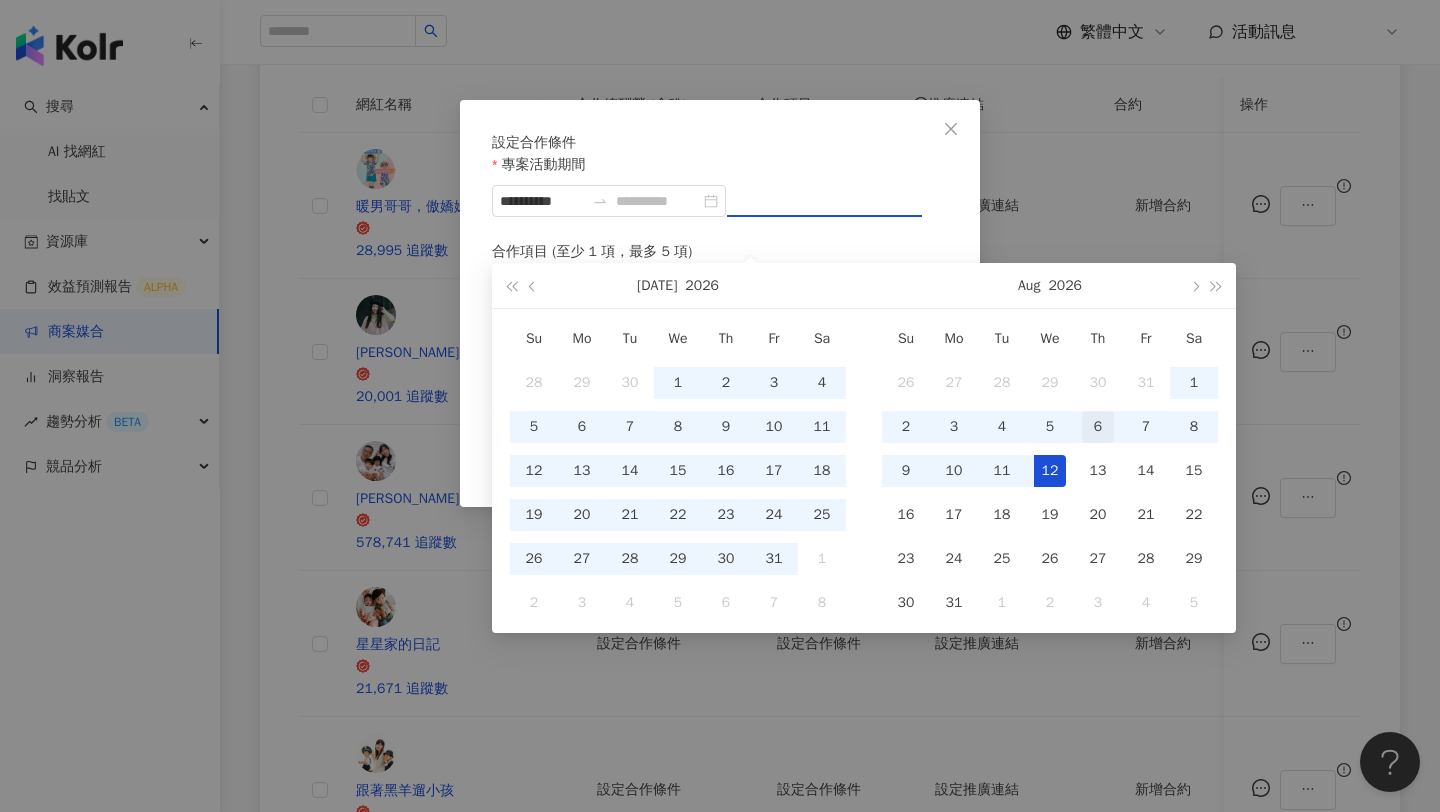 type on "**********" 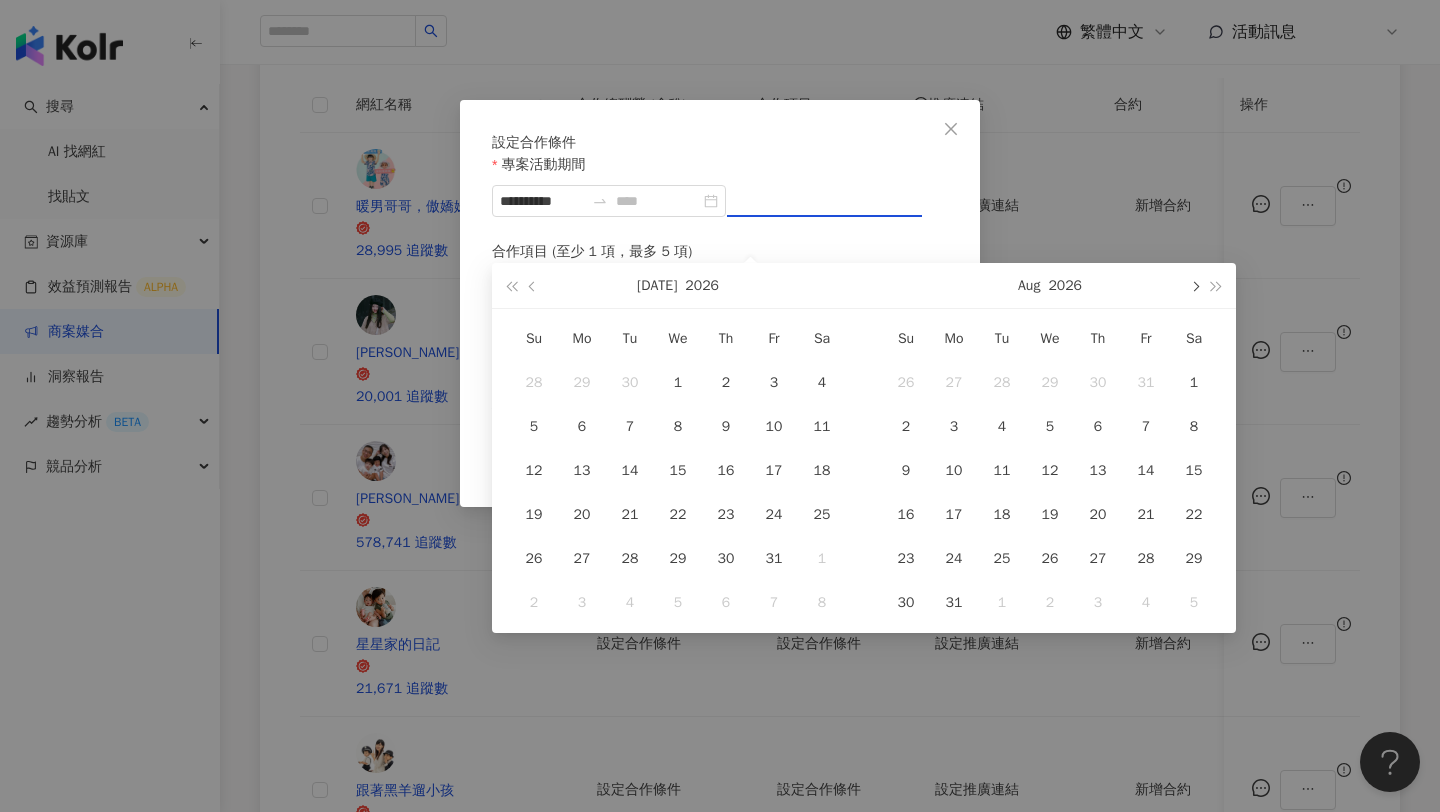 click at bounding box center (1194, 285) 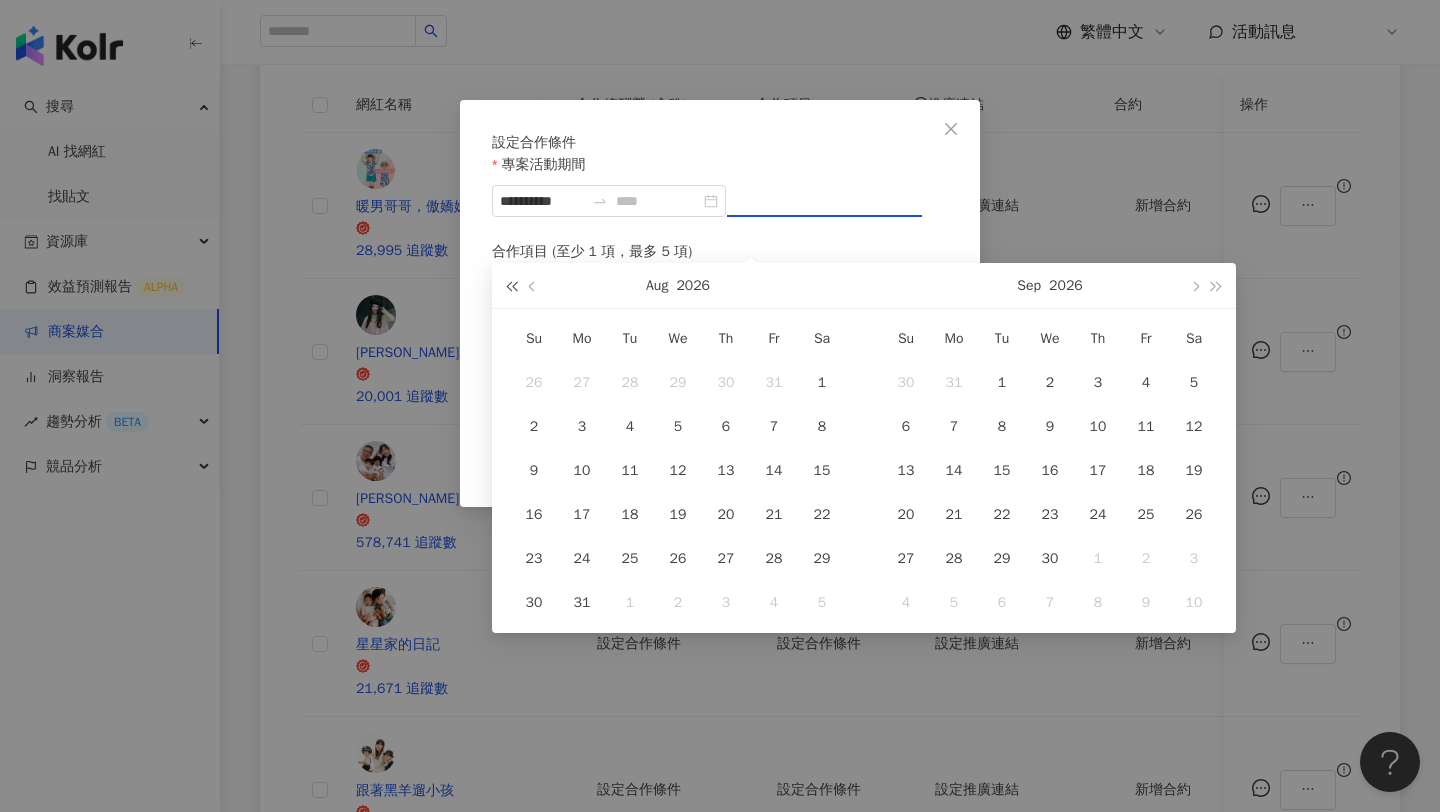 click at bounding box center (511, 285) 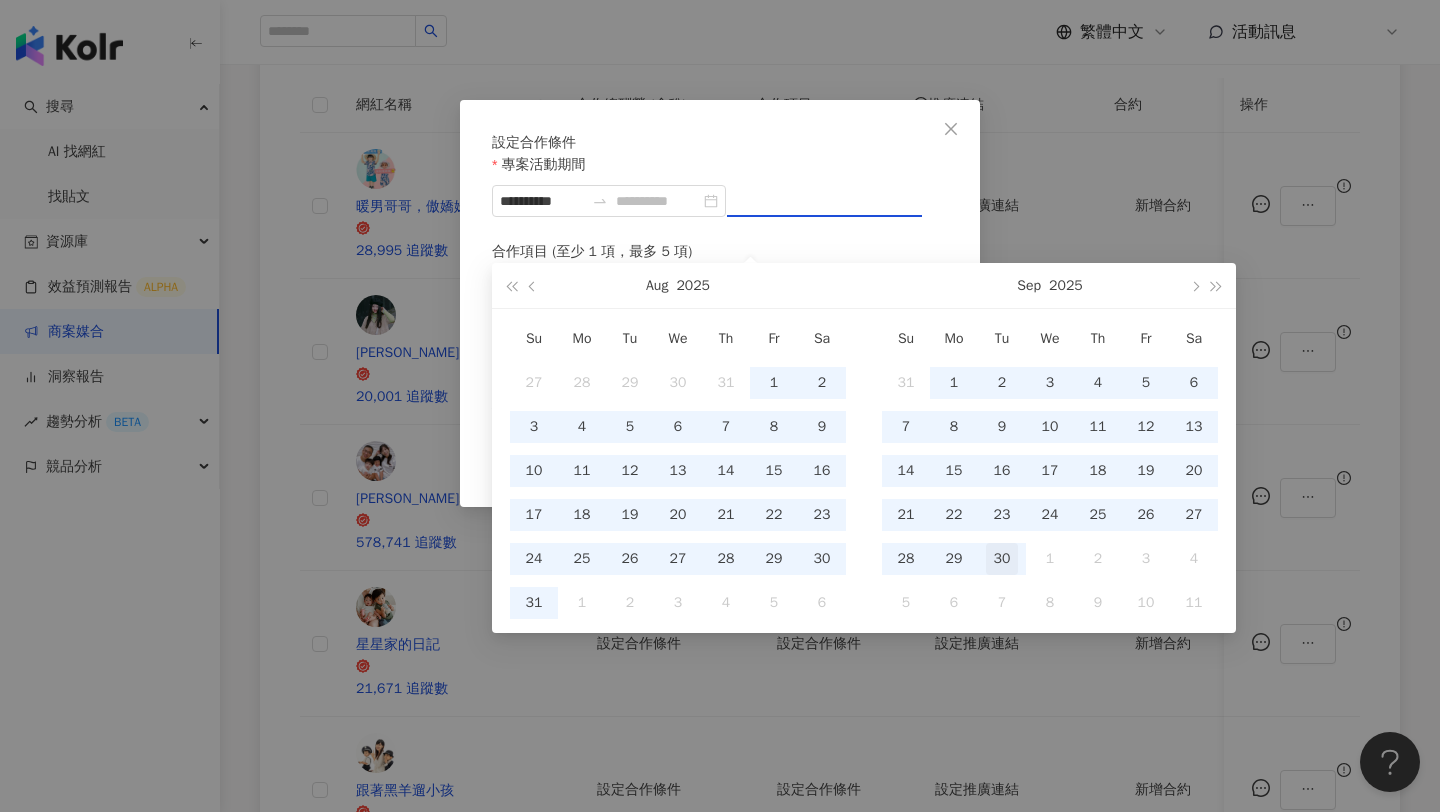 type on "**********" 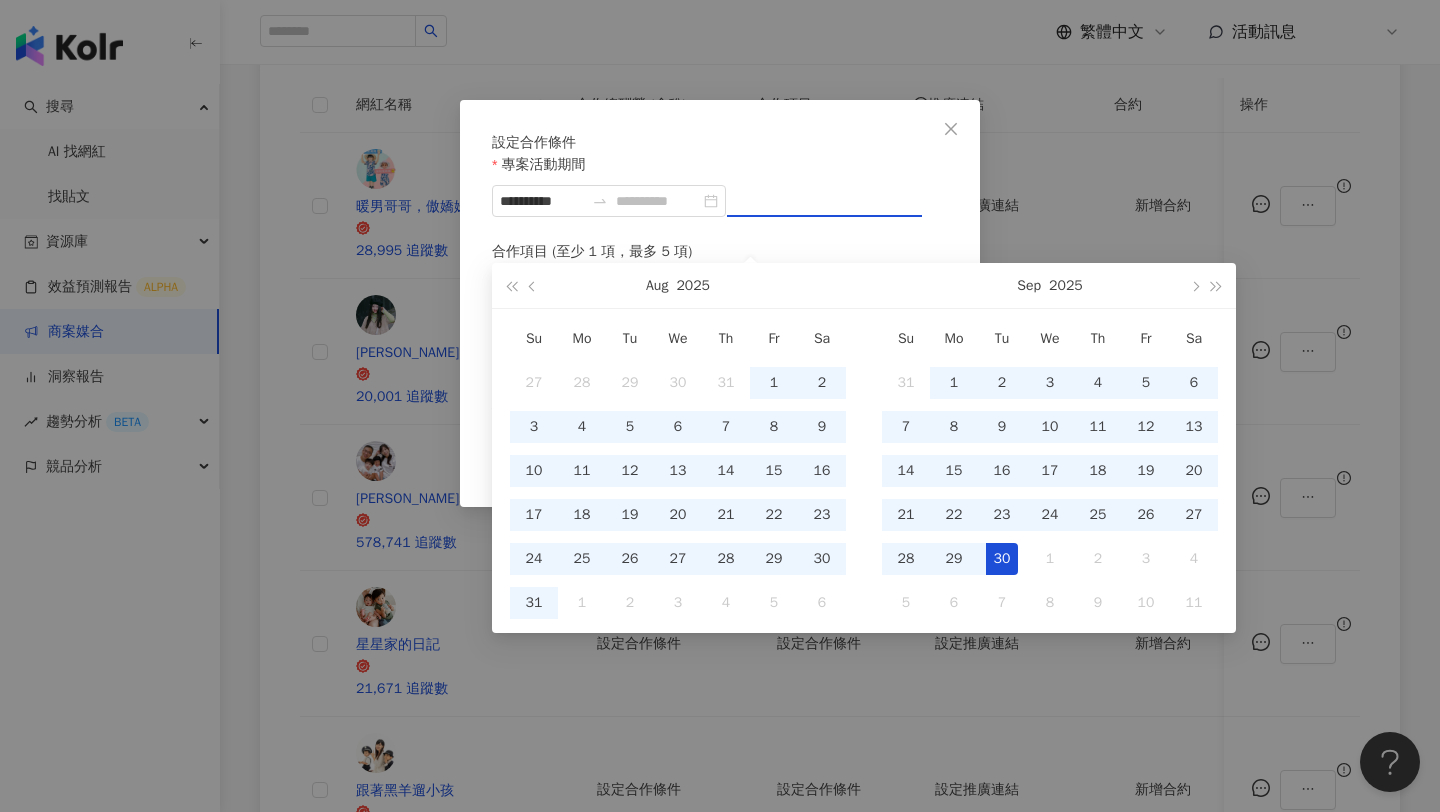 click on "30" at bounding box center (1002, 559) 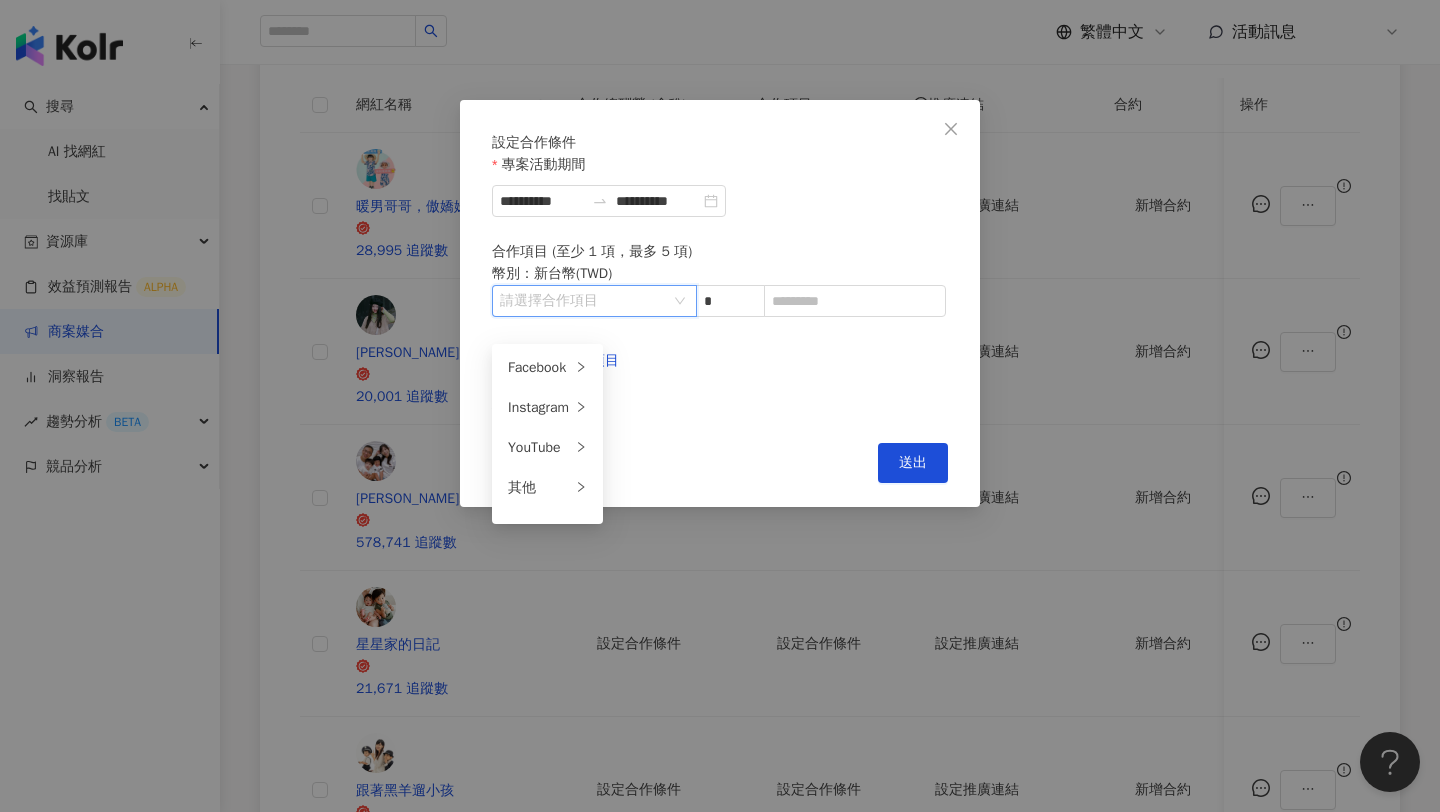 click at bounding box center (584, 301) 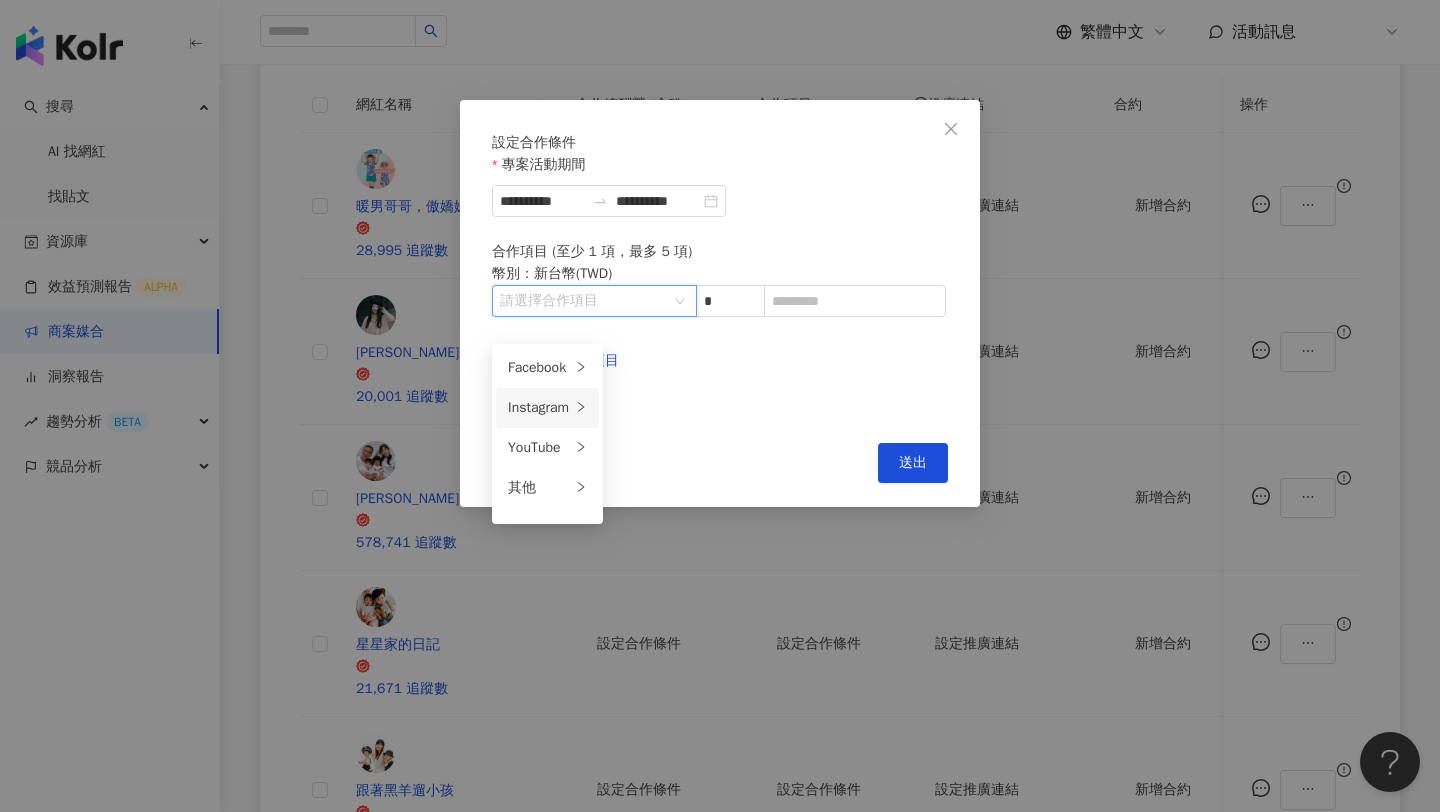 click on "Instagram" at bounding box center (539, 408) 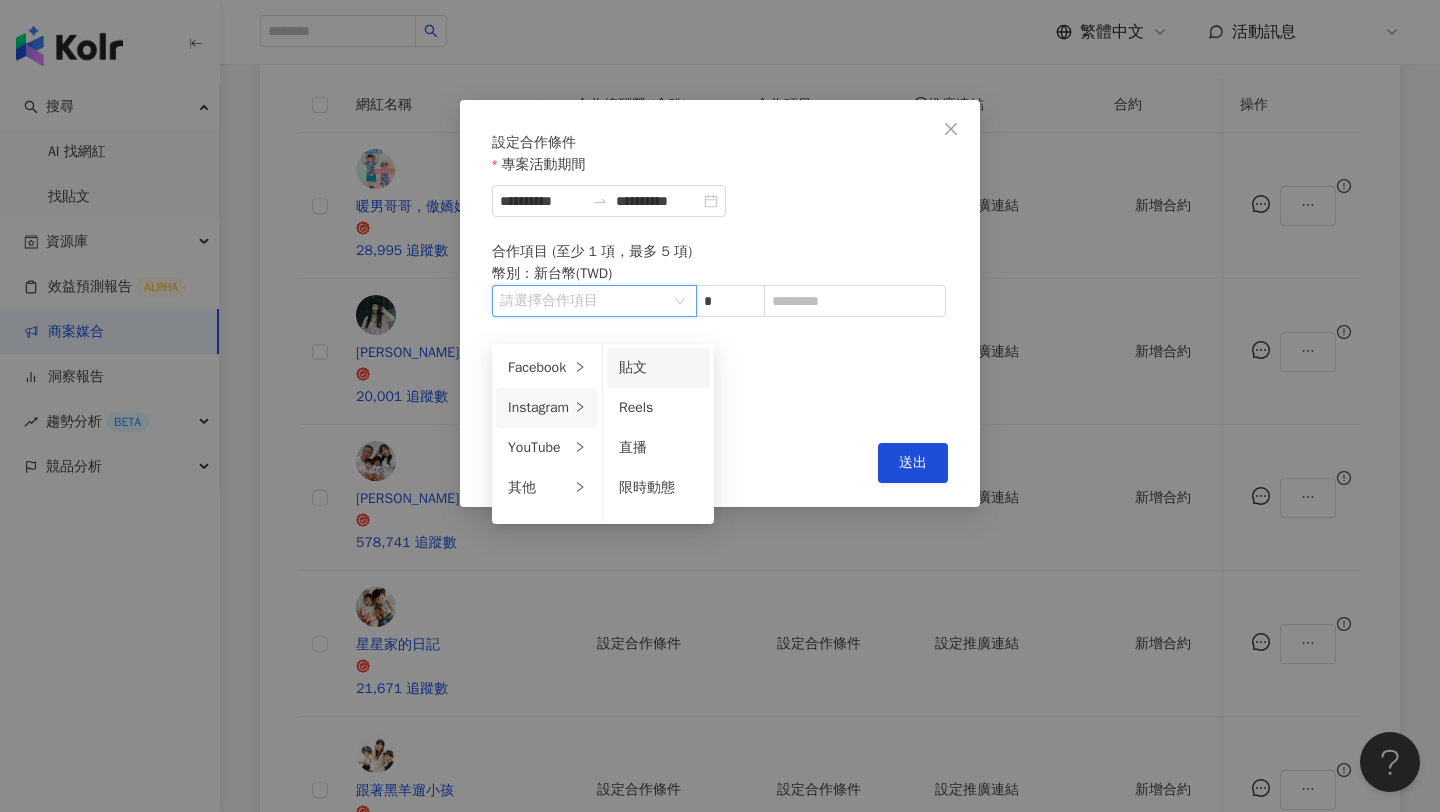 click on "貼文" at bounding box center (633, 367) 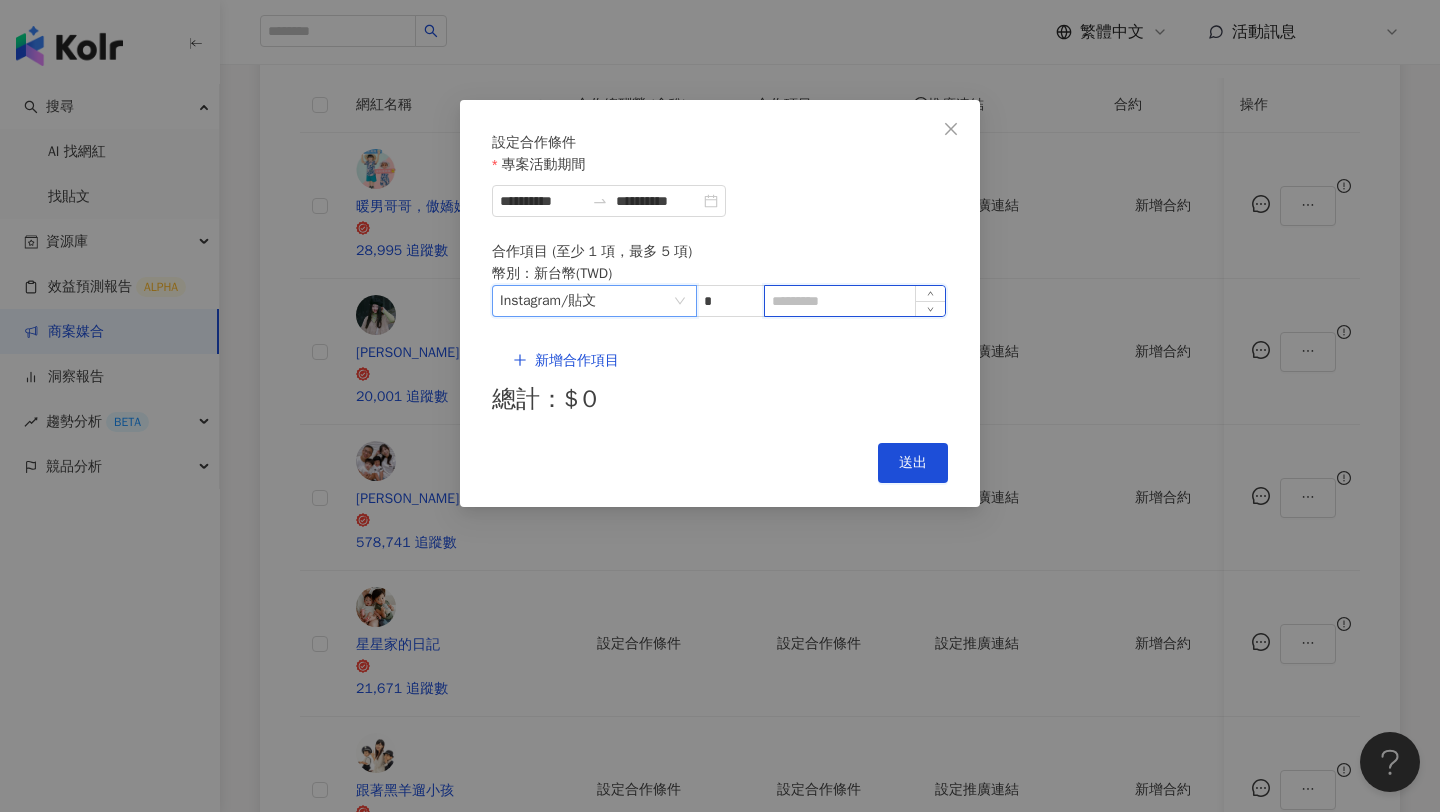 click at bounding box center [855, 301] 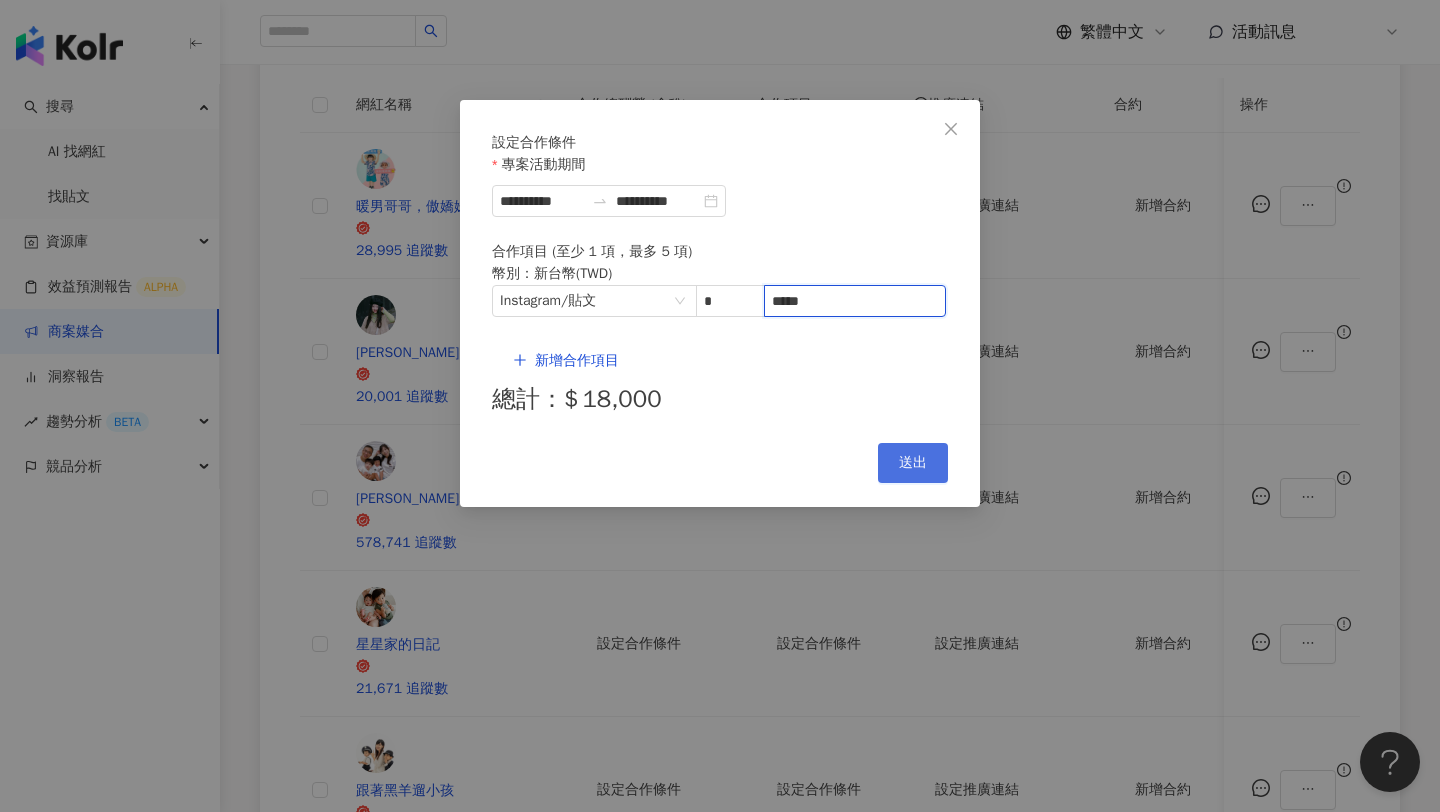 type on "*****" 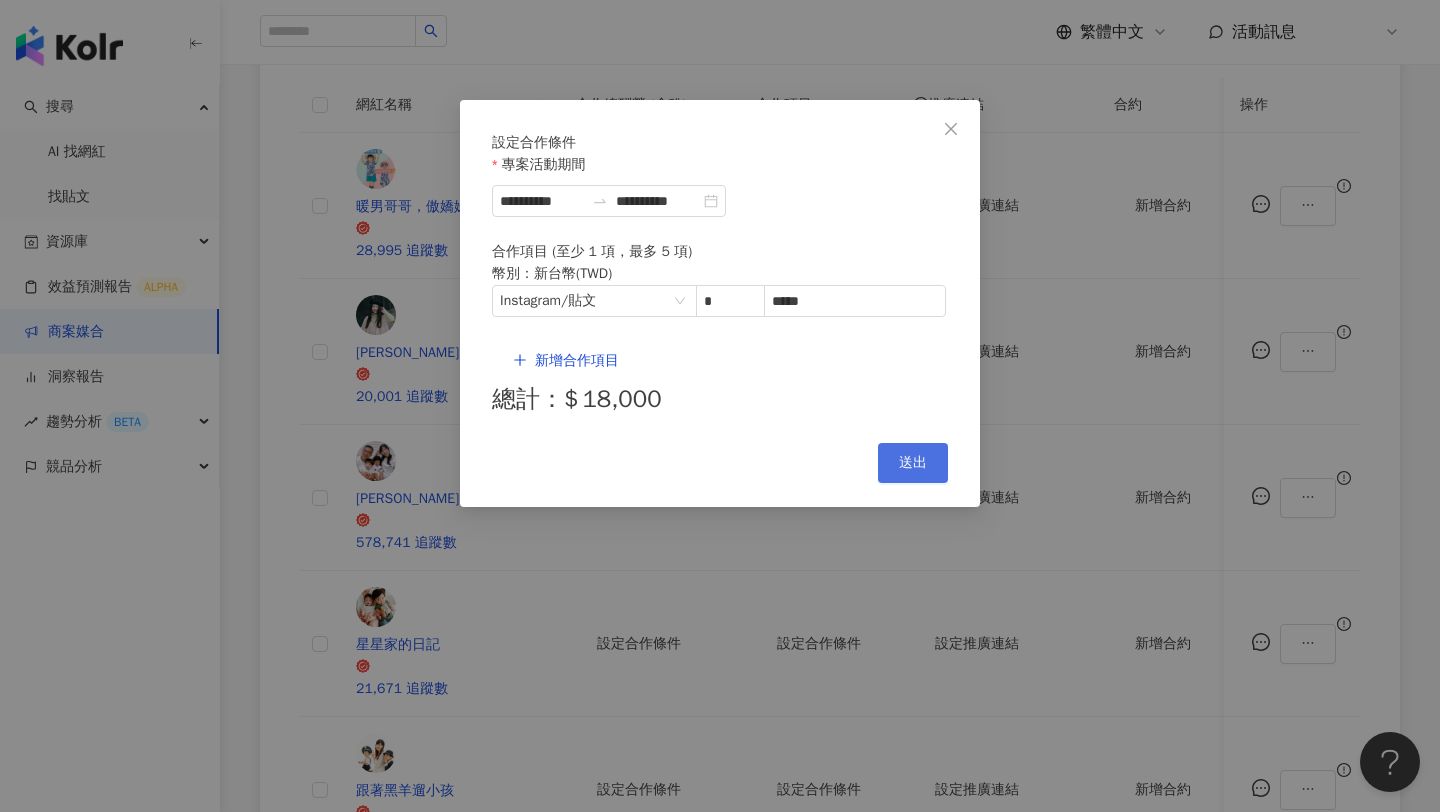 click on "送出" at bounding box center [913, 463] 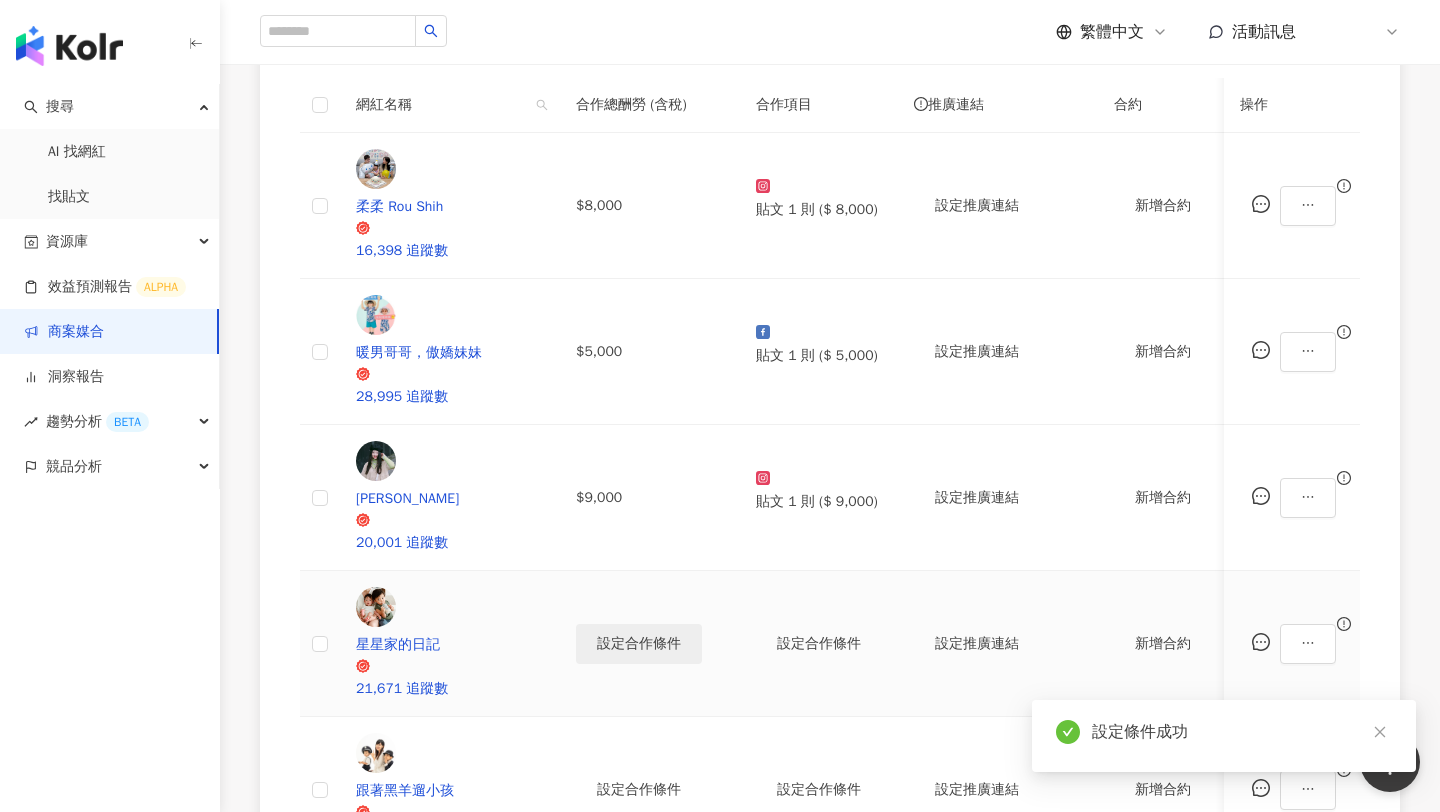 click on "設定合作條件" at bounding box center [639, 644] 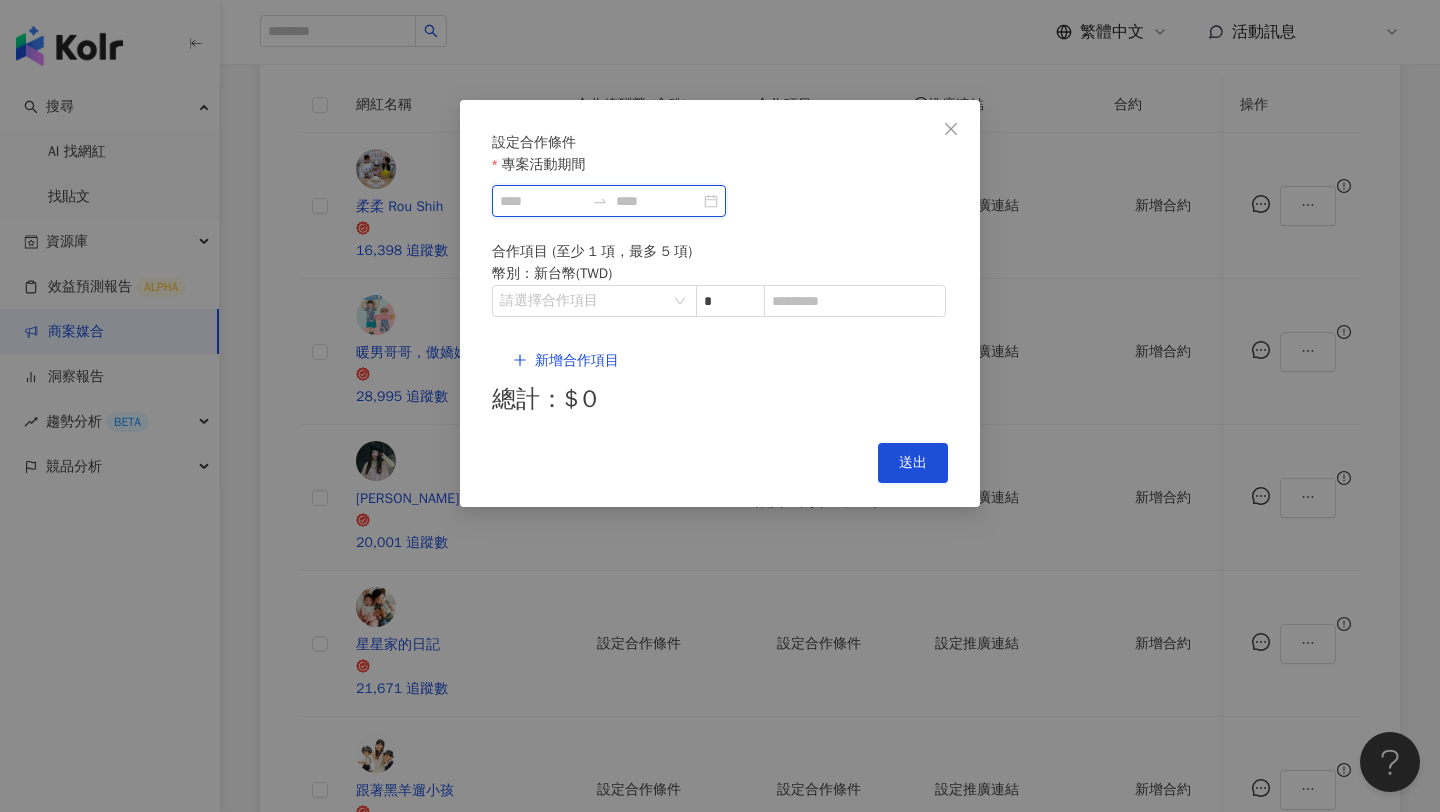 click on "專案活動期間" at bounding box center [542, 201] 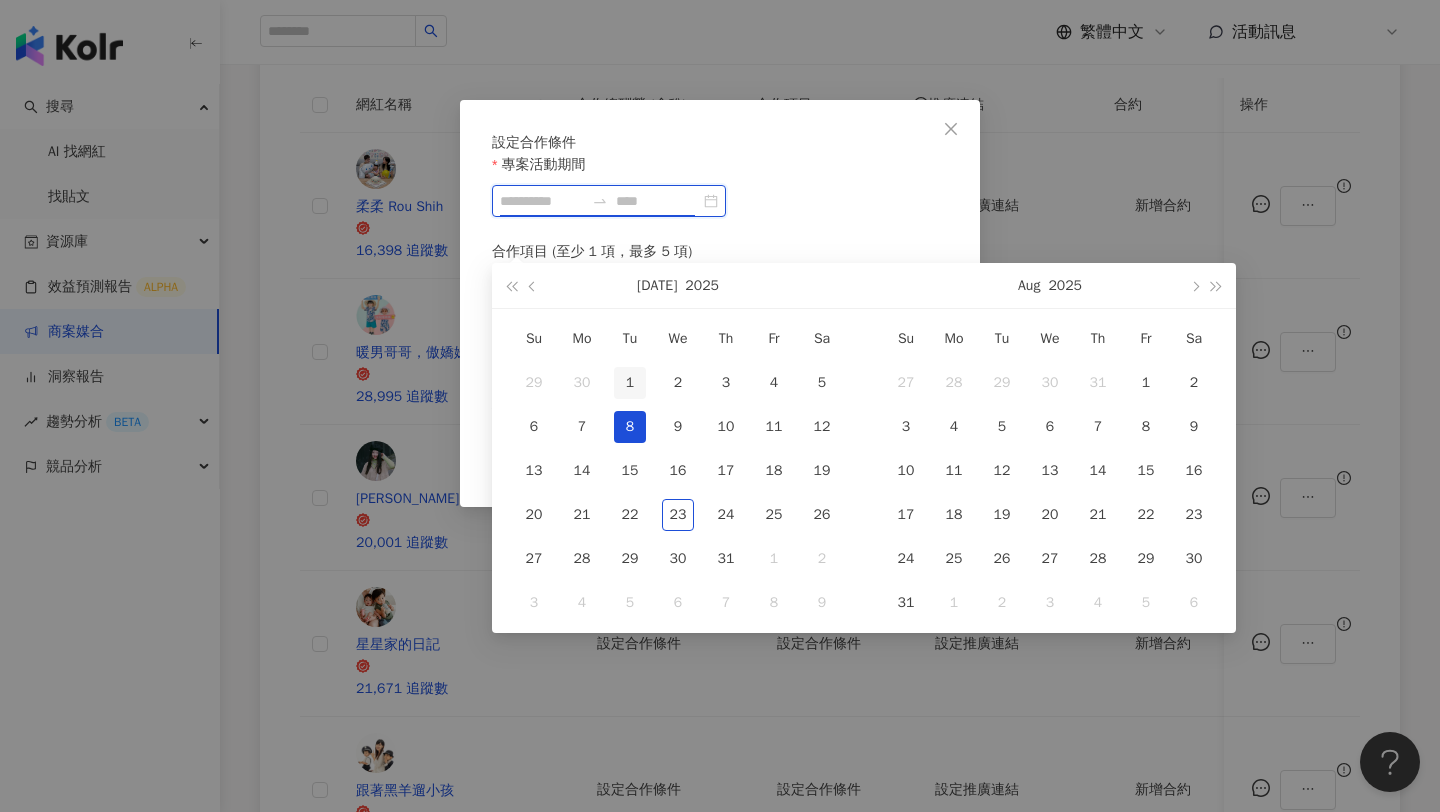 type on "**********" 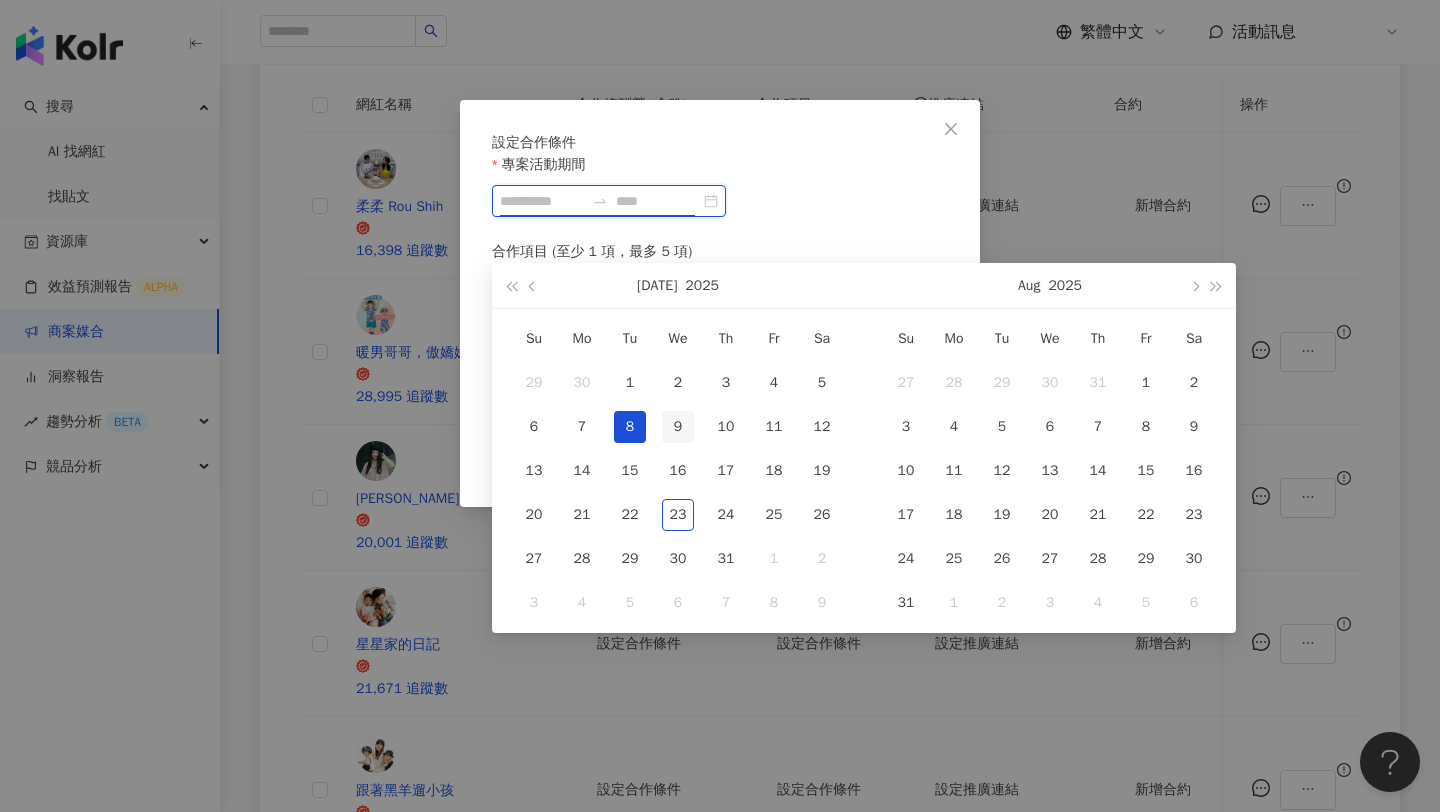 type on "**********" 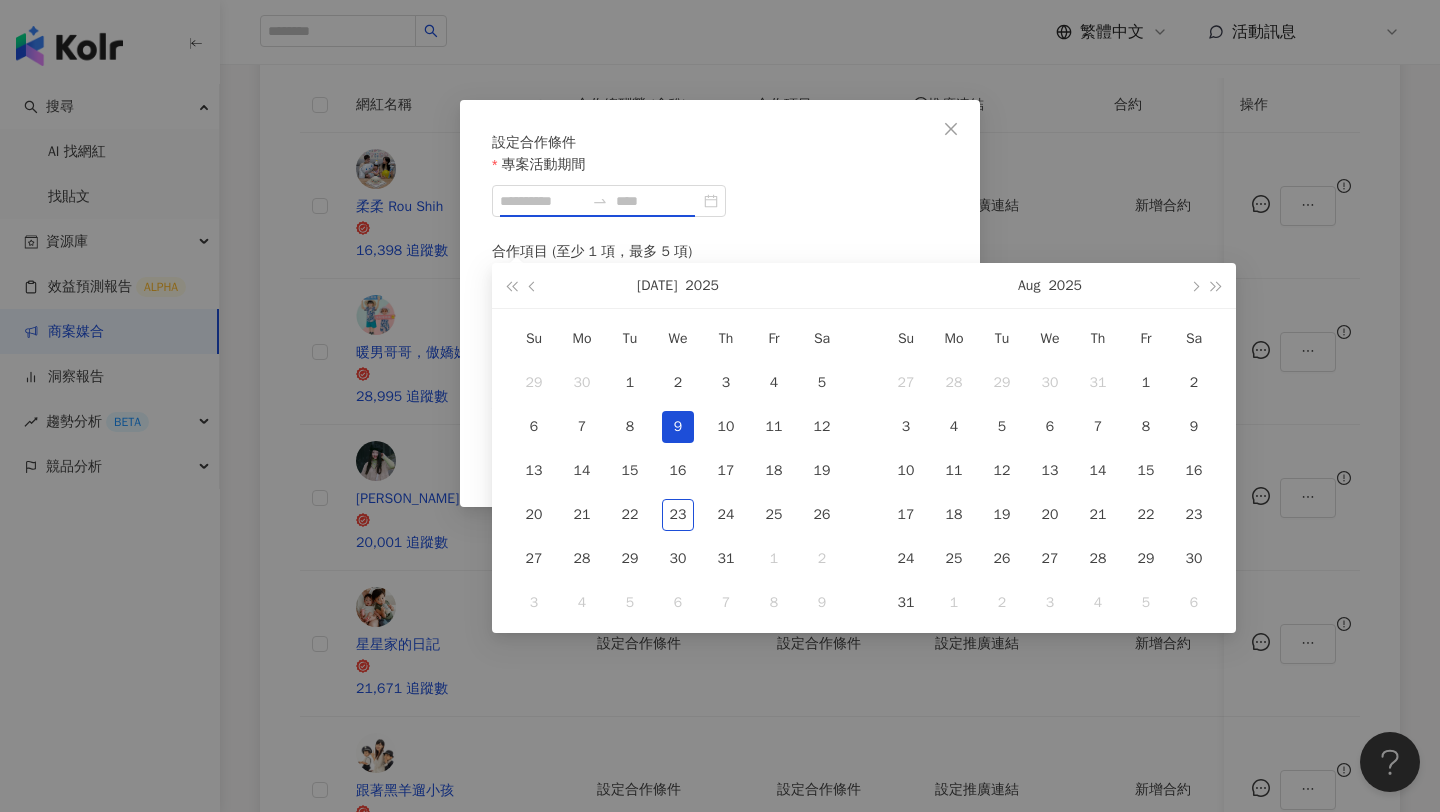 click on "9" at bounding box center [678, 427] 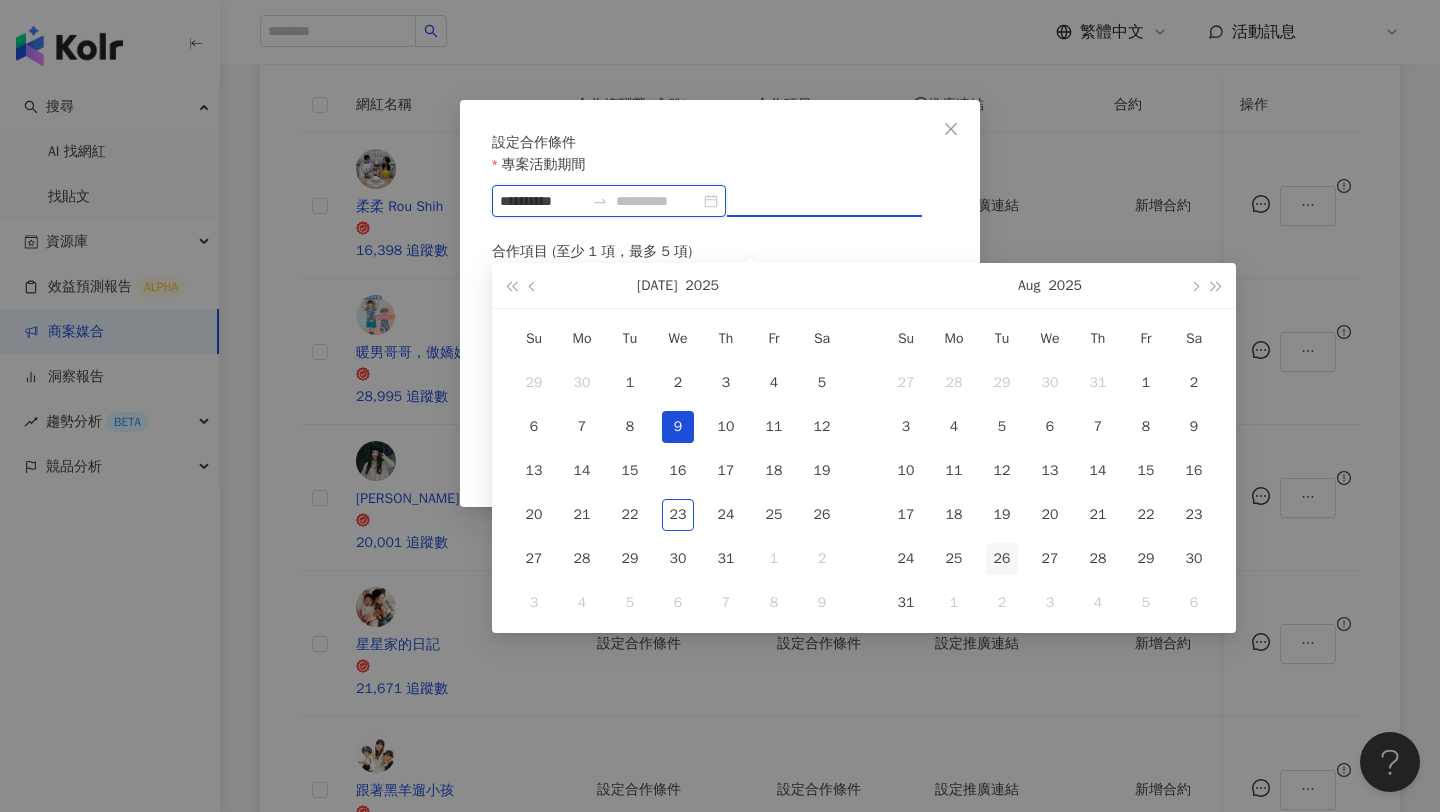 type on "**********" 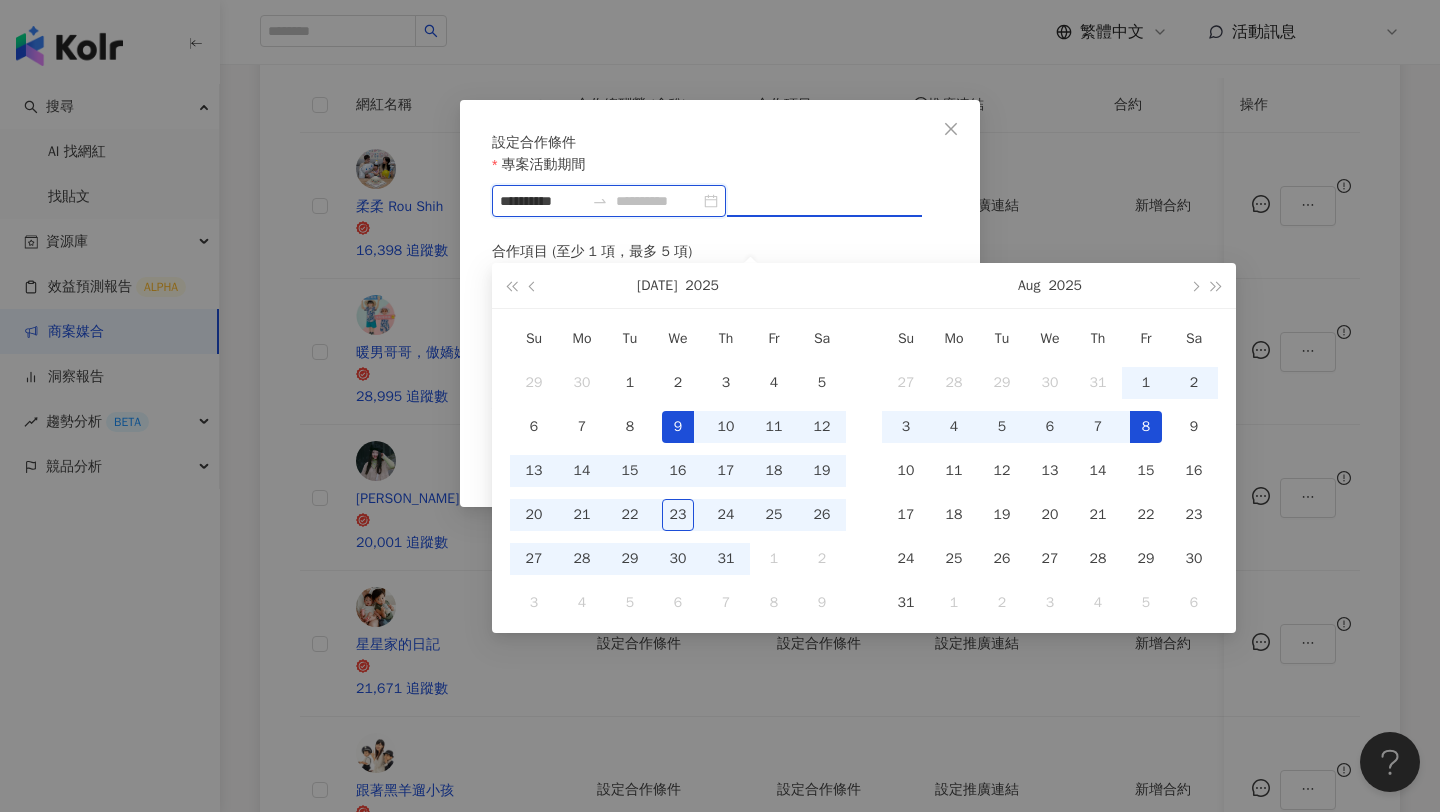 type on "**********" 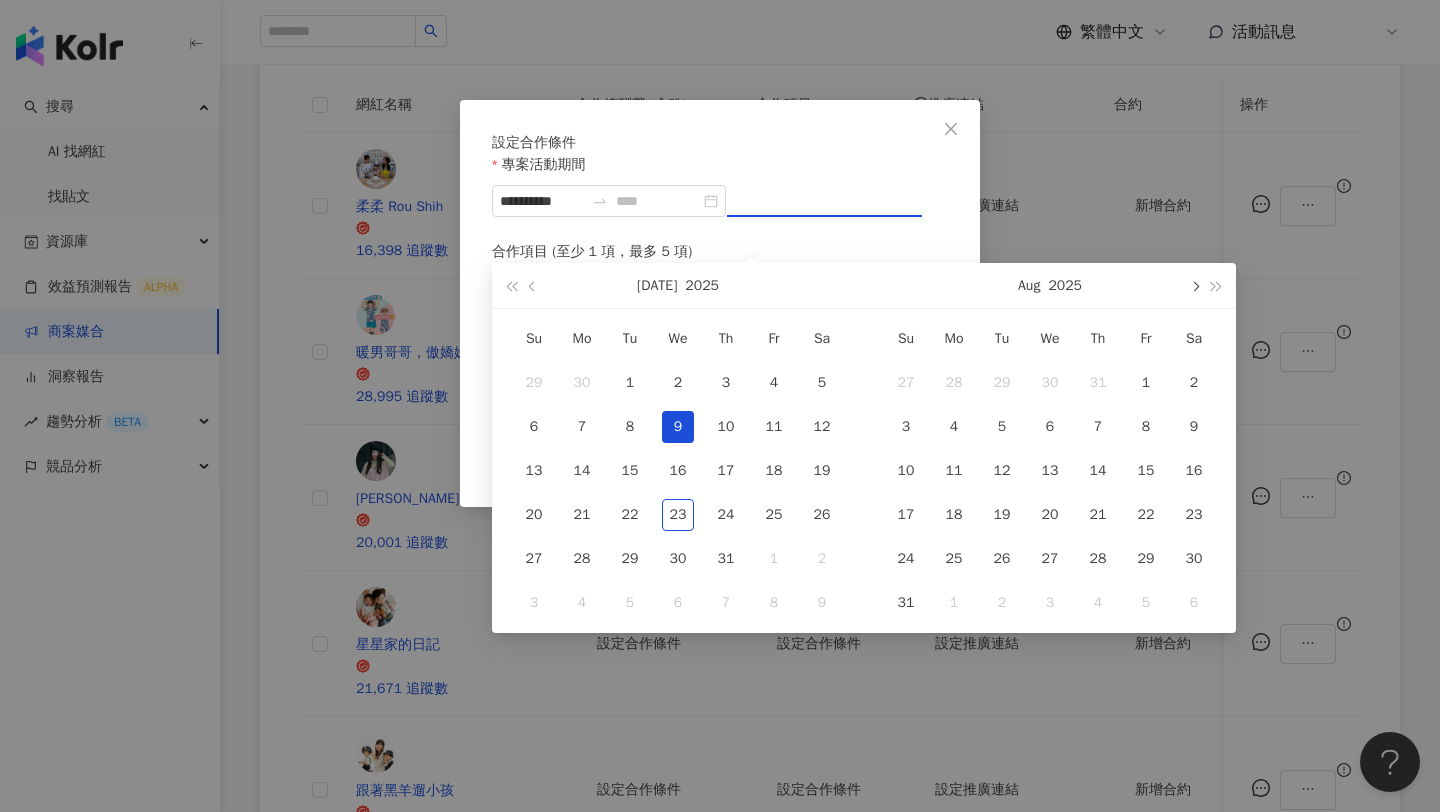 click at bounding box center [1194, 285] 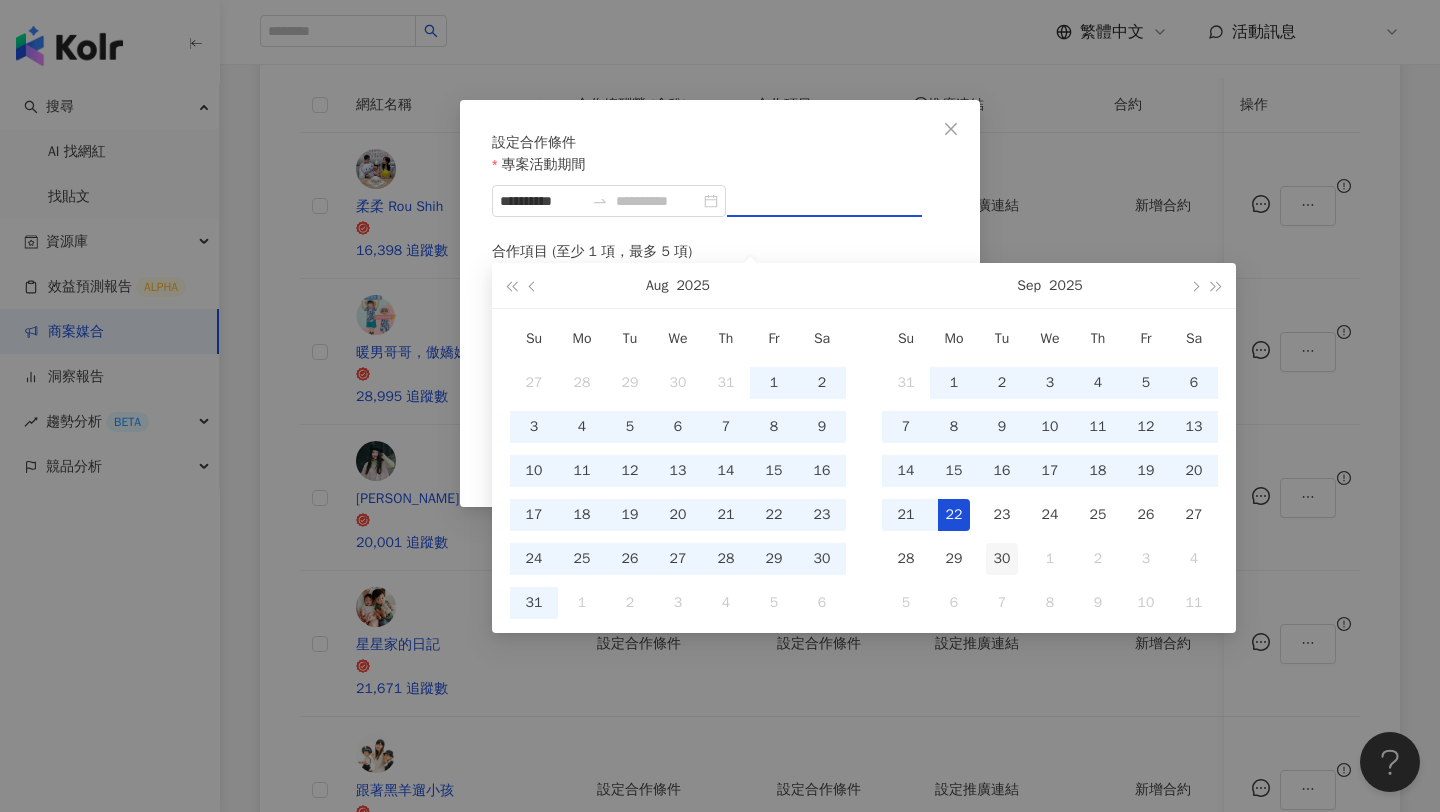 type on "**********" 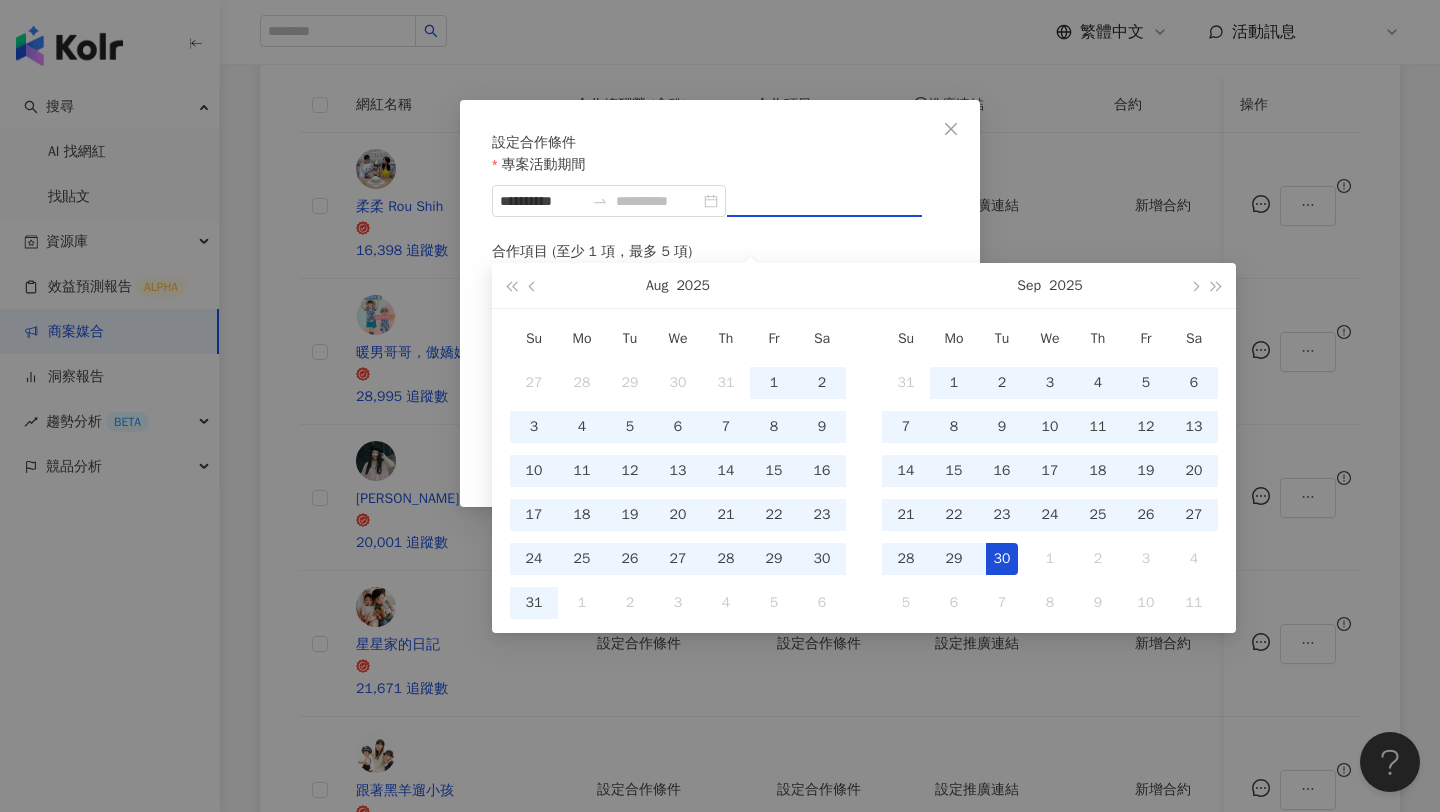 click on "30" at bounding box center (1002, 559) 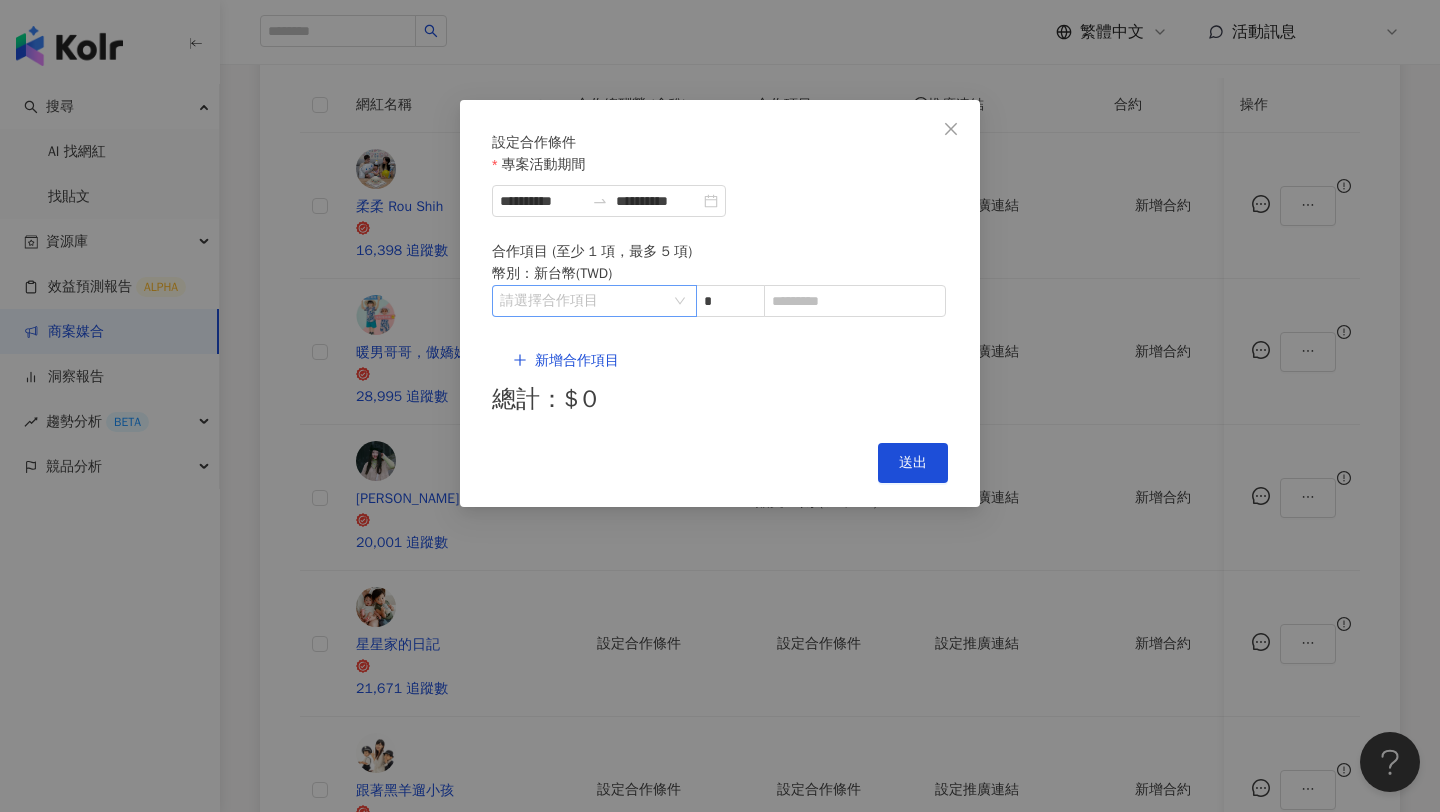 click at bounding box center (584, 301) 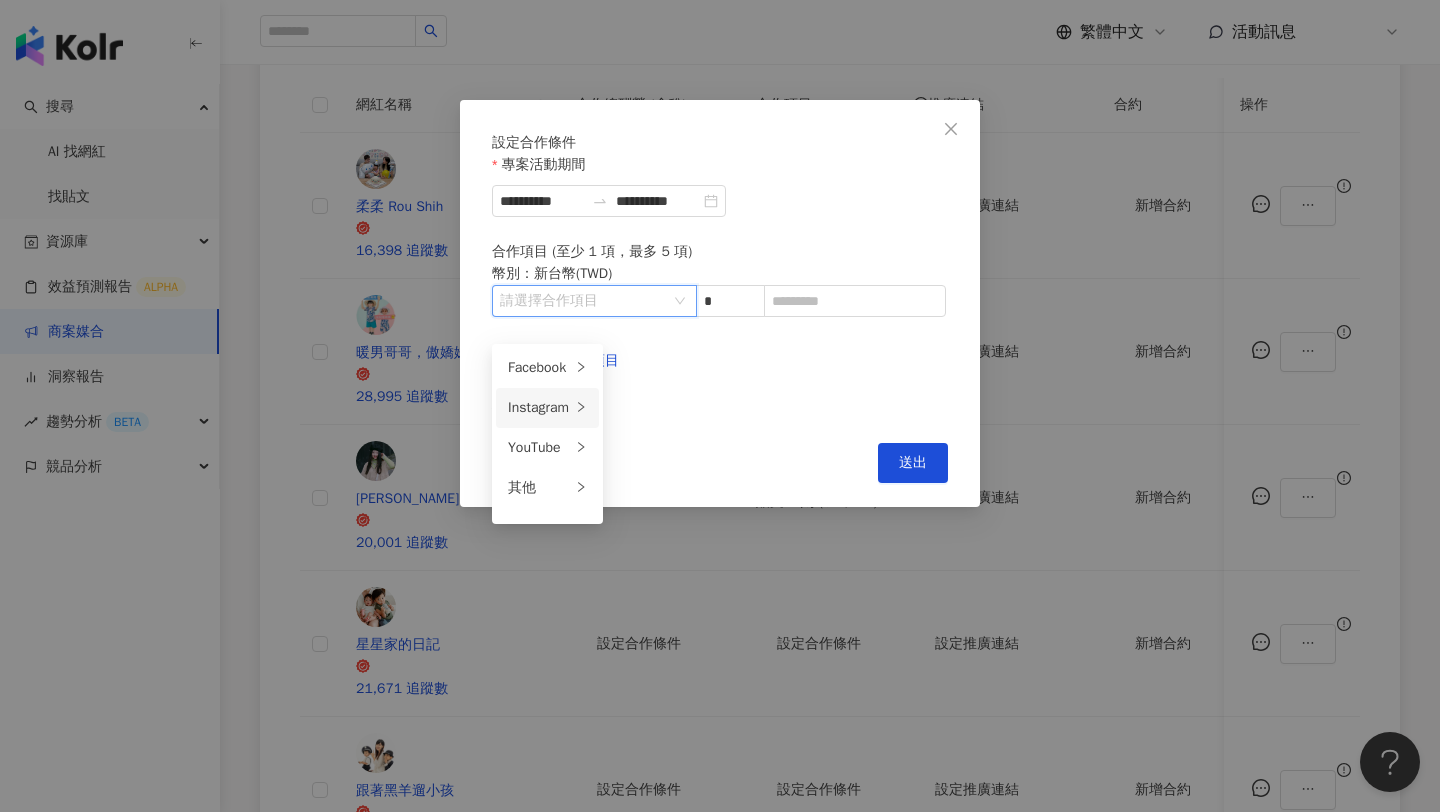 click on "Instagram" at bounding box center (547, 408) 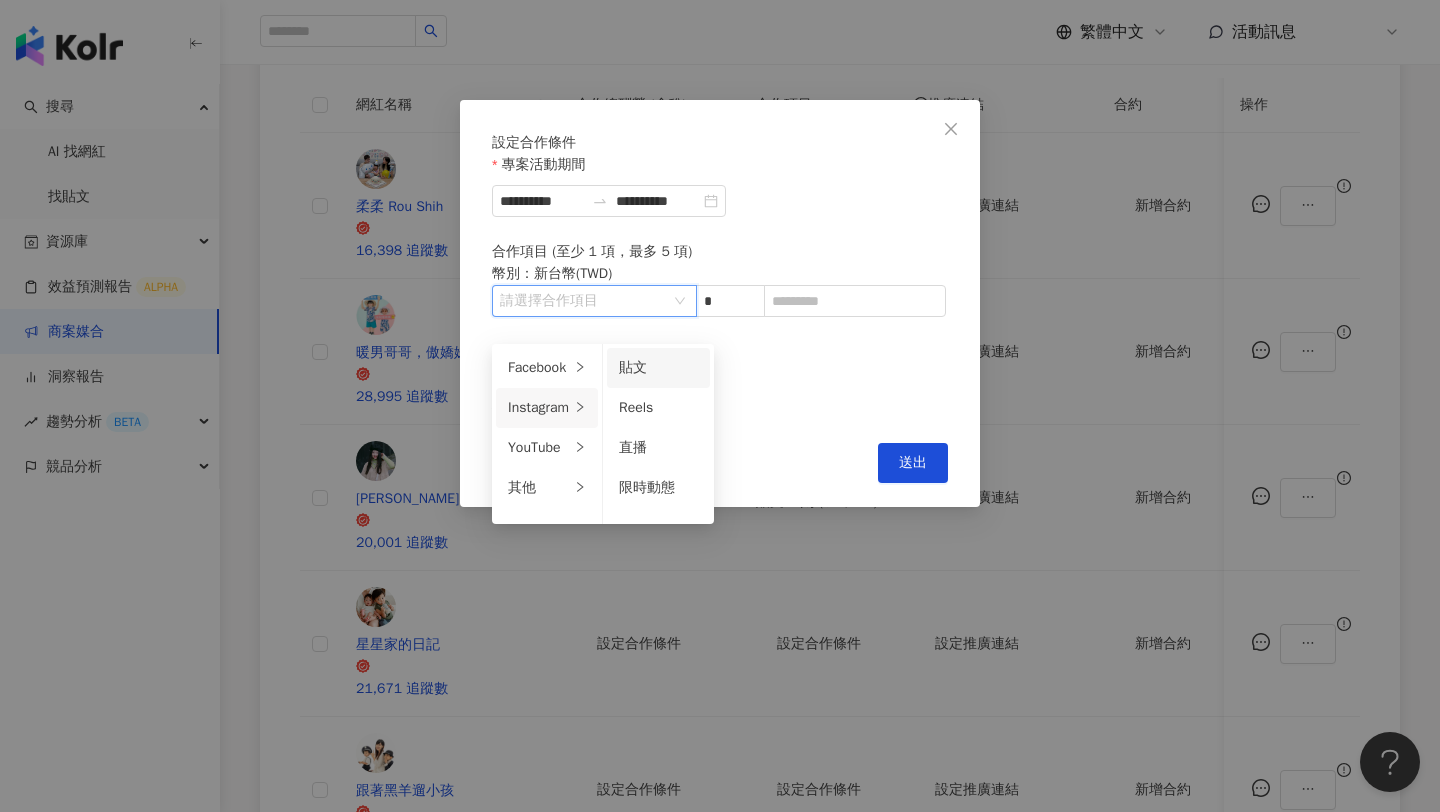 click on "貼文" at bounding box center (658, 368) 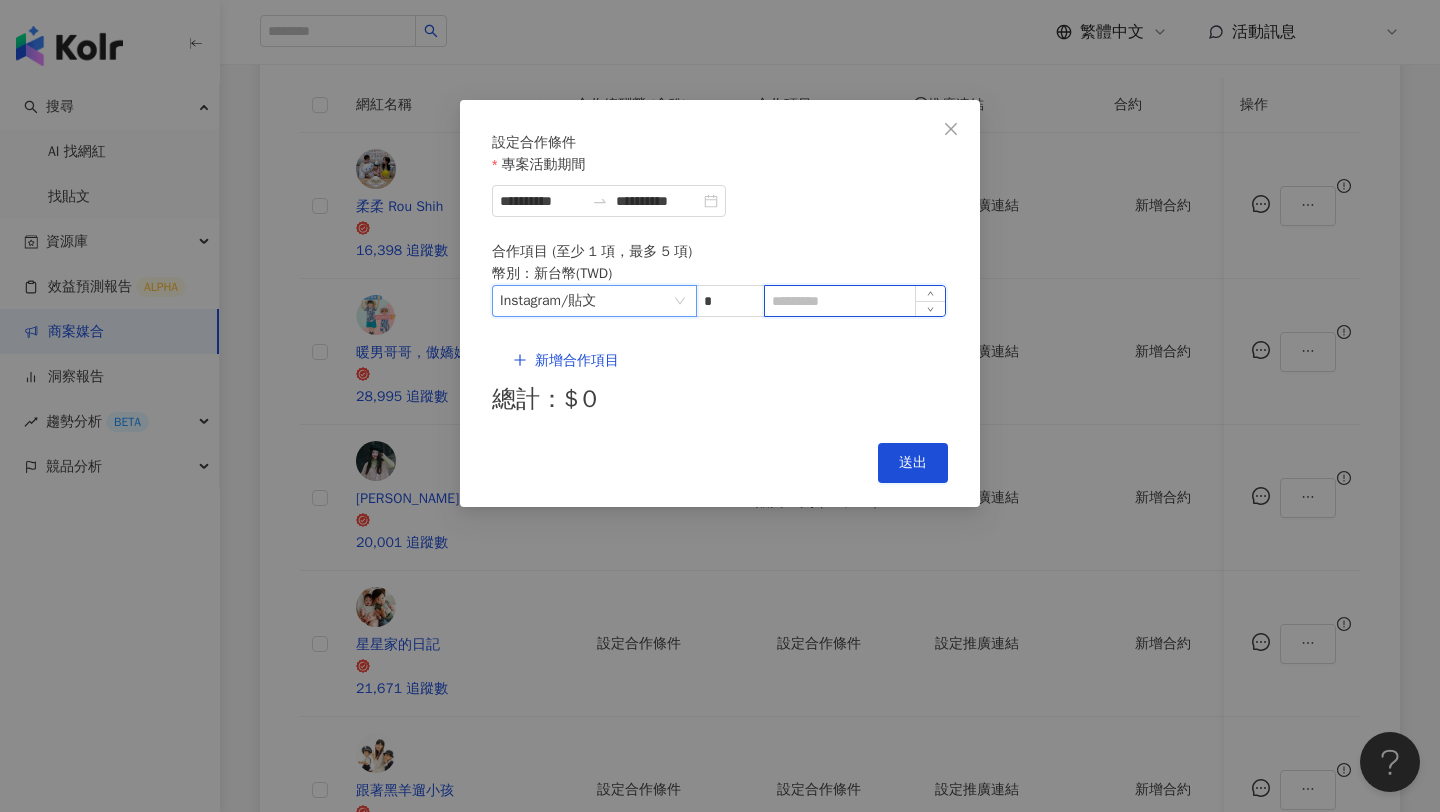 click at bounding box center (855, 301) 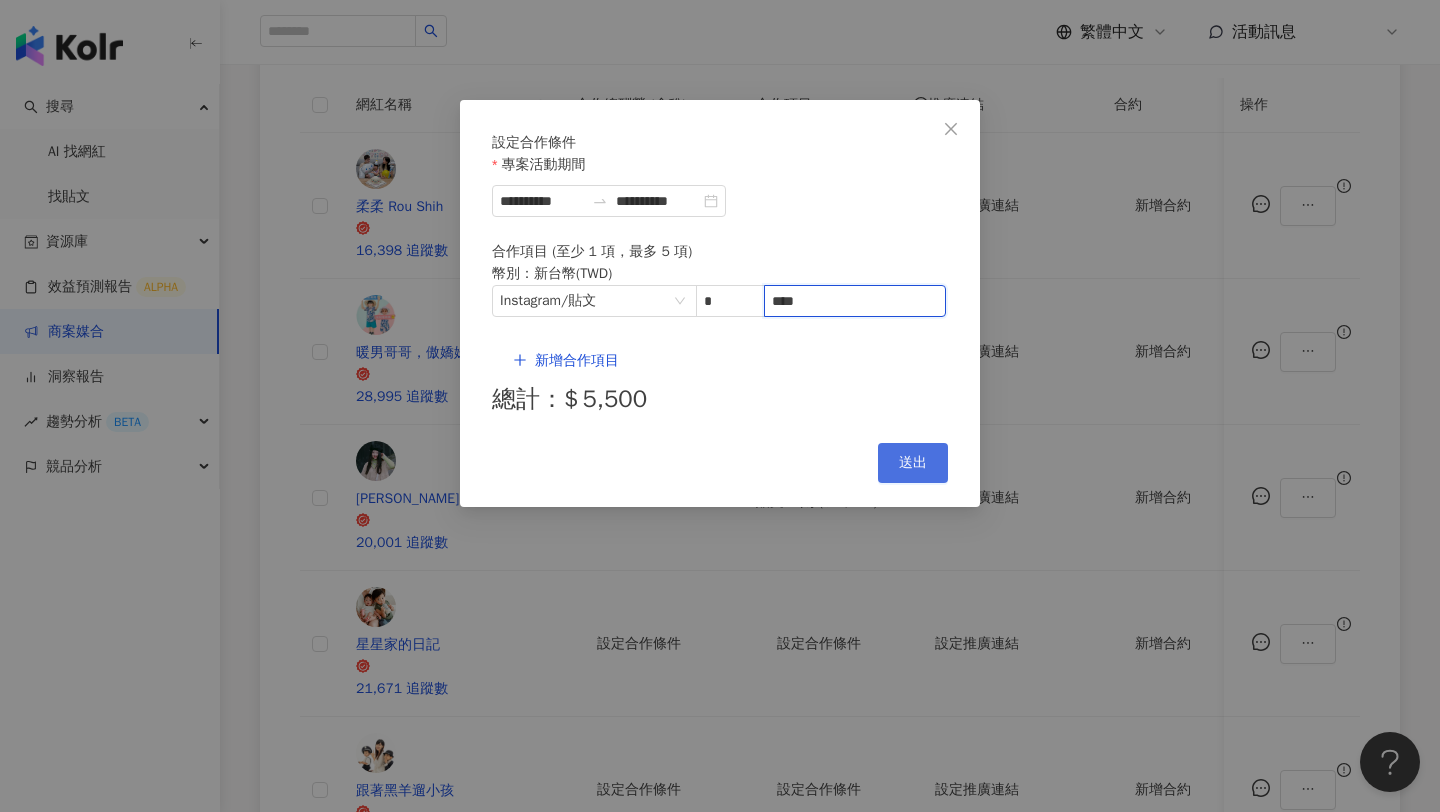 type on "****" 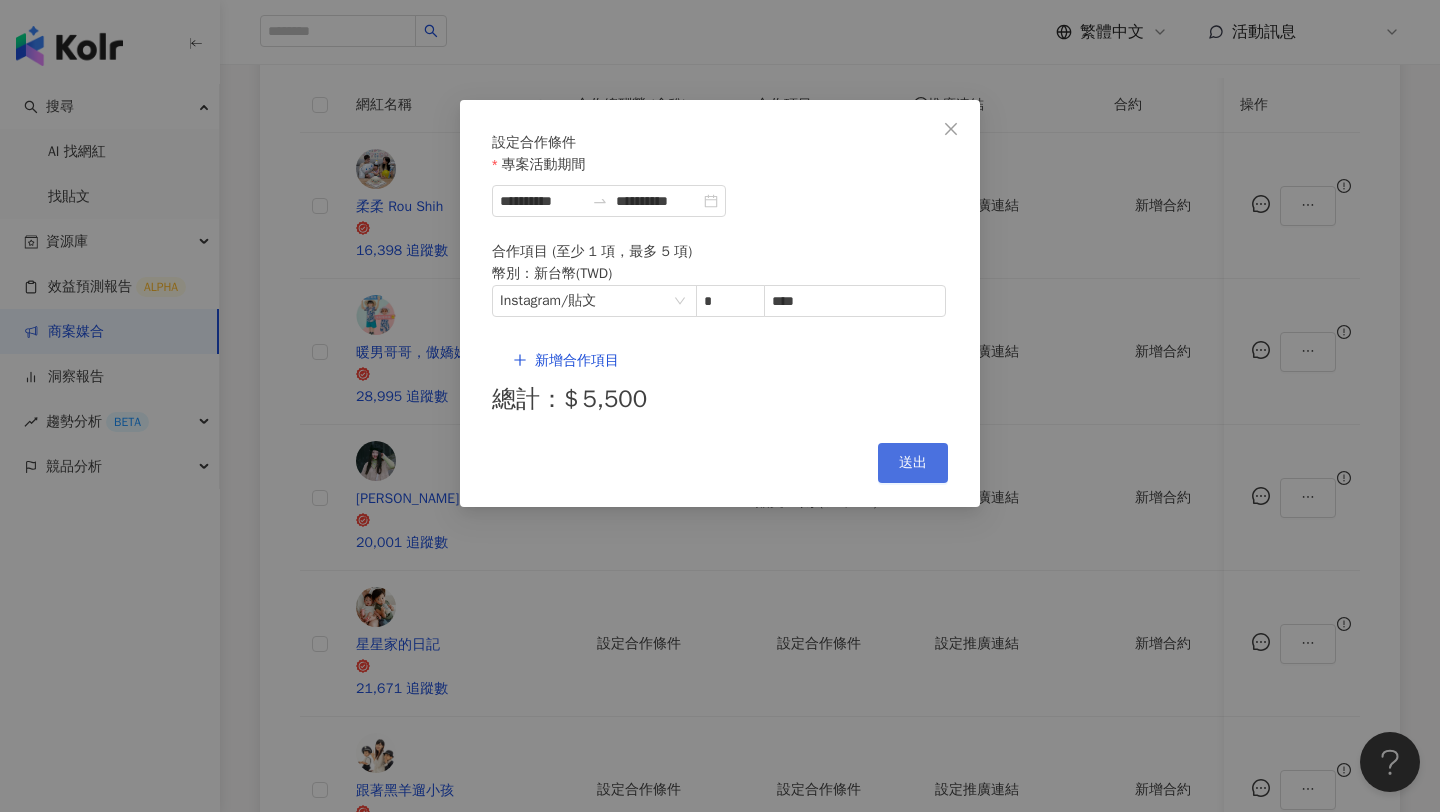 click on "送出" at bounding box center [913, 463] 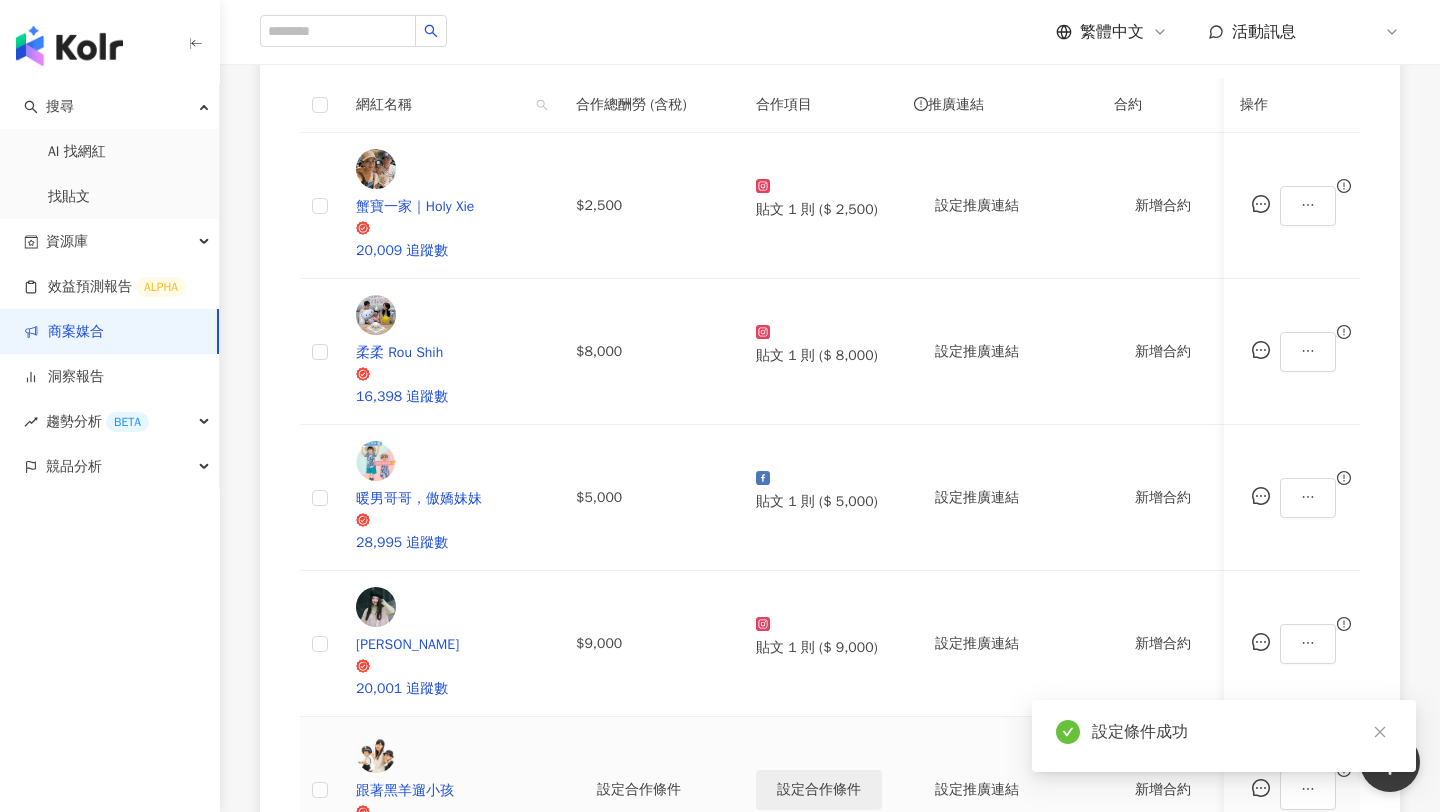 click on "設定合作條件" at bounding box center (819, 790) 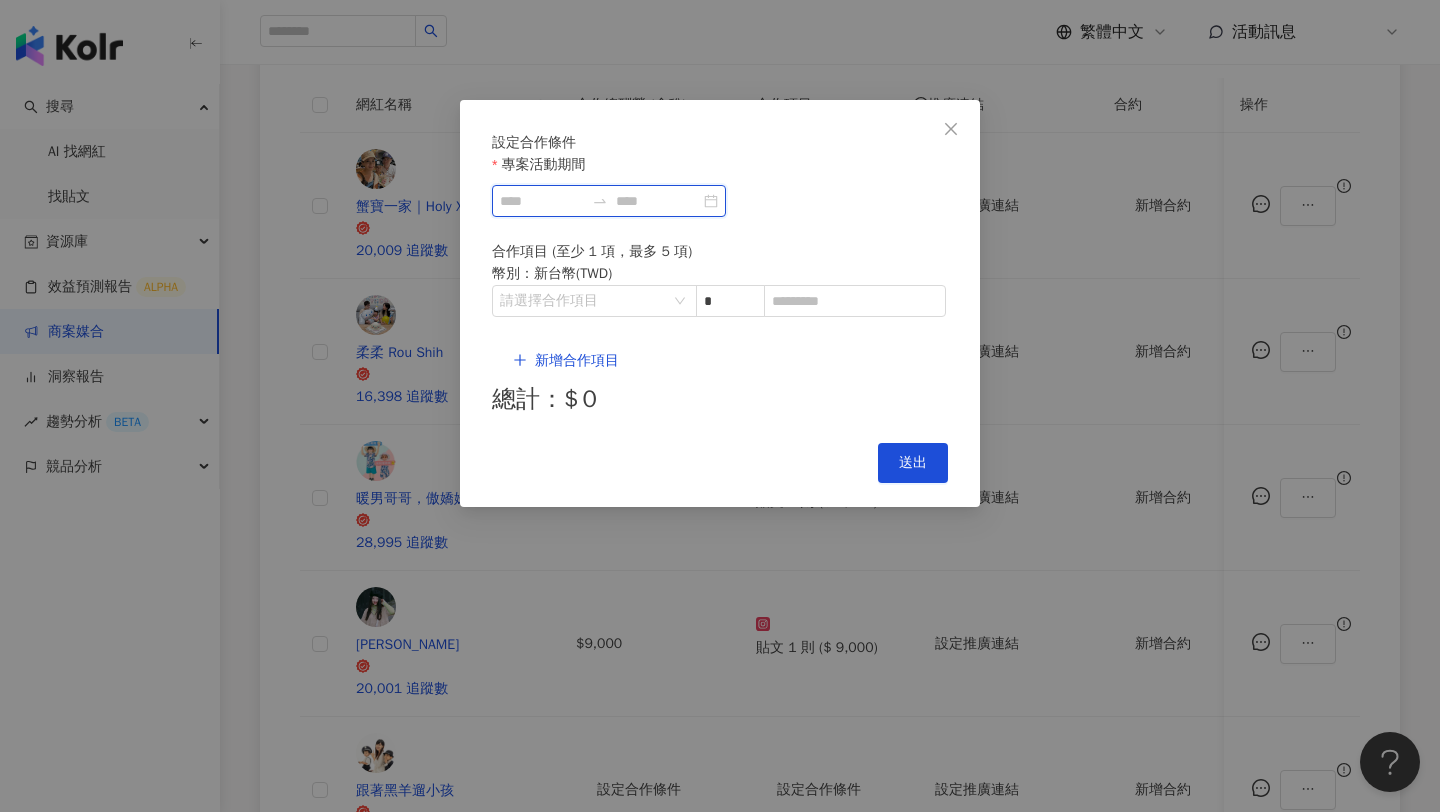 click on "專案活動期間" at bounding box center (542, 201) 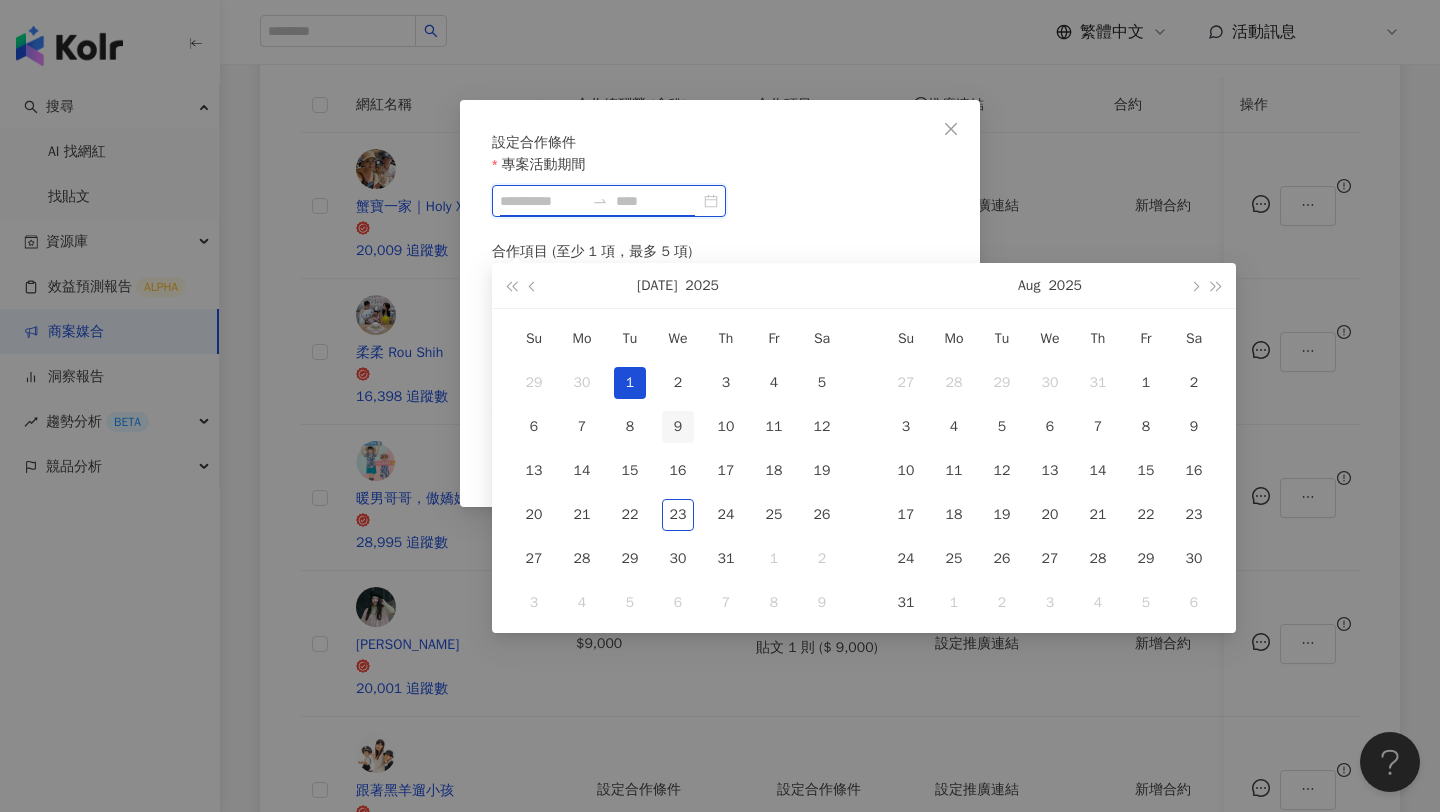type on "**********" 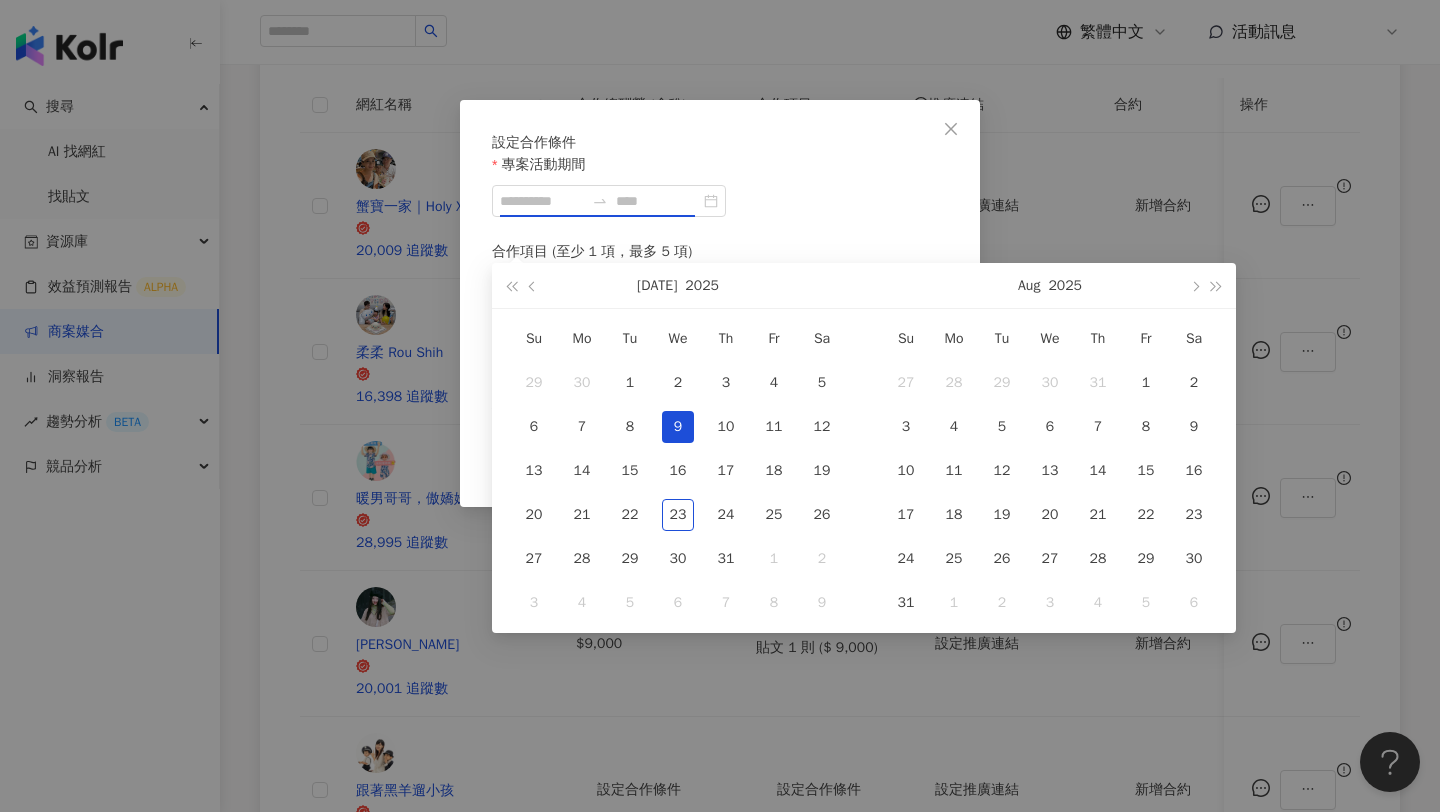 click on "9" at bounding box center (678, 427) 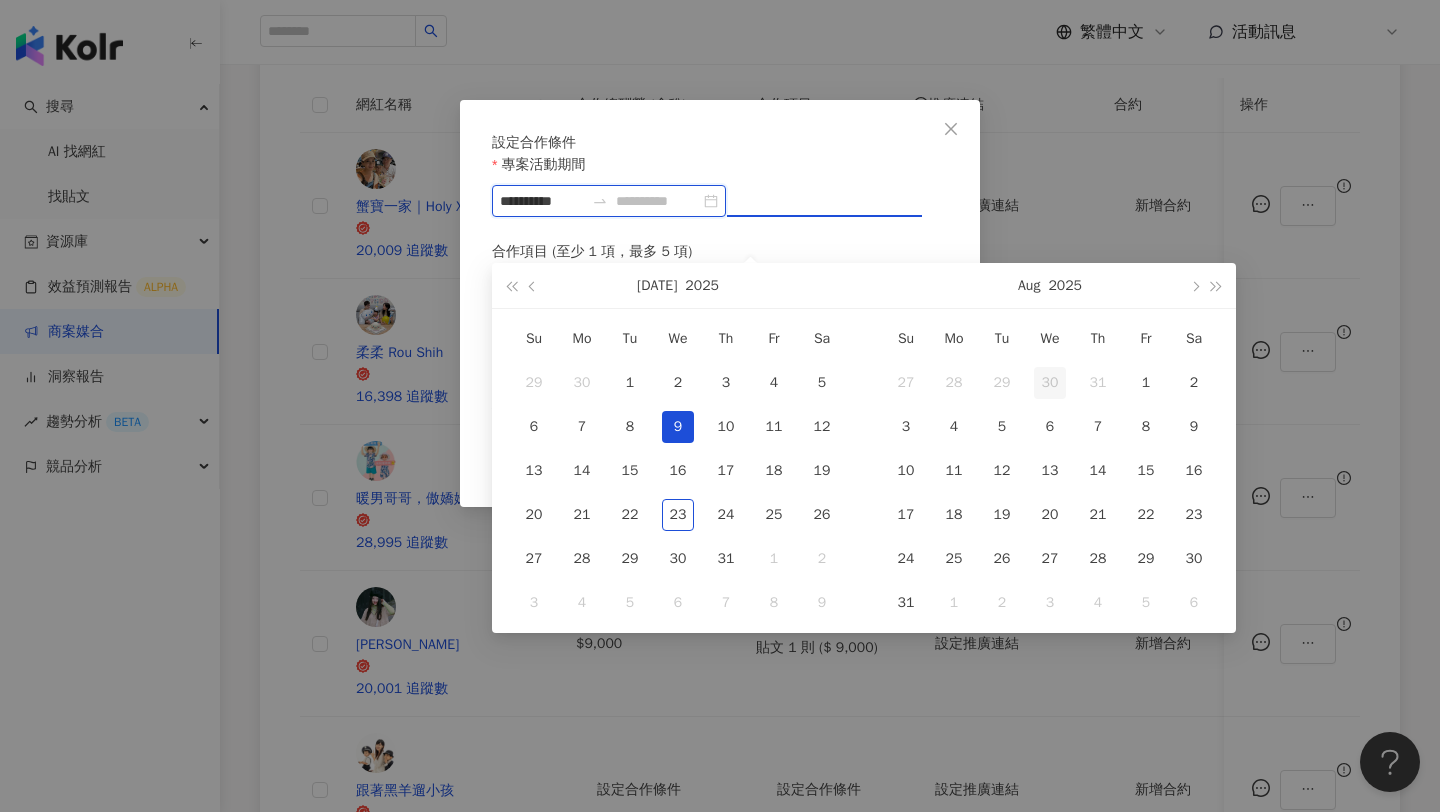type on "**********" 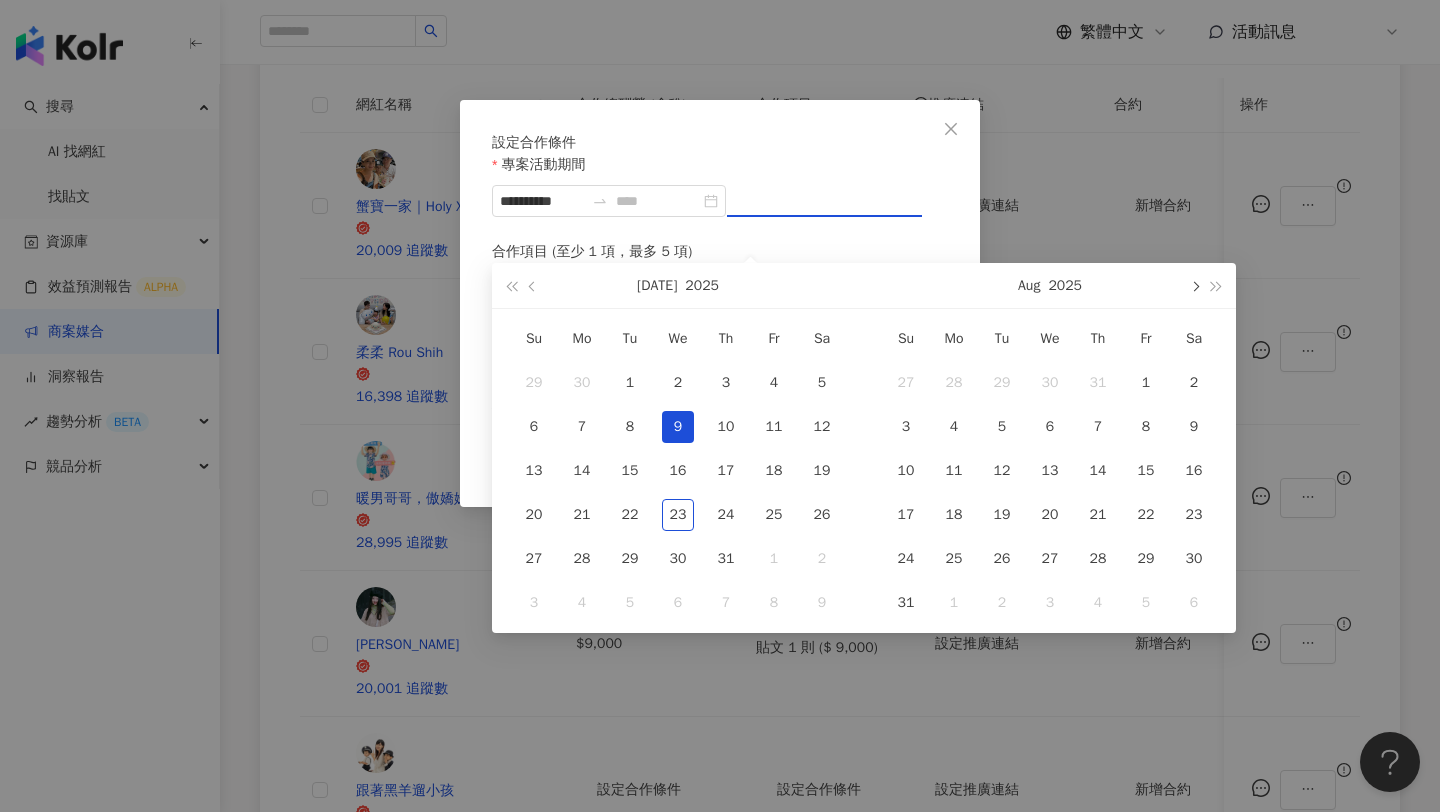 click at bounding box center (1194, 285) 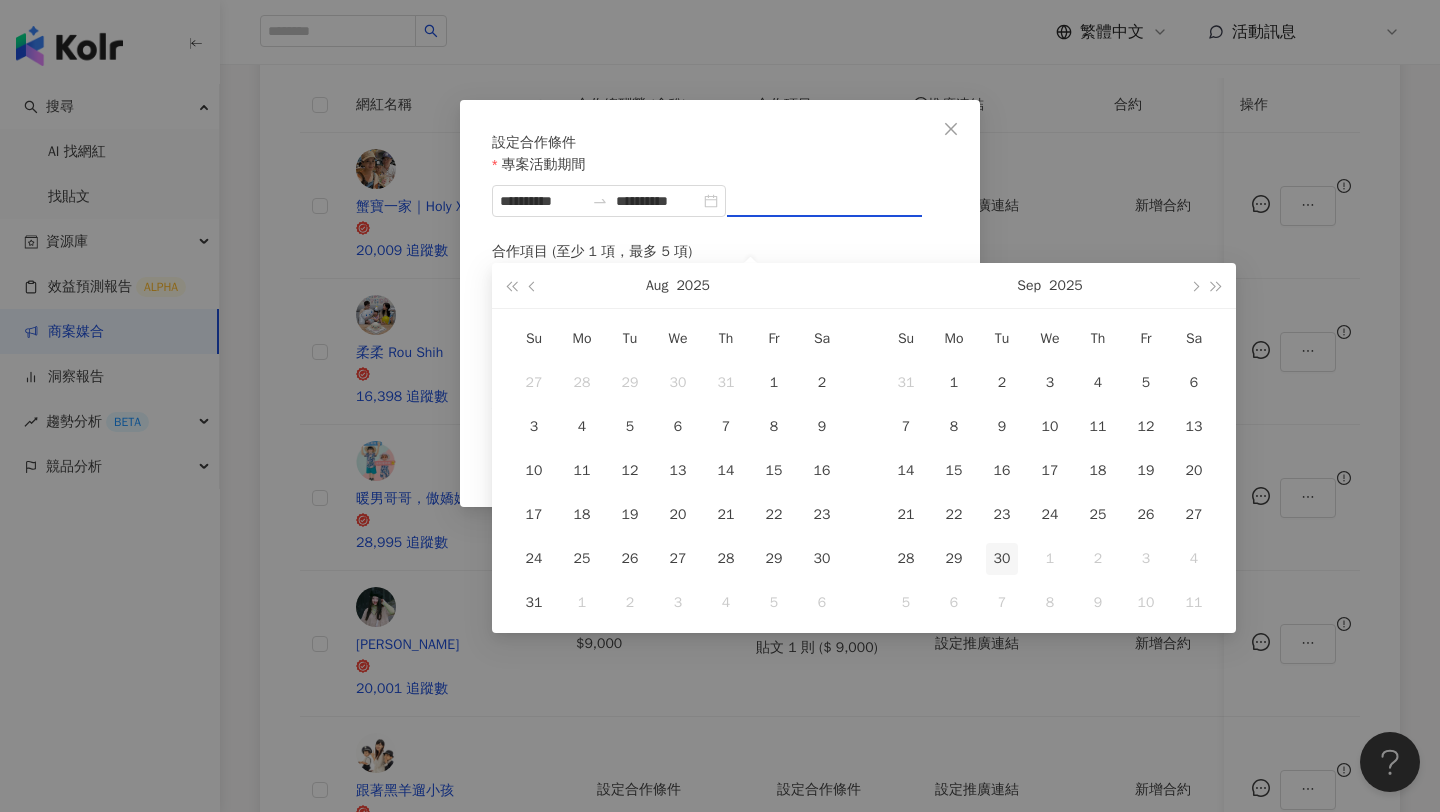type on "**********" 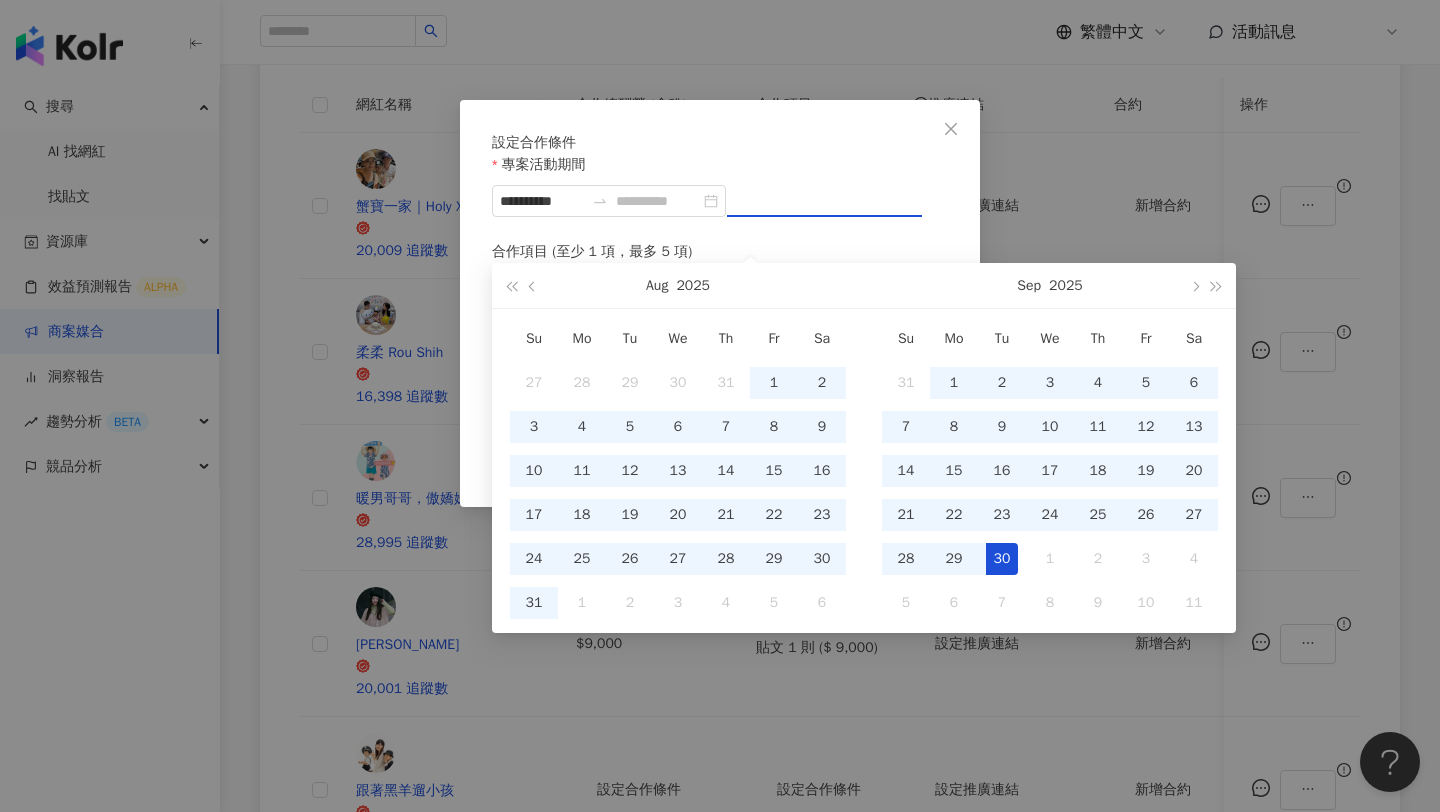 click on "30" at bounding box center (1002, 559) 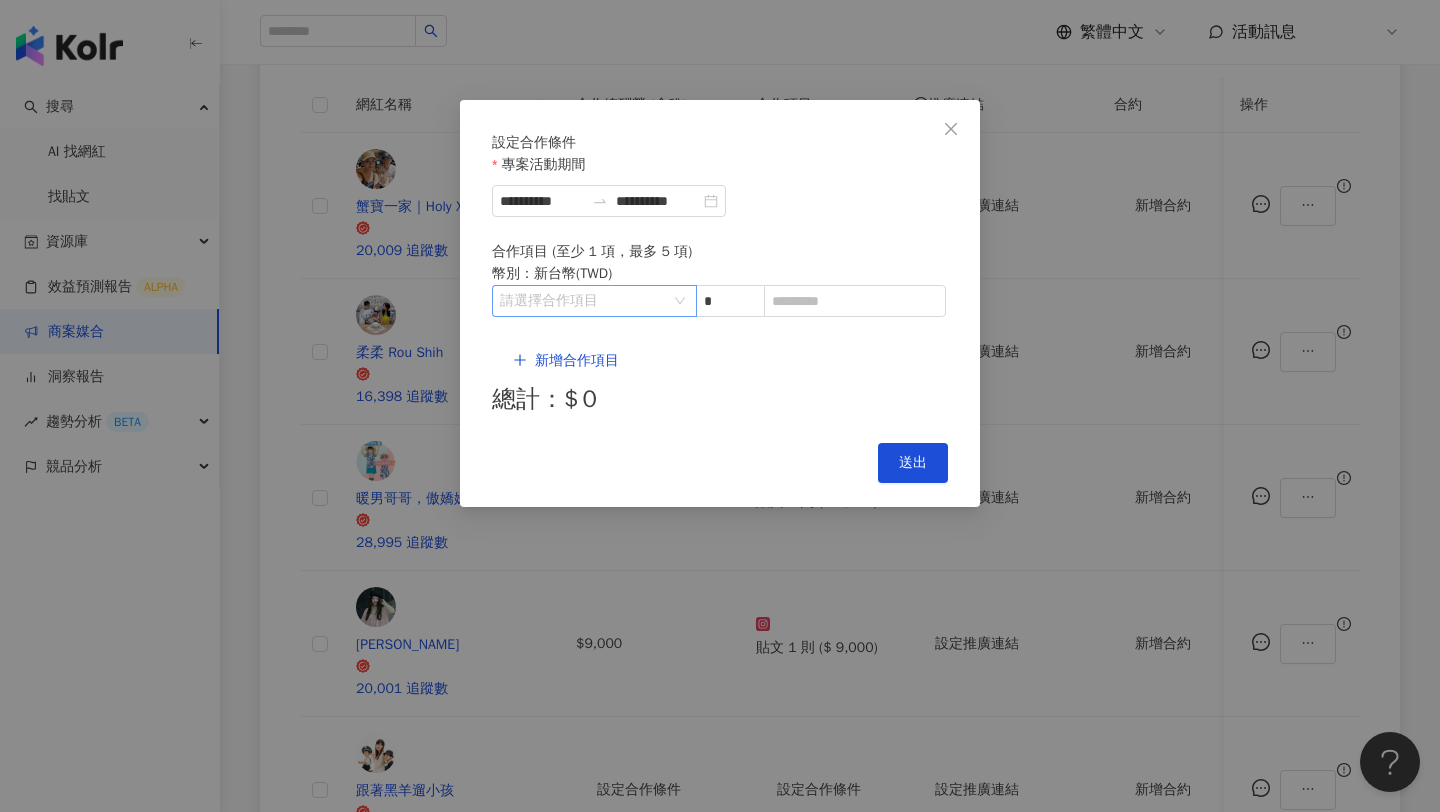 click at bounding box center [584, 301] 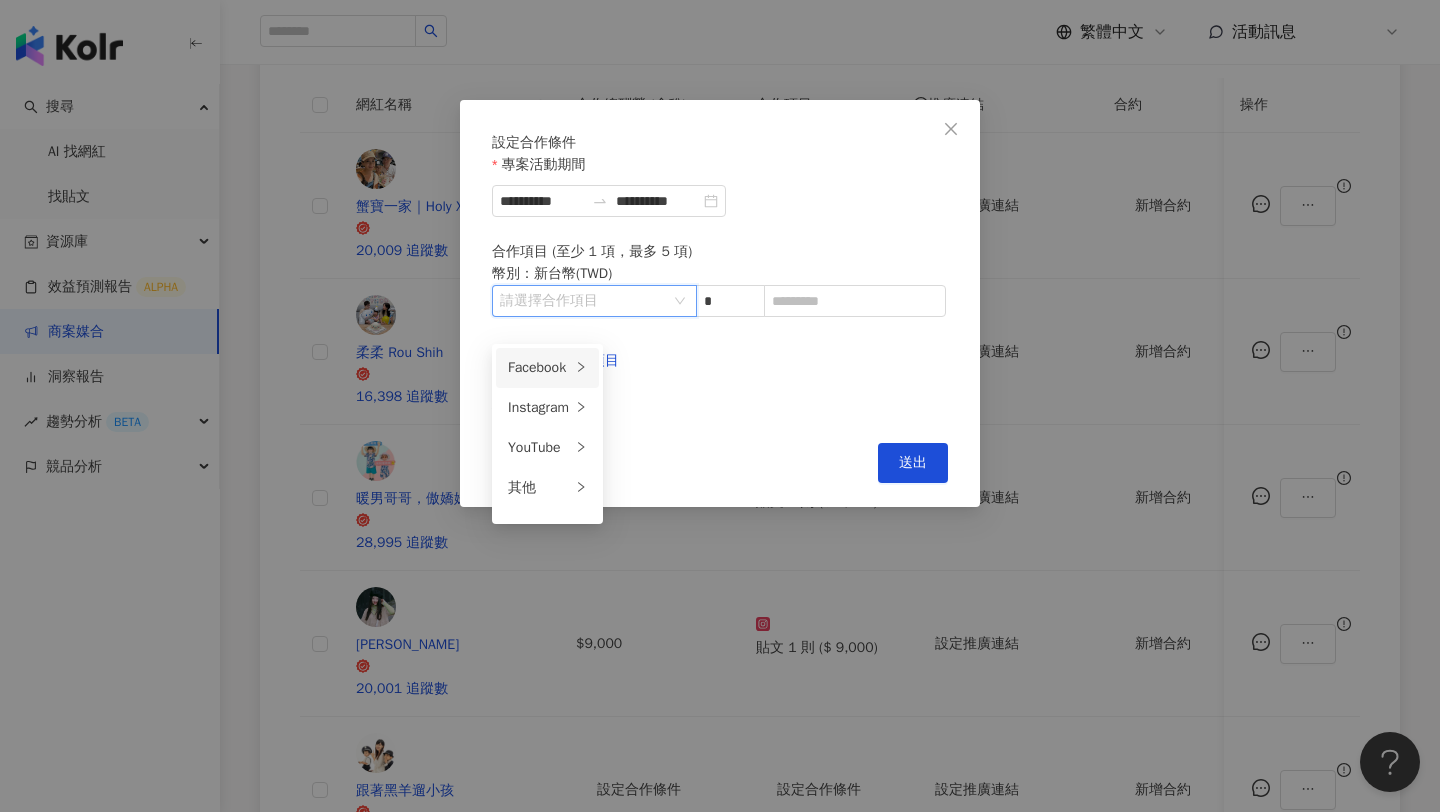 click 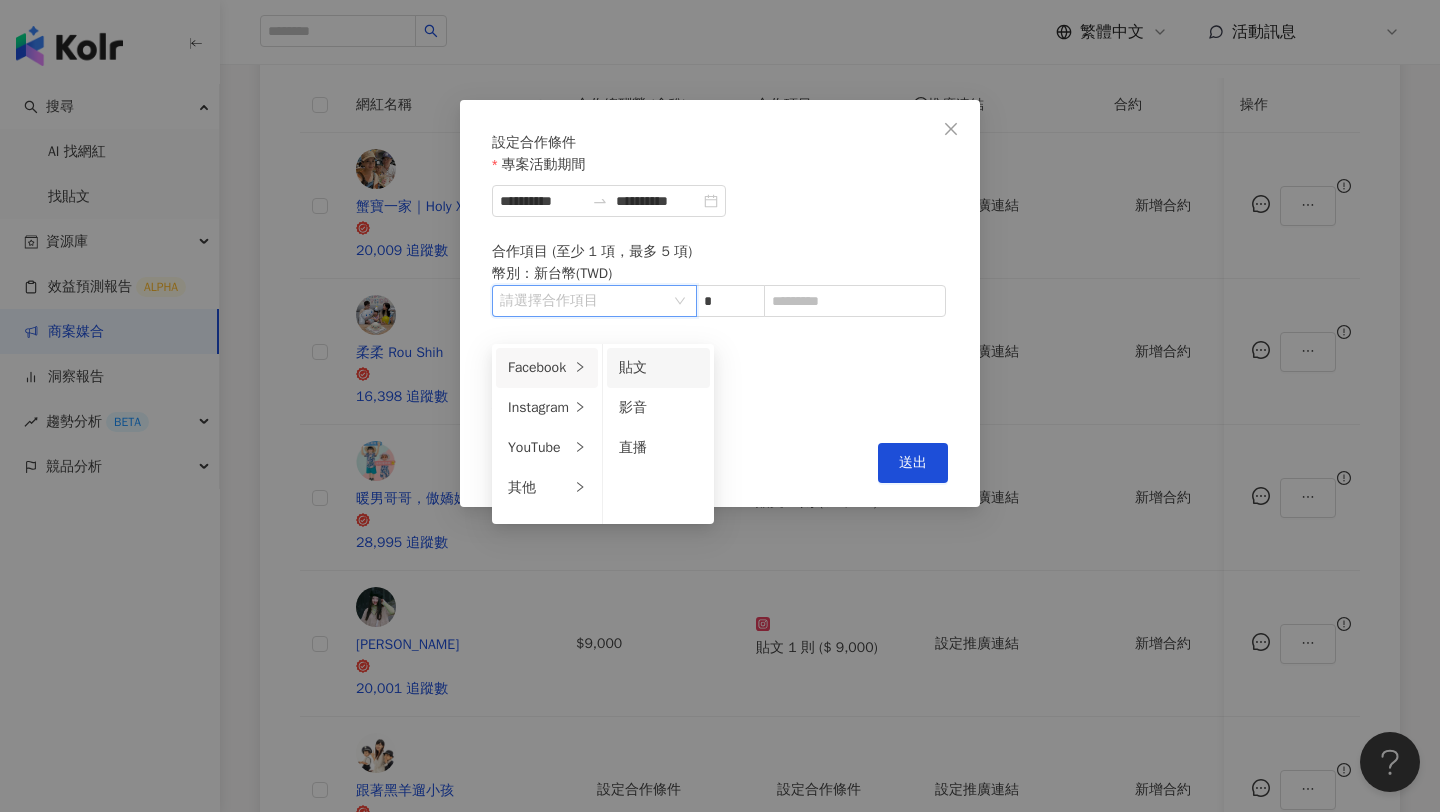 click on "貼文" at bounding box center (633, 367) 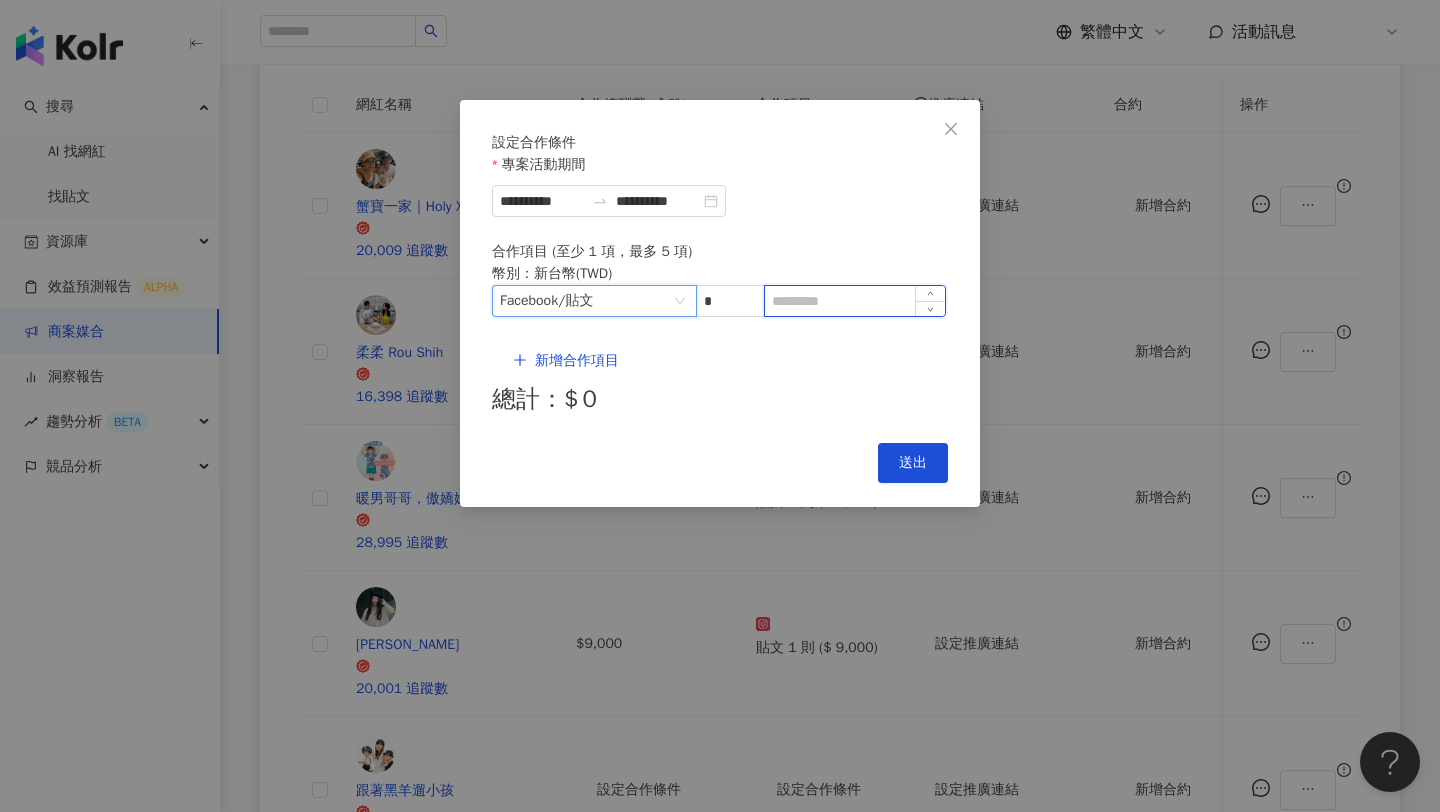 click at bounding box center [855, 301] 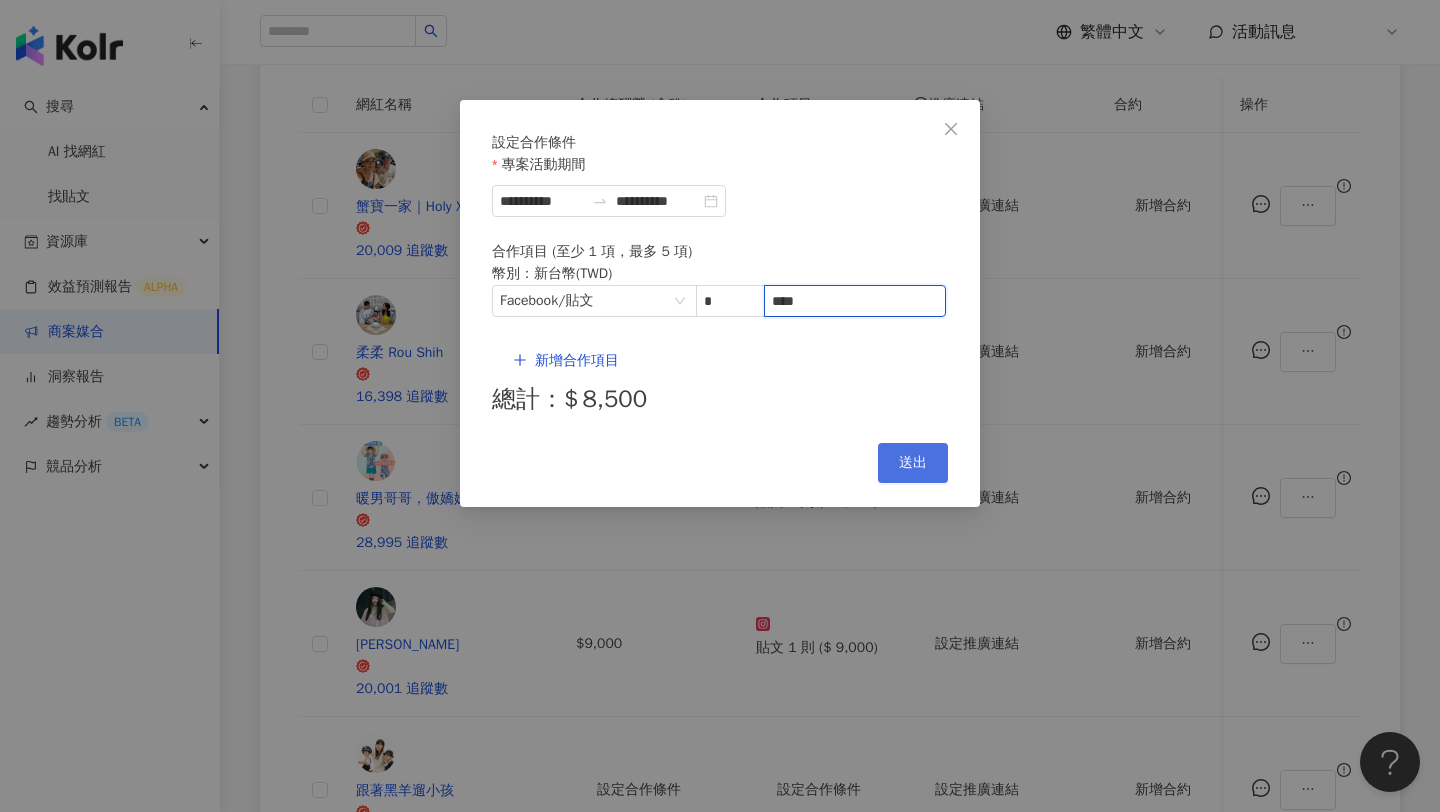 type on "****" 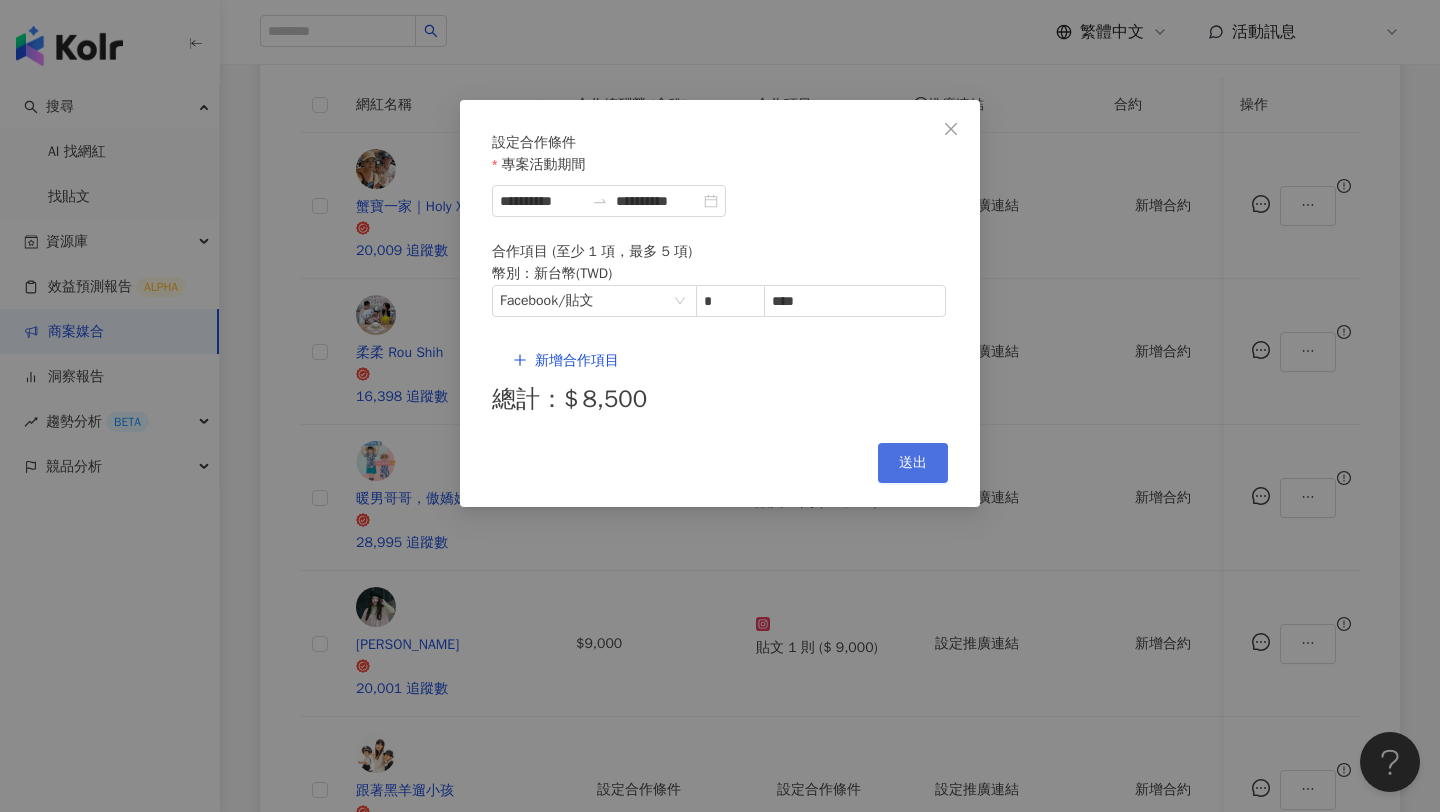 click on "送出" at bounding box center [913, 463] 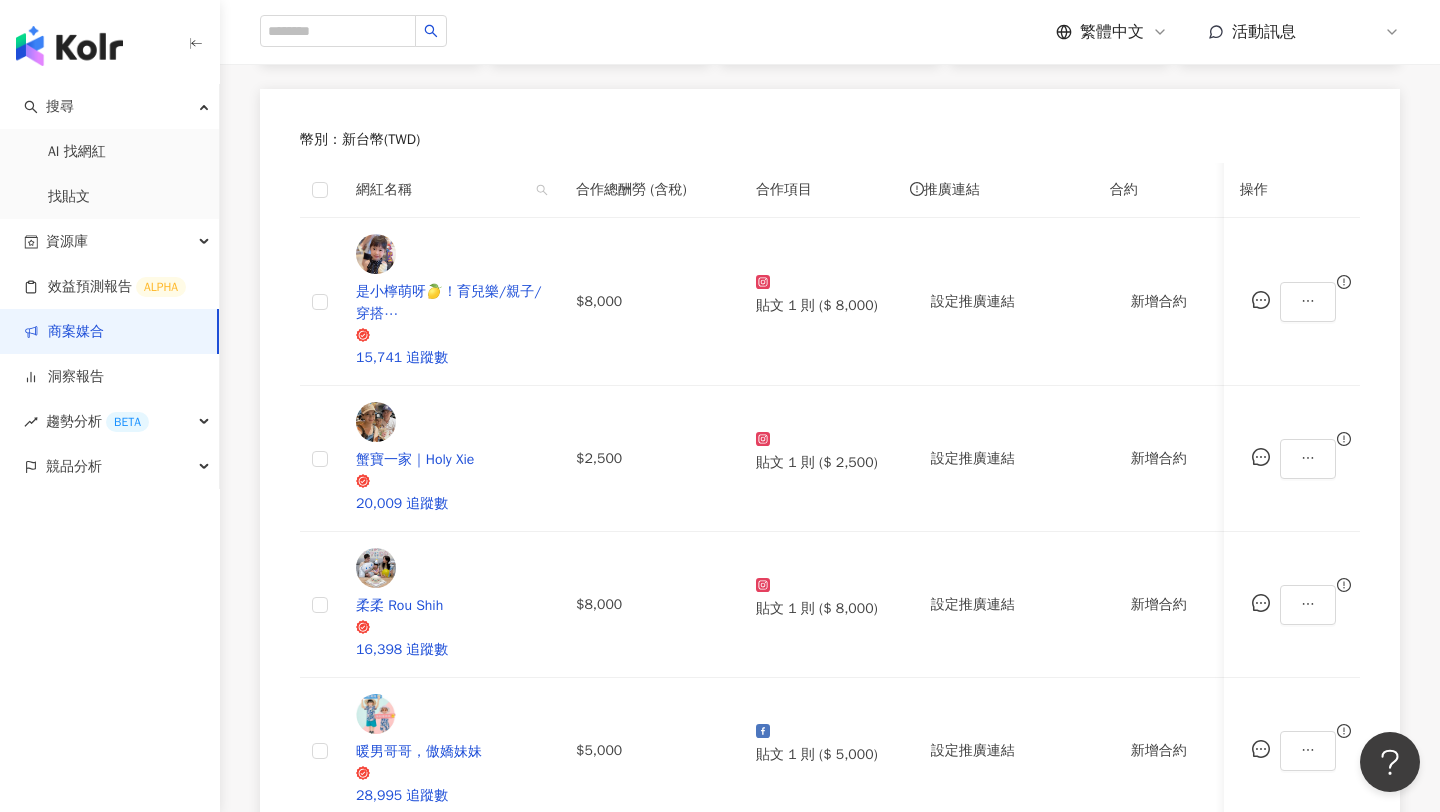 scroll, scrollTop: 508, scrollLeft: 0, axis: vertical 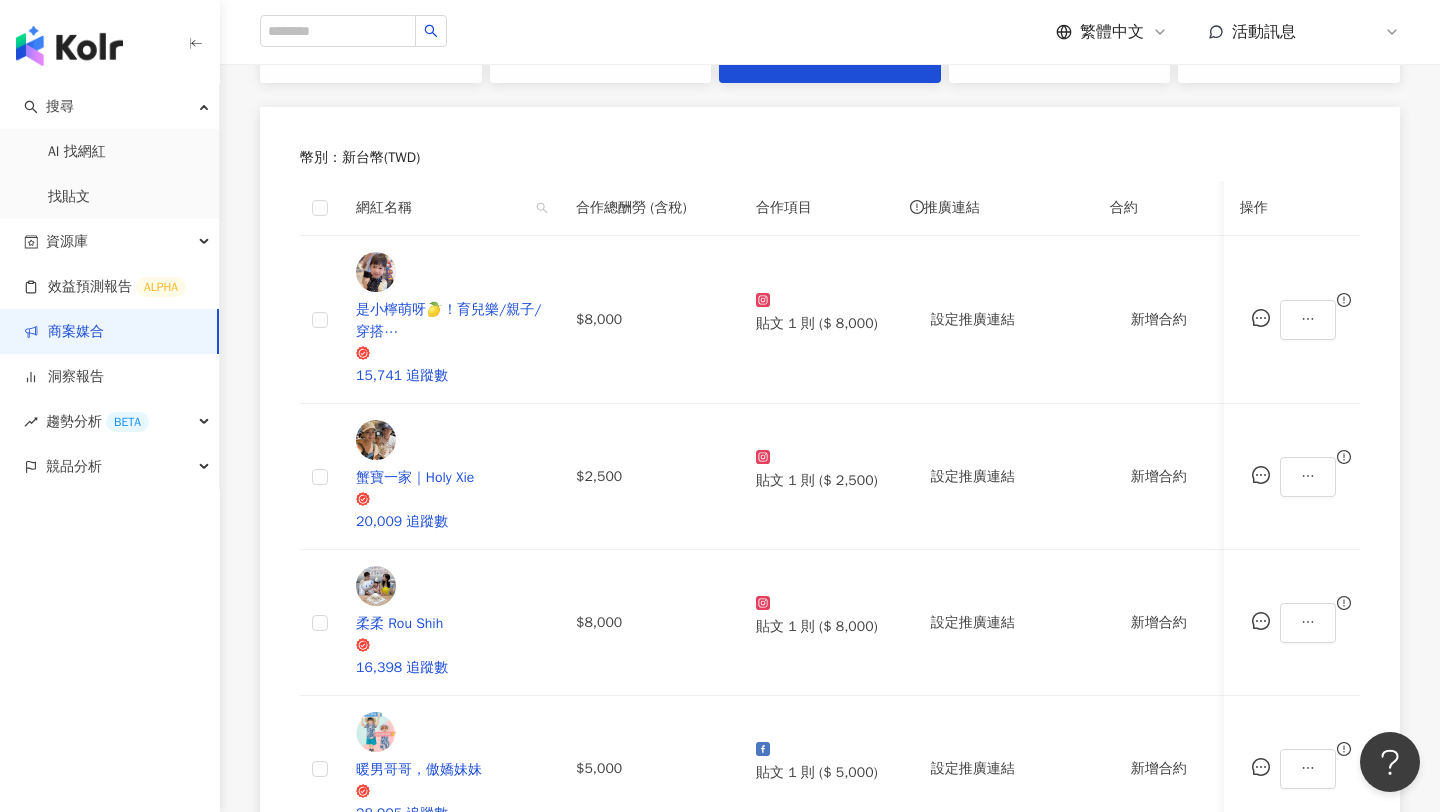 click on "1" at bounding box center (1264, 1020) 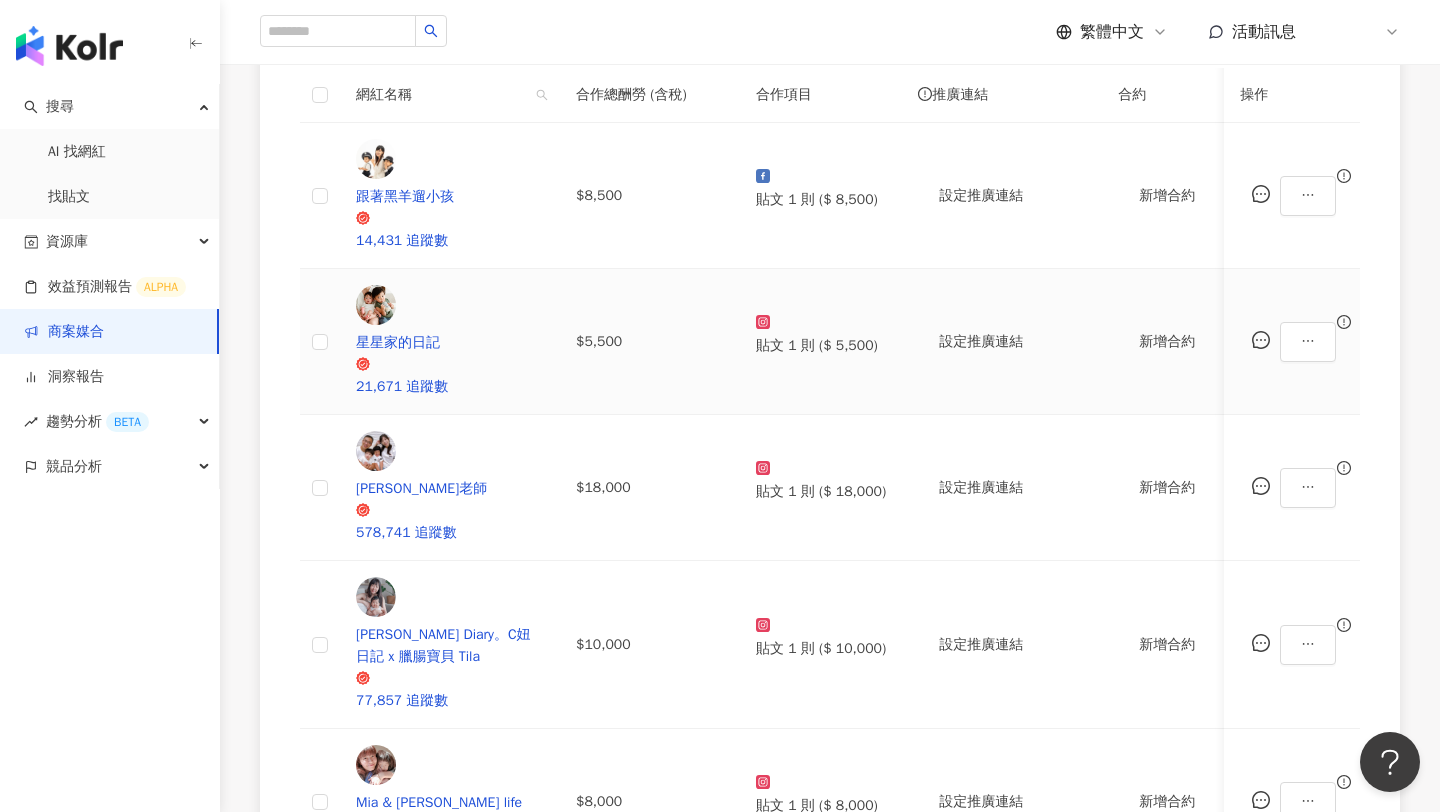 scroll, scrollTop: 629, scrollLeft: 0, axis: vertical 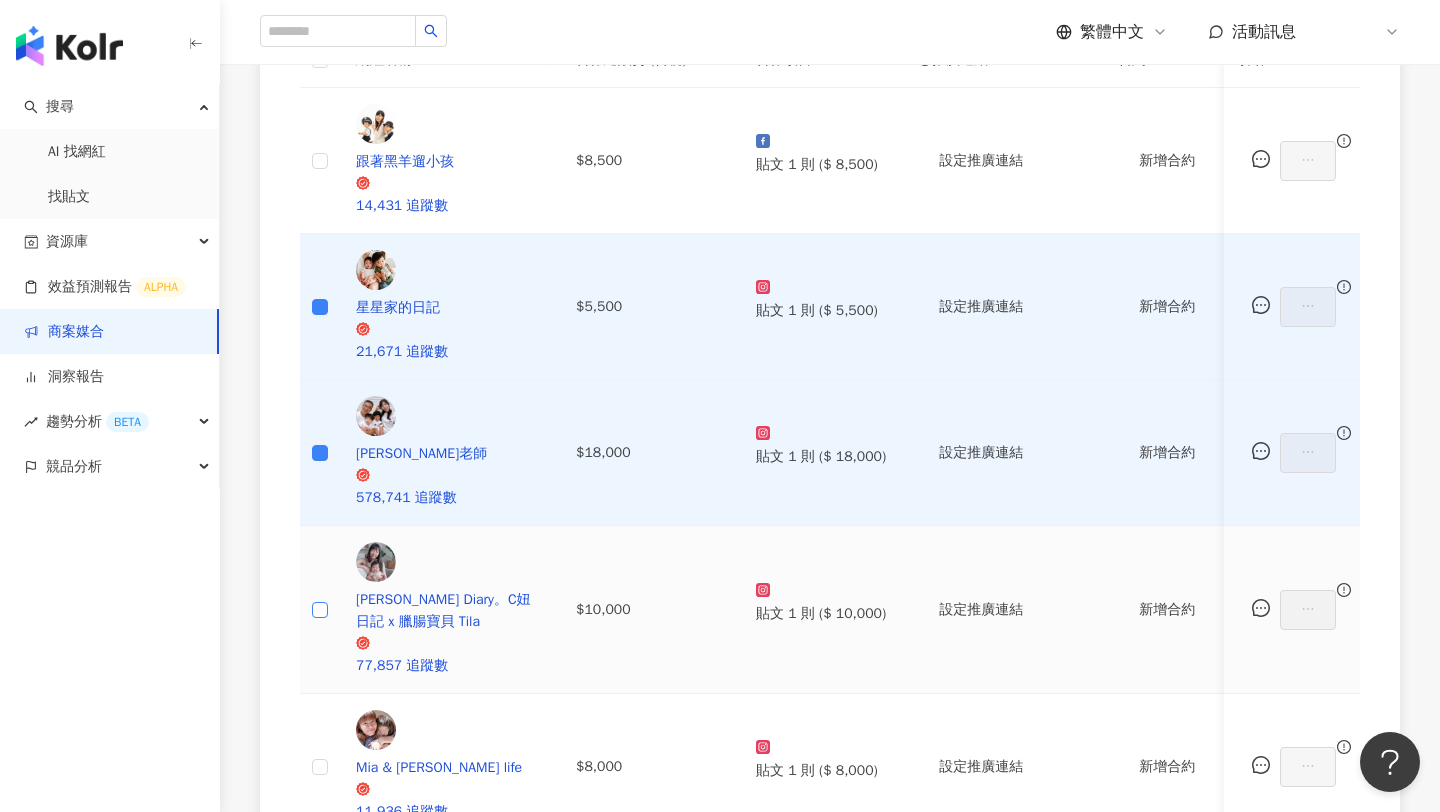 click at bounding box center (320, 610) 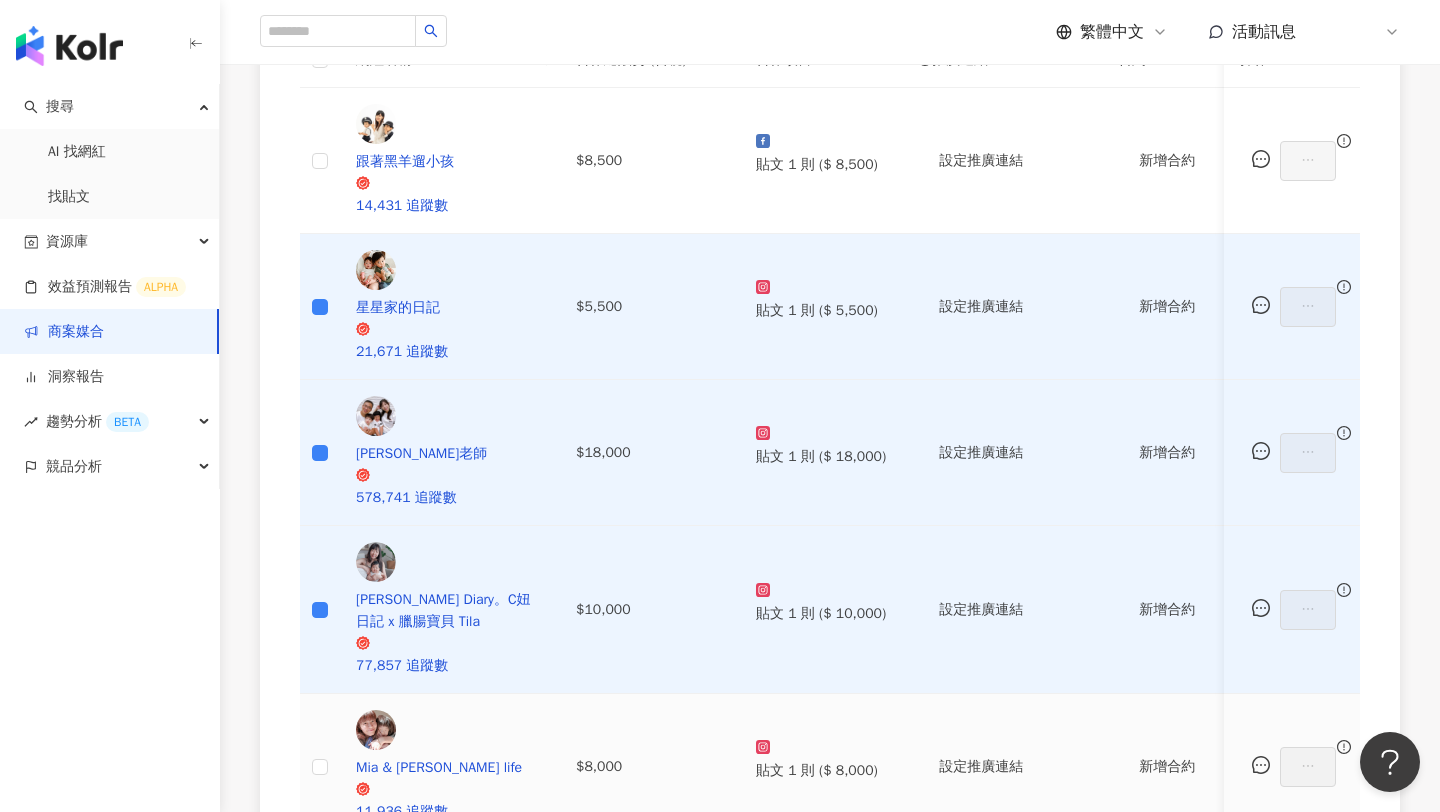 click at bounding box center (320, 767) 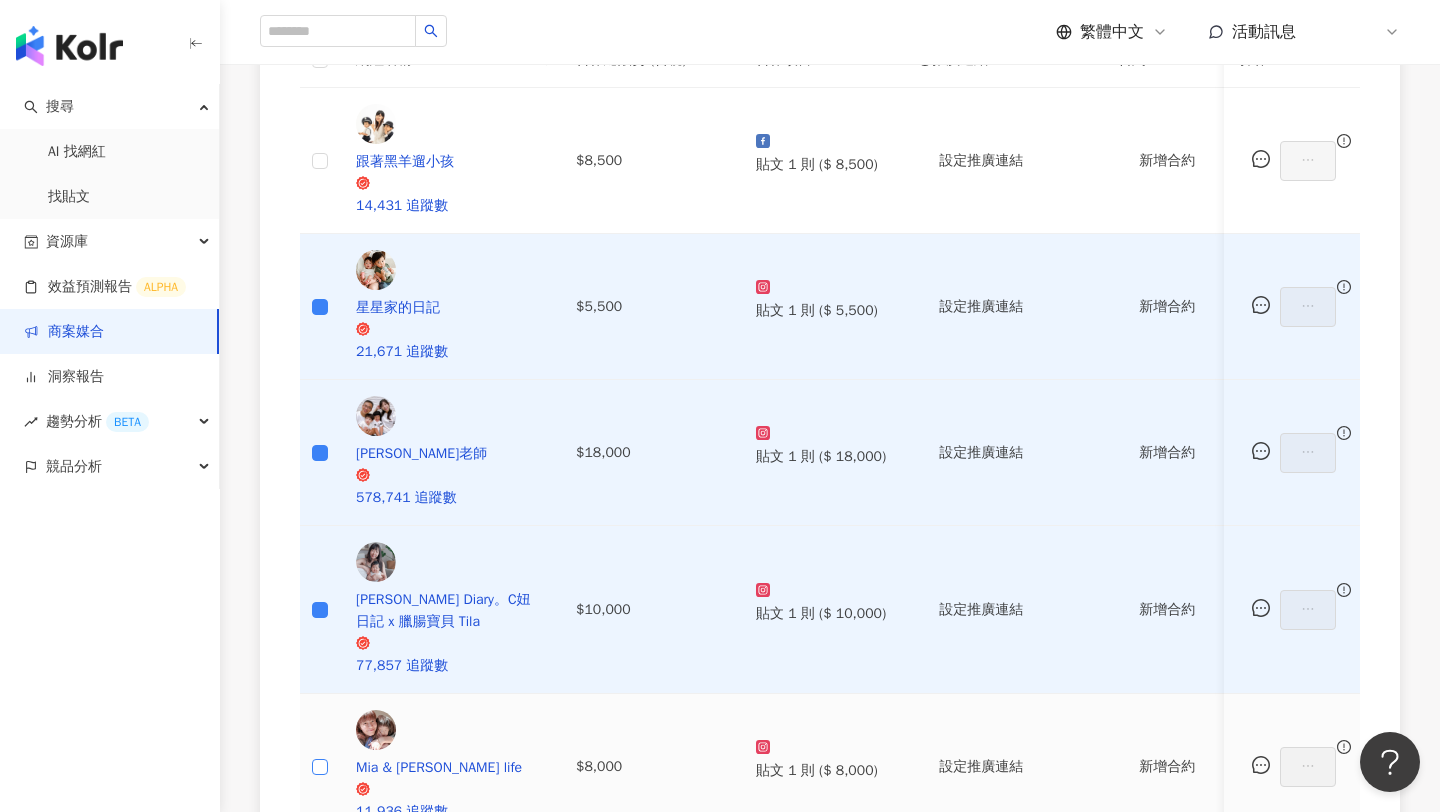 click at bounding box center (320, 767) 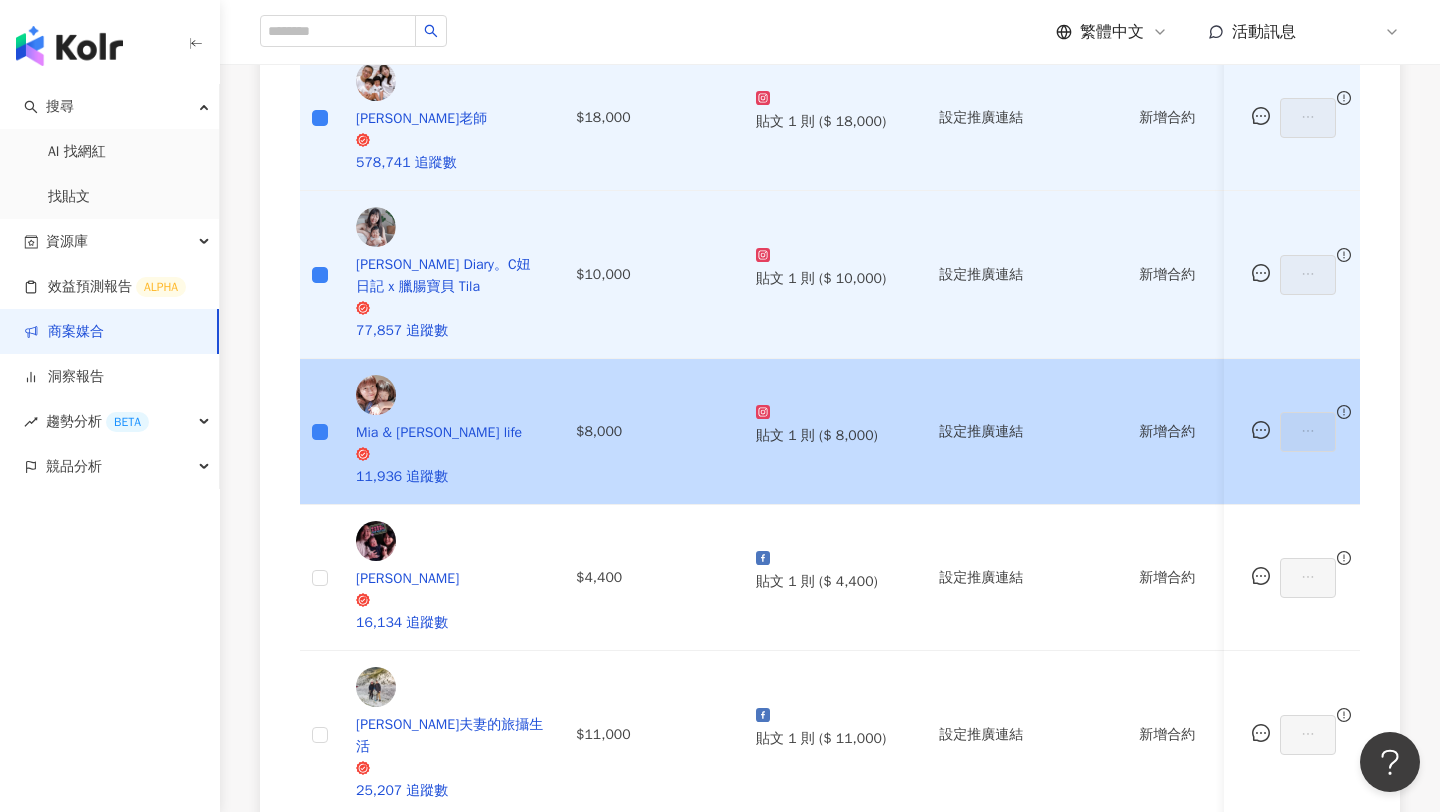 scroll, scrollTop: 1056, scrollLeft: 0, axis: vertical 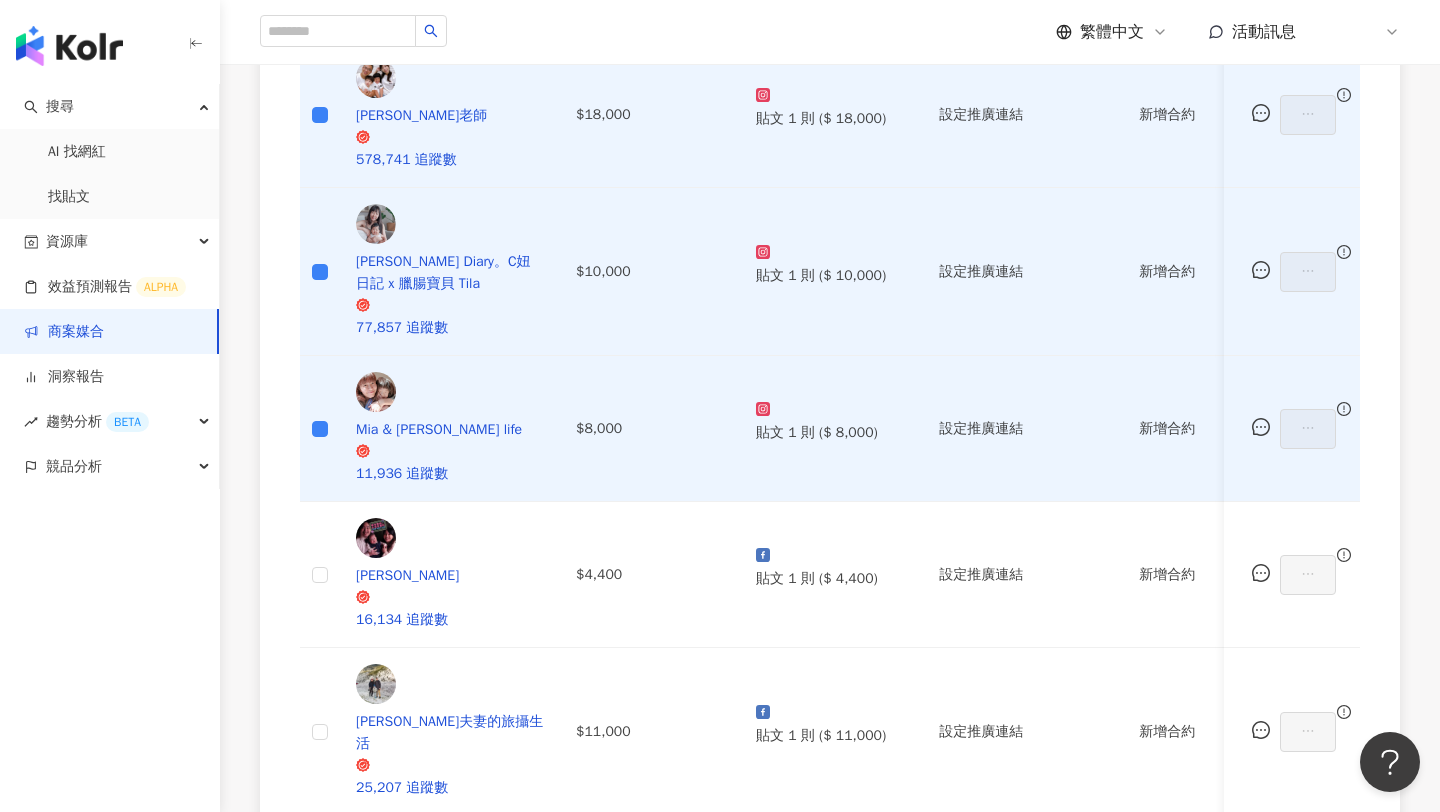 click at bounding box center (320, 889) 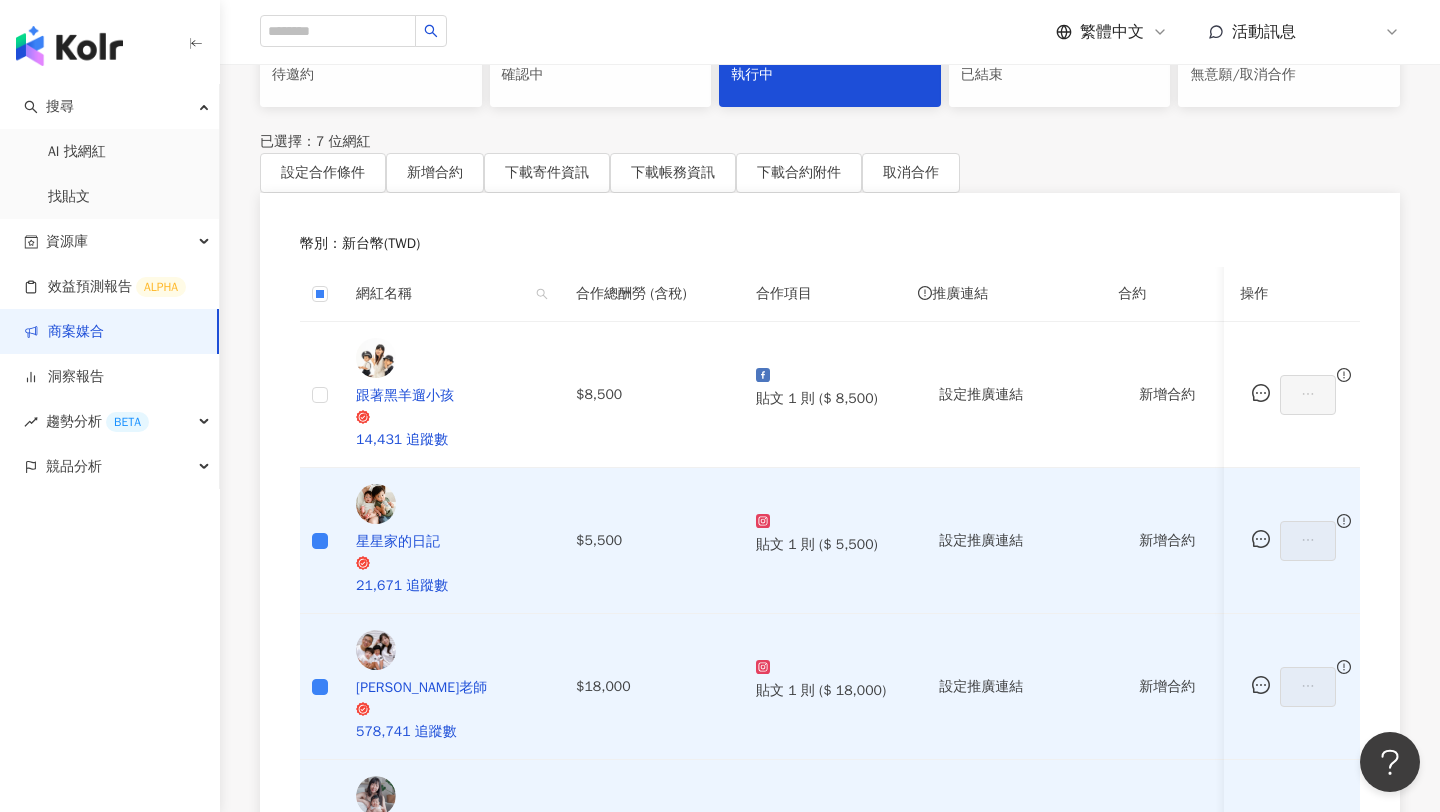 scroll, scrollTop: 465, scrollLeft: 0, axis: vertical 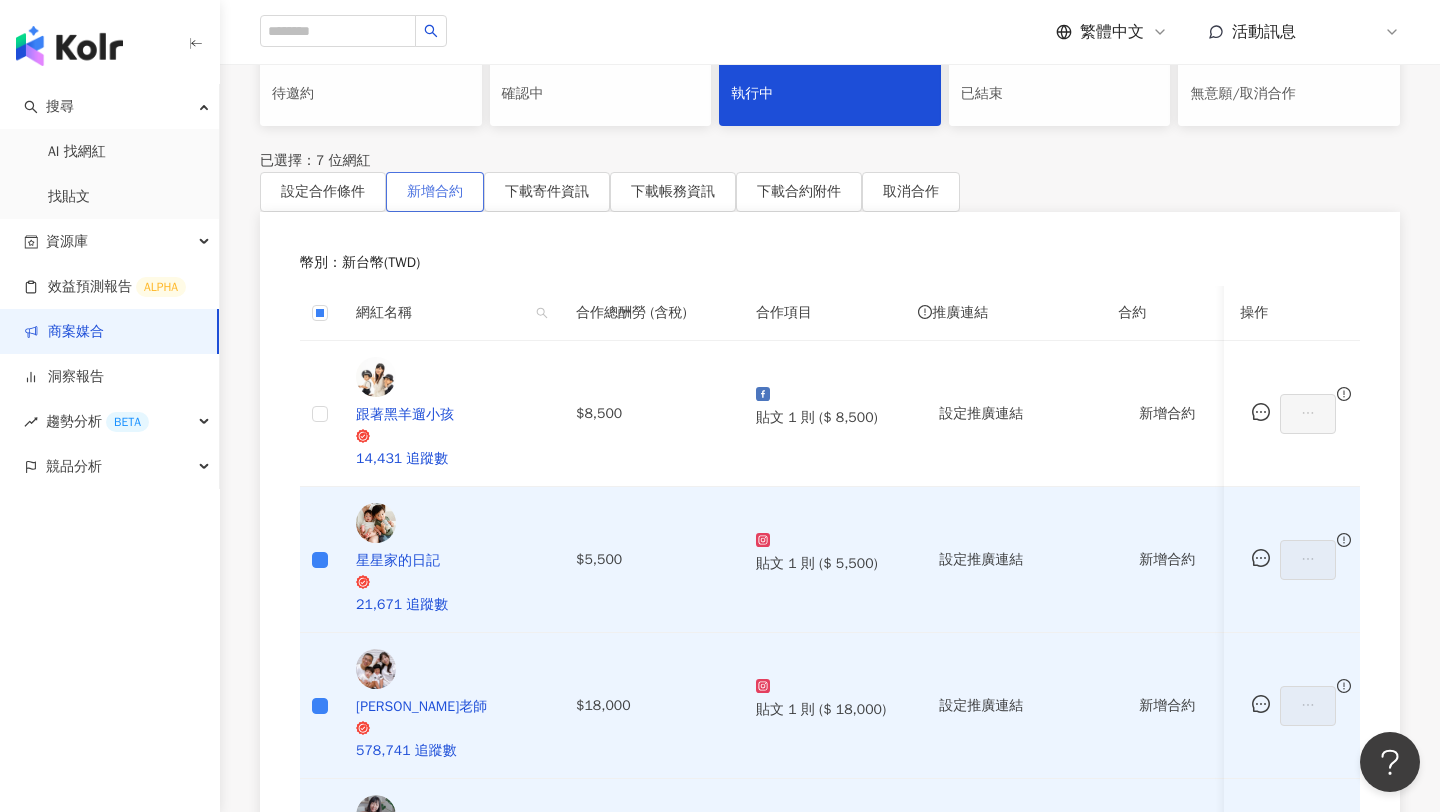 click on "新增合約" at bounding box center [435, 192] 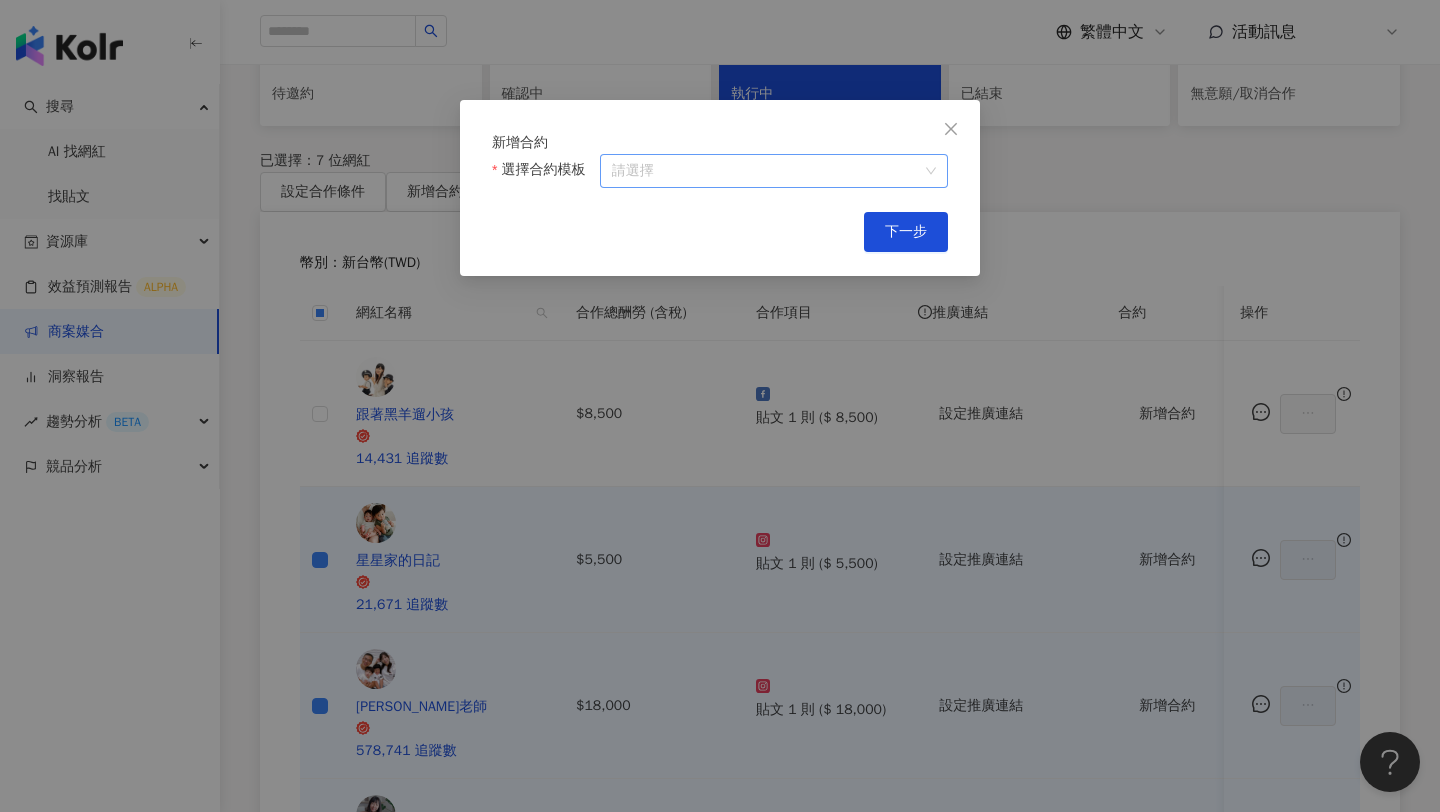 click on "選擇合約模板" at bounding box center (774, 171) 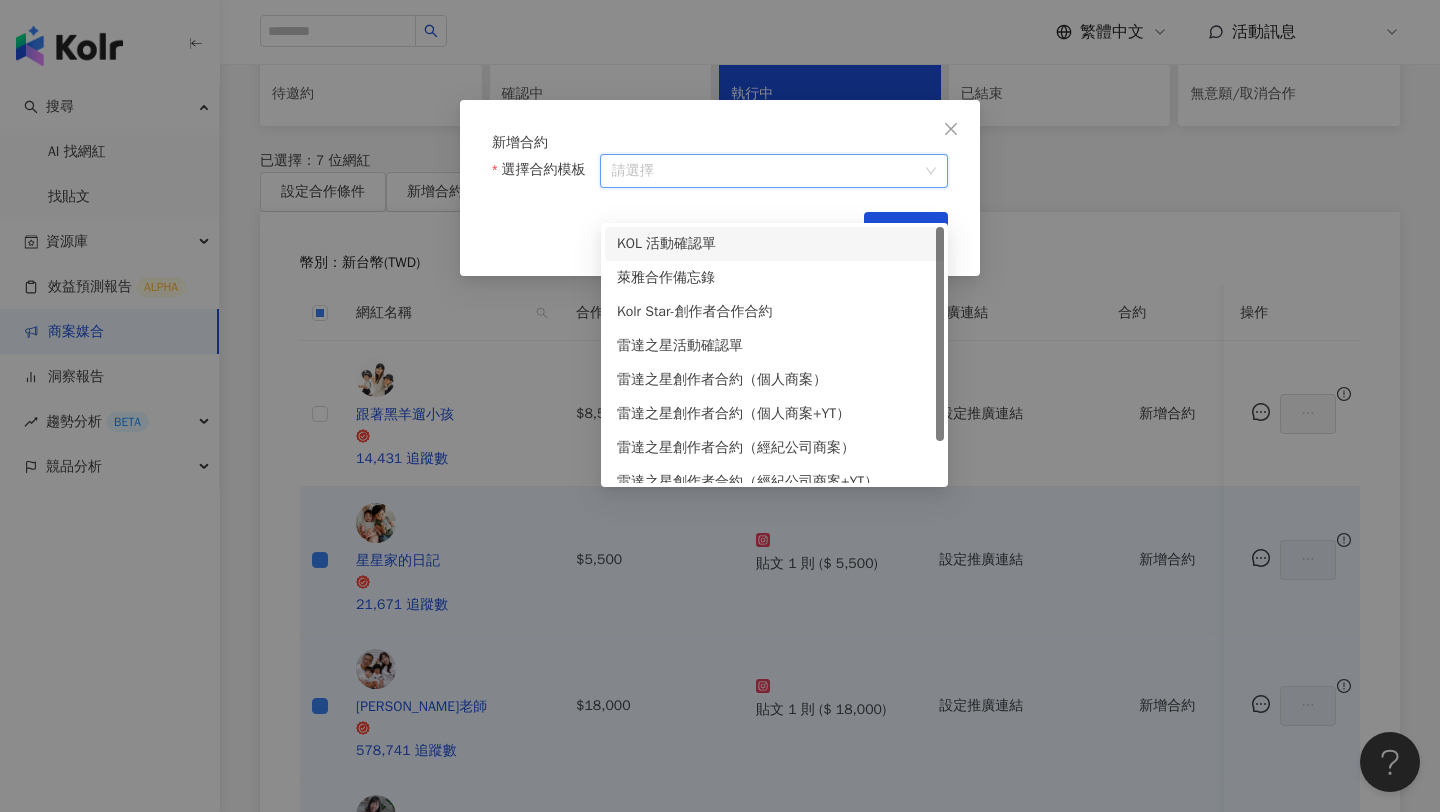 click on "KOL 活動確認單" at bounding box center [774, 244] 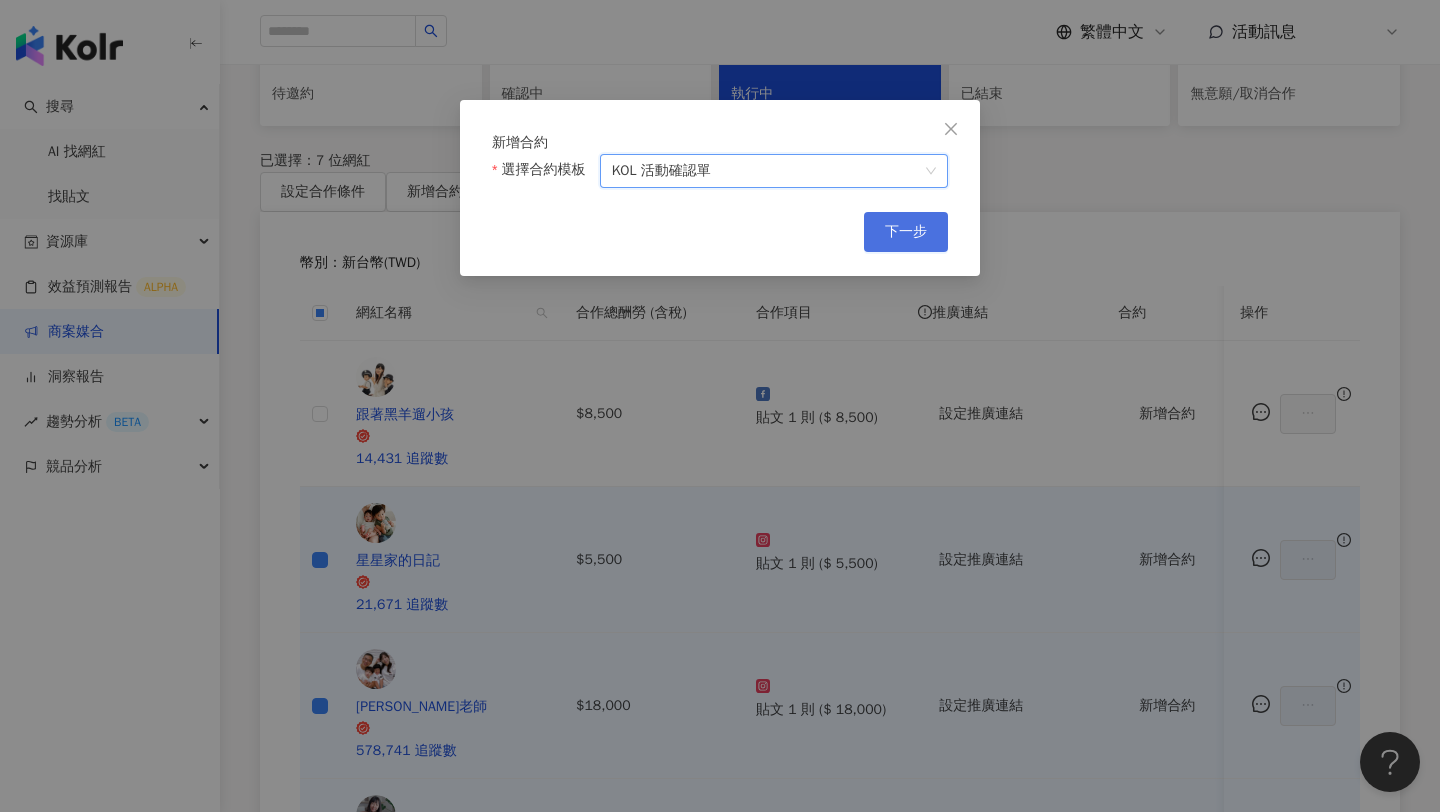 click on "下一步" at bounding box center (906, 232) 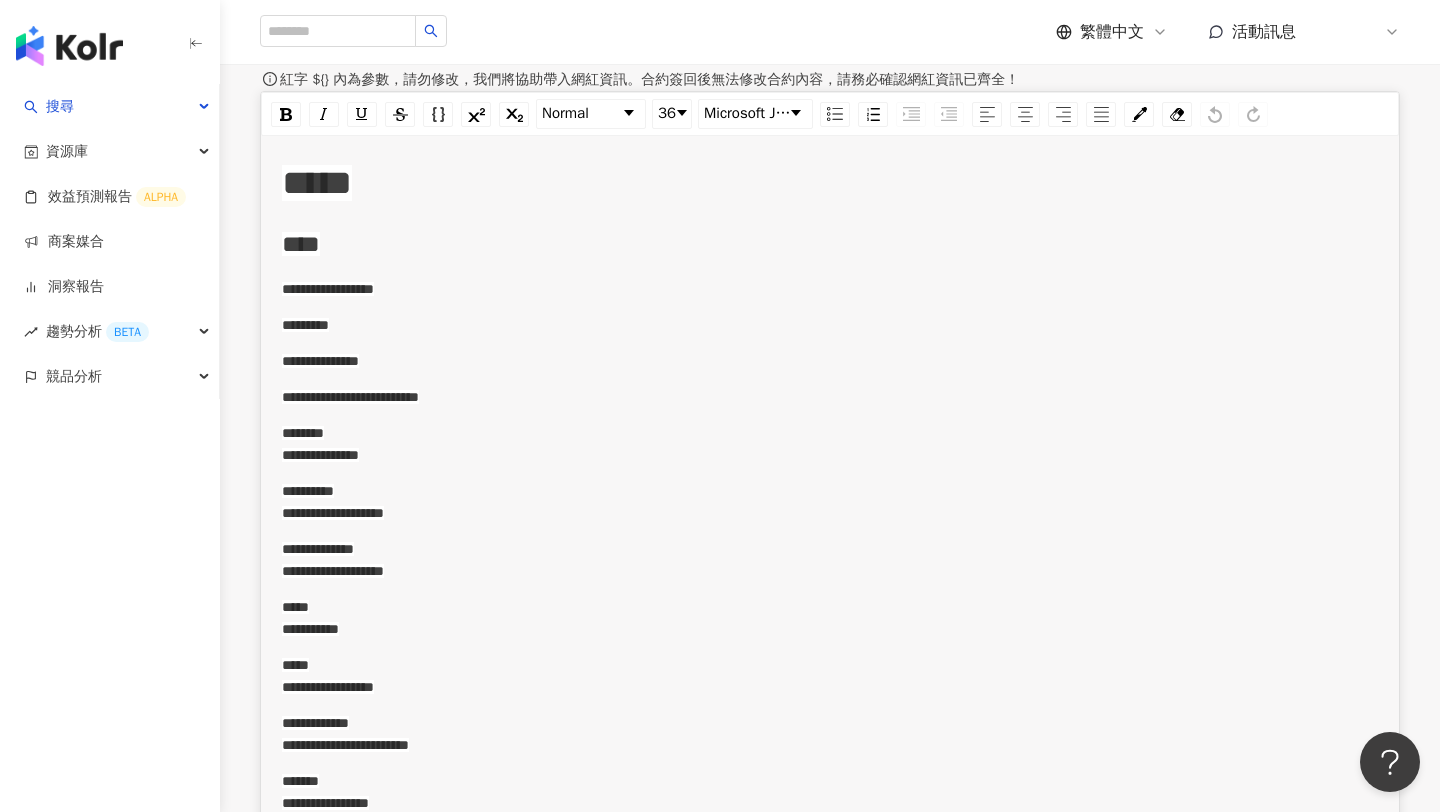 scroll, scrollTop: 190, scrollLeft: 0, axis: vertical 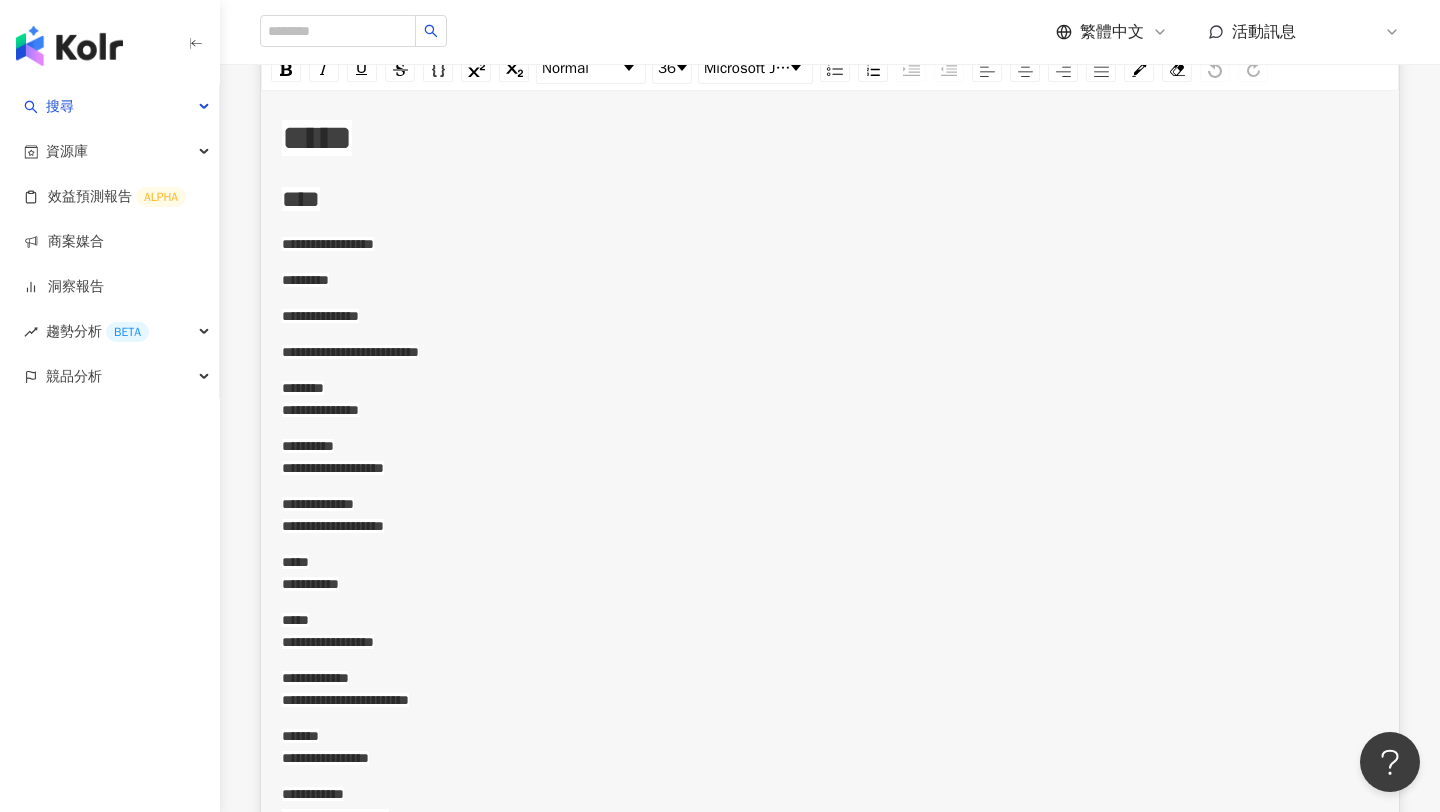 click on "合約名稱" at bounding box center (870, -20) 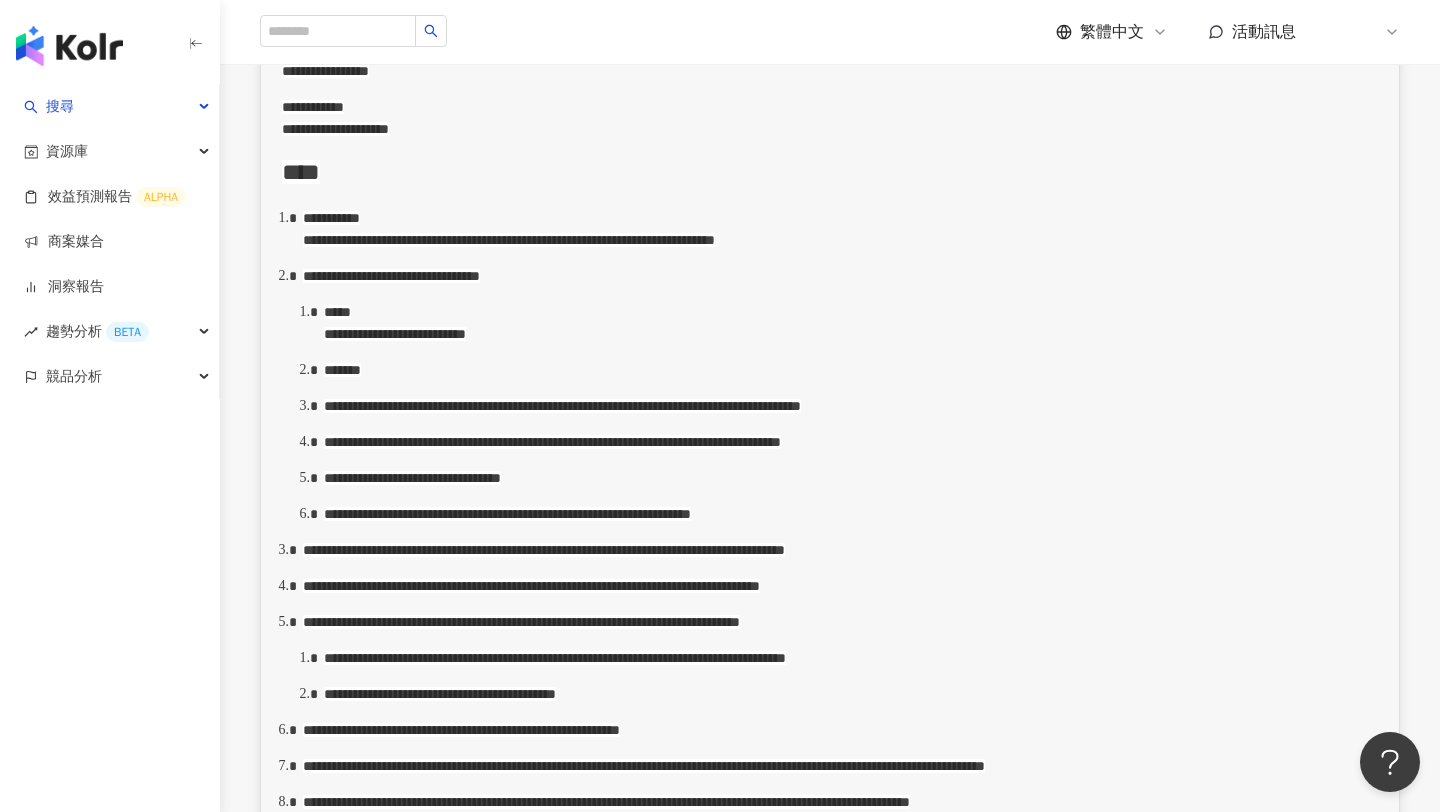 scroll, scrollTop: 878, scrollLeft: 0, axis: vertical 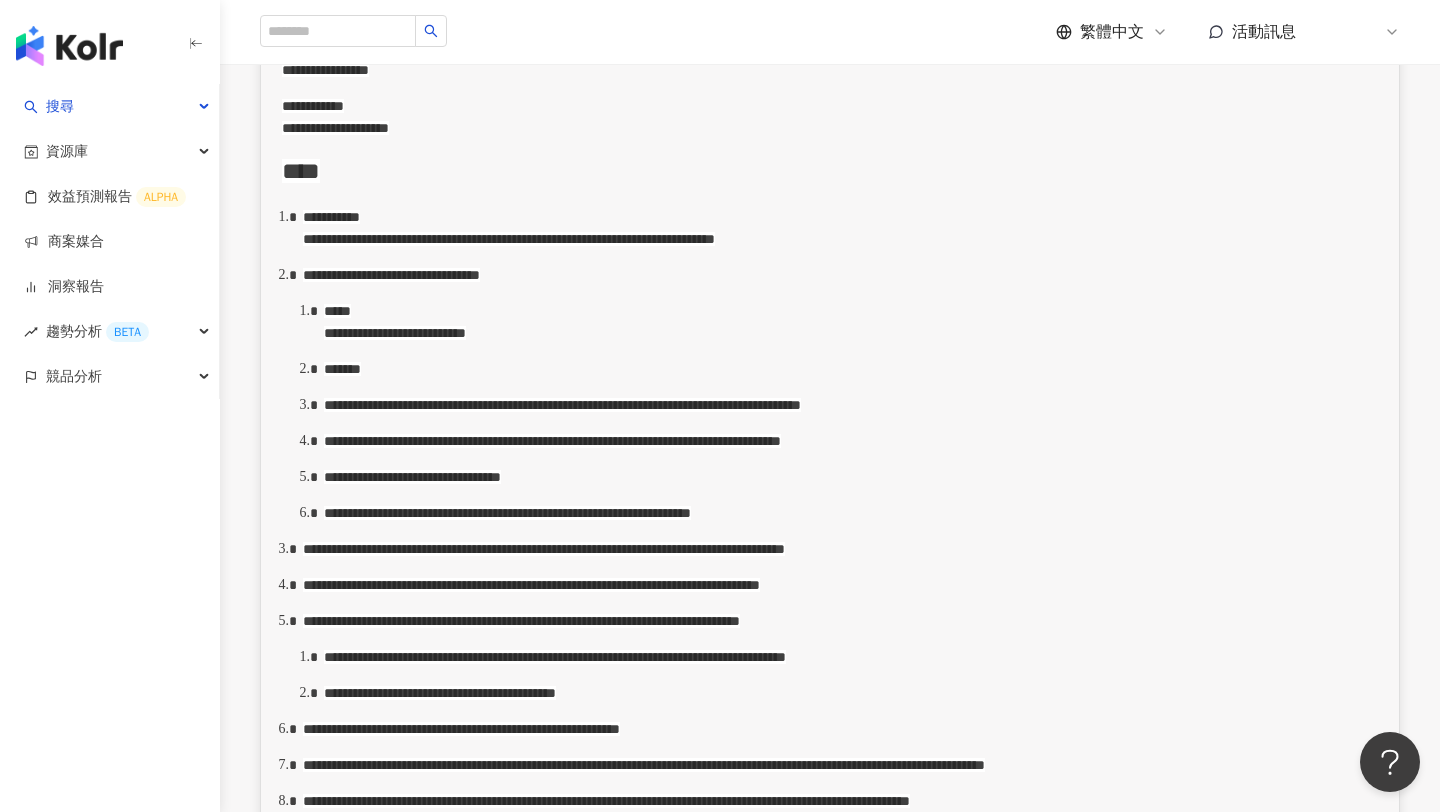 click on "**********" at bounding box center [391, 275] 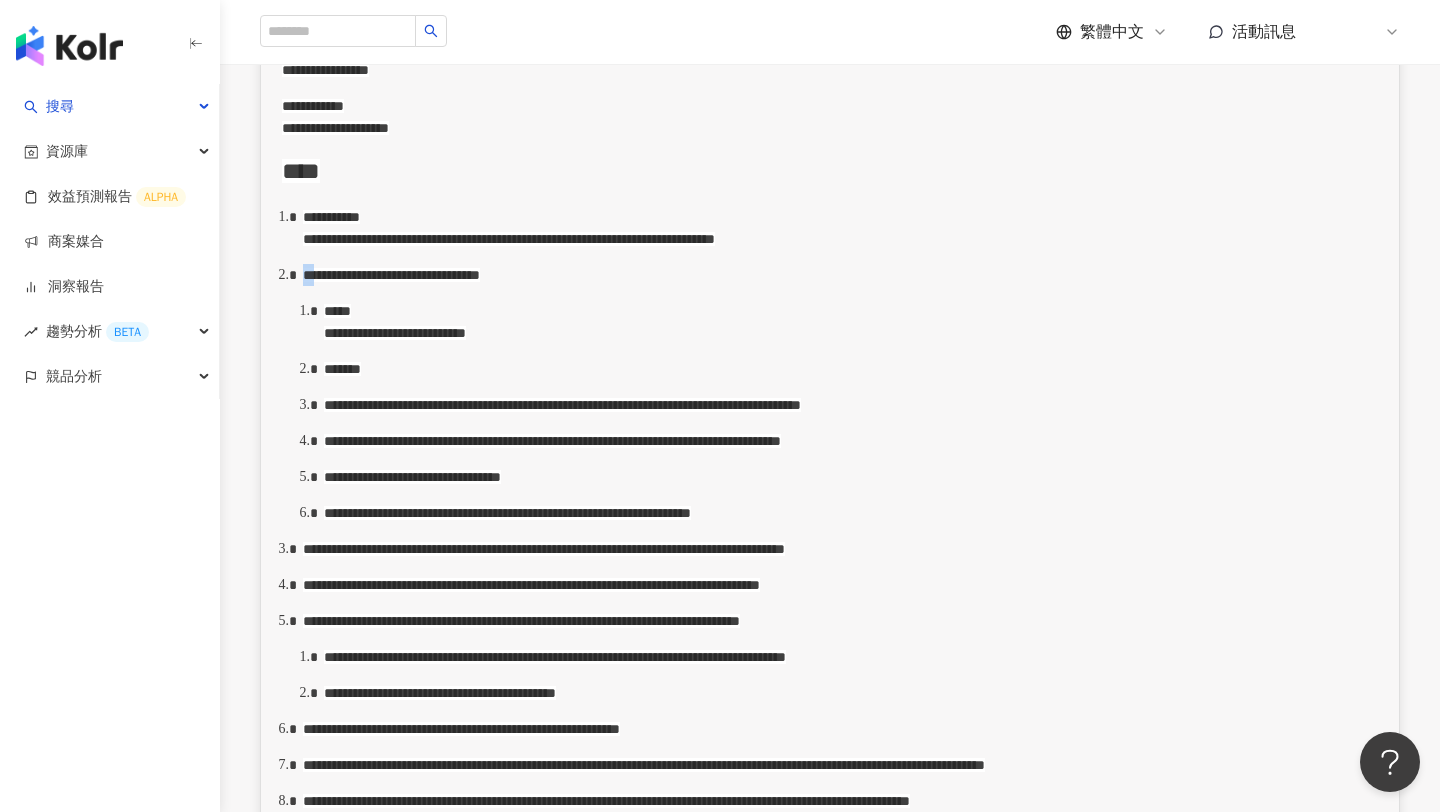 click on "**********" at bounding box center [391, 275] 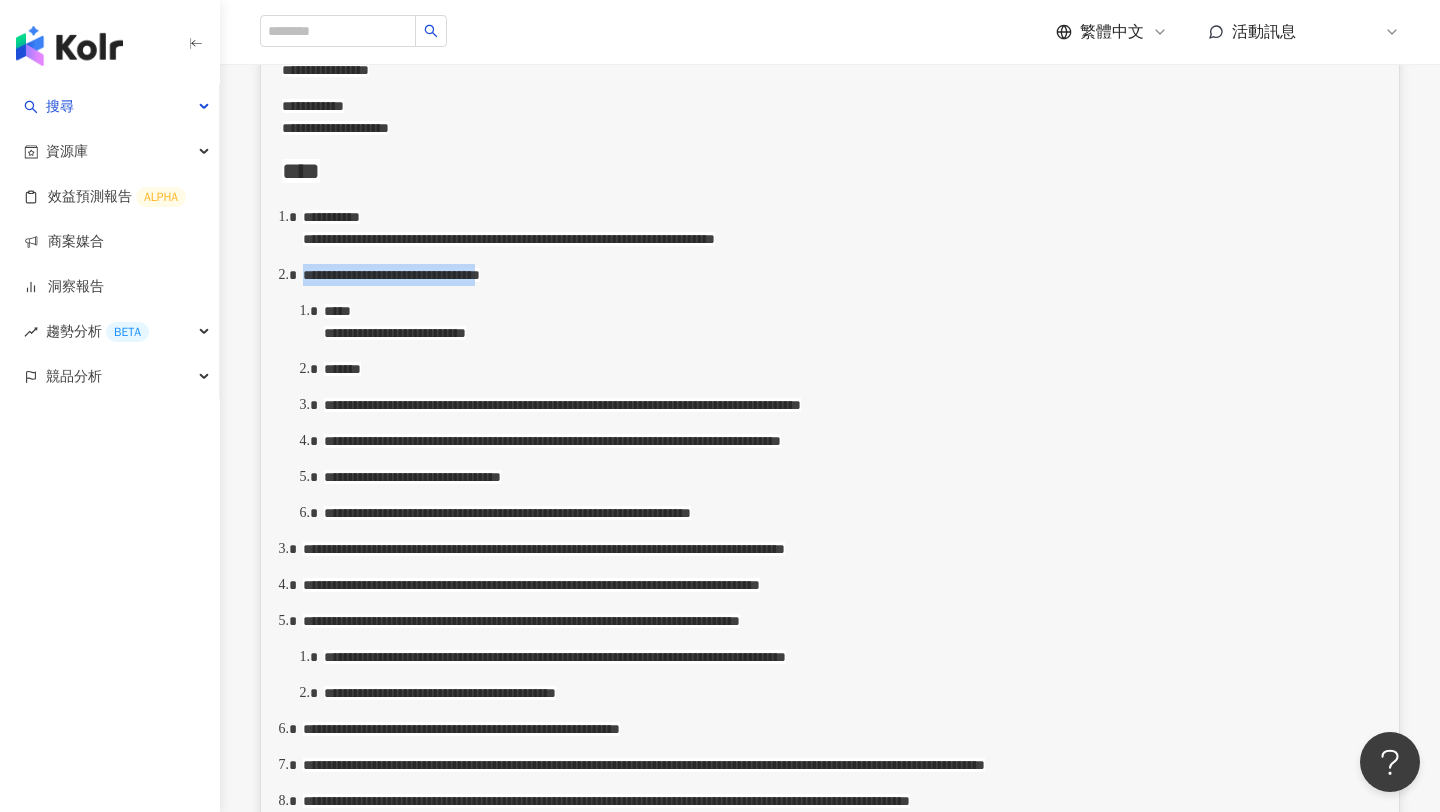 click on "**********" at bounding box center (391, 275) 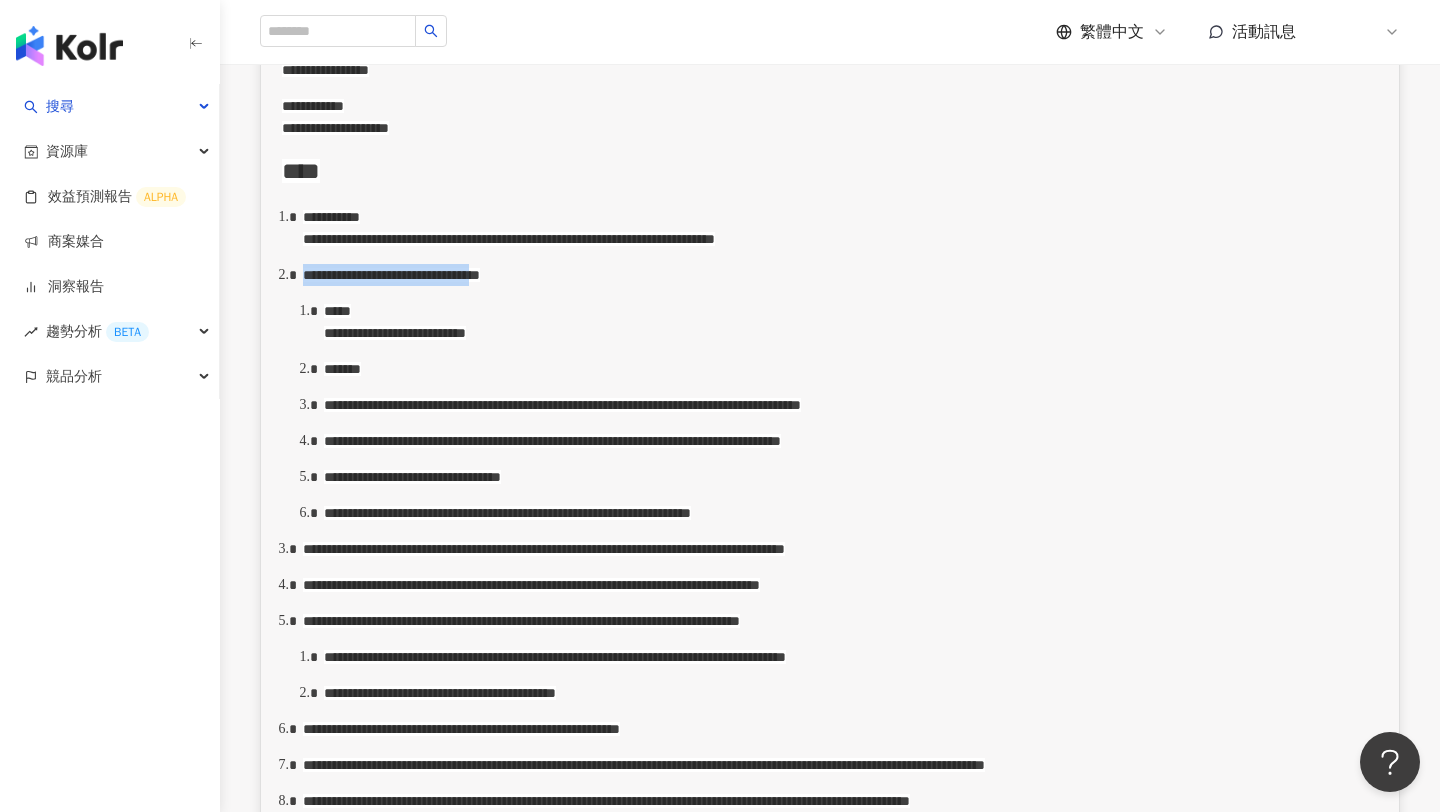 drag, startPoint x: 343, startPoint y: 306, endPoint x: 801, endPoint y: 310, distance: 458.01746 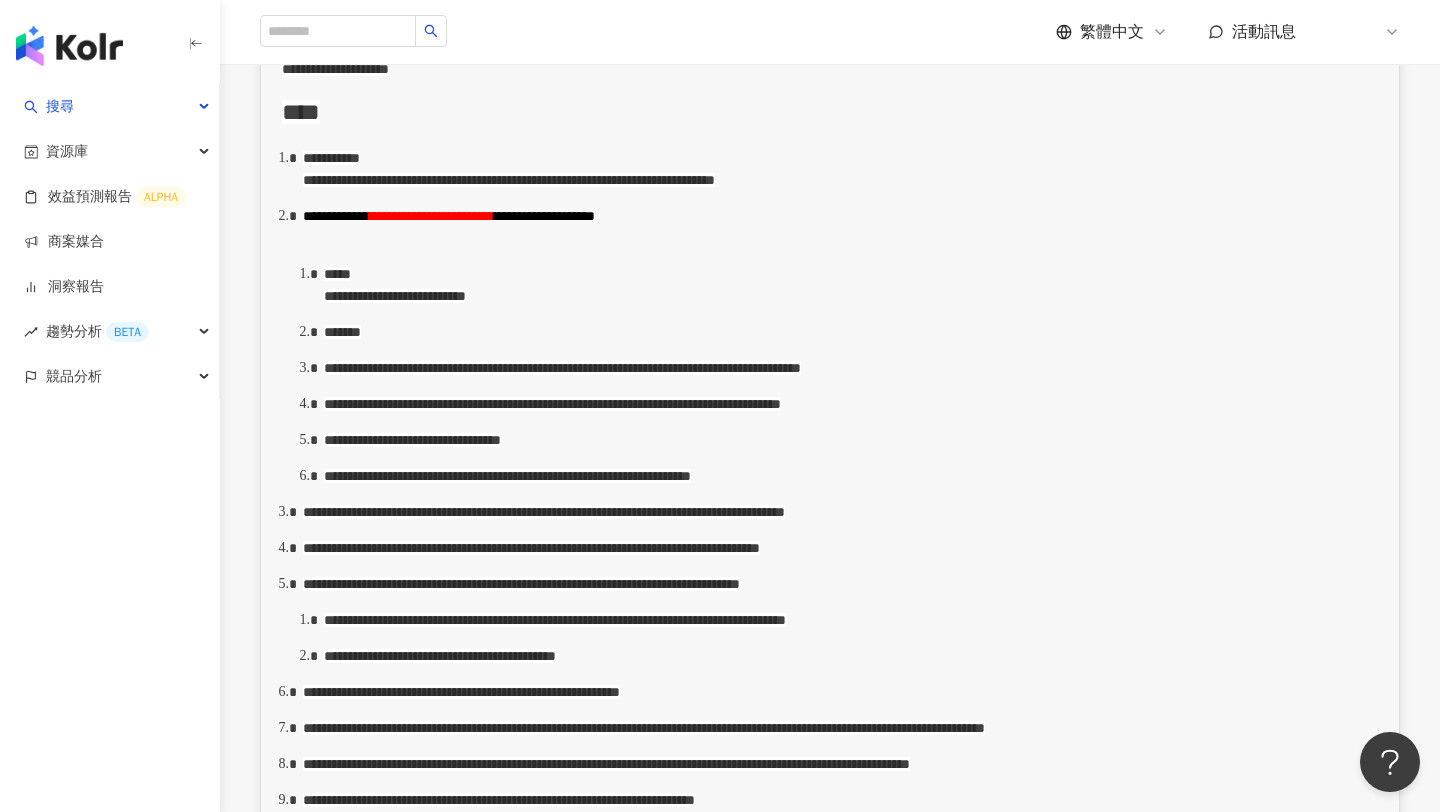 scroll, scrollTop: 926, scrollLeft: 0, axis: vertical 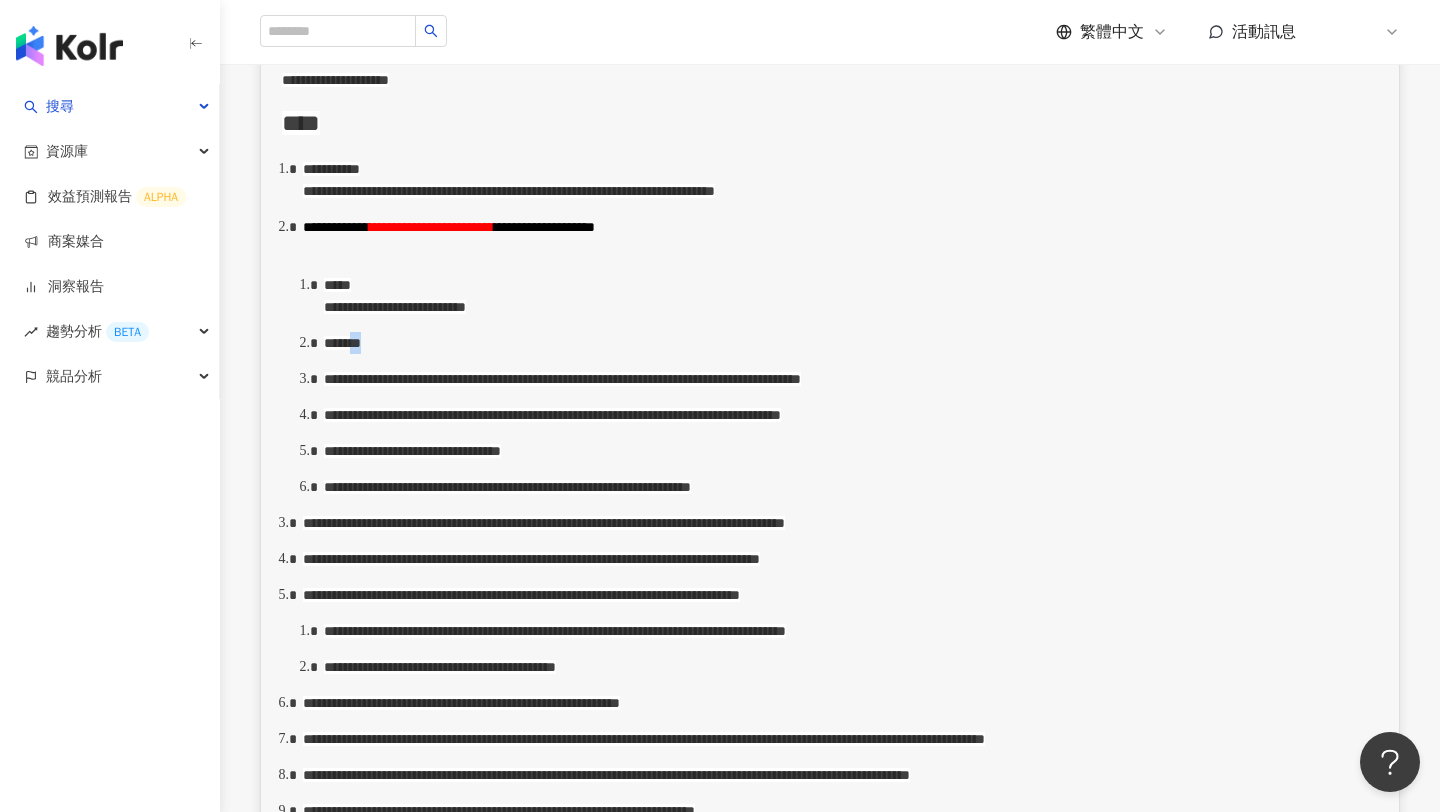 drag, startPoint x: 427, startPoint y: 361, endPoint x: 459, endPoint y: 361, distance: 32 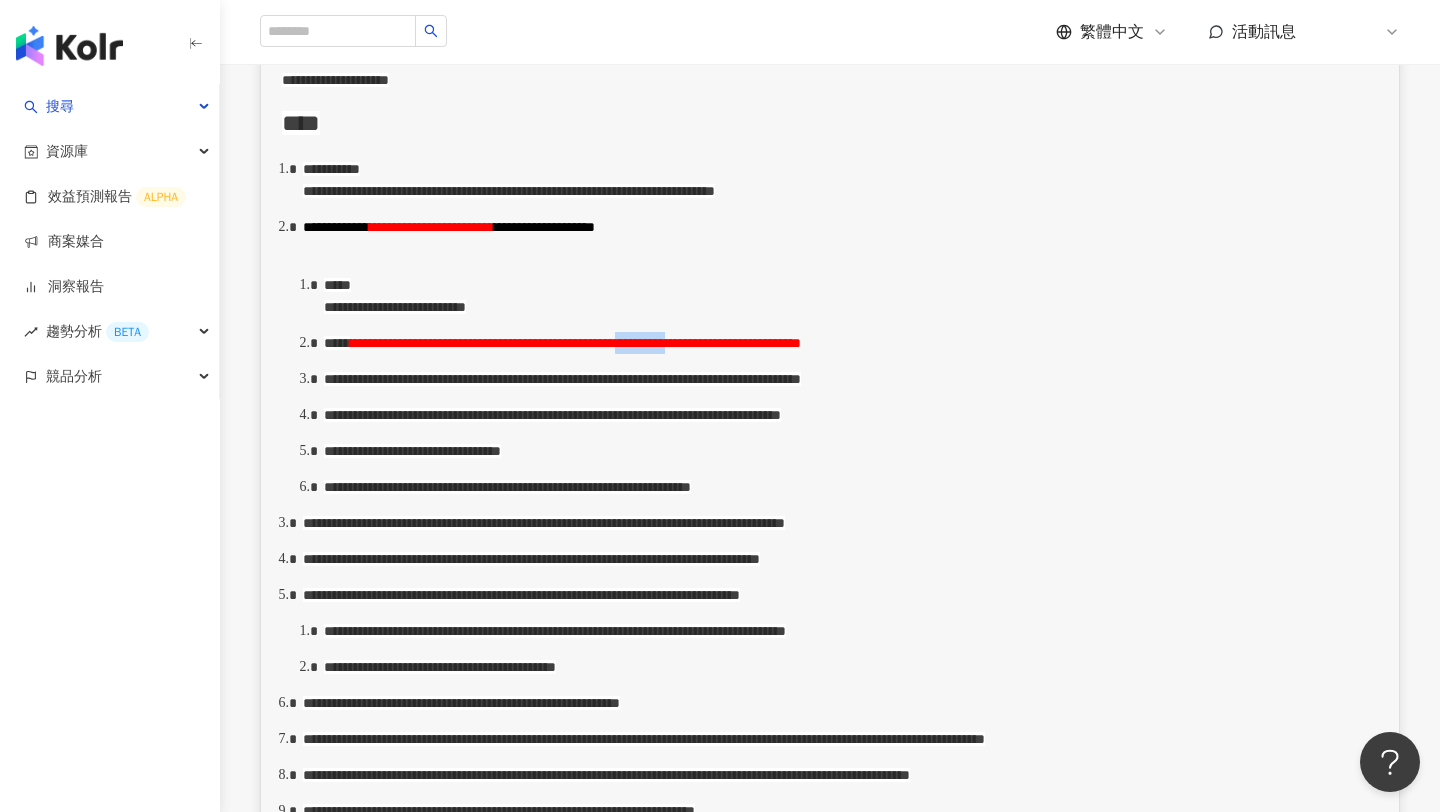drag, startPoint x: 993, startPoint y: 353, endPoint x: 1065, endPoint y: 358, distance: 72.1734 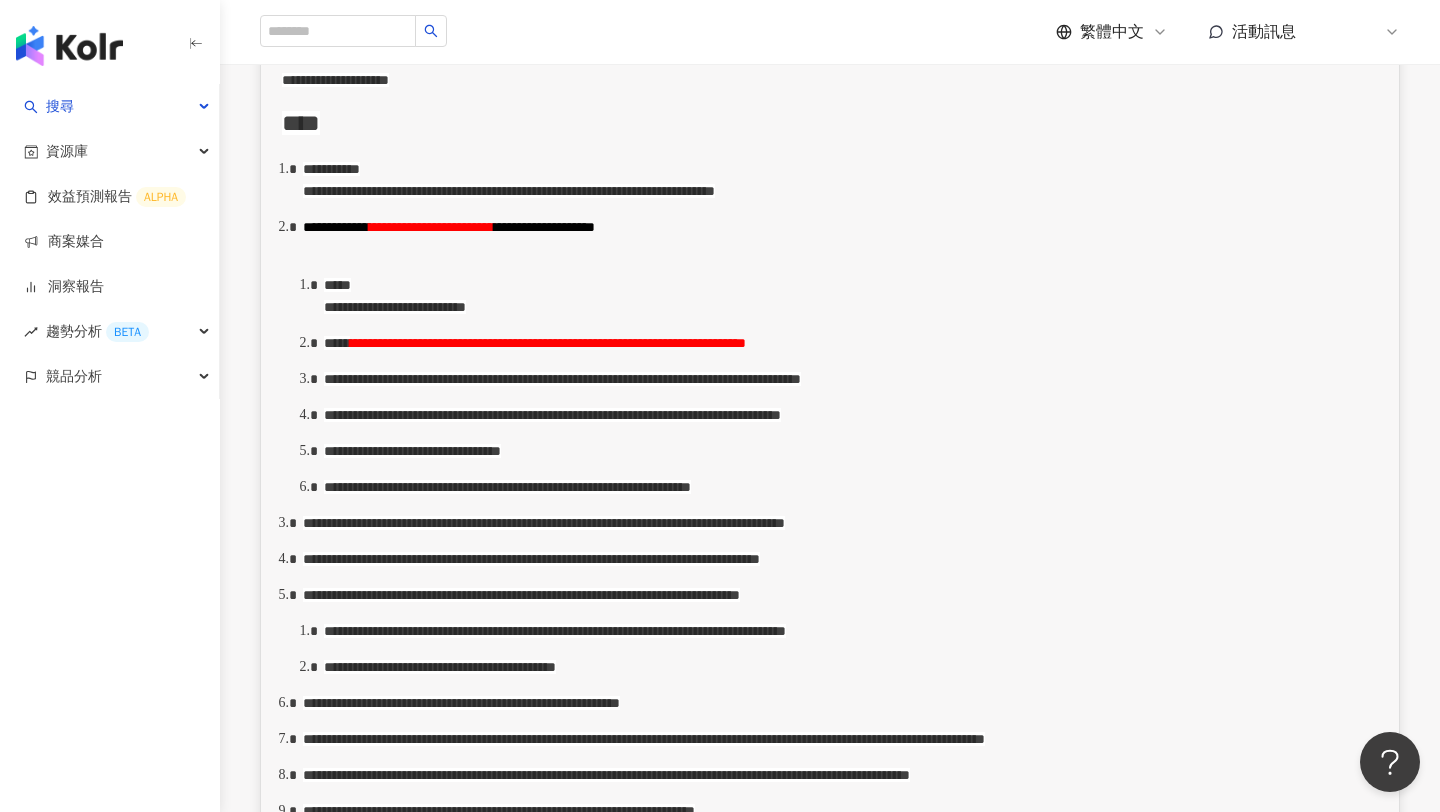 click on "**********" at bounding box center [548, 343] 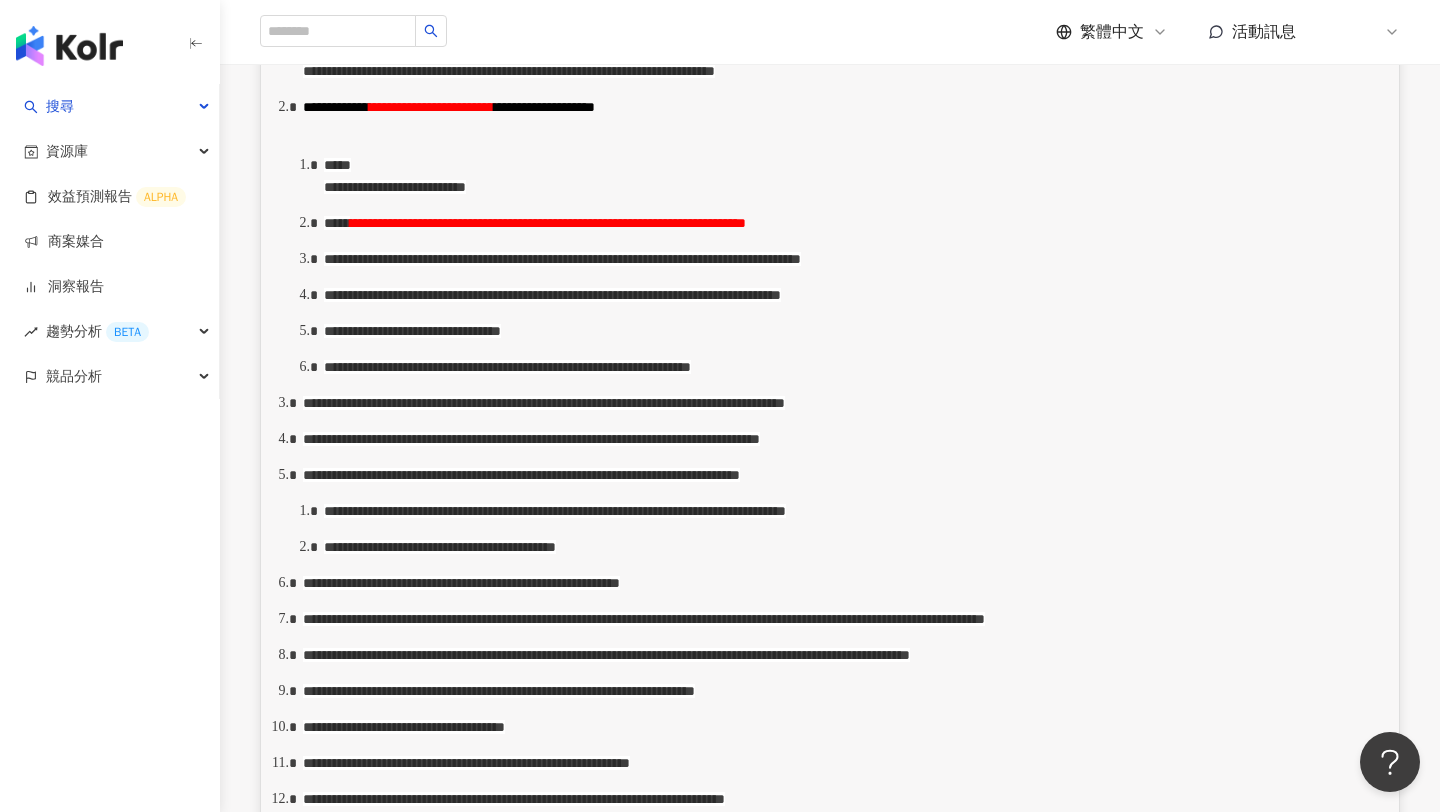 scroll, scrollTop: 1047, scrollLeft: 0, axis: vertical 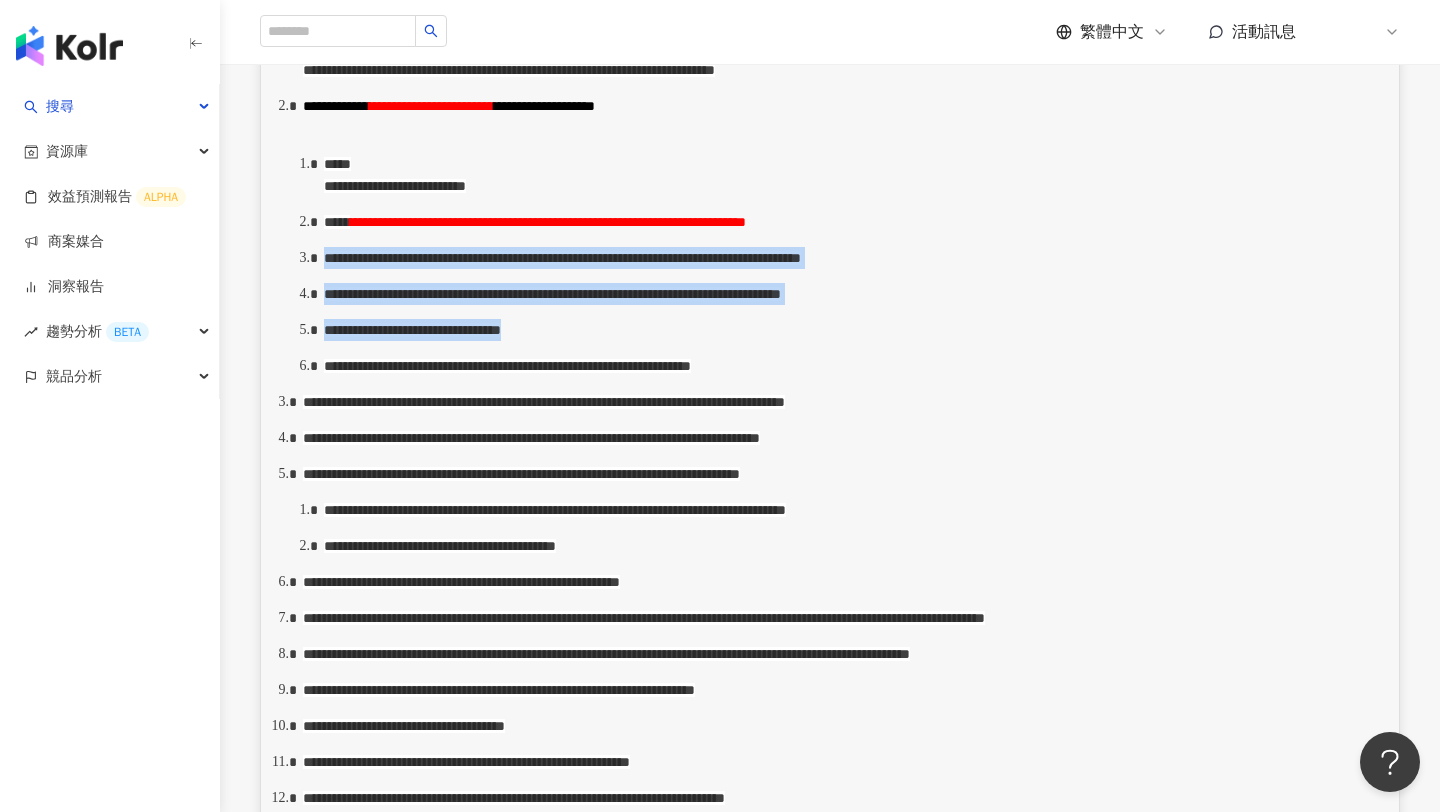 drag, startPoint x: 364, startPoint y: 294, endPoint x: 812, endPoint y: 412, distance: 463.2796 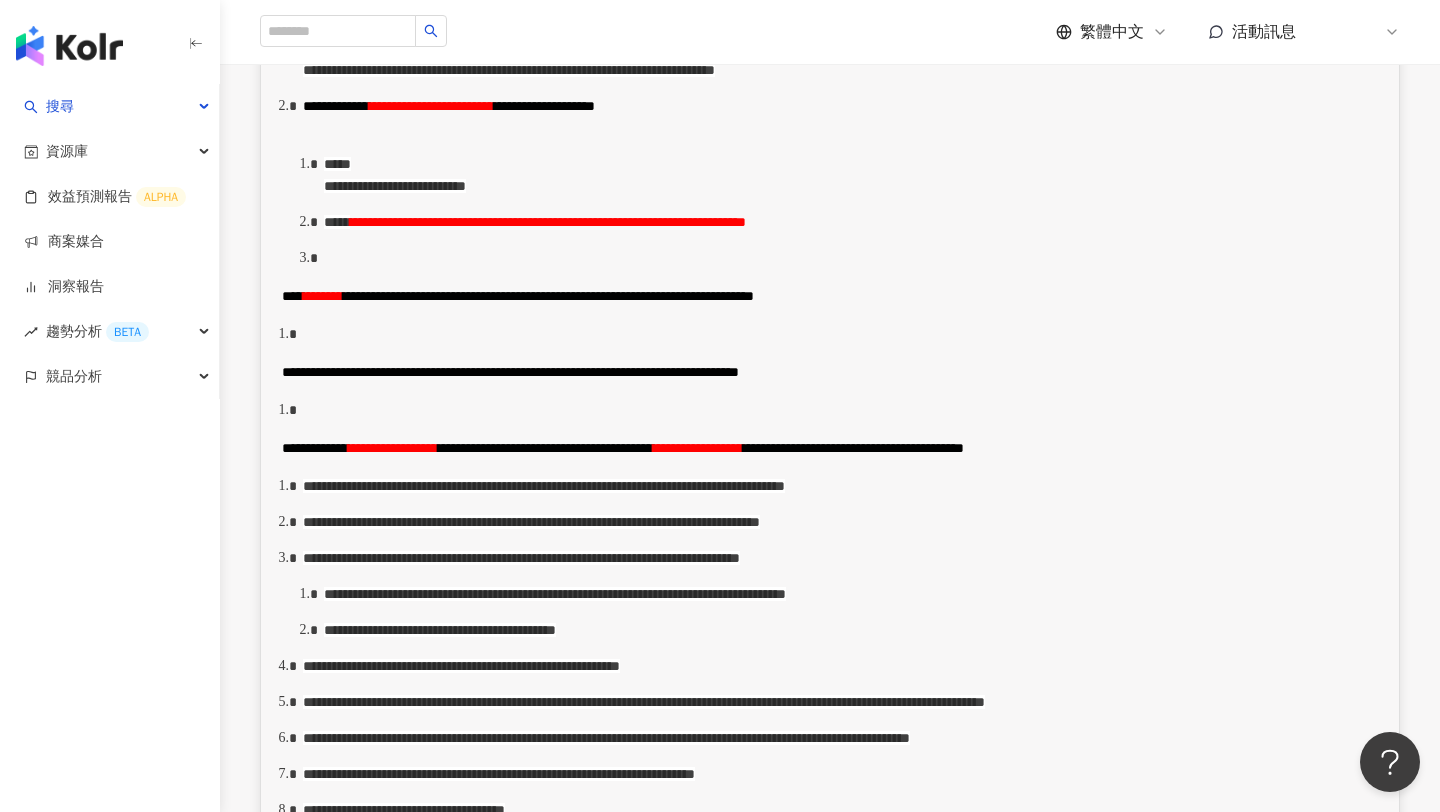 click on "**********" at bounding box center (830, 313) 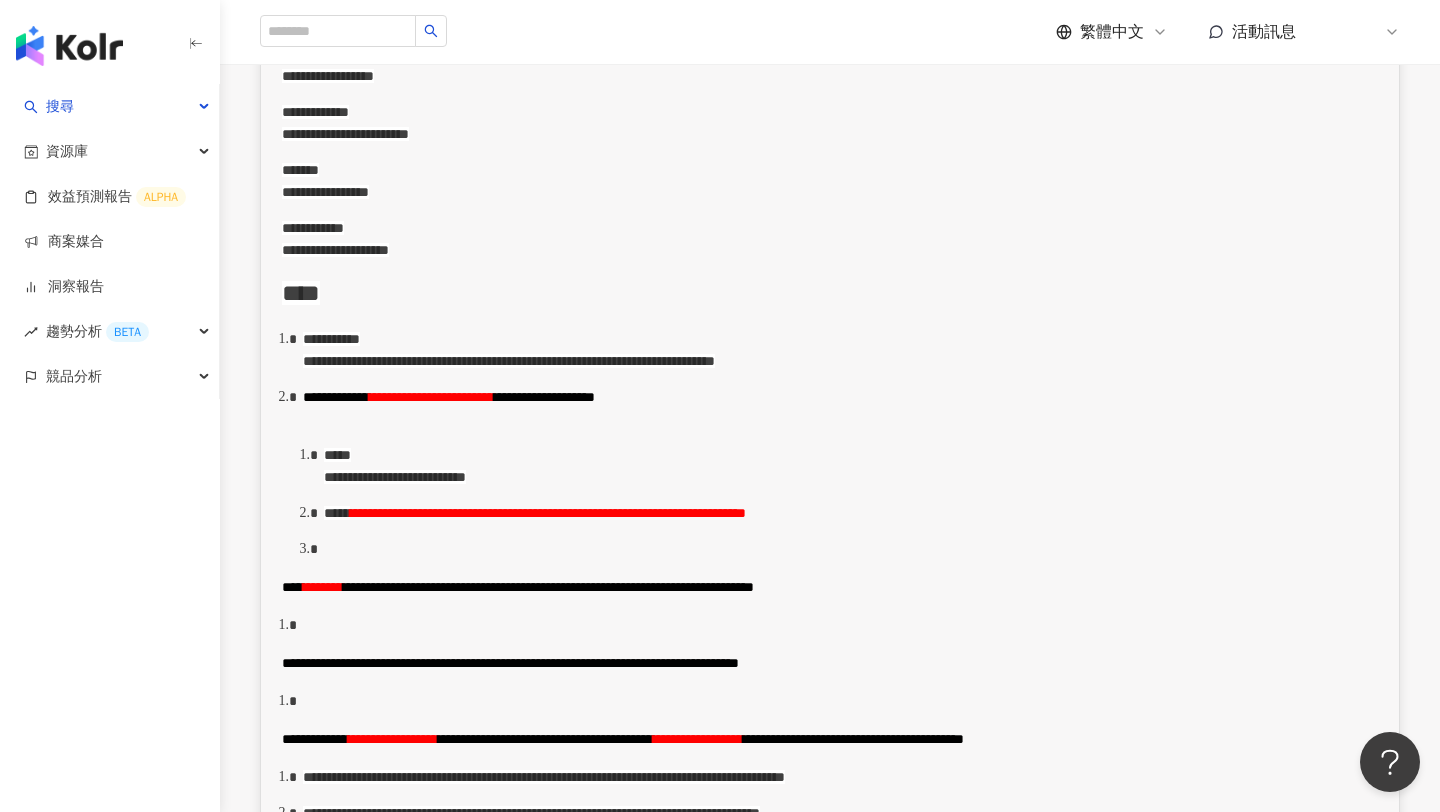 scroll, scrollTop: 868, scrollLeft: 0, axis: vertical 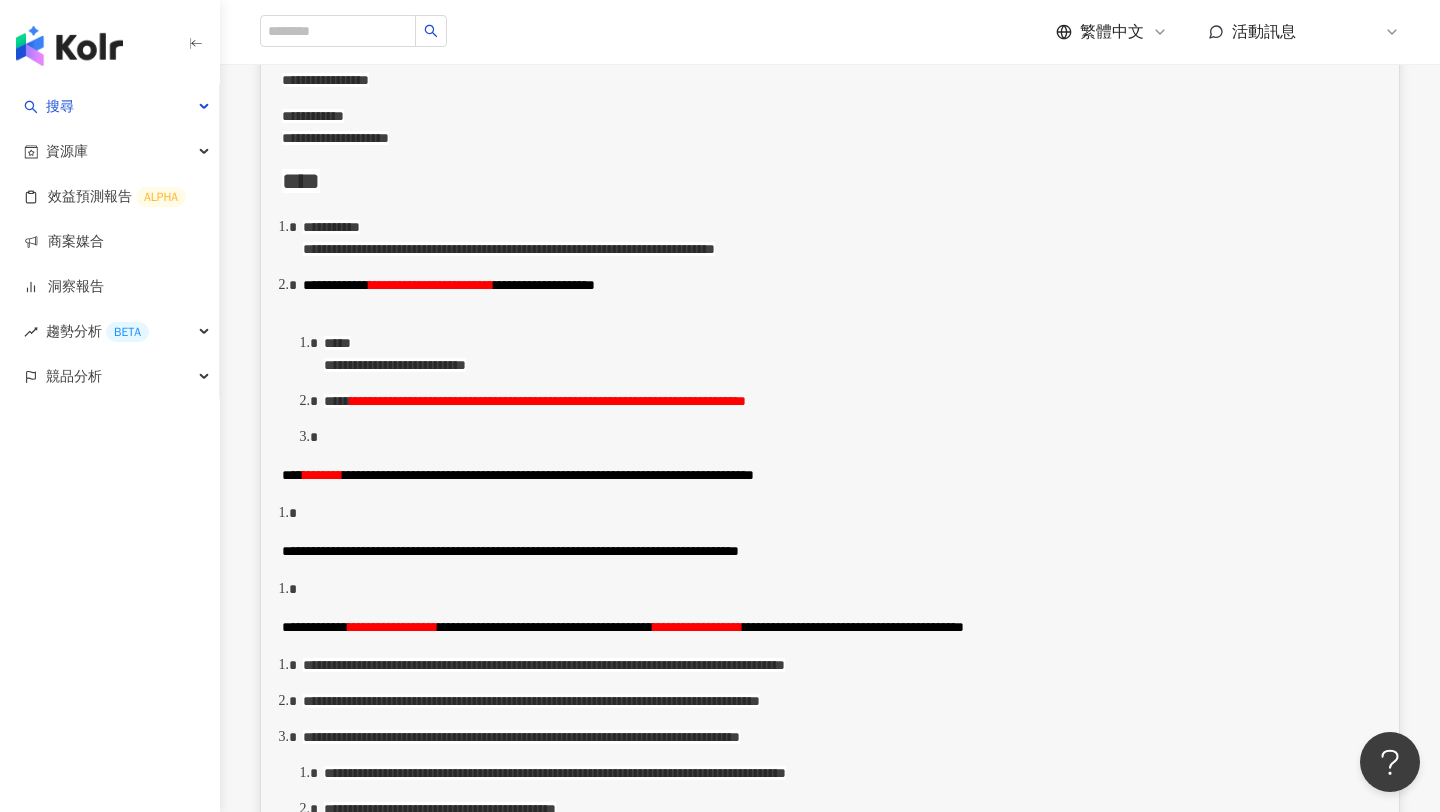 click on "****" at bounding box center [292, 475] 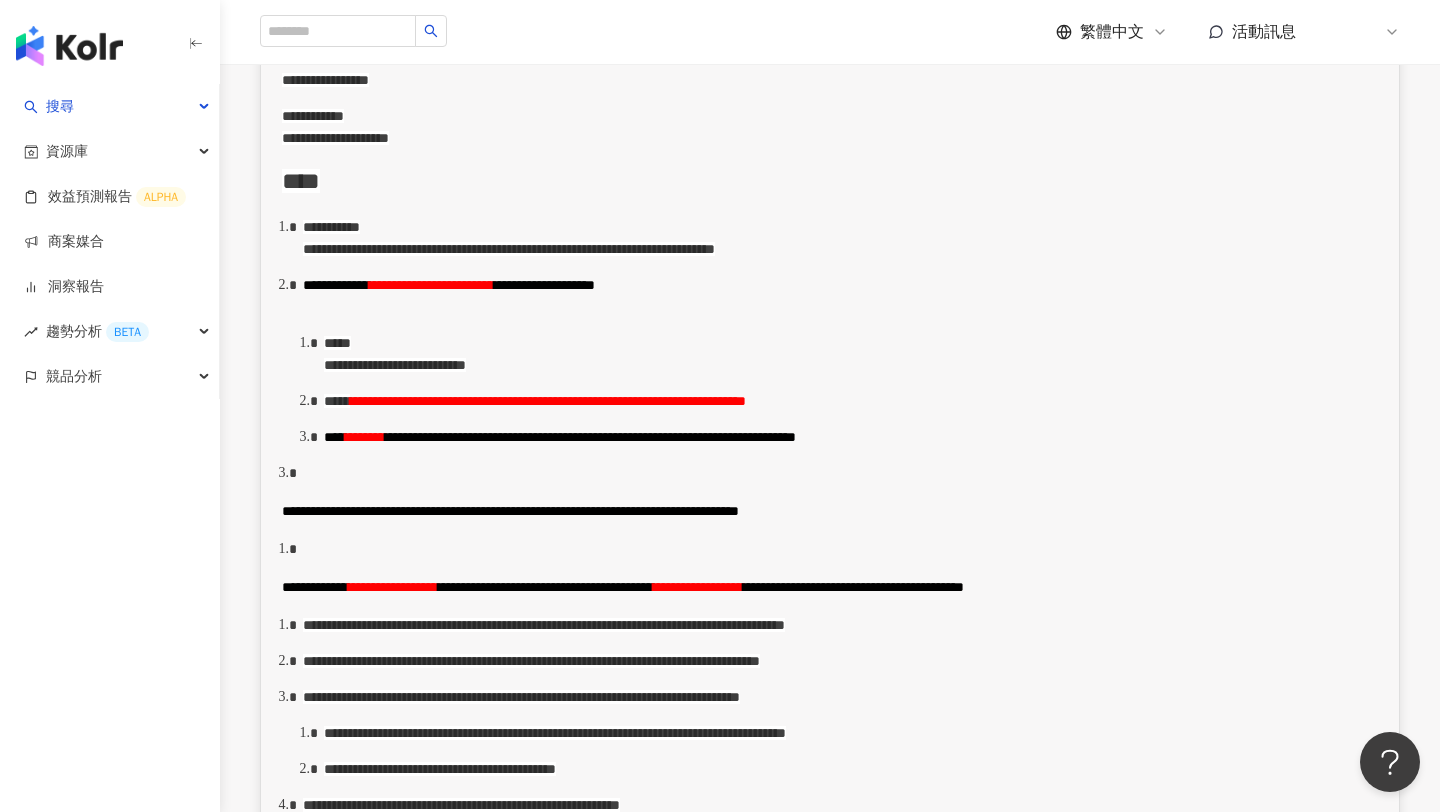 click on "**********" at bounding box center (510, 511) 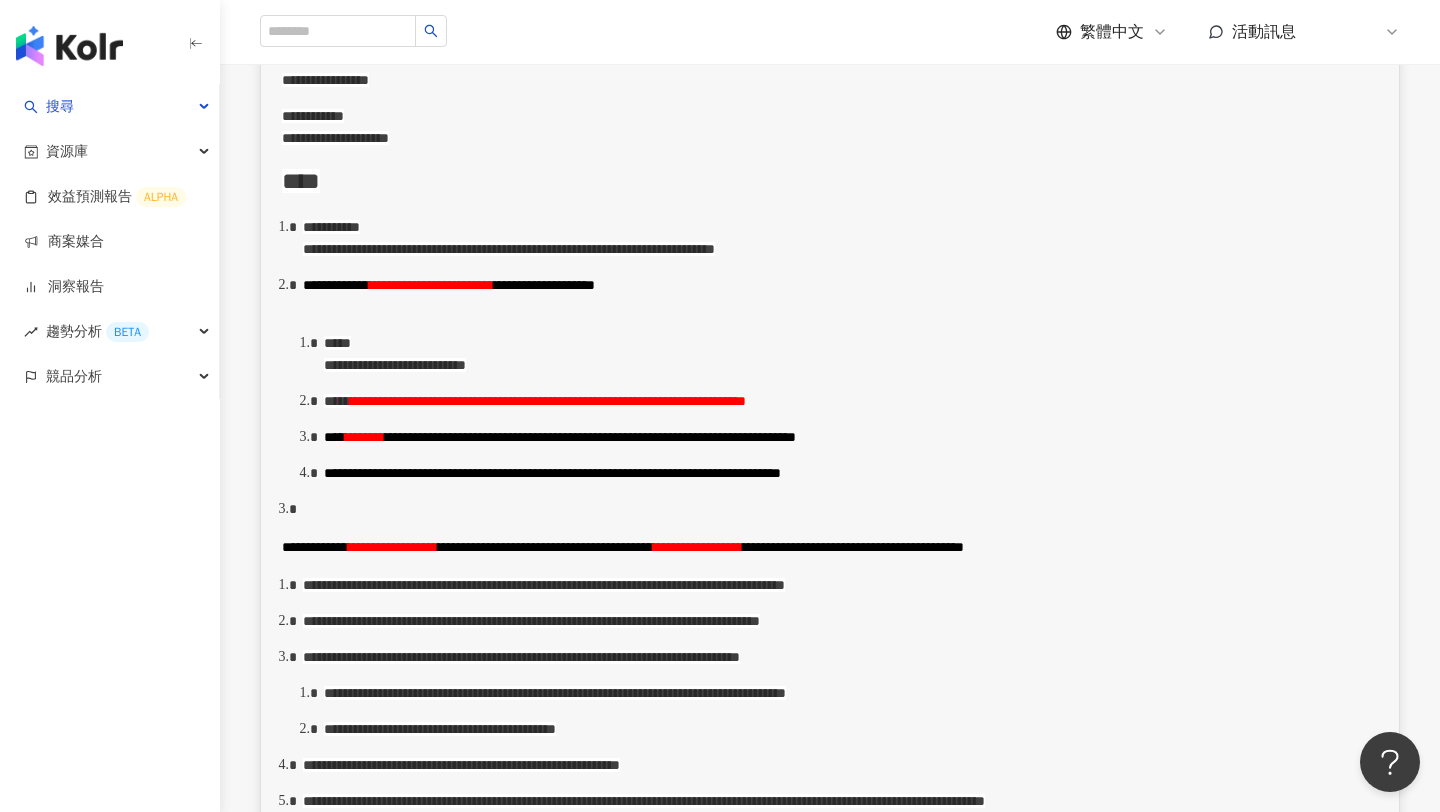 click on "**********" at bounding box center [315, 547] 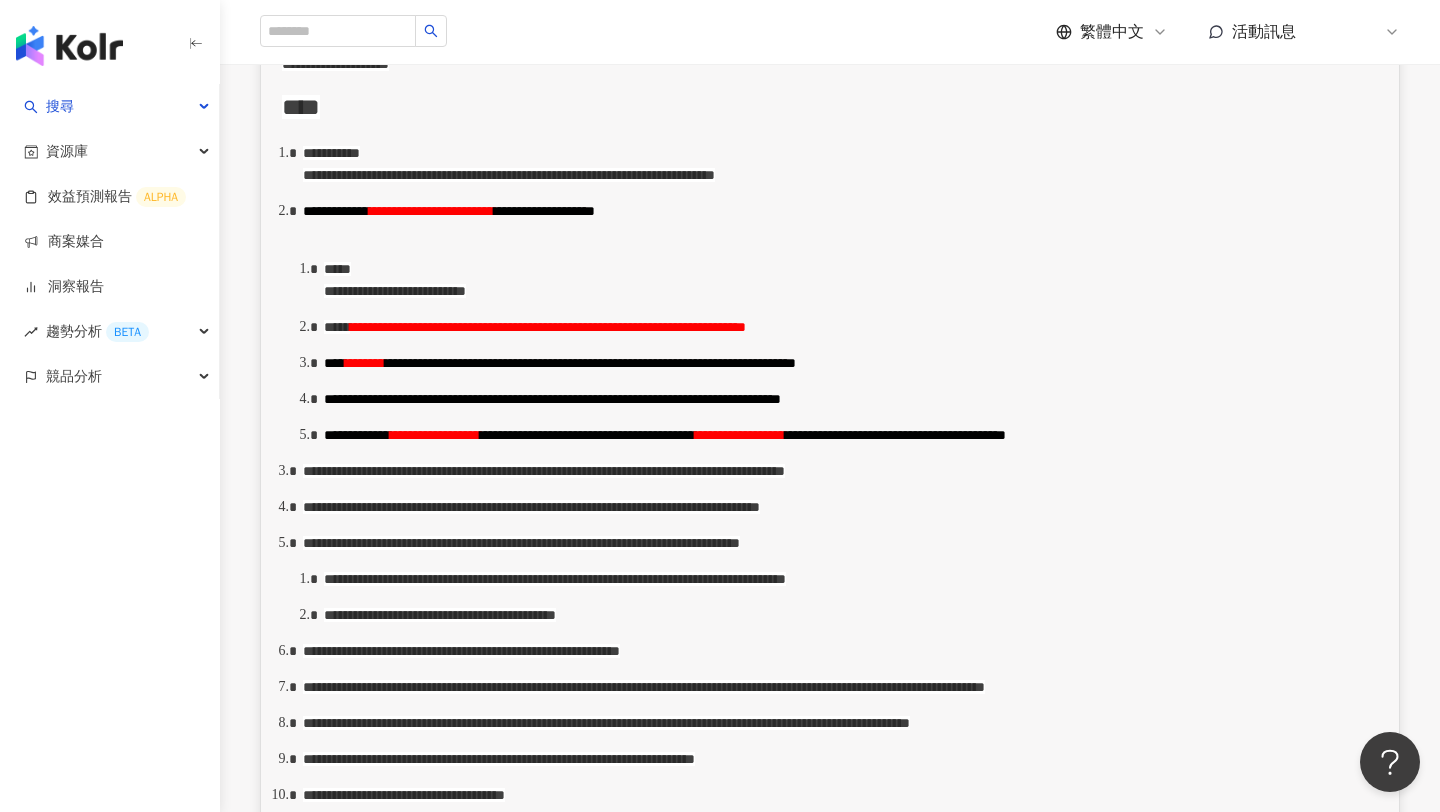 scroll, scrollTop: 947, scrollLeft: 0, axis: vertical 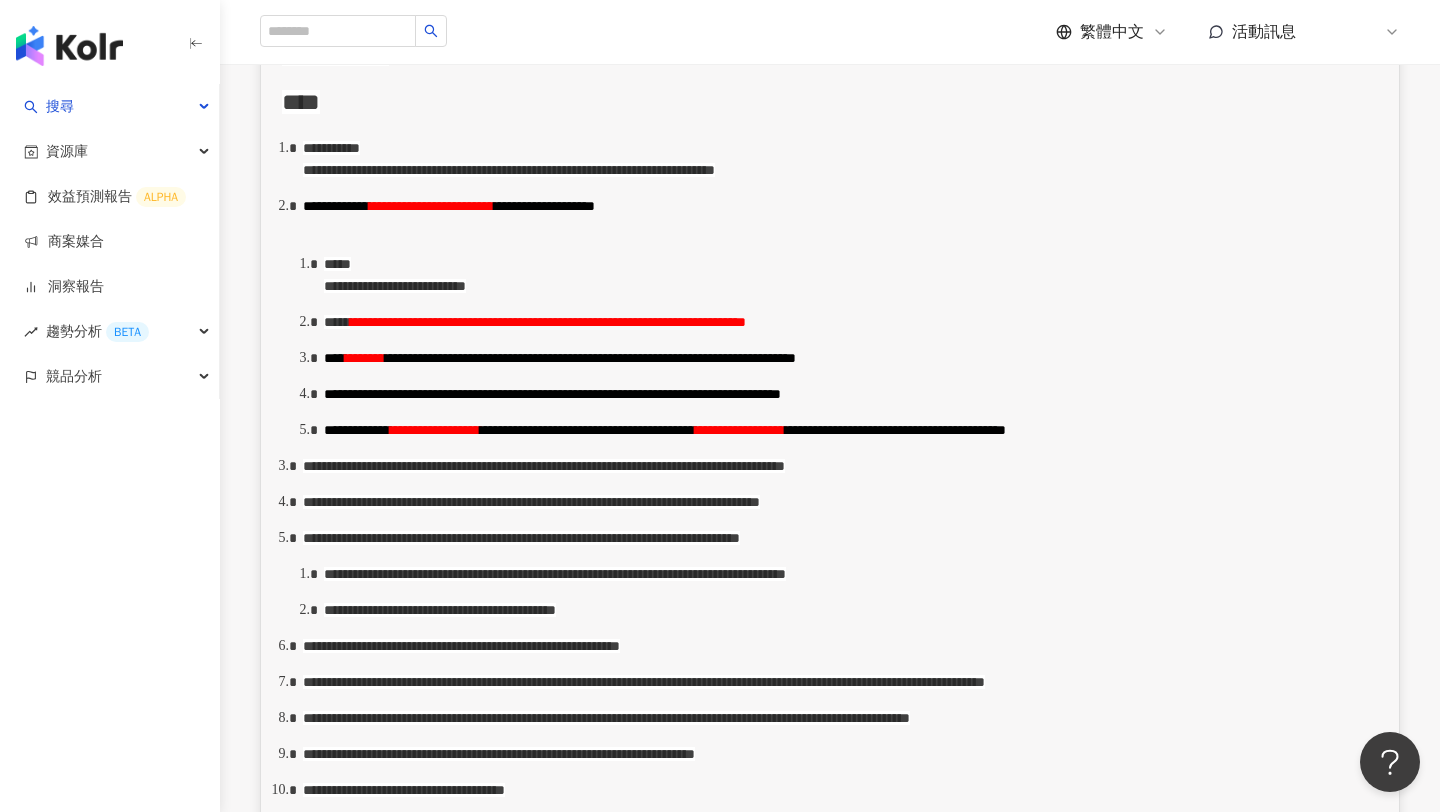 click on "**********" at bounding box center [587, 430] 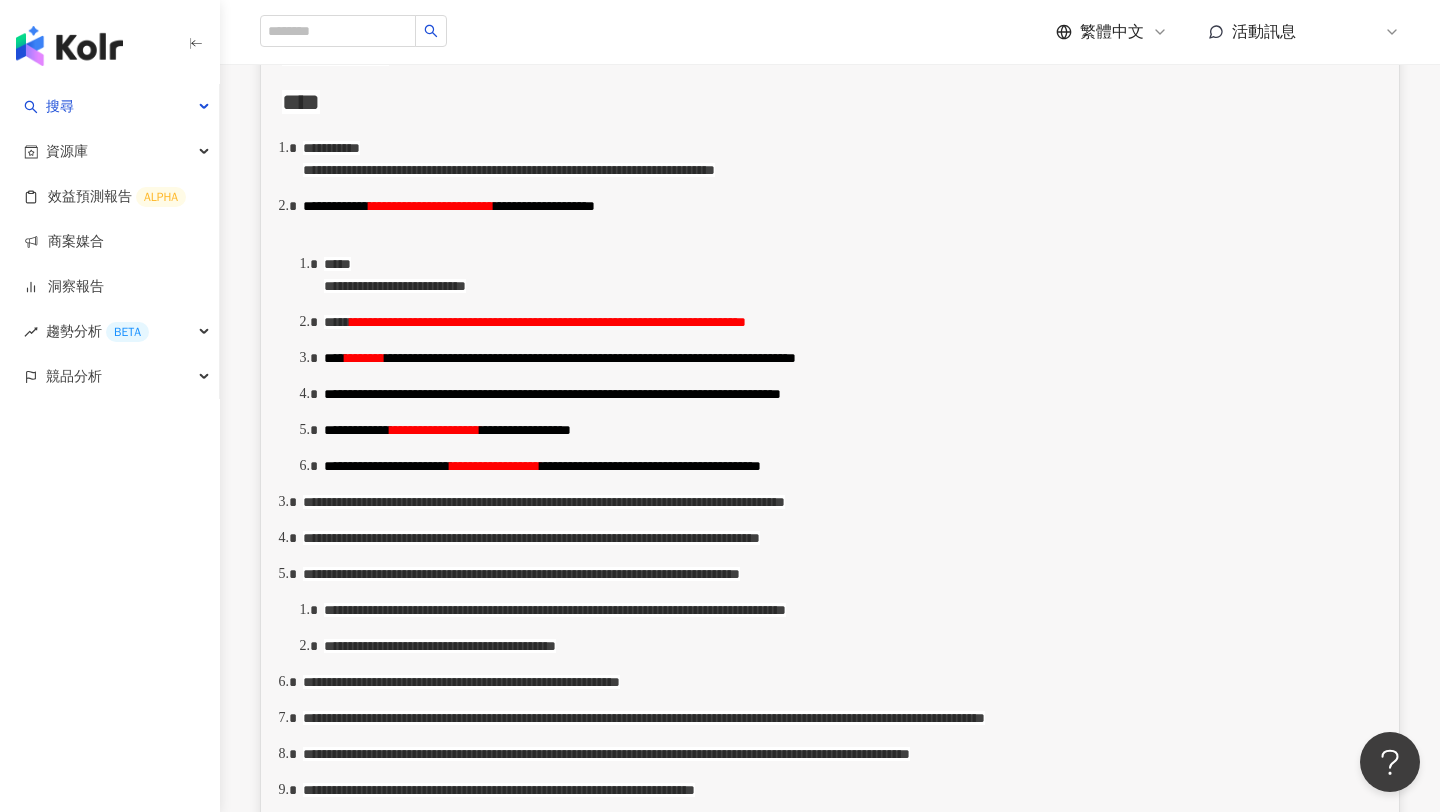 click on "**********" at bounding box center (525, 430) 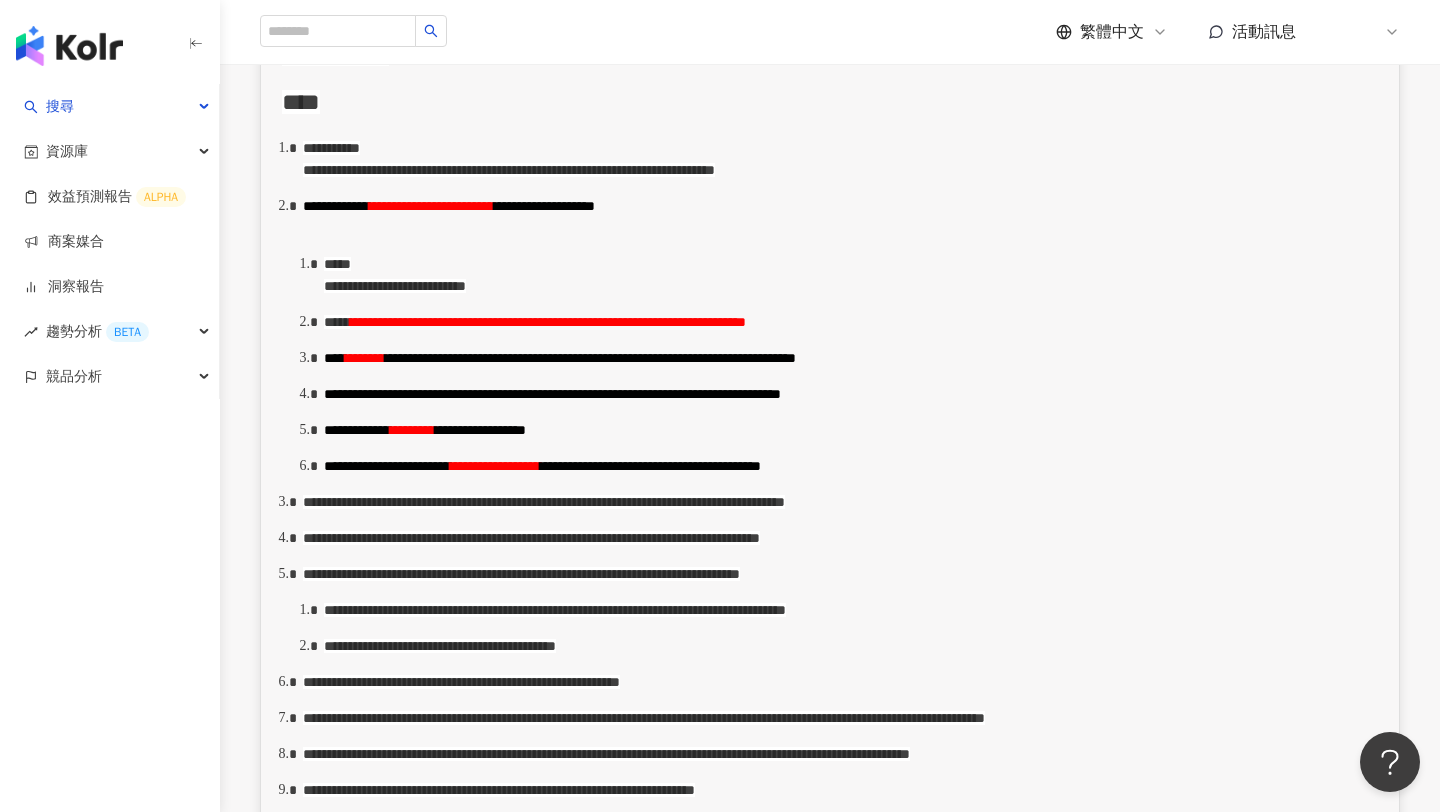 click on "**********" at bounding box center (650, 466) 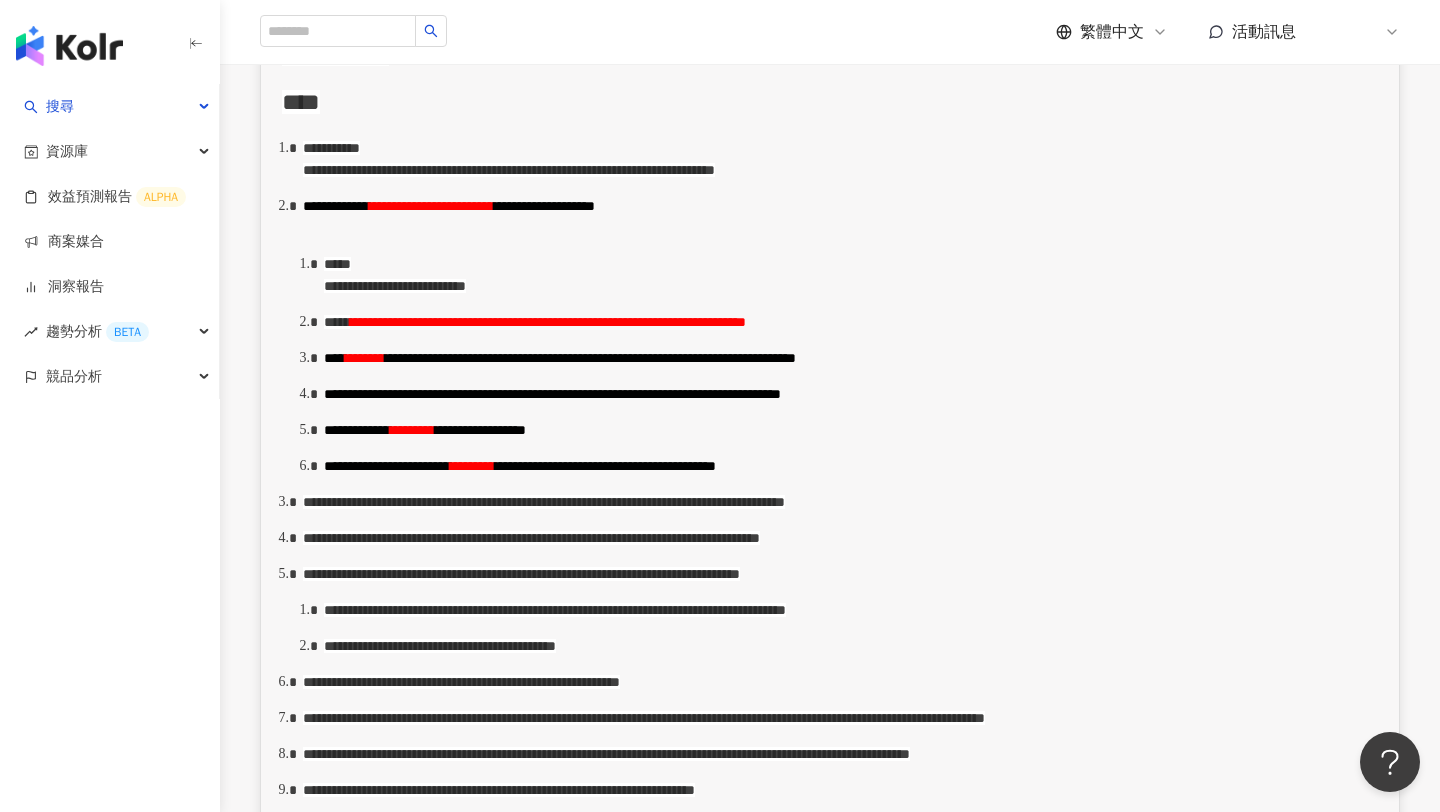 click on "**********" at bounding box center (544, 502) 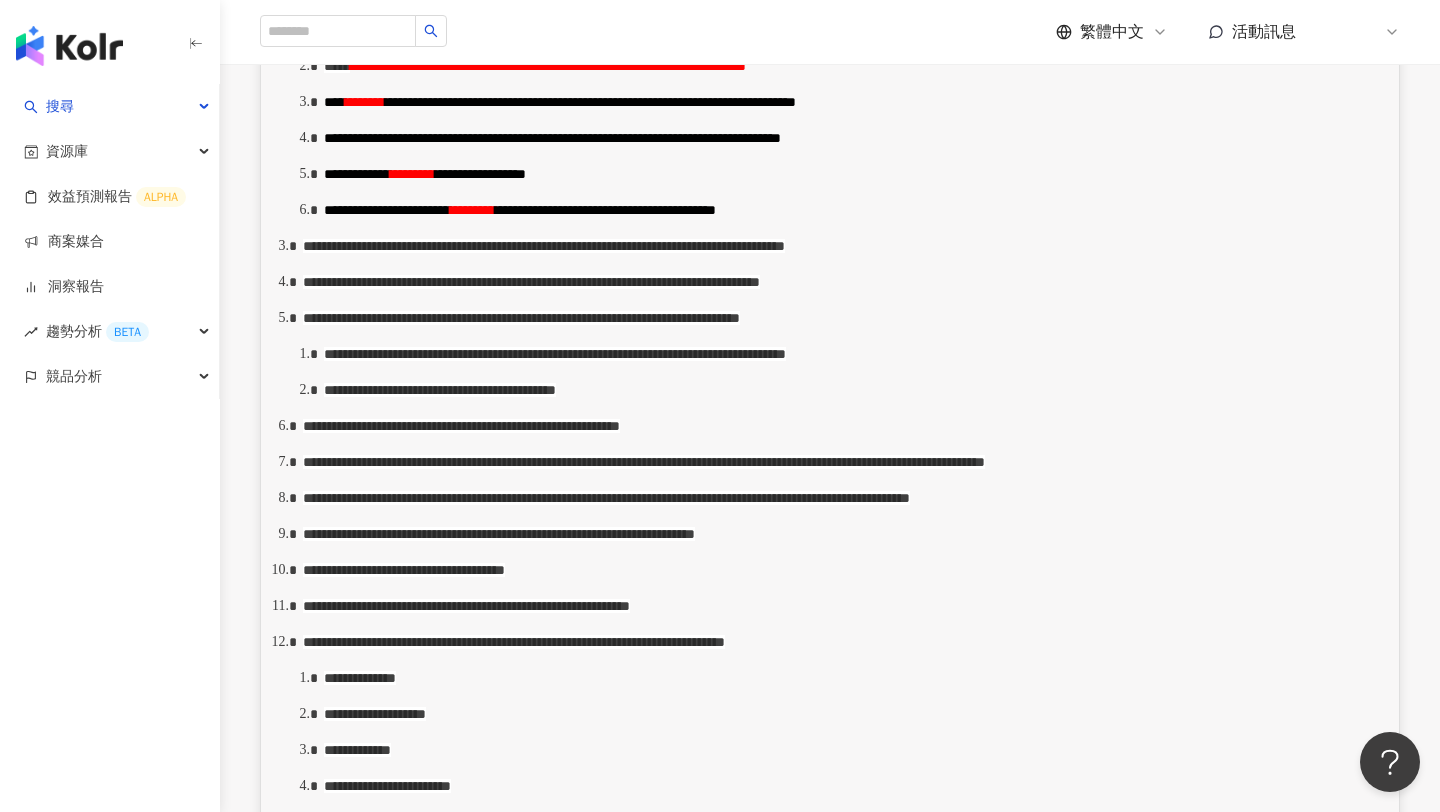 scroll, scrollTop: 1204, scrollLeft: 0, axis: vertical 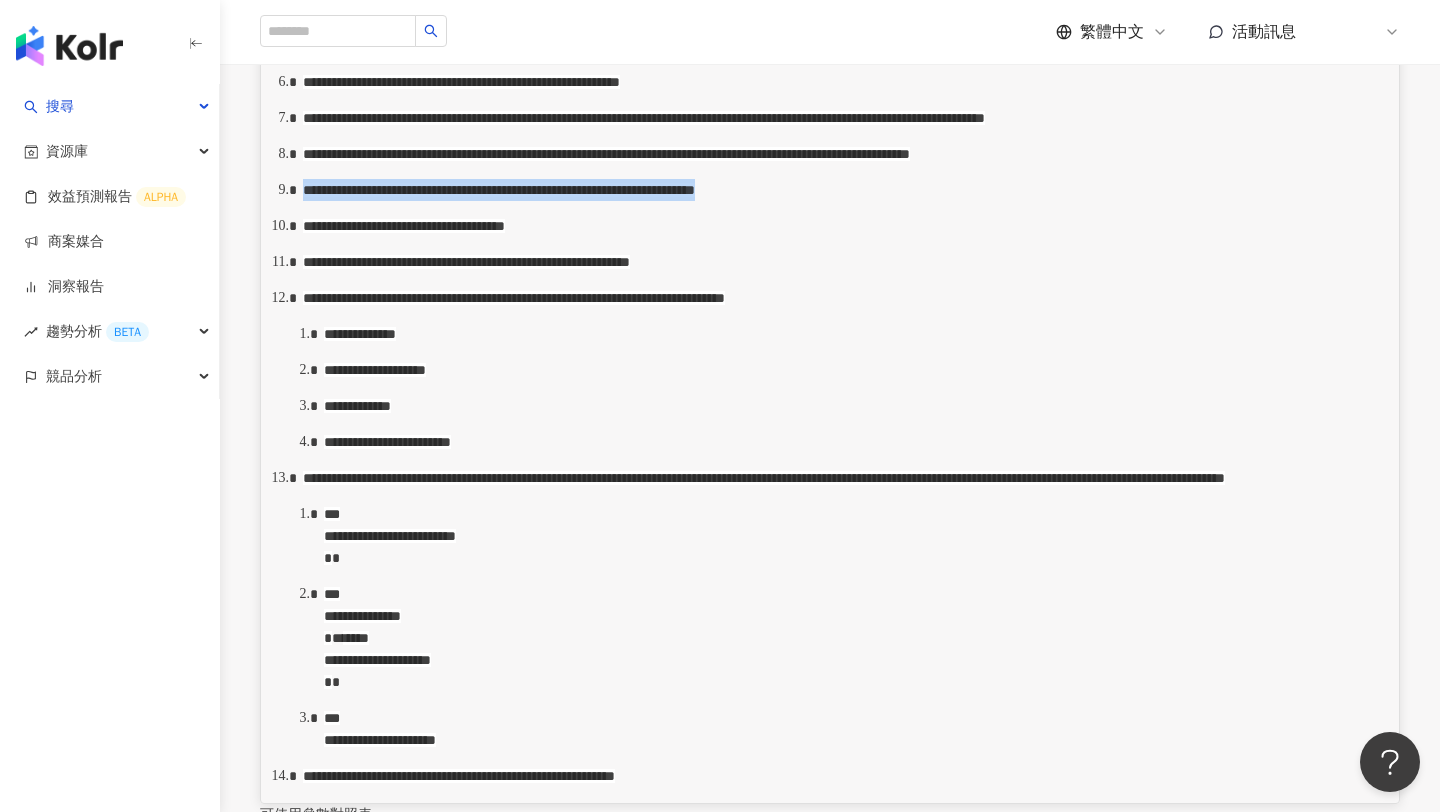 drag, startPoint x: 347, startPoint y: 466, endPoint x: 439, endPoint y: 484, distance: 93.74433 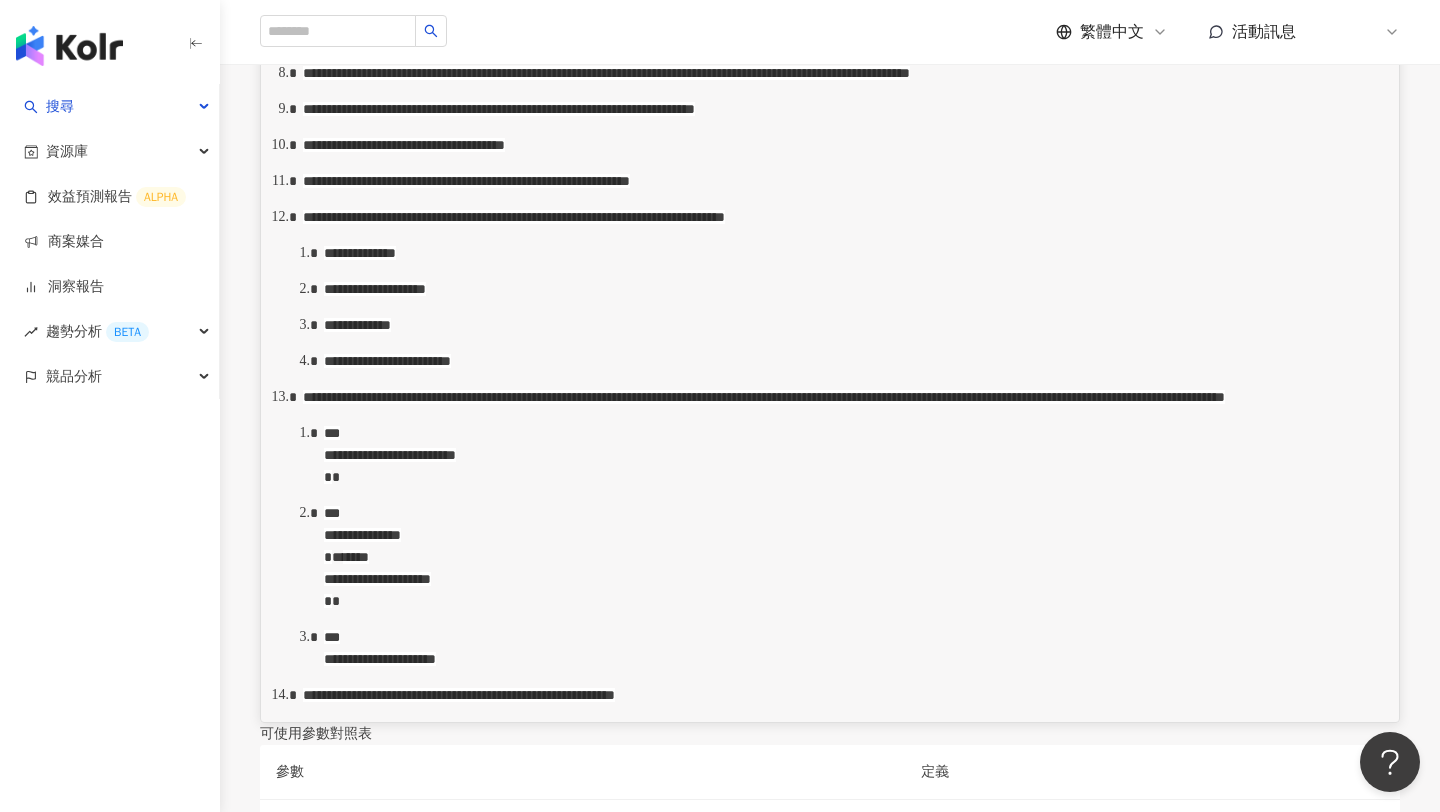 scroll, scrollTop: 1711, scrollLeft: 0, axis: vertical 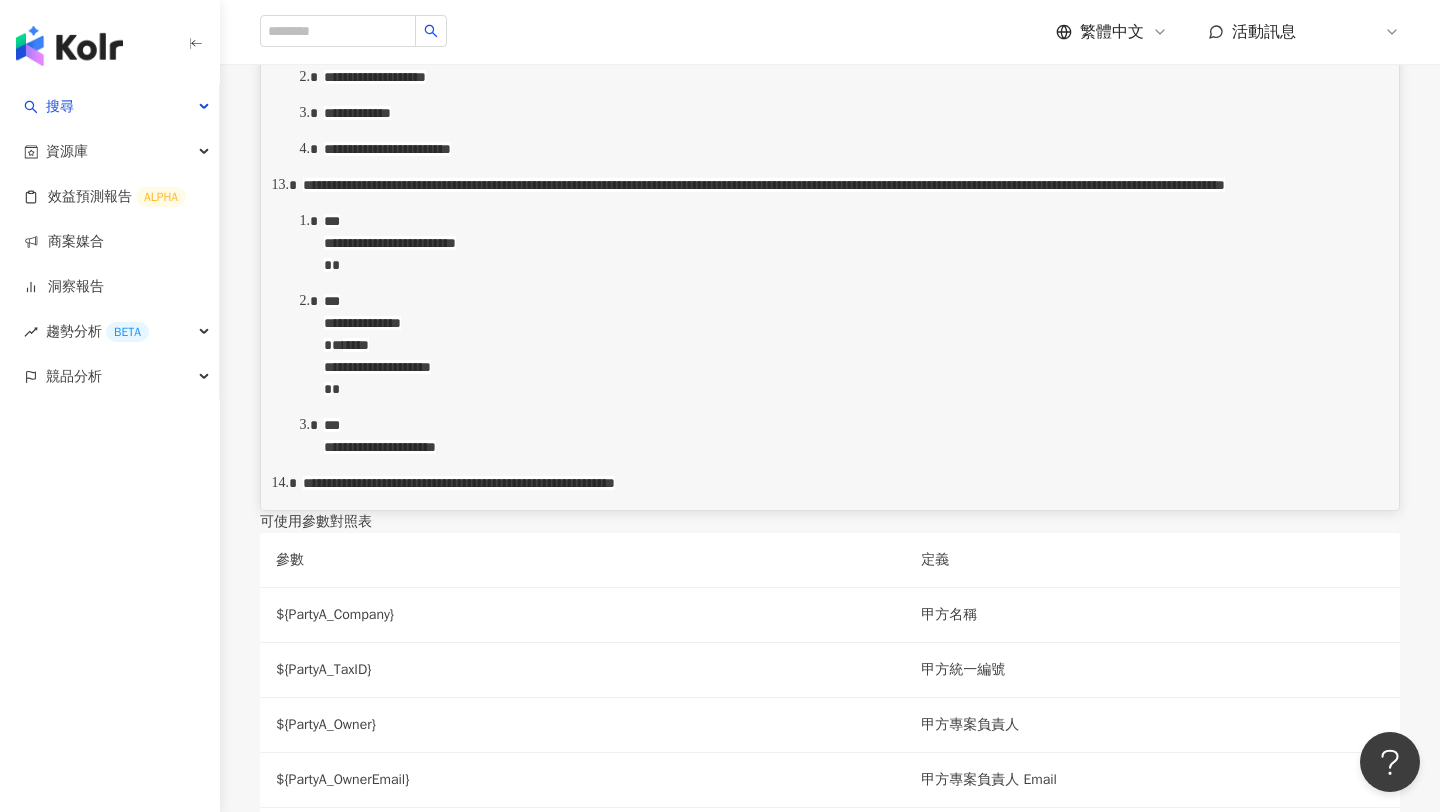 drag, startPoint x: 415, startPoint y: 298, endPoint x: 369, endPoint y: 320, distance: 50.990196 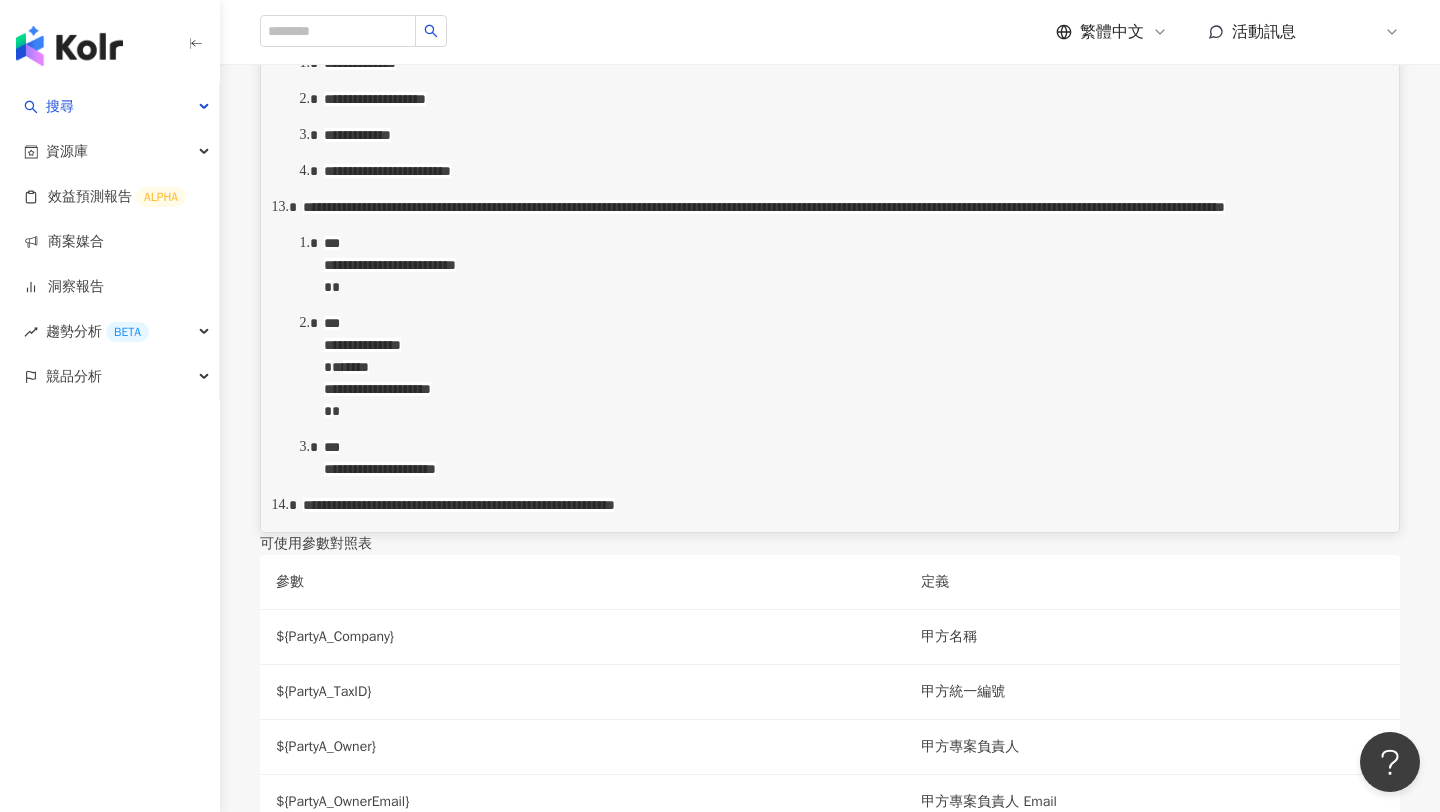 click on "********" at bounding box center (369, 5) 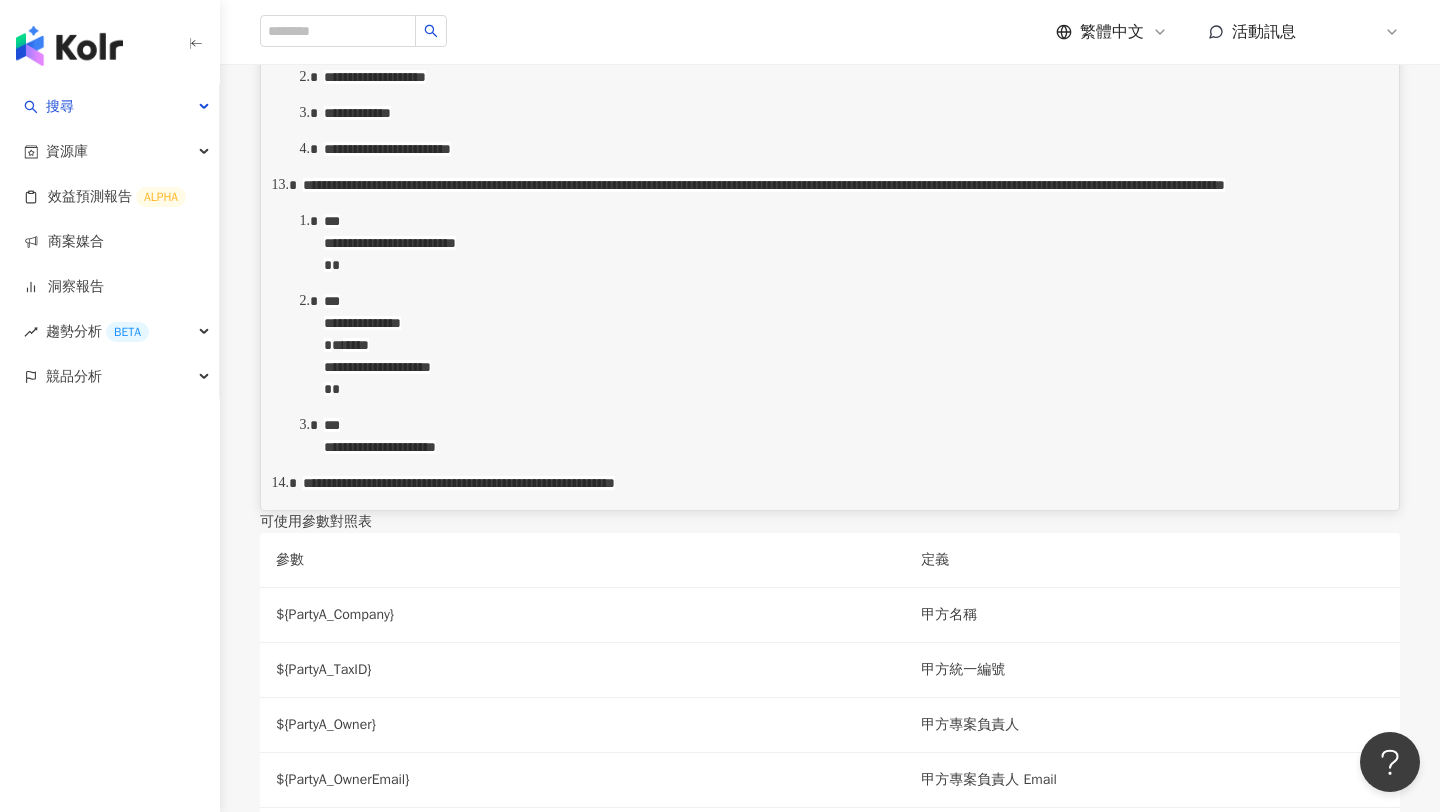 click on "**********" at bounding box center (851, 113) 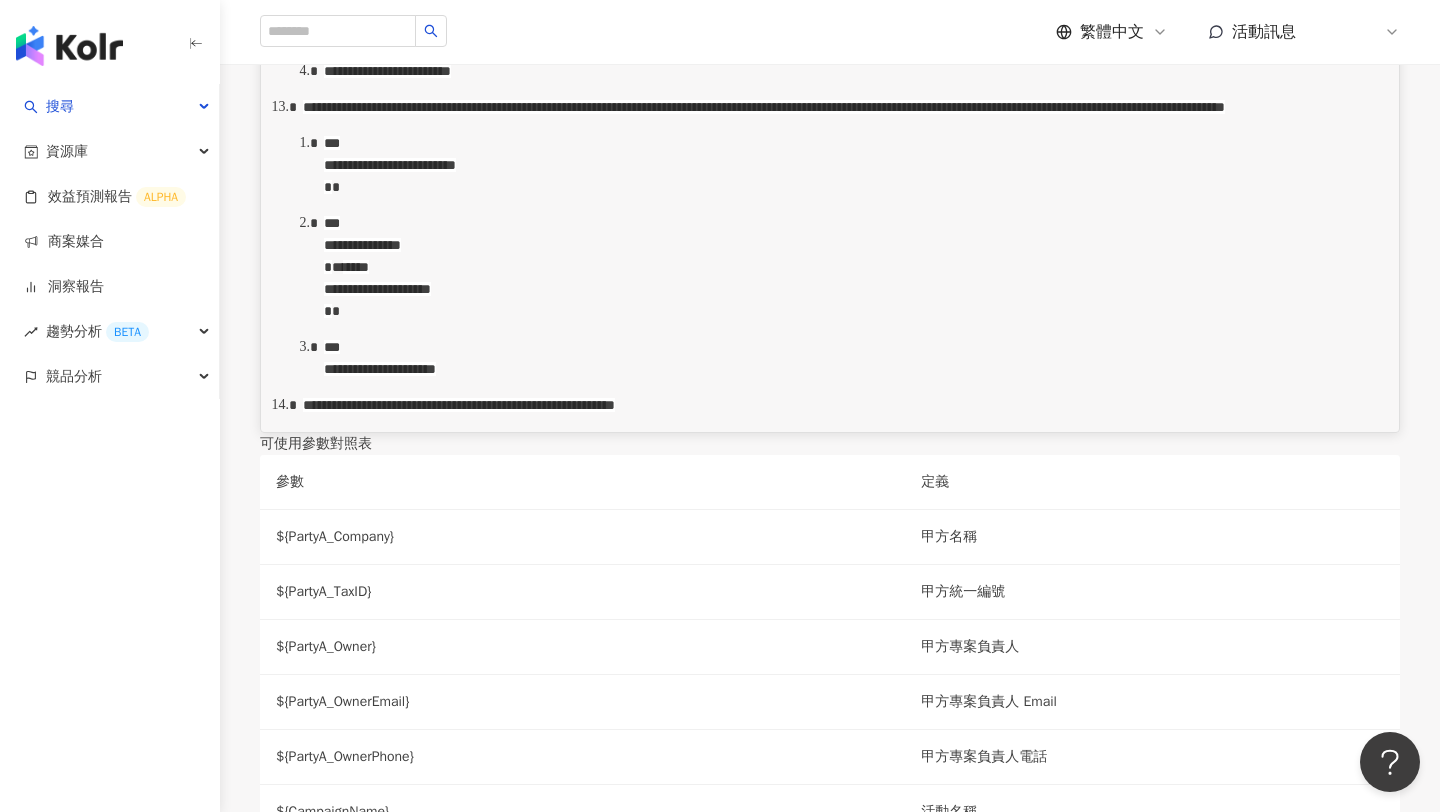 scroll, scrollTop: 1927, scrollLeft: 0, axis: vertical 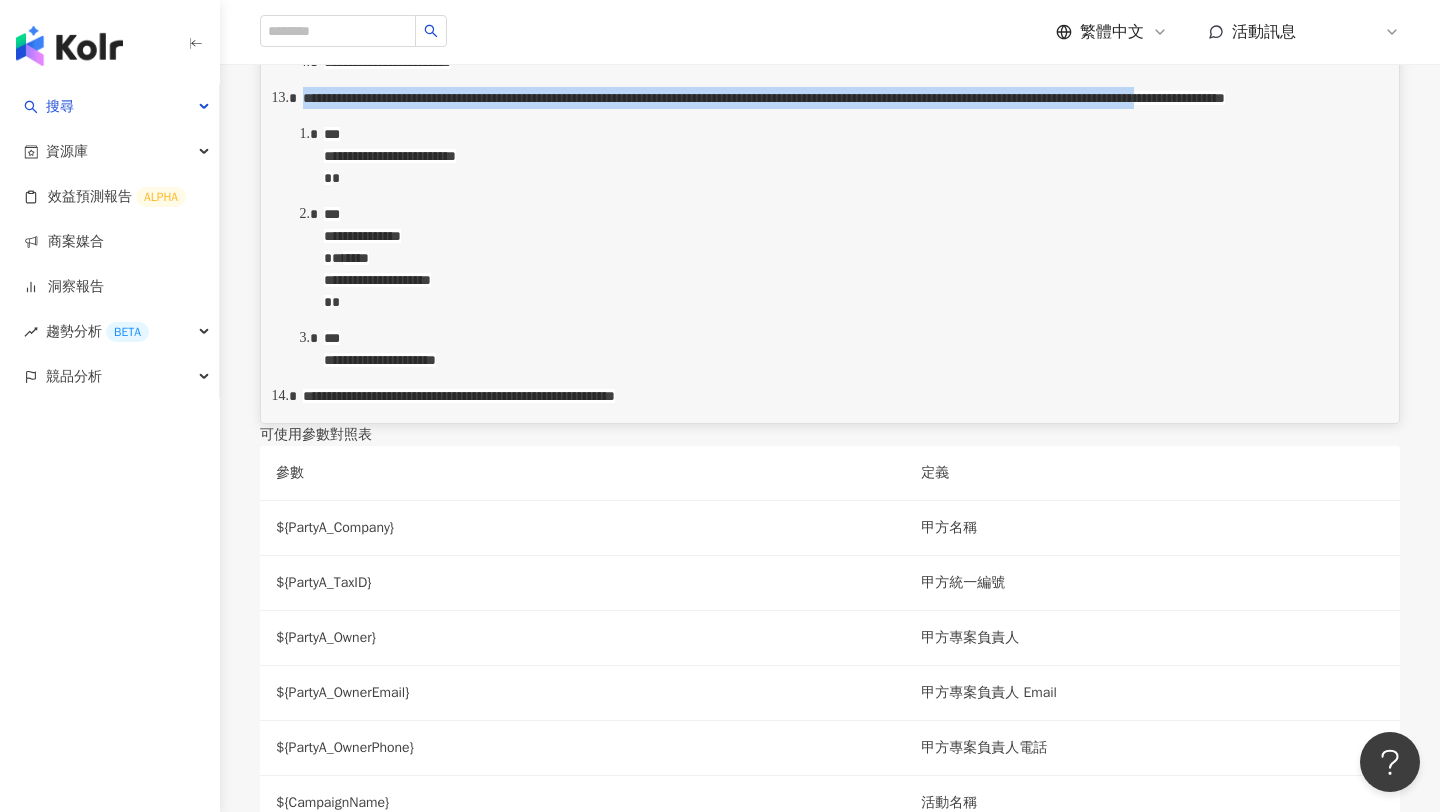 drag, startPoint x: 347, startPoint y: 419, endPoint x: 644, endPoint y: 463, distance: 300.24158 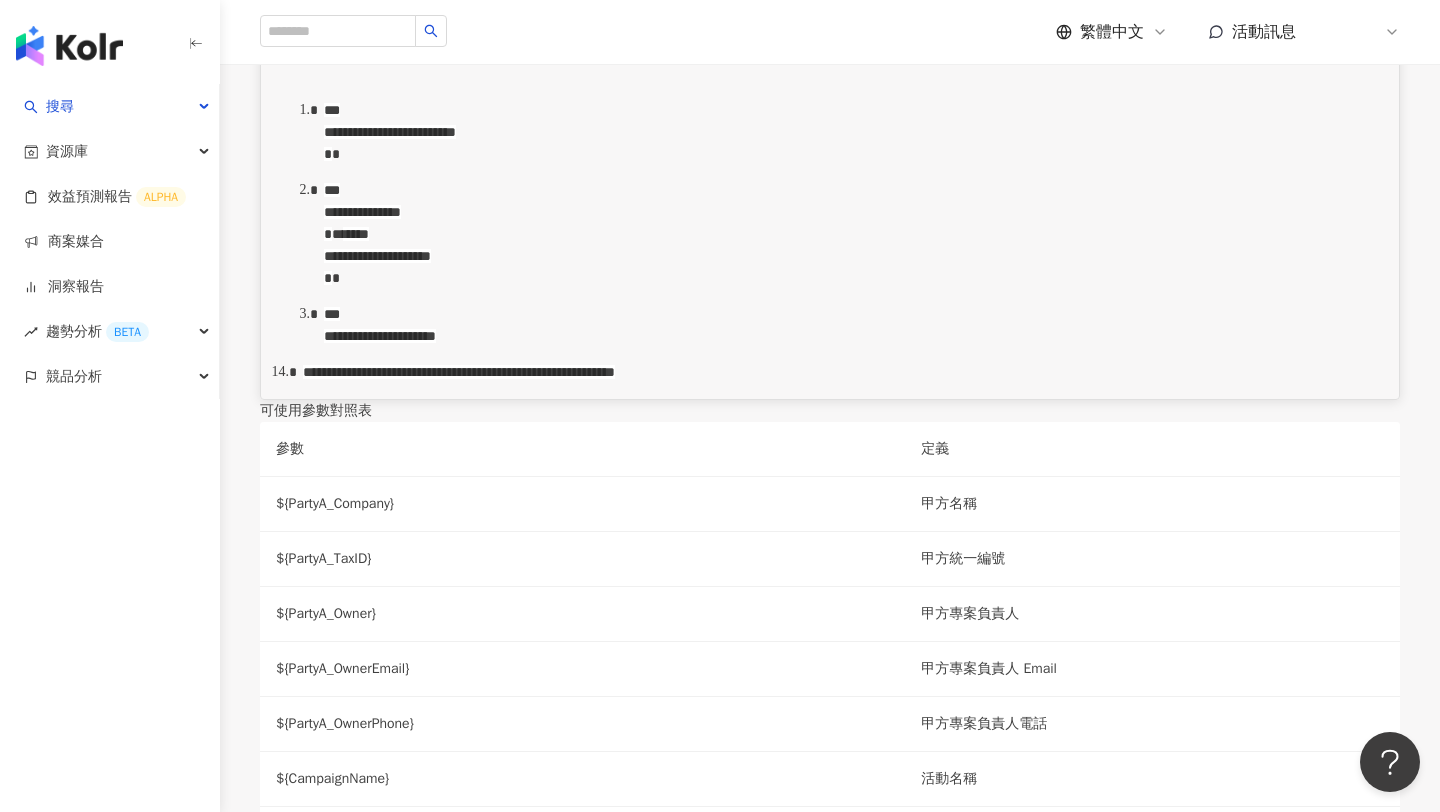 scroll, scrollTop: 1972, scrollLeft: 0, axis: vertical 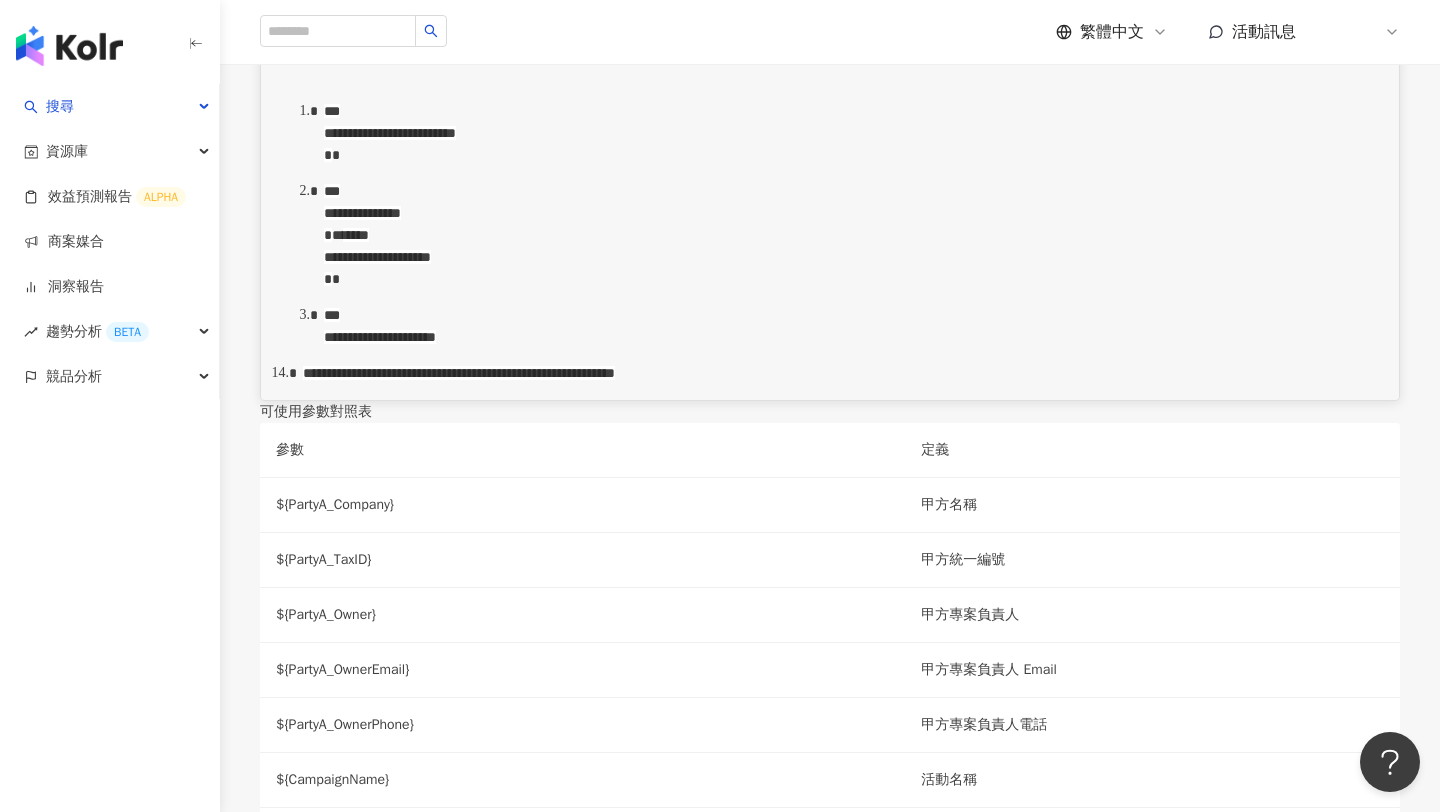 click on "**********" at bounding box center [841, 64] 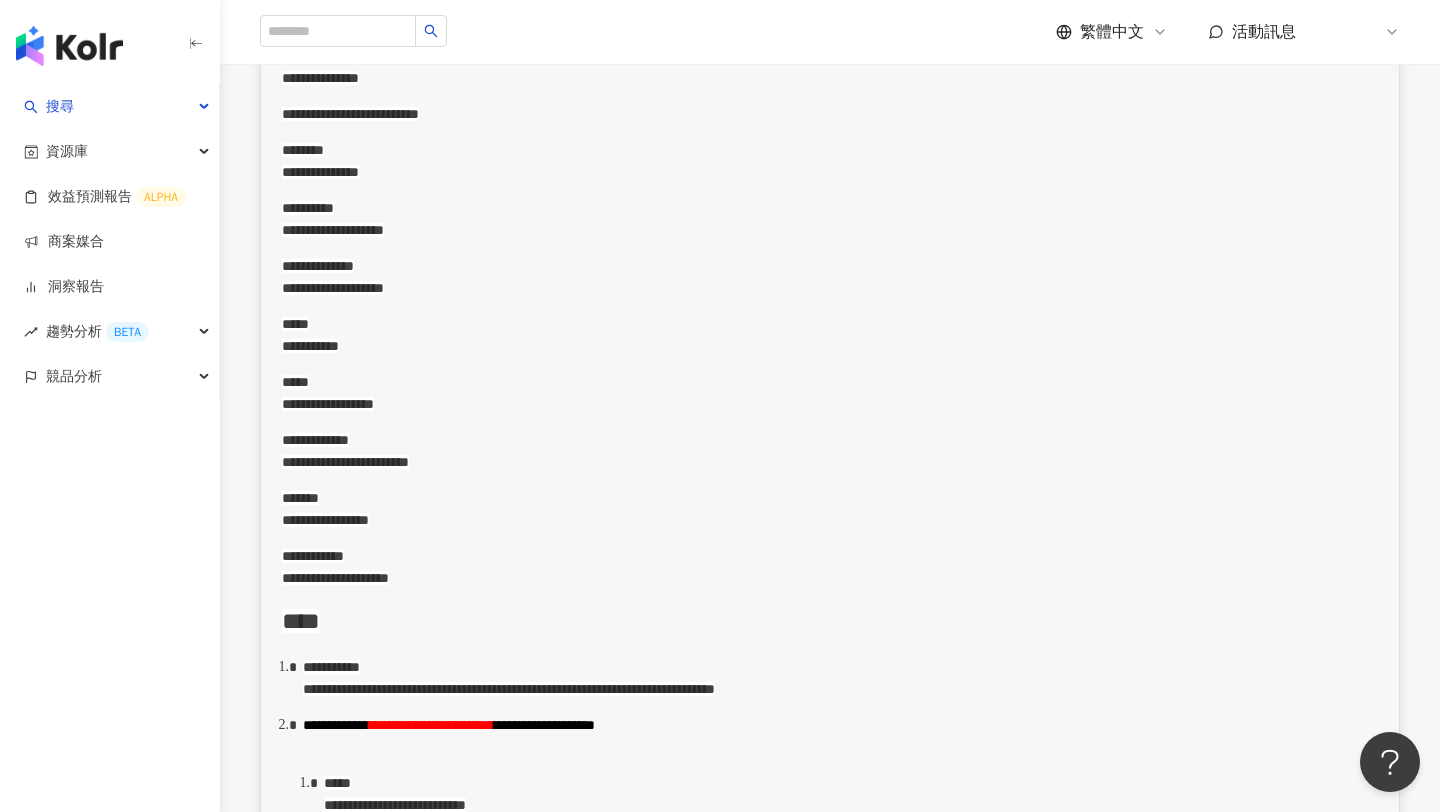 scroll, scrollTop: 0, scrollLeft: 0, axis: both 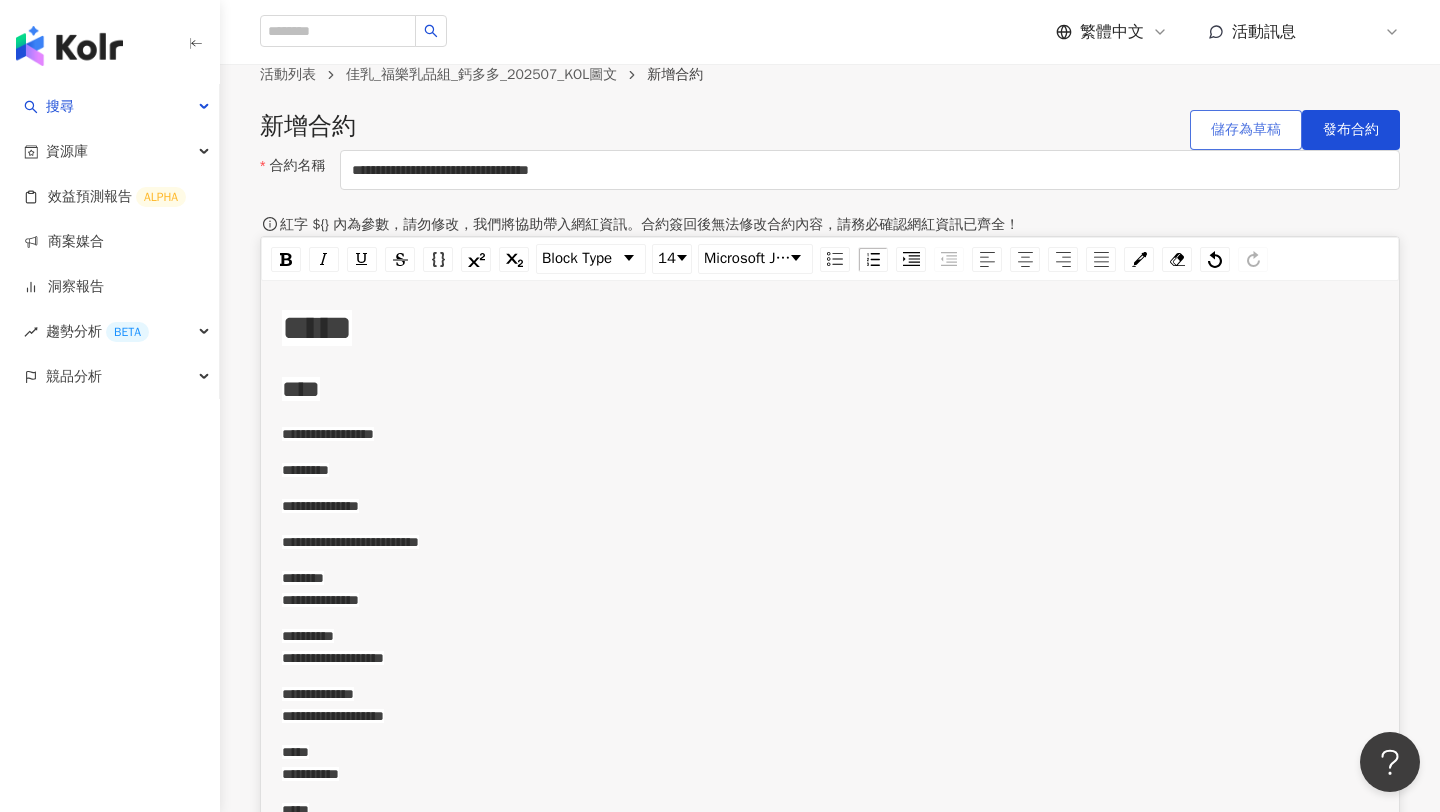 click on "儲存為草稿" at bounding box center [1246, 130] 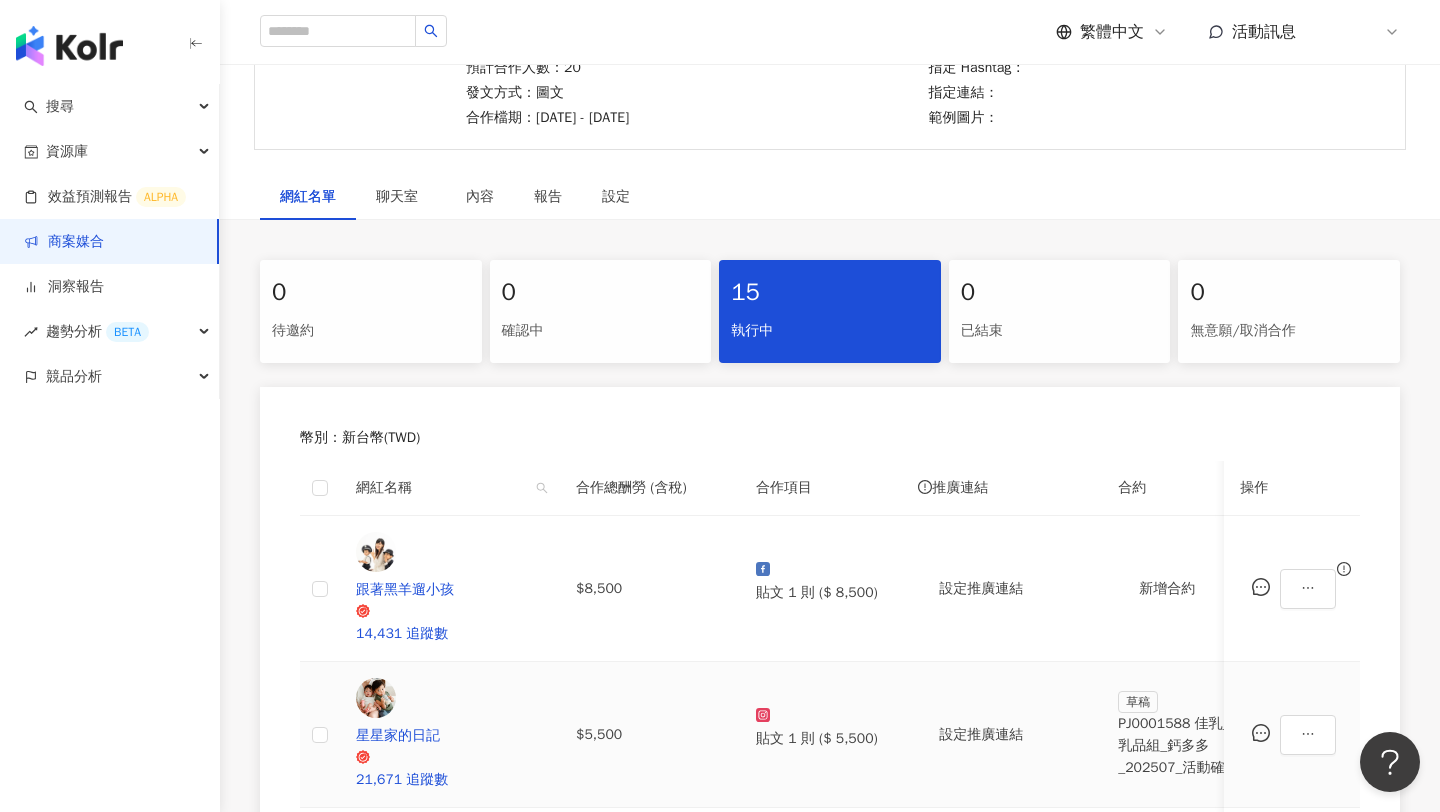 scroll, scrollTop: 224, scrollLeft: 0, axis: vertical 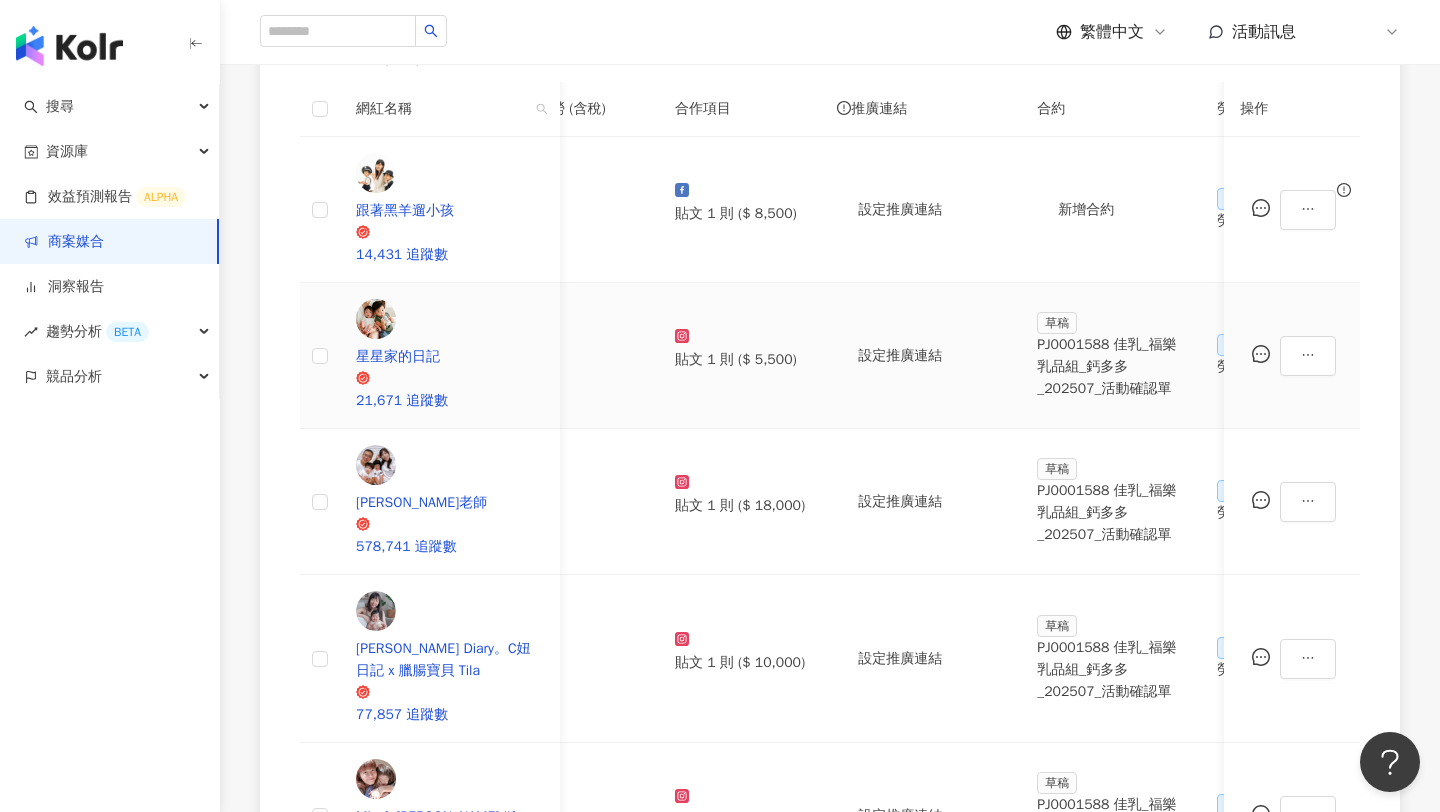 click on "PJ0001588 佳乳_福樂乳品組_鈣多多_202507_活動確認單" at bounding box center (1111, 367) 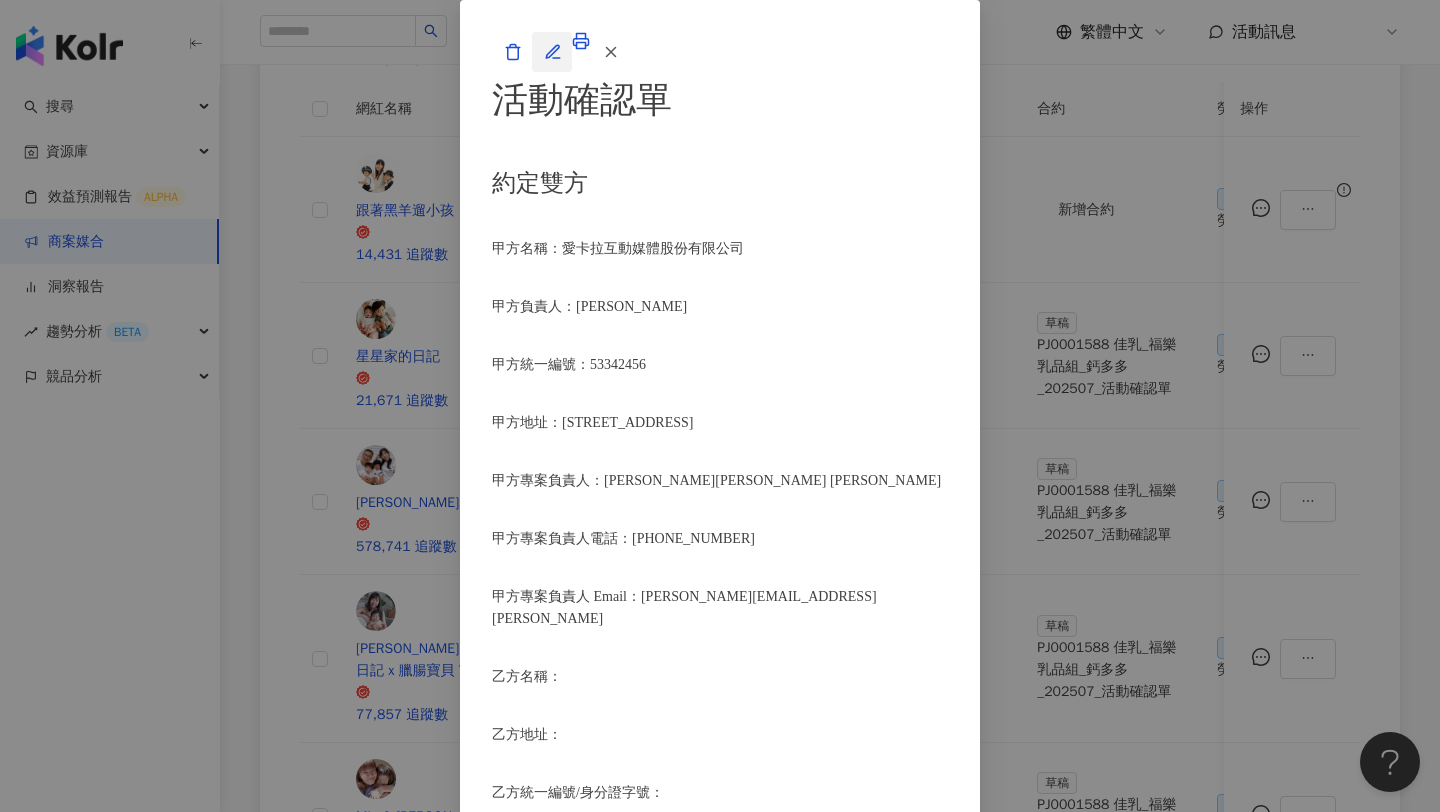 click 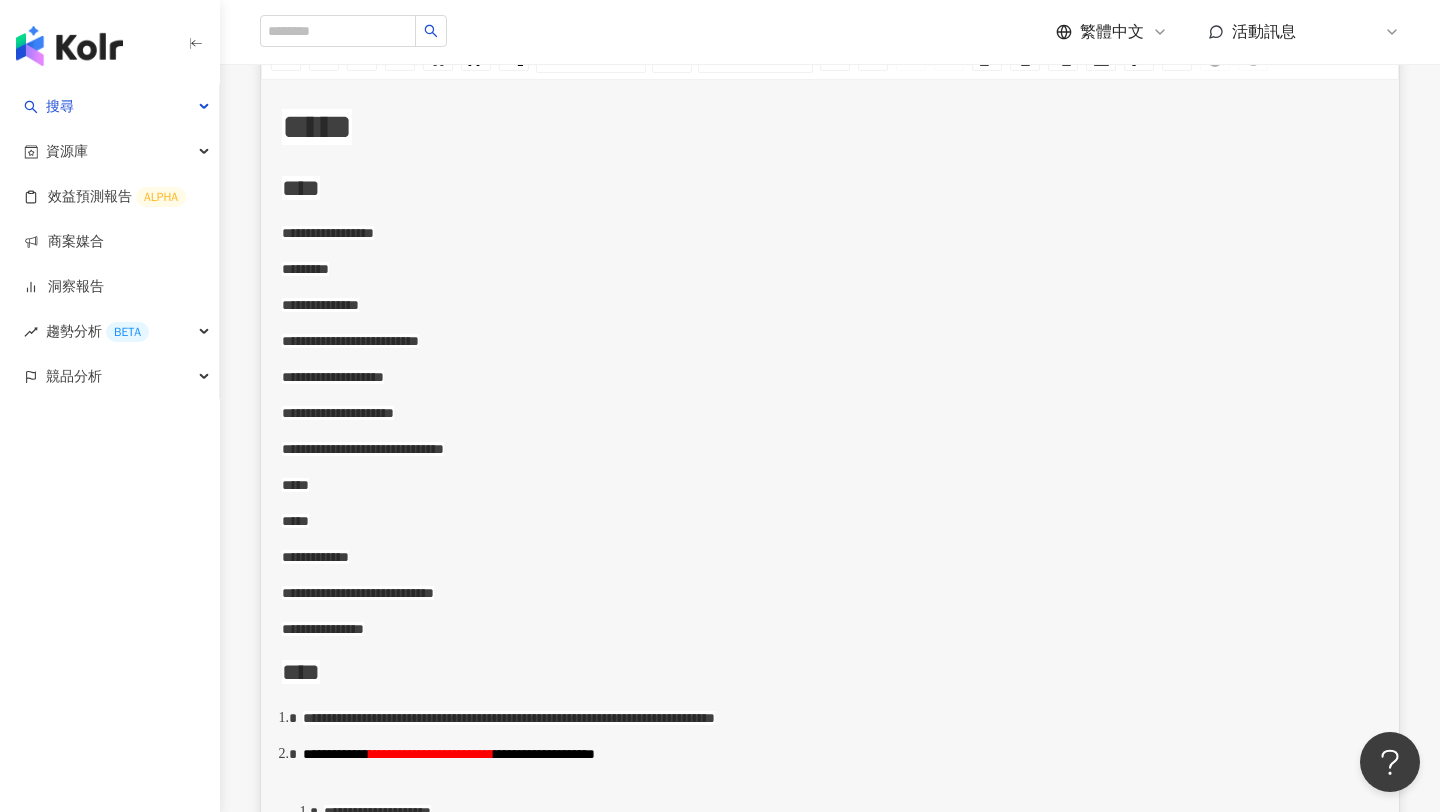 scroll, scrollTop: 0, scrollLeft: 0, axis: both 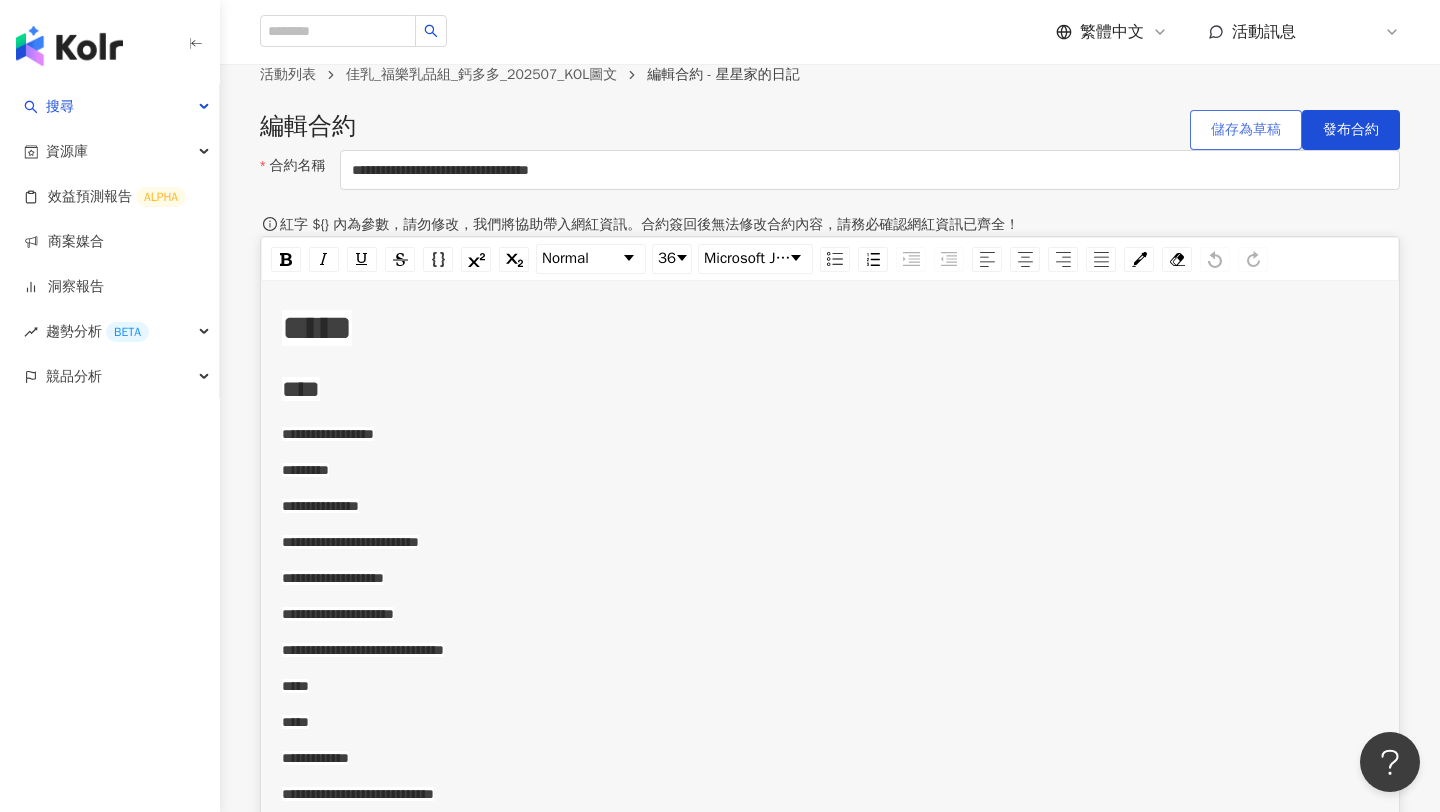 click on "儲存為草稿" at bounding box center (1246, 130) 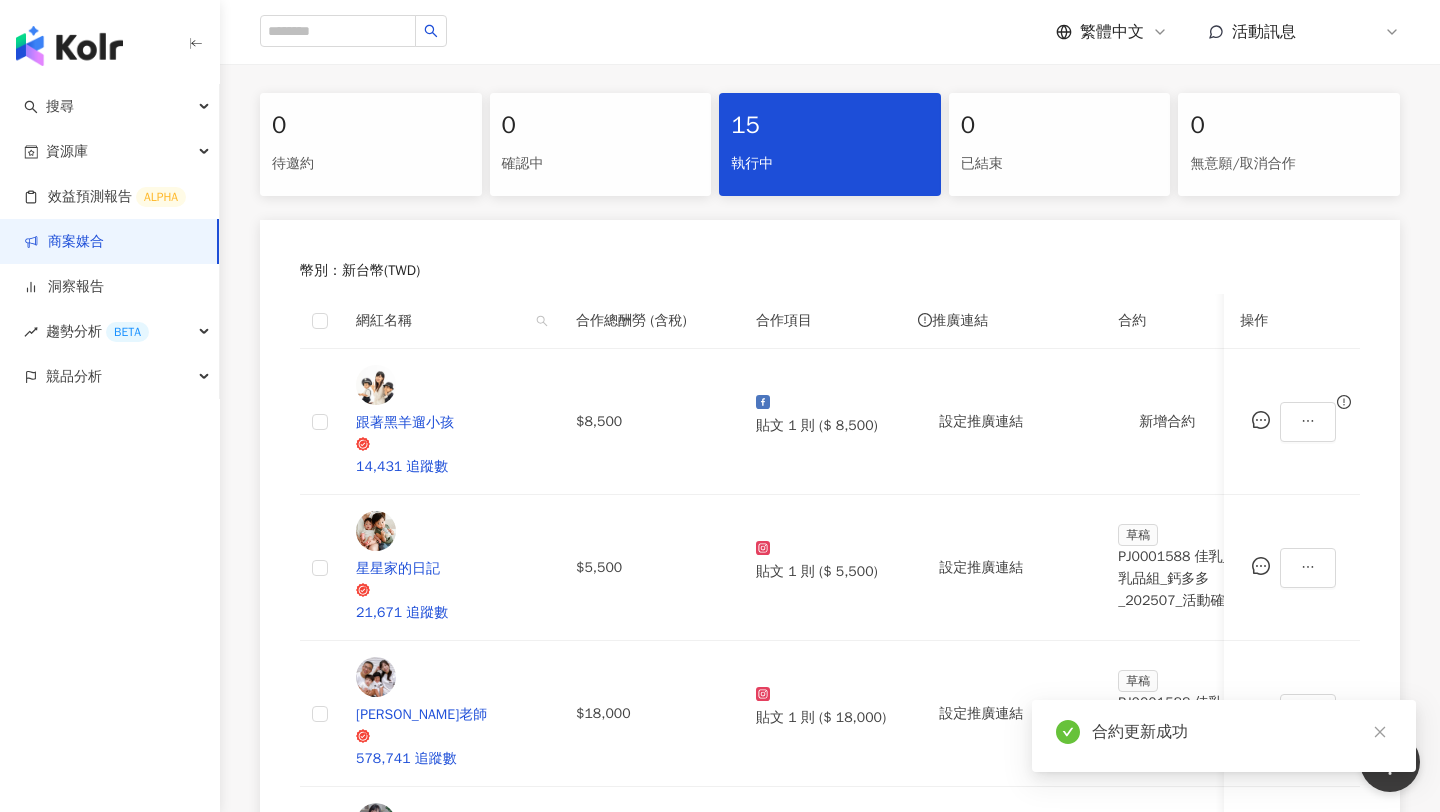 scroll, scrollTop: 416, scrollLeft: 0, axis: vertical 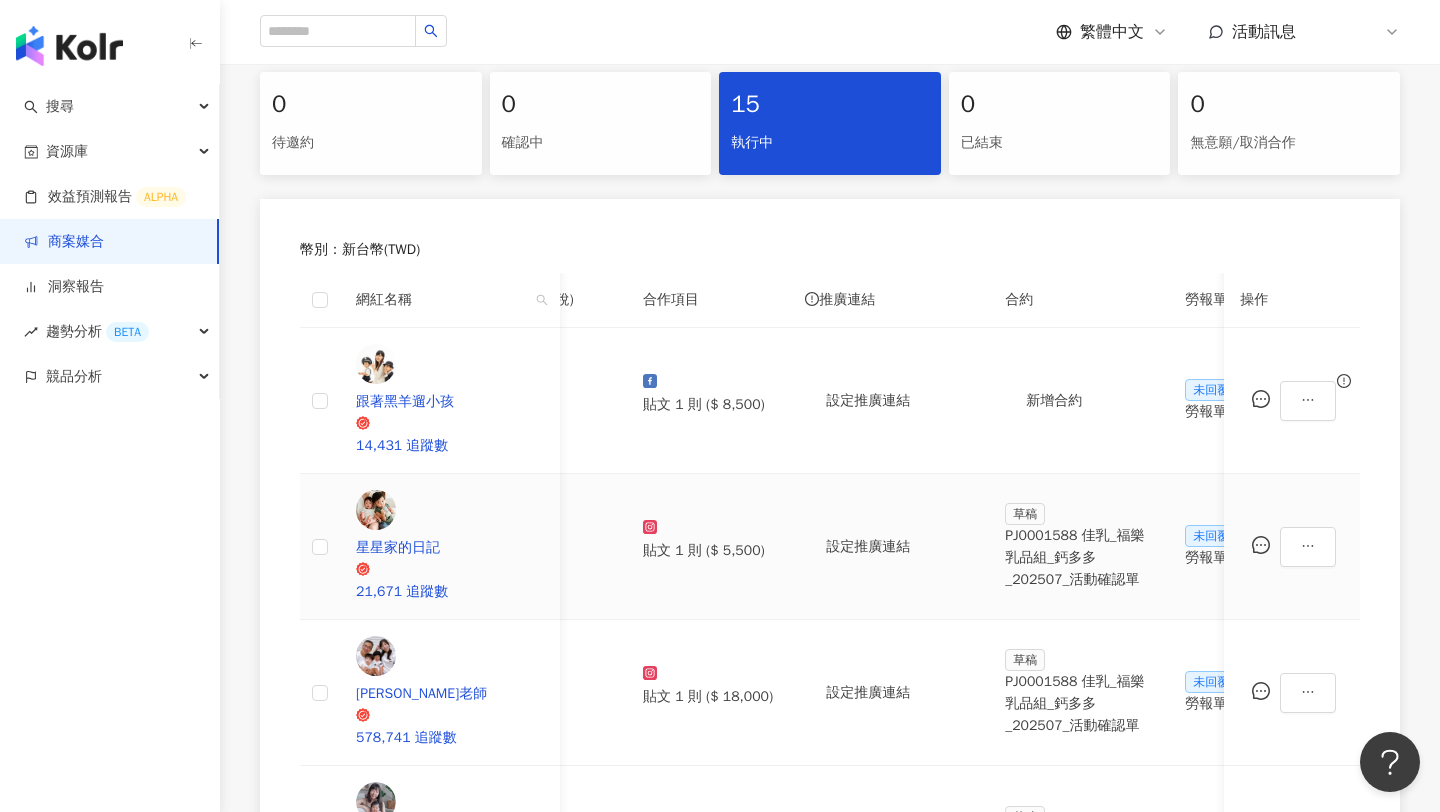 click on "PJ0001588 佳乳_福樂乳品組_鈣多多_202507_活動確認單" at bounding box center (1079, 558) 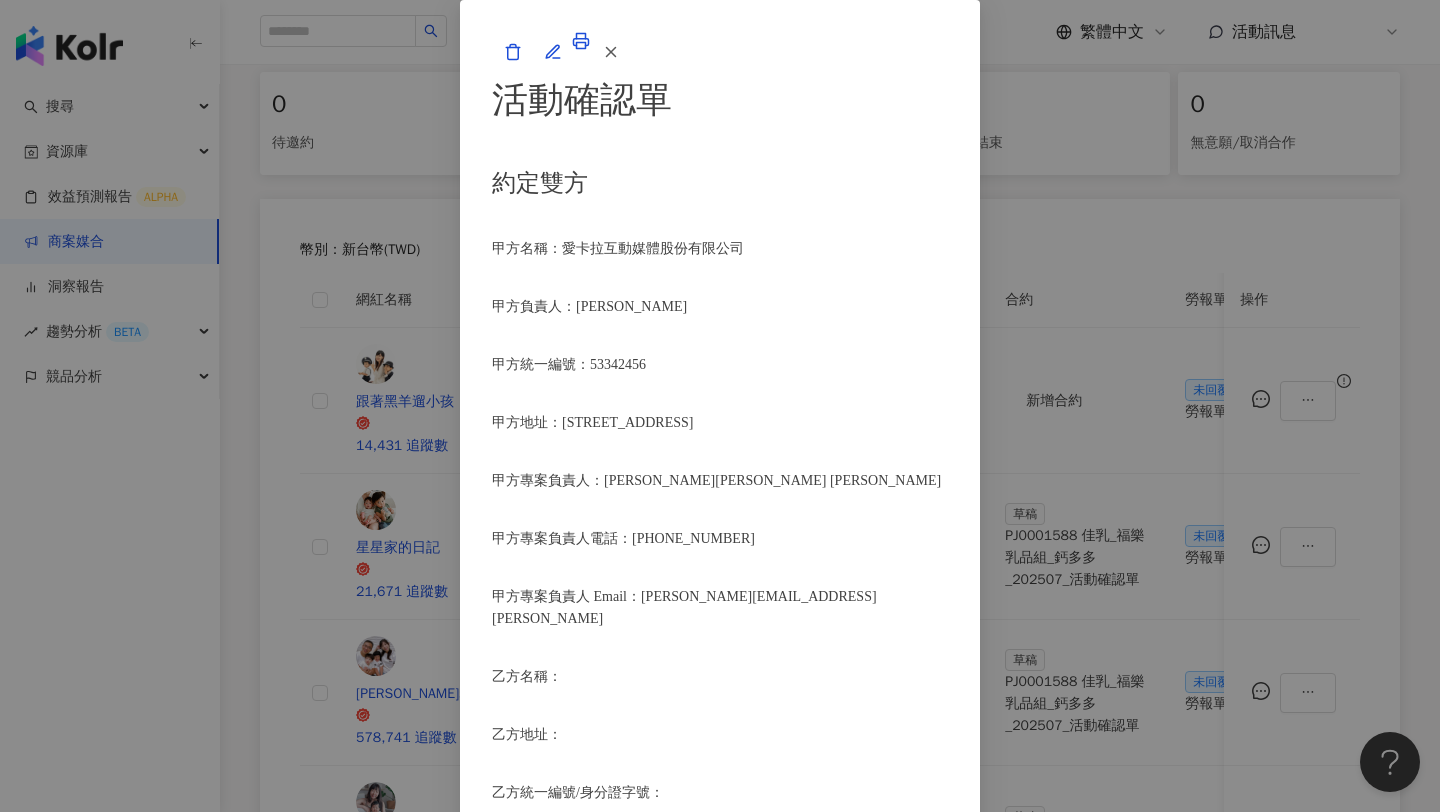 scroll, scrollTop: 357, scrollLeft: 0, axis: vertical 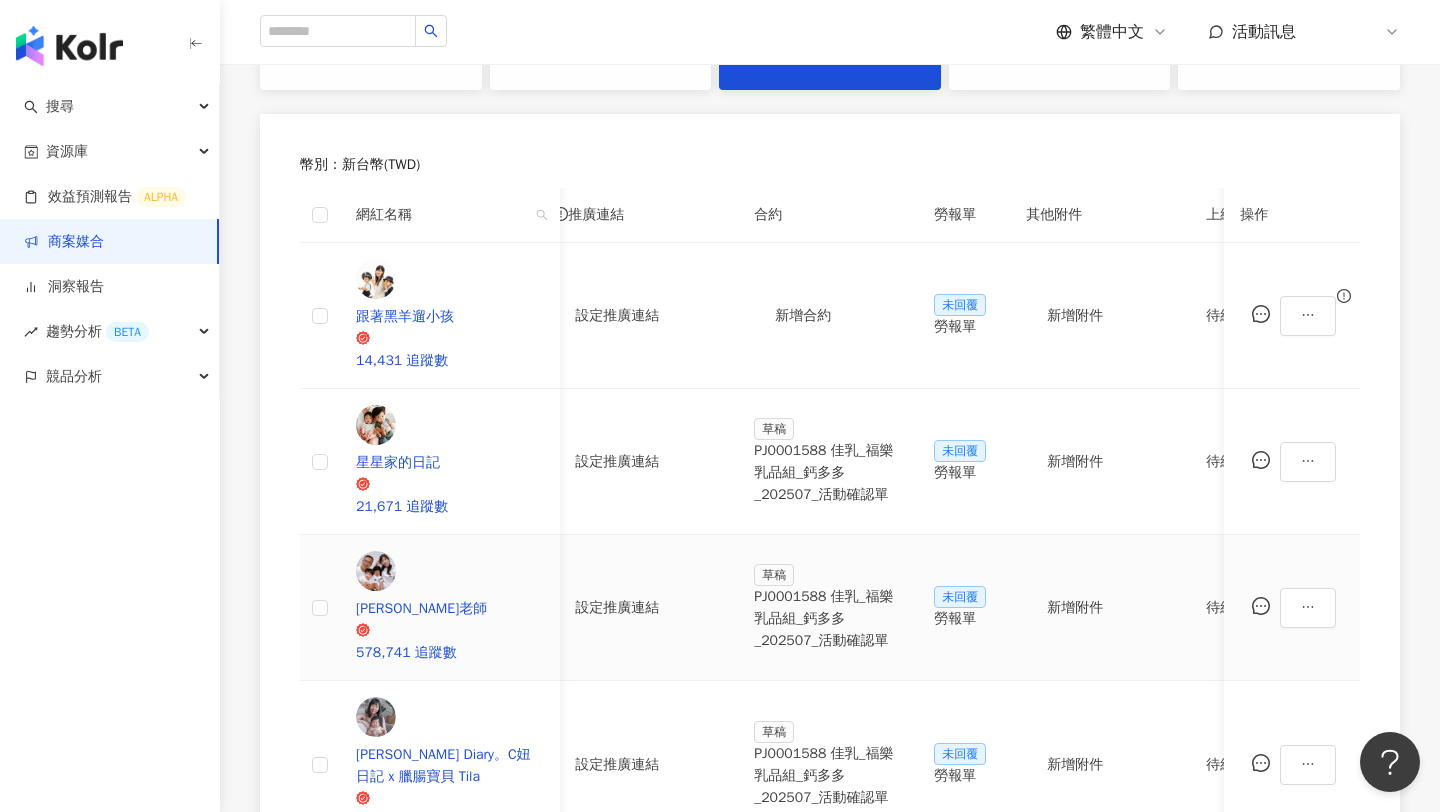 click on "PJ0001588 佳乳_福樂乳品組_鈣多多_202507_活動確認單" at bounding box center [828, 619] 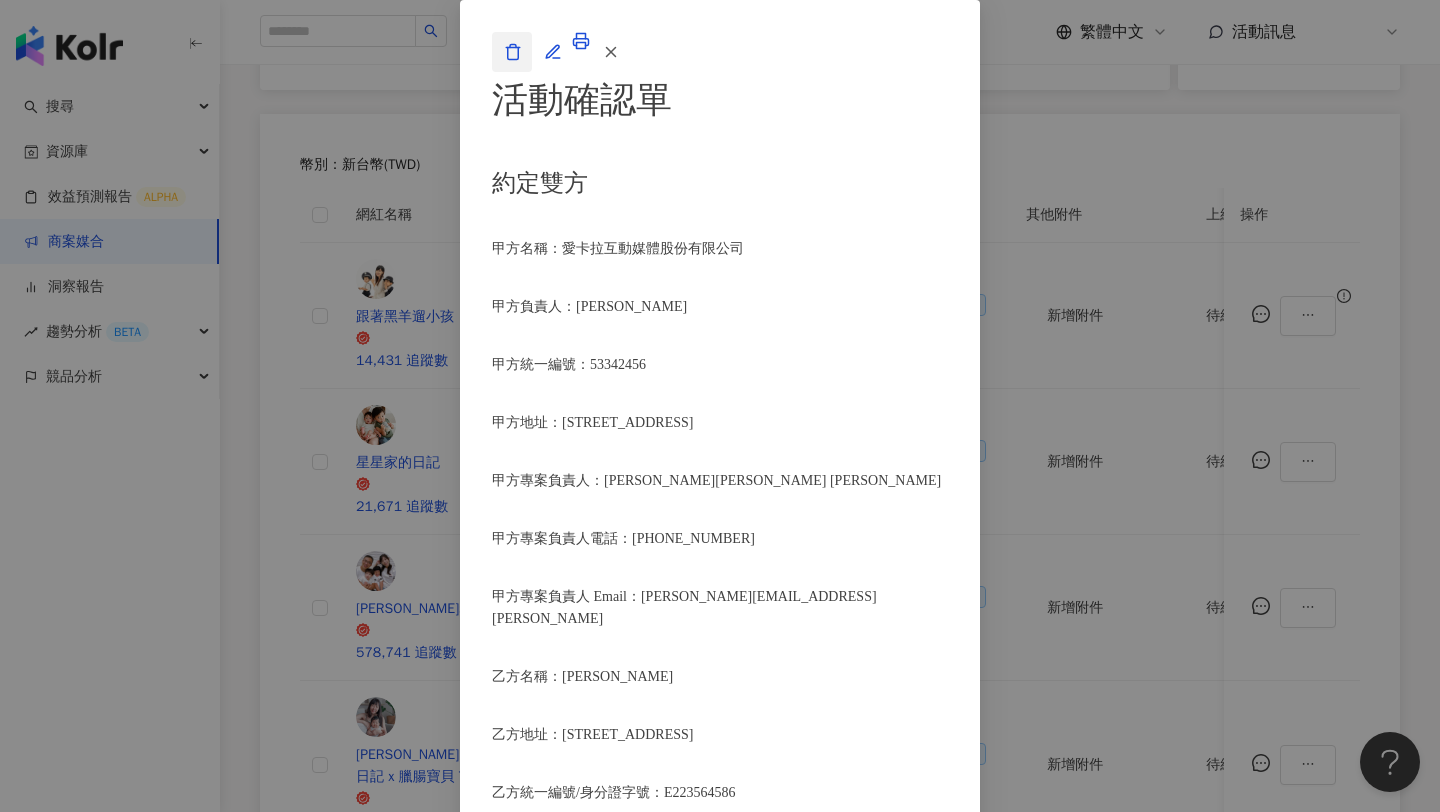 click 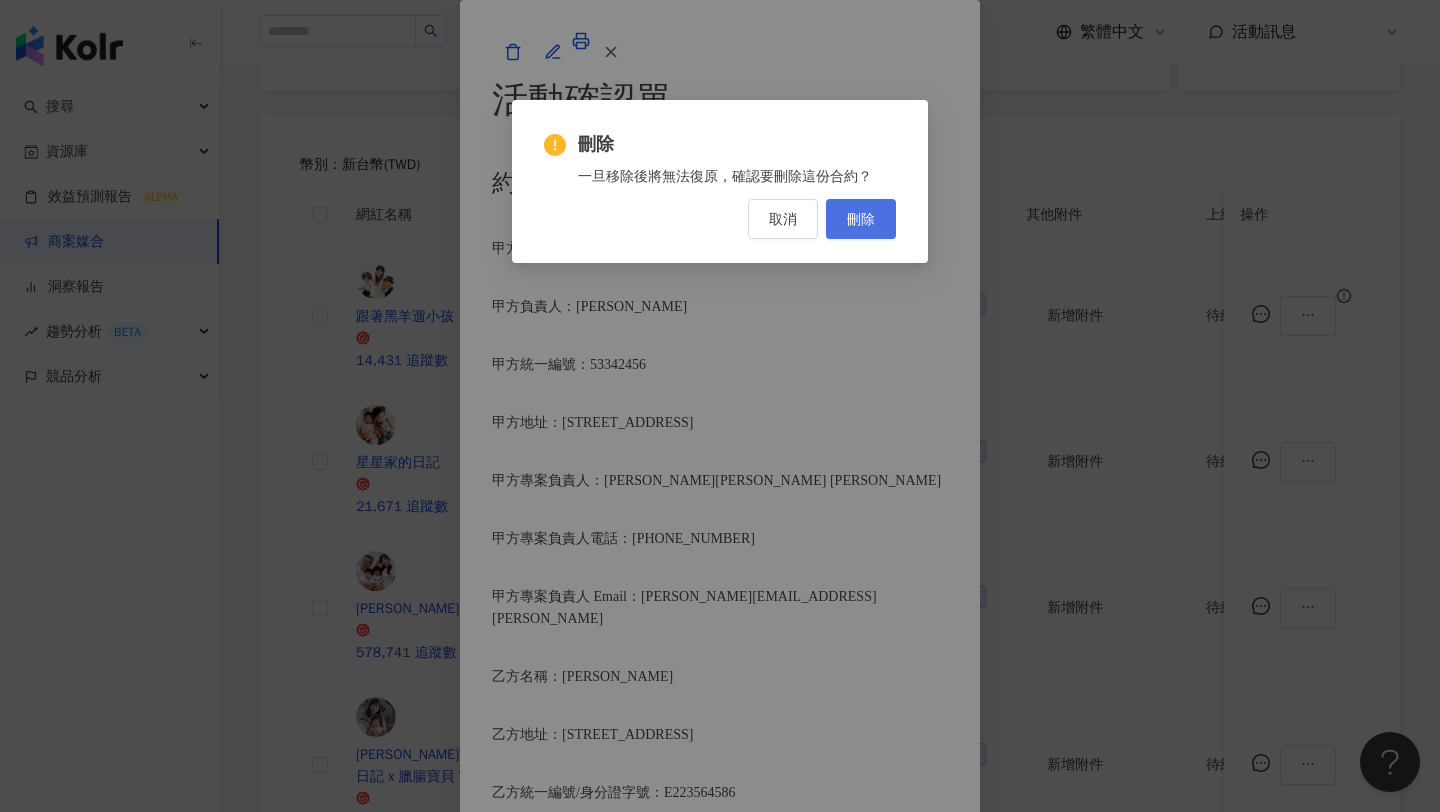click on "刪除" at bounding box center (861, 219) 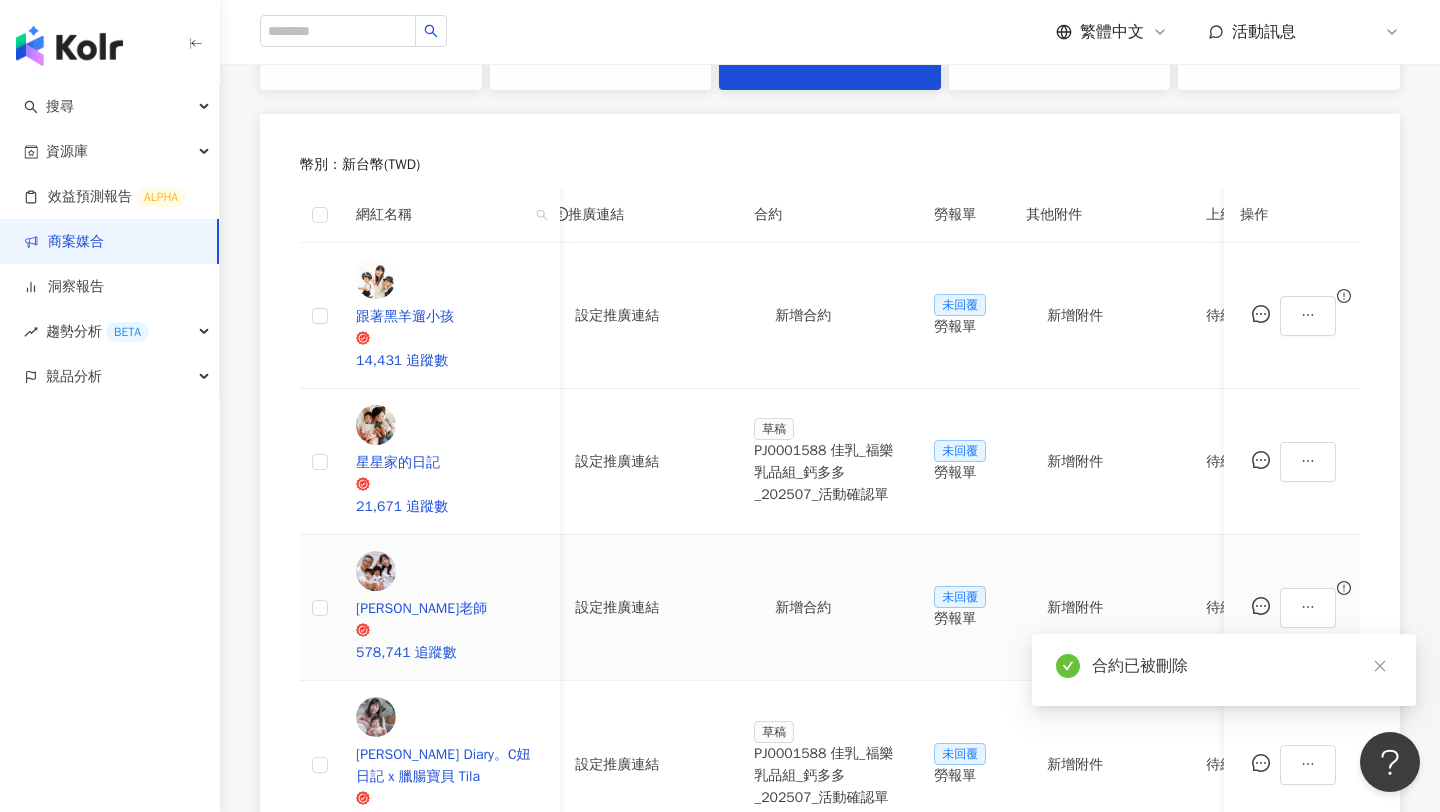 click on "勞報單" at bounding box center [964, 619] 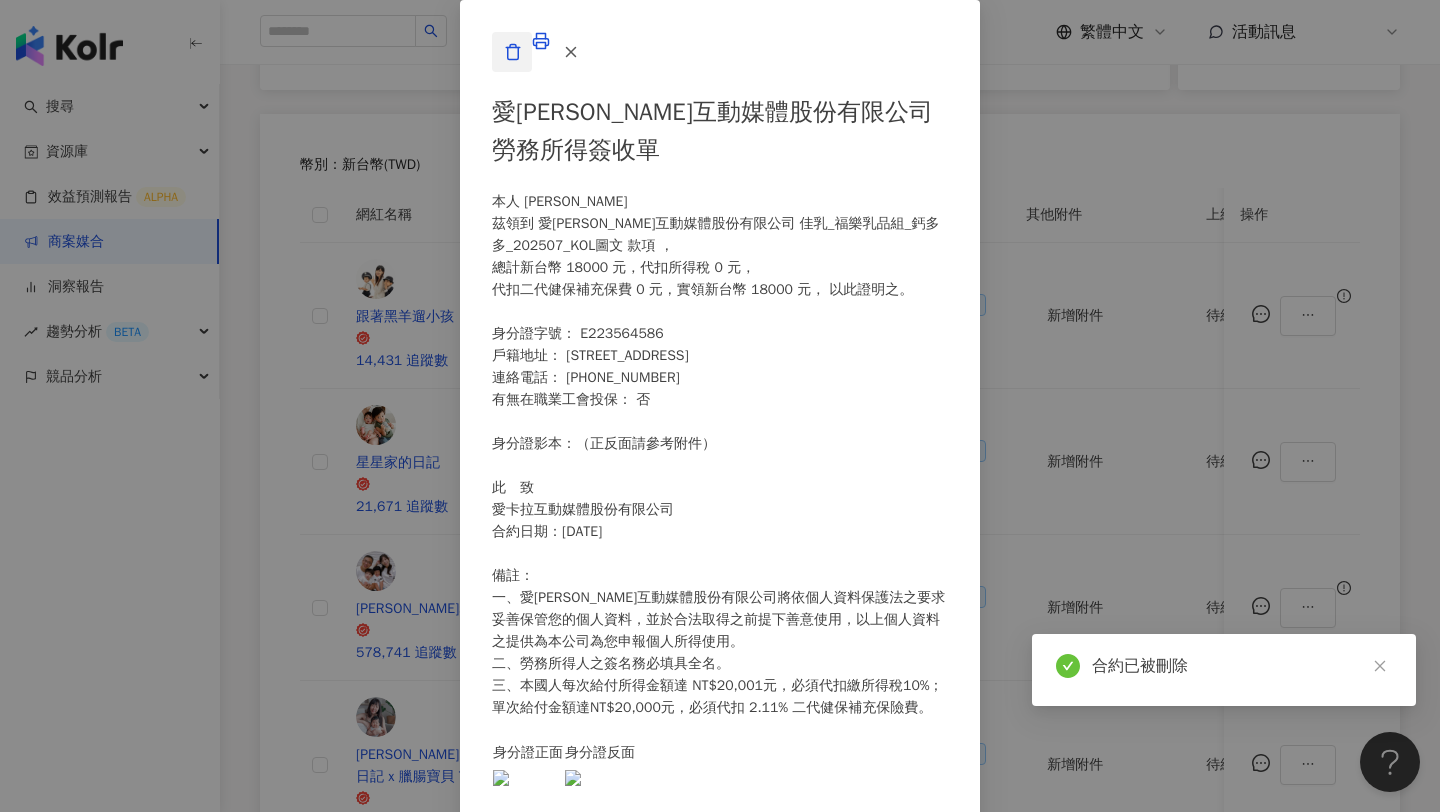 click 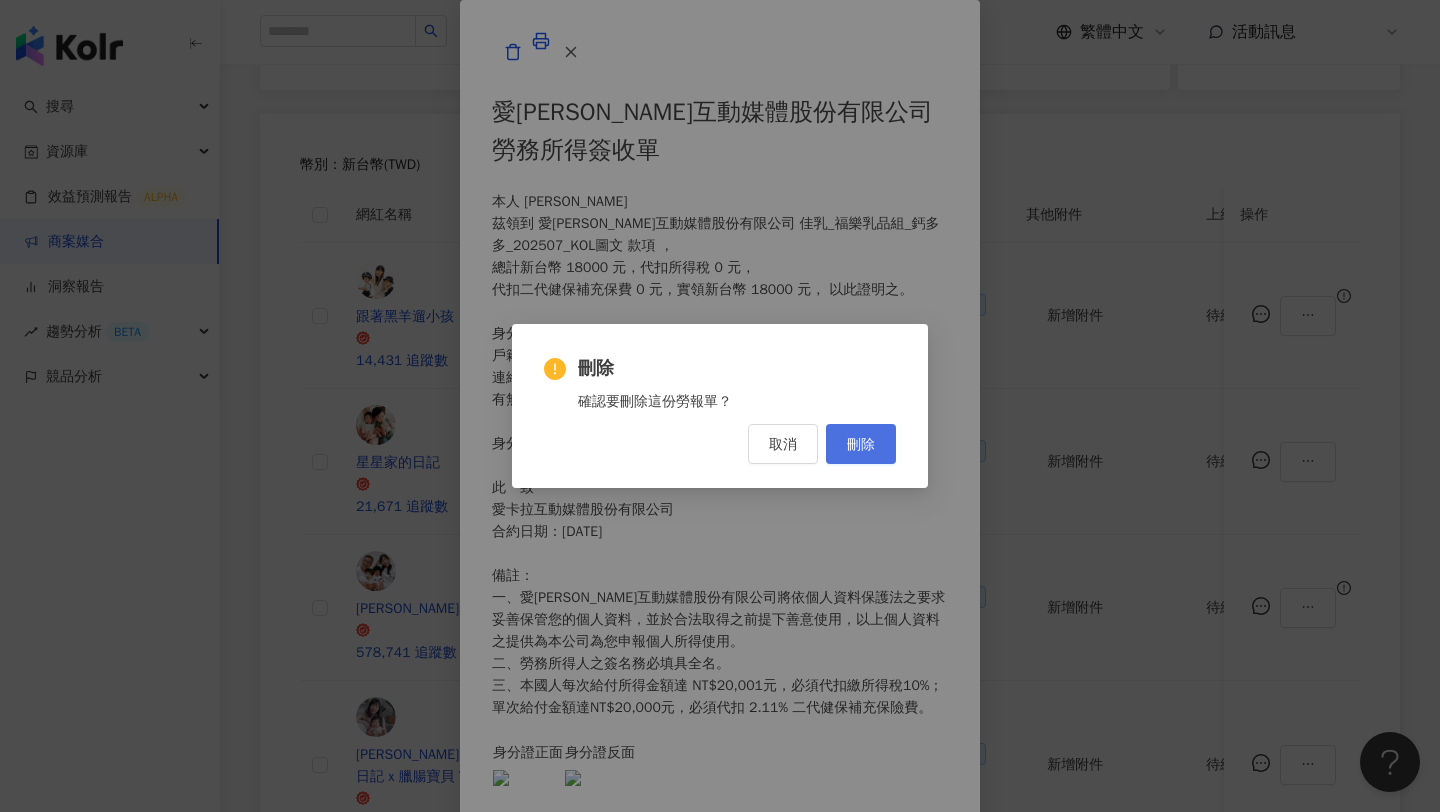 click on "刪除" at bounding box center (861, 444) 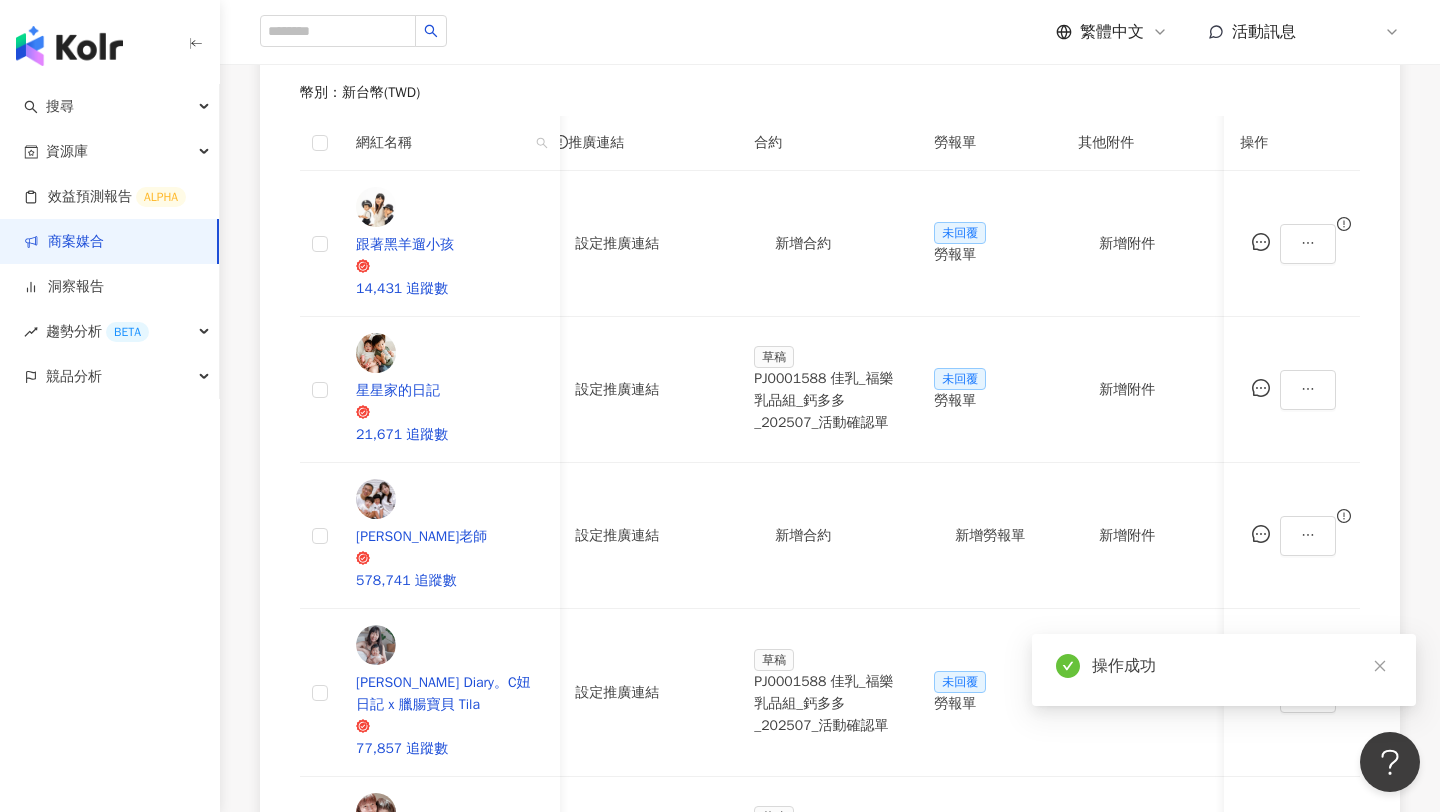 scroll, scrollTop: 593, scrollLeft: 0, axis: vertical 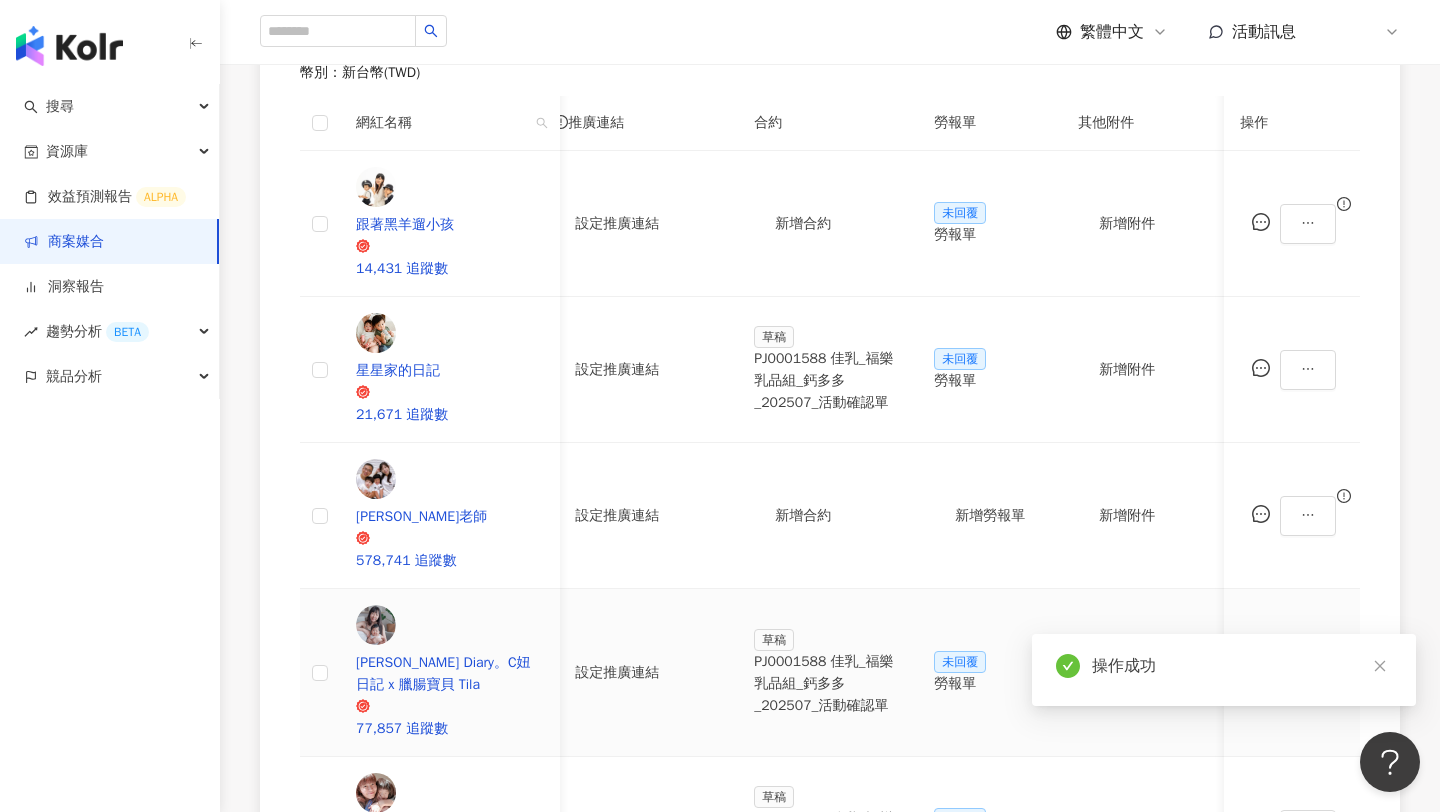 click on "PJ0001588 佳乳_福樂乳品組_鈣多多_202507_活動確認單" at bounding box center (828, 684) 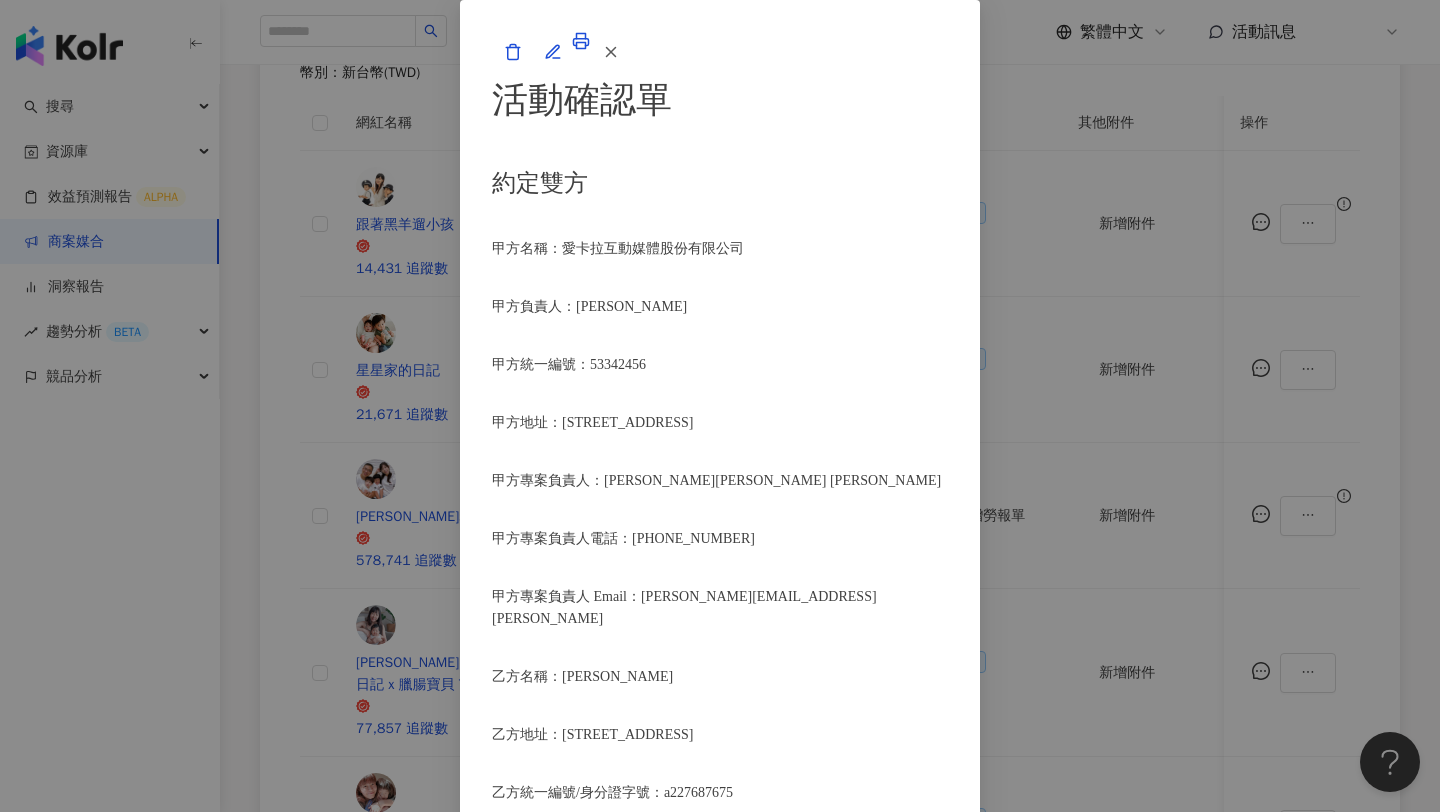scroll, scrollTop: 525, scrollLeft: 0, axis: vertical 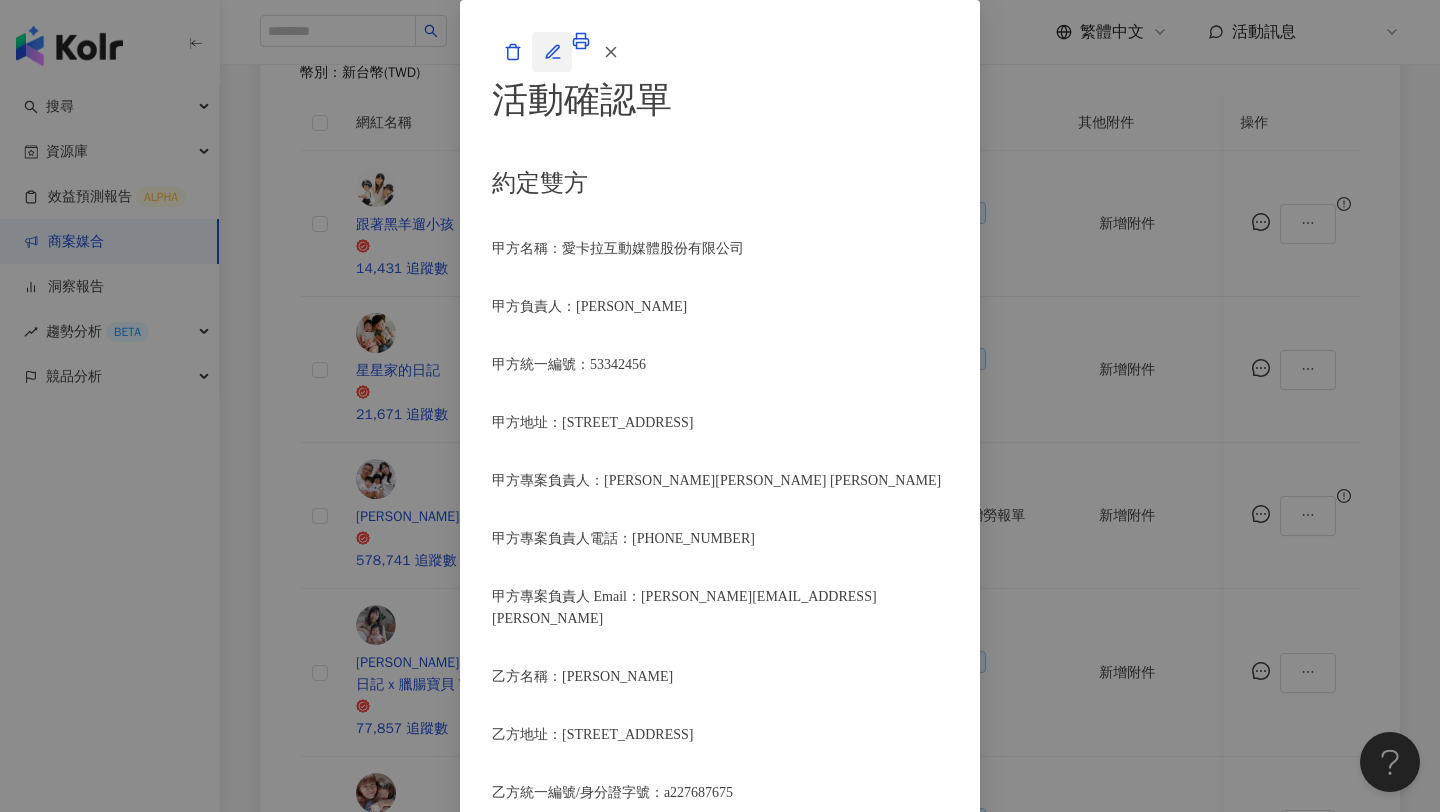 click 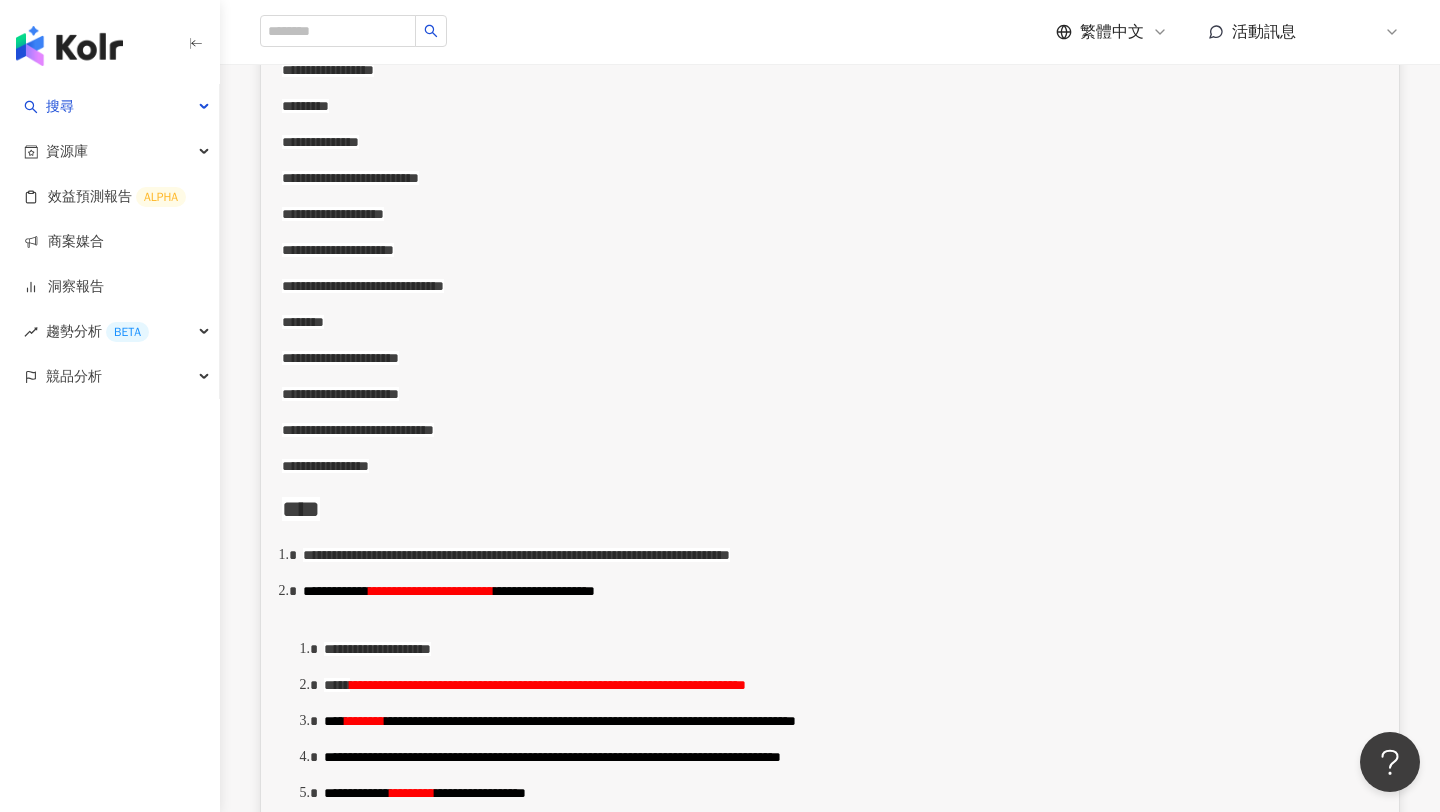 scroll, scrollTop: 412, scrollLeft: 0, axis: vertical 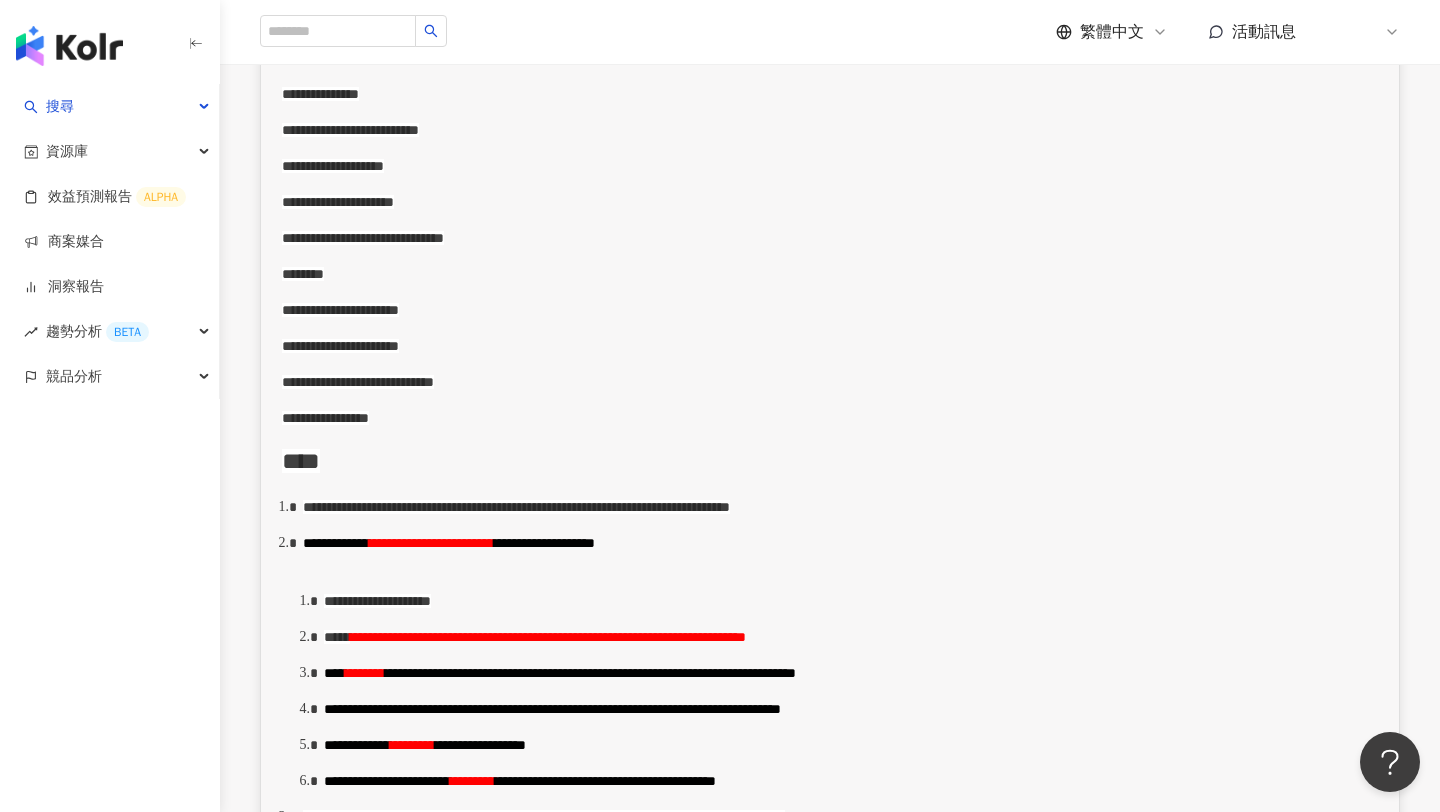 click on "**********" at bounding box center [340, 346] 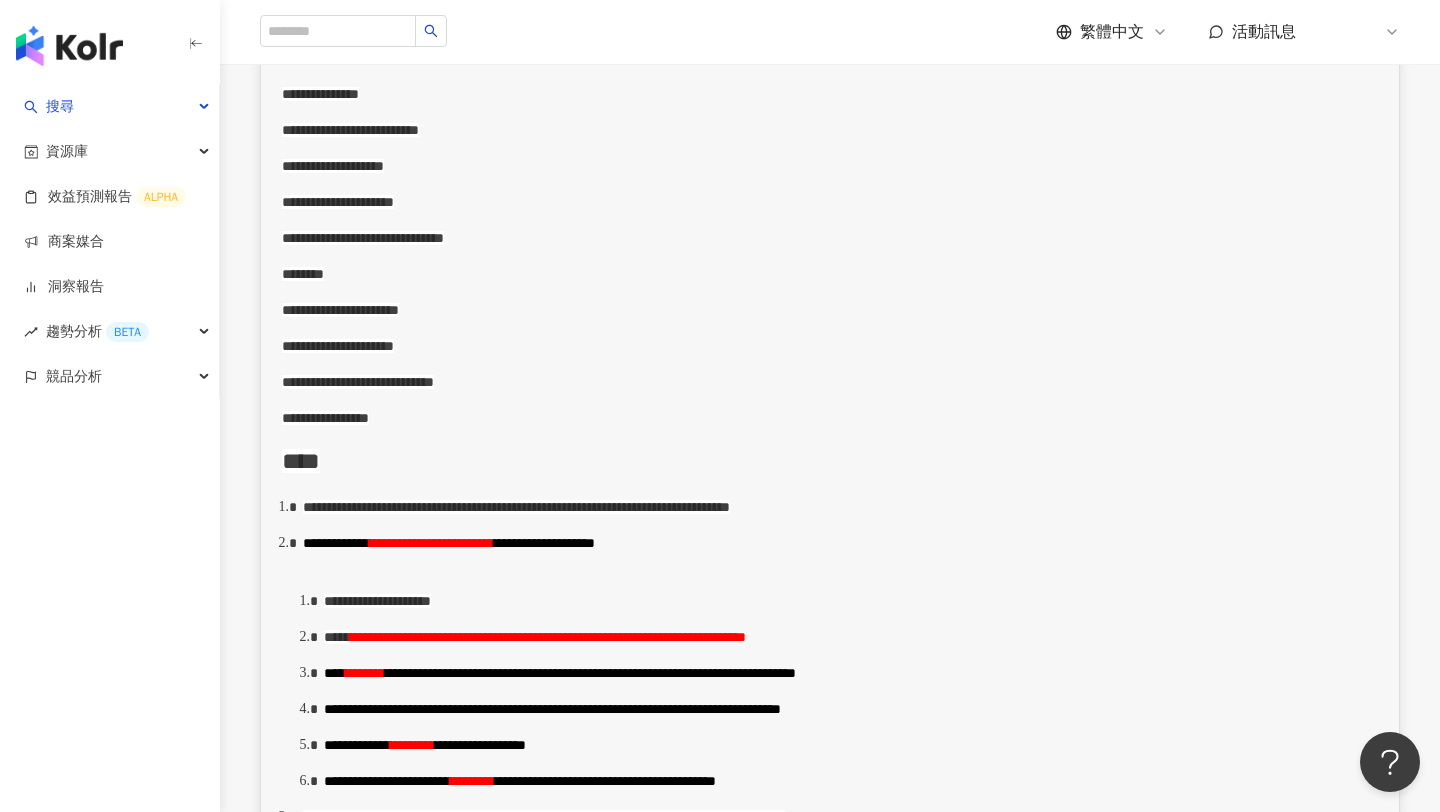 type 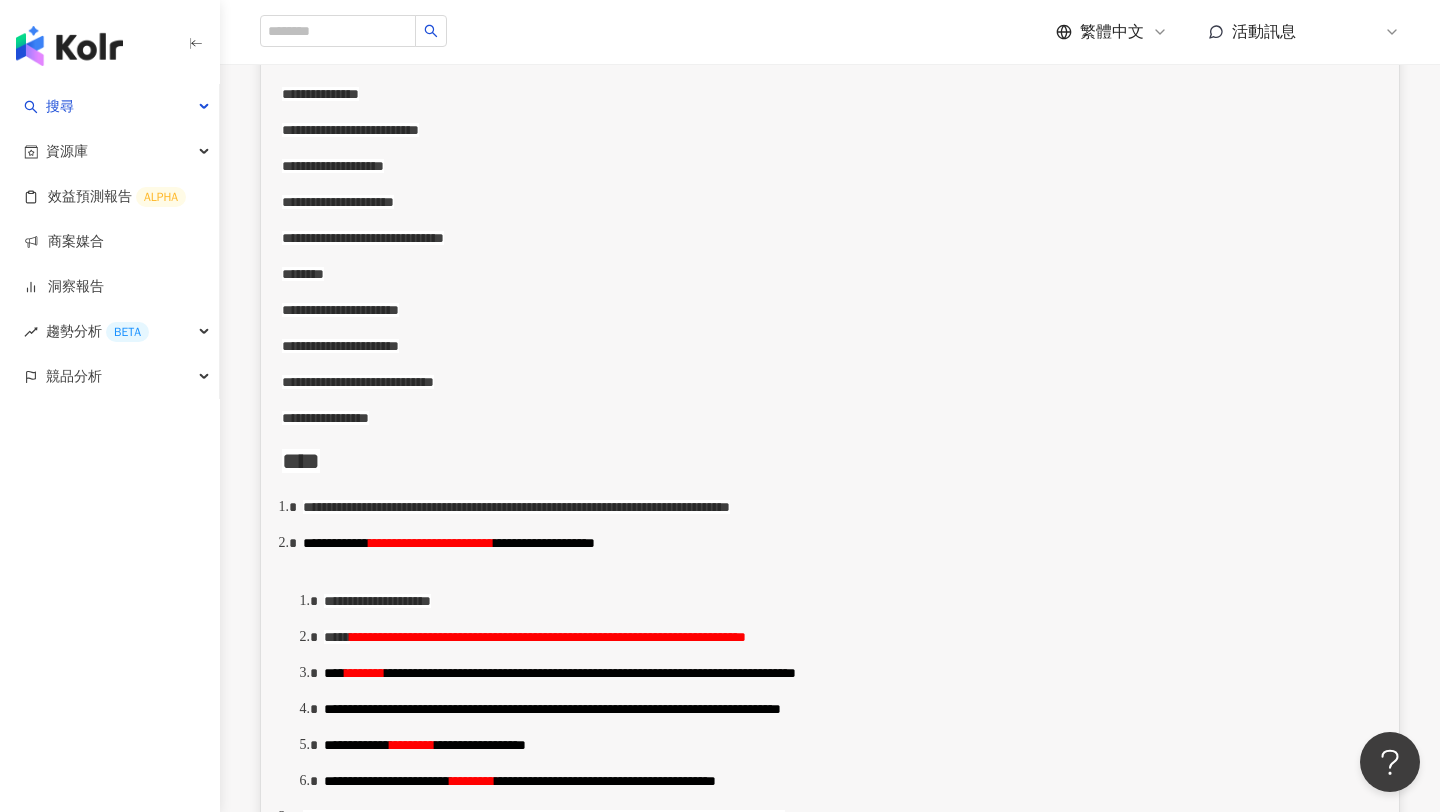 click on "**********" at bounding box center [830, 346] 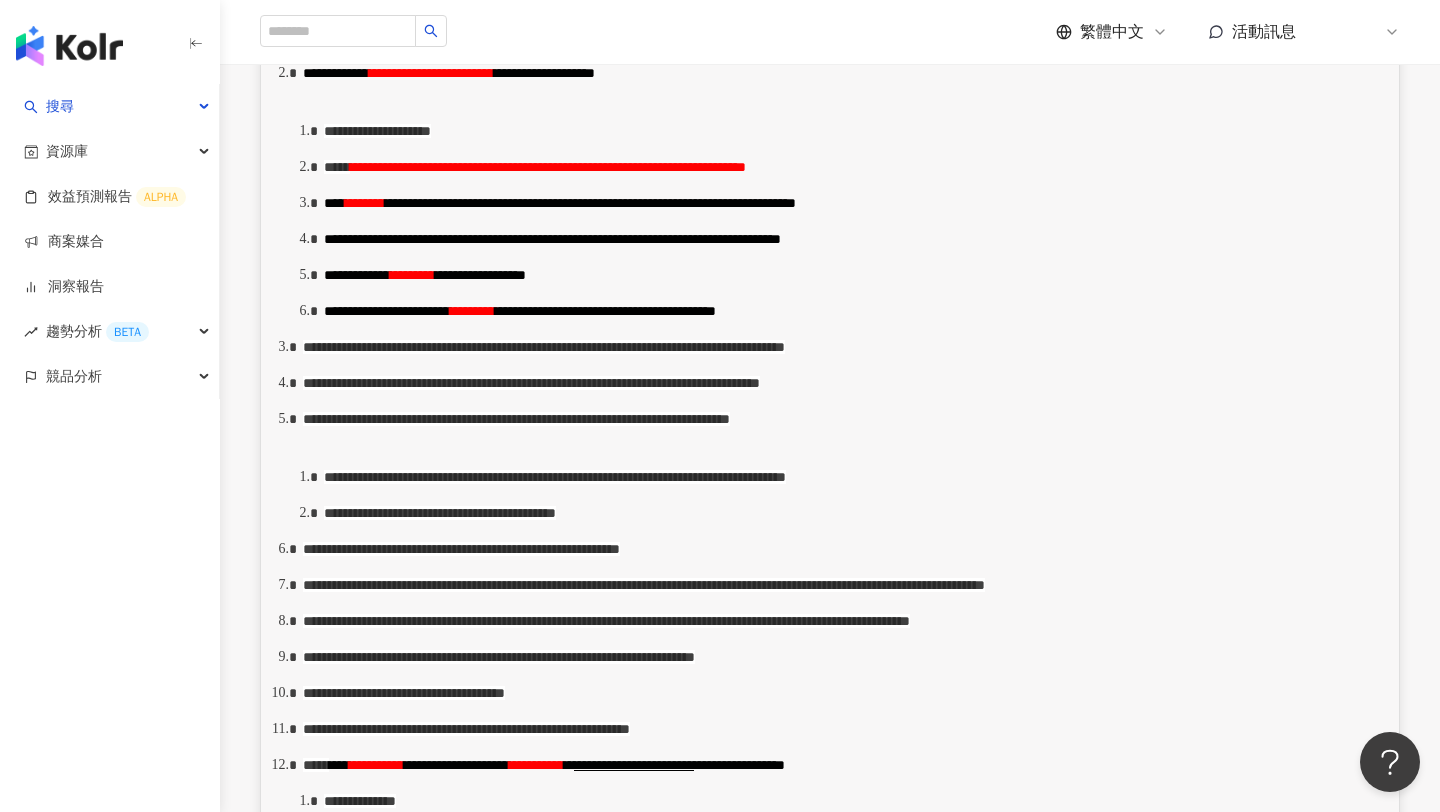 scroll, scrollTop: 902, scrollLeft: 0, axis: vertical 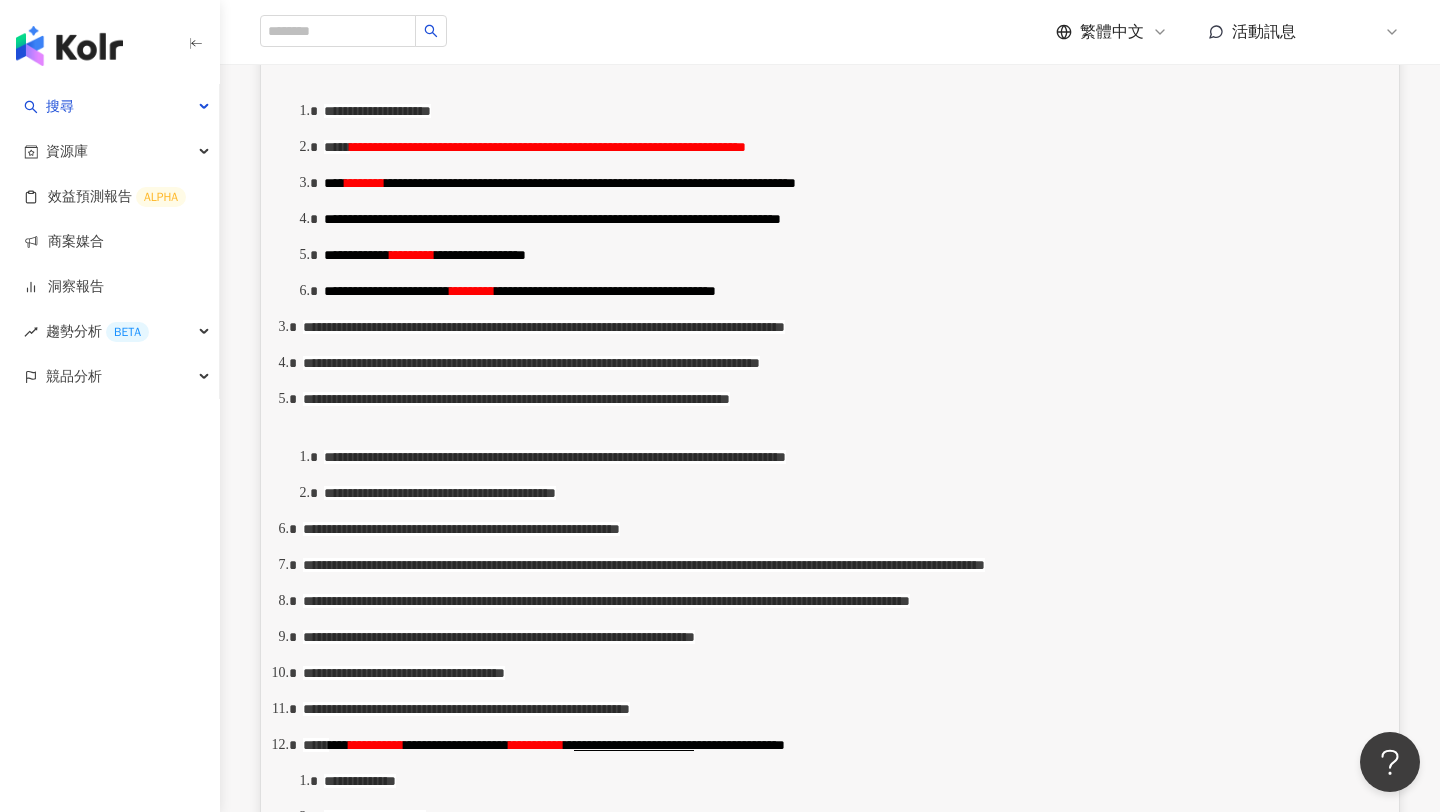 click on "**********" at bounding box center (548, 147) 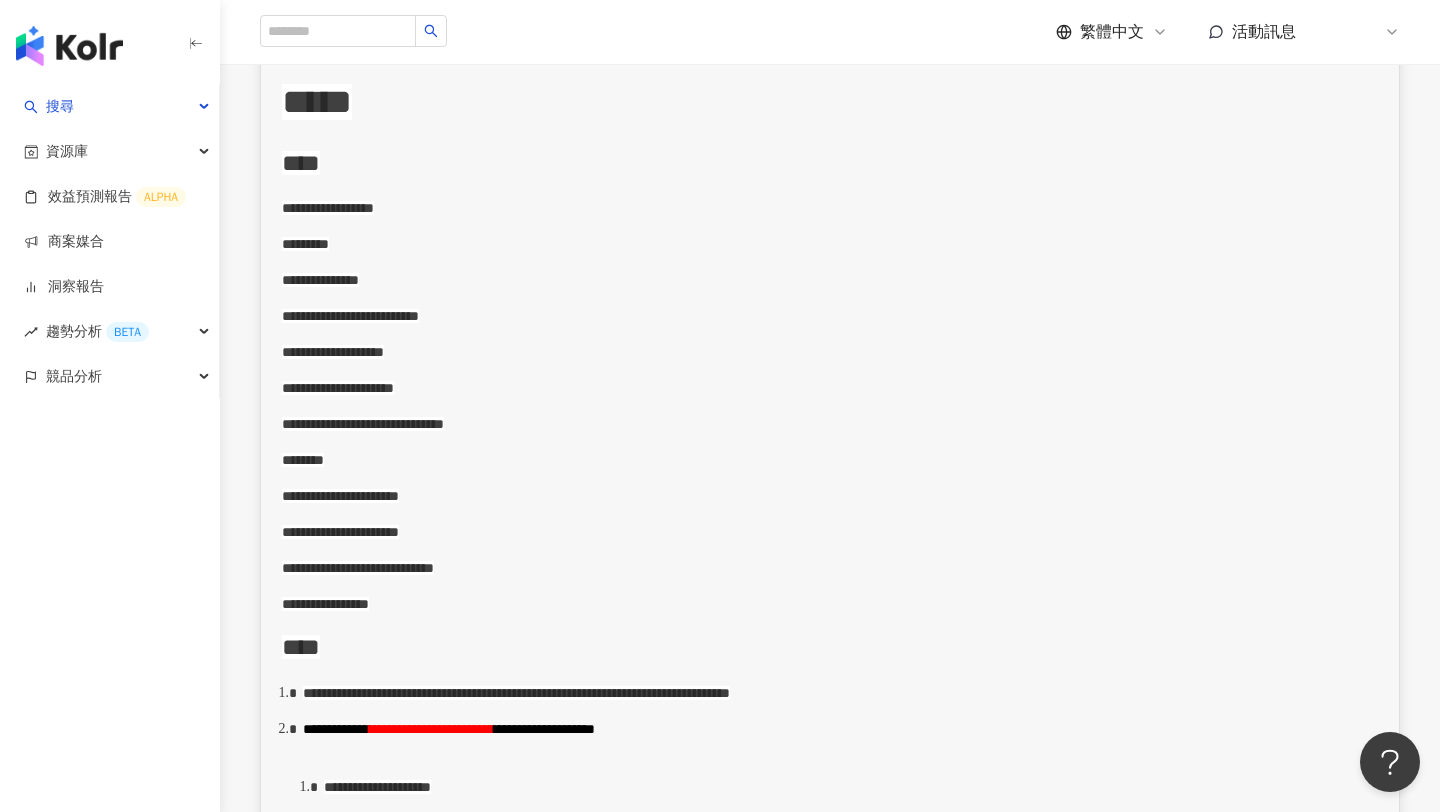 scroll, scrollTop: 275, scrollLeft: 0, axis: vertical 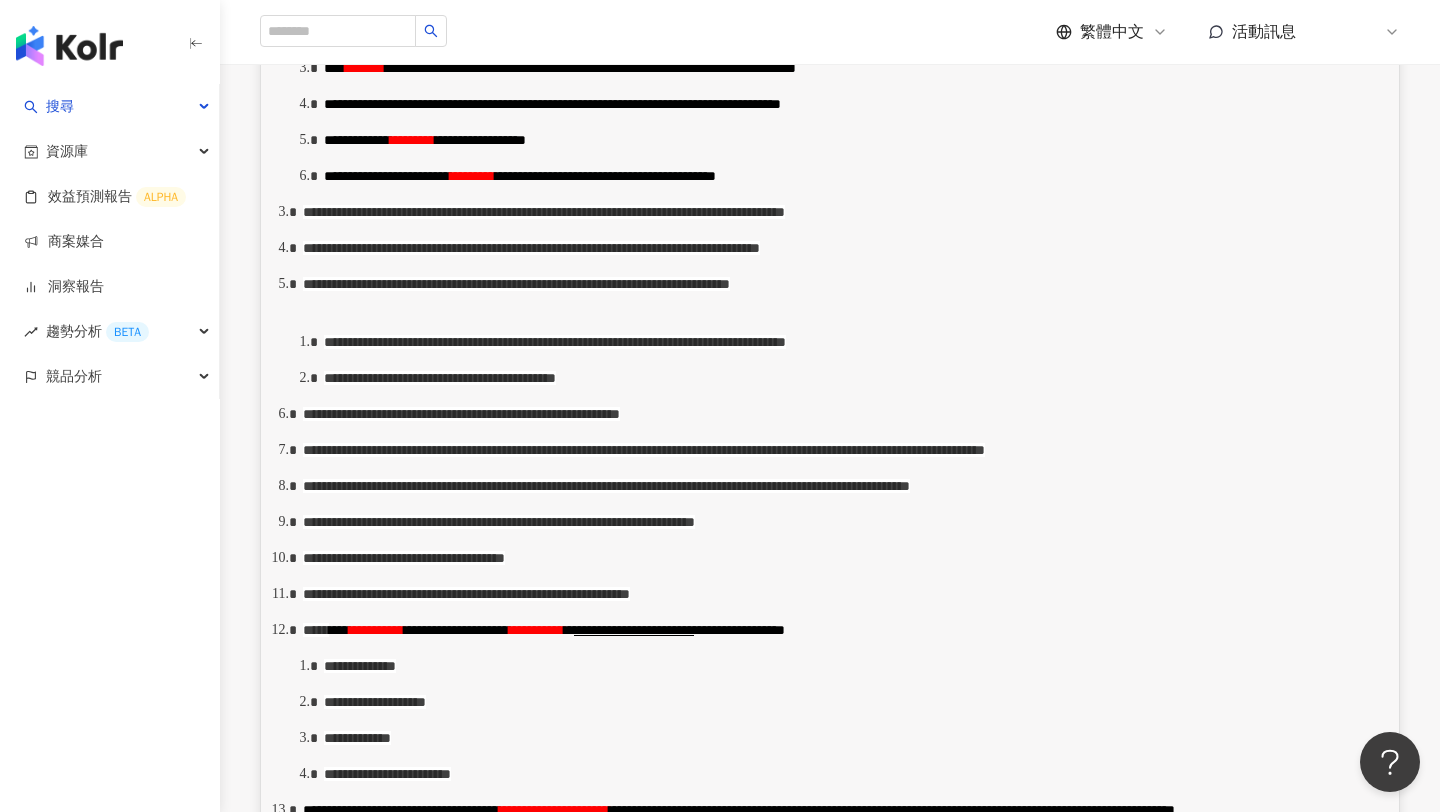 click on "**********" at bounding box center (851, 140) 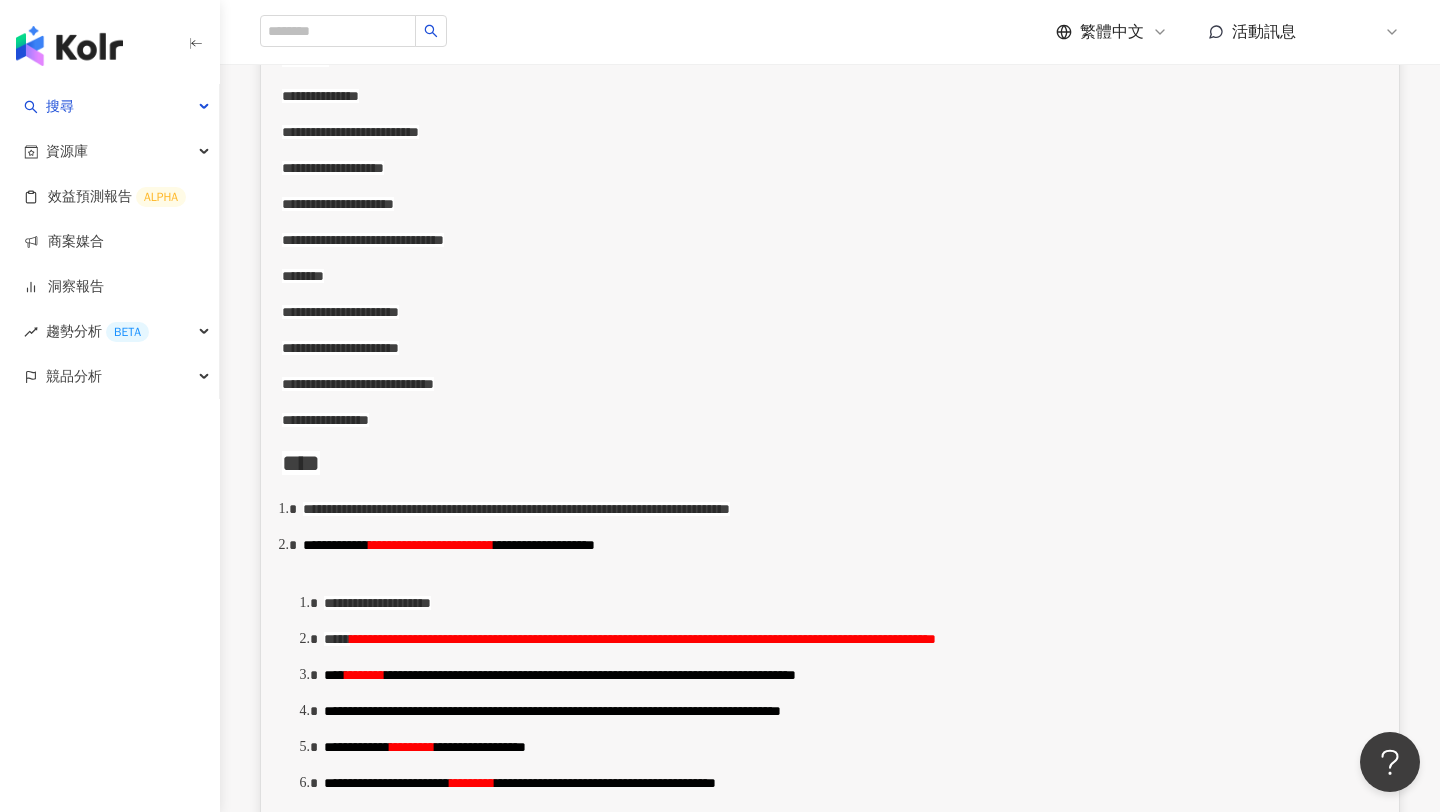 scroll, scrollTop: 0, scrollLeft: 0, axis: both 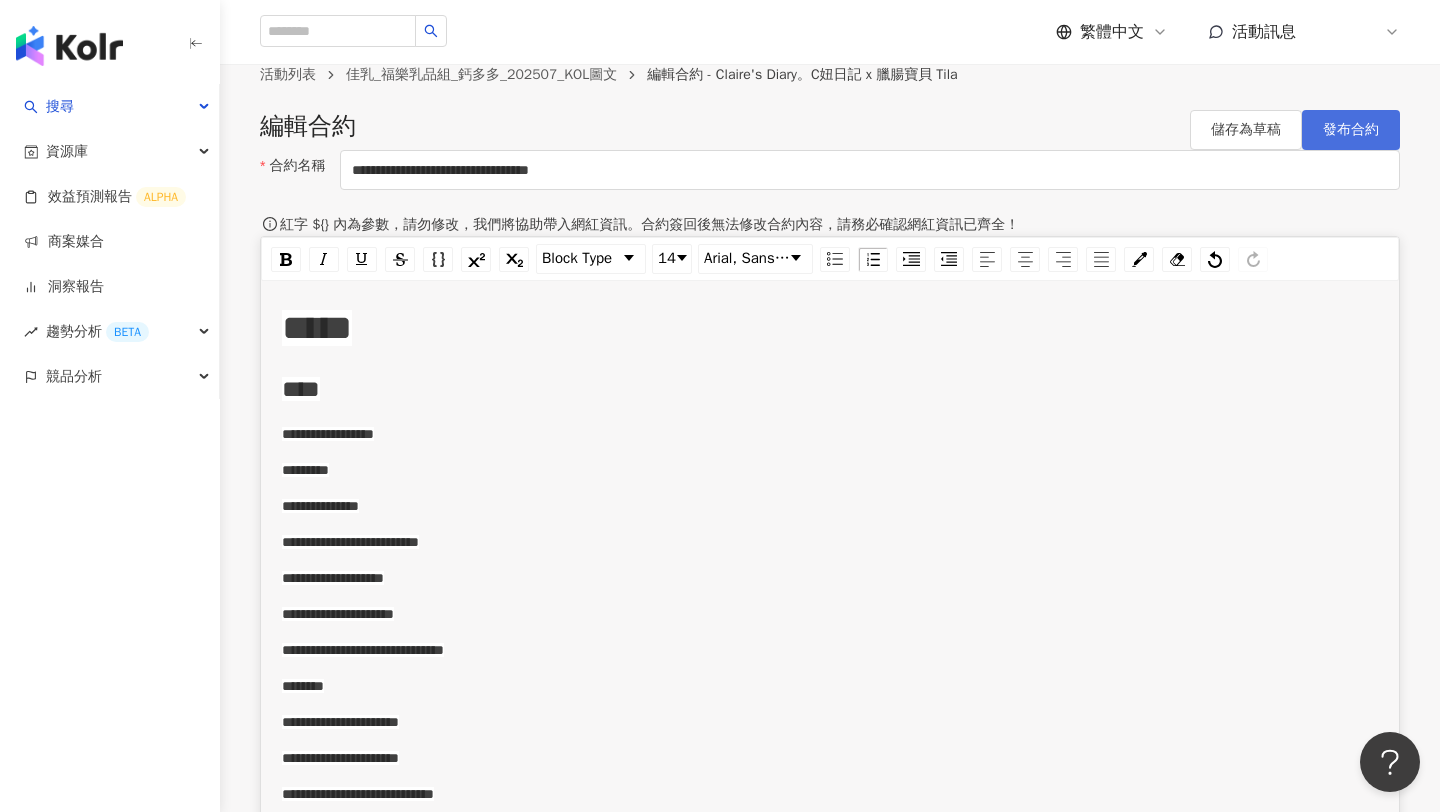 click on "發布合約" at bounding box center [1351, 130] 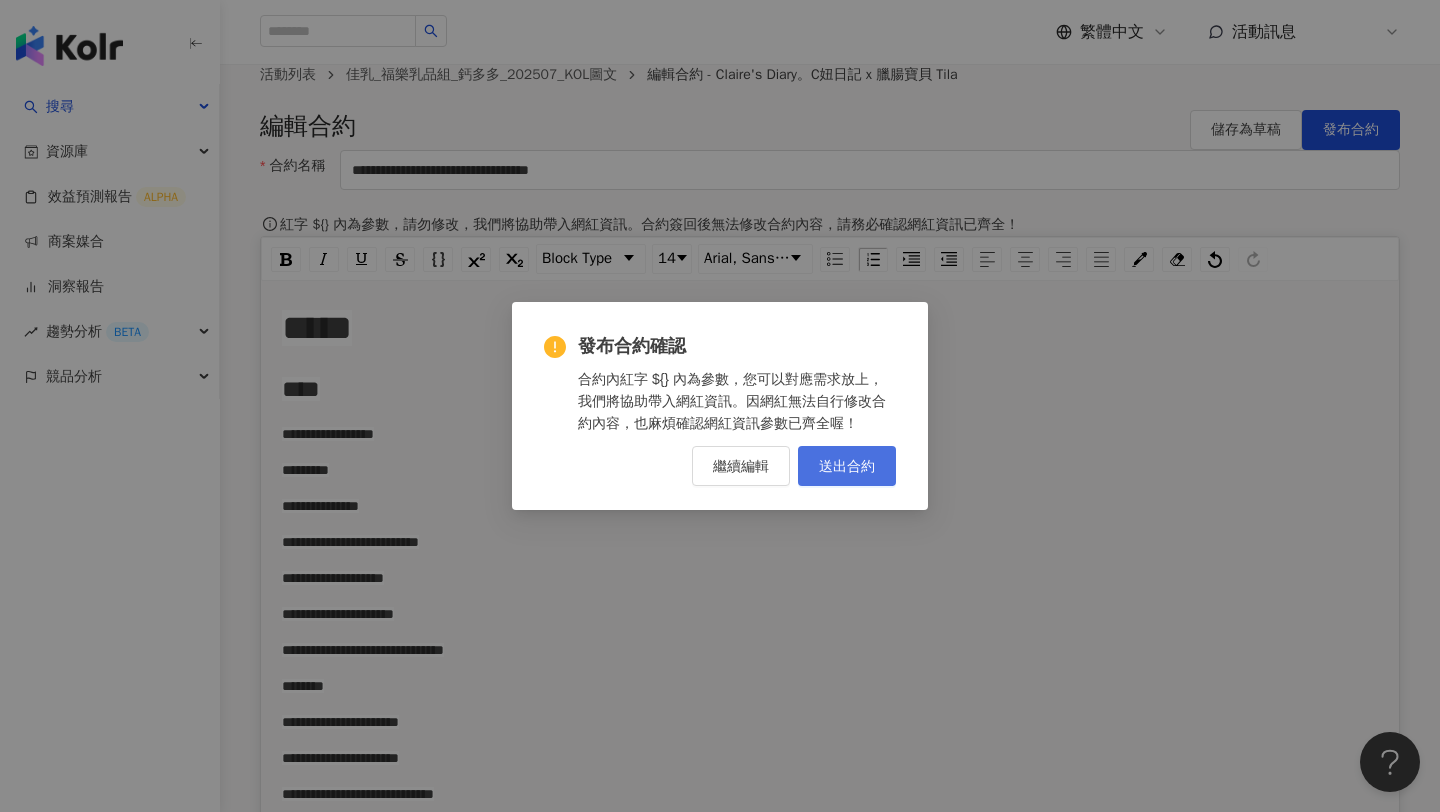 click on "送出合約" at bounding box center (847, 466) 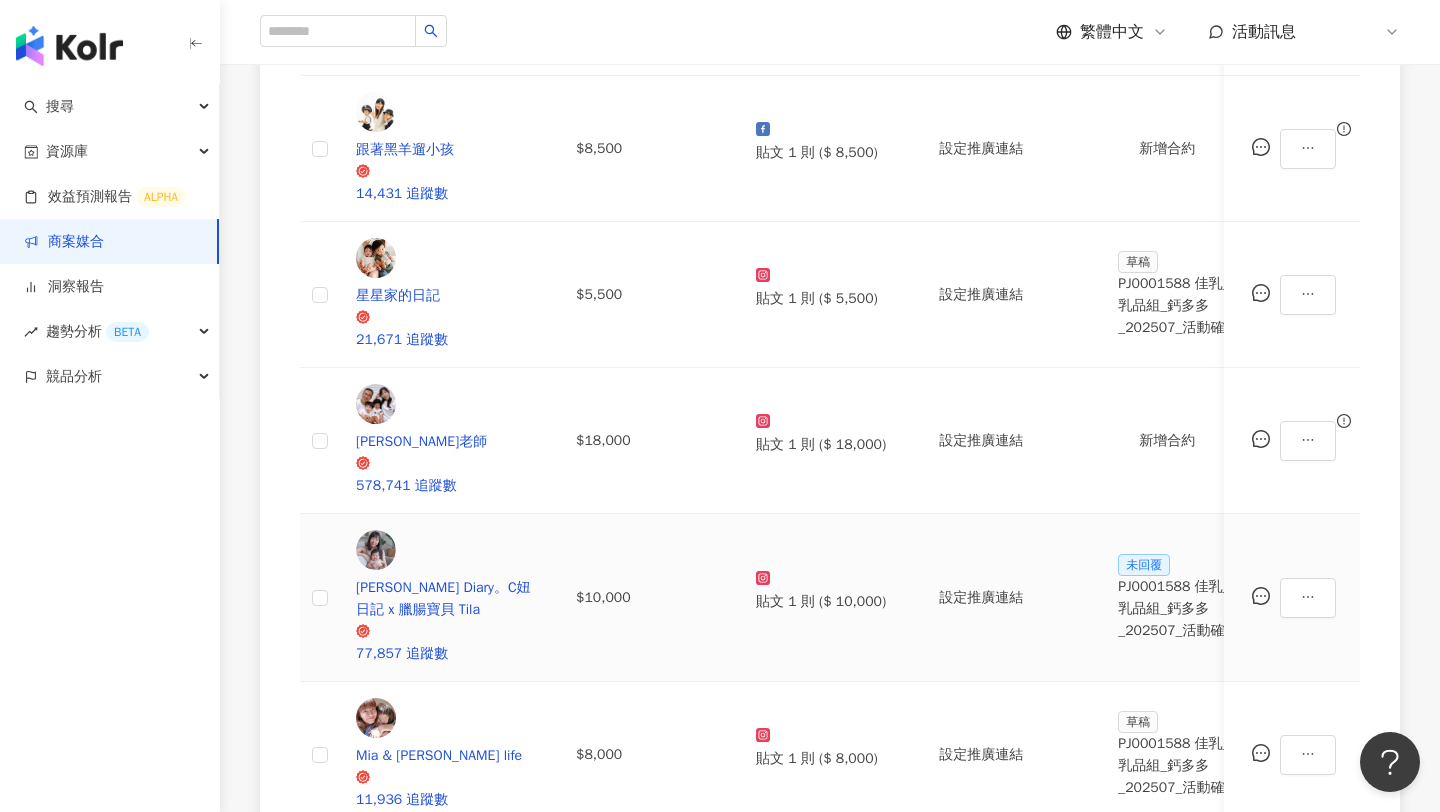 scroll, scrollTop: 680, scrollLeft: 0, axis: vertical 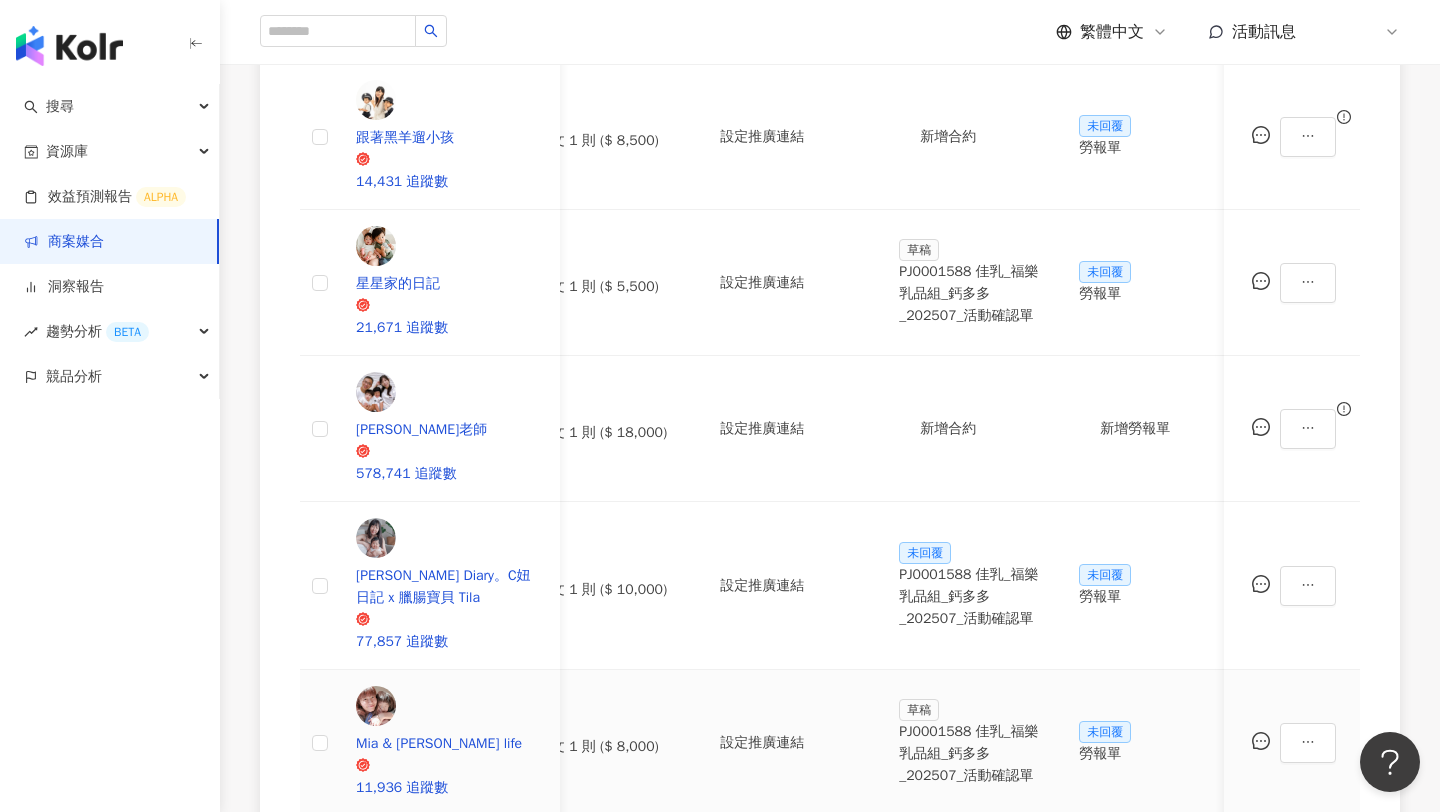 click on "PJ0001588 佳乳_福樂乳品組_鈣多多_202507_活動確認單" at bounding box center [973, 754] 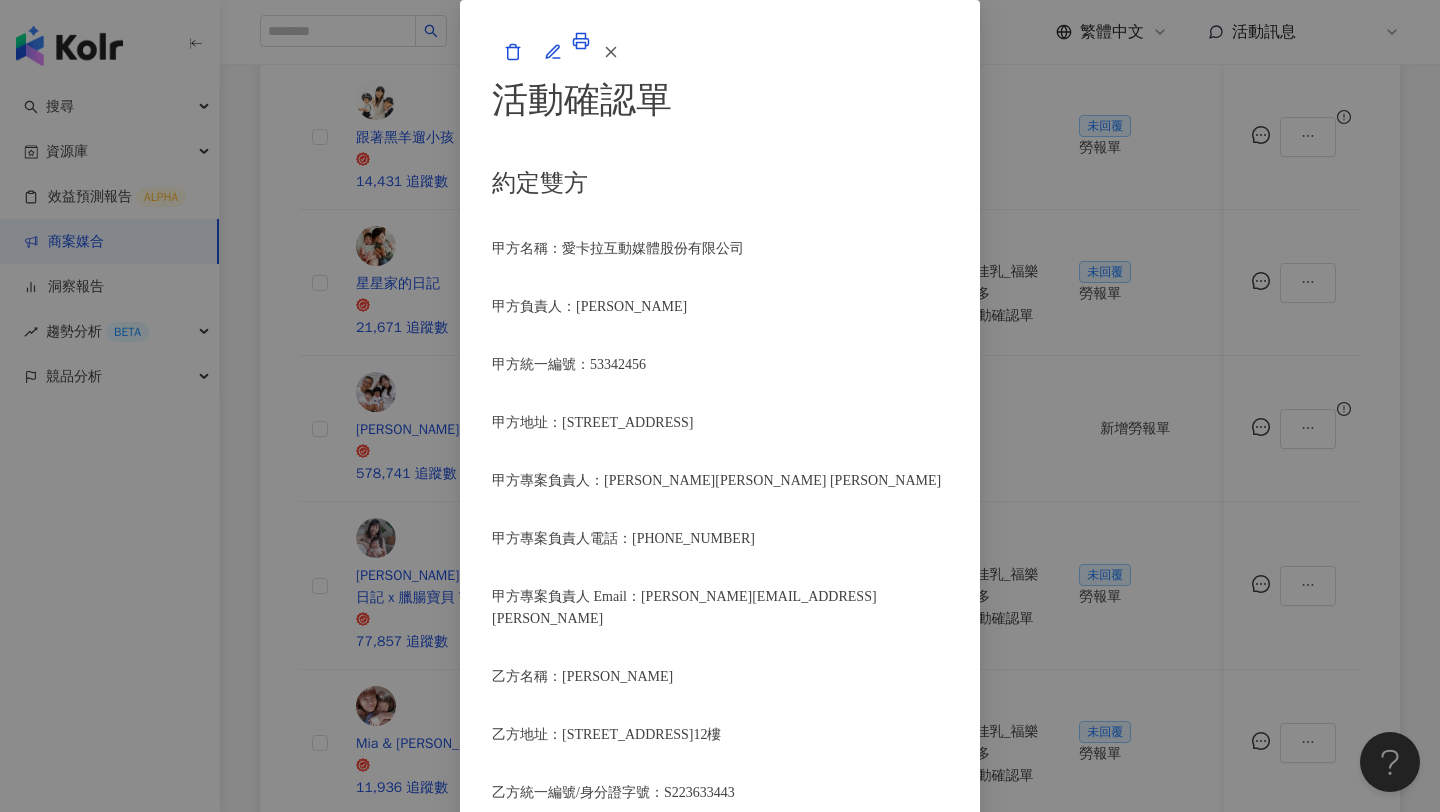 scroll, scrollTop: 298, scrollLeft: 0, axis: vertical 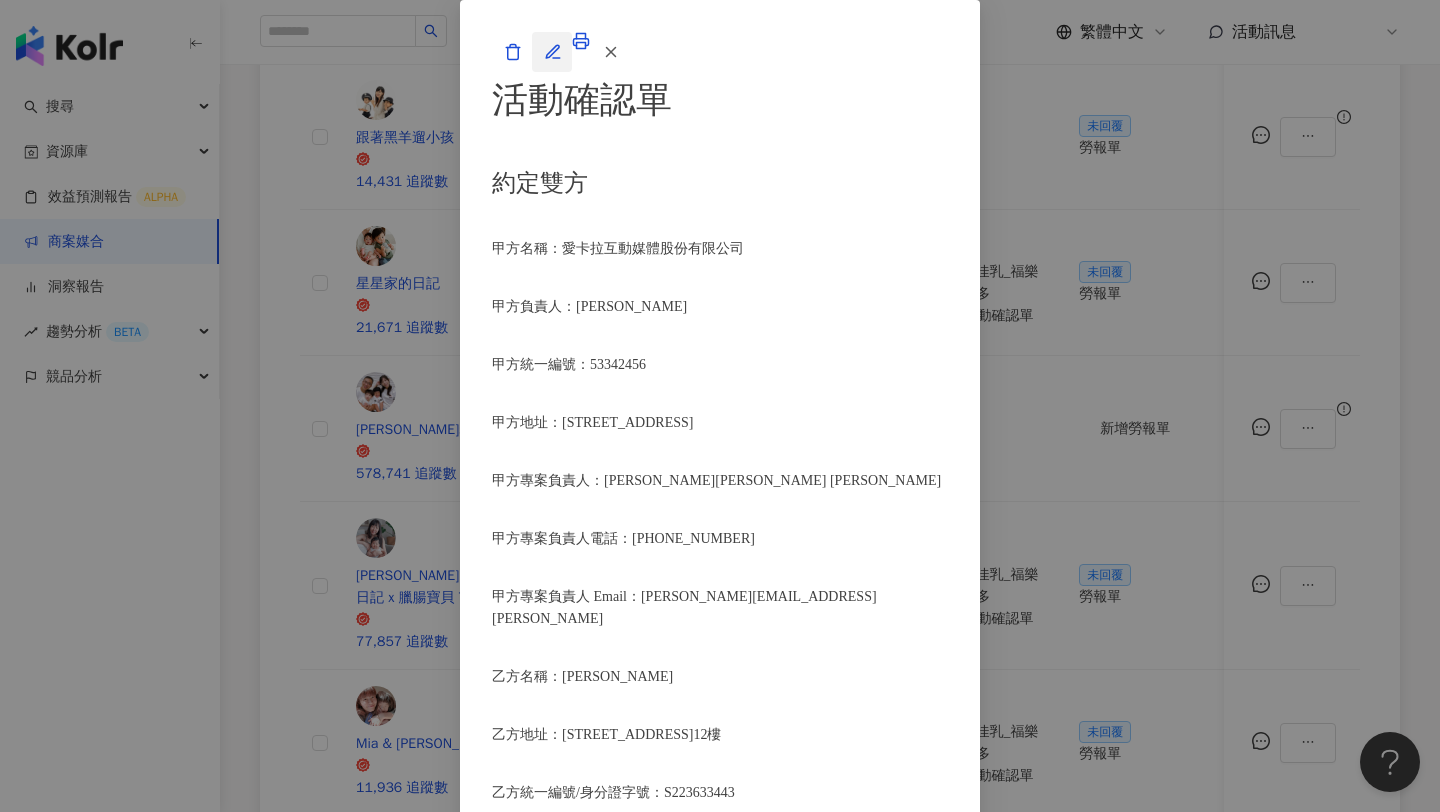 click 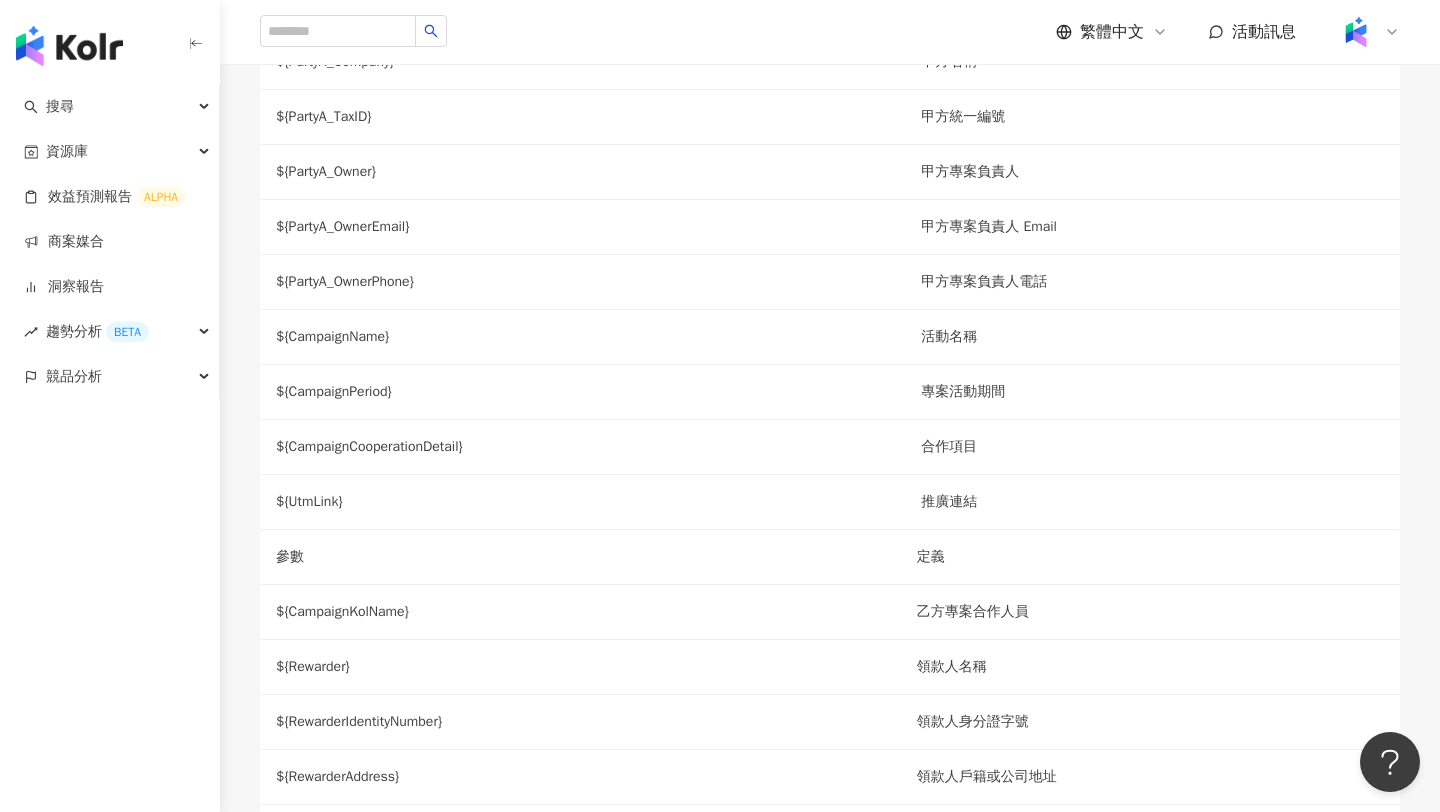 type on "**********" 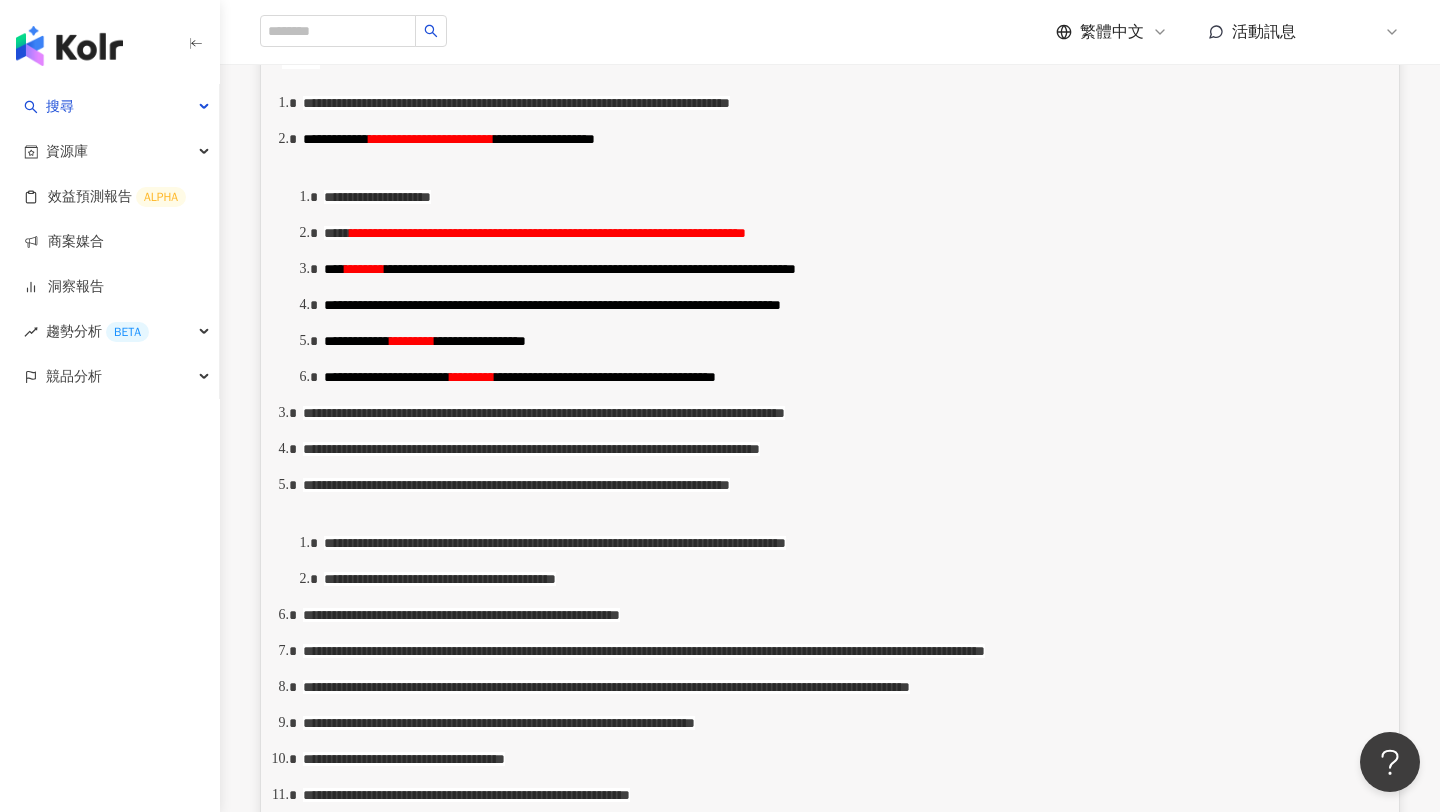 scroll, scrollTop: 880, scrollLeft: 0, axis: vertical 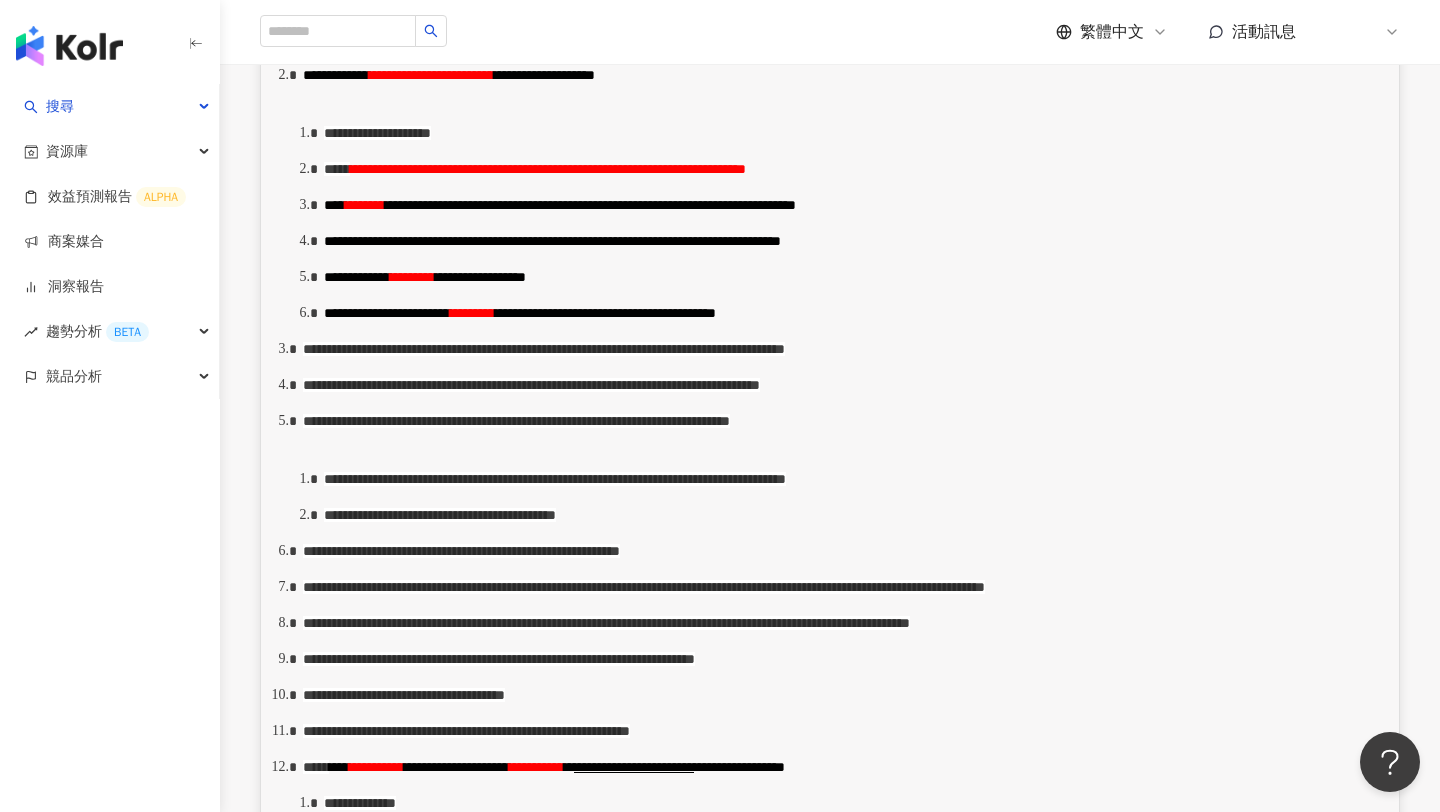 click on "**********" at bounding box center [548, 169] 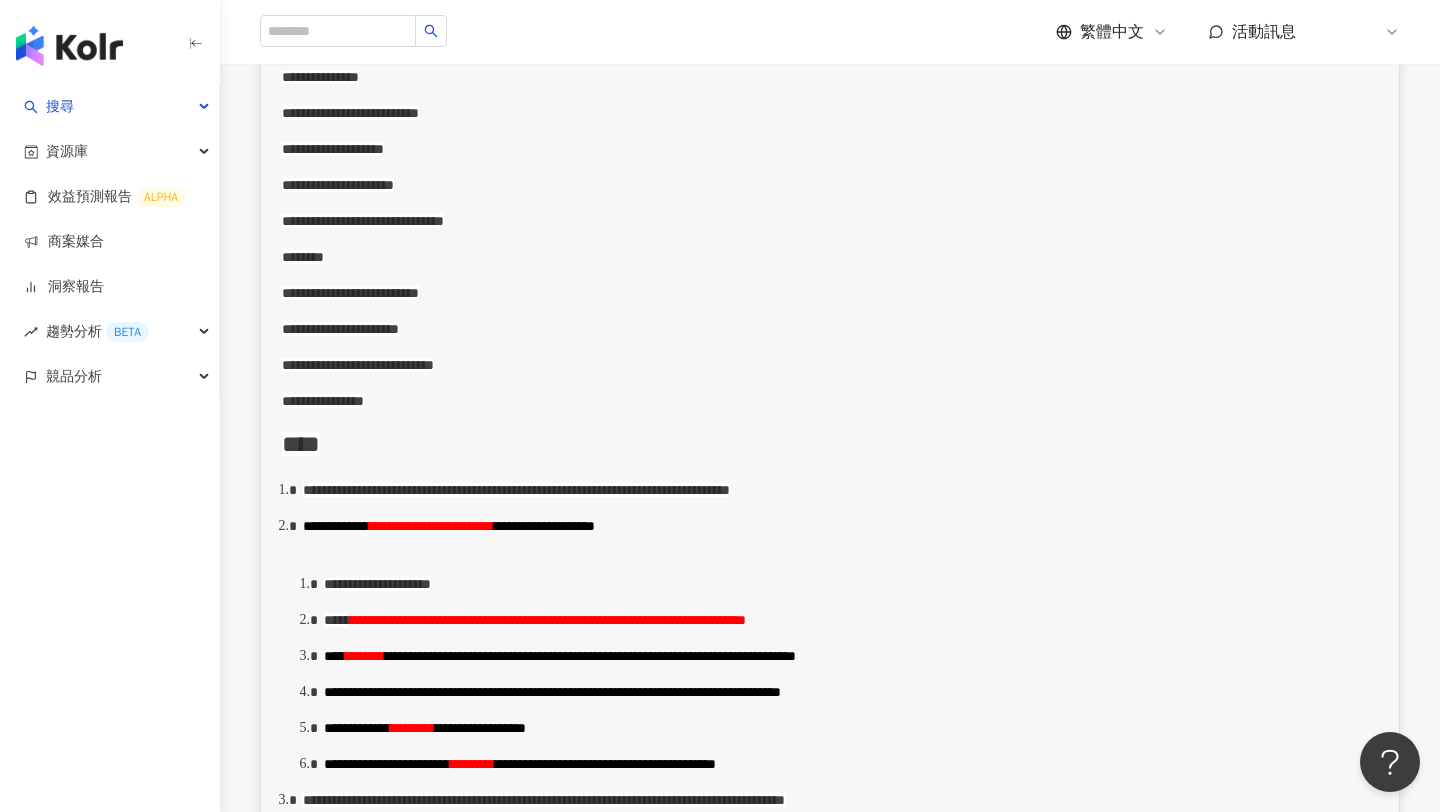 scroll, scrollTop: 0, scrollLeft: 0, axis: both 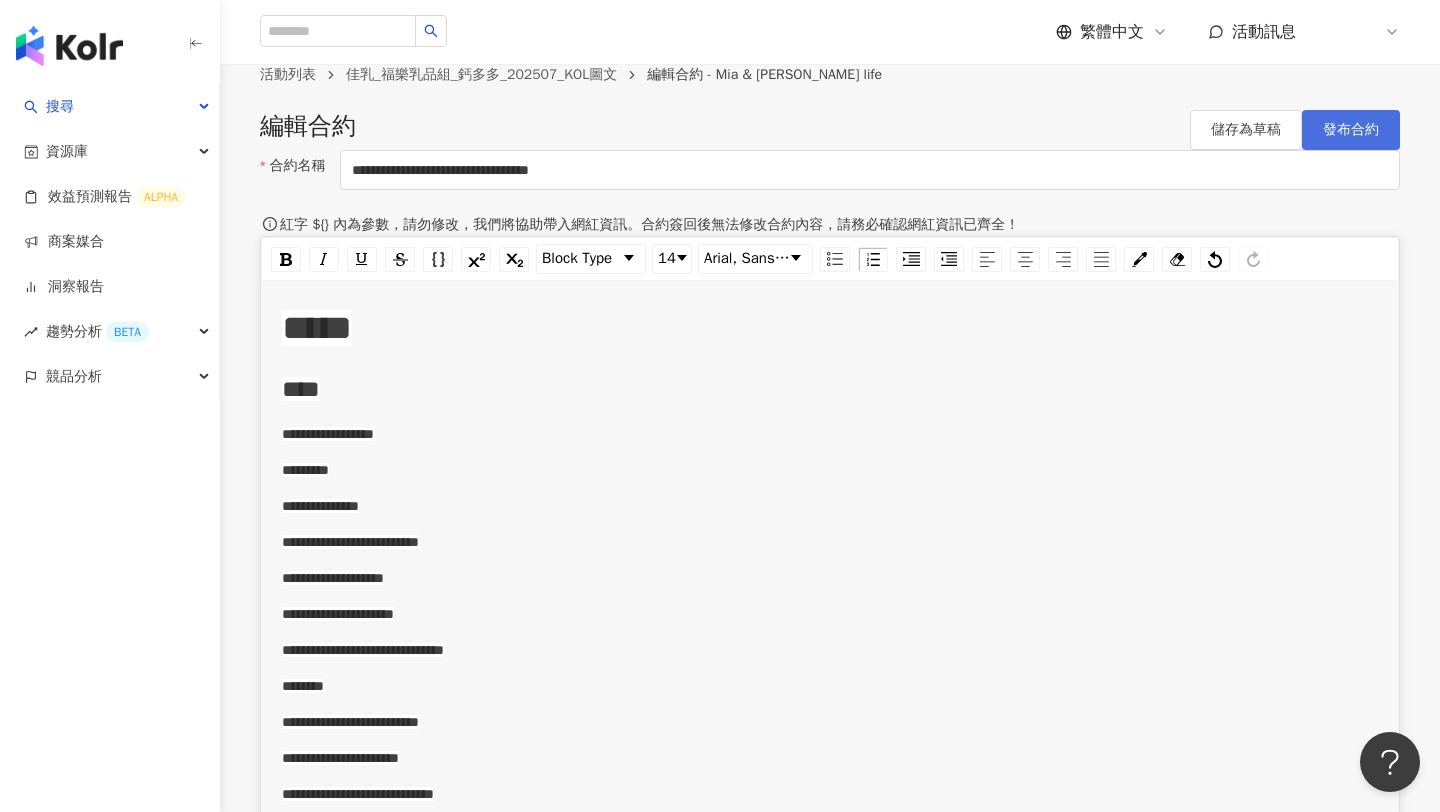 click on "發布合約" at bounding box center (1351, 130) 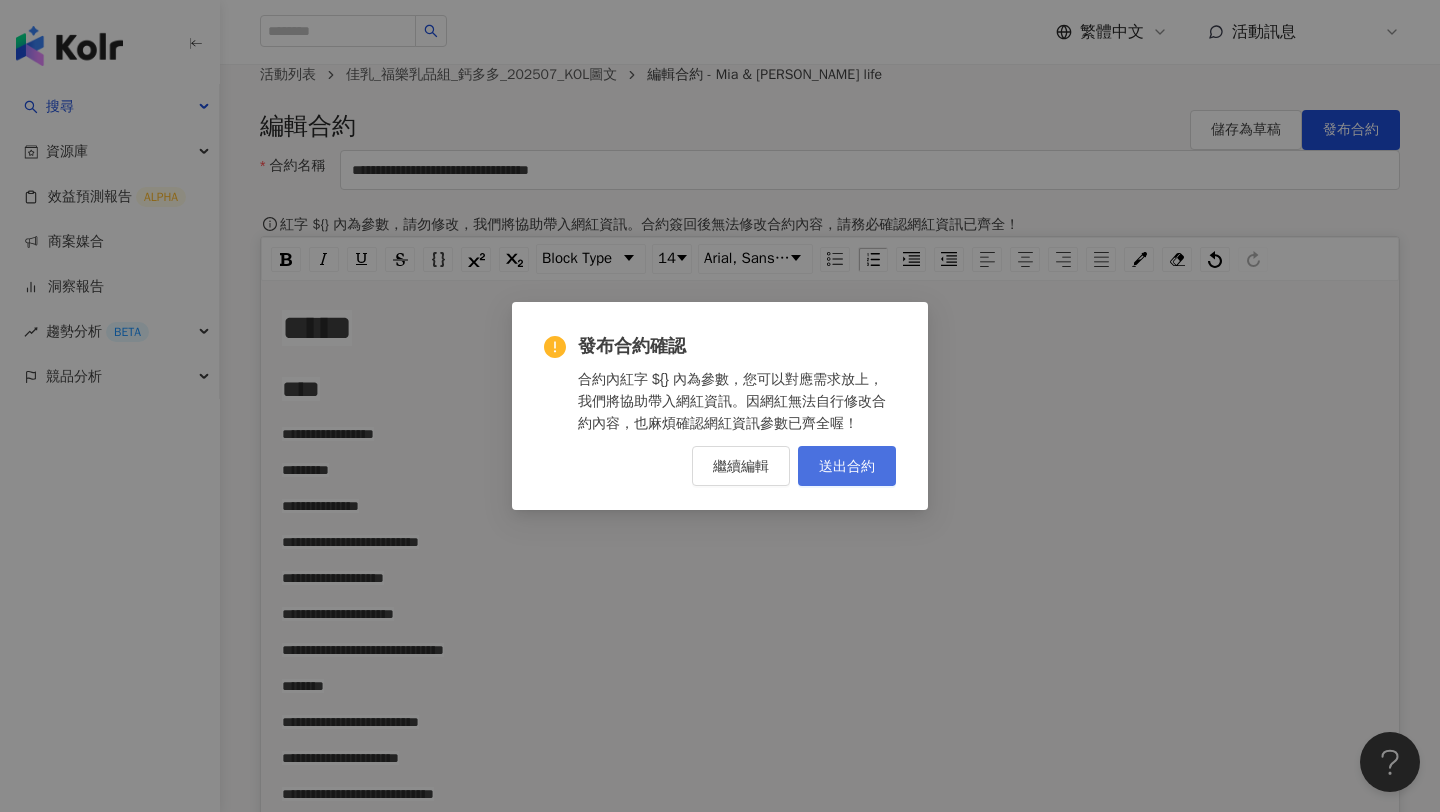 click on "送出合約" at bounding box center [847, 466] 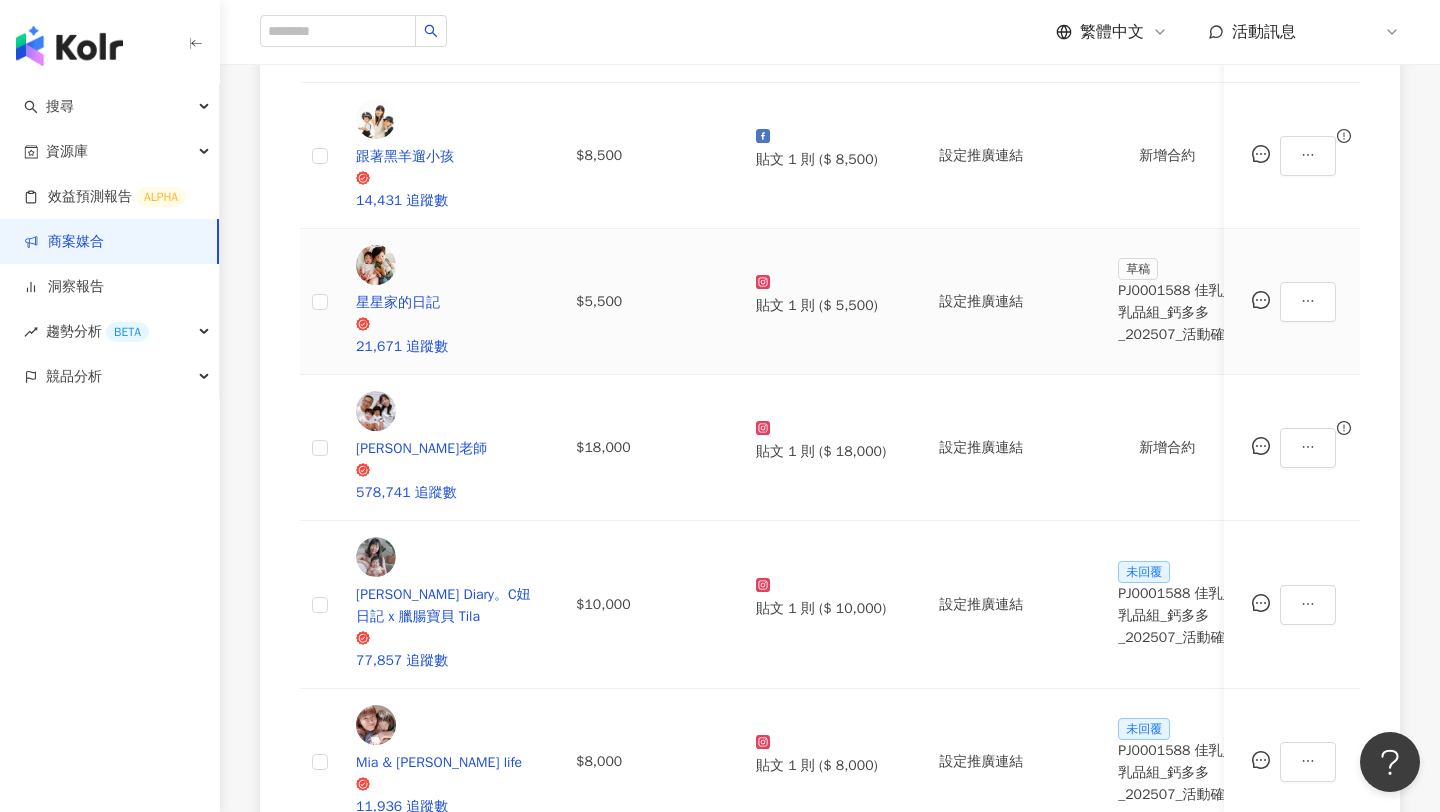 scroll, scrollTop: 697, scrollLeft: 0, axis: vertical 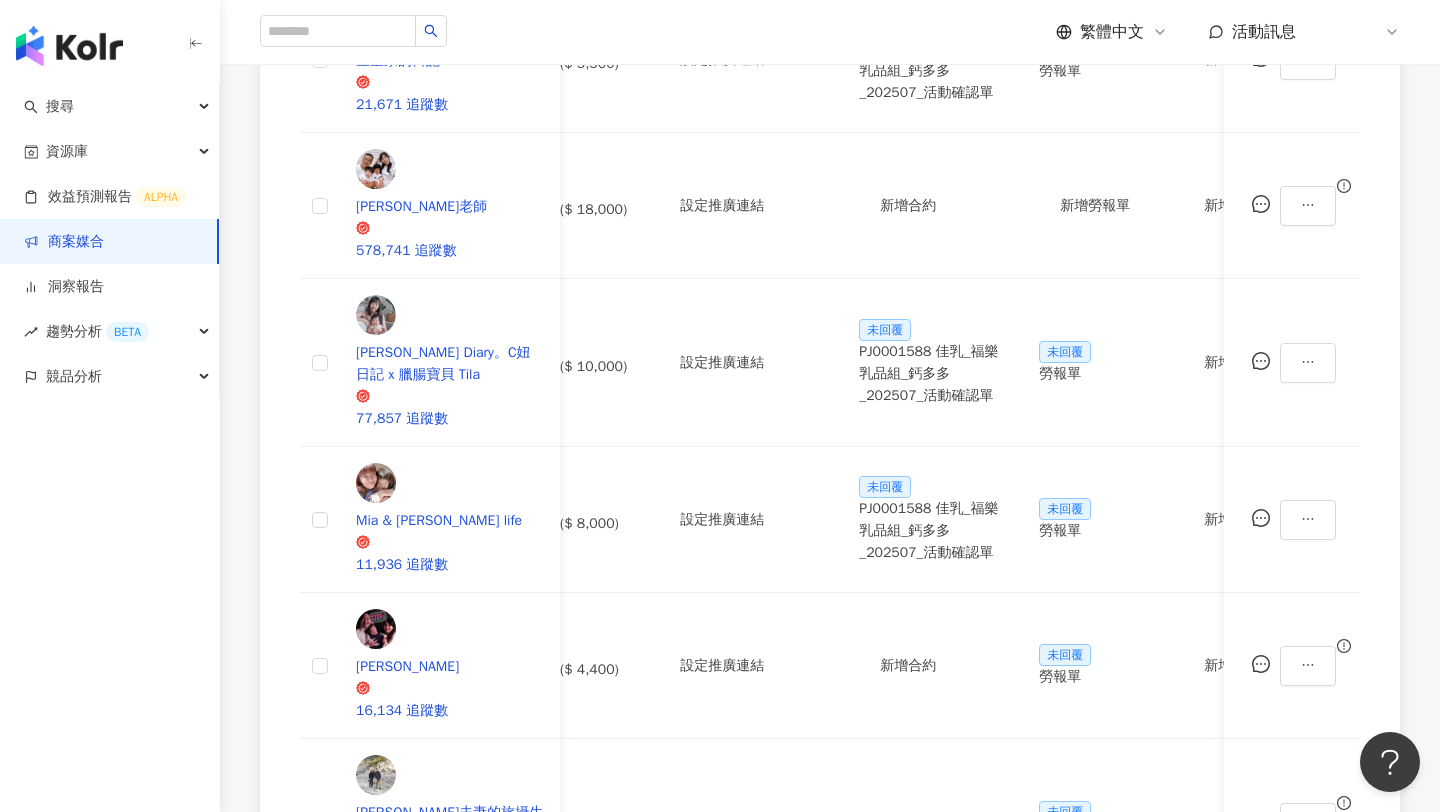 click on "PJ0001588 佳乳_福樂乳品組_鈣多多_202507_活動確認單" at bounding box center [933, 991] 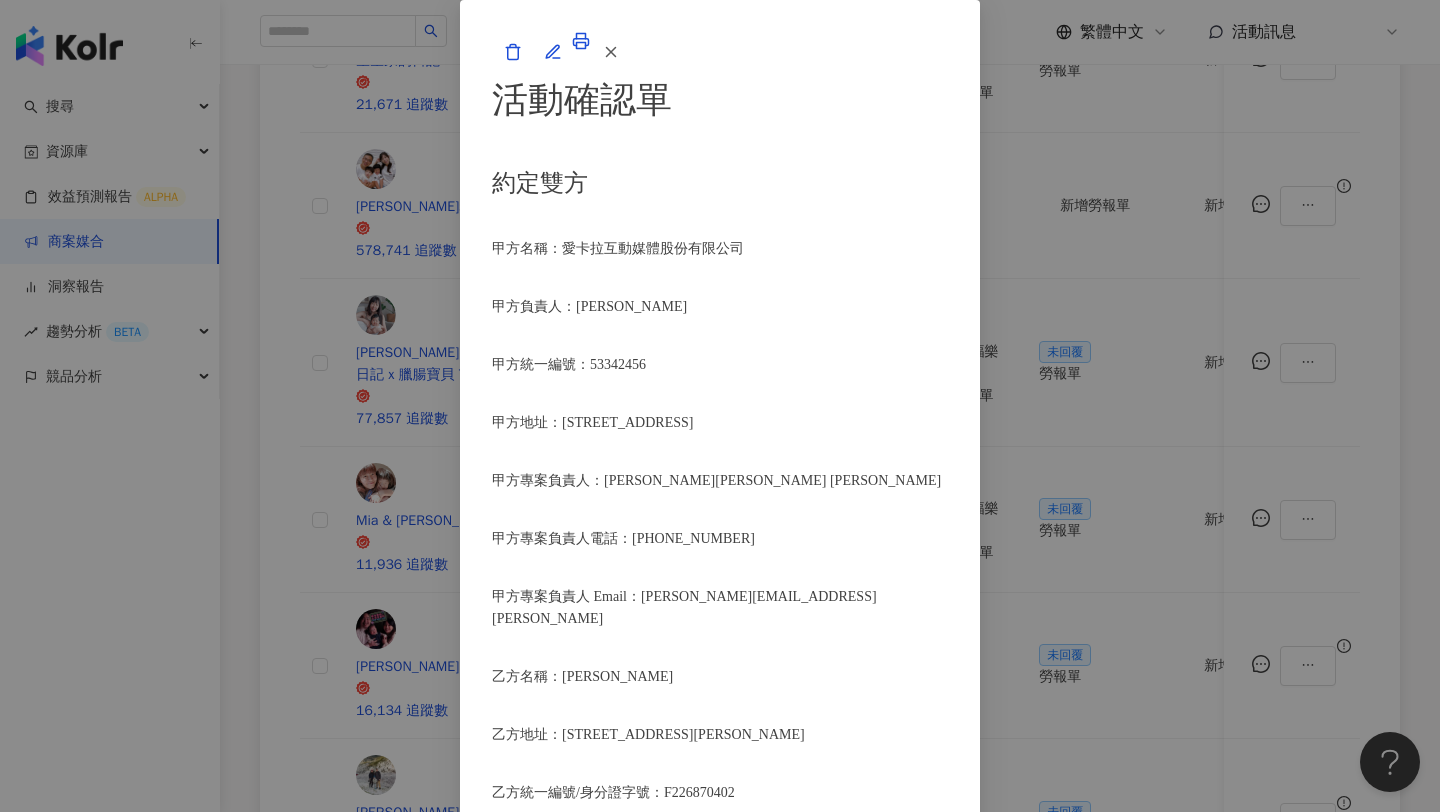 scroll, scrollTop: 494, scrollLeft: 0, axis: vertical 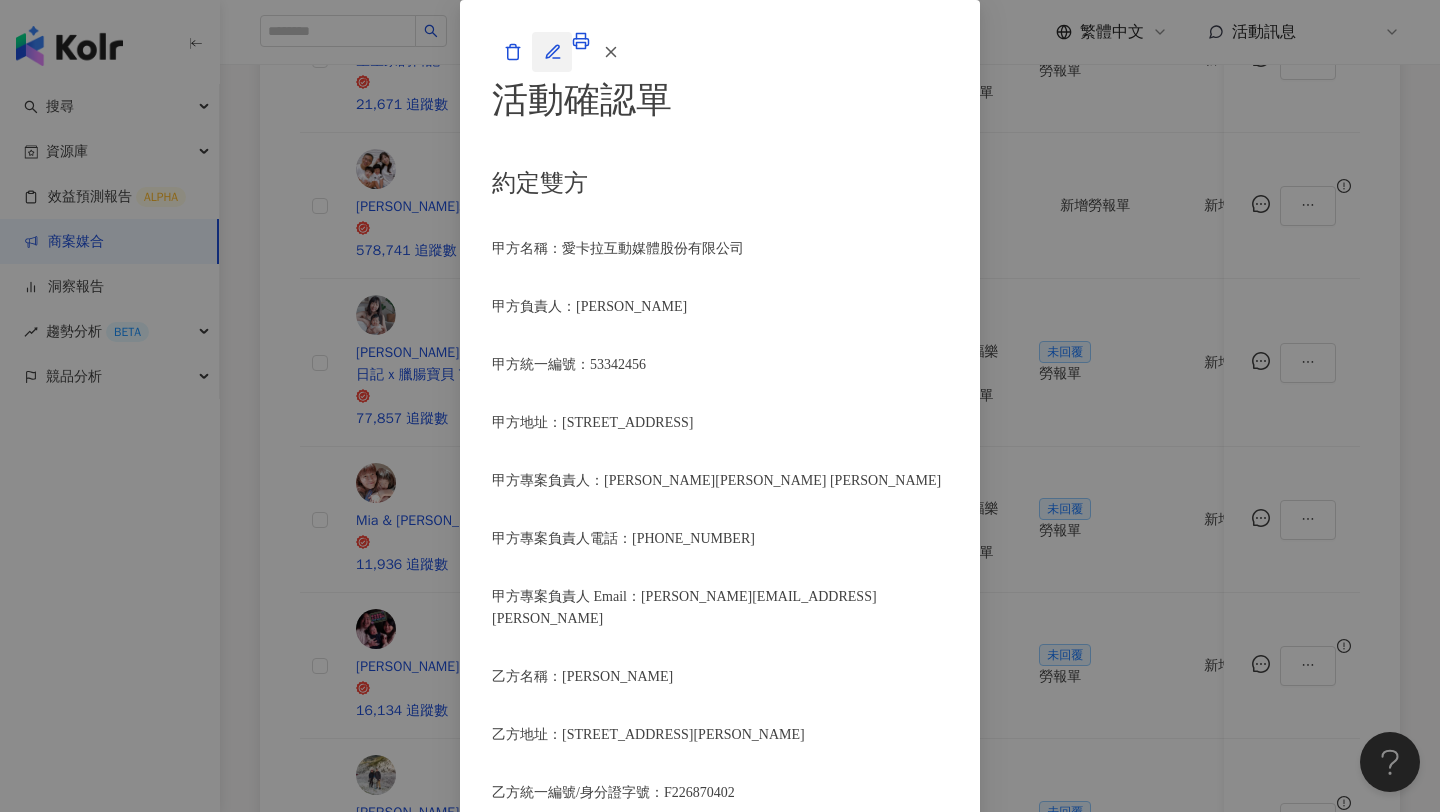 click at bounding box center (552, 52) 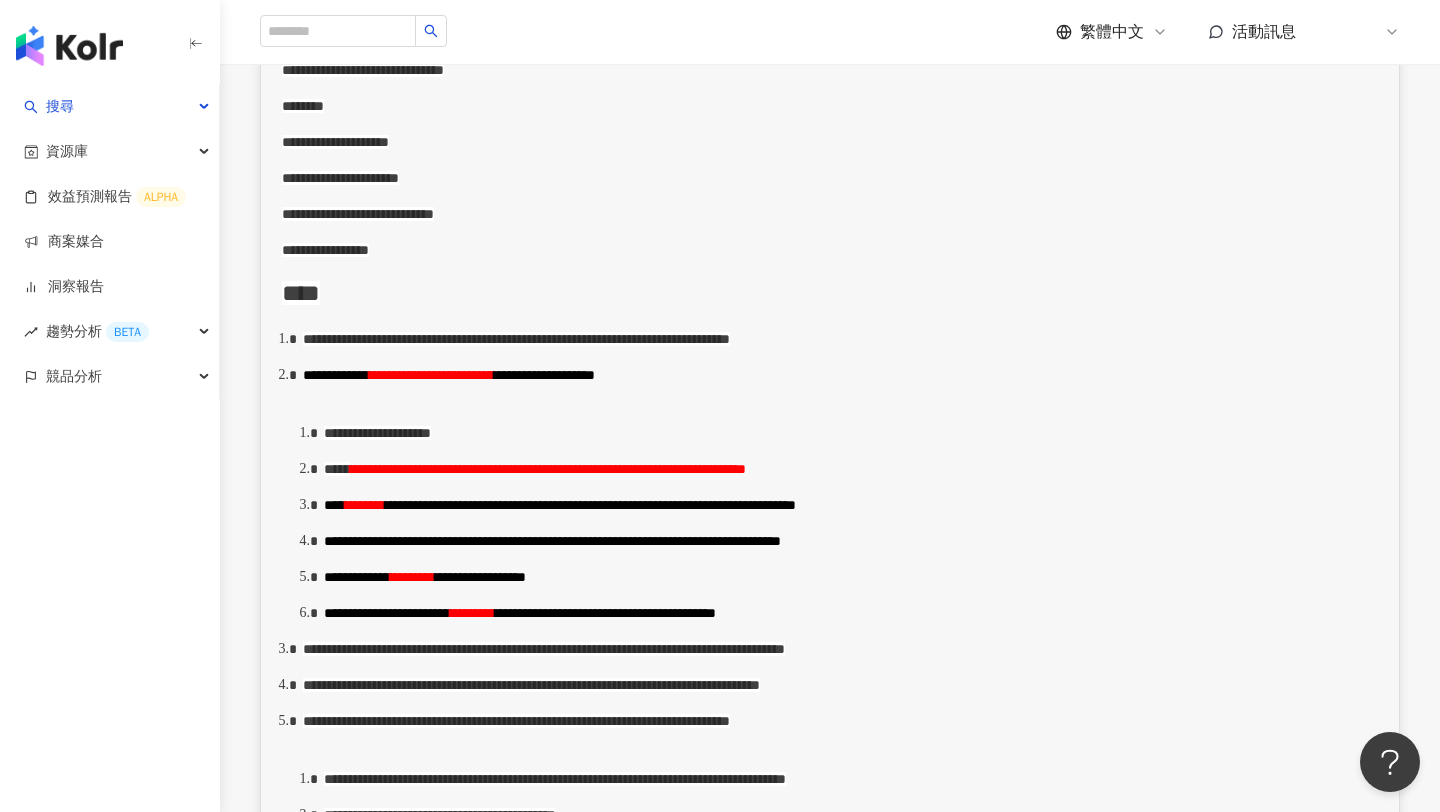 scroll, scrollTop: 613, scrollLeft: 0, axis: vertical 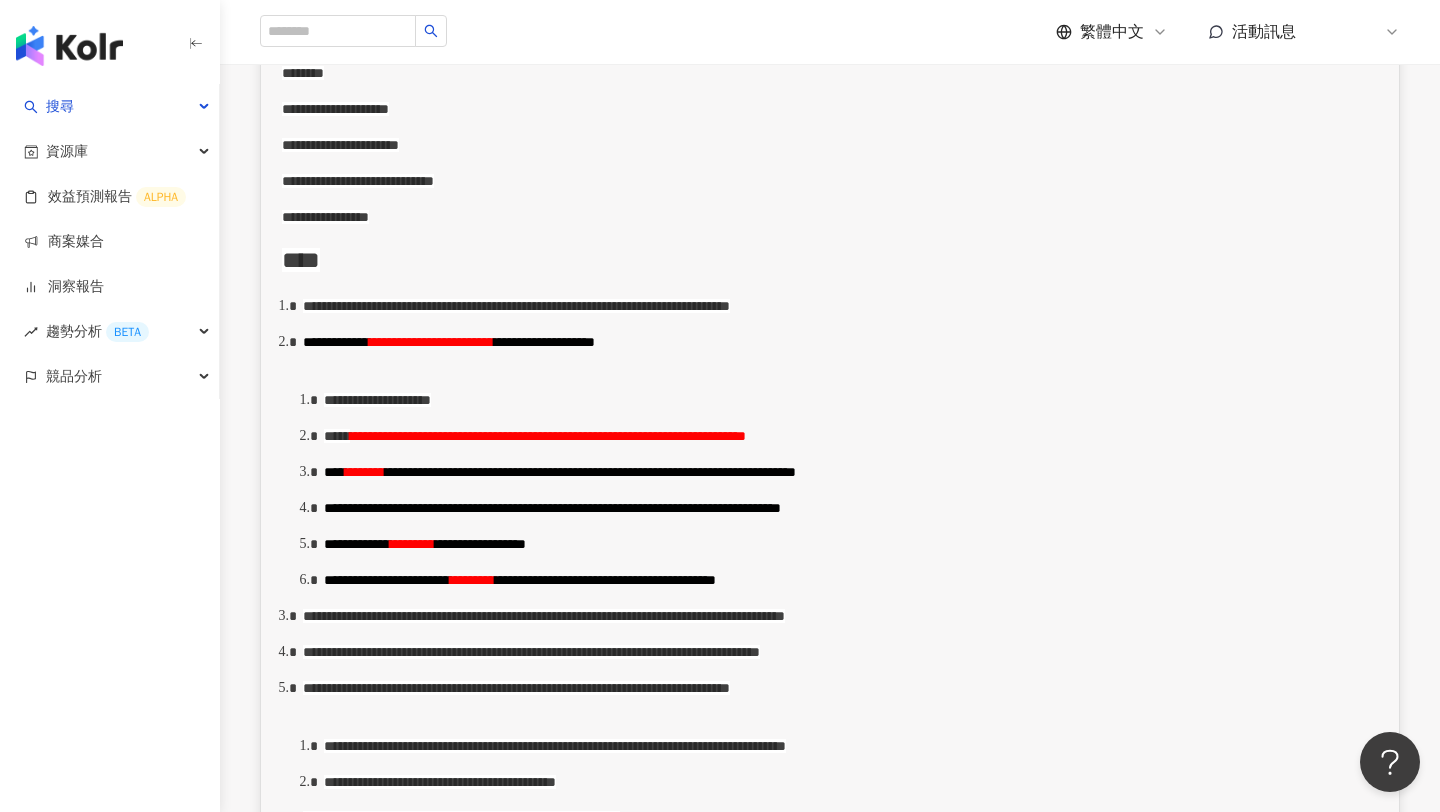 click on "**********" at bounding box center [548, 436] 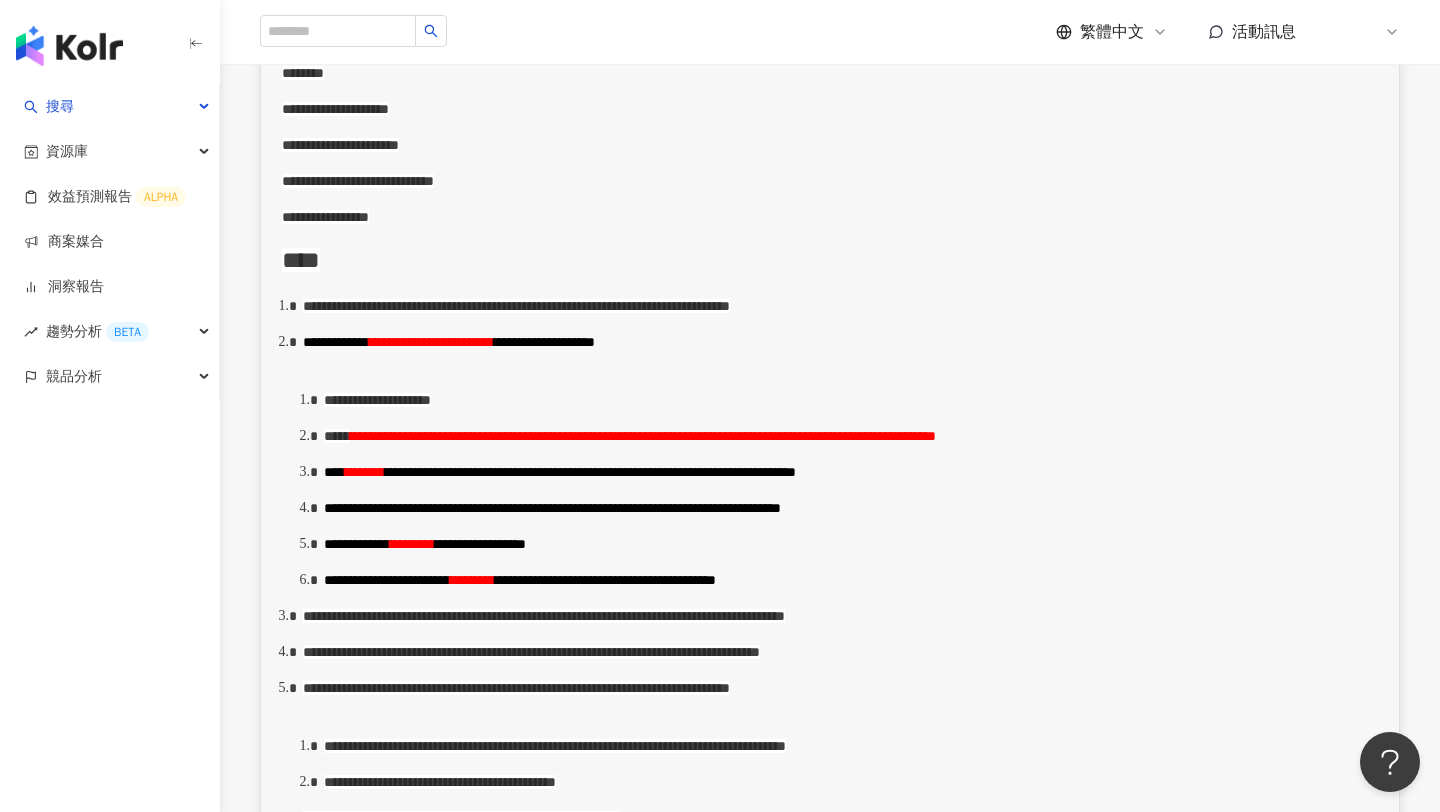 click on "**********" at bounding box center (841, 306) 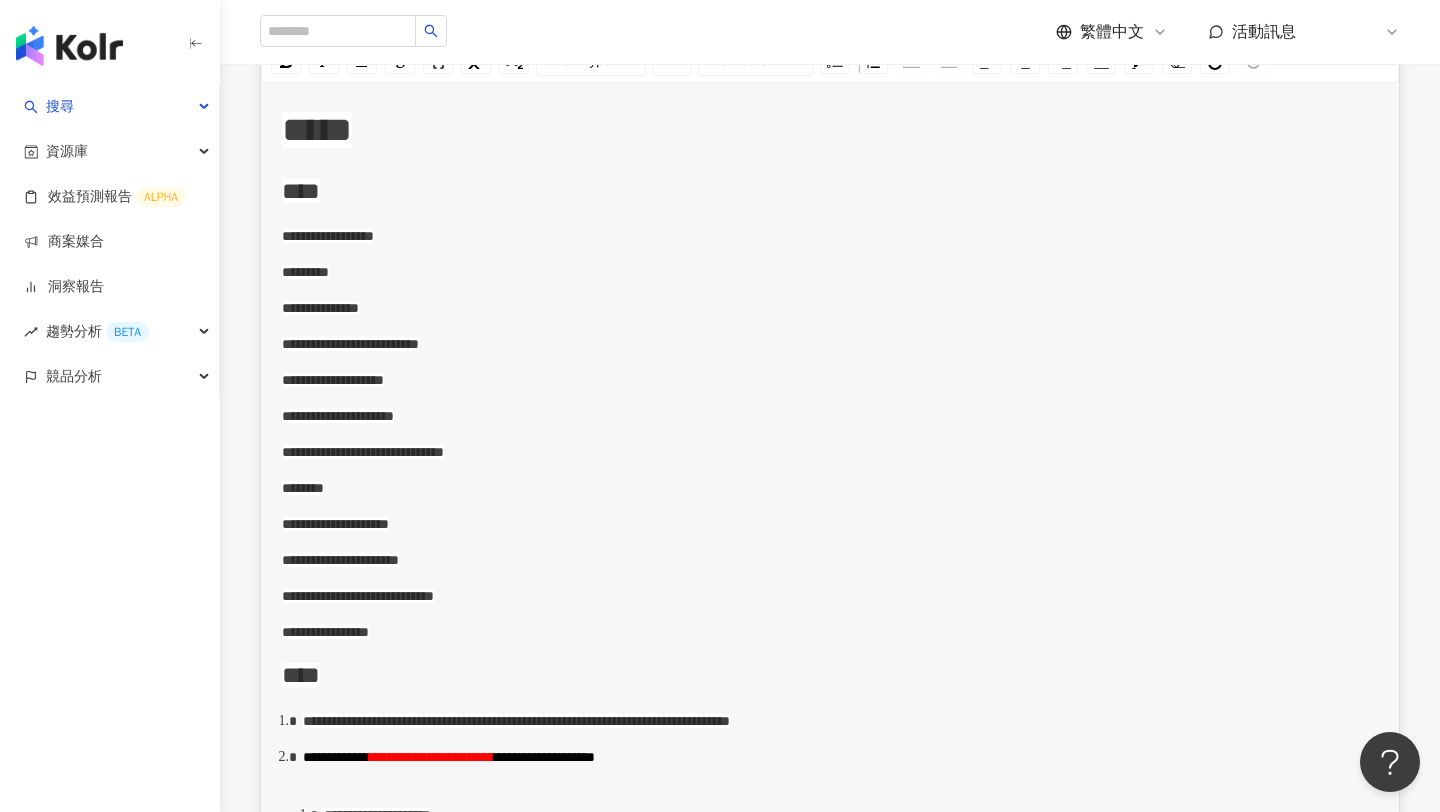 scroll, scrollTop: 0, scrollLeft: 0, axis: both 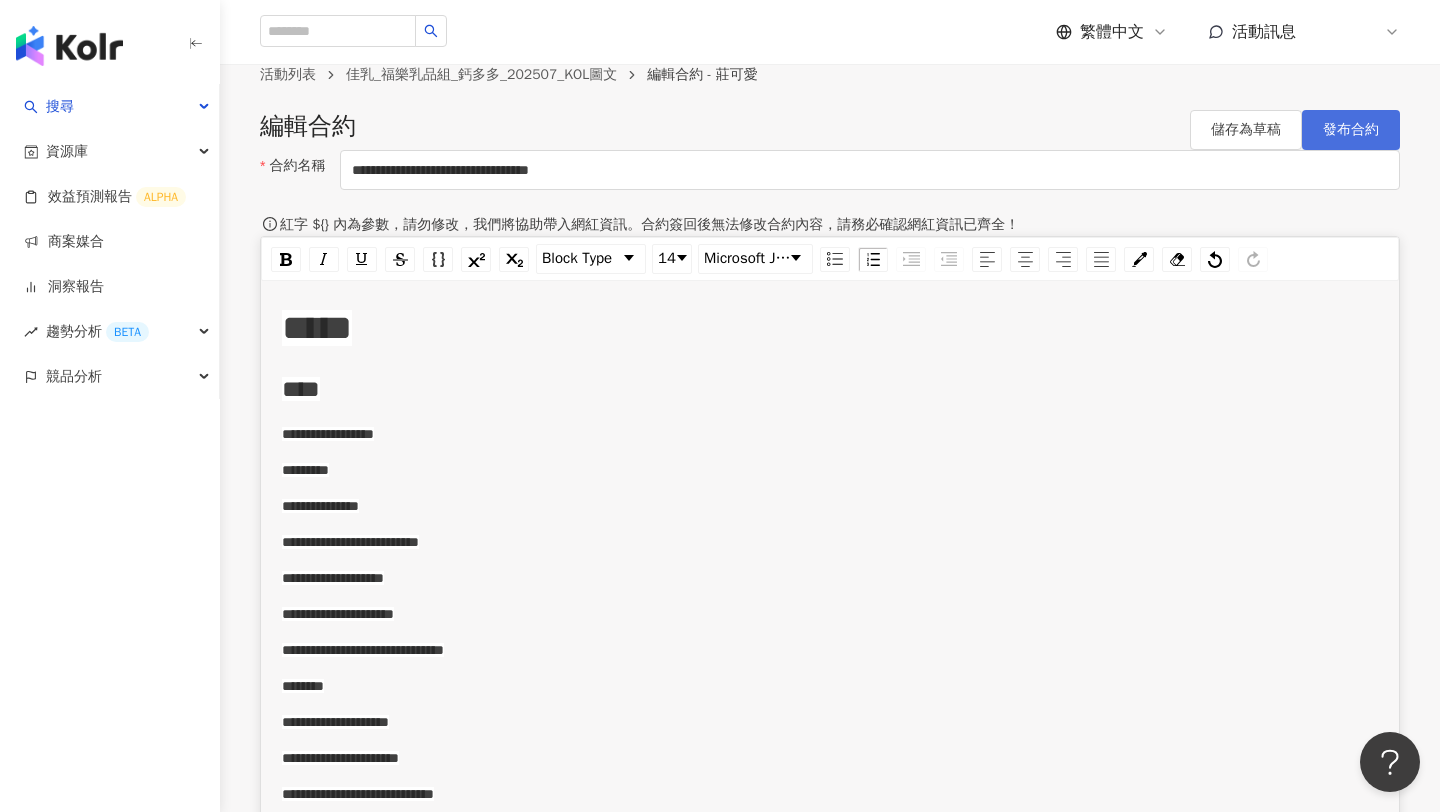 click on "發布合約" at bounding box center (1351, 130) 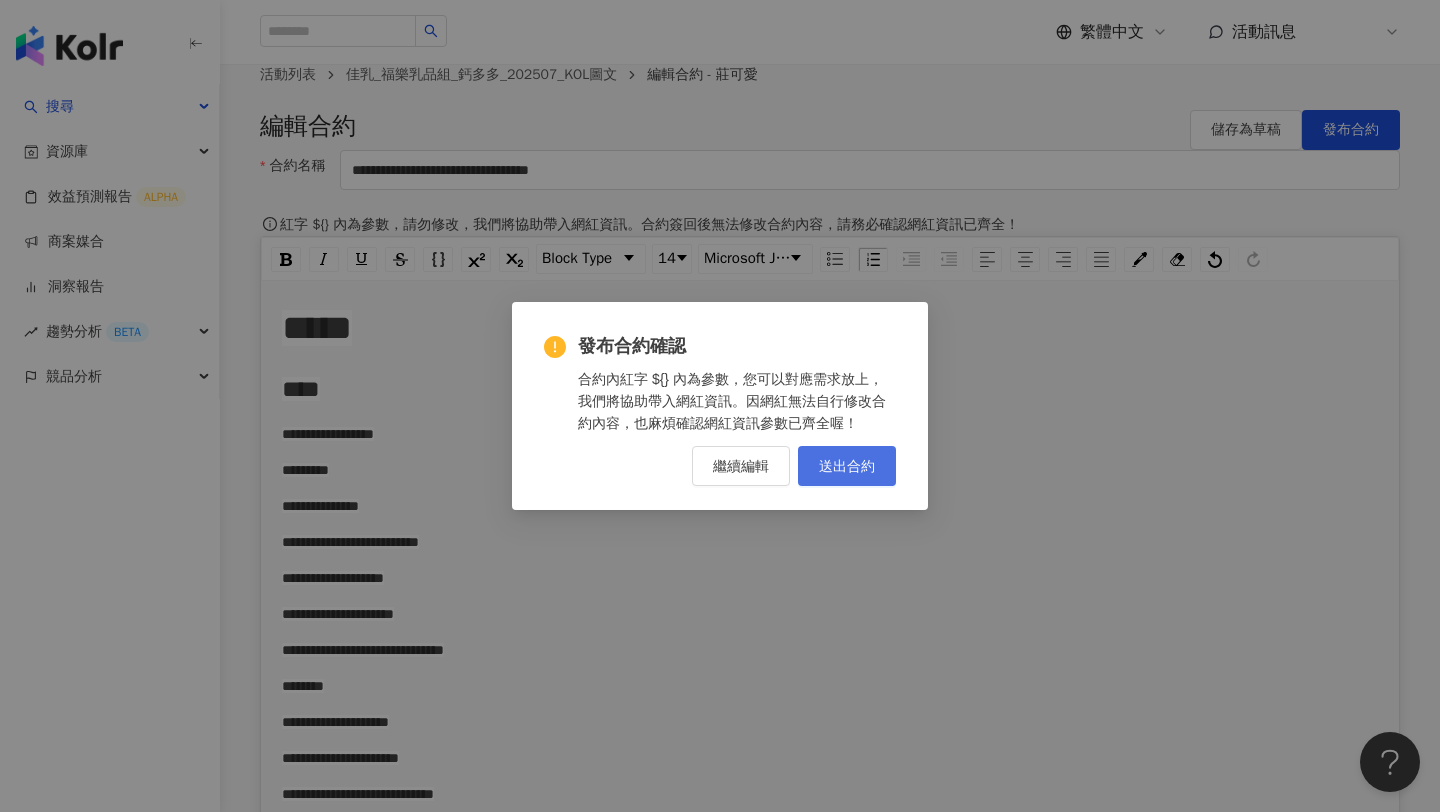 click on "送出合約" at bounding box center [847, 466] 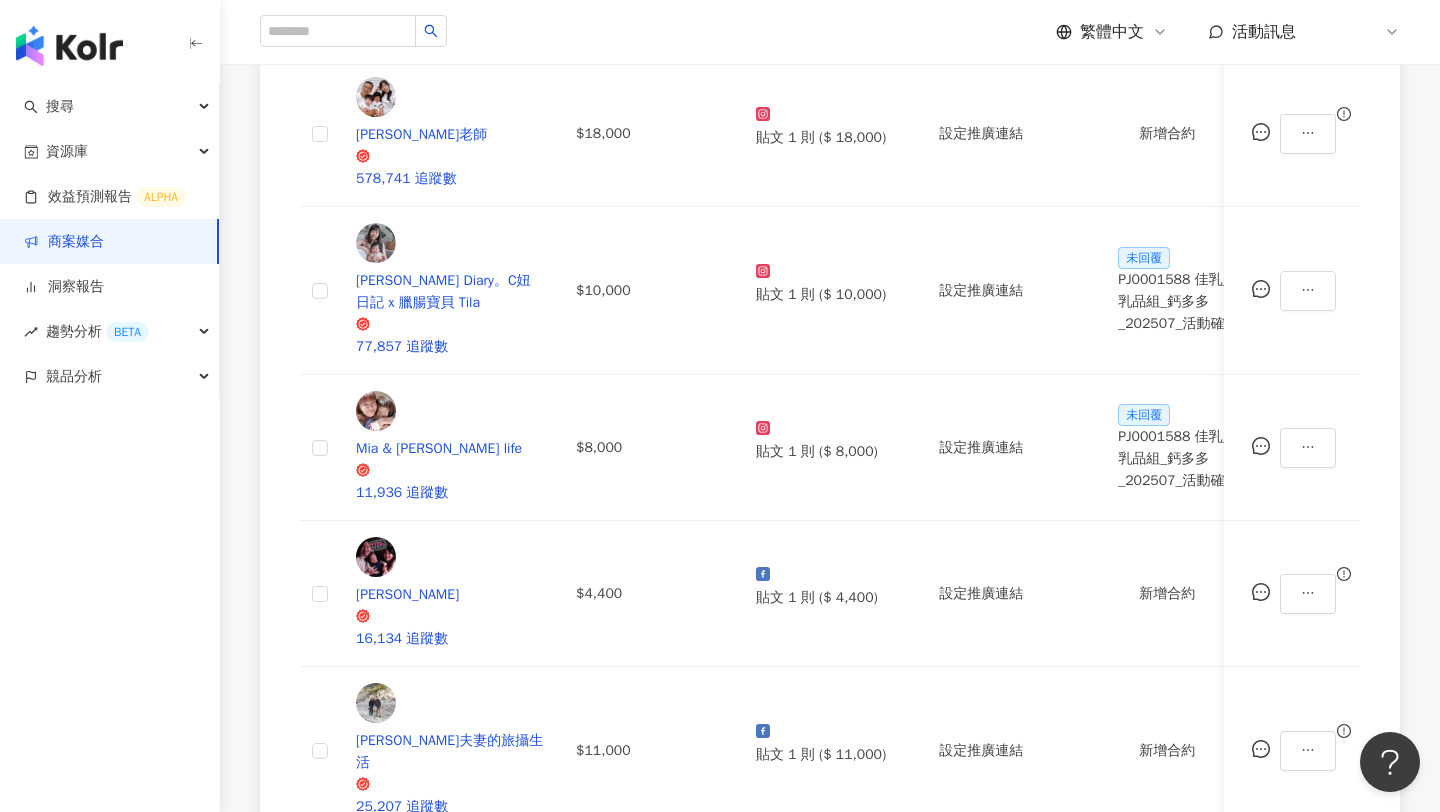 scroll, scrollTop: 1000, scrollLeft: 0, axis: vertical 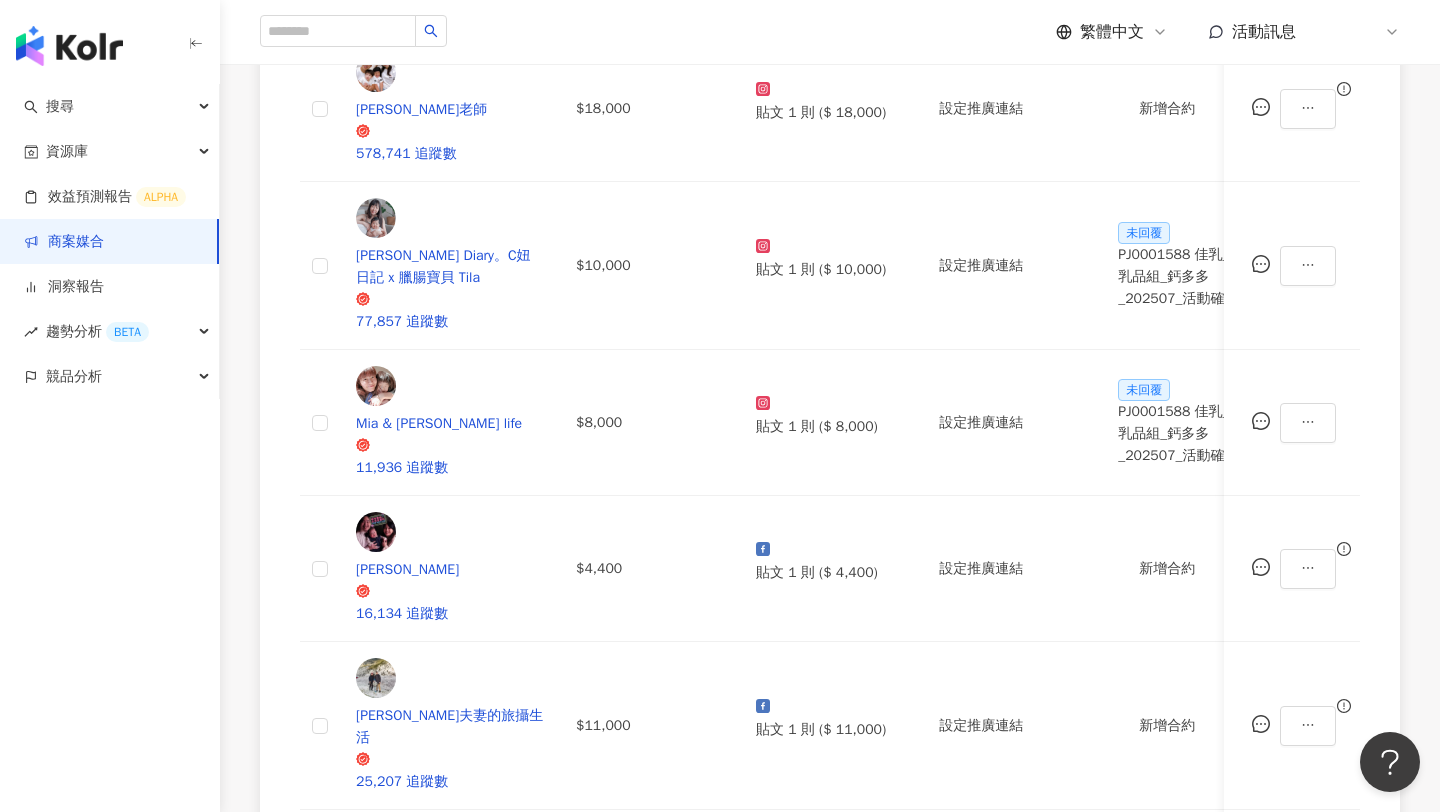 click on "PJ0001588 佳乳_福樂乳品組_鈣多多_202507_活動確認單" at bounding box center (1192, 1040) 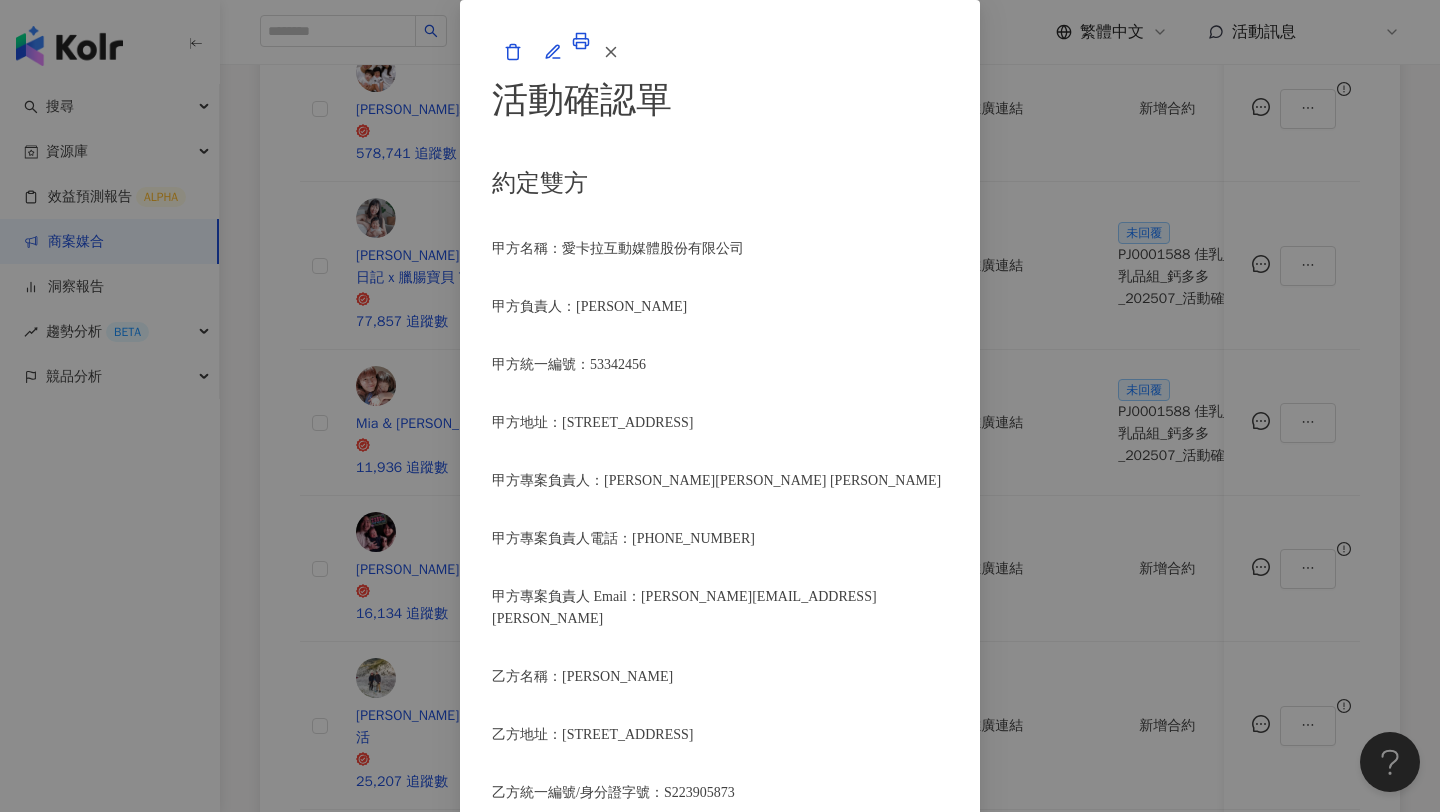scroll, scrollTop: 285, scrollLeft: 0, axis: vertical 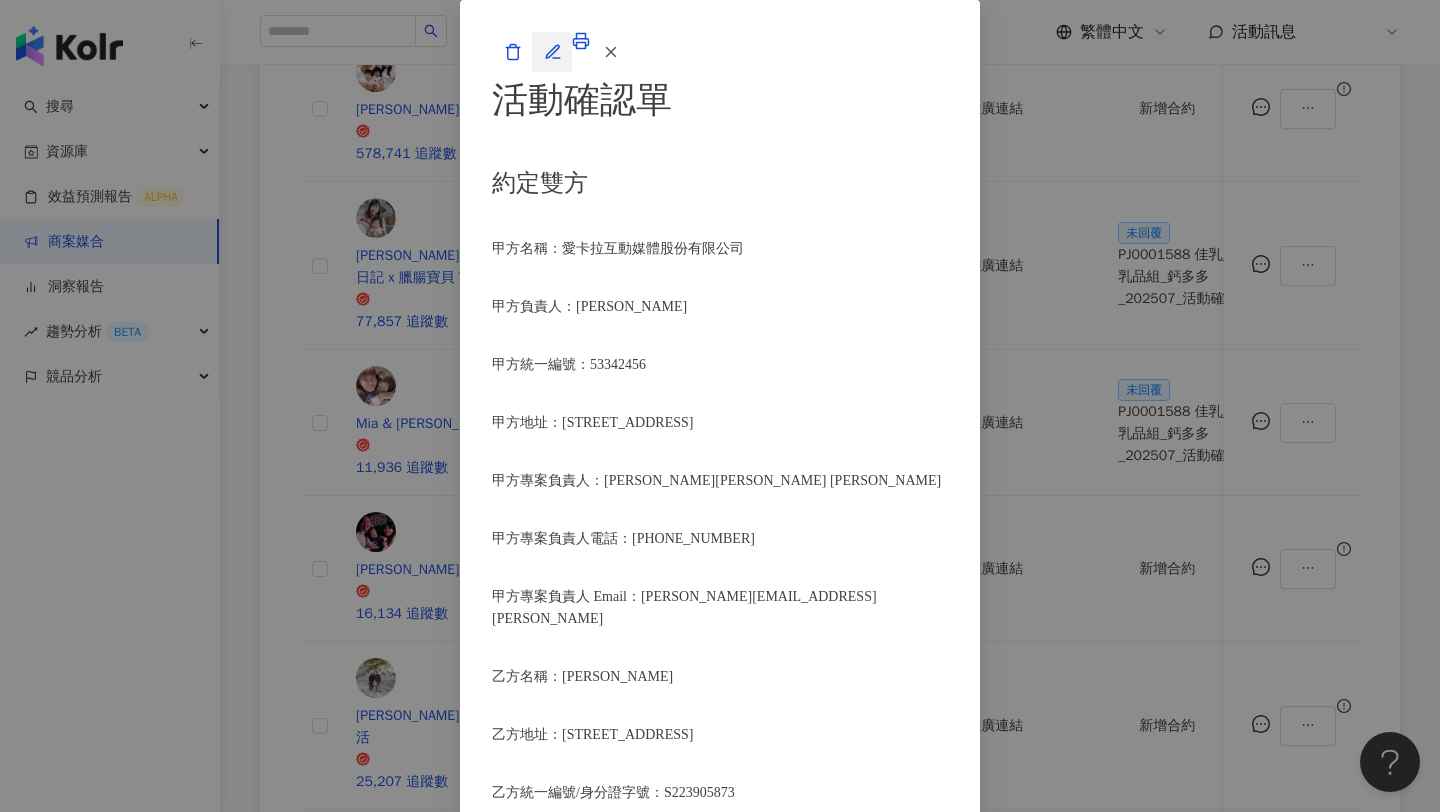 click 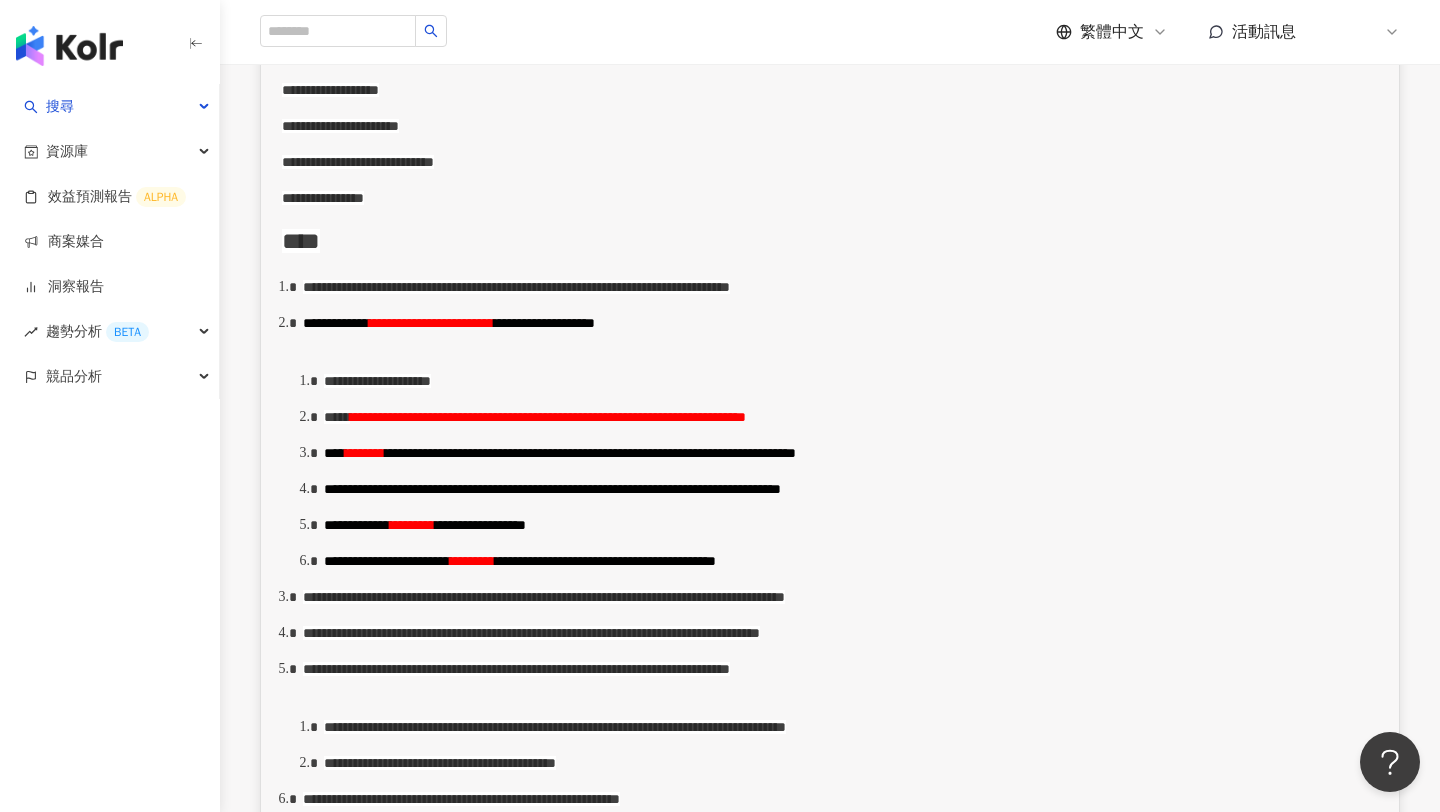 scroll, scrollTop: 635, scrollLeft: 0, axis: vertical 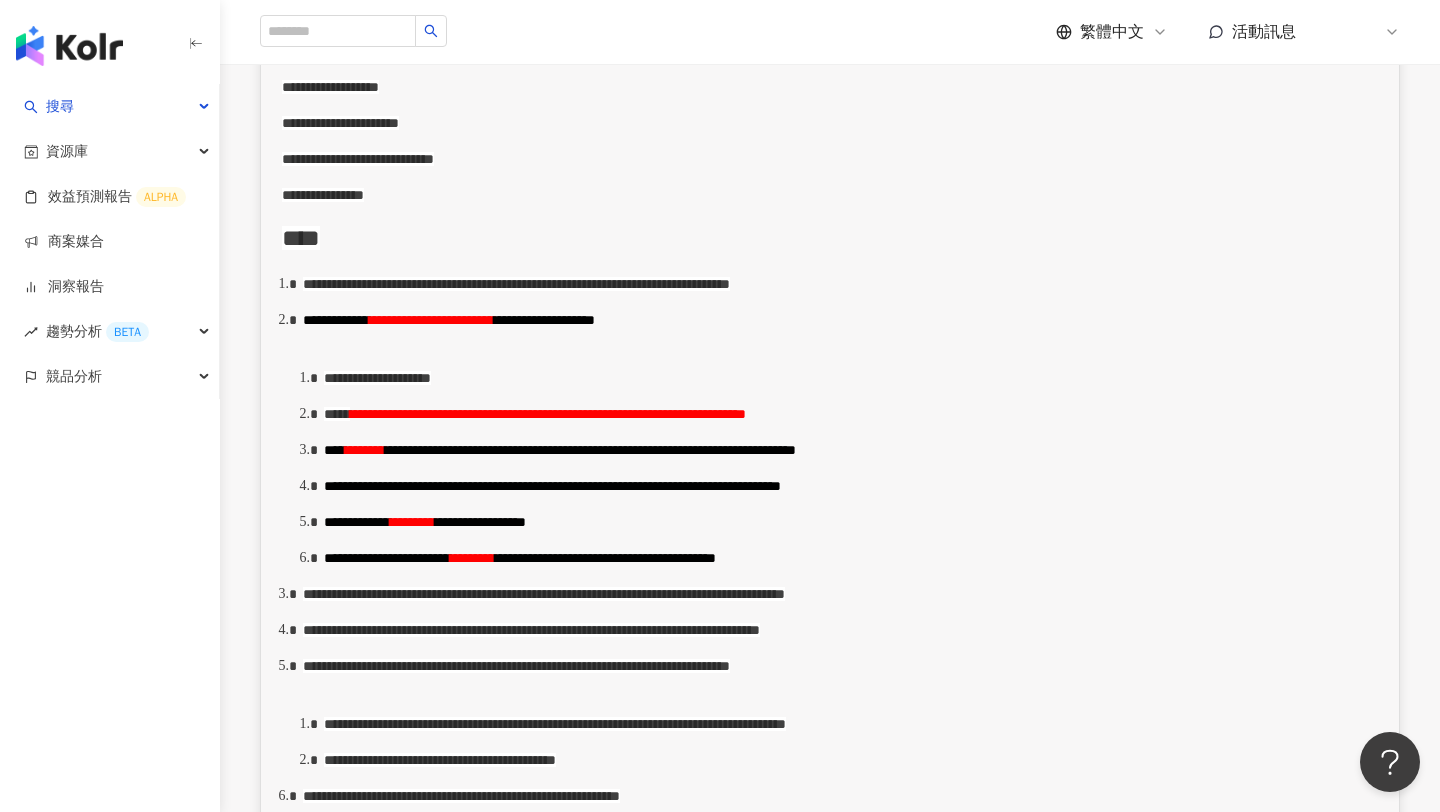 click on "**********" at bounding box center [548, 414] 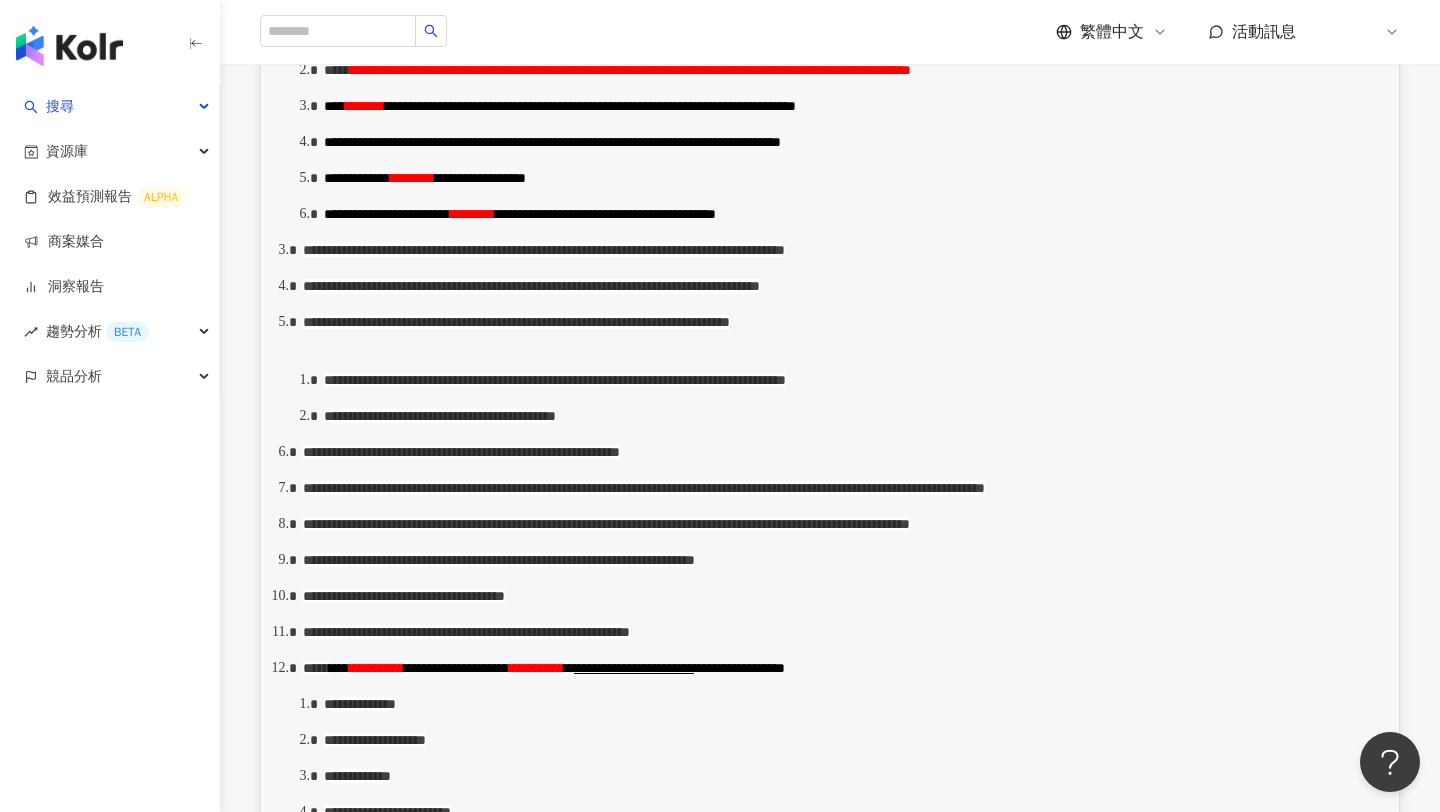 scroll, scrollTop: 977, scrollLeft: 0, axis: vertical 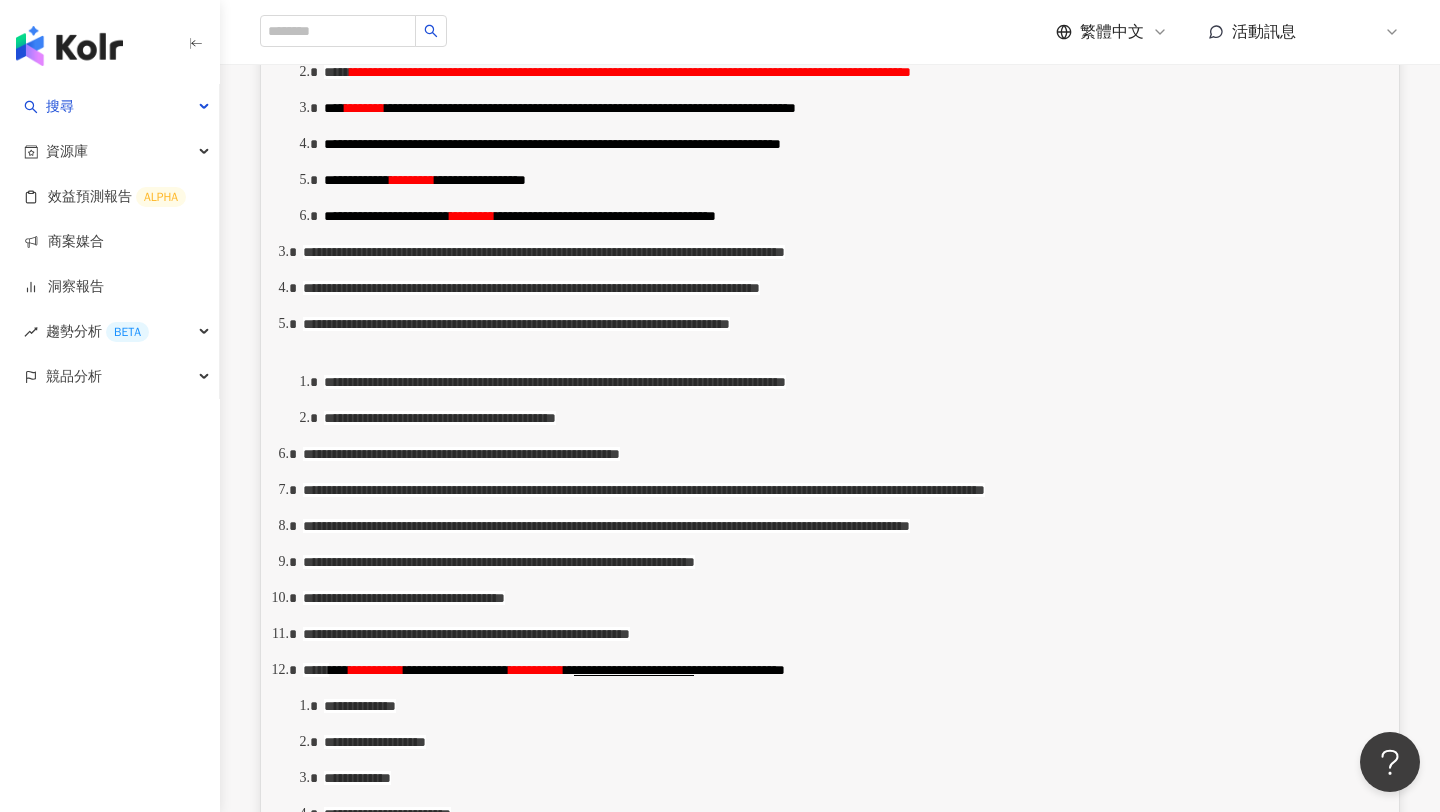 click on "**********" at bounding box center [830, 468] 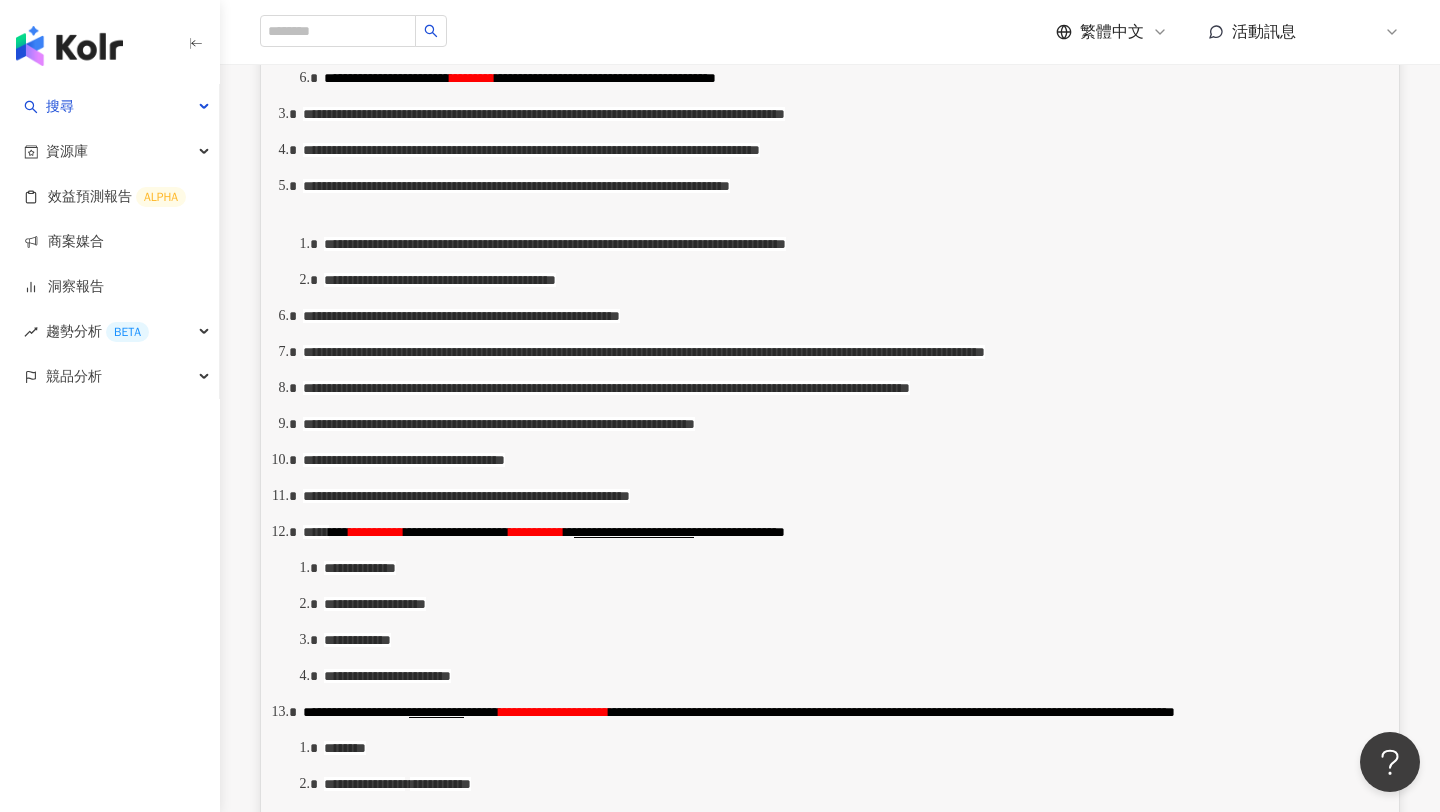 scroll, scrollTop: 1149, scrollLeft: 0, axis: vertical 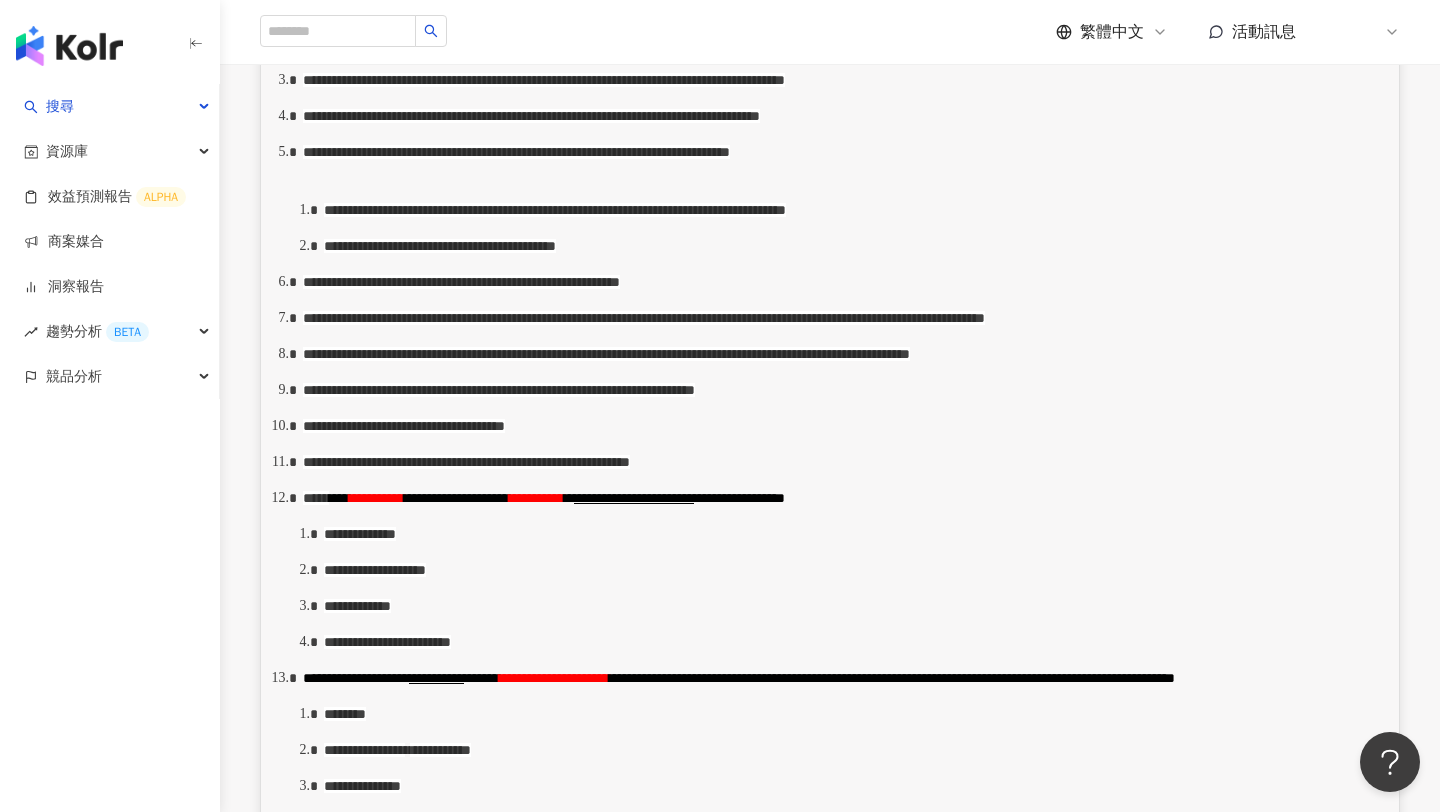 click on "**********" at bounding box center (841, 80) 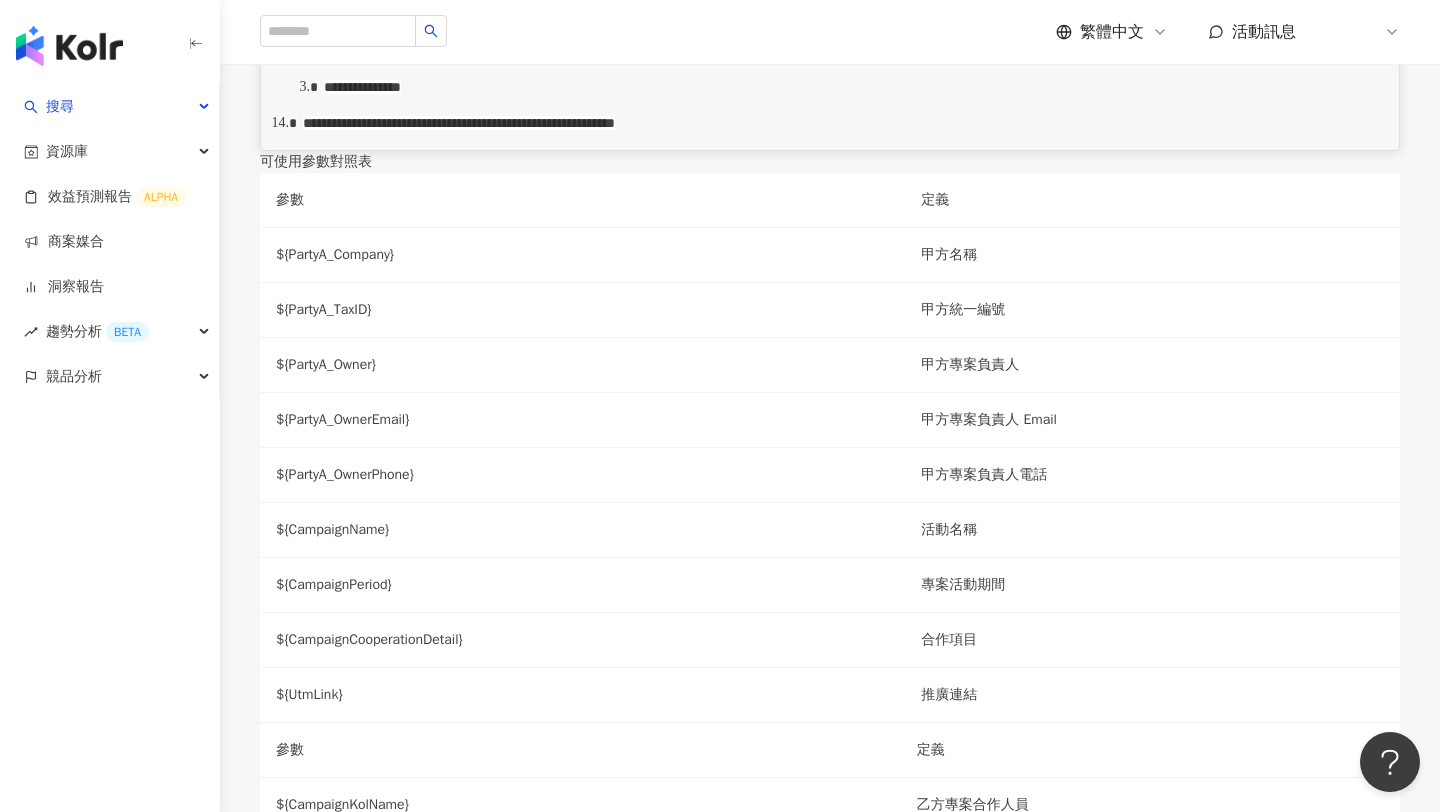 scroll, scrollTop: 2001, scrollLeft: 0, axis: vertical 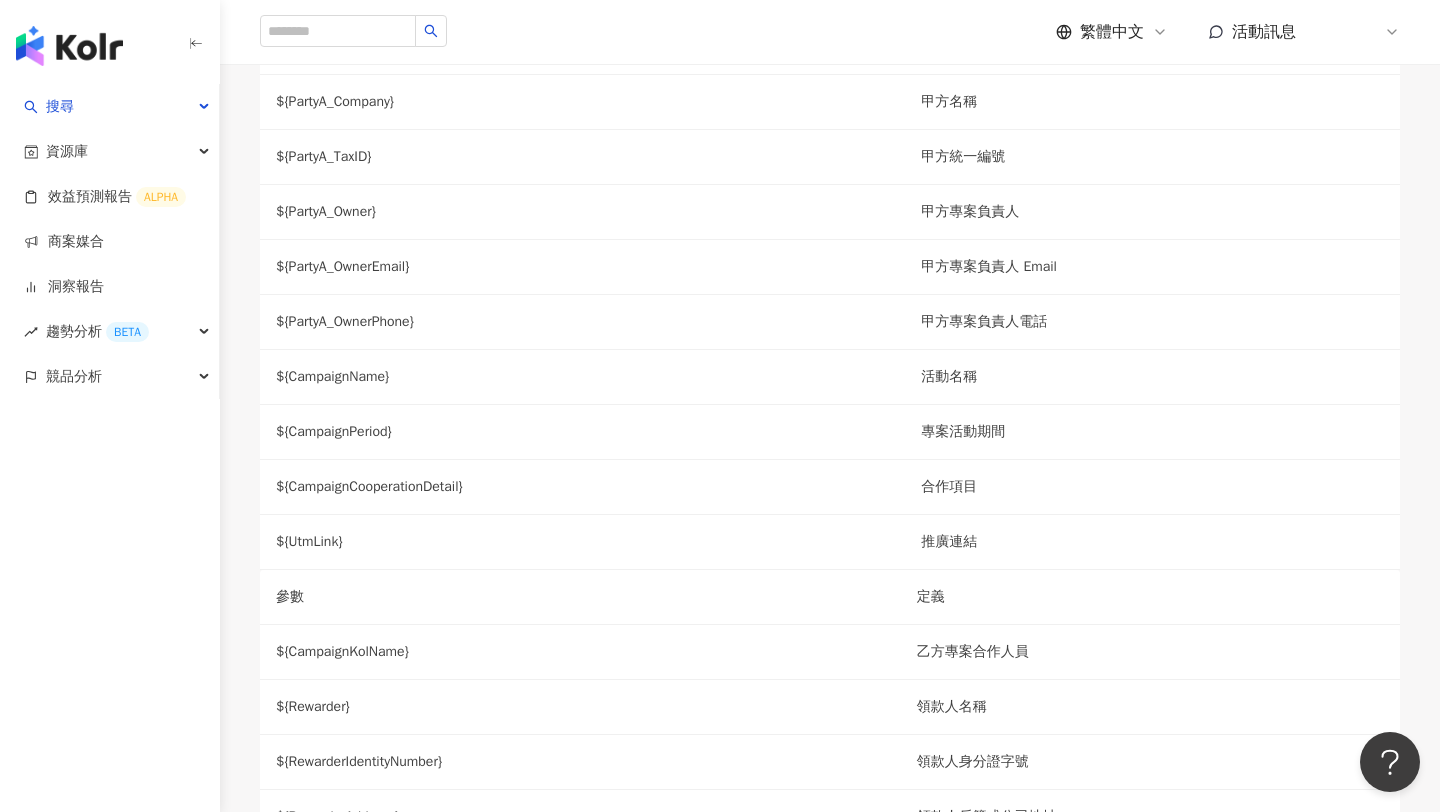 click on "**********" at bounding box center [830, -556] 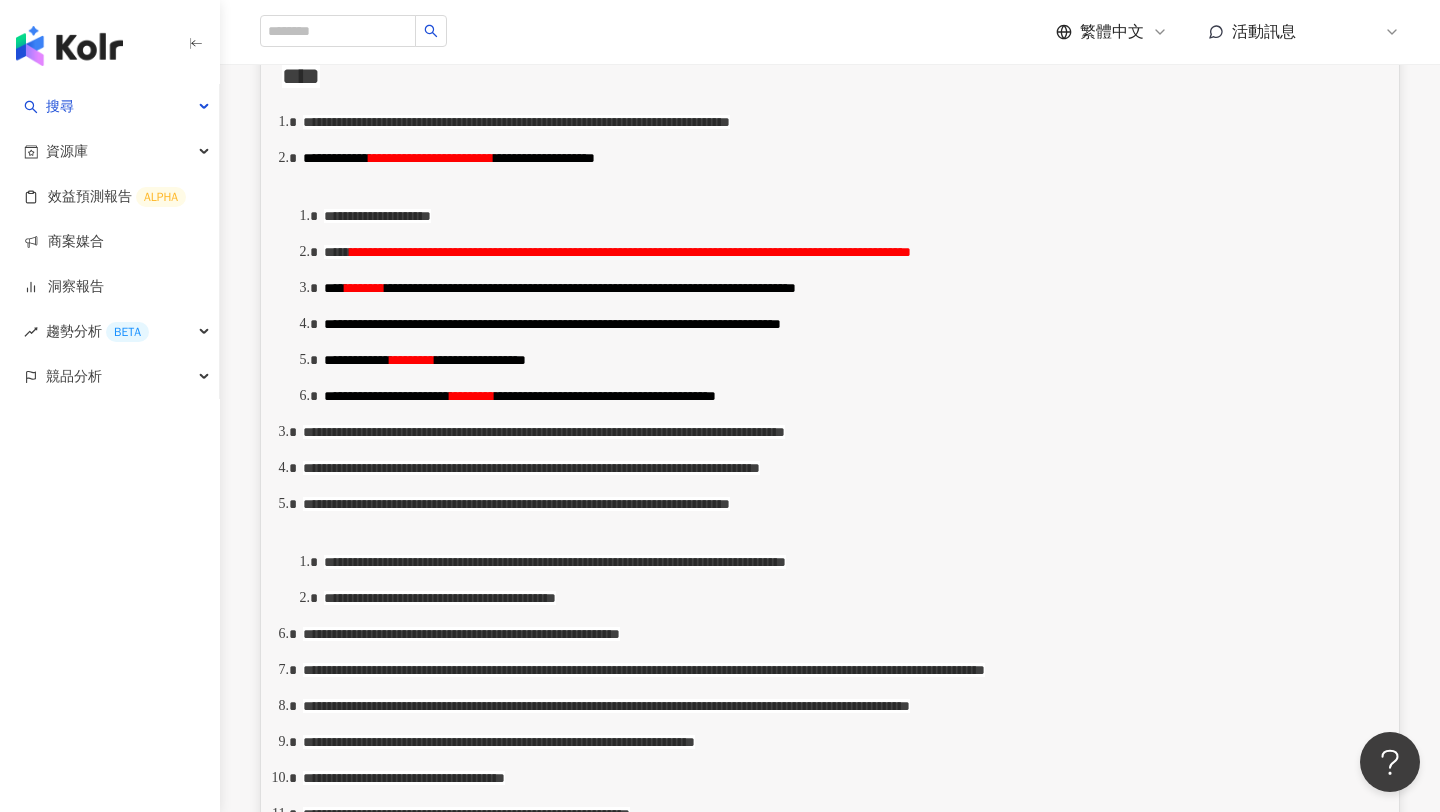scroll, scrollTop: 0, scrollLeft: 0, axis: both 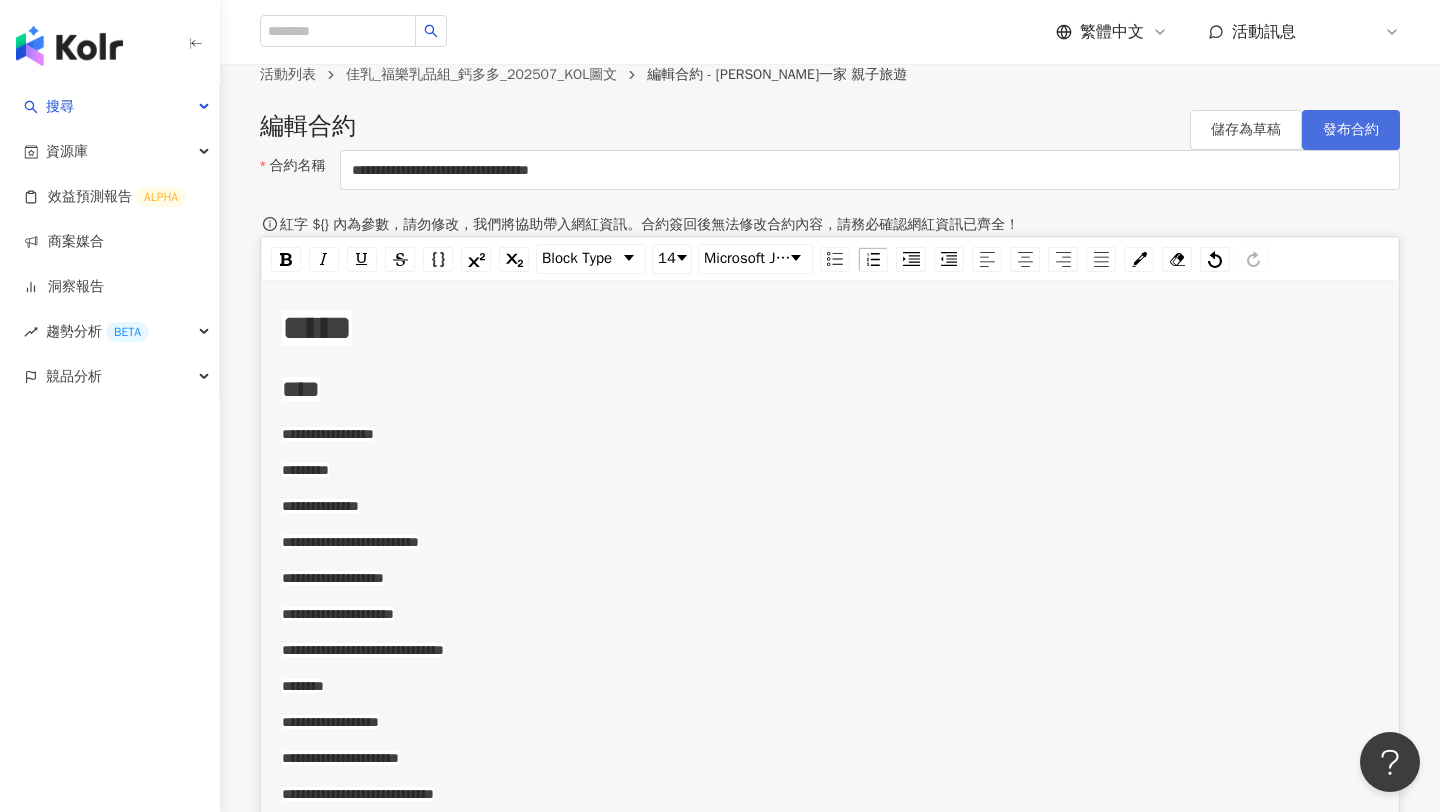 click on "發布合約" at bounding box center [1351, 130] 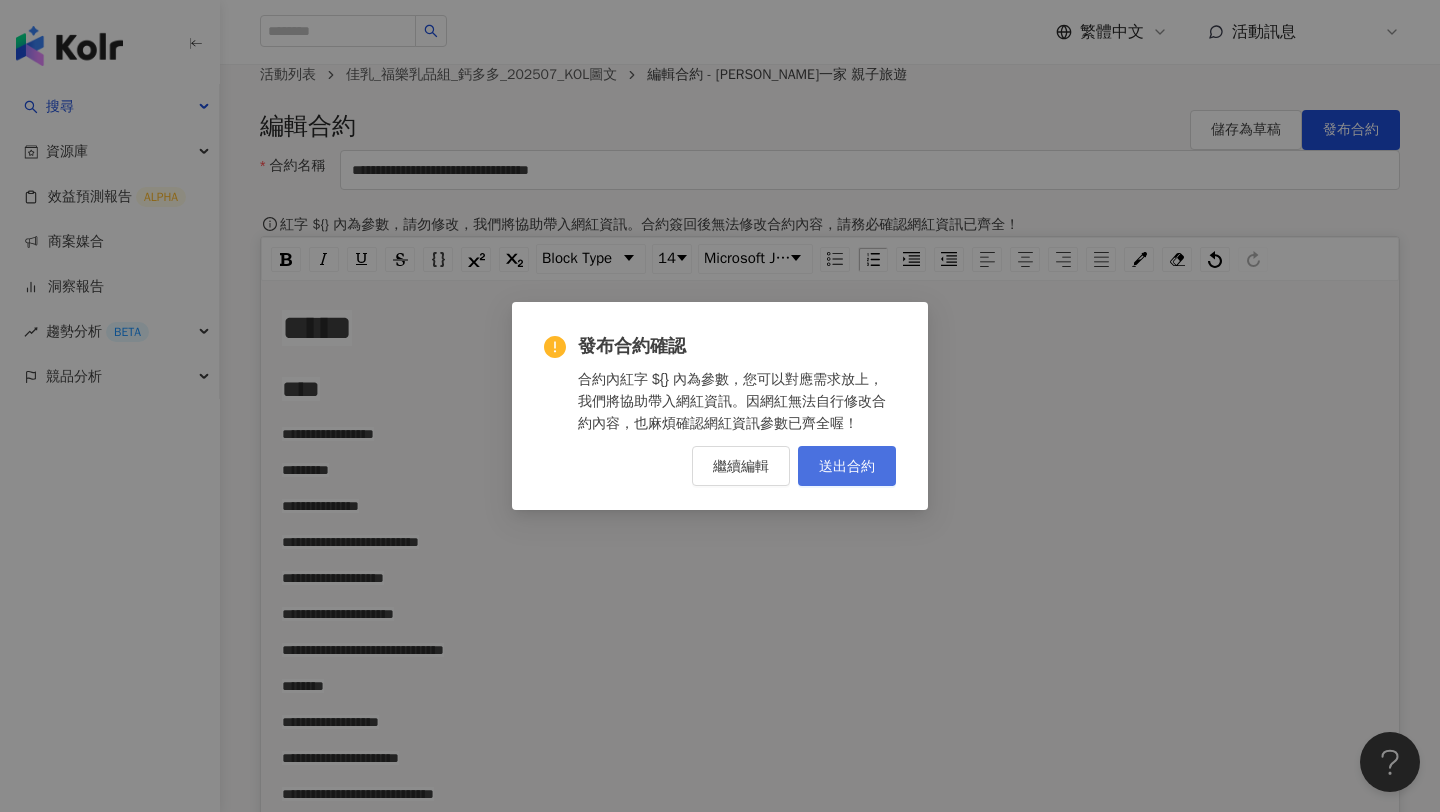 click on "送出合約" at bounding box center (847, 466) 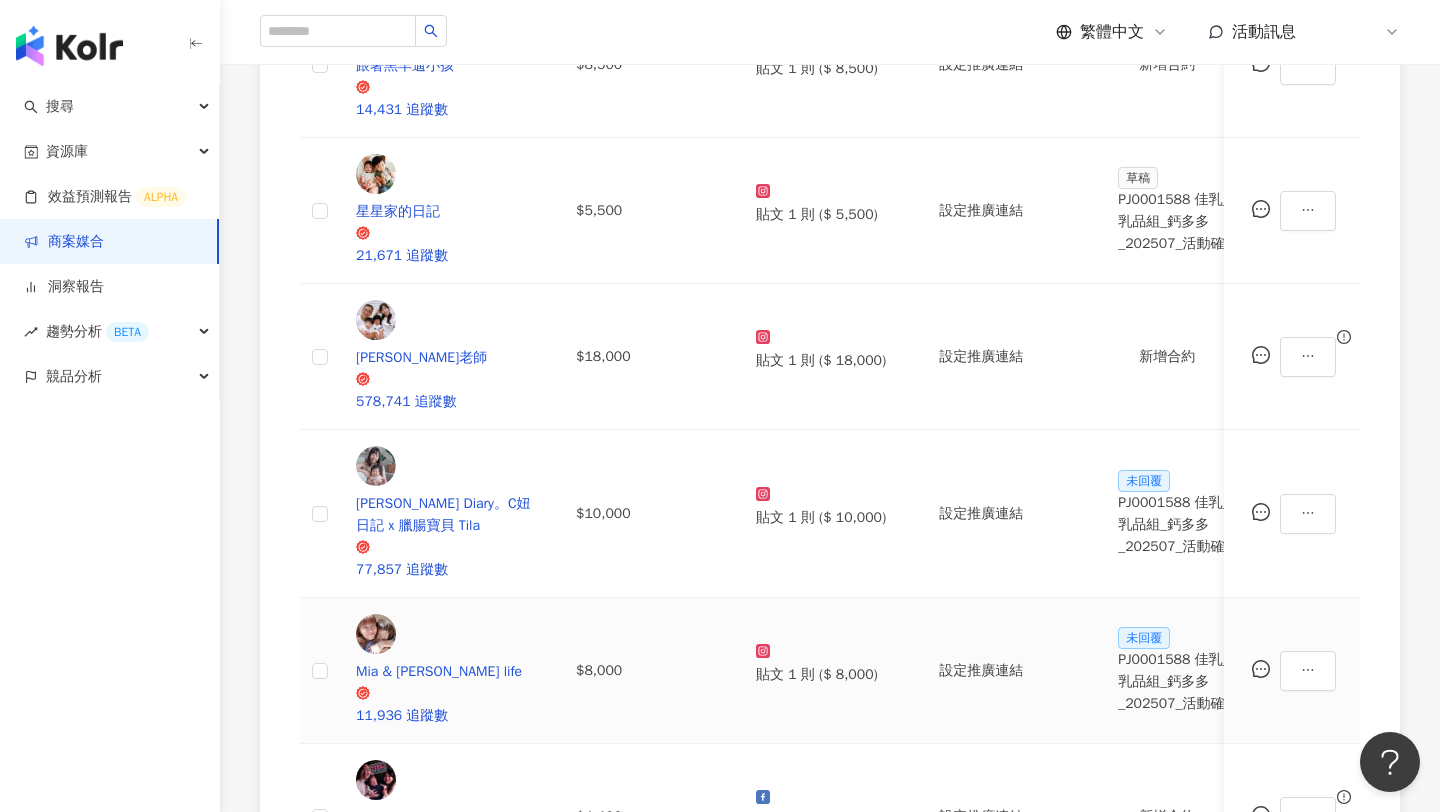 scroll, scrollTop: 814, scrollLeft: 0, axis: vertical 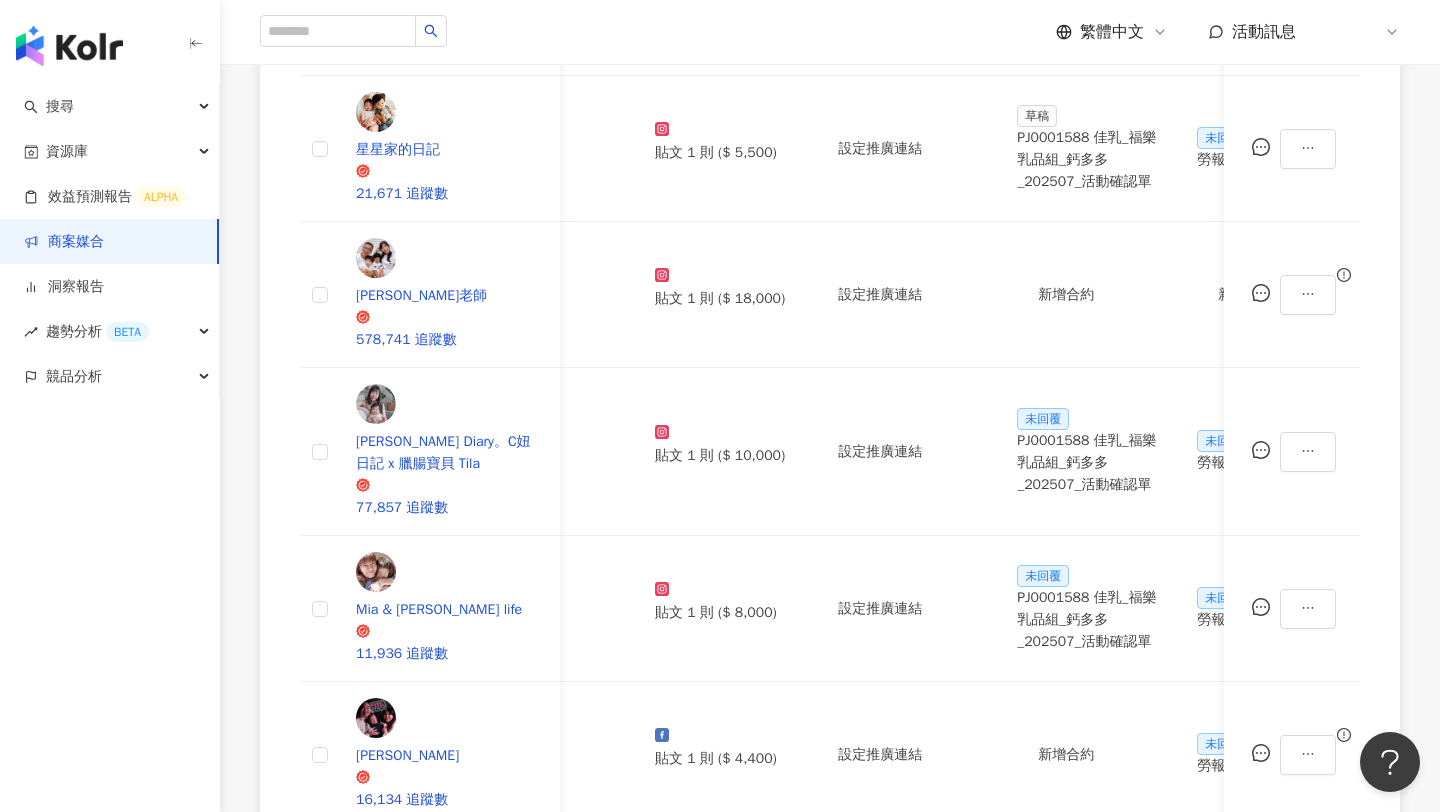 click on "PJ0001588 佳乳_福樂乳品組_鈣多多_202507_活動確認單" at bounding box center [1091, 1372] 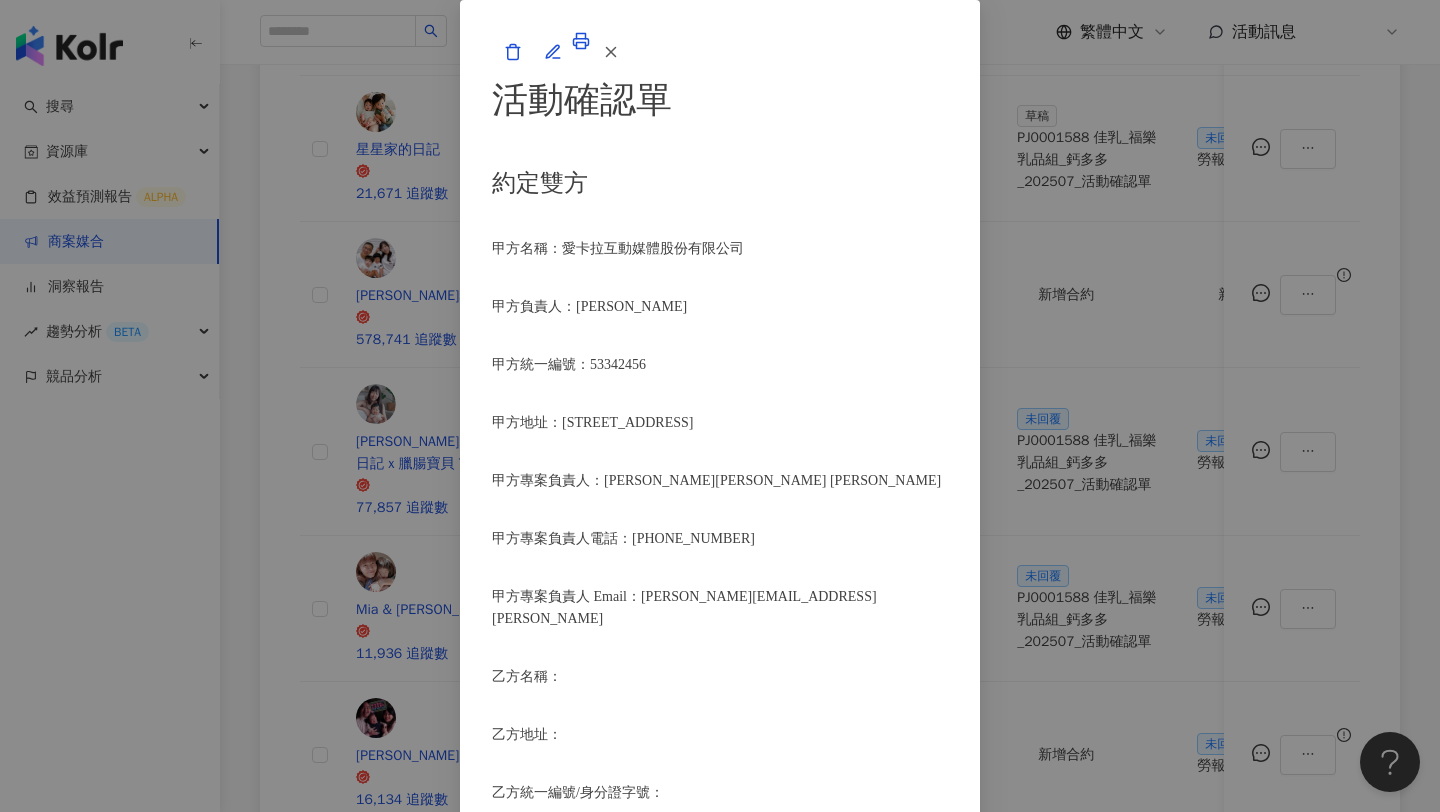 scroll, scrollTop: 367, scrollLeft: 0, axis: vertical 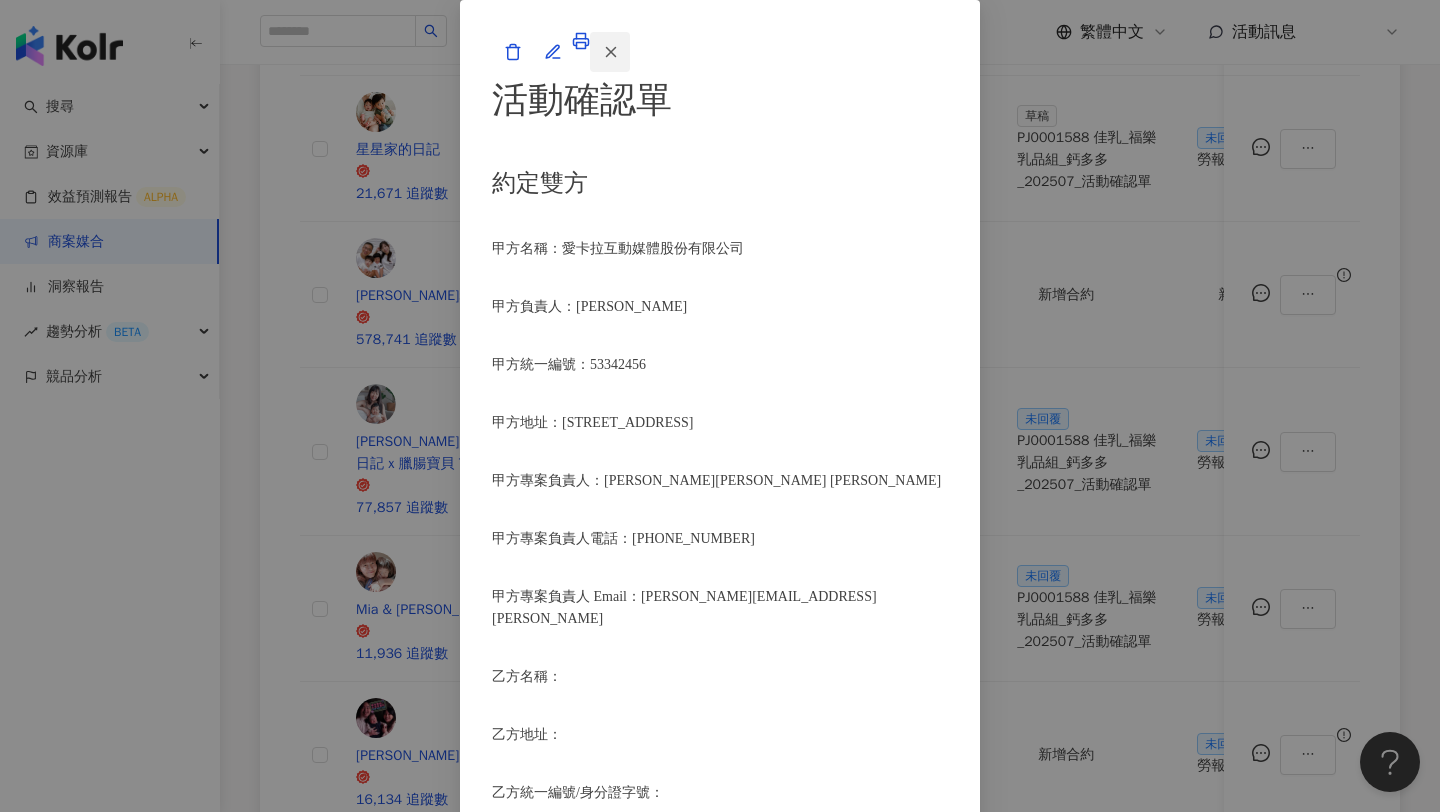 click 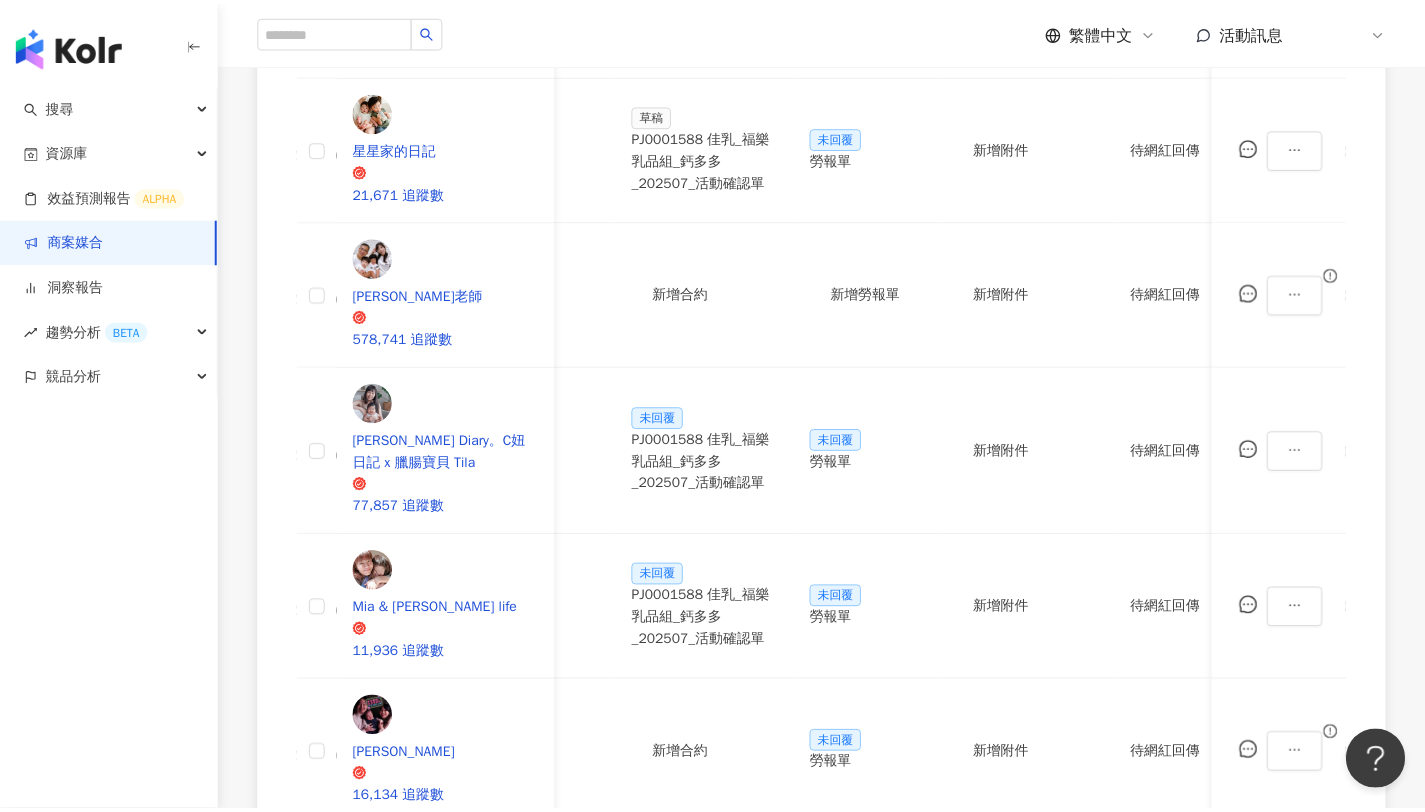 scroll, scrollTop: 0, scrollLeft: 490, axis: horizontal 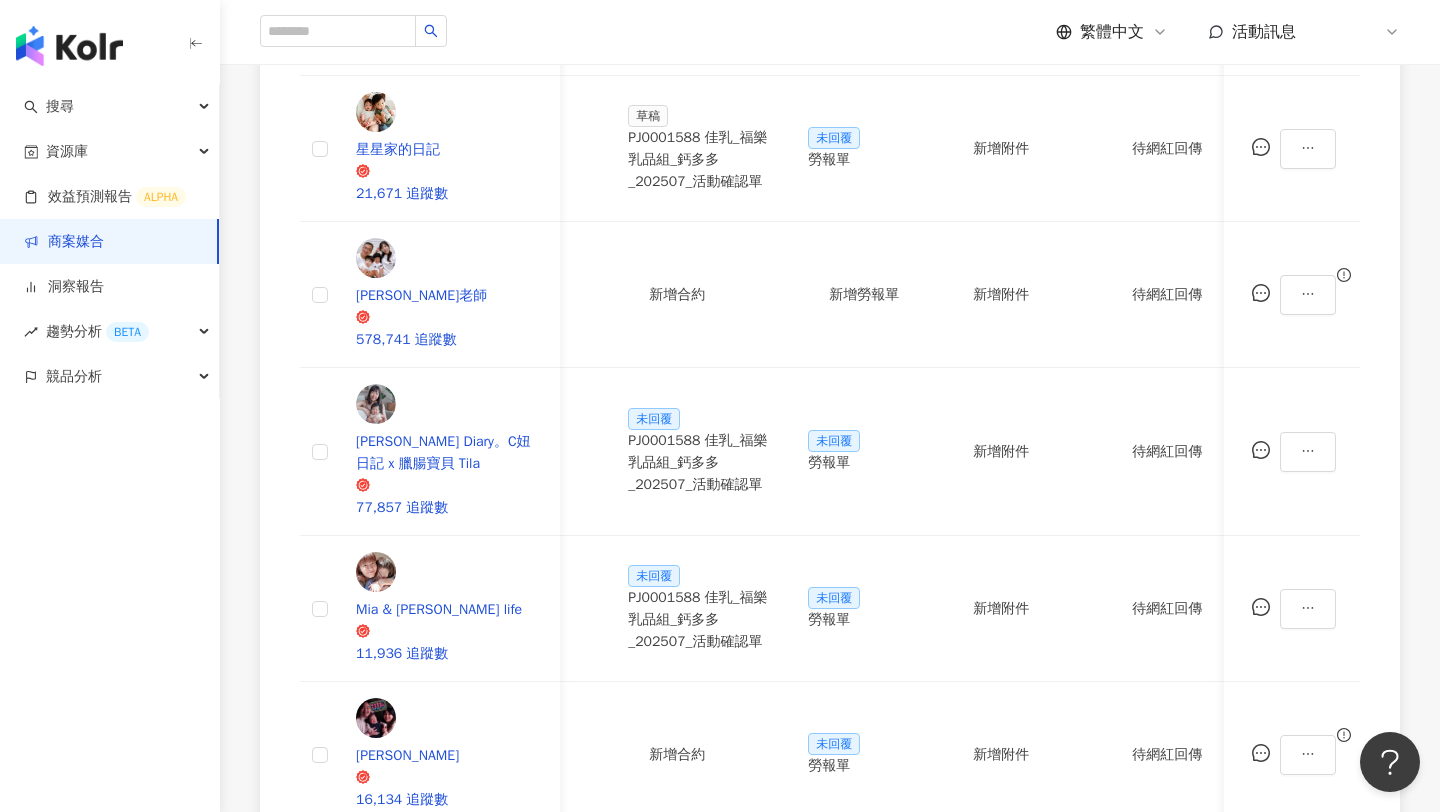 click on "PJ0001588 佳乳_福樂乳品組_鈣多多_202507_活動確認單" at bounding box center [702, 1372] 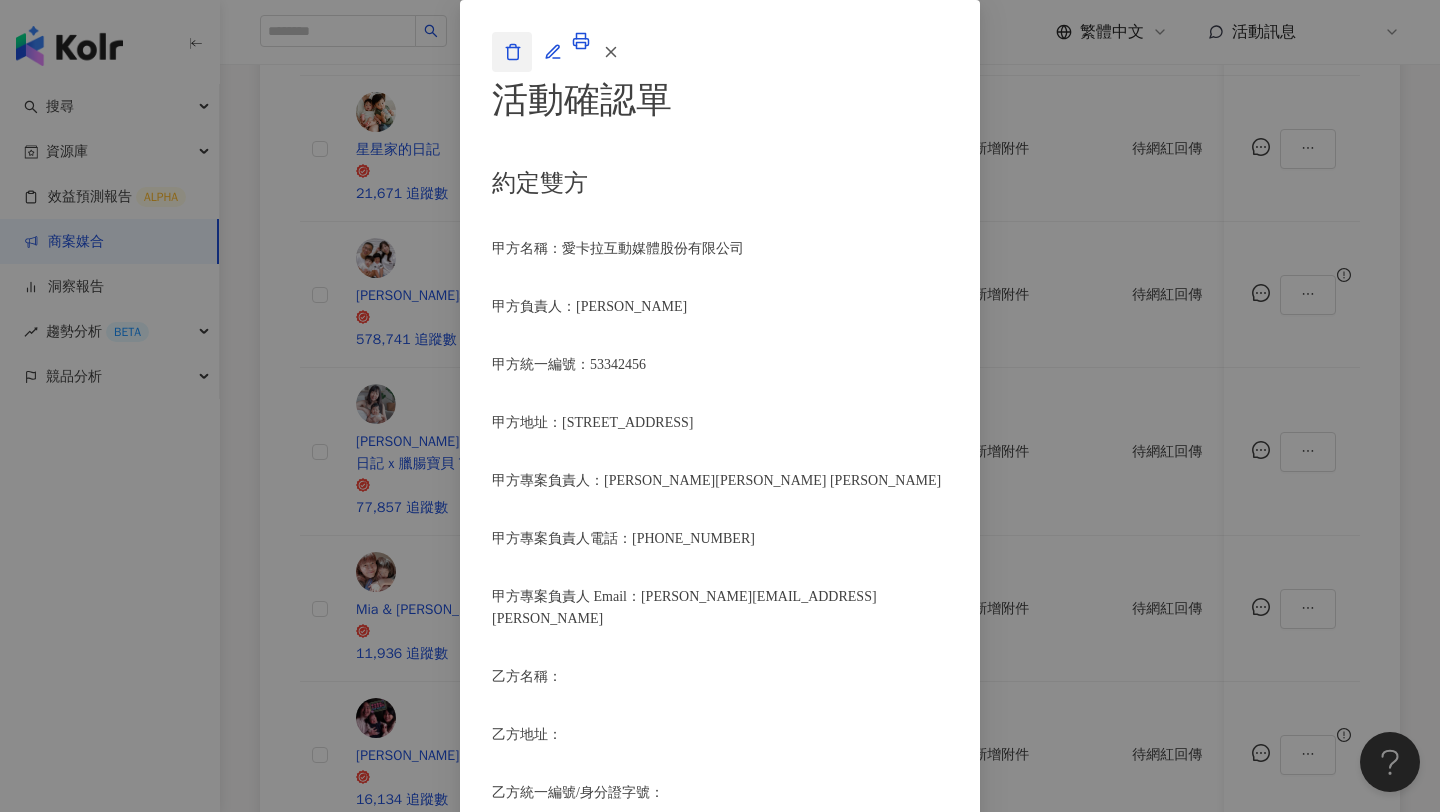 click 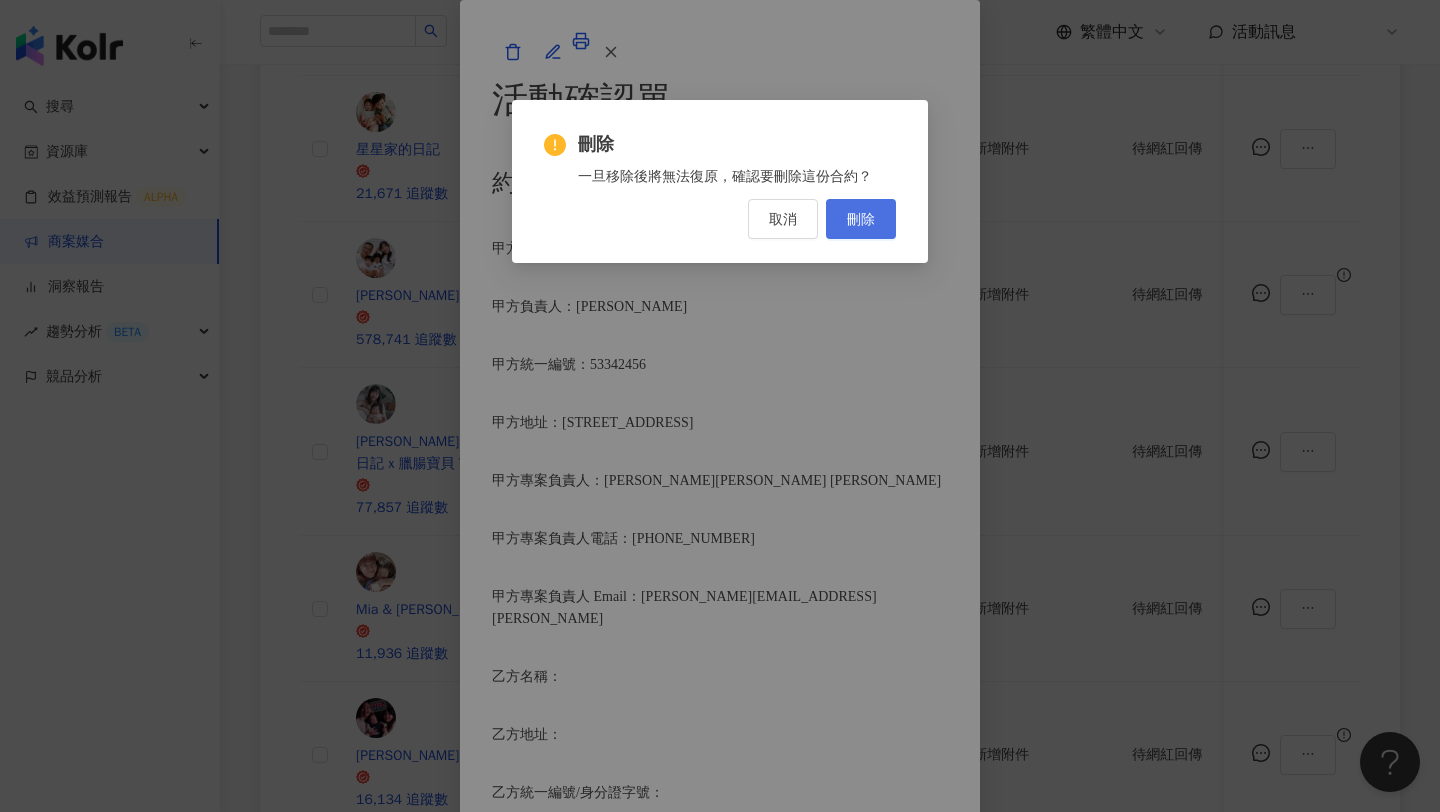click on "刪除" at bounding box center (861, 219) 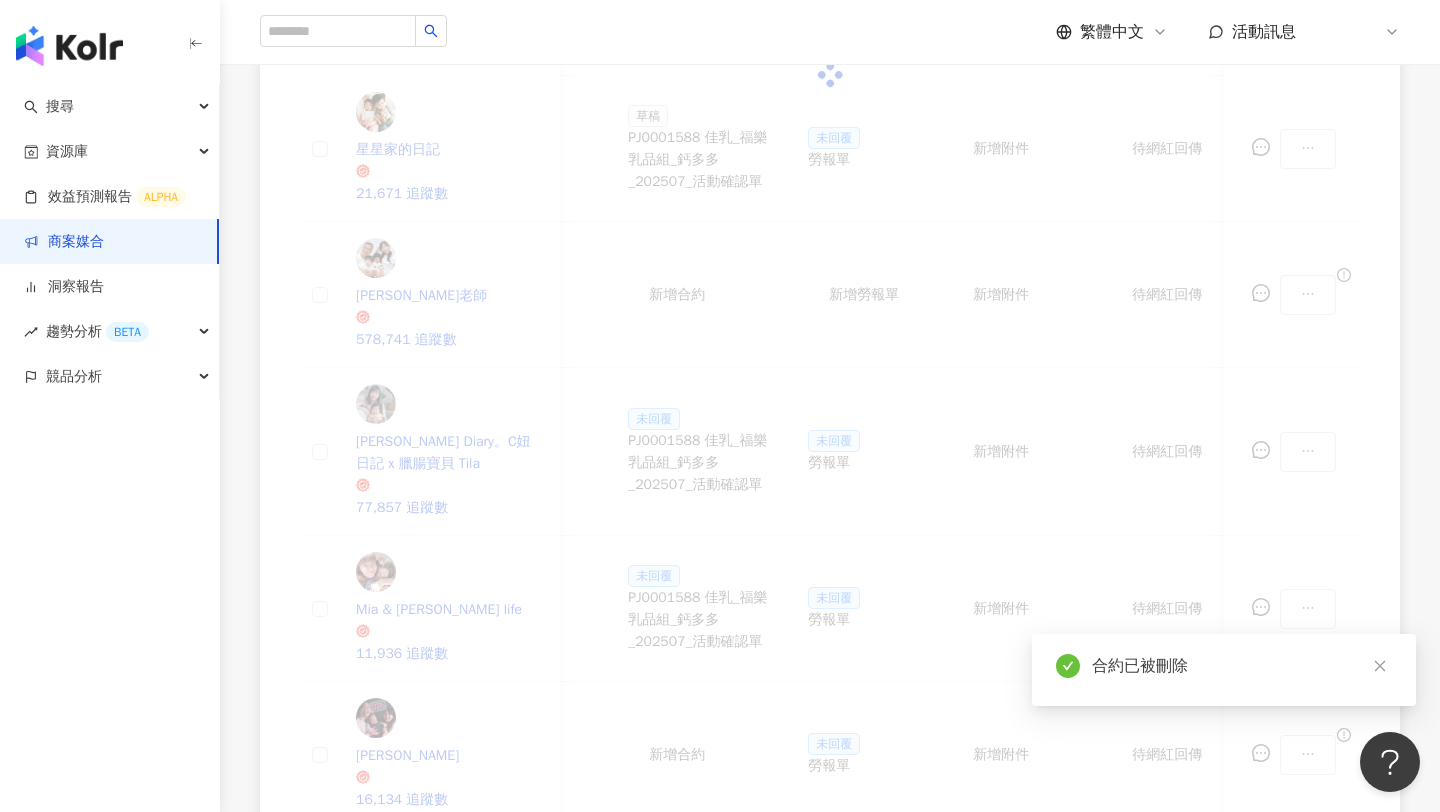 click on "網紅名稱 合作總酬勞 (含稅) 合作項目 推廣連結 合約 勞報單 其他附件 上線連結 領款人身份 備註 付款狀態 操作                           跟著黑羊遛小孩 14,431 追蹤數 $8,500 貼文 1 則 ($ 8,500) 設定推廣連結 新增合約 未回覆 勞報單 新增附件 待網紅回傳 個人（中華民國籍） 新增備註 待處理 星星家的日記 21,671 追蹤數 $5,500 貼文 1 則 ($ 5,500) 設定推廣連結 草稿 PJ0001588 佳乳_福樂乳品組_鈣多多_202507_活動確認單 未回覆 勞報單 新增附件 待網紅回傳 個人（中華民國籍） 新增備註 待處理 恩恩老師 578,741 追蹤數 $18,000 貼文 1 則 ($ 18,000) 設定推廣連結 新增合約 新增勞報單 新增附件 待網紅回傳 個人（中華民國籍） 新增備註 待處理 [PERSON_NAME] Diary。C妞日記 x 臘腸寶貝 Tila 77,857 追蹤數 $10,000 貼文 1 則 ($ 10,000) 設定推廣連結 未回覆 未回覆 勞報單 新增附件 待網紅回傳 待處理" at bounding box center [830, 678] 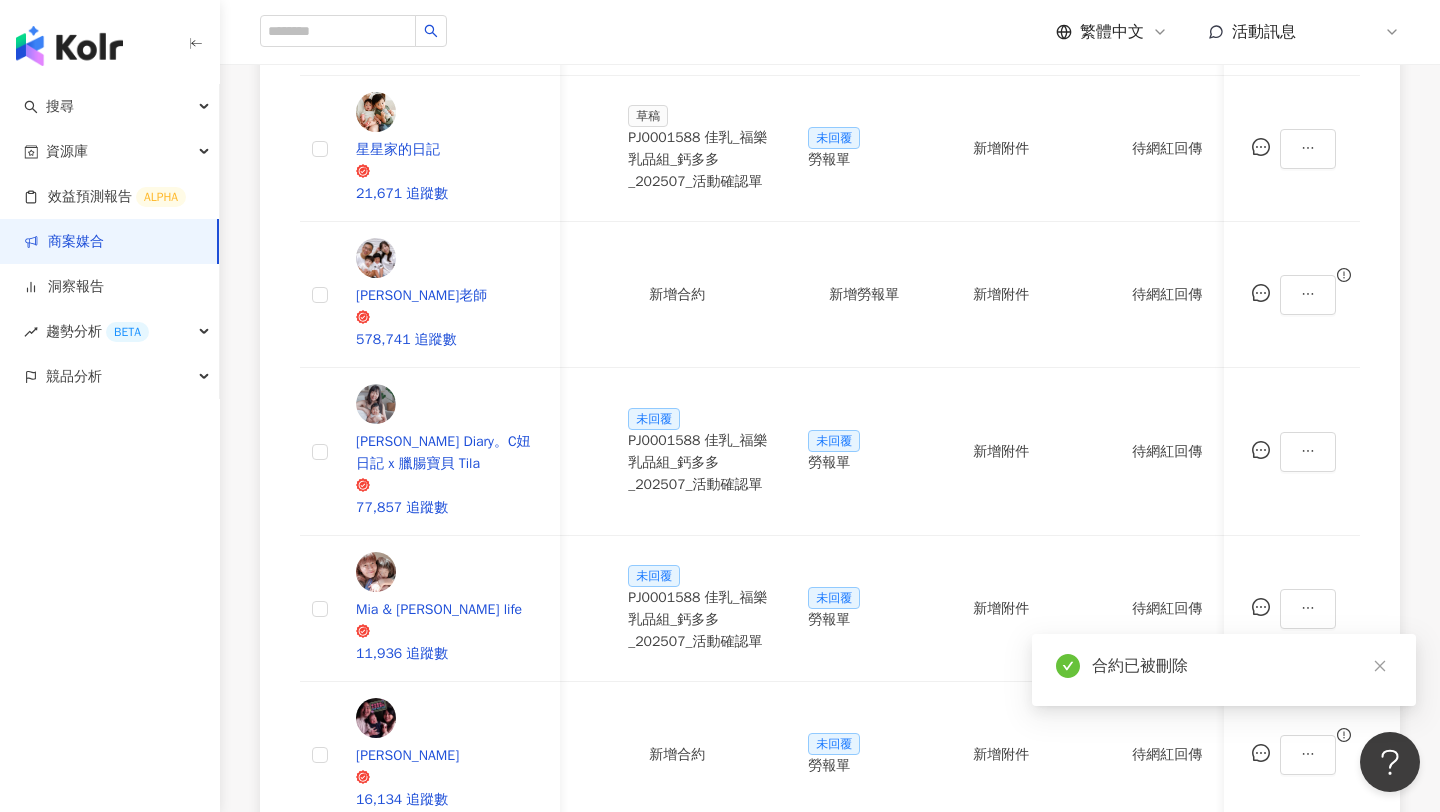 click on "勞報單" at bounding box center [864, 1372] 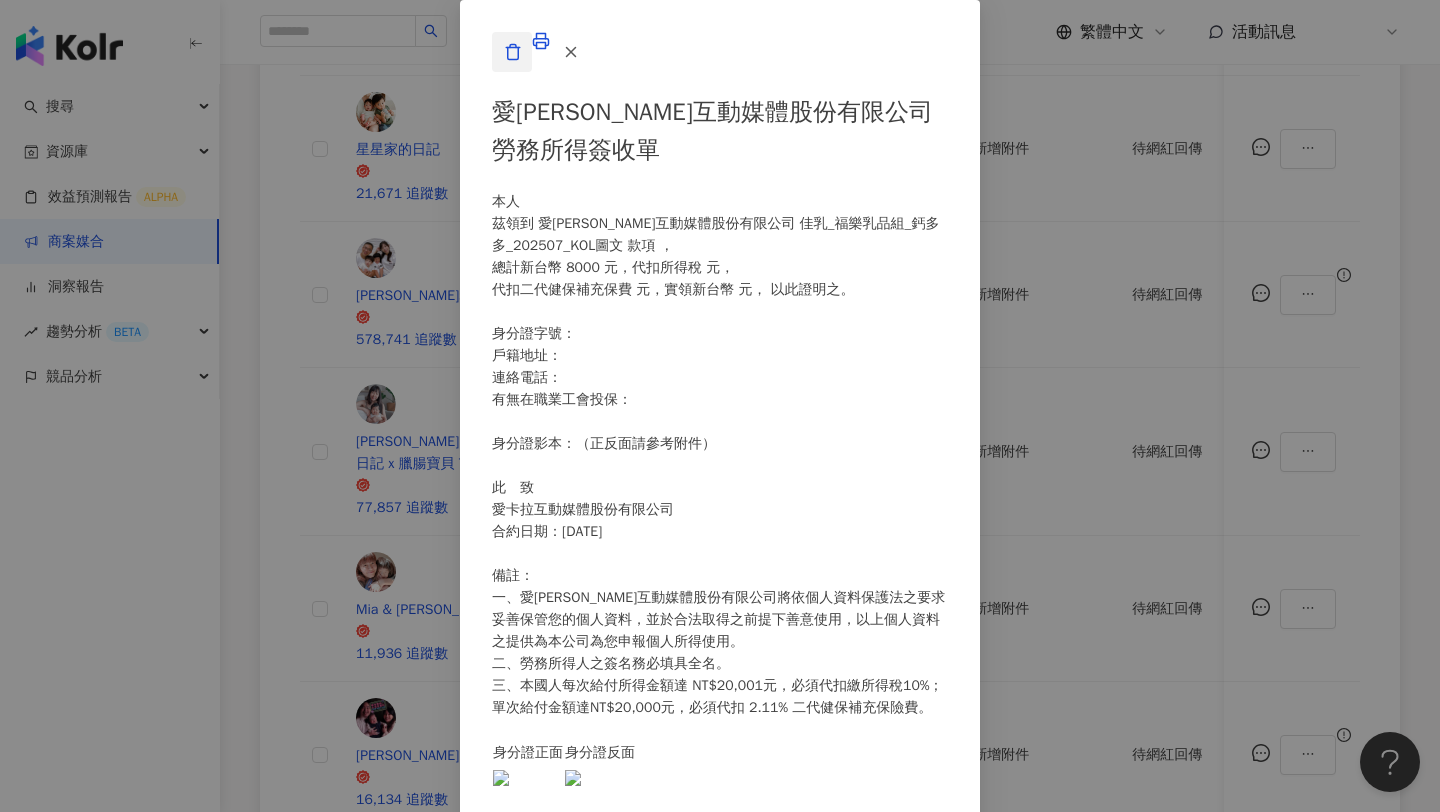click 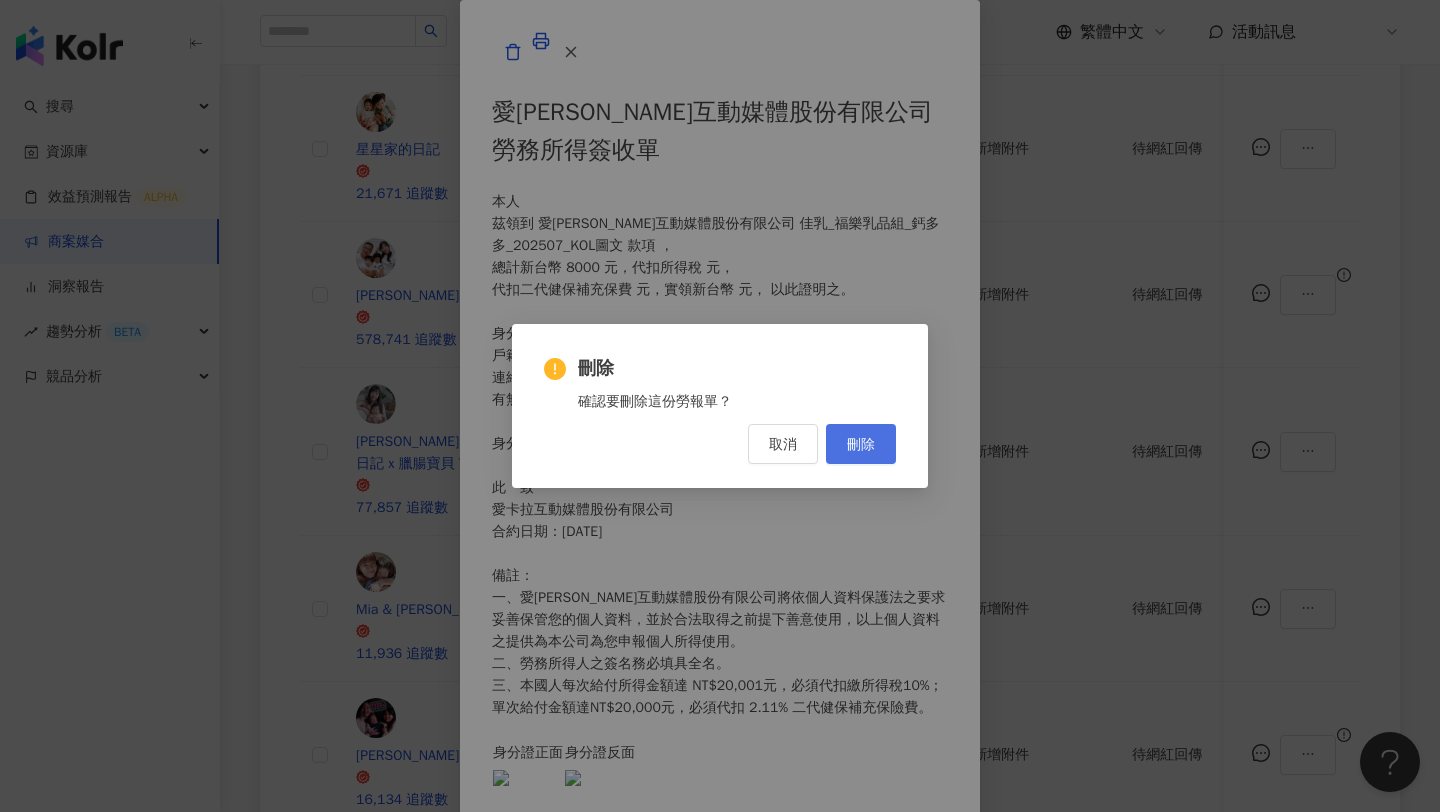 click on "刪除" at bounding box center [861, 444] 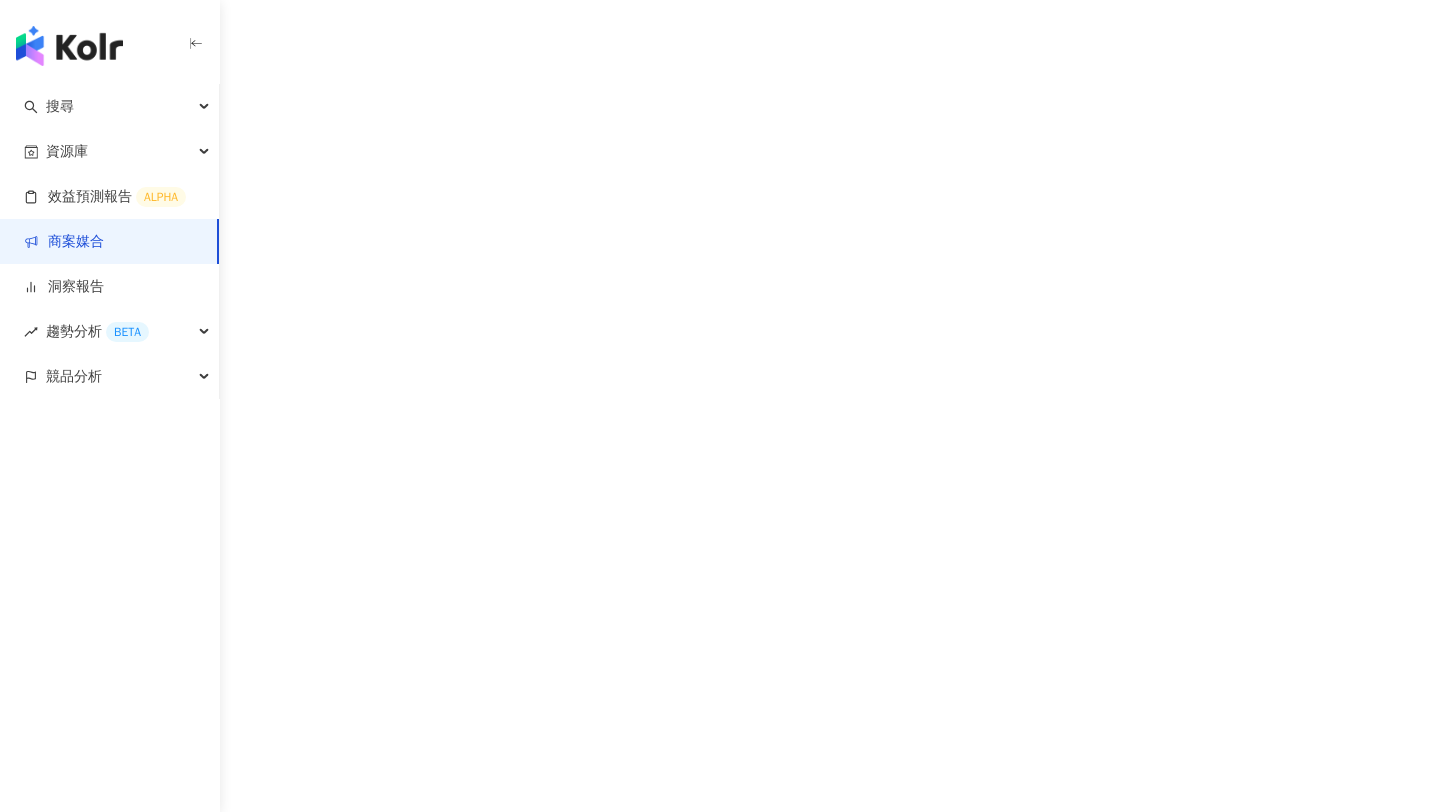 scroll, scrollTop: 0, scrollLeft: 0, axis: both 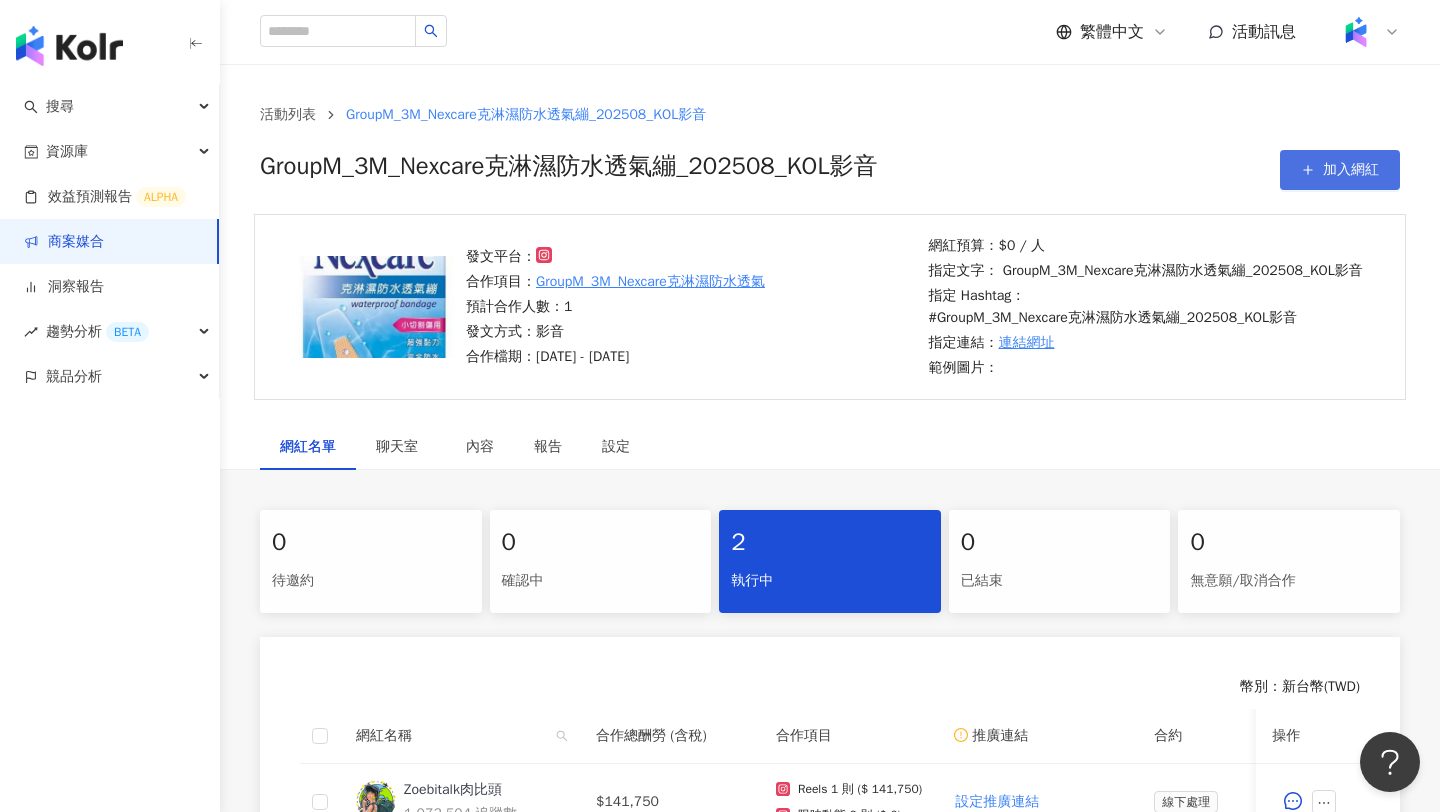 click on "加入網紅" at bounding box center (1340, 170) 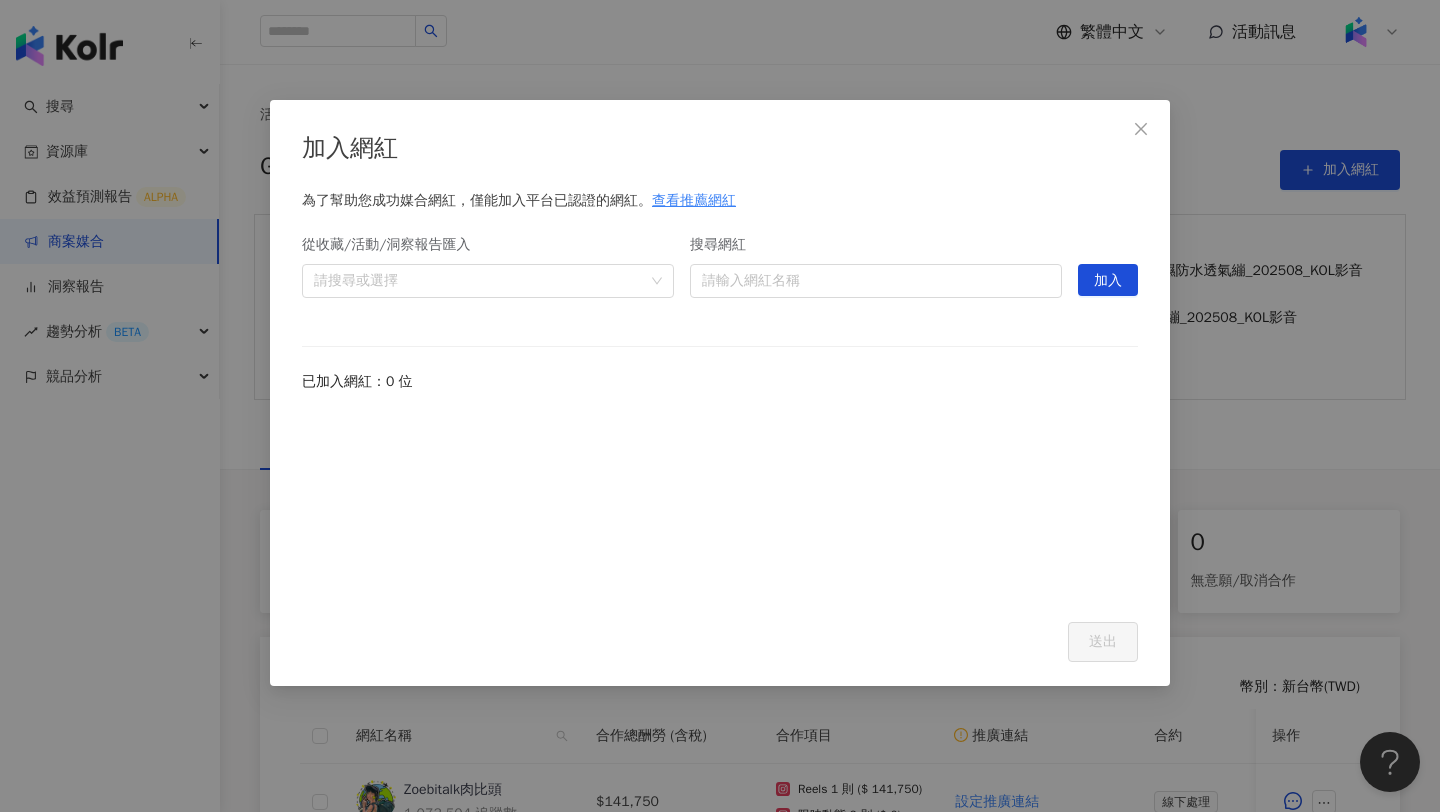 click on "搜尋網紅" at bounding box center [876, 249] 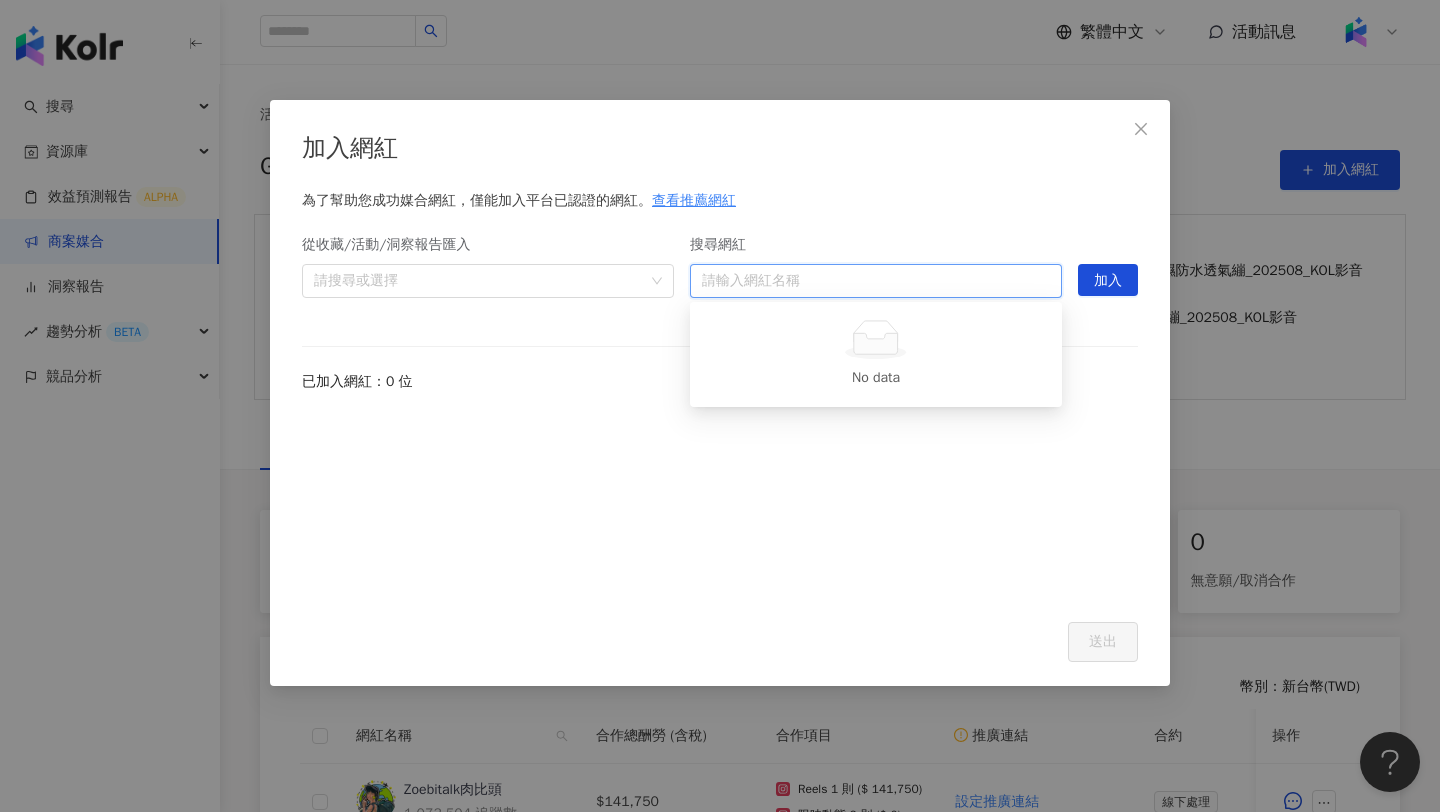 click on "搜尋網紅" at bounding box center (876, 281) 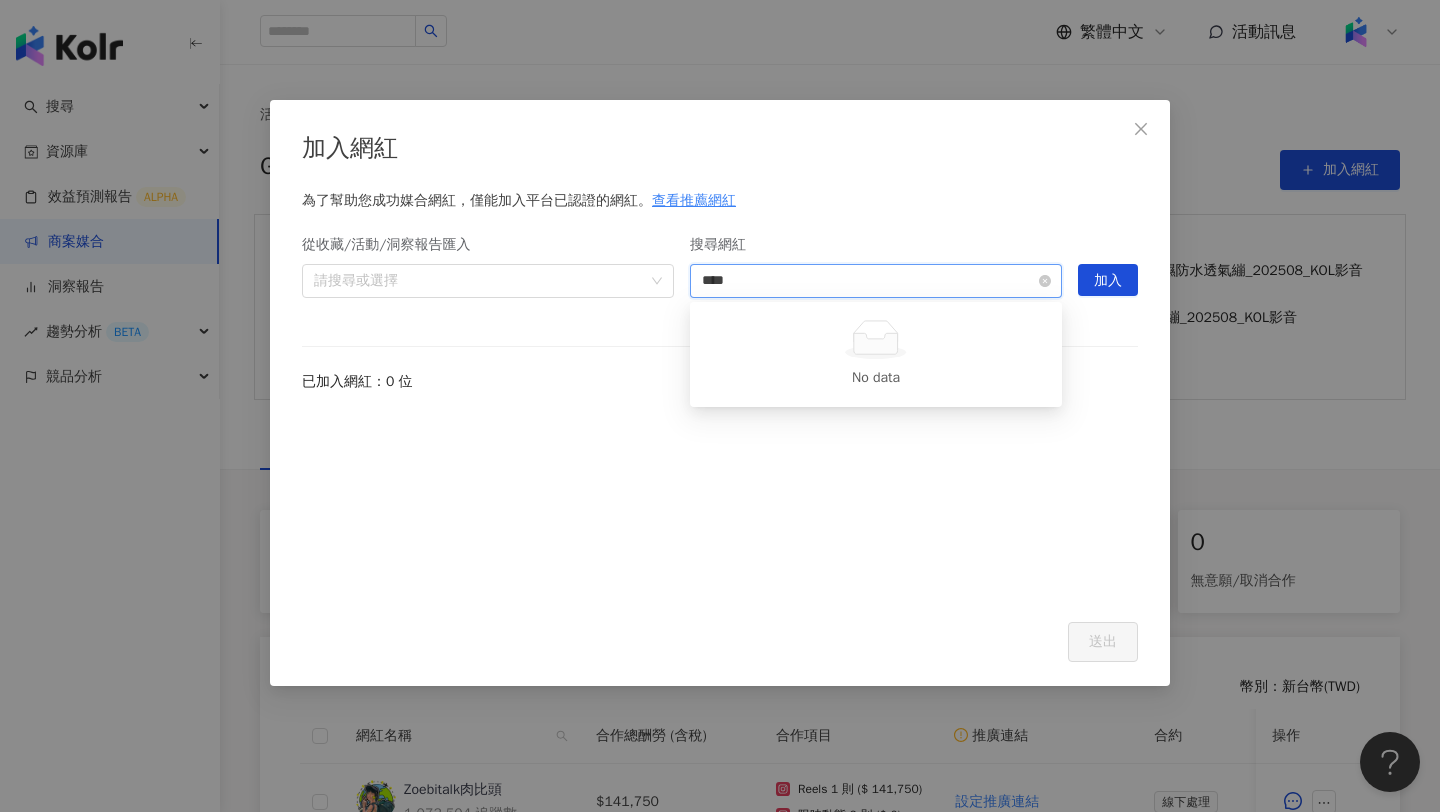 type on "***" 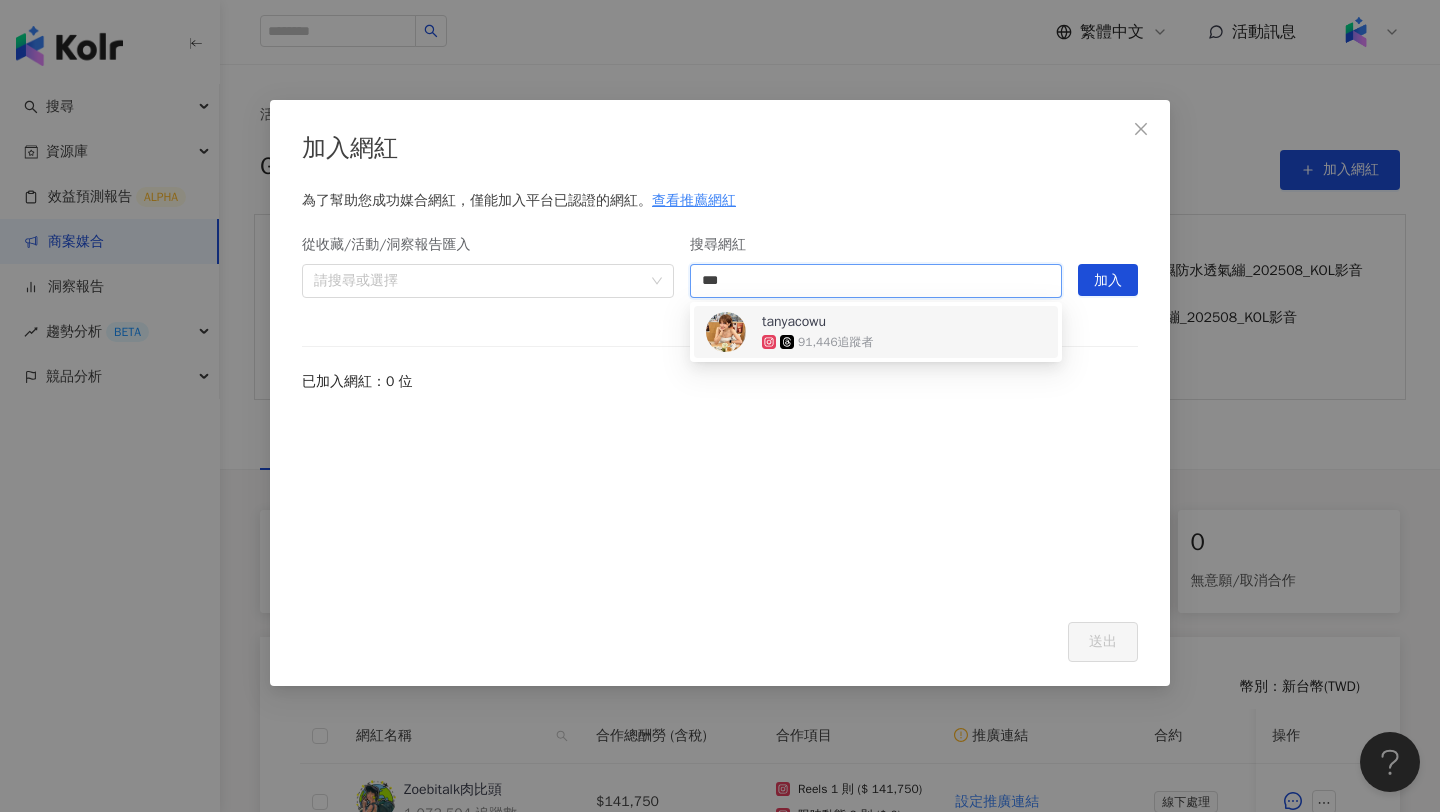 click on "tanyacowu 91,446 追蹤者" at bounding box center [876, 332] 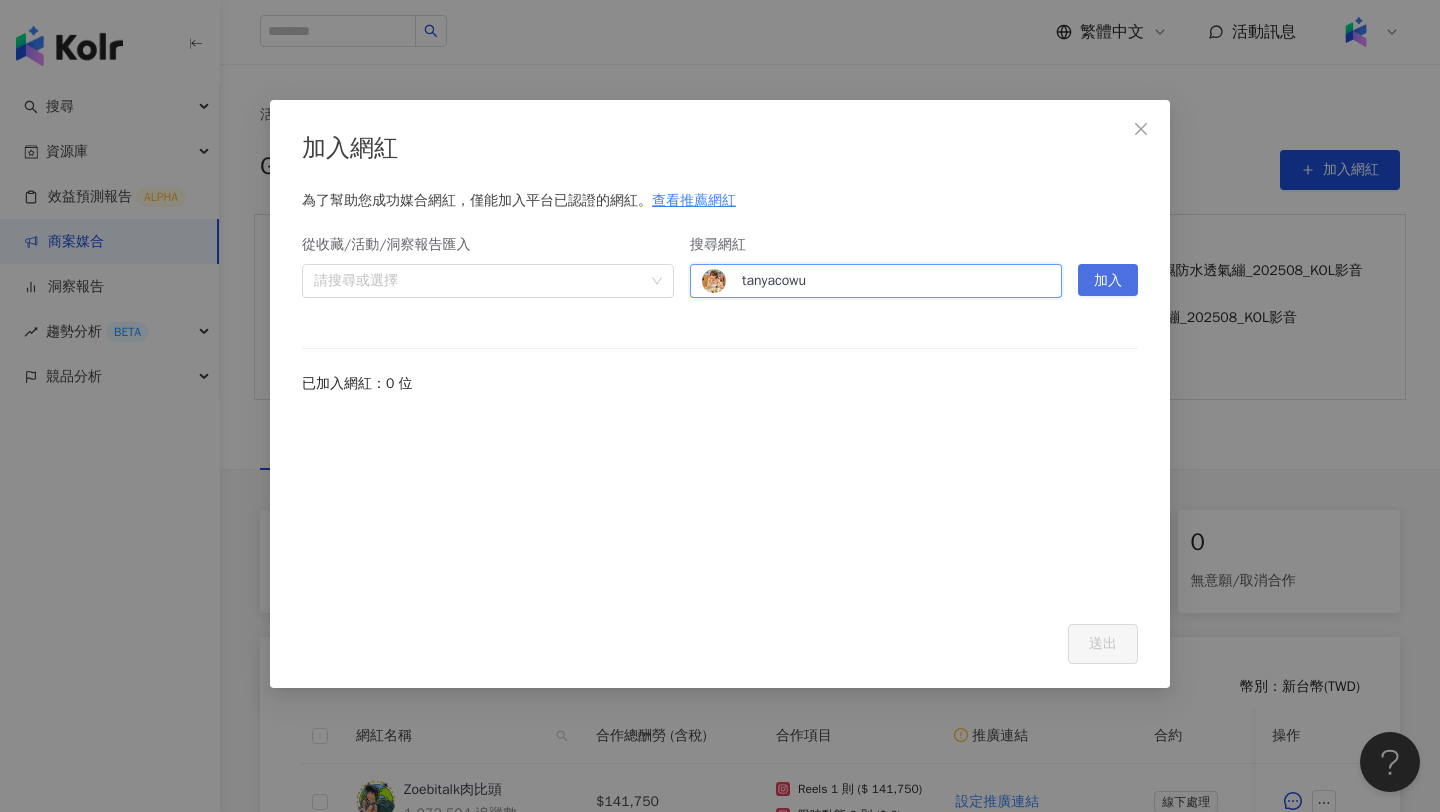 click on "加入" at bounding box center (1108, 281) 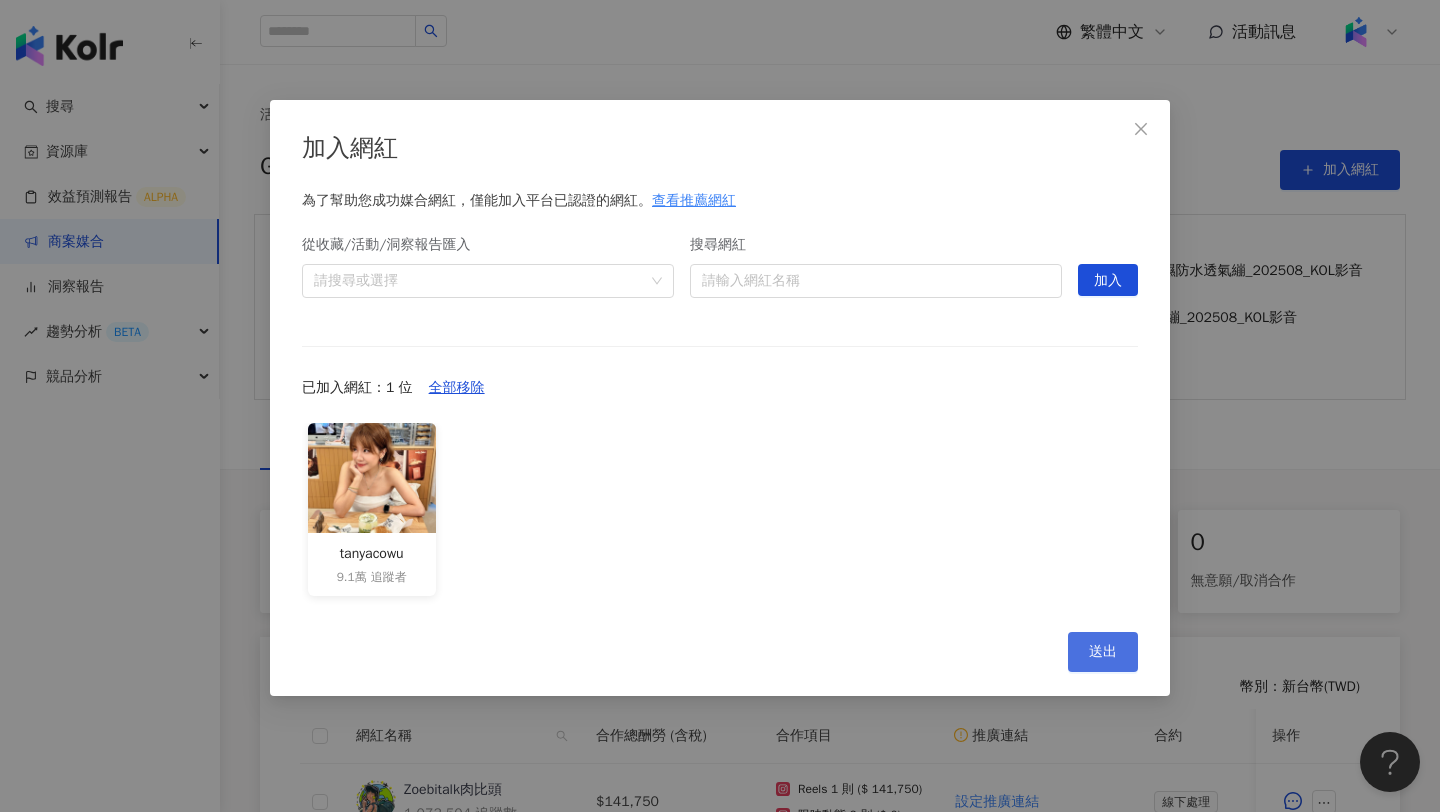 click on "送出" at bounding box center [1103, 652] 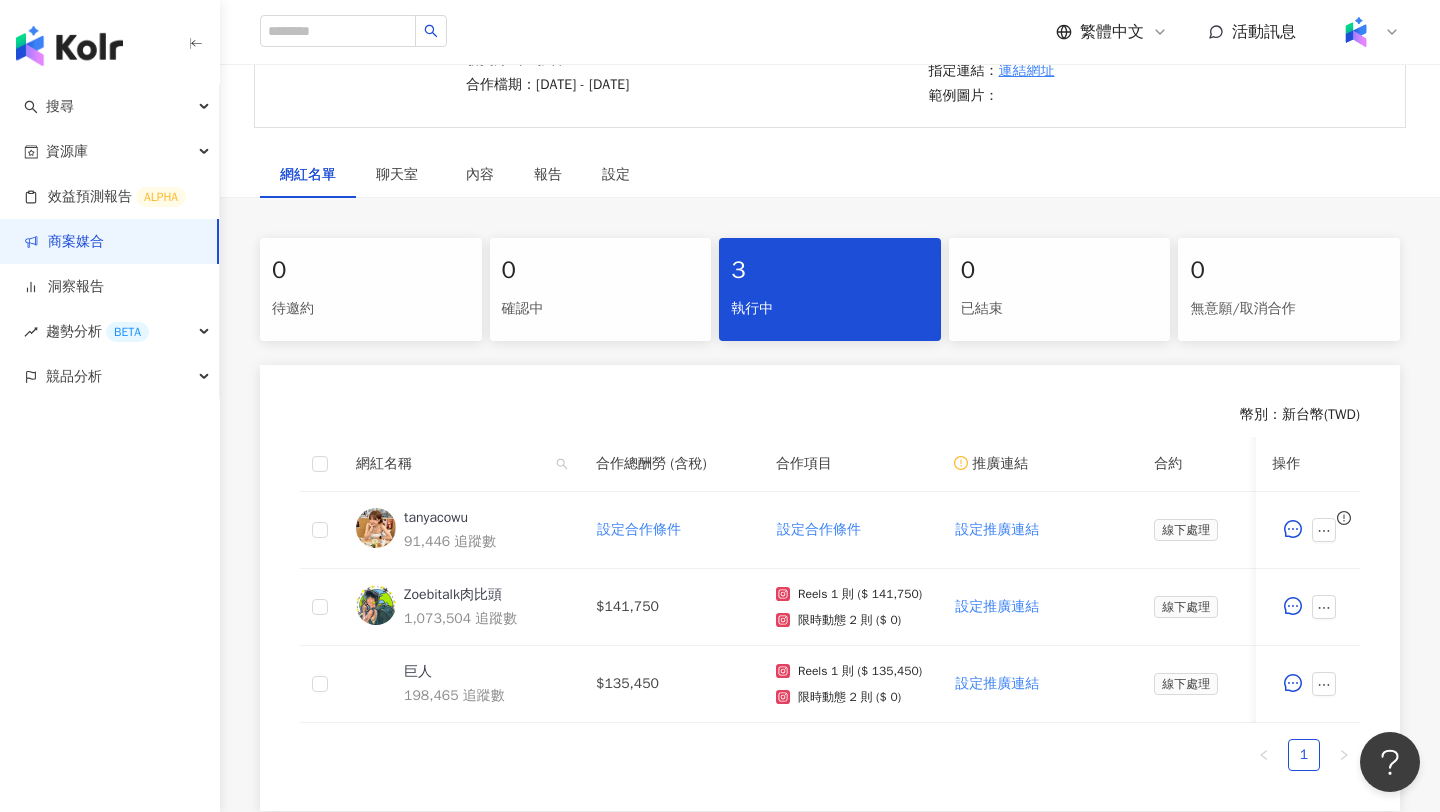 scroll, scrollTop: 273, scrollLeft: 0, axis: vertical 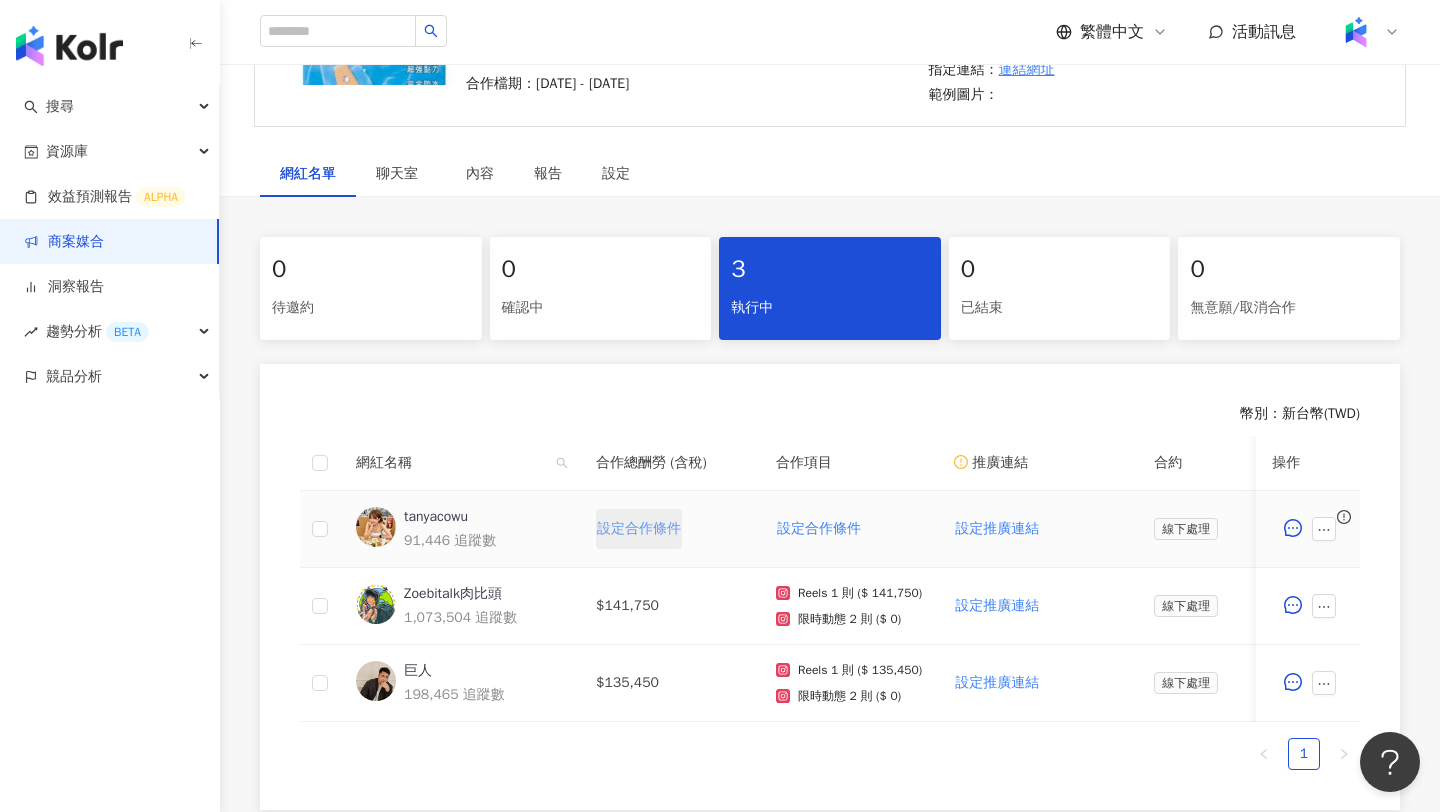 click on "設定合作條件" at bounding box center (639, 529) 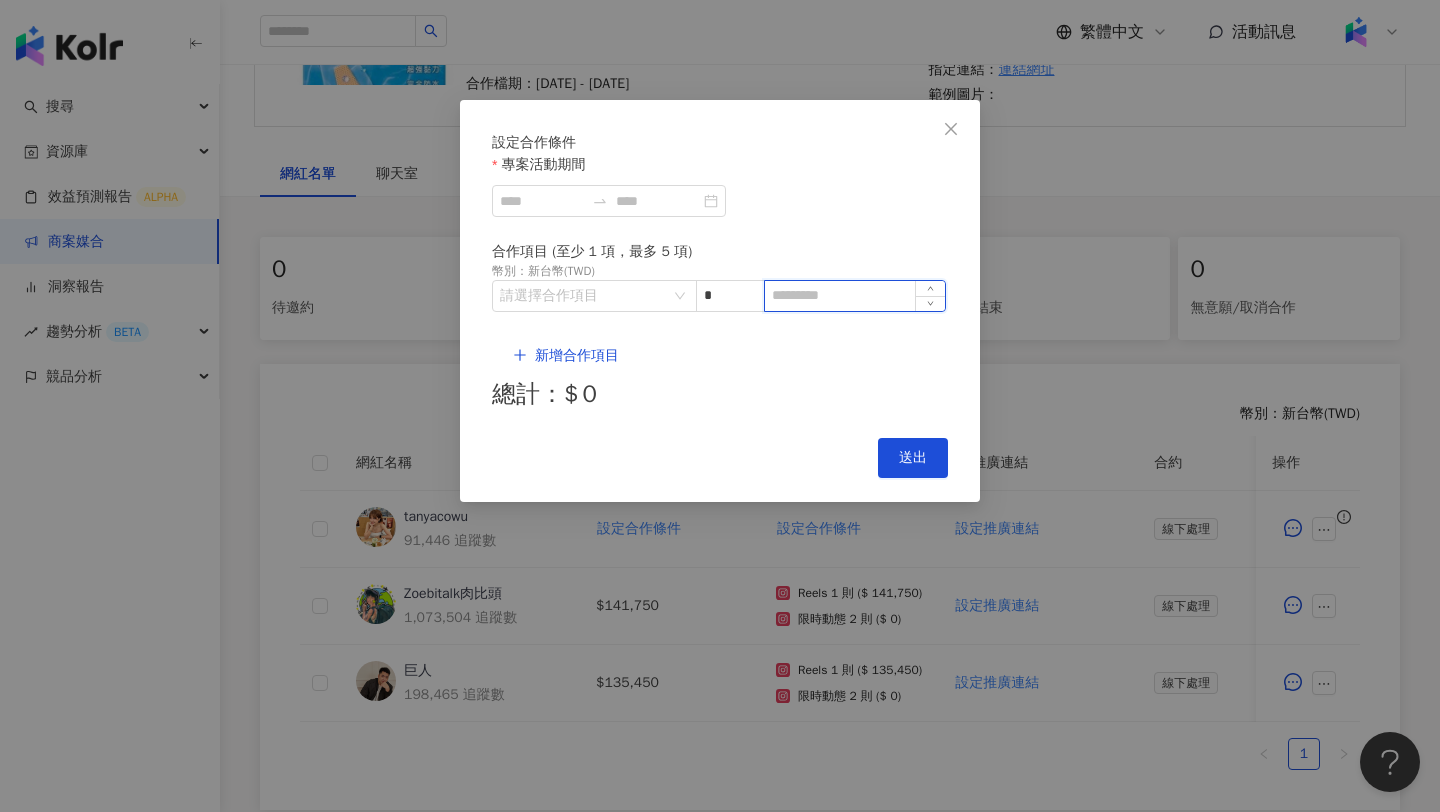 click at bounding box center (855, 296) 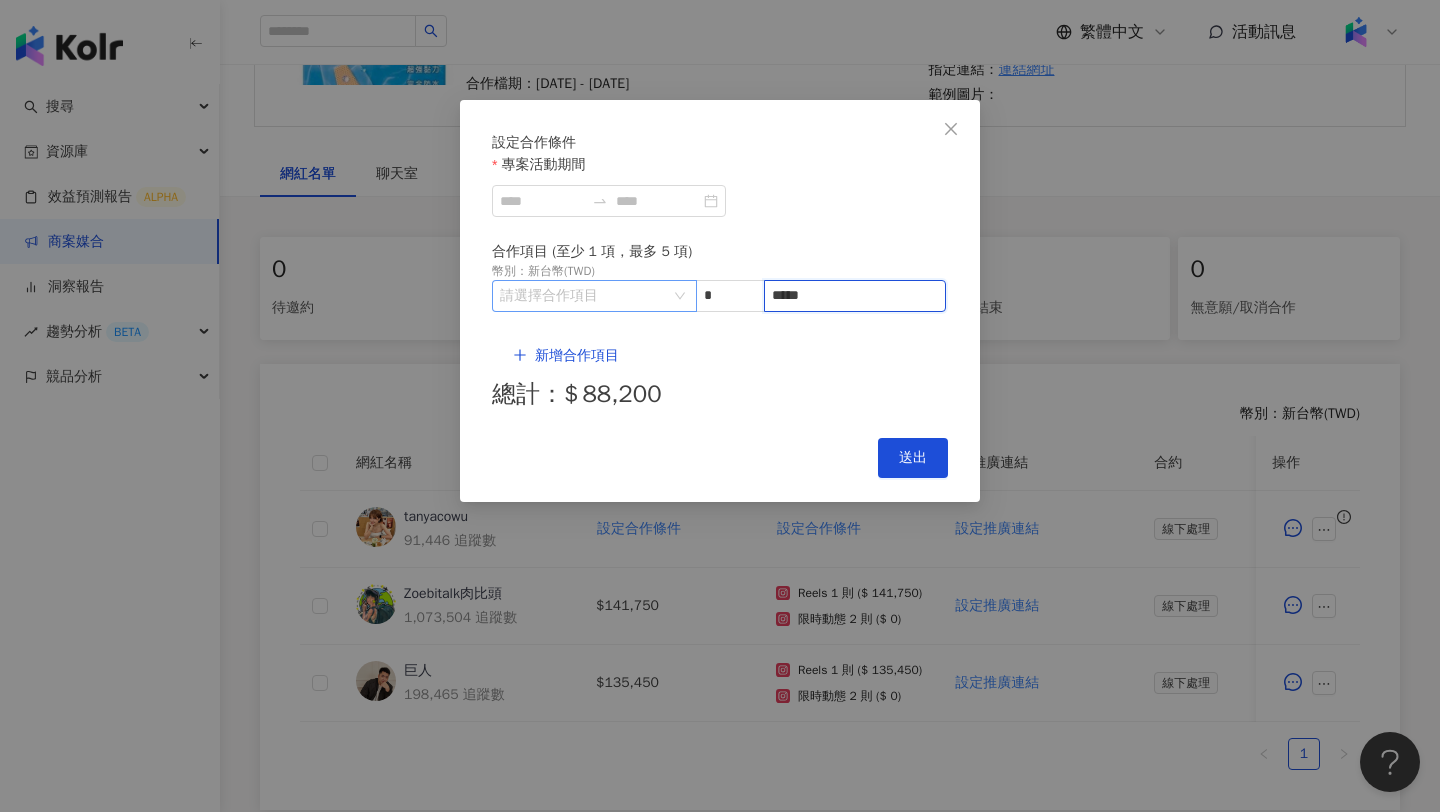 type on "*****" 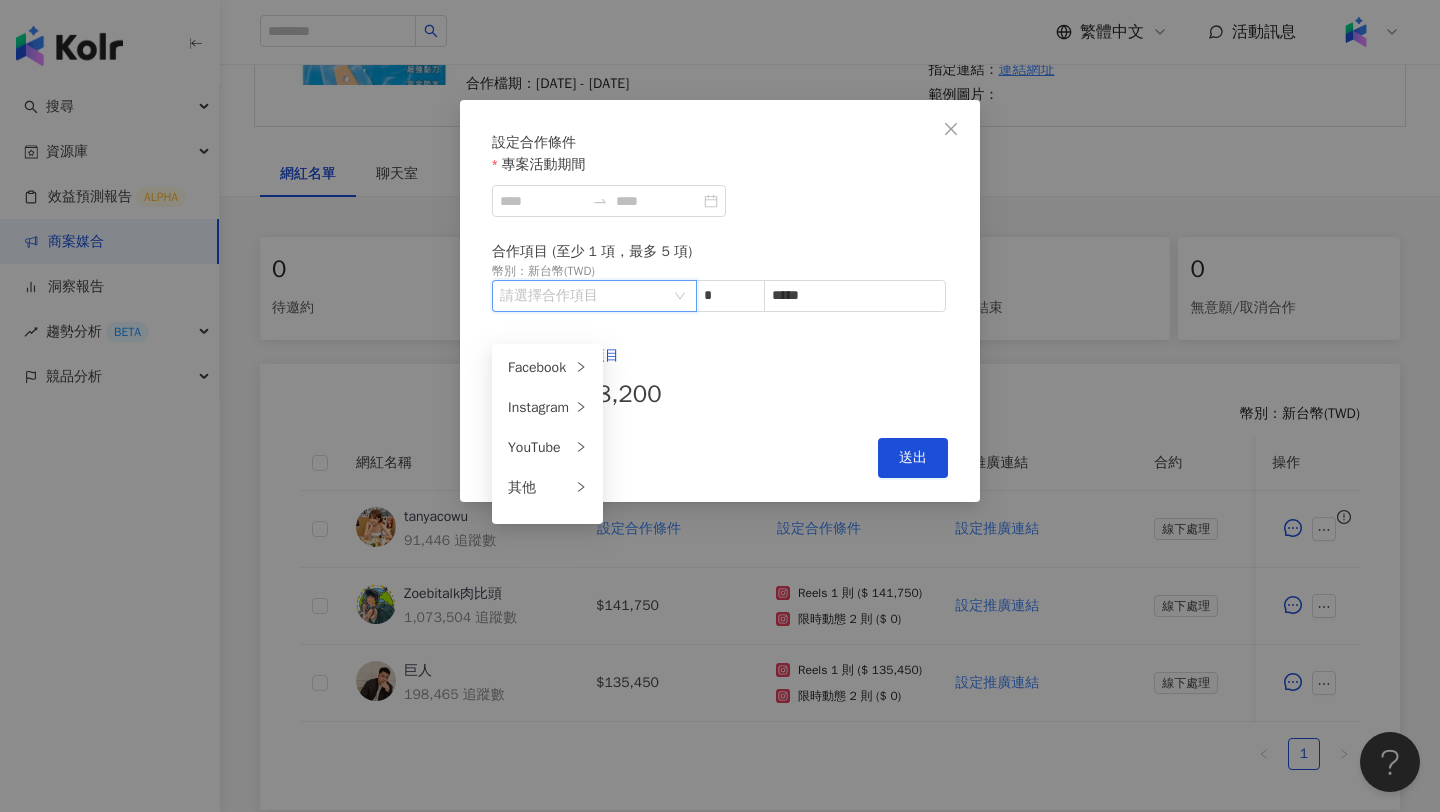 click at bounding box center (584, 296) 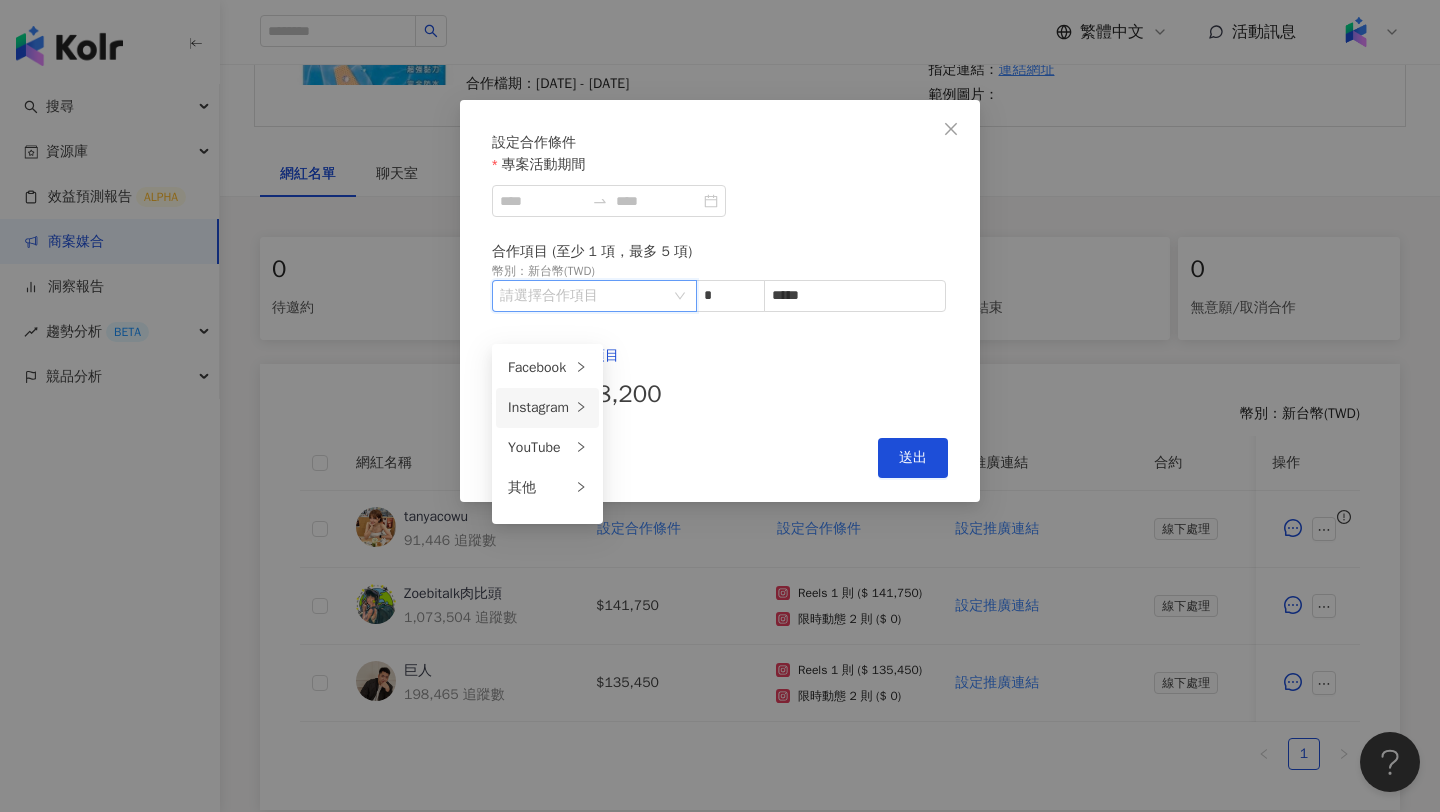 click on "Instagram" at bounding box center [539, 408] 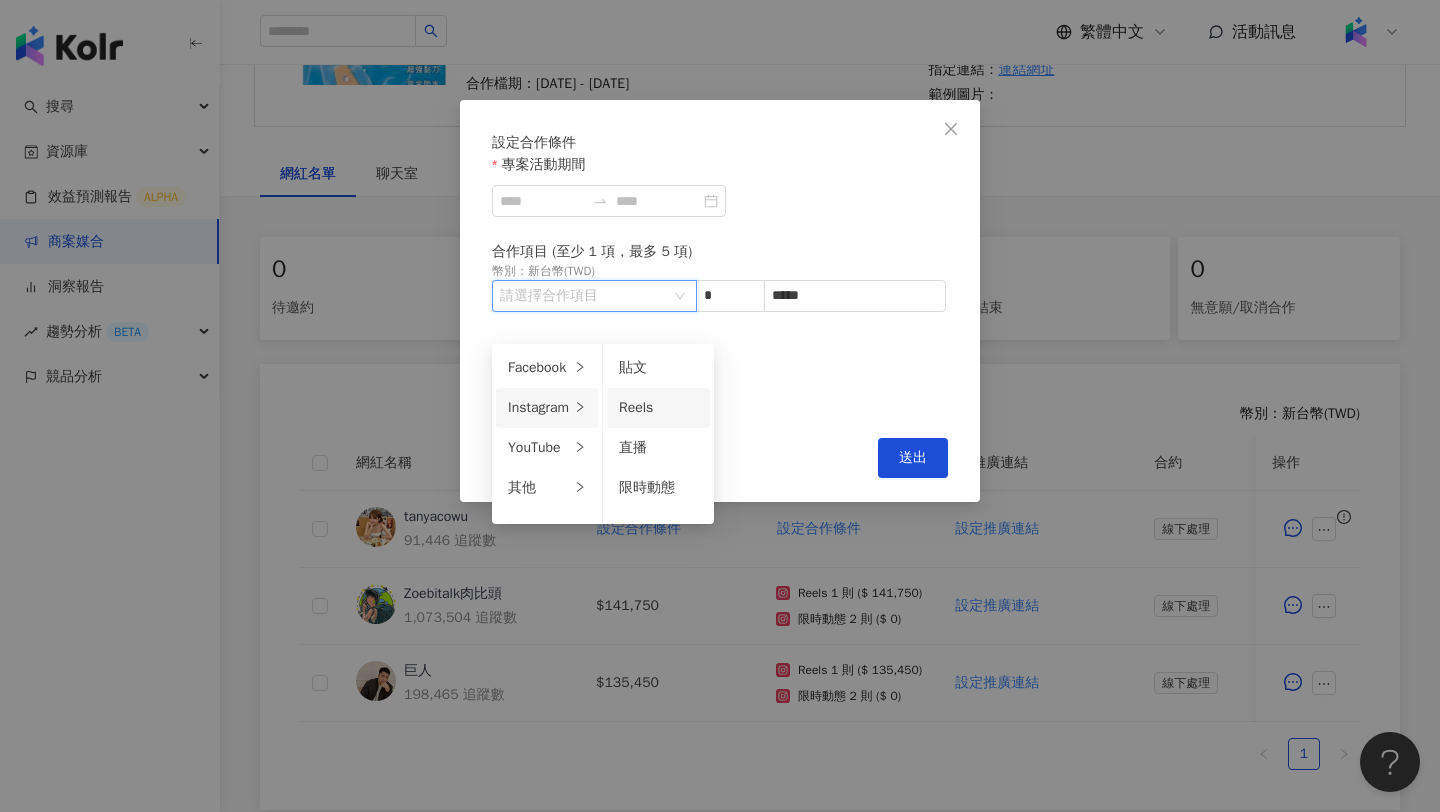 click on "Reels" at bounding box center [658, 408] 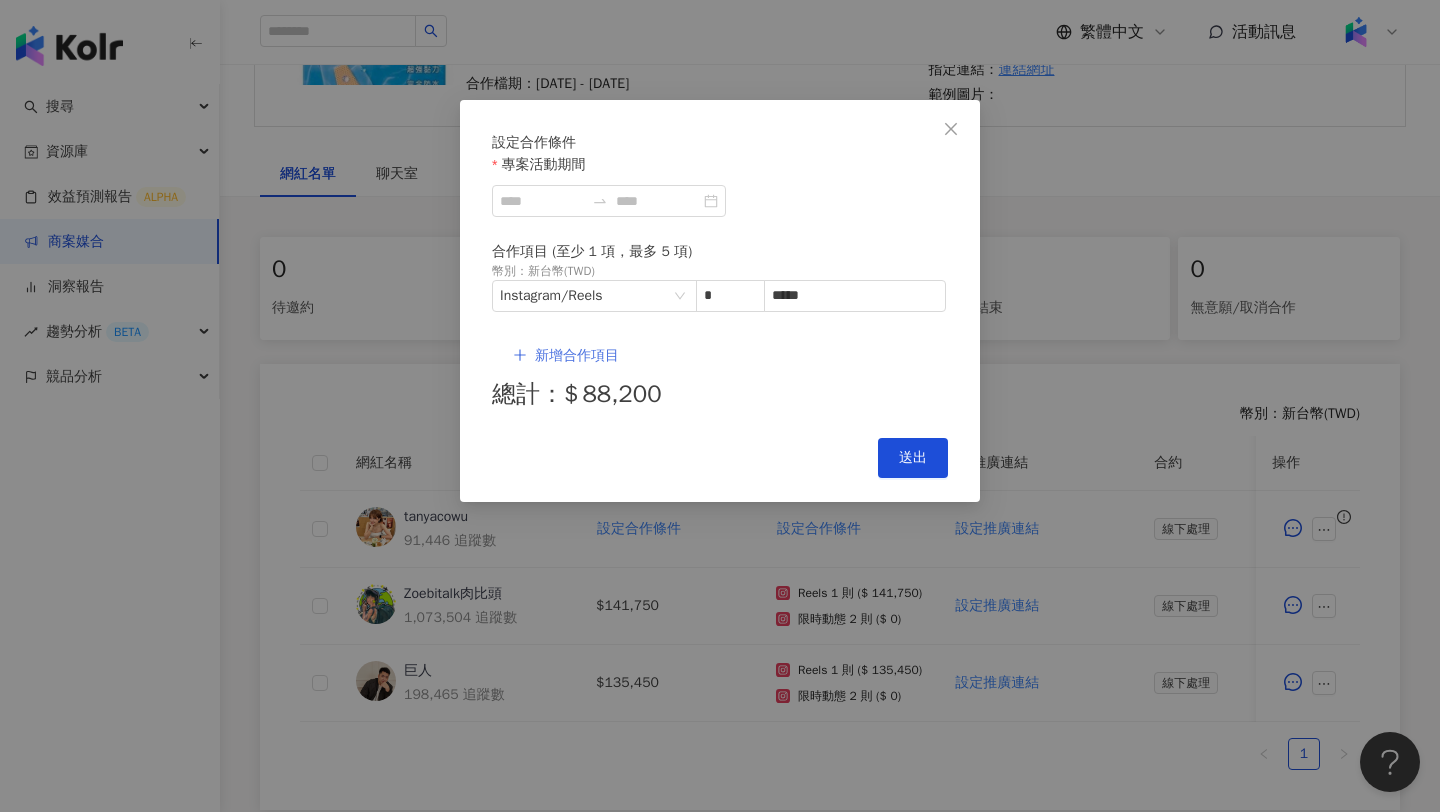 click on "新增合作項目" at bounding box center (577, 356) 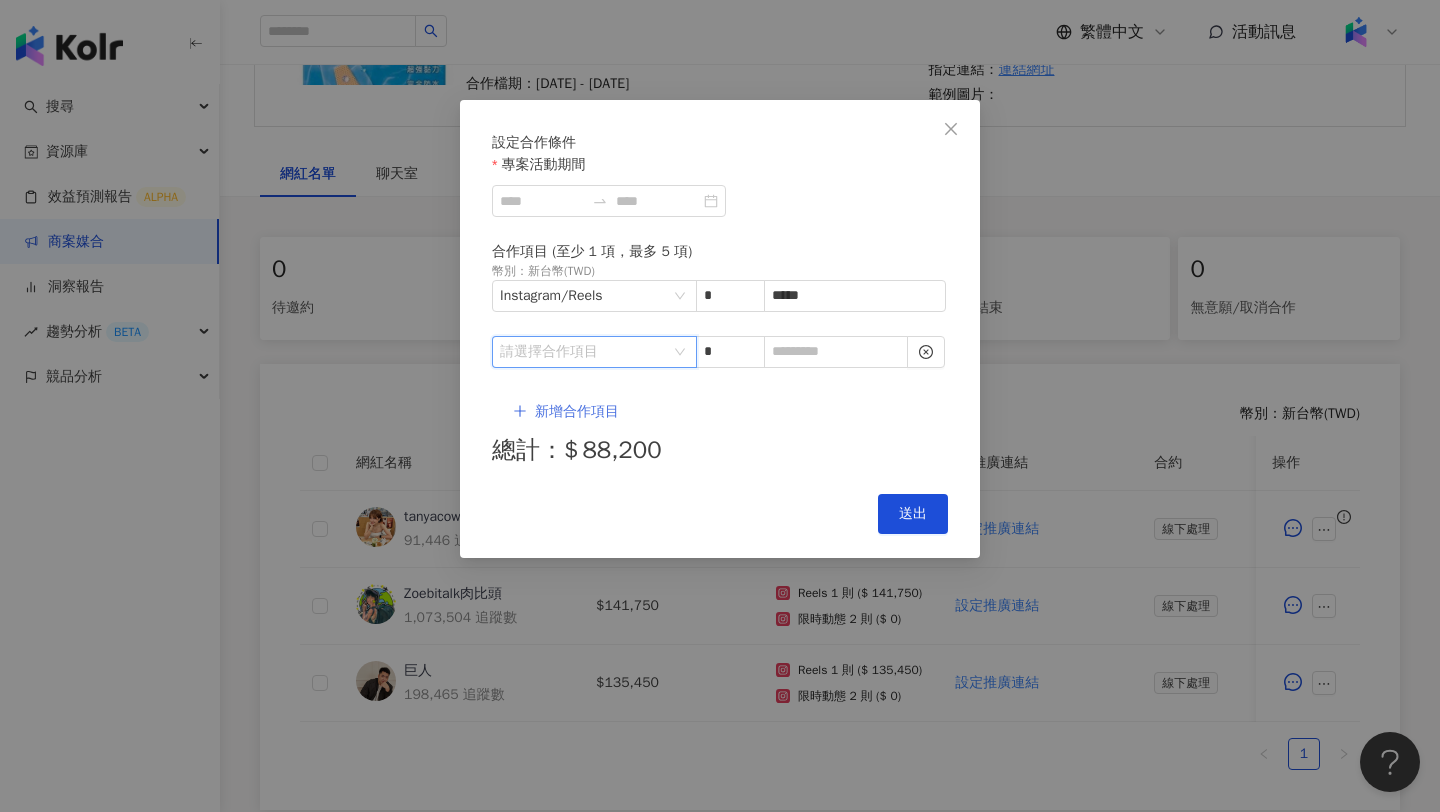 click at bounding box center [584, 352] 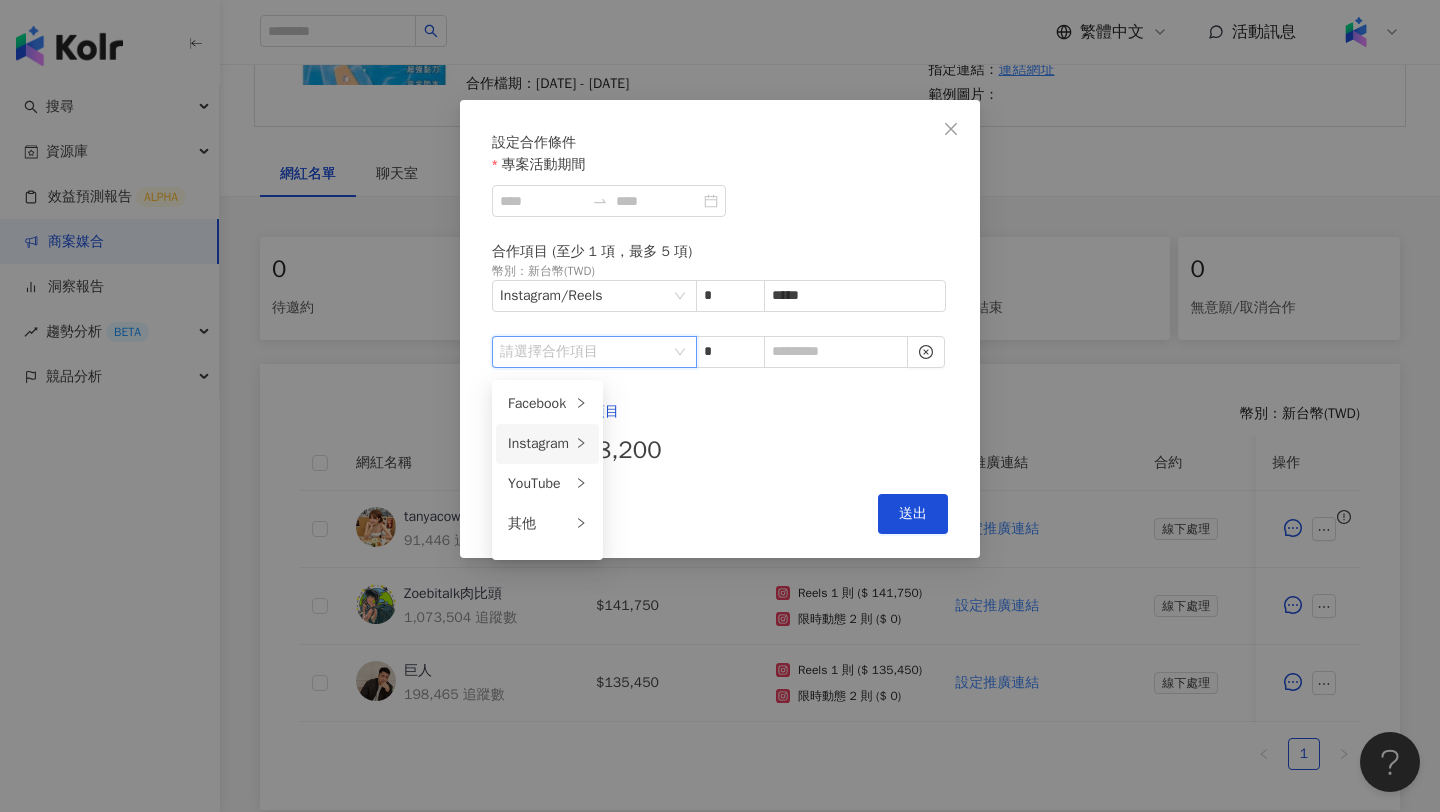click on "Instagram" at bounding box center [539, 444] 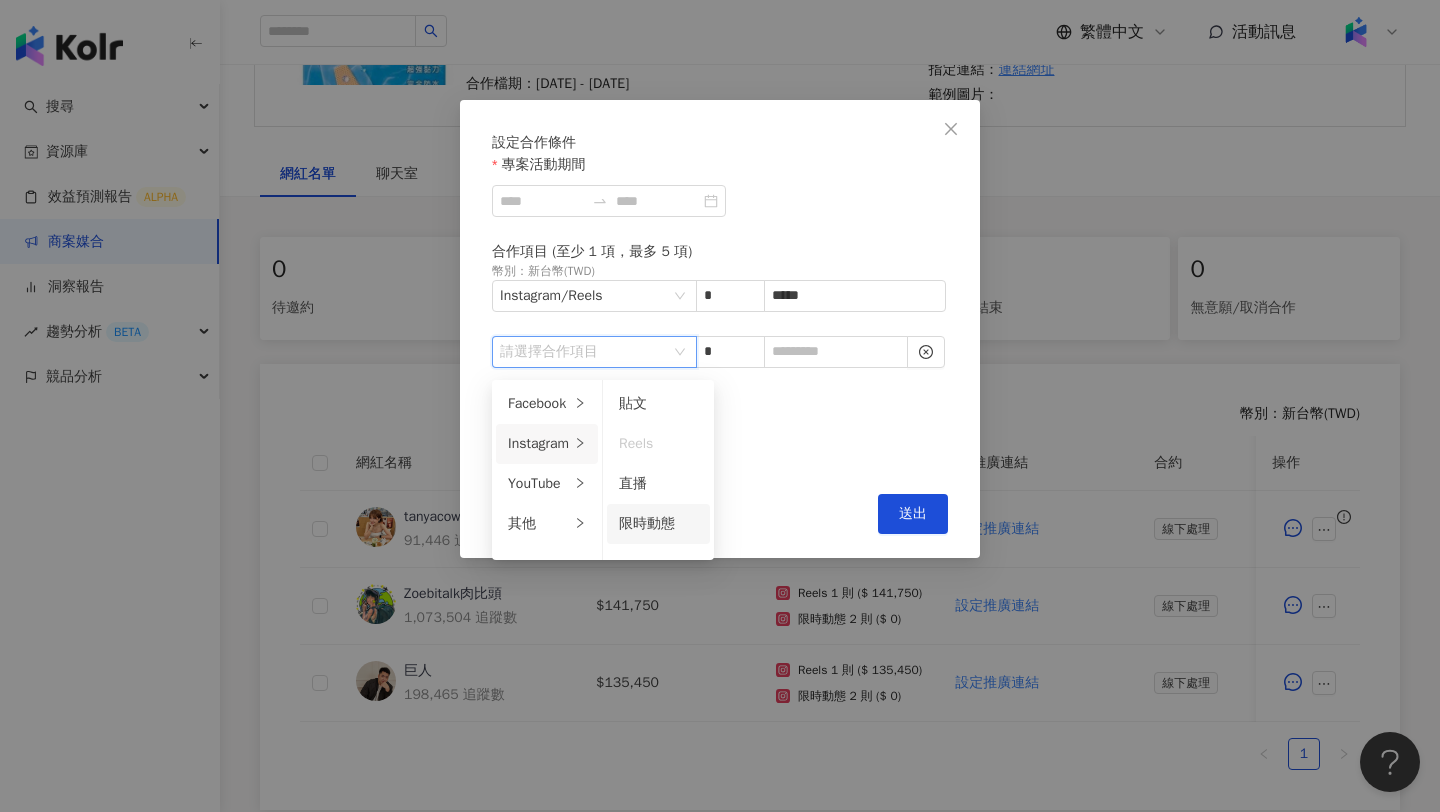 click on "限時動態" at bounding box center (647, 523) 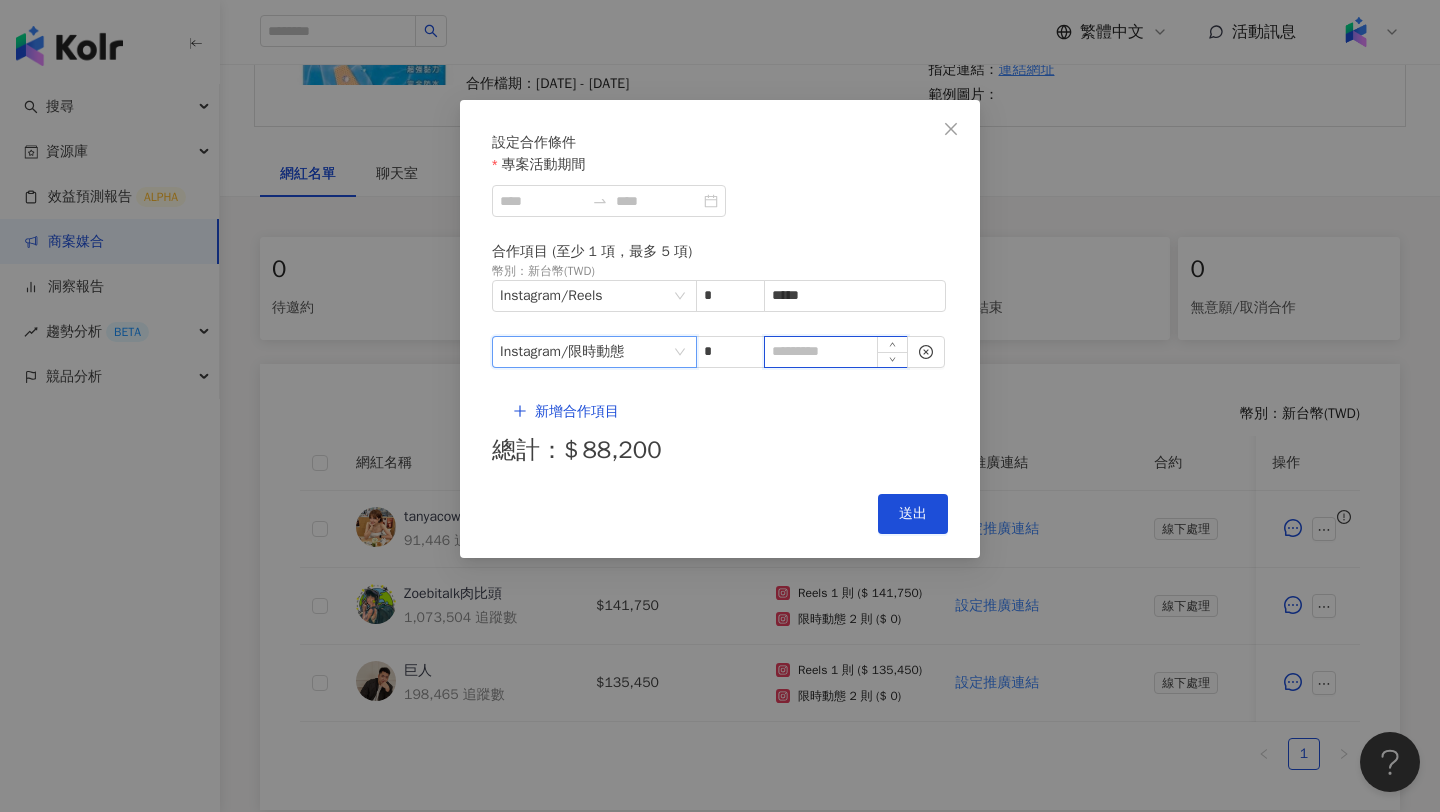 click at bounding box center (836, 352) 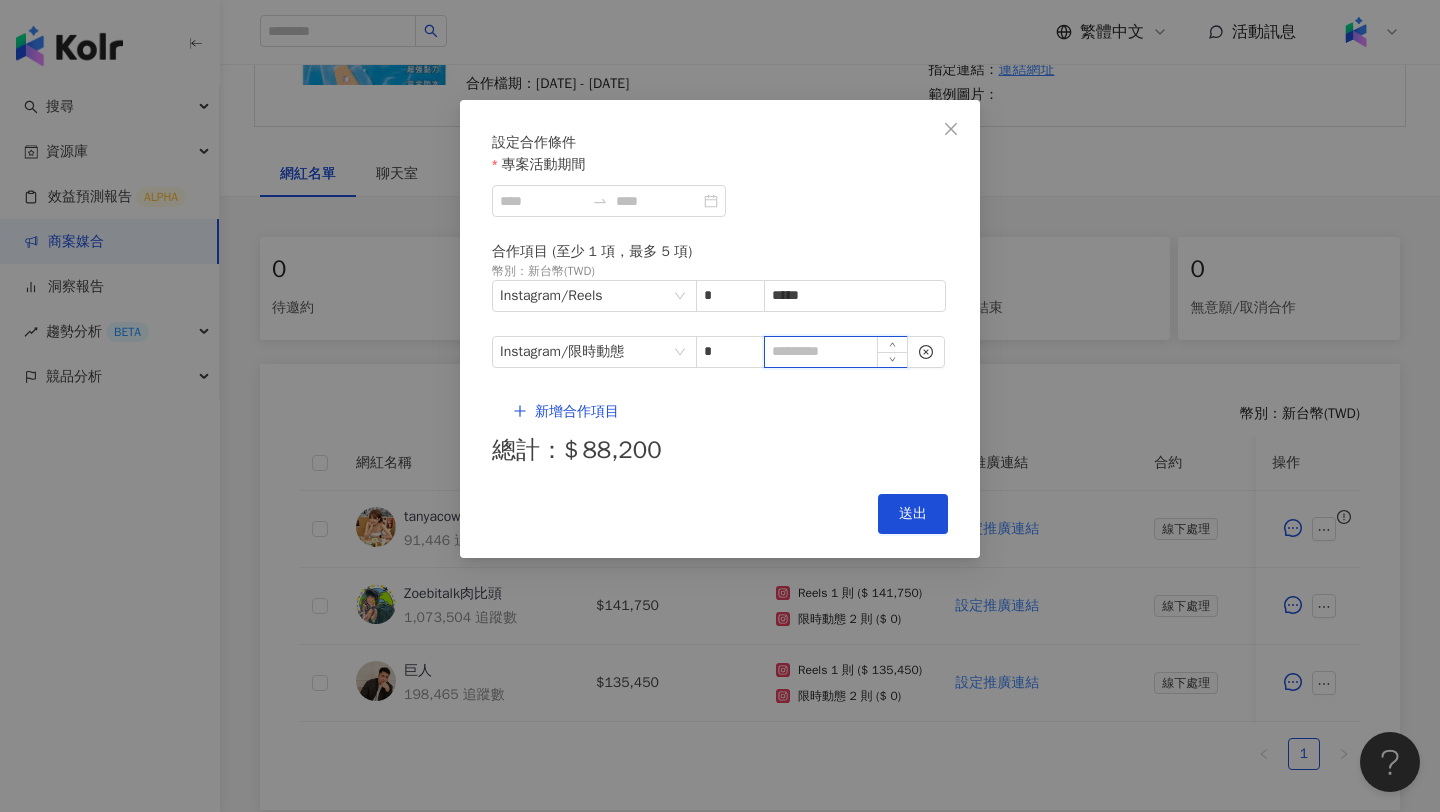 type on "*" 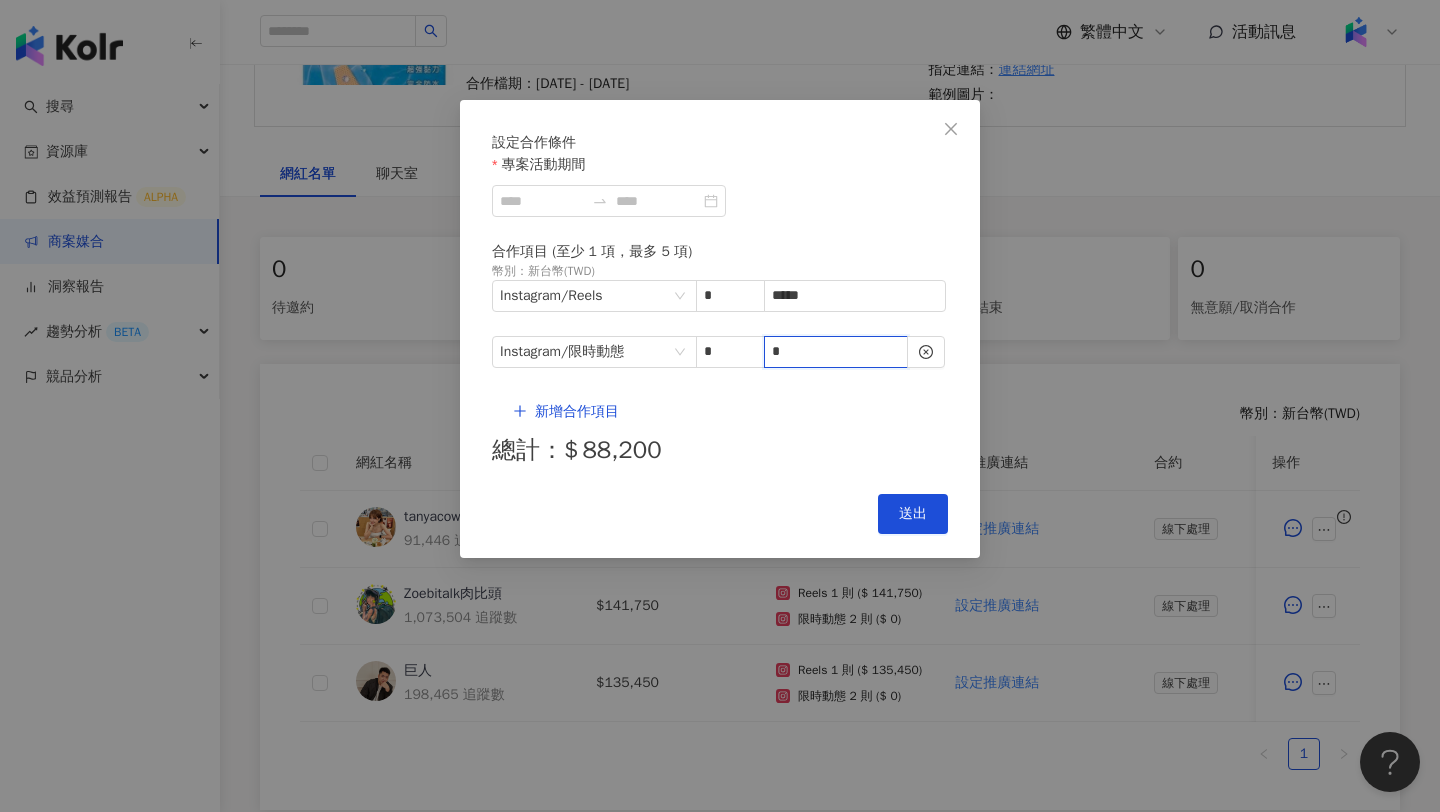 type on "*" 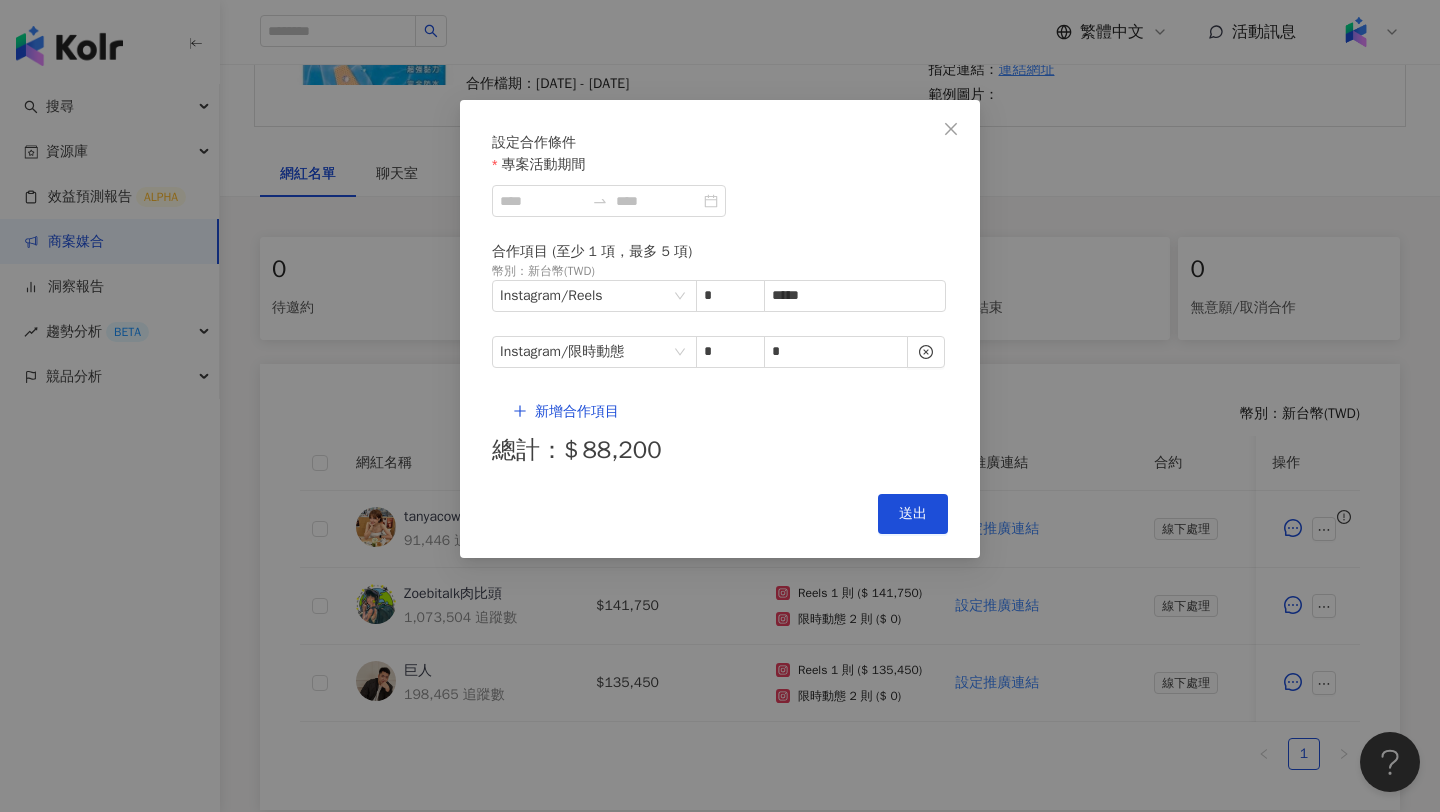 click on "設定合作條件 專案活動期間 合作項目 (至少 1 項，最多 5 項) 幣別 ： 新台幣 ( TWD ) Instagram  /  Reels * ***** Instagram  /  限時動態 * * 新增合作項目 總計：$  88,200 Cancel 送出" at bounding box center (720, 329) 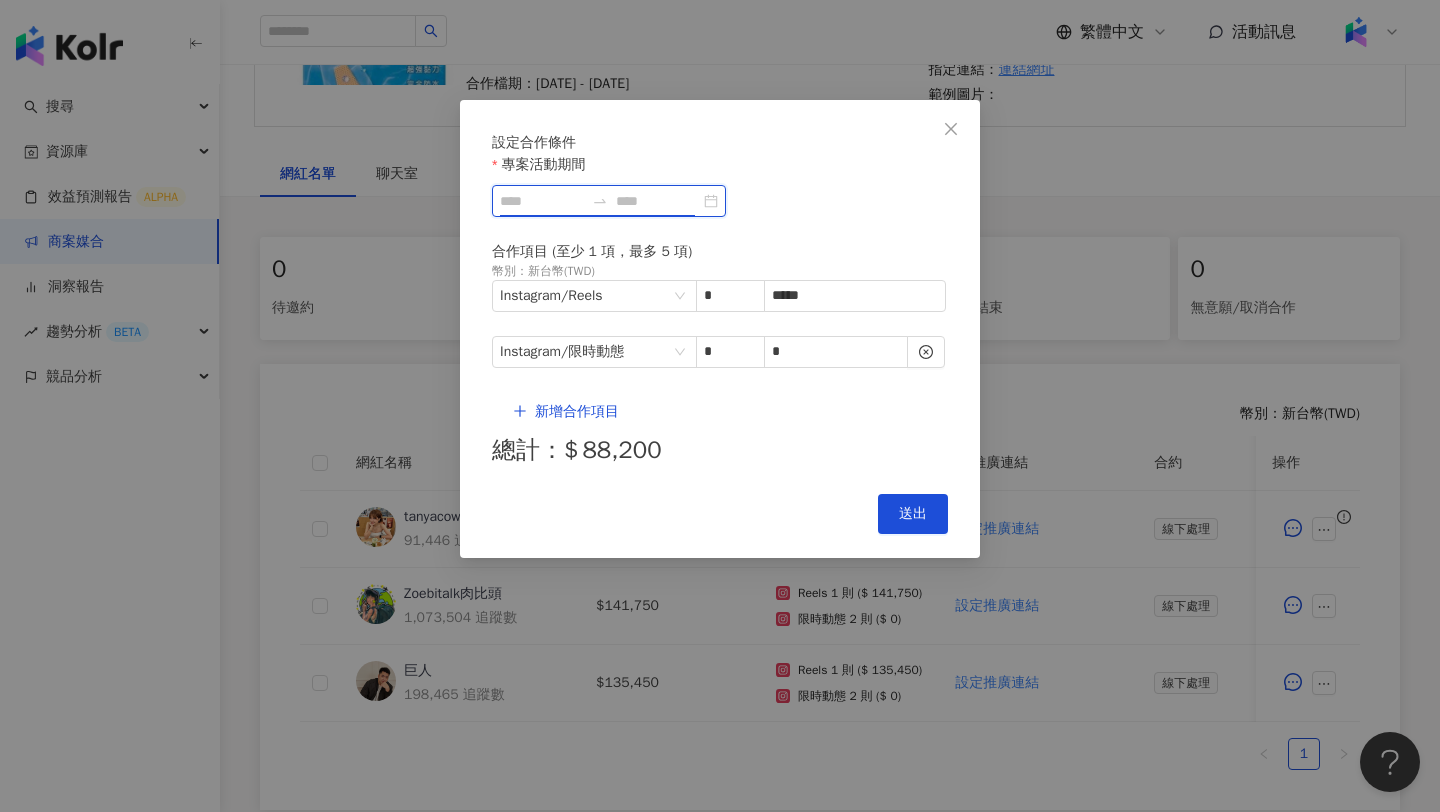 click on "專案活動期間" at bounding box center (542, 201) 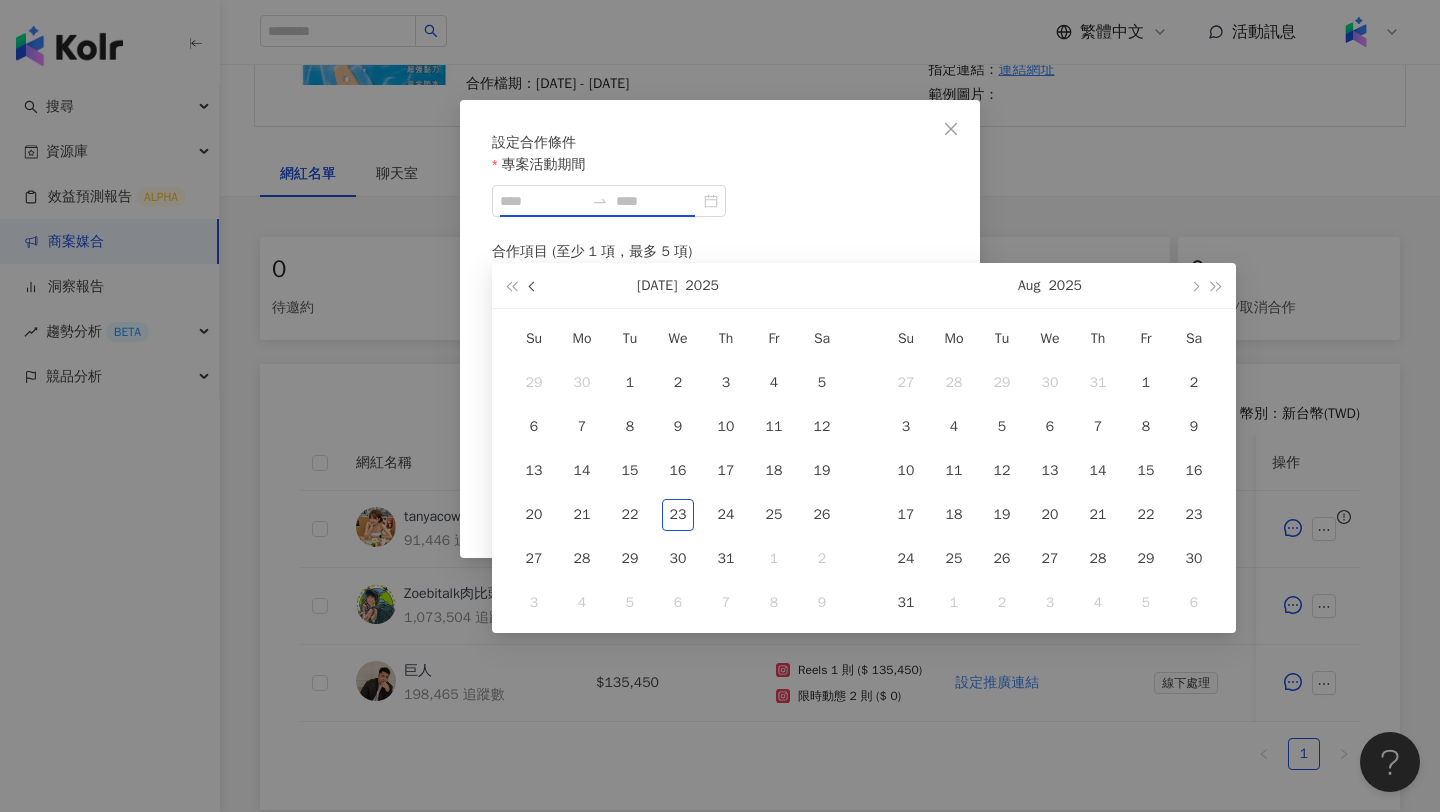 click at bounding box center (533, 285) 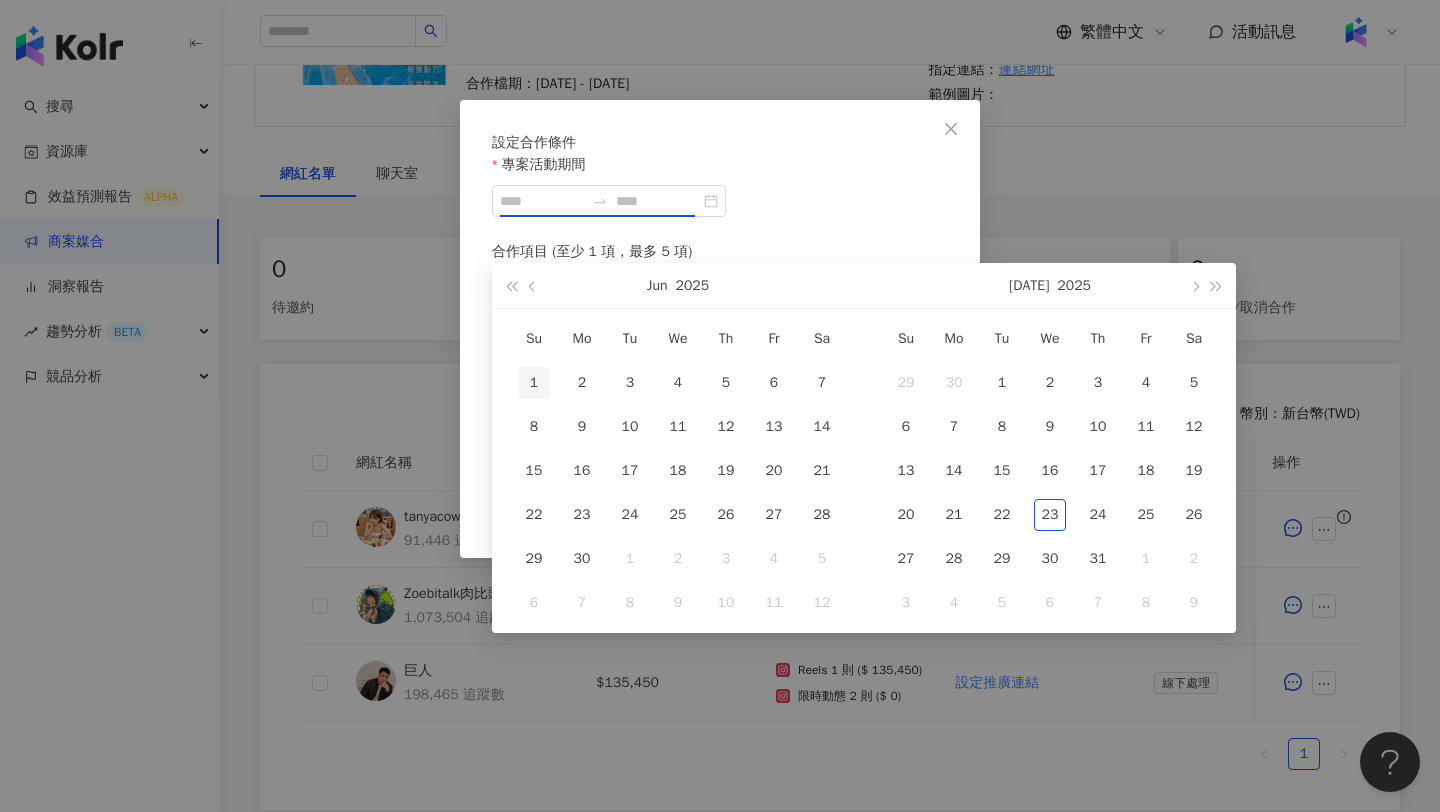 type on "**********" 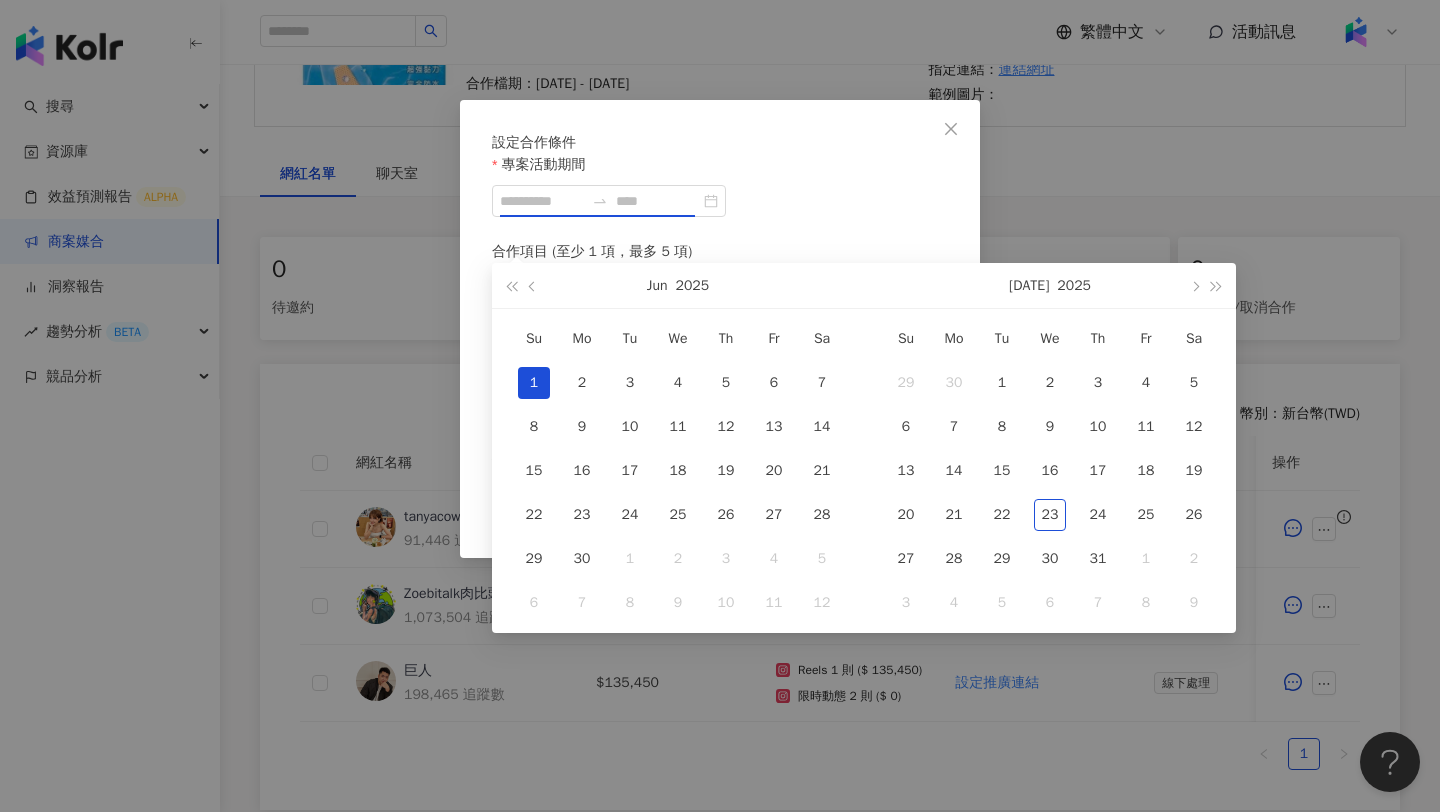click on "1" at bounding box center (534, 383) 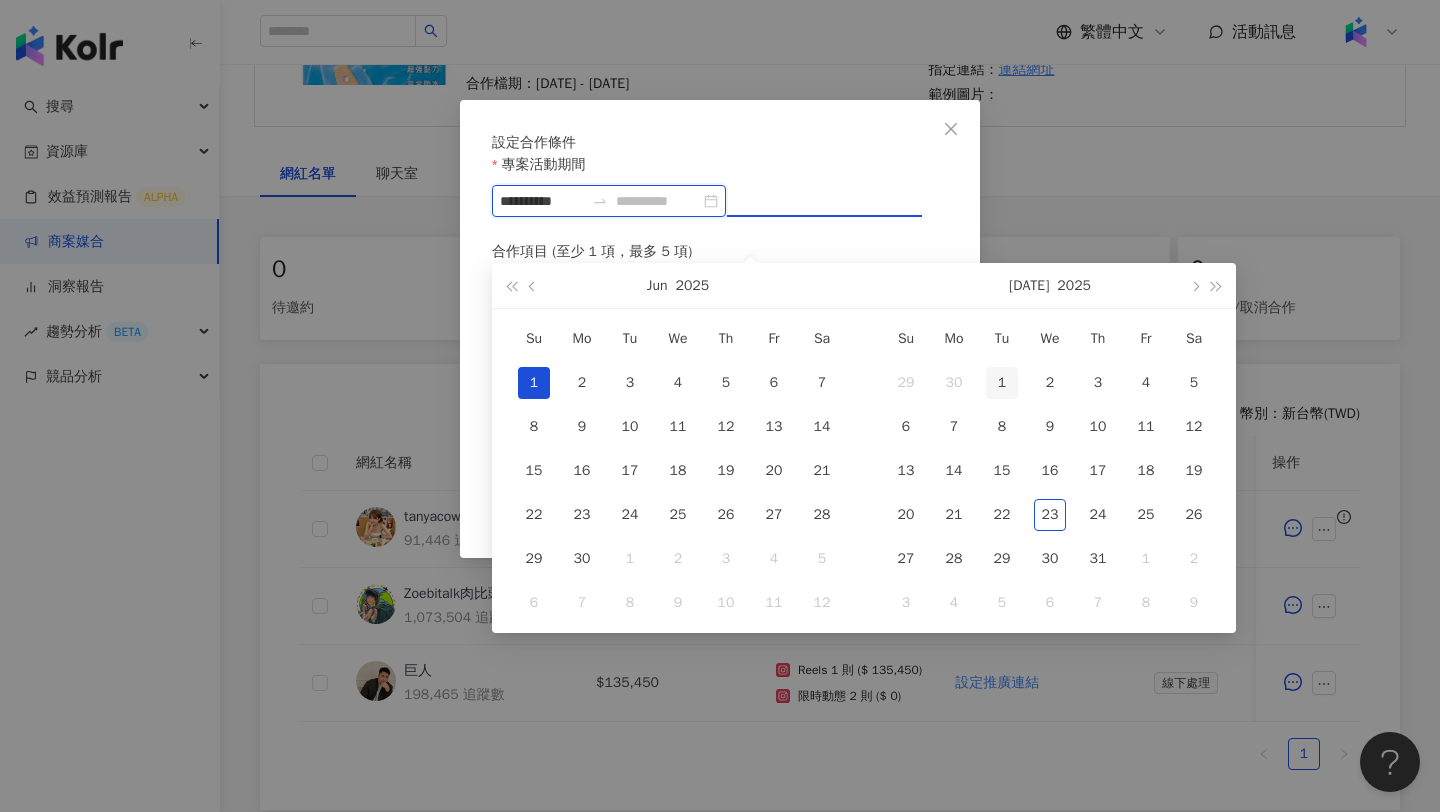 type on "**********" 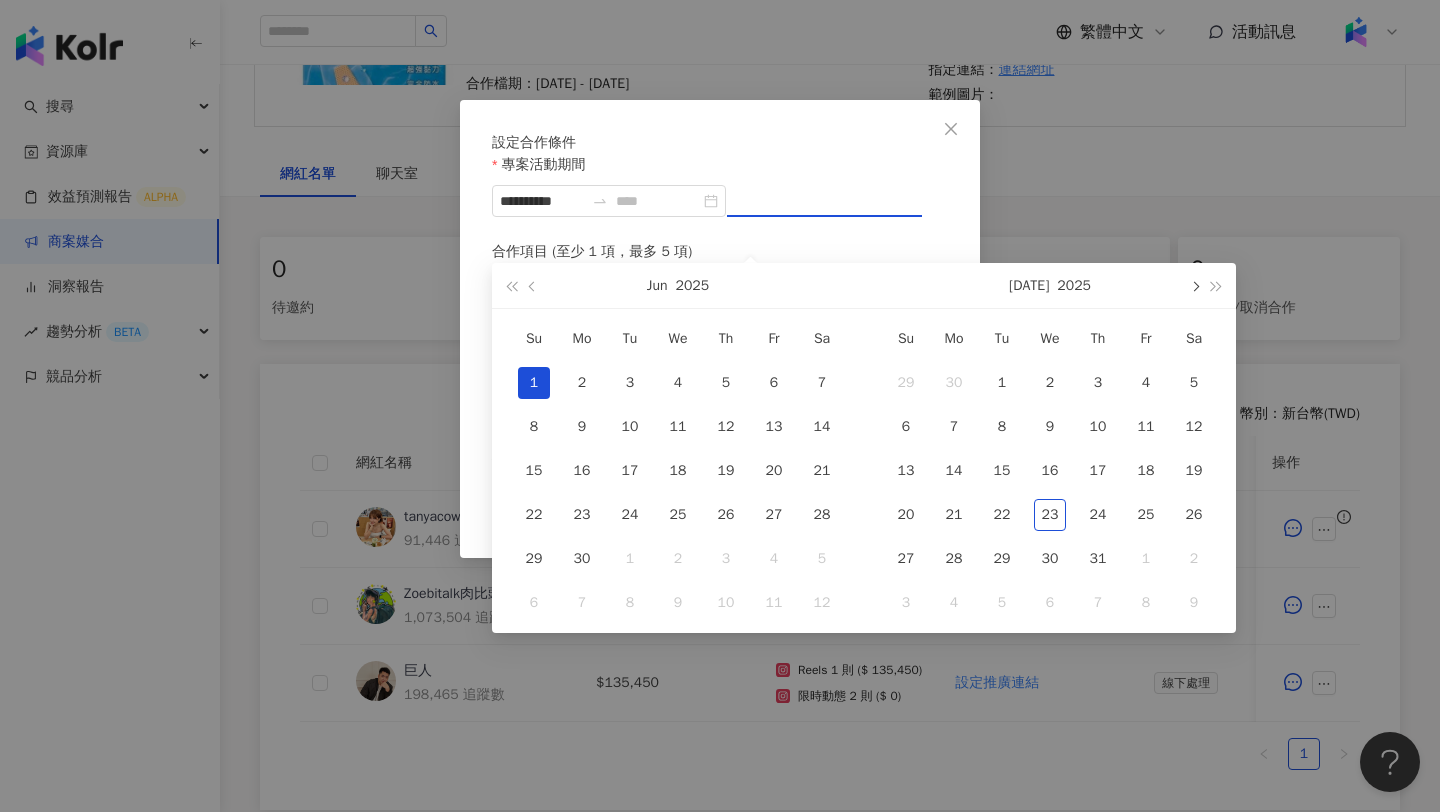 click at bounding box center (1194, 285) 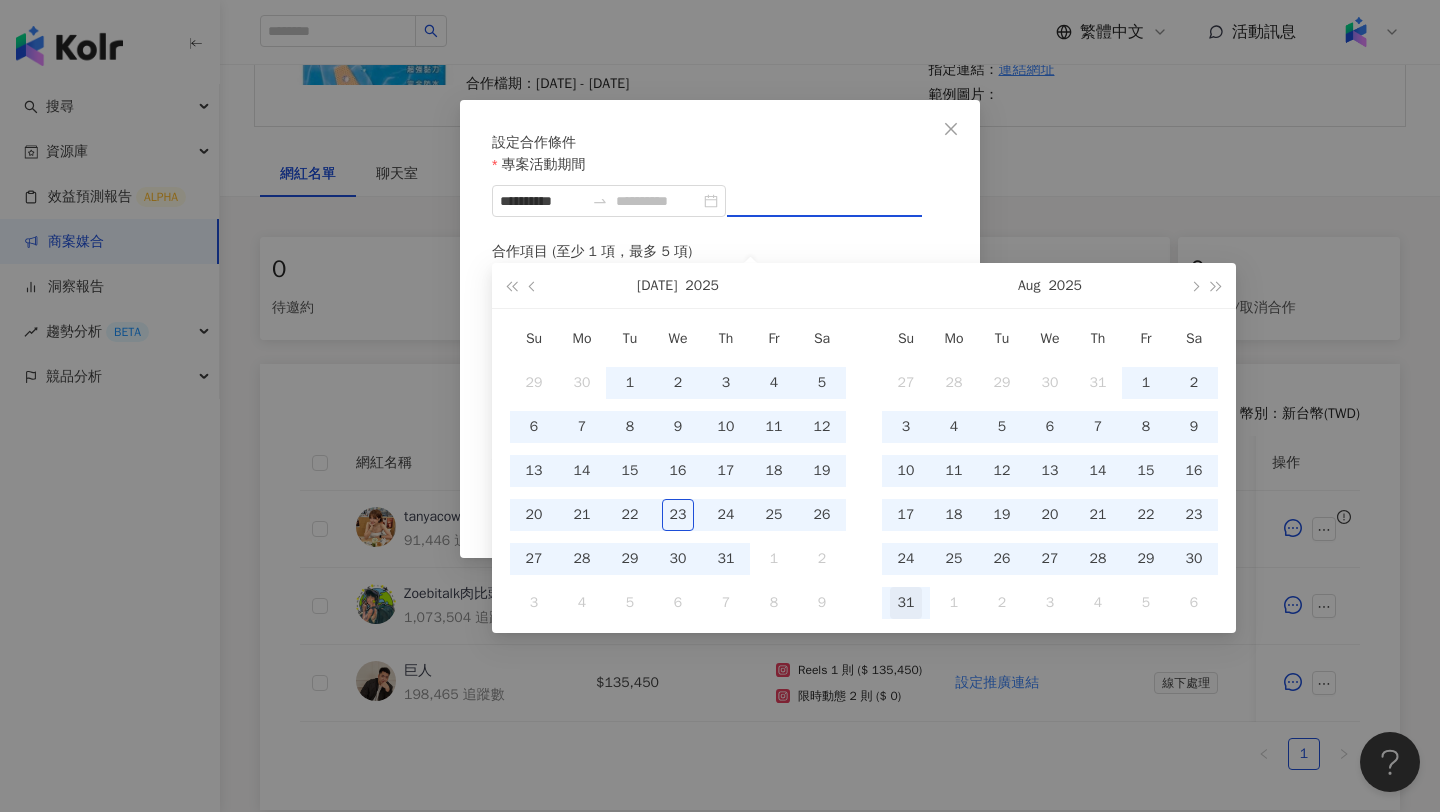 type on "**********" 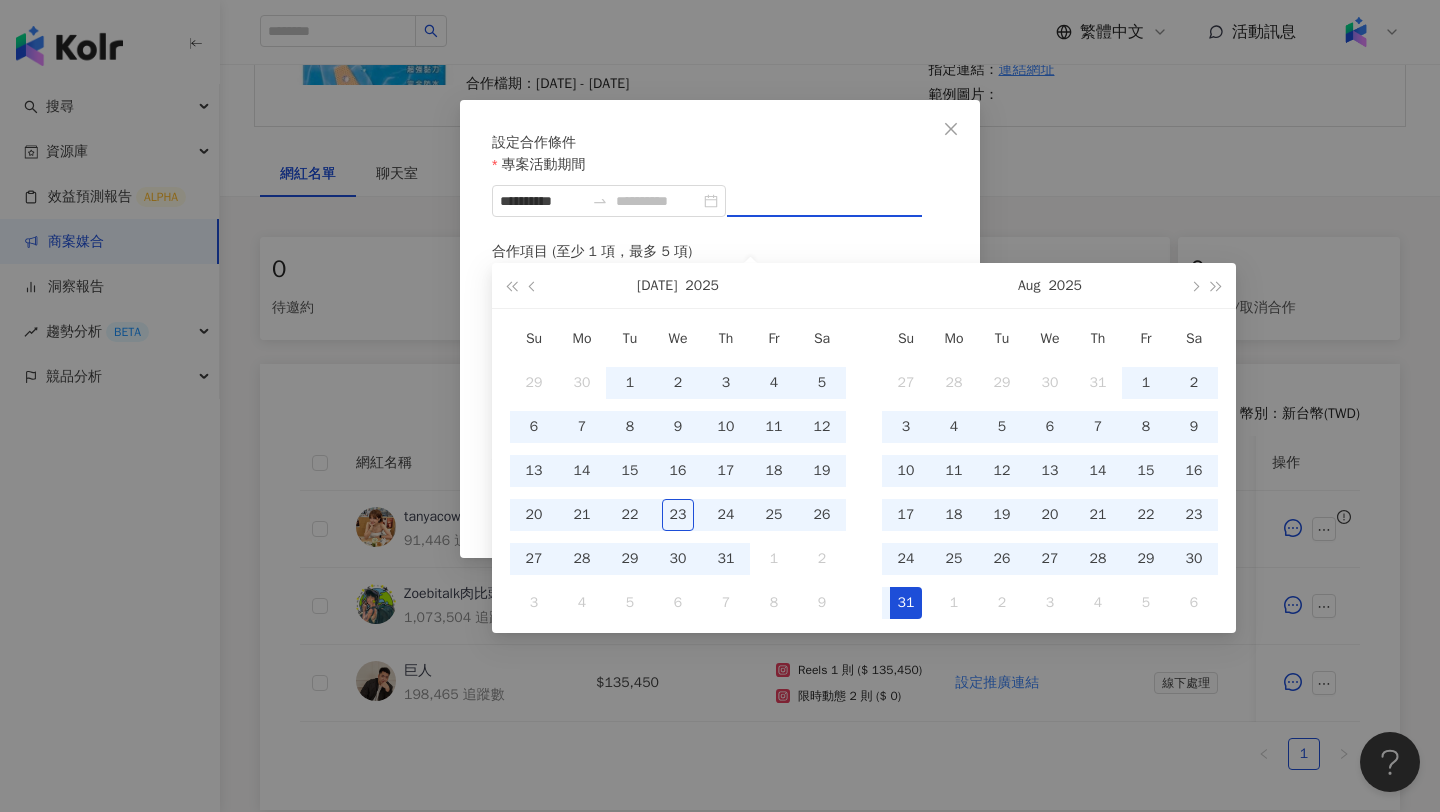 click on "31" at bounding box center (906, 603) 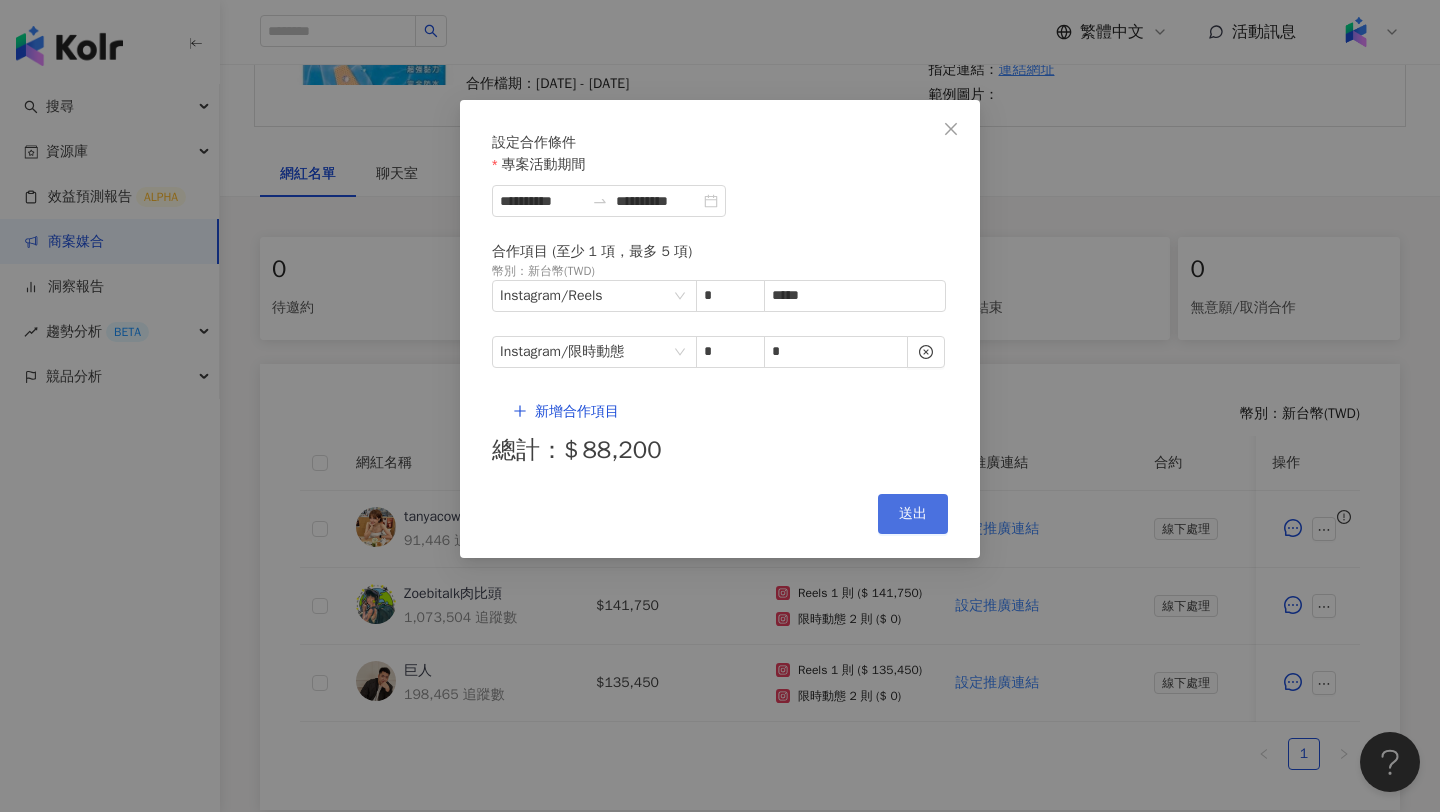 click on "送出" at bounding box center (913, 514) 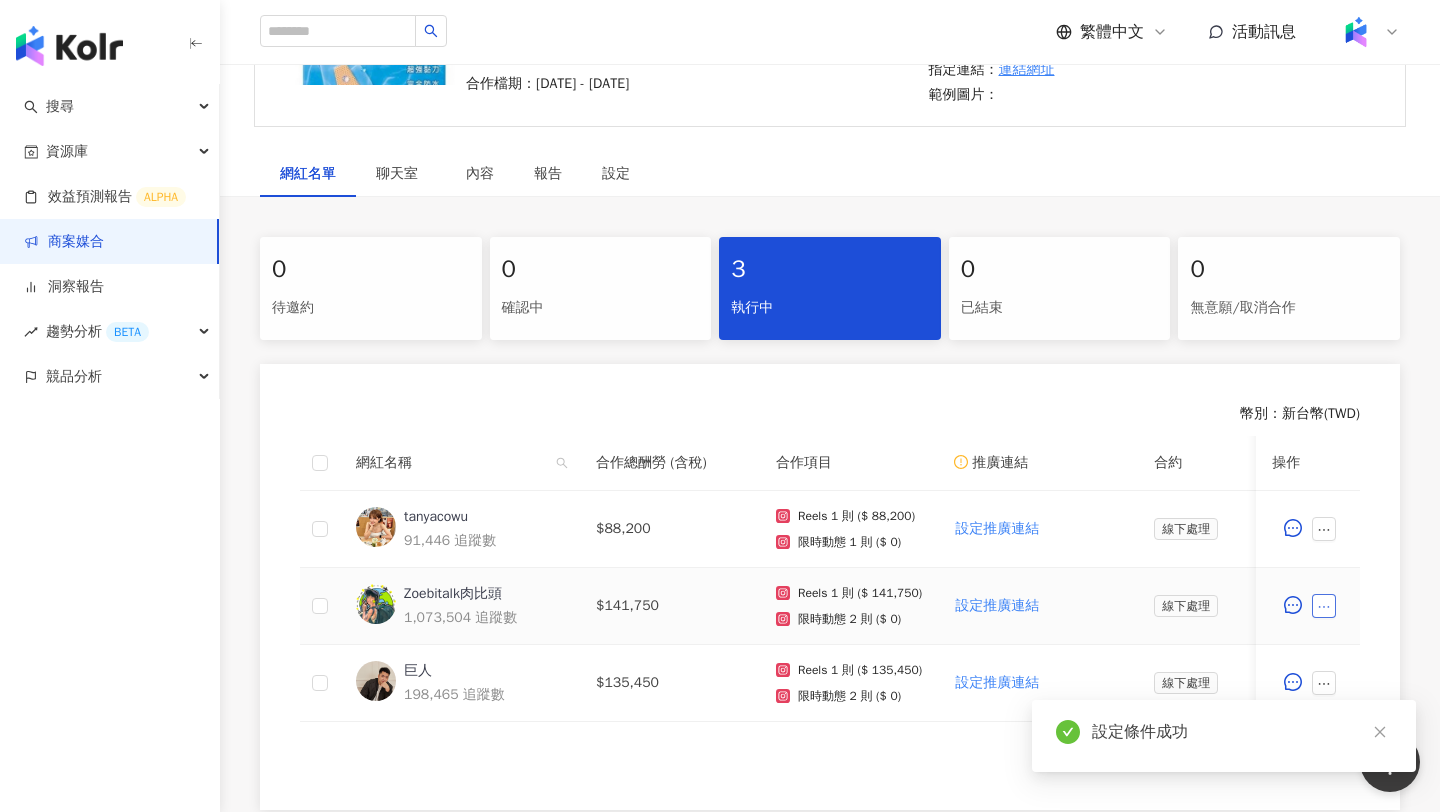 click 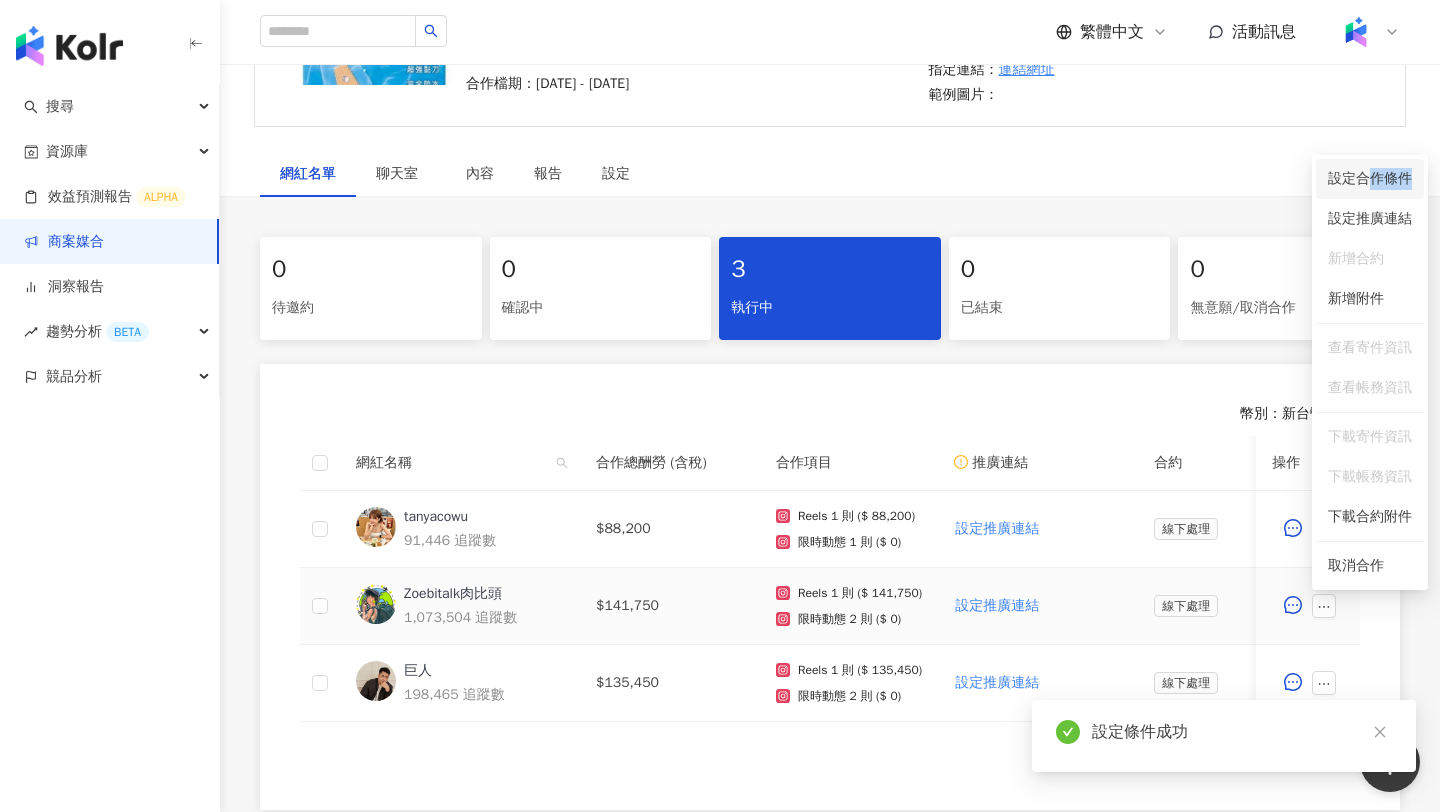 click on "設定合作條件" at bounding box center [1370, 179] 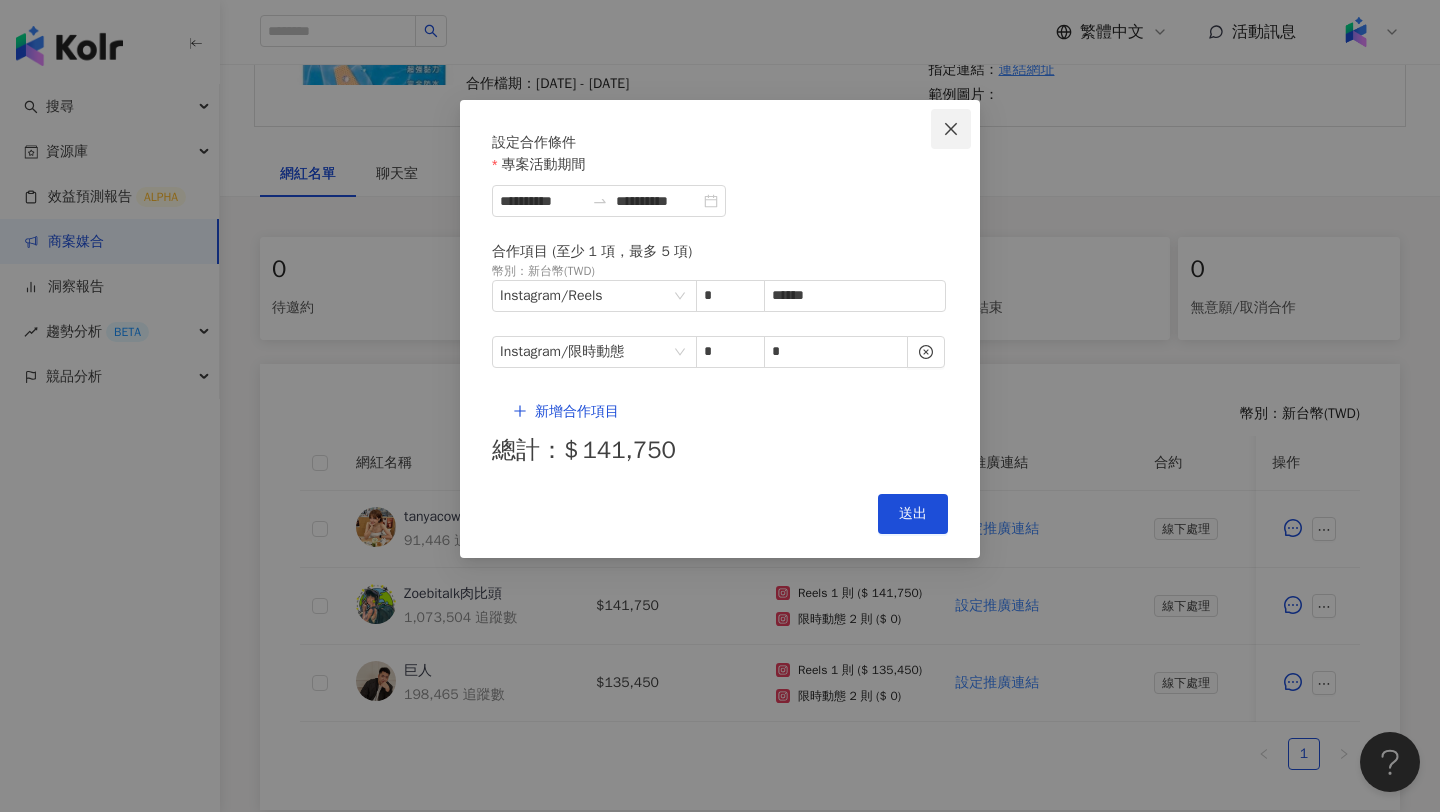 click 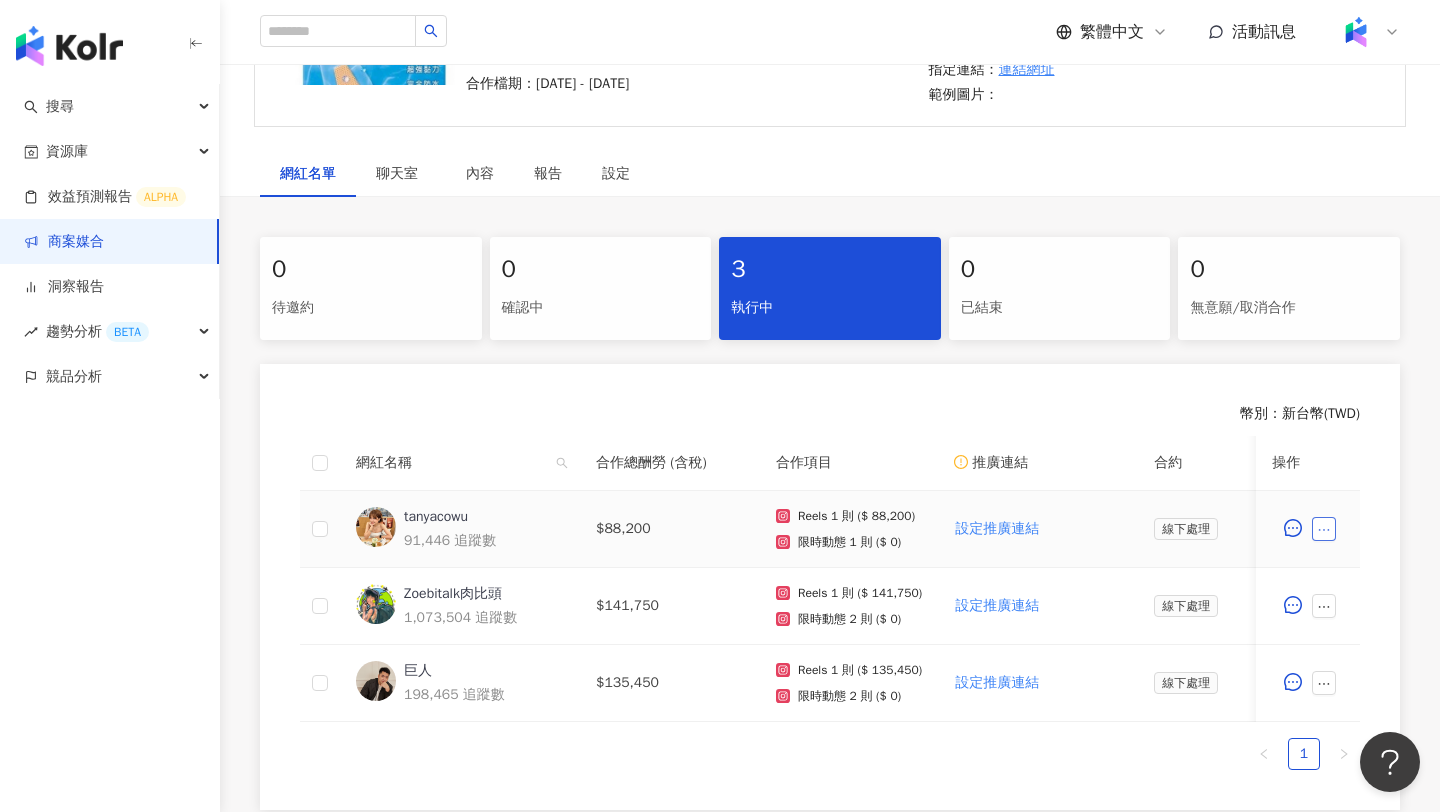 click 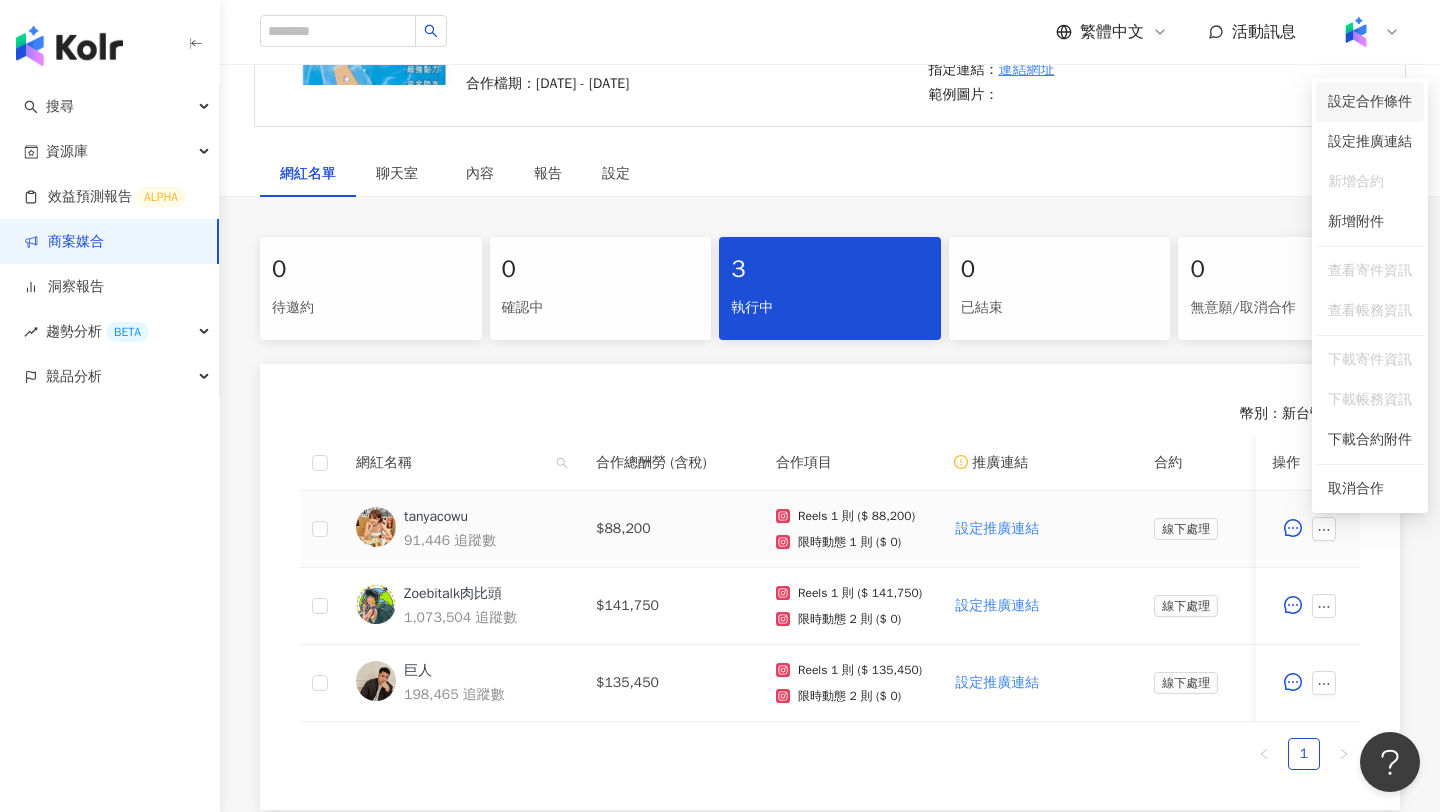click on "設定合作條件" at bounding box center (1370, 102) 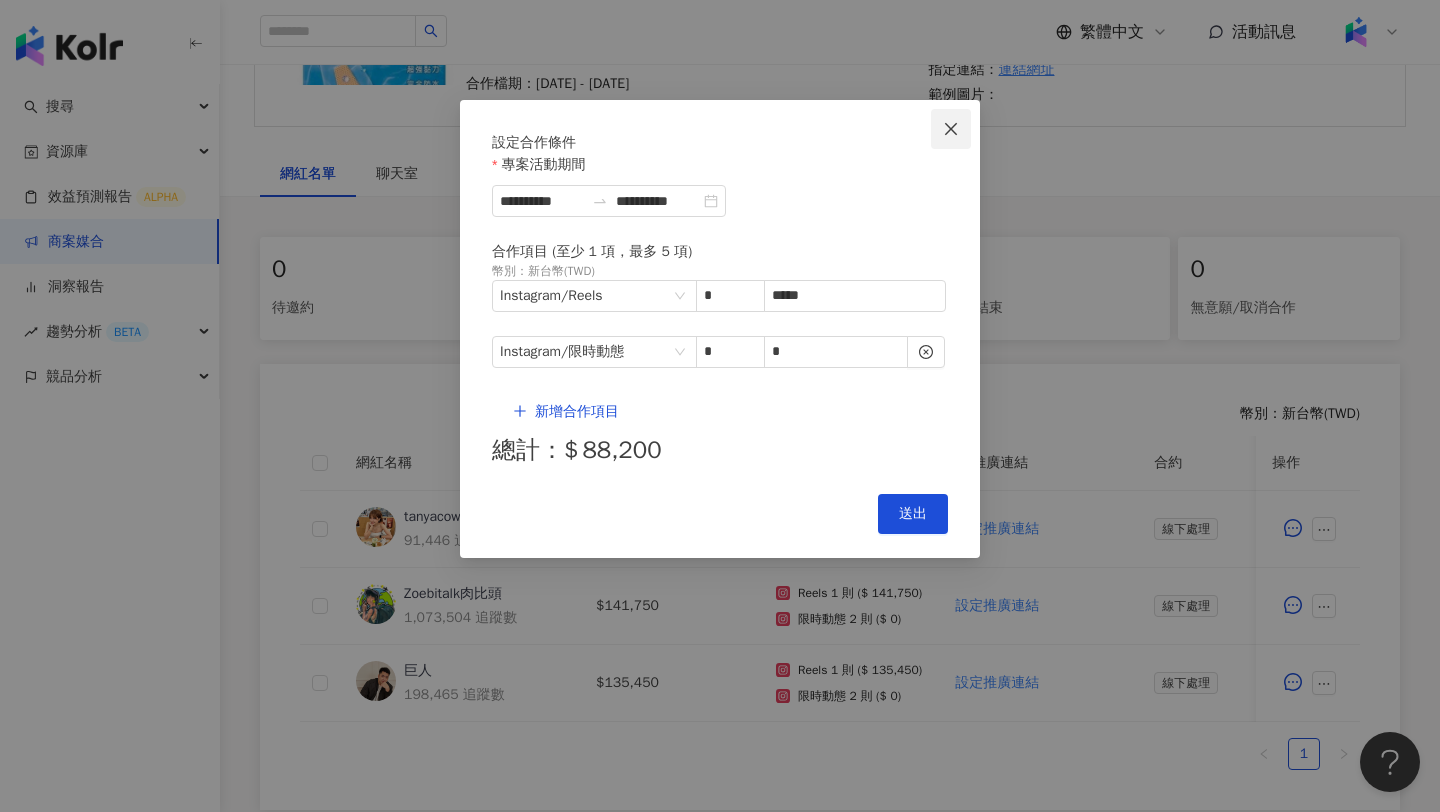 click at bounding box center (951, 129) 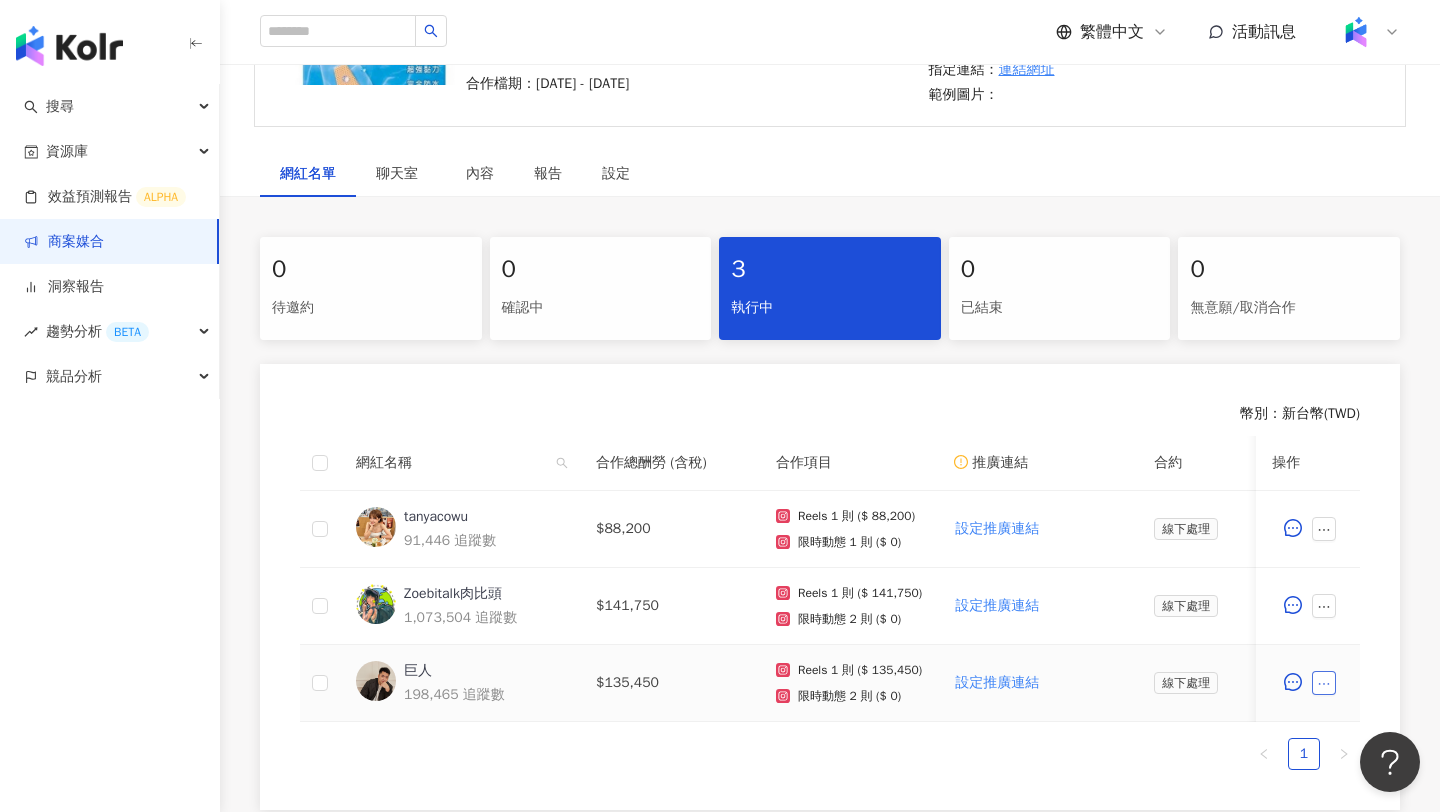 click 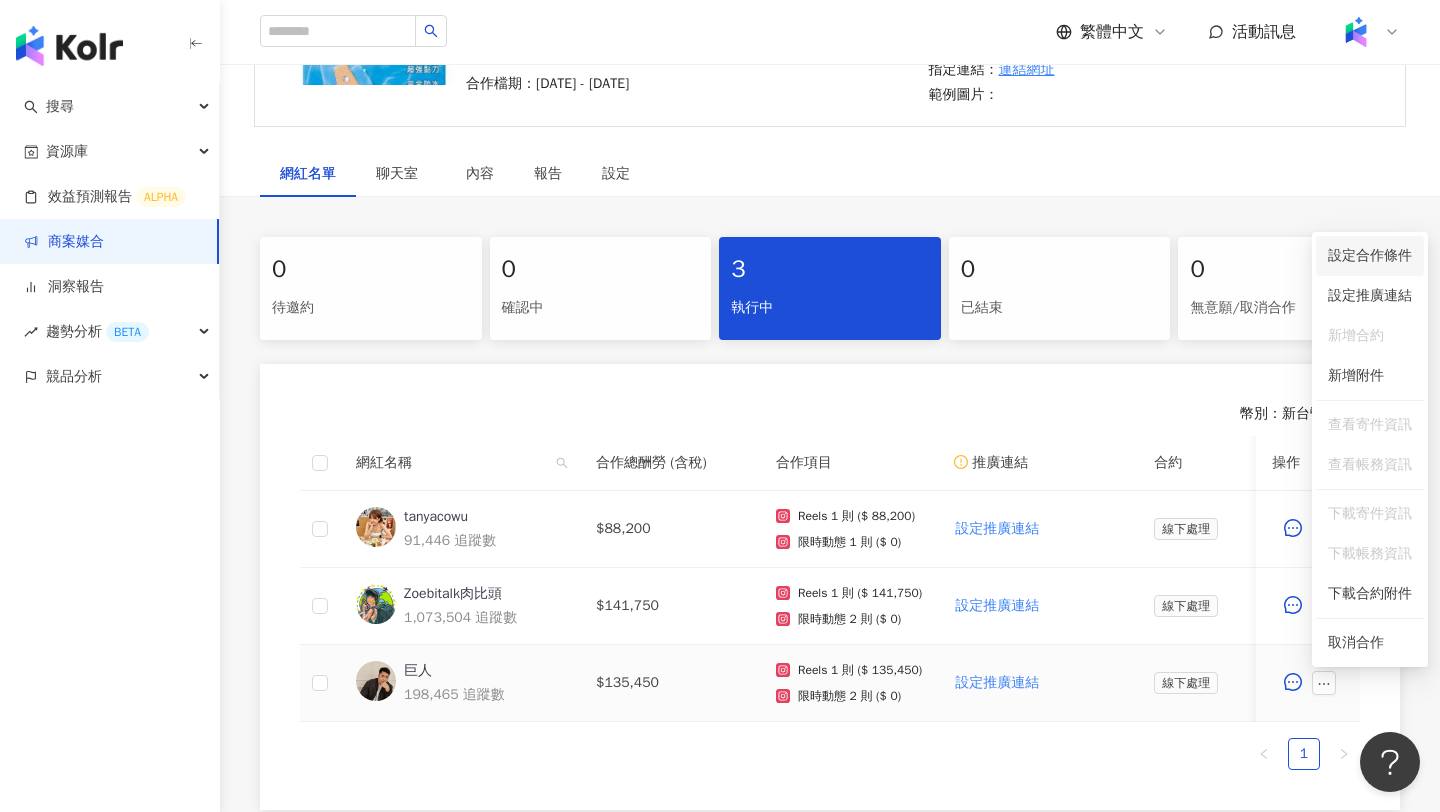 click on "設定合作條件" at bounding box center (1370, 256) 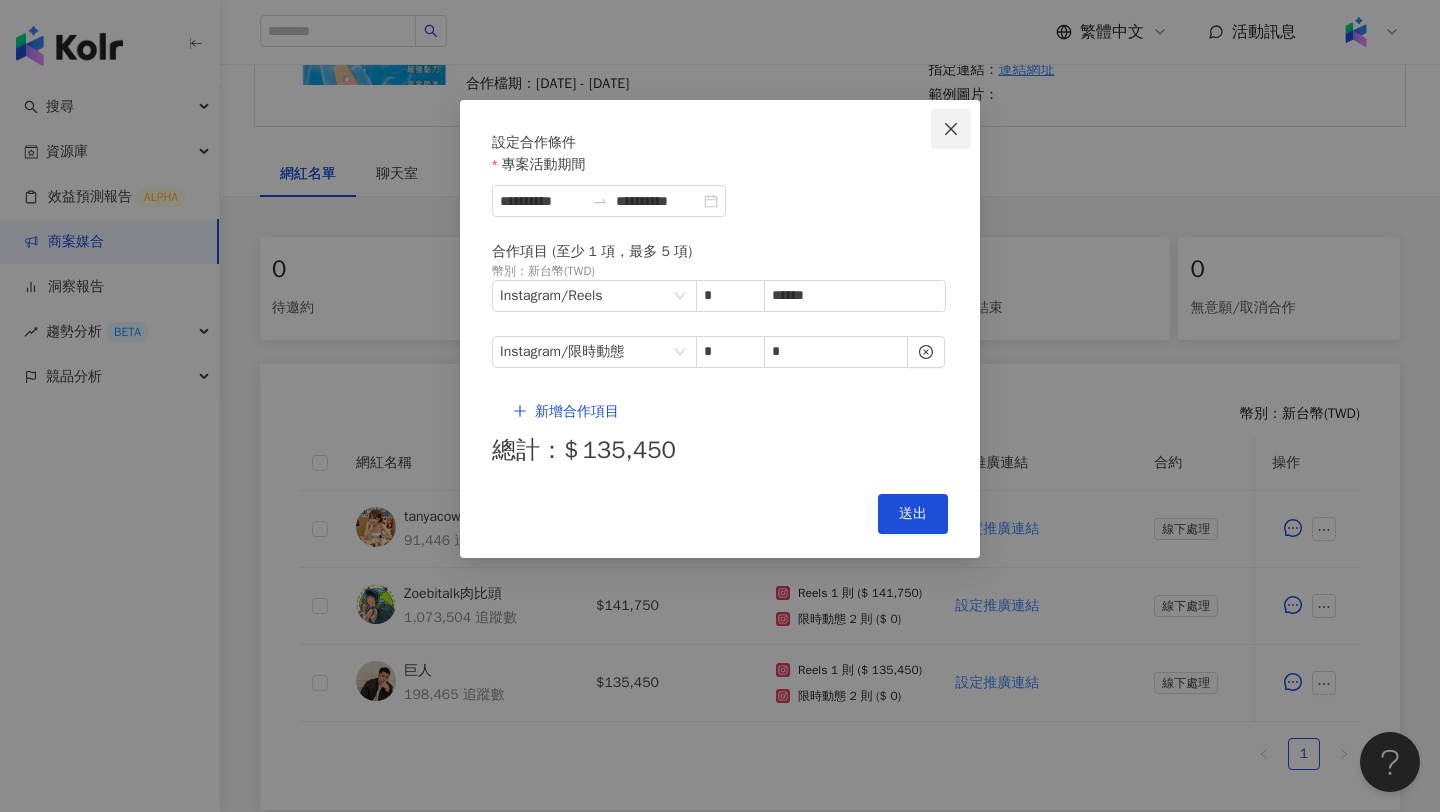 click at bounding box center [951, 129] 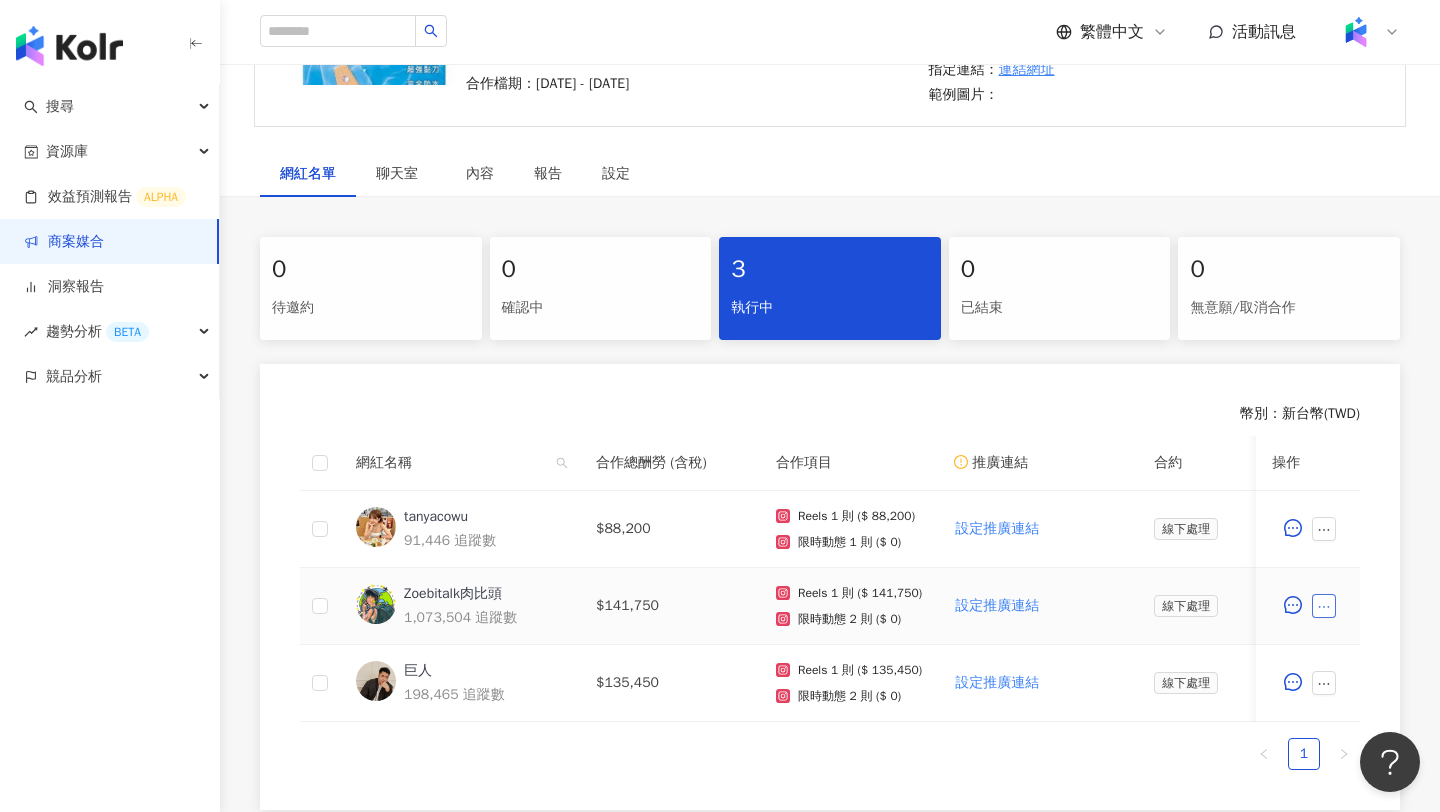 click at bounding box center [1324, 606] 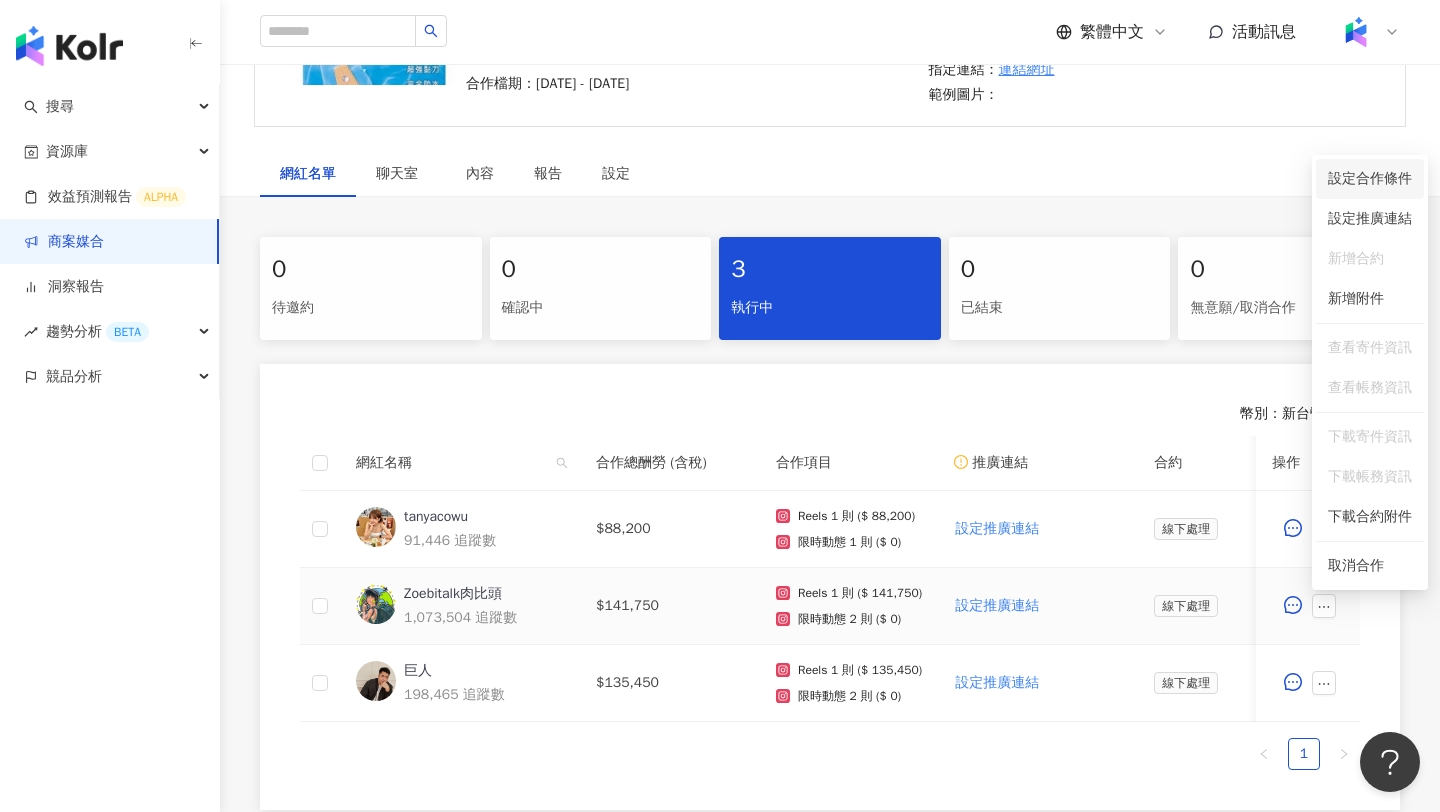 click on "設定合作條件" at bounding box center (1370, 179) 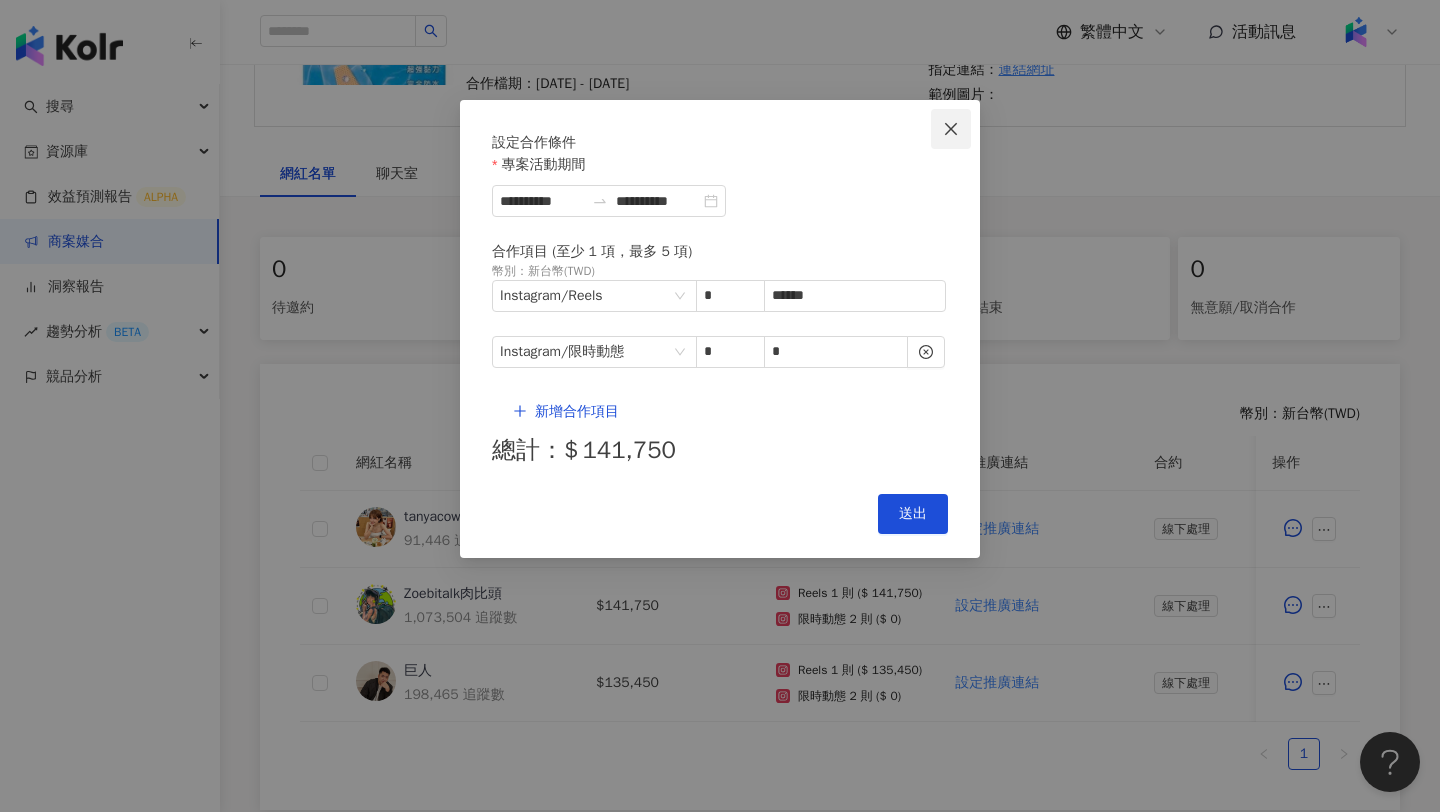 click 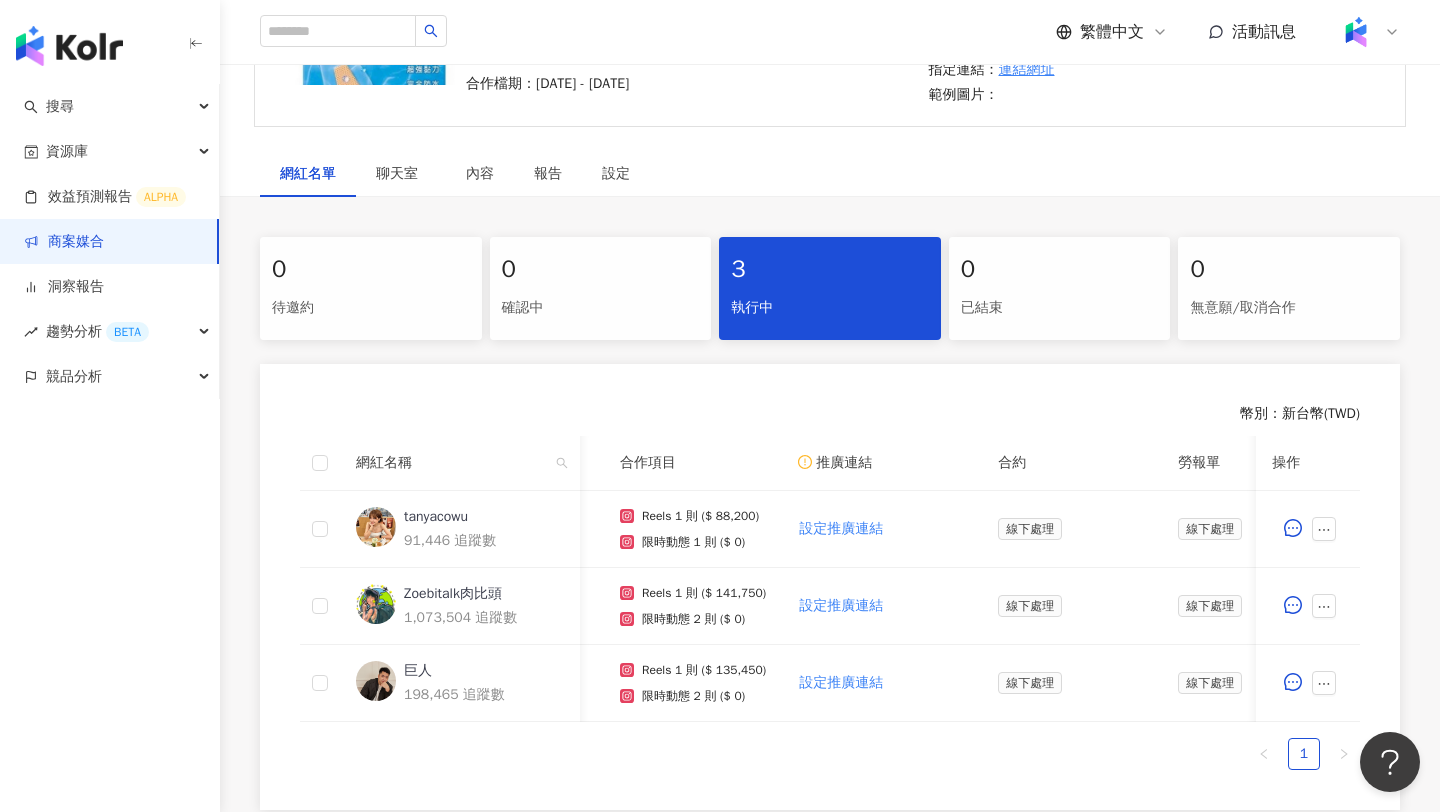 scroll, scrollTop: 0, scrollLeft: 0, axis: both 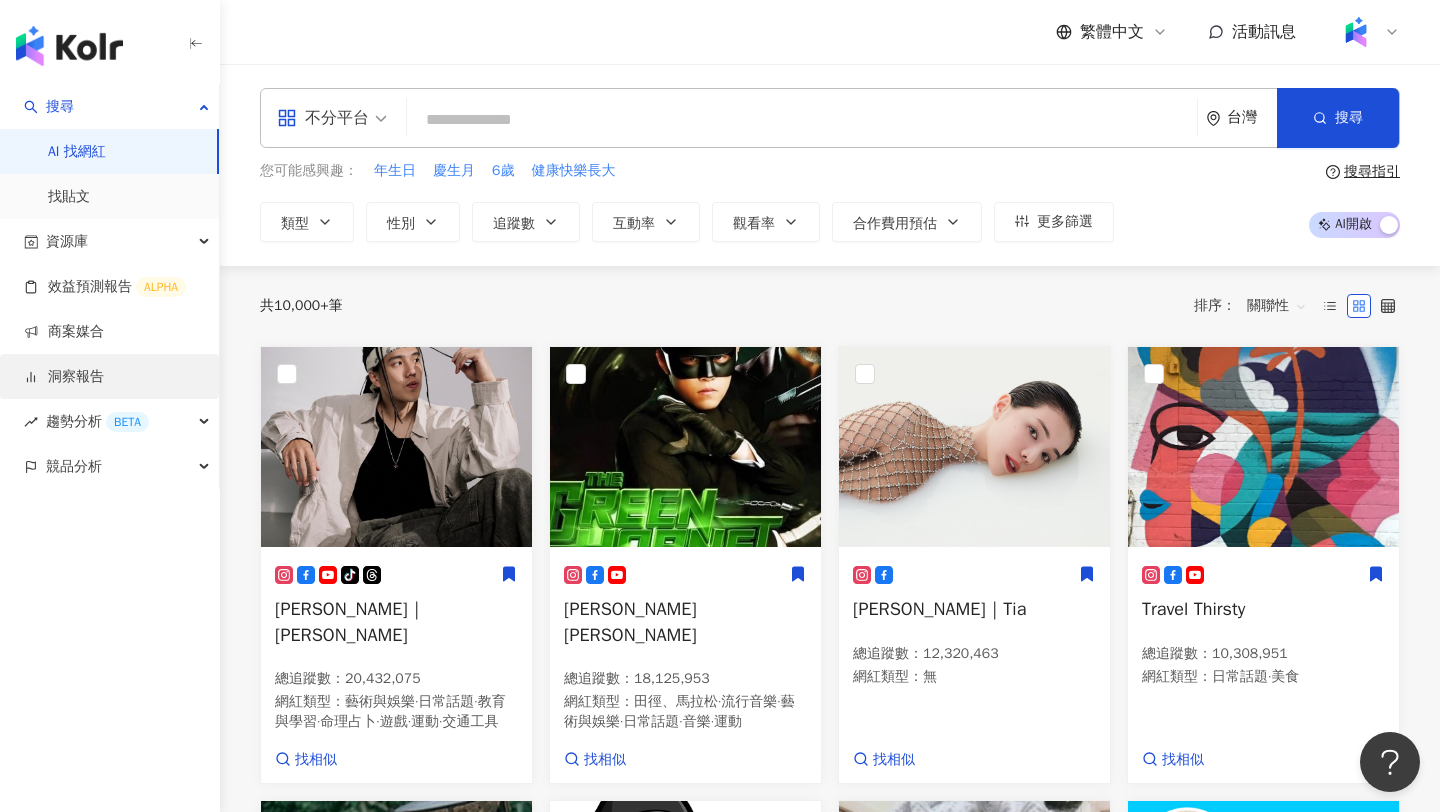 click on "洞察報告" at bounding box center (64, 377) 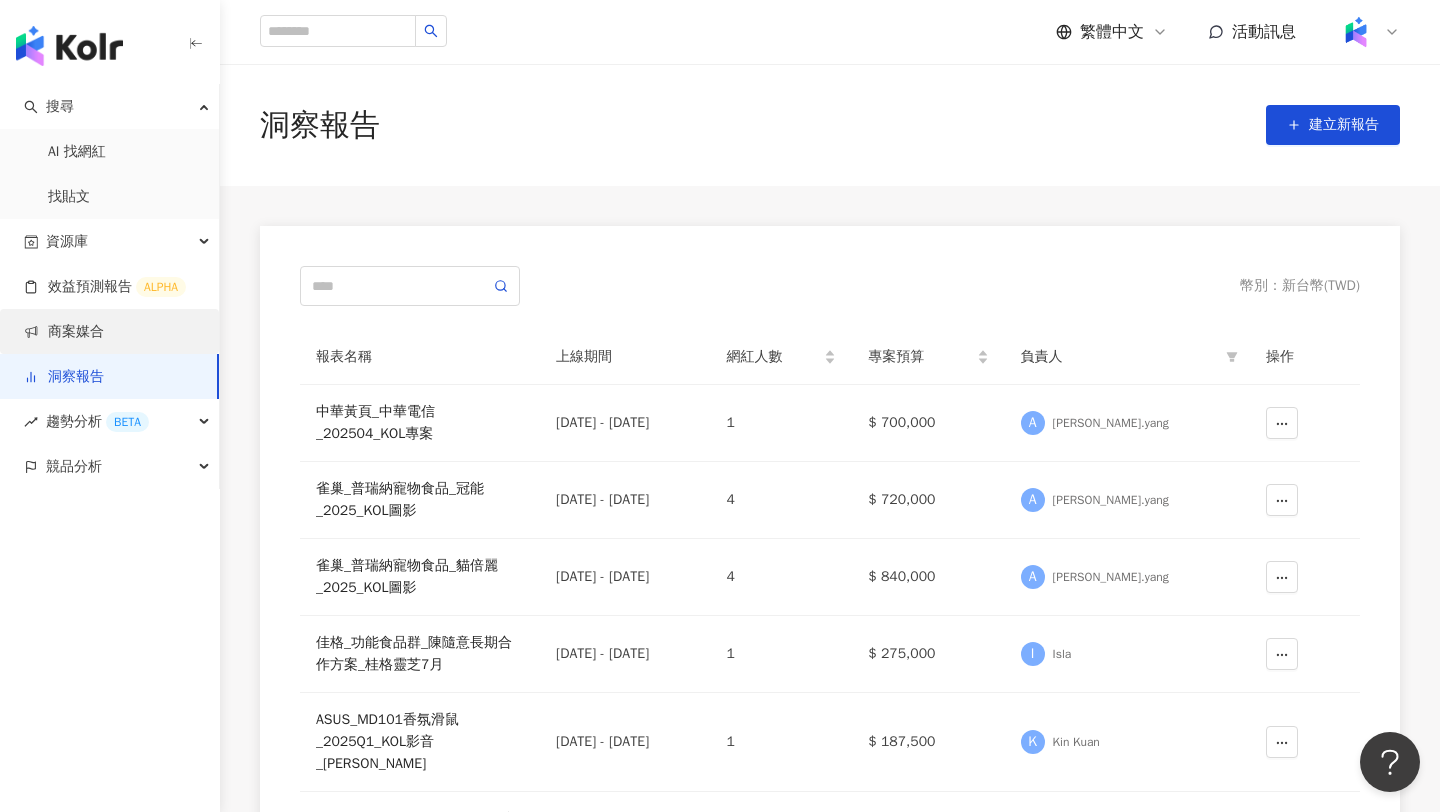 click on "商案媒合" at bounding box center (64, 332) 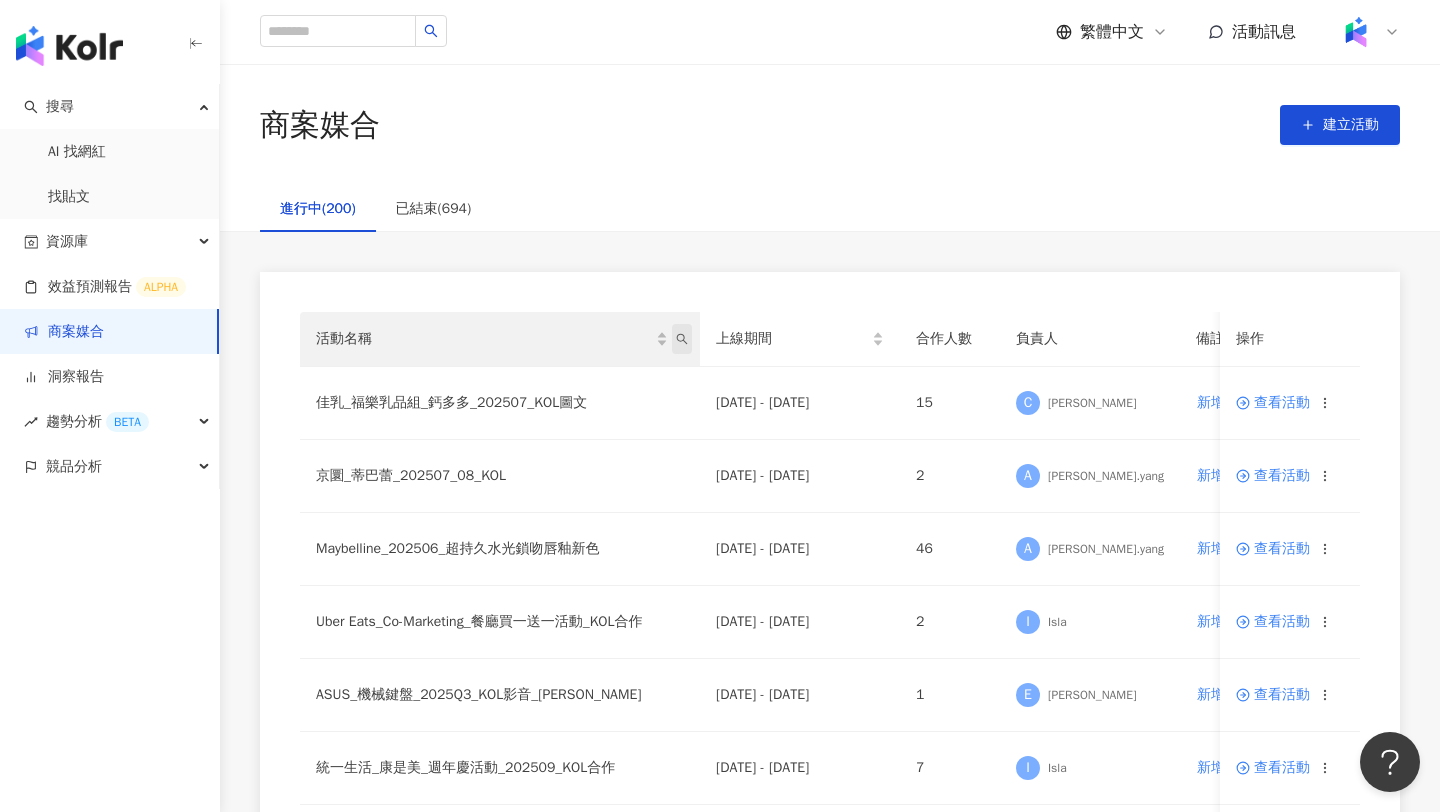 click 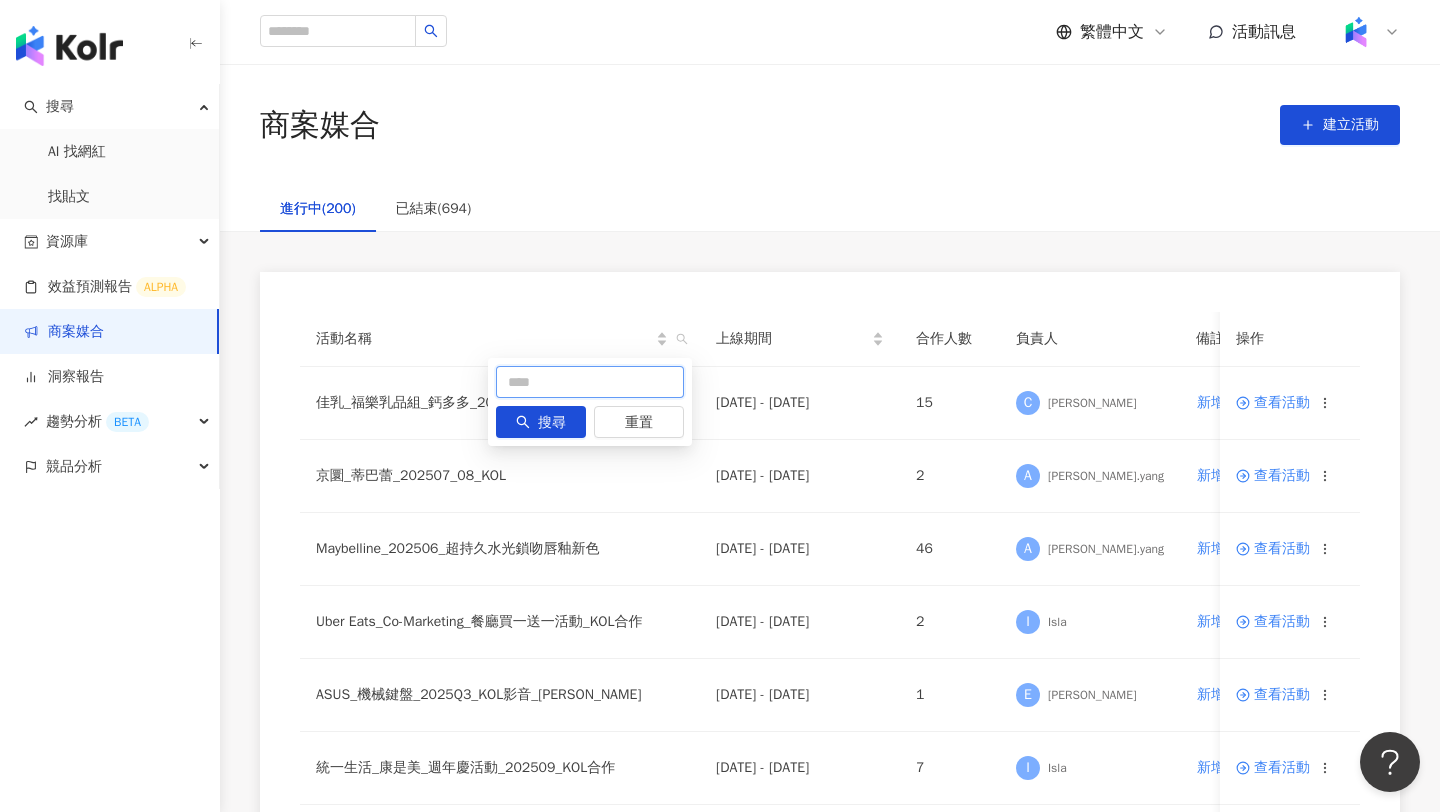 click at bounding box center (590, 382) 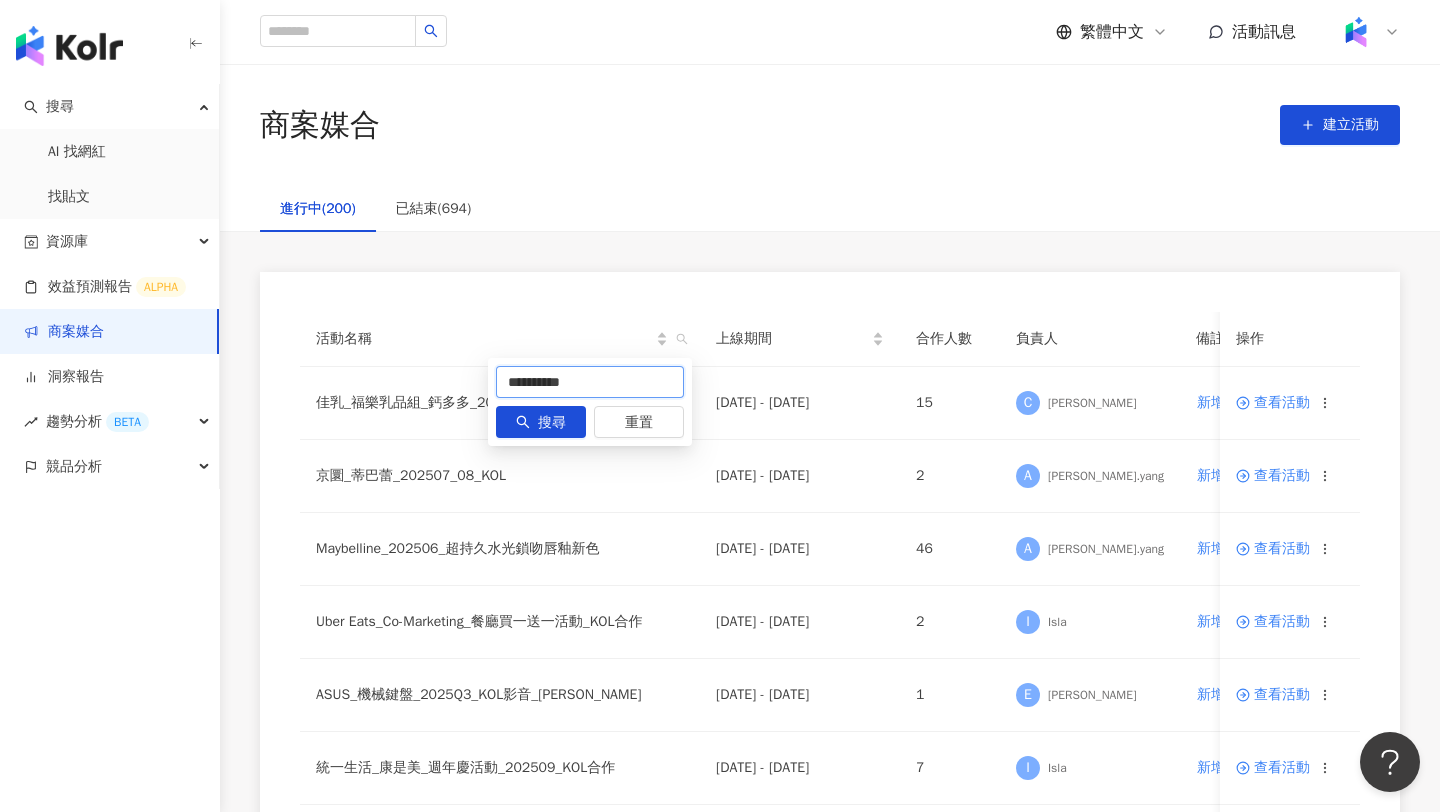 type on "**********" 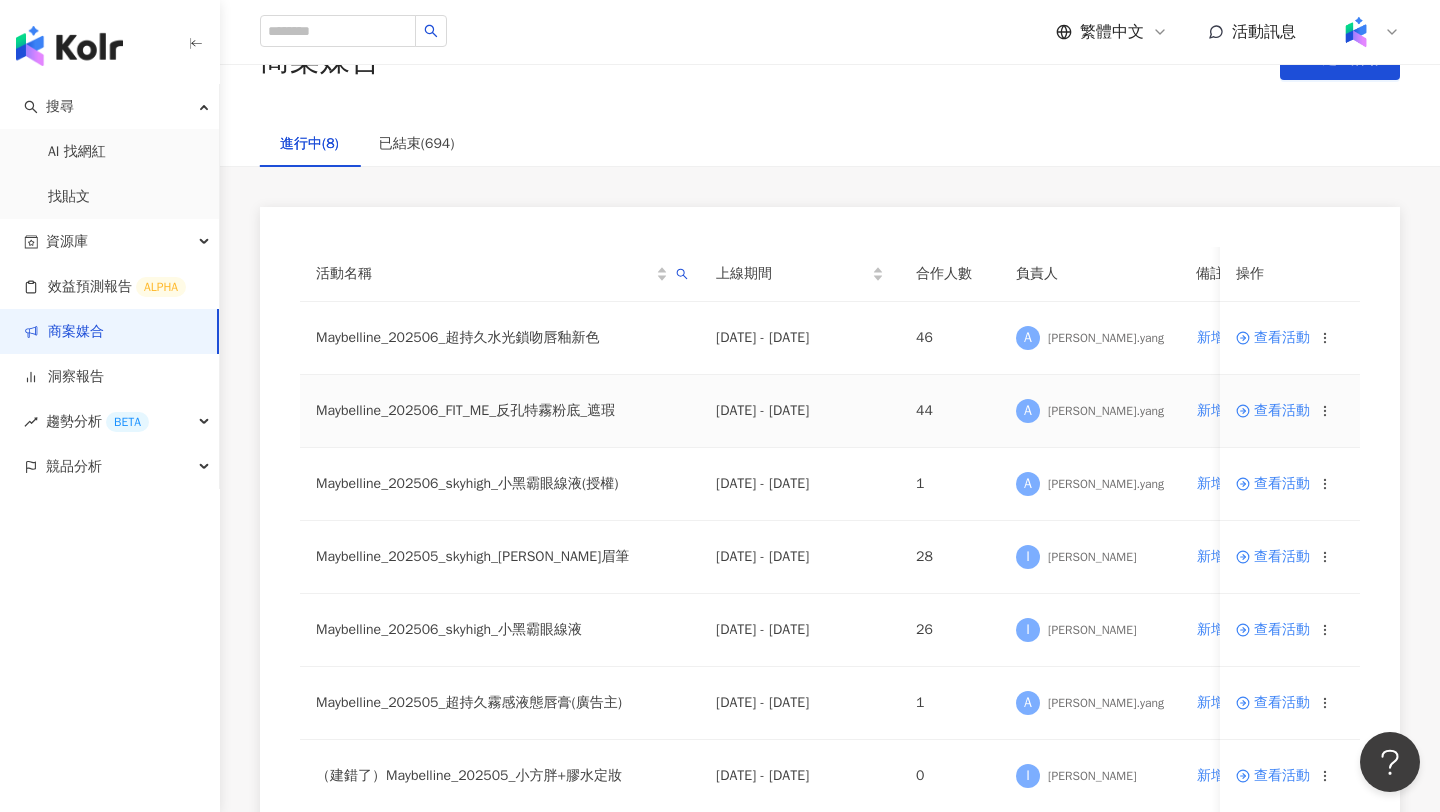 scroll, scrollTop: 64, scrollLeft: 0, axis: vertical 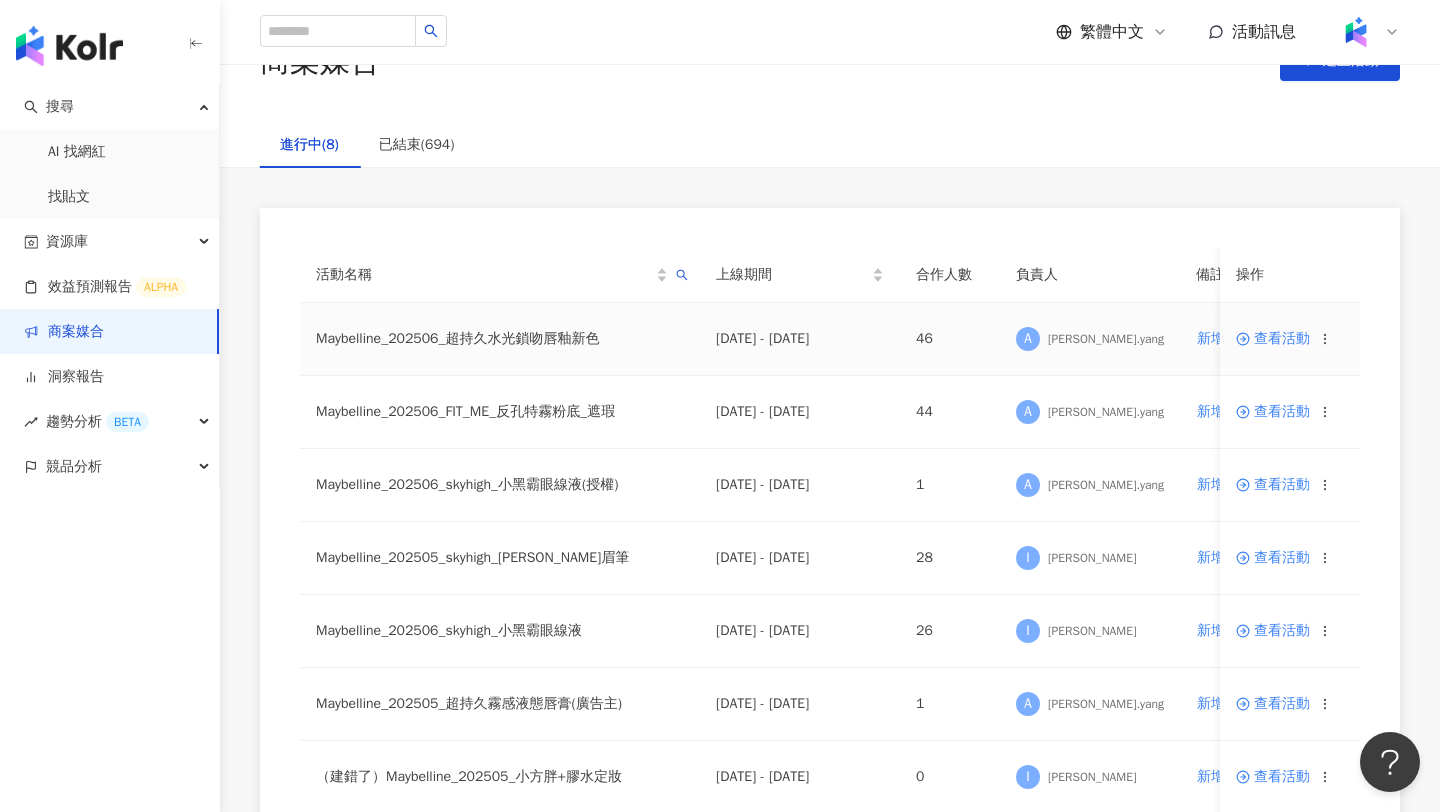 click on "Maybelline_202506_超持久水光鎖吻唇釉新色" at bounding box center (500, 339) 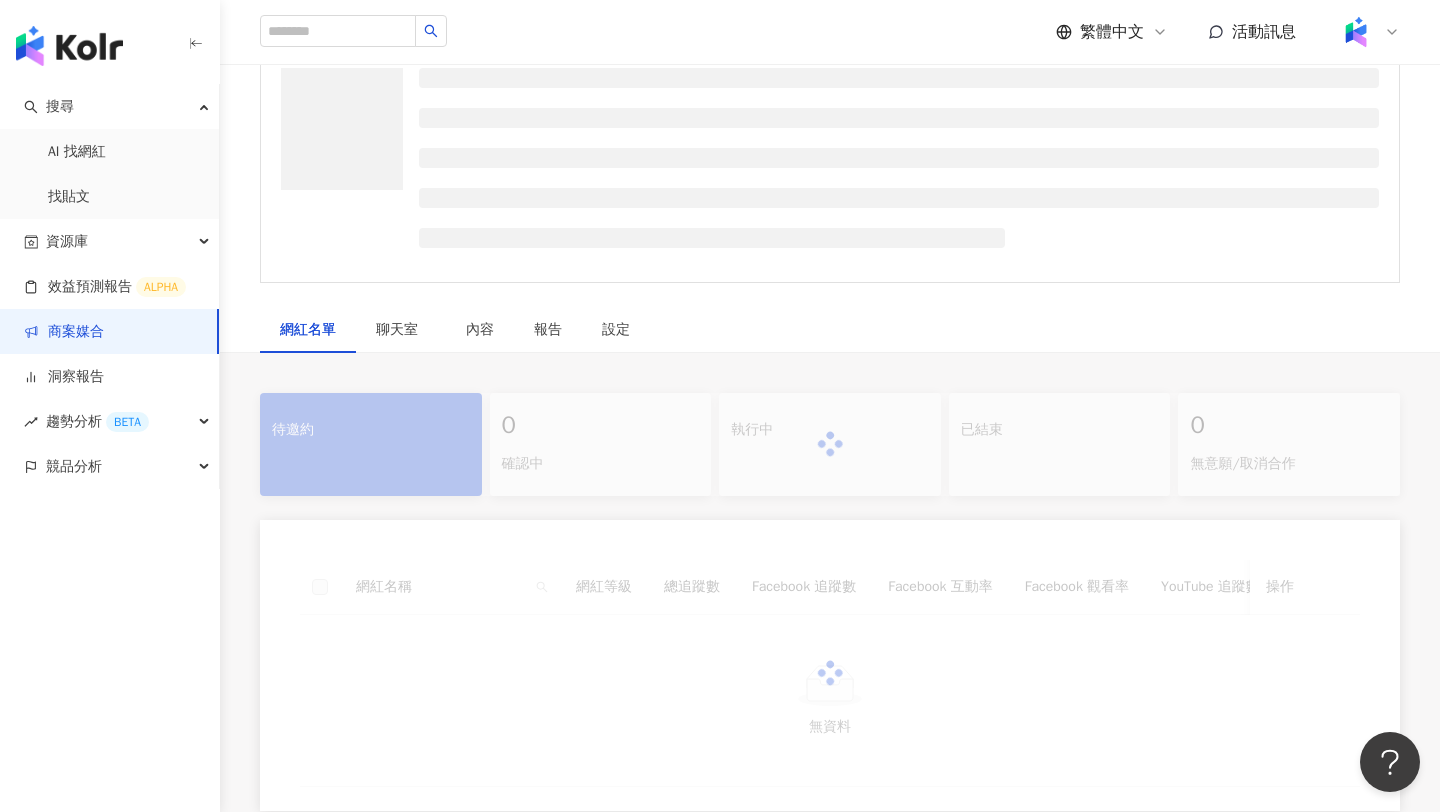 scroll, scrollTop: 214, scrollLeft: 0, axis: vertical 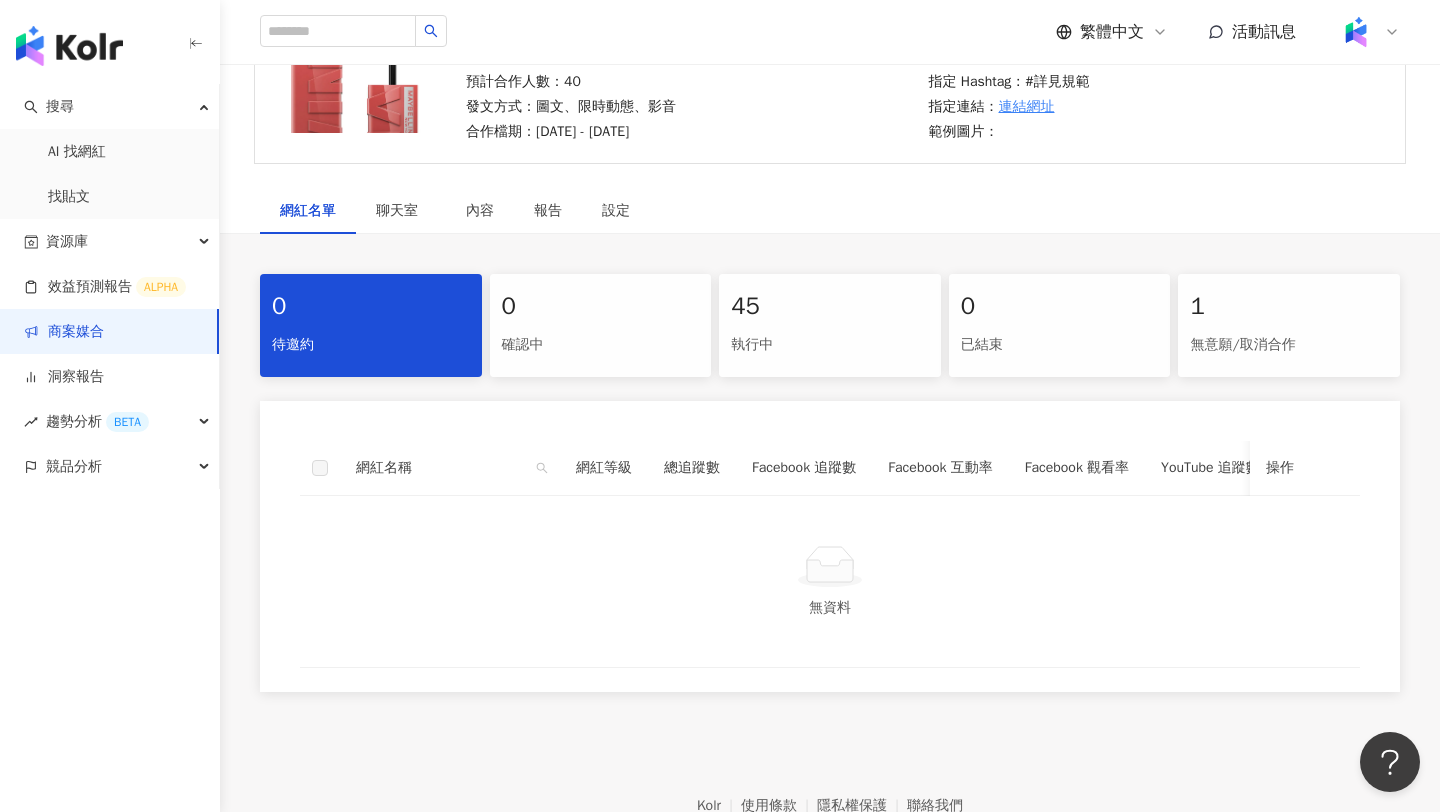 click on "45" at bounding box center [830, 307] 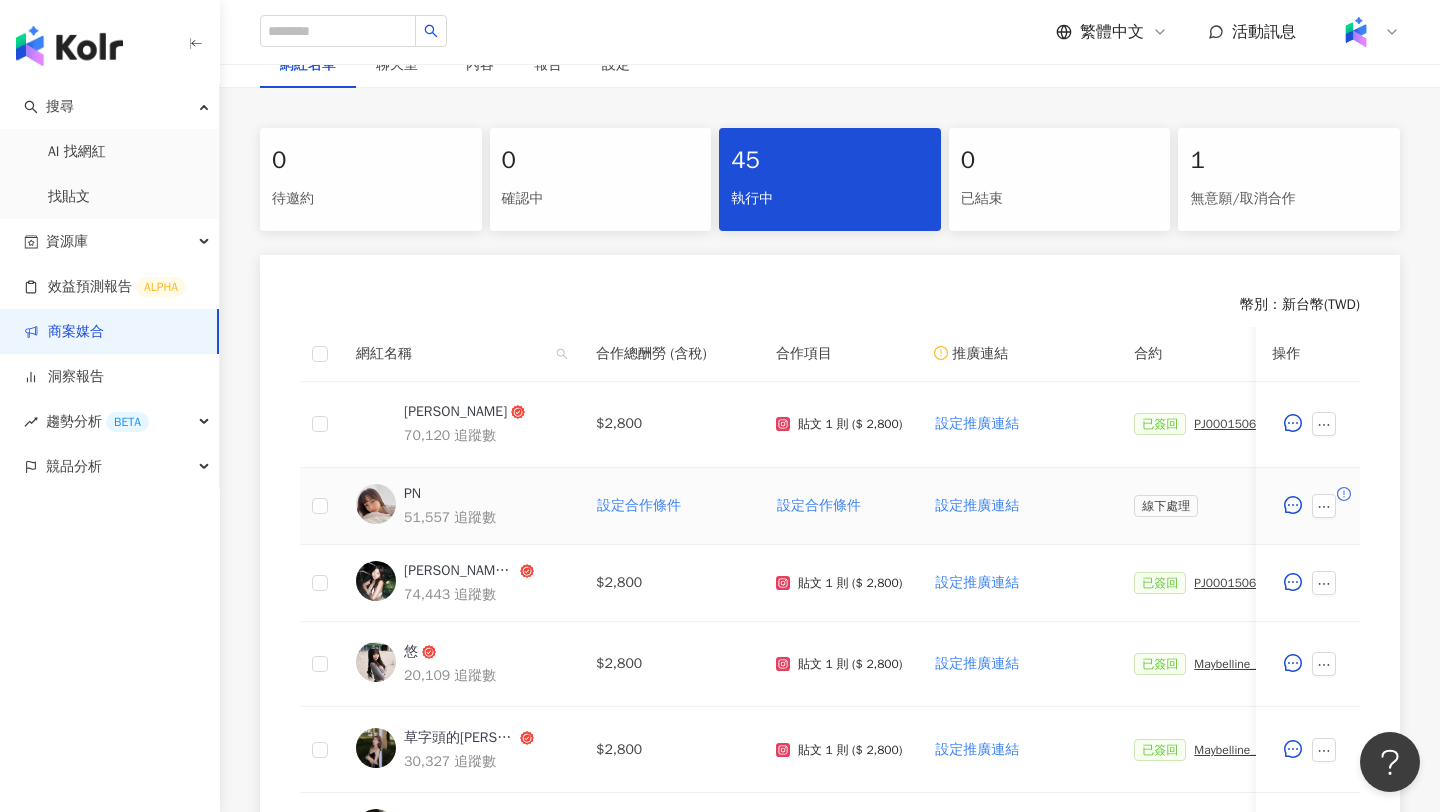 scroll, scrollTop: 412, scrollLeft: 0, axis: vertical 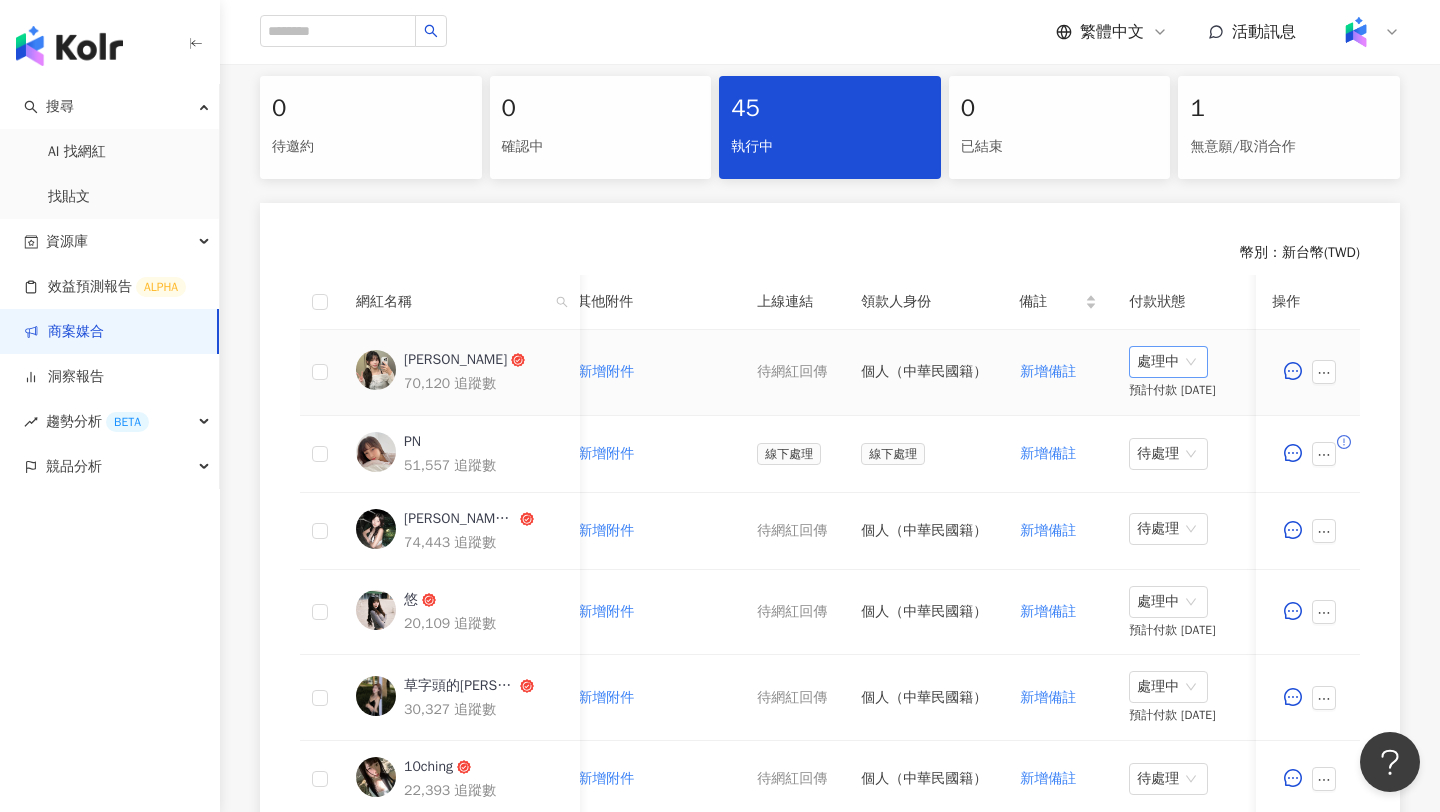 click on "處理中" at bounding box center (1168, 362) 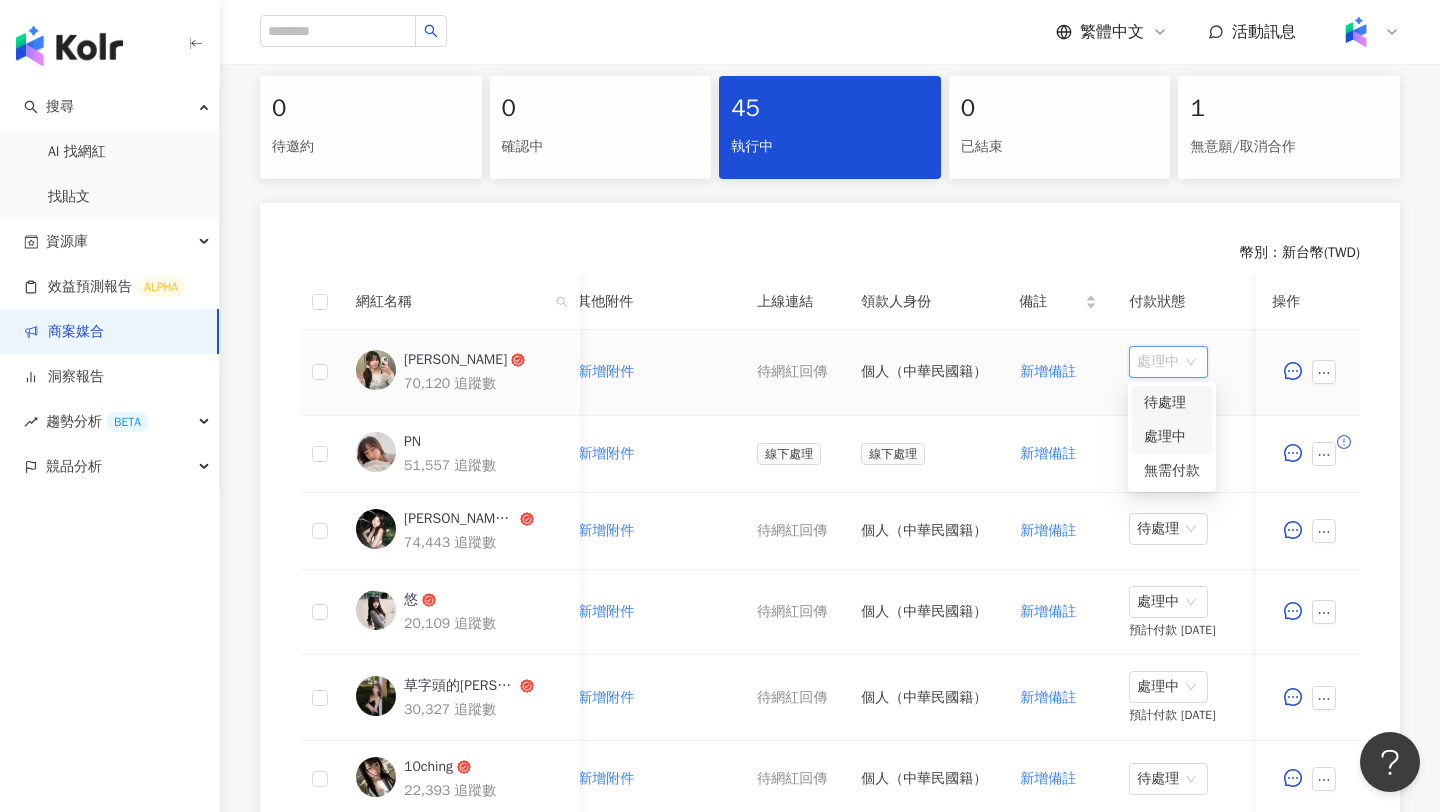 click on "待處理" at bounding box center [1172, 403] 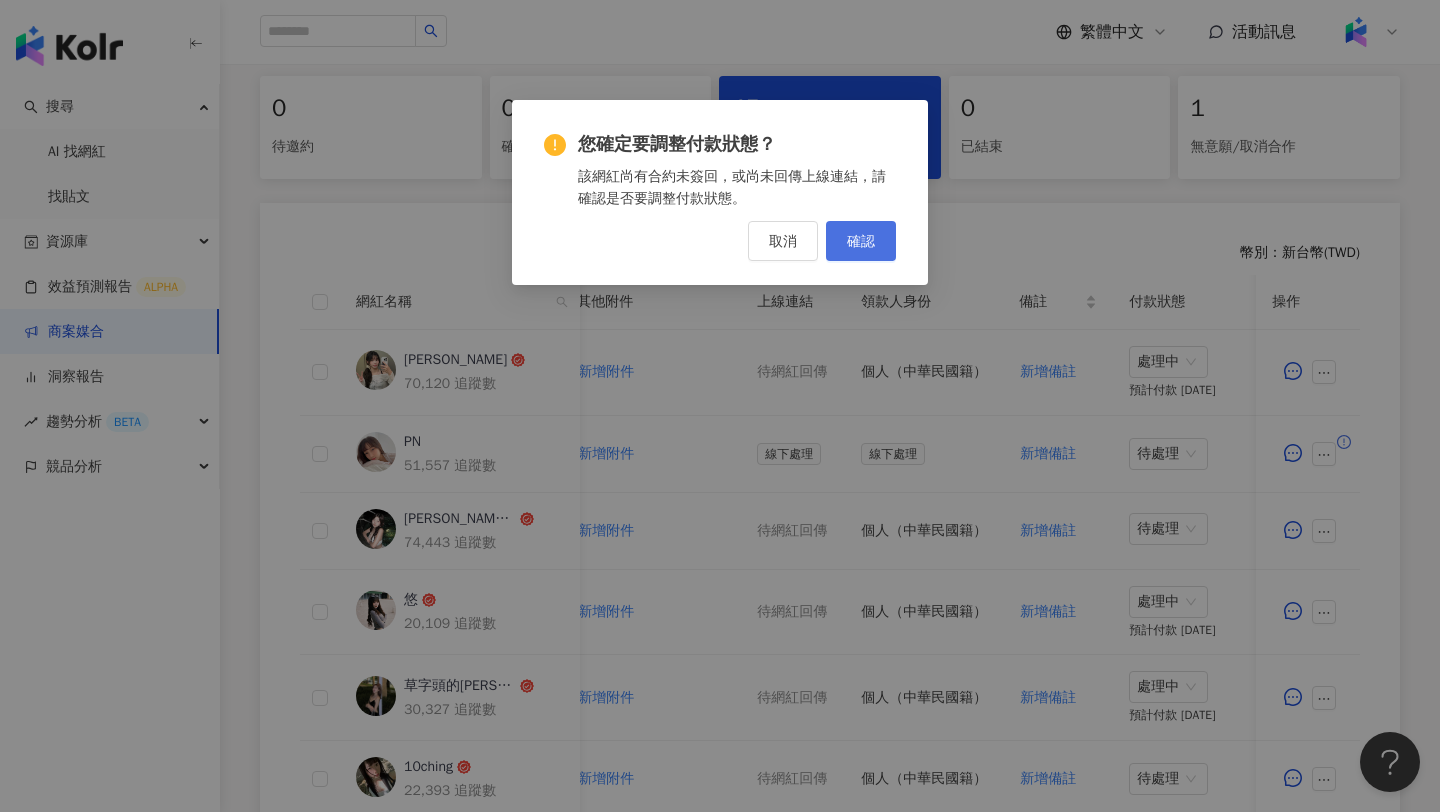 click on "確認" at bounding box center (861, 241) 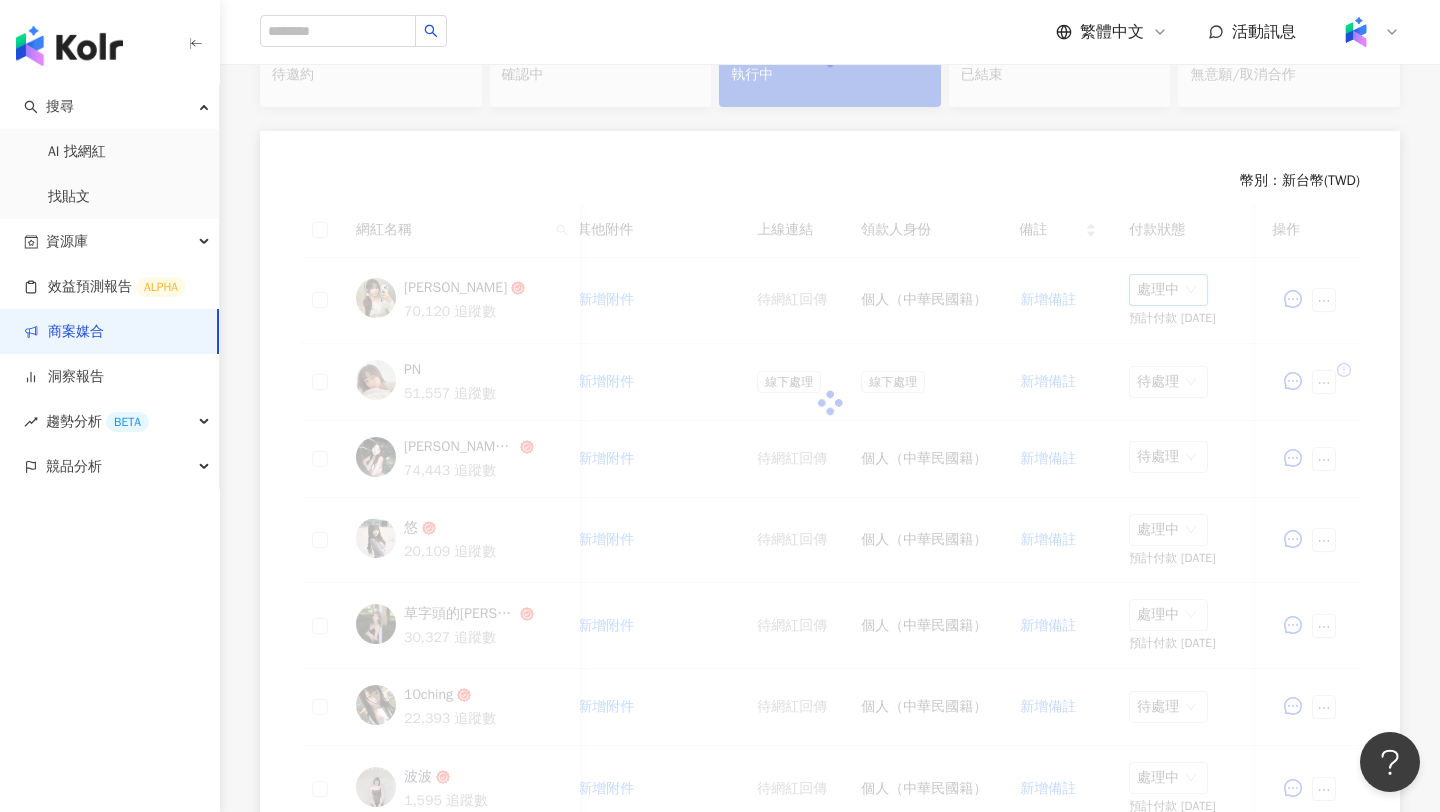 scroll, scrollTop: 412, scrollLeft: 0, axis: vertical 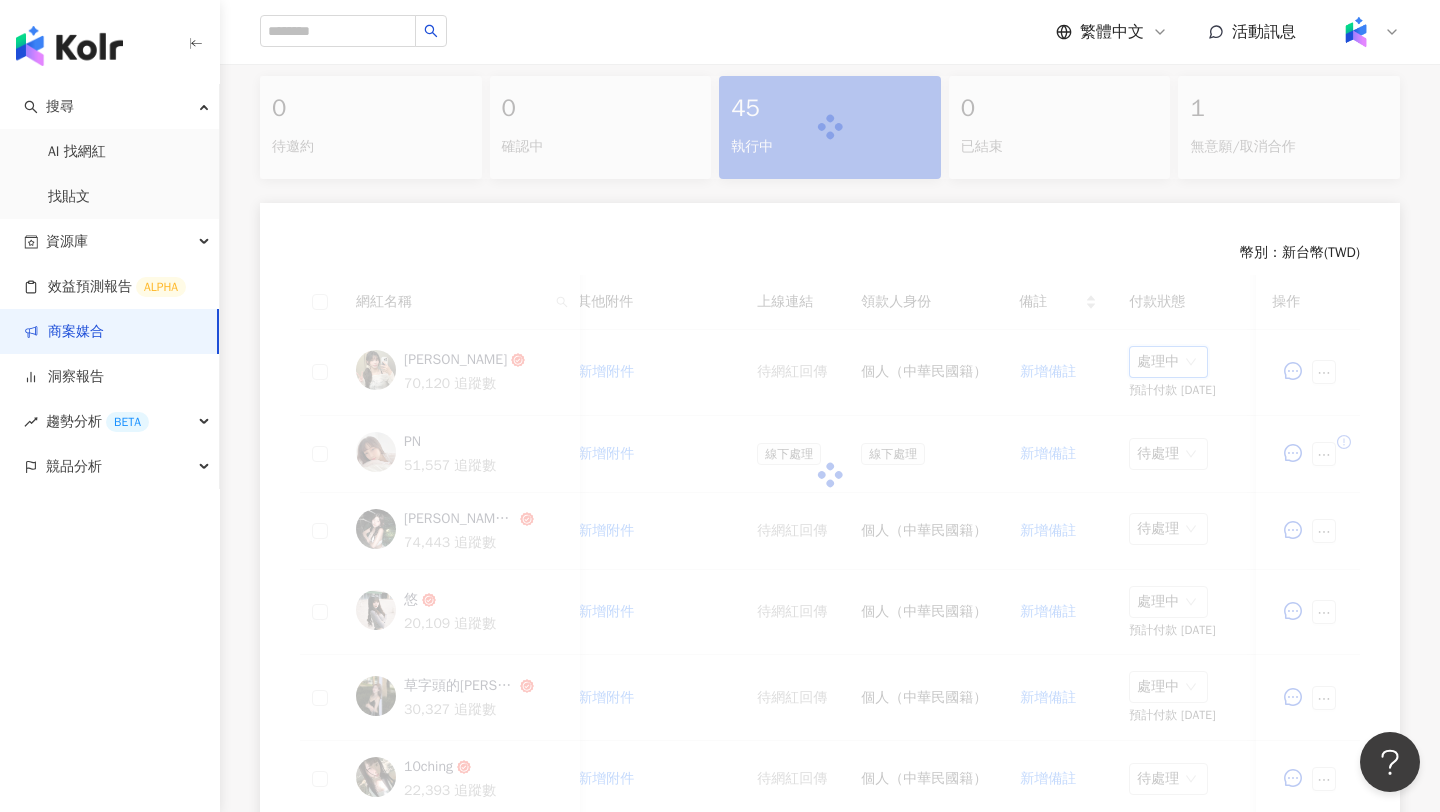 click at bounding box center [830, 475] 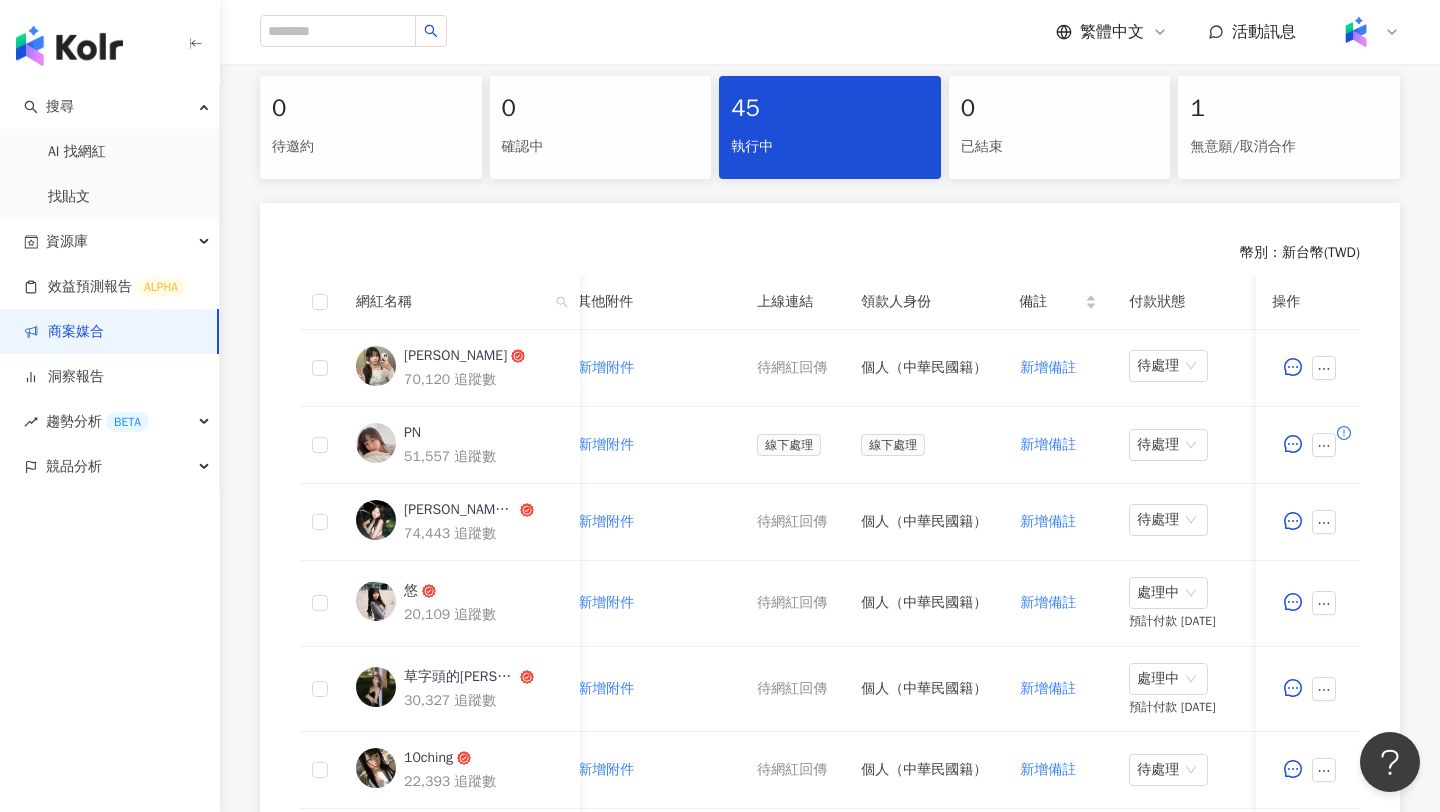 click on "待處理" at bounding box center (1168, 366) 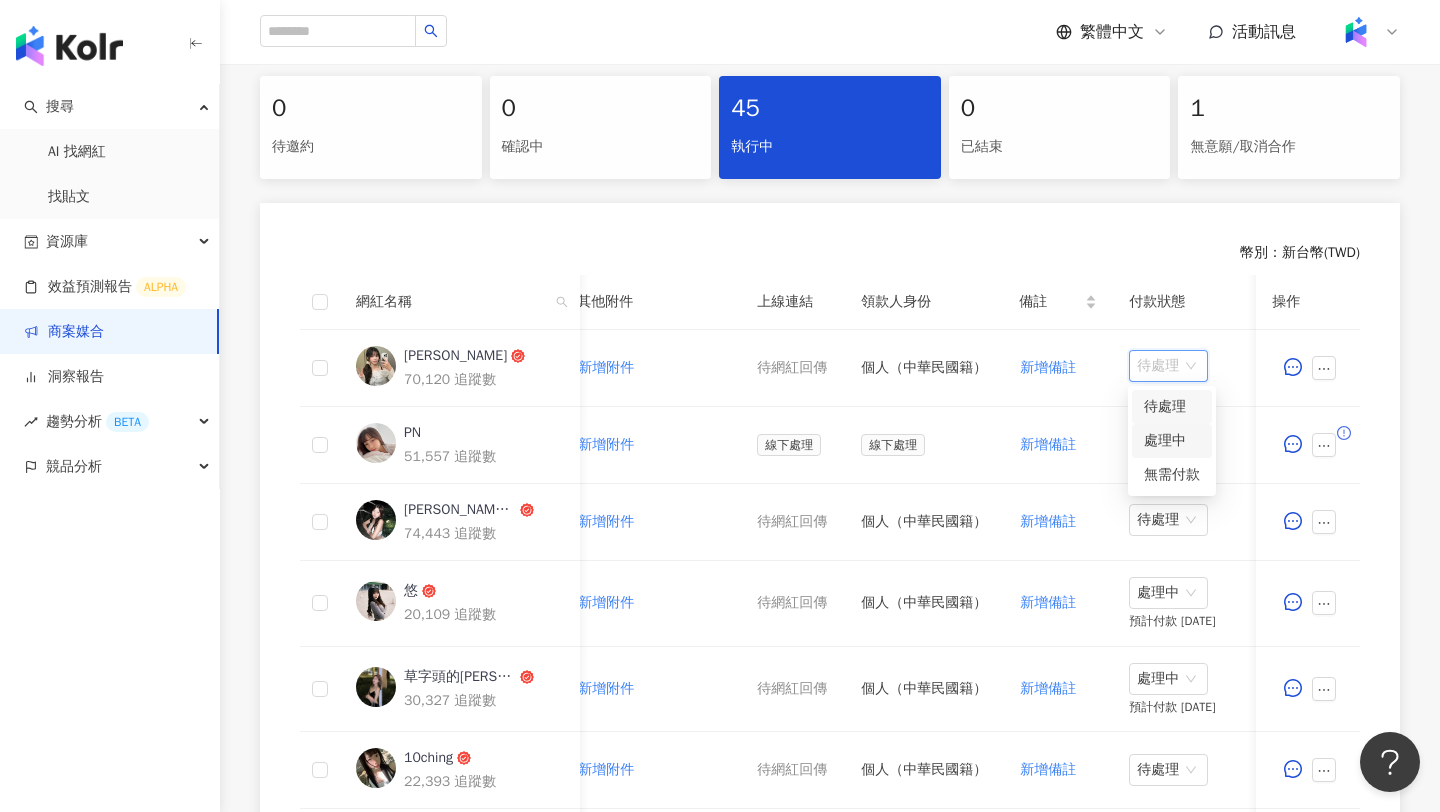 click on "處理中" at bounding box center (1172, 441) 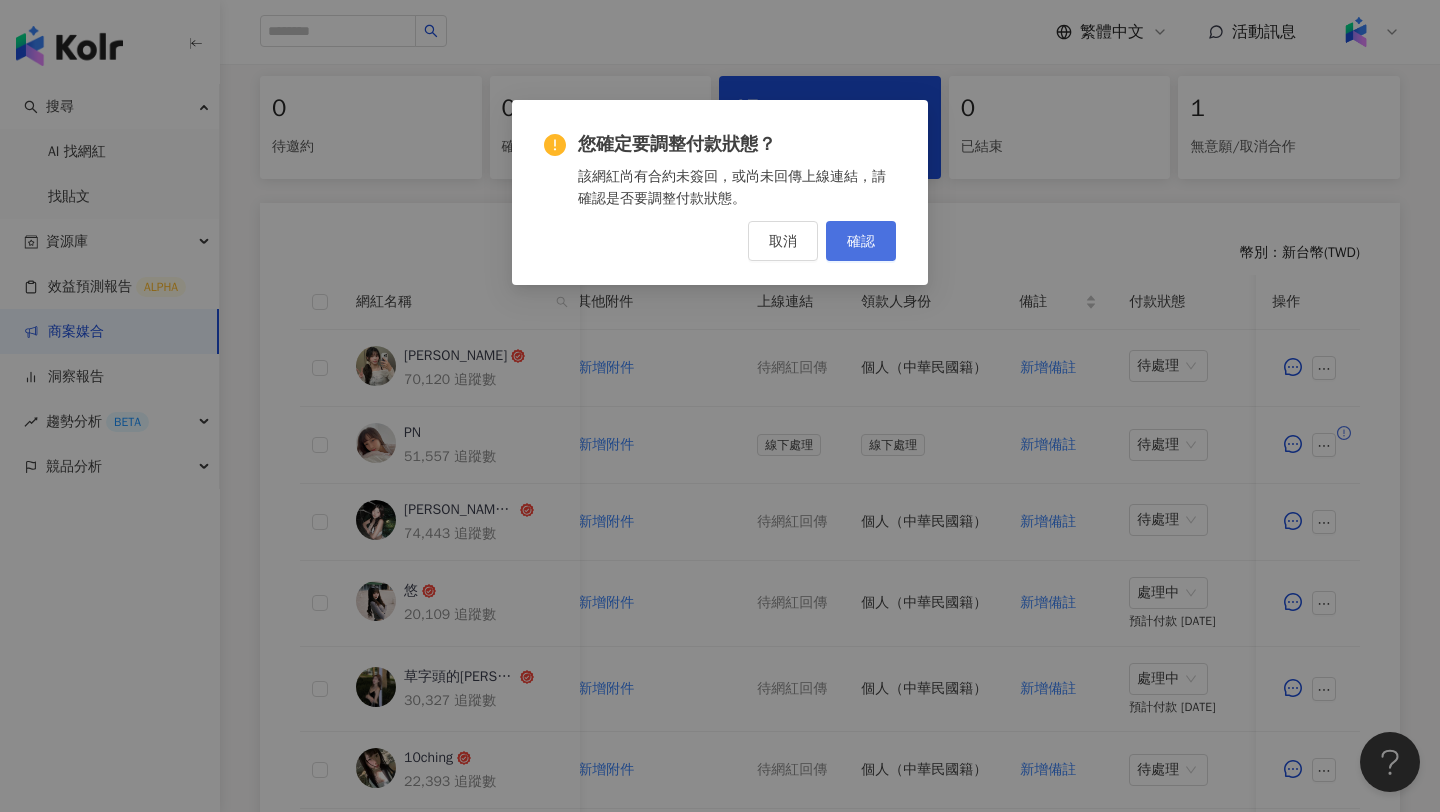 click on "確認" at bounding box center [861, 241] 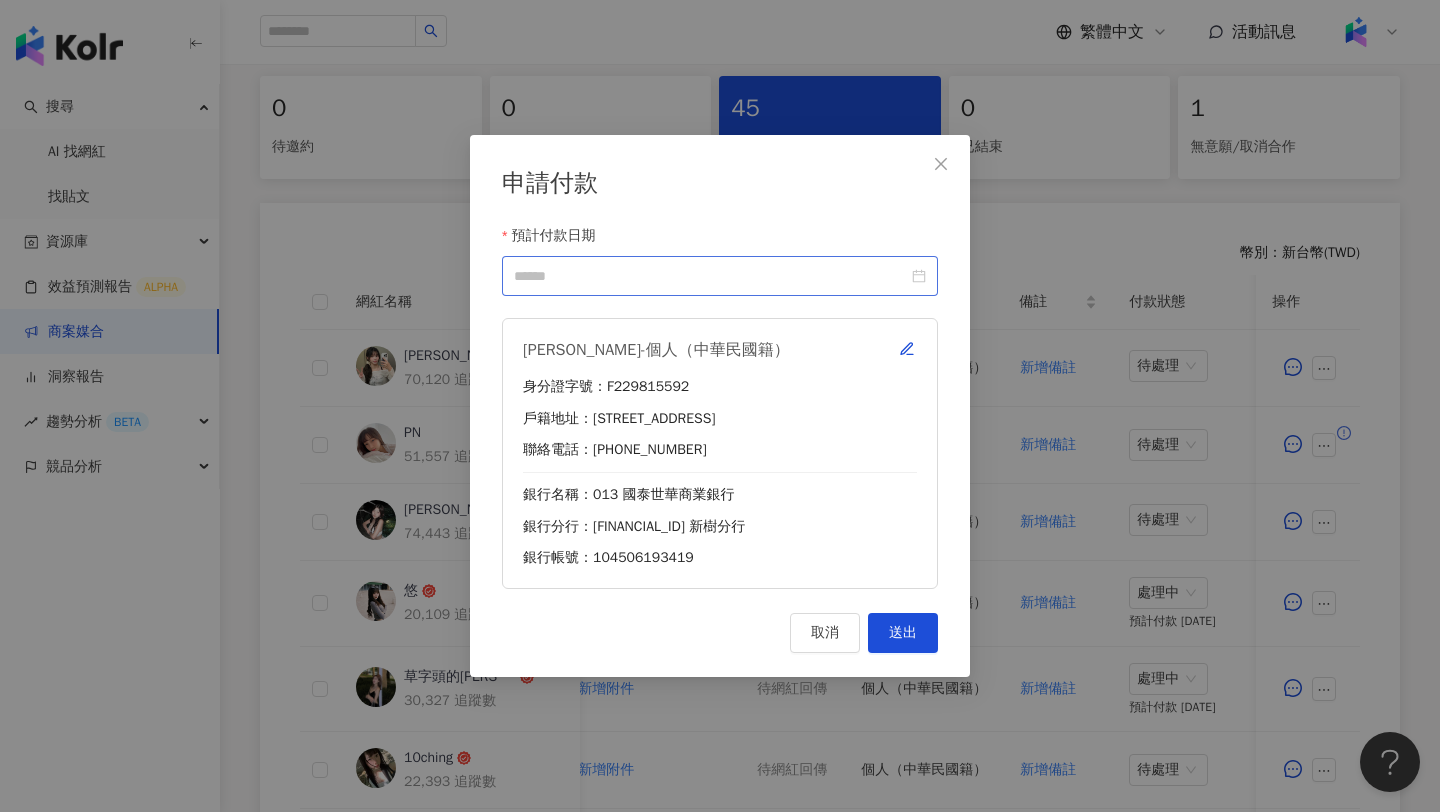 click at bounding box center (720, 276) 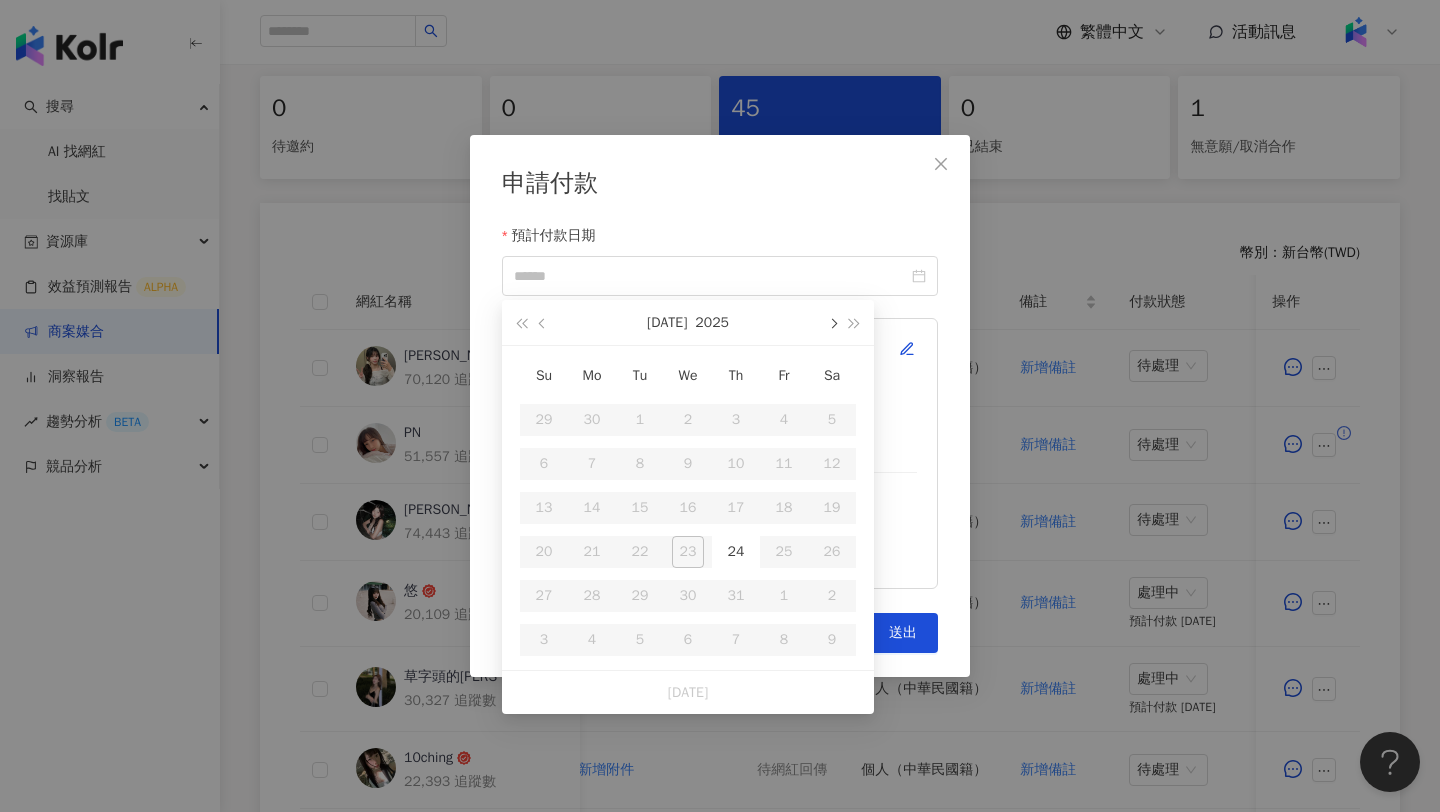 click at bounding box center [832, 322] 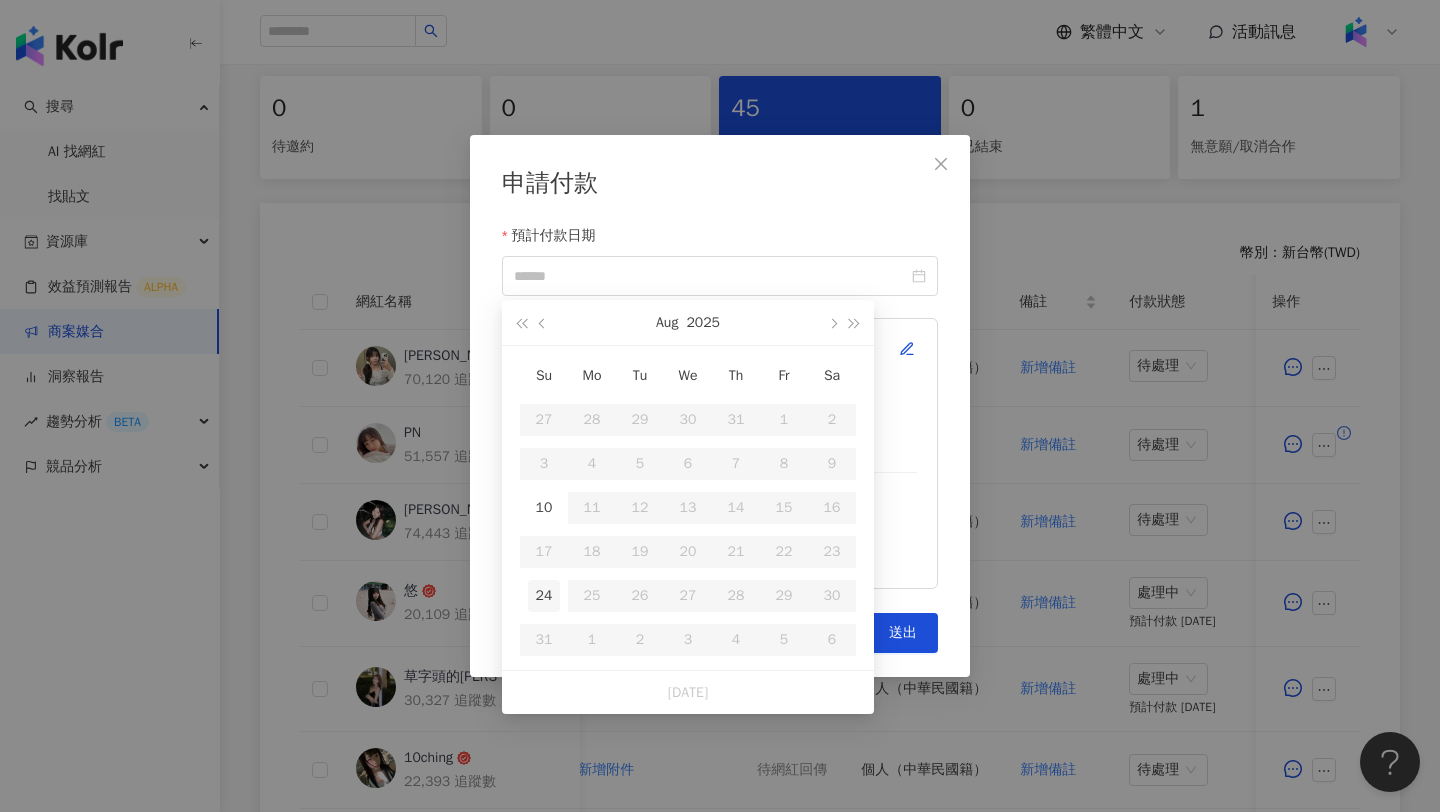 type on "**********" 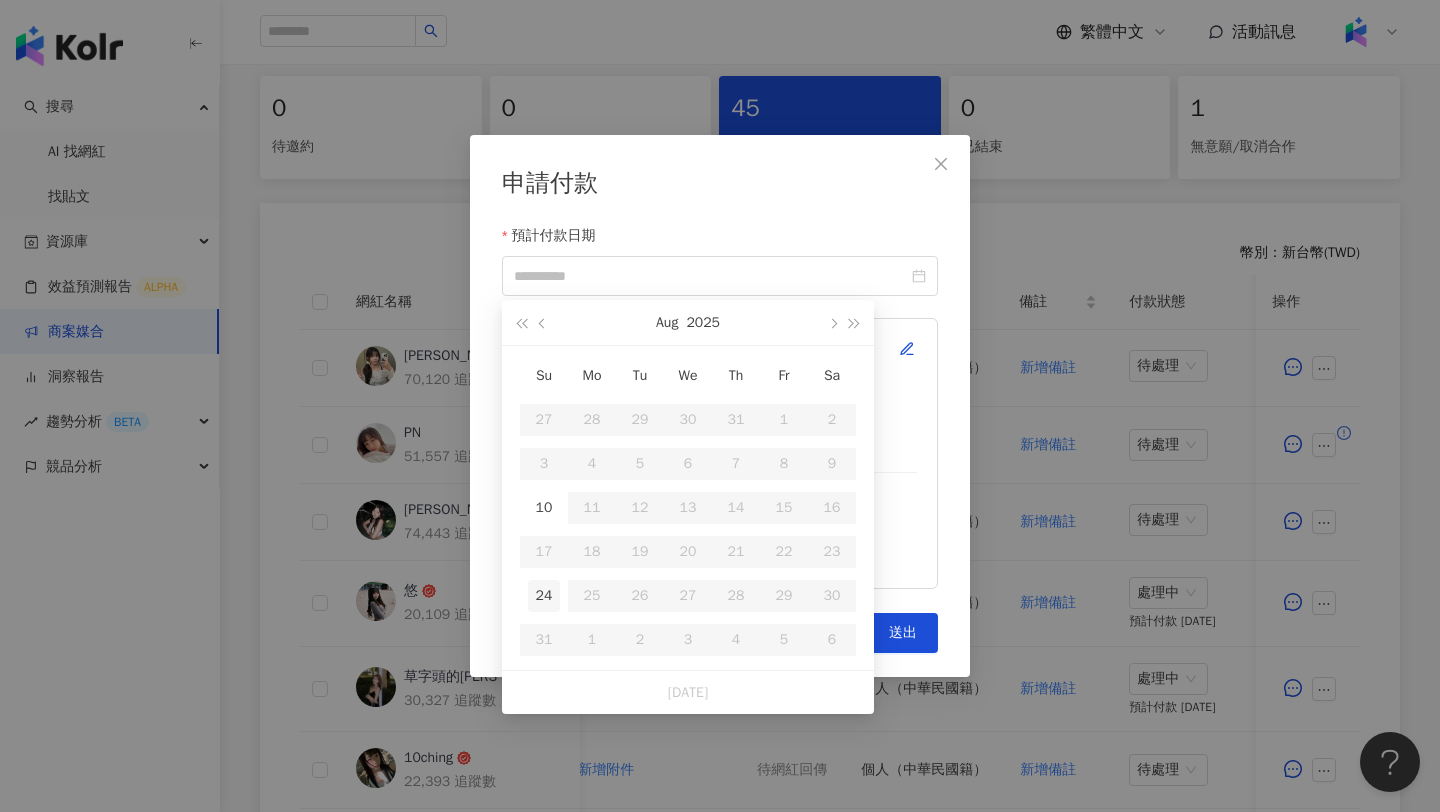 click on "24" at bounding box center (544, 596) 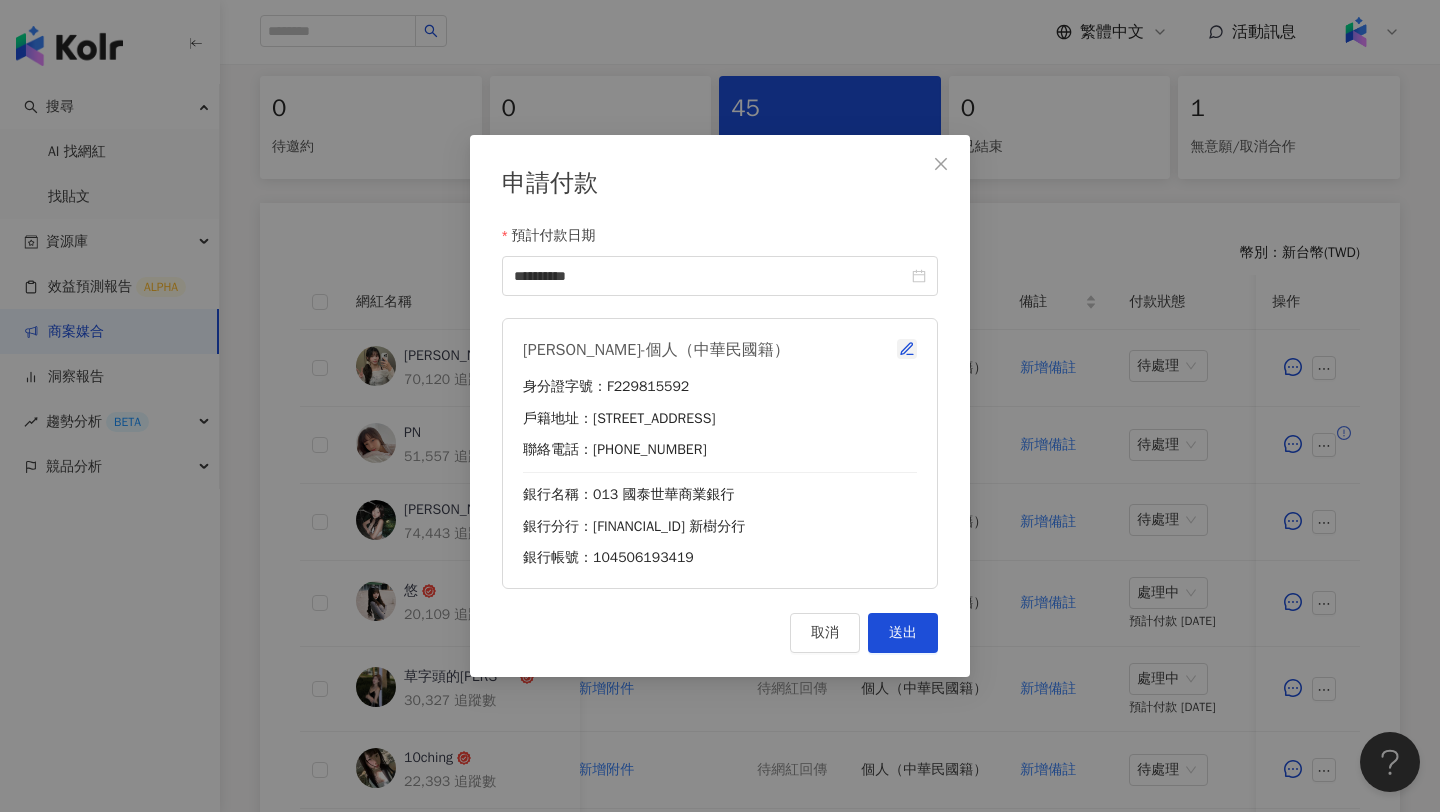 click at bounding box center [907, 349] 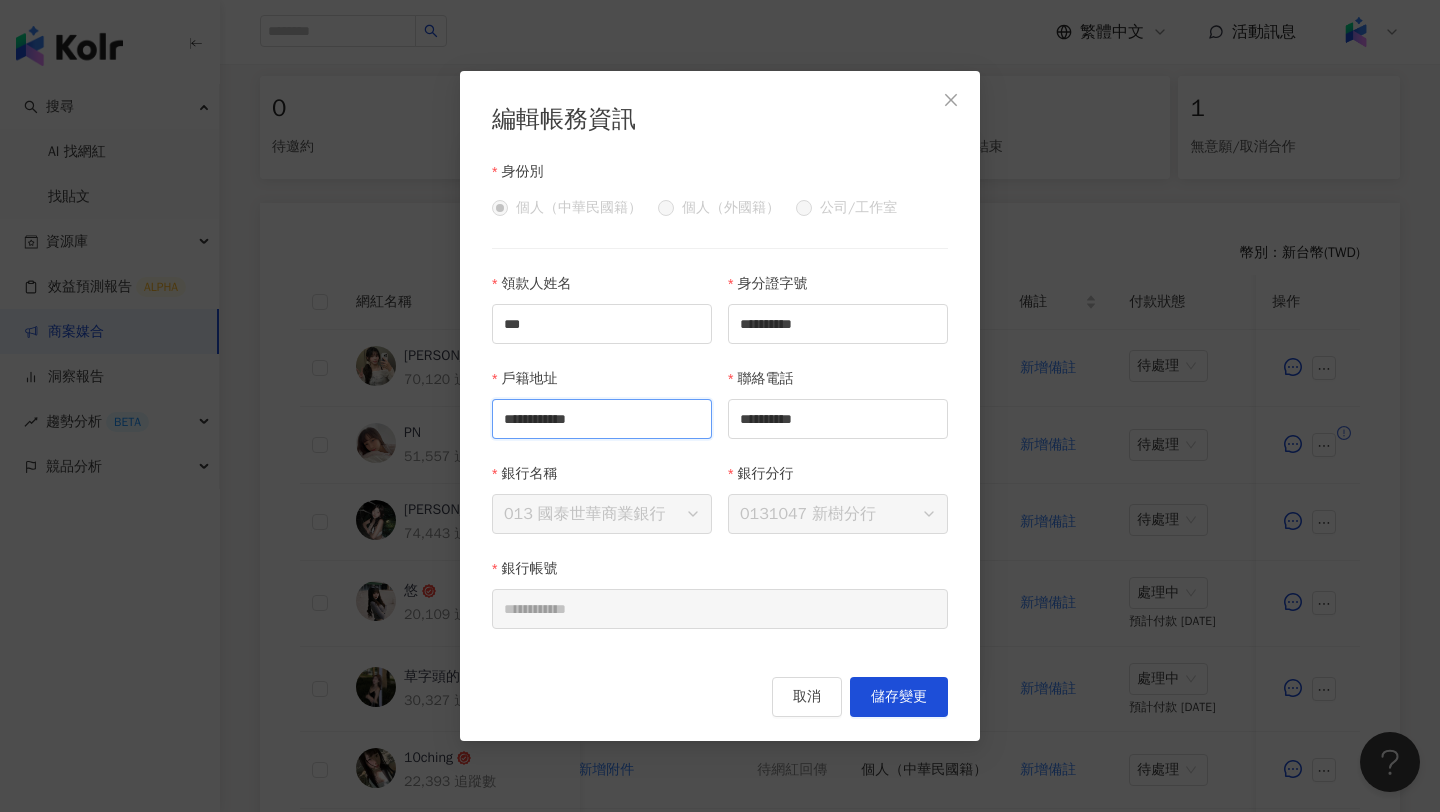 click on "**********" at bounding box center [602, 419] 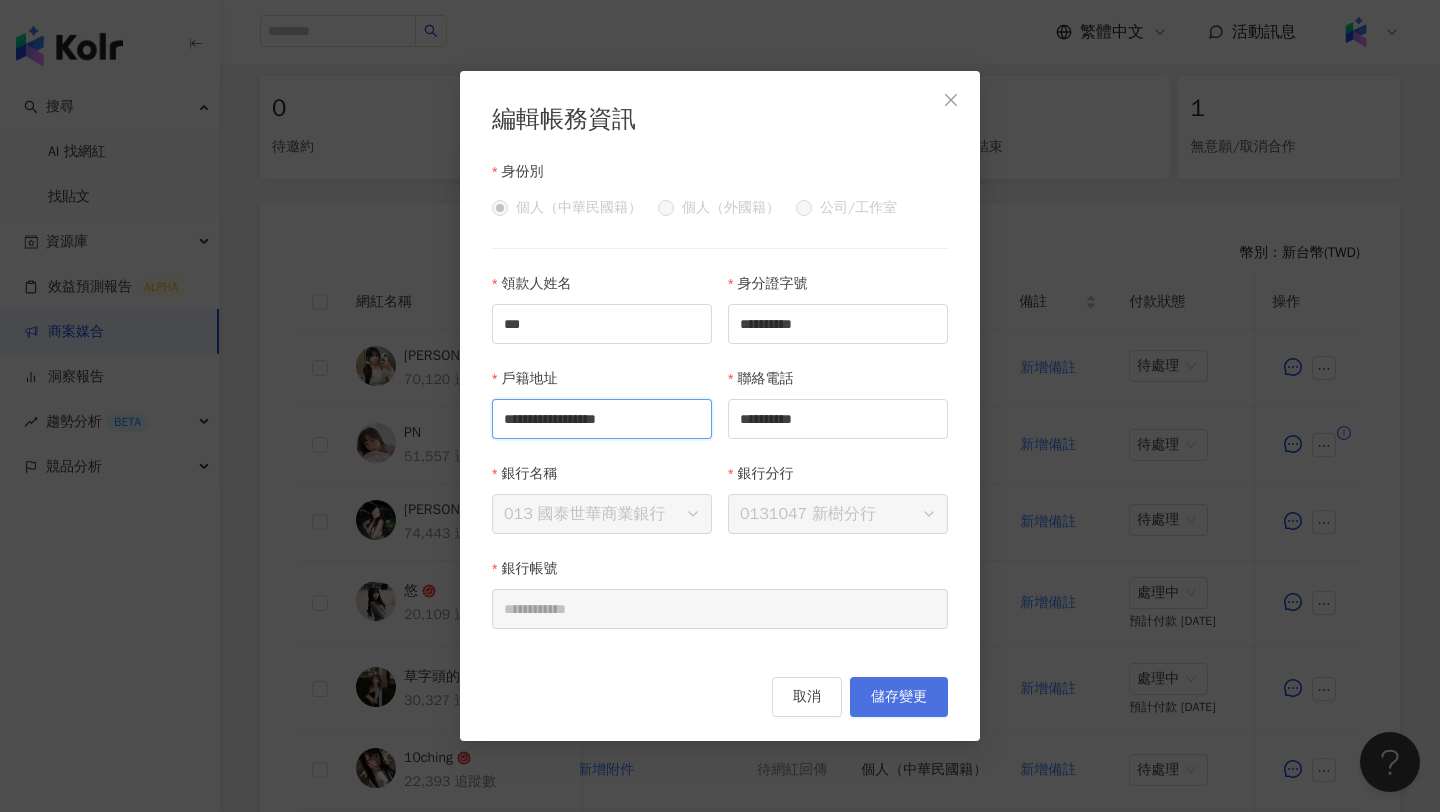 type on "**********" 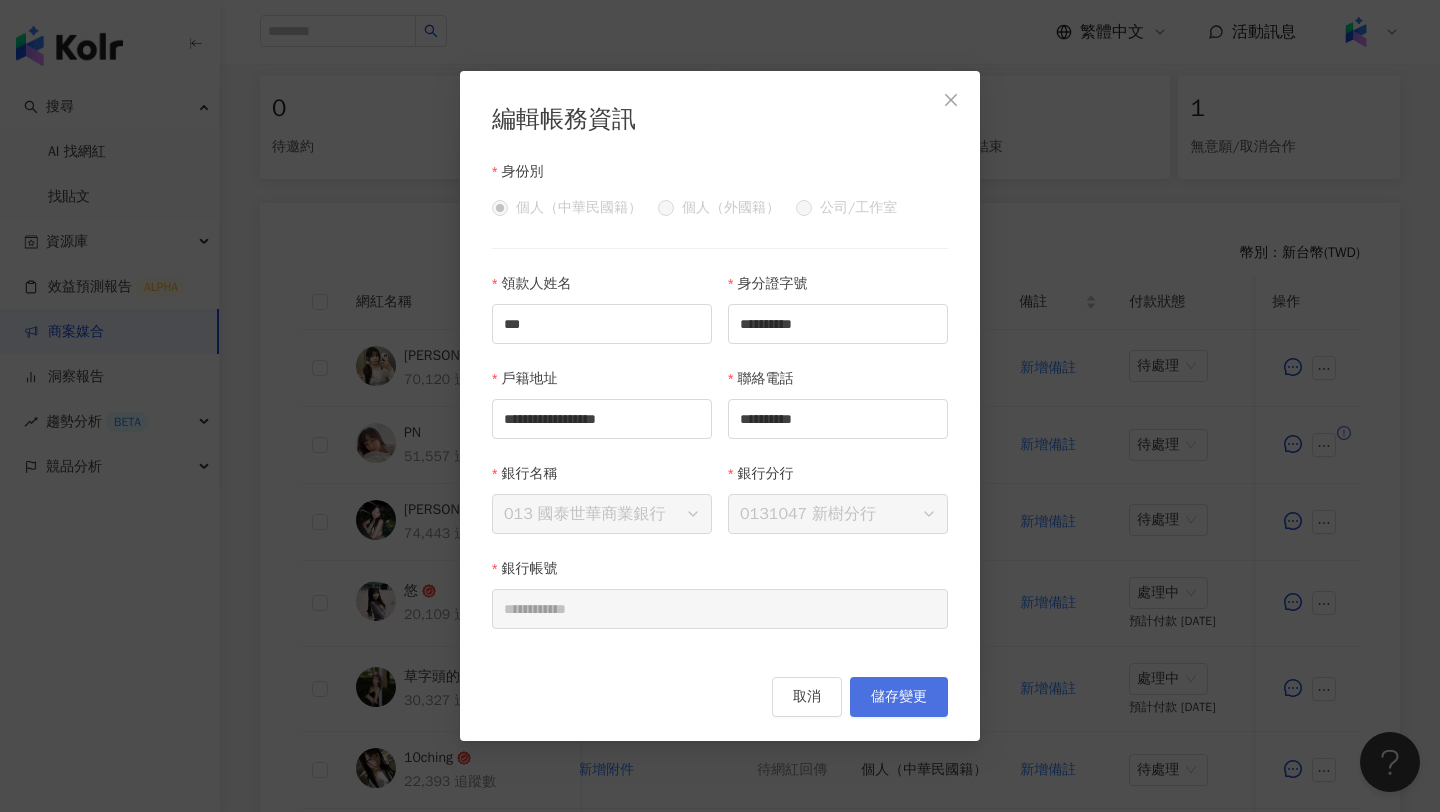 click on "儲存變更" at bounding box center (899, 697) 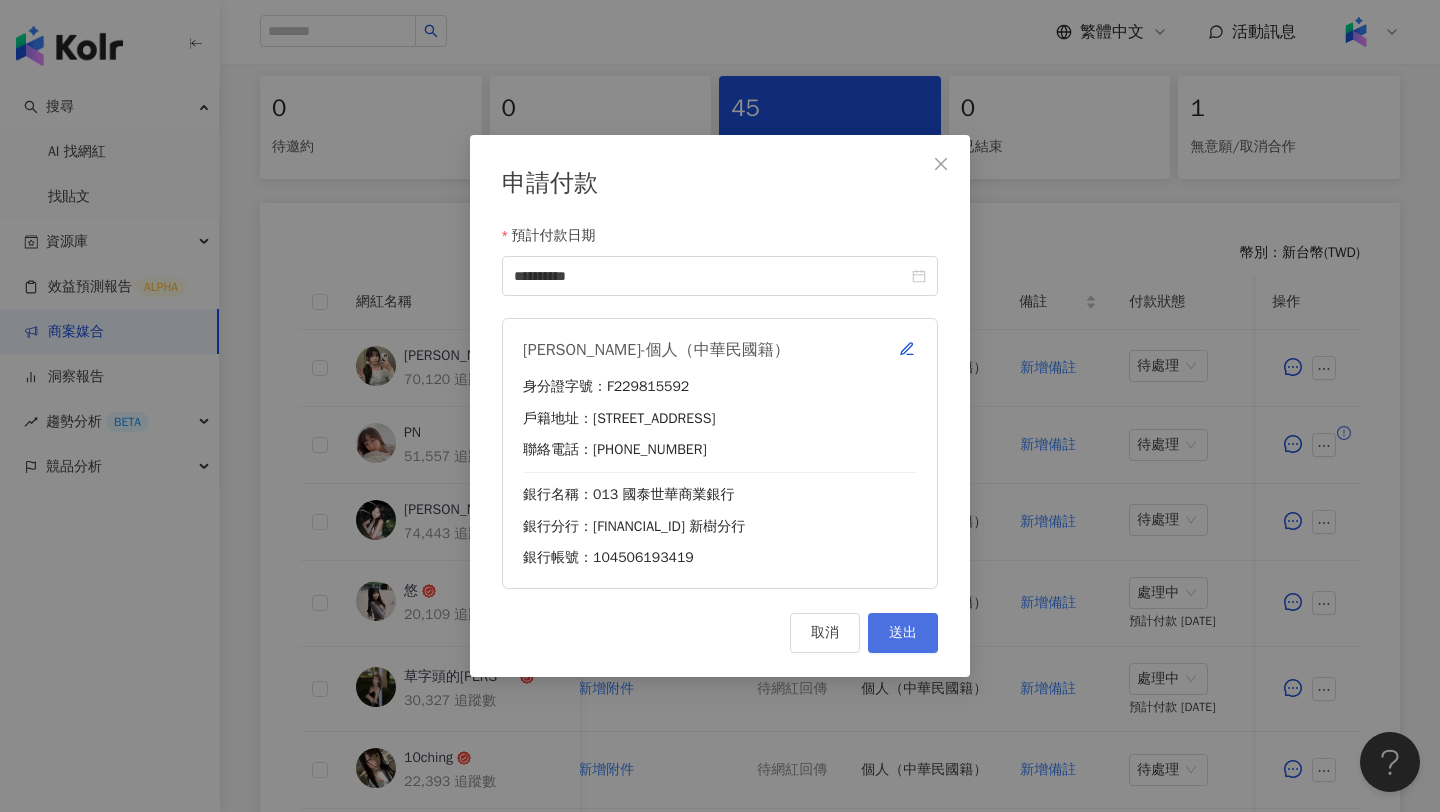 click on "送出" at bounding box center (903, 633) 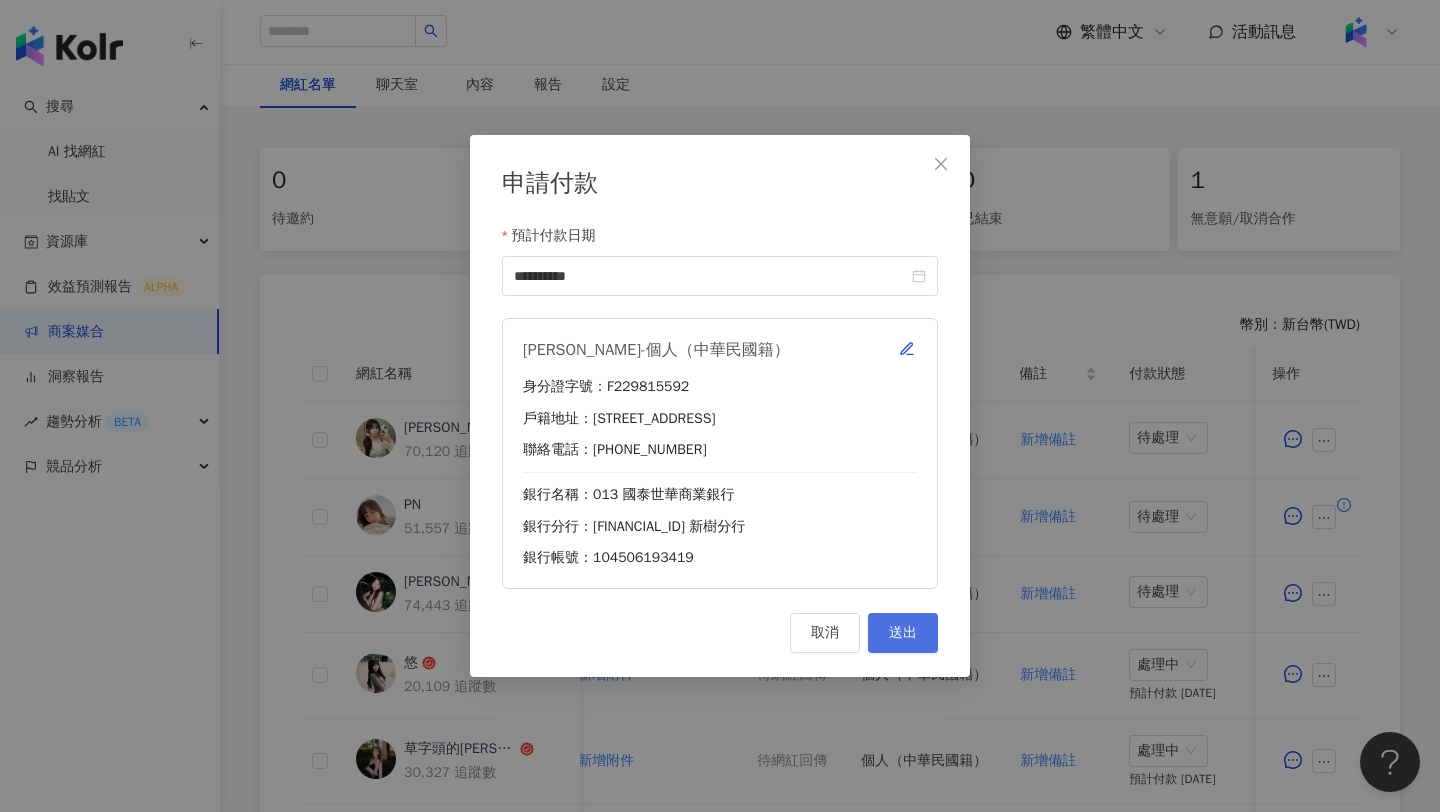 scroll, scrollTop: 484, scrollLeft: 0, axis: vertical 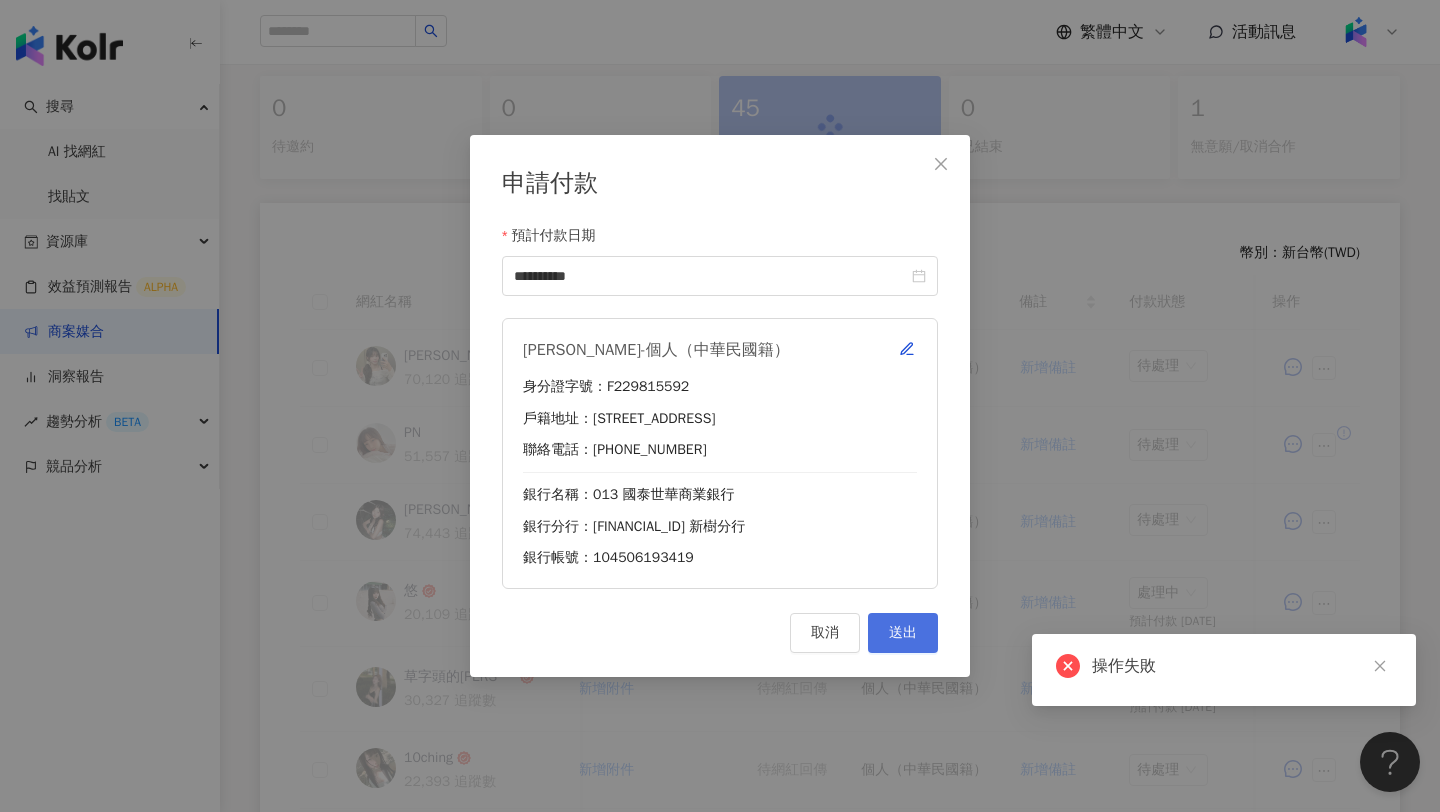 click on "送出" at bounding box center [903, 633] 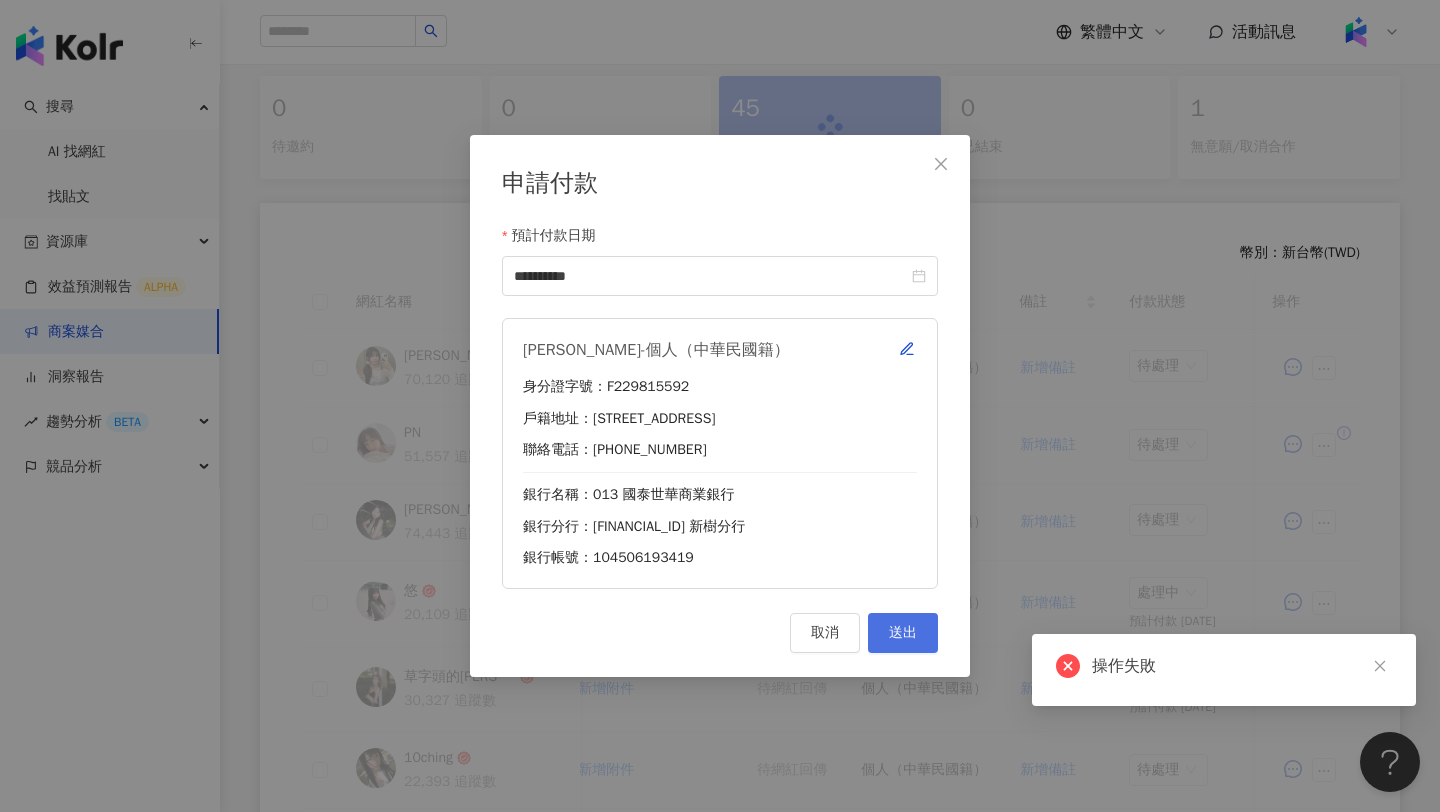 click on "送出" at bounding box center [903, 633] 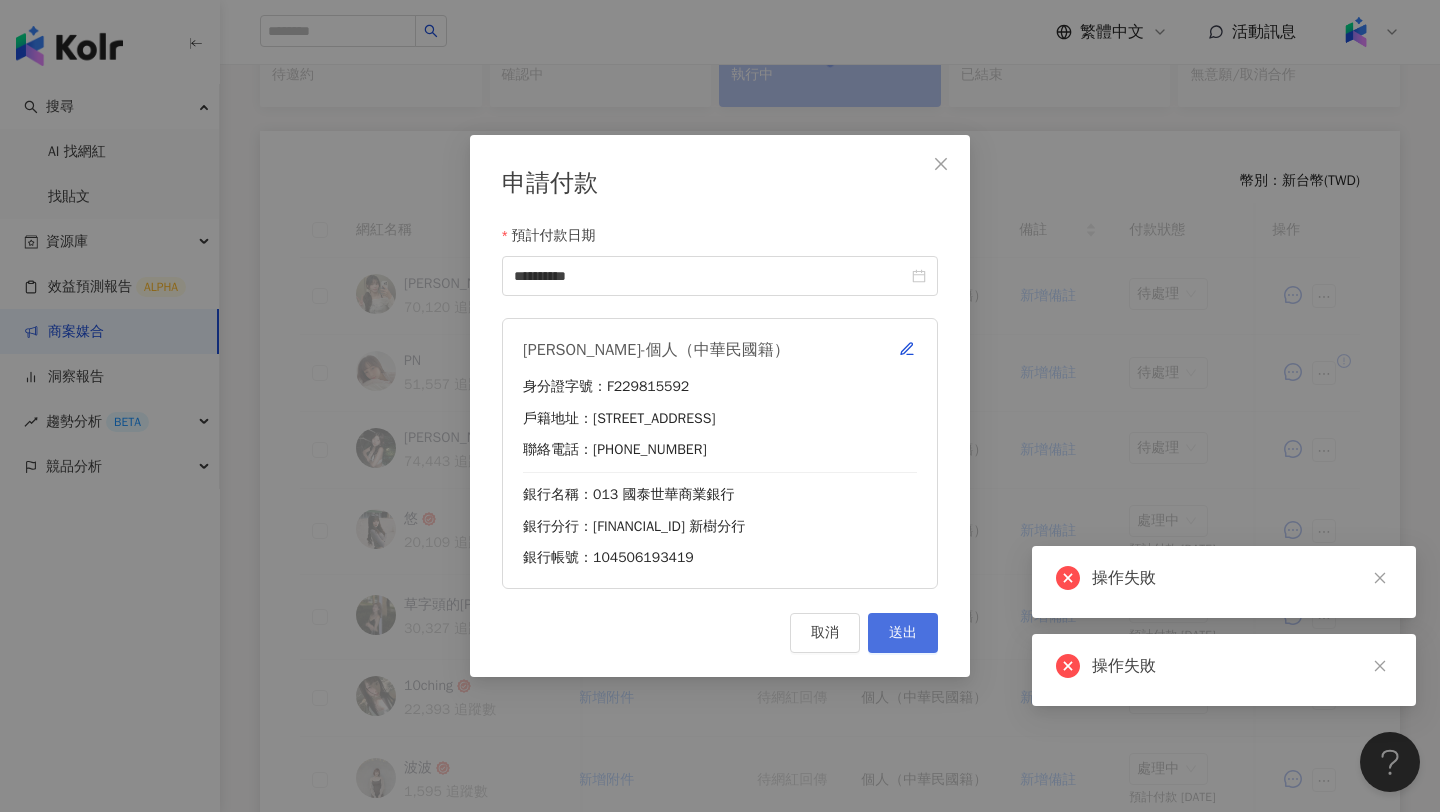 scroll, scrollTop: 412, scrollLeft: 0, axis: vertical 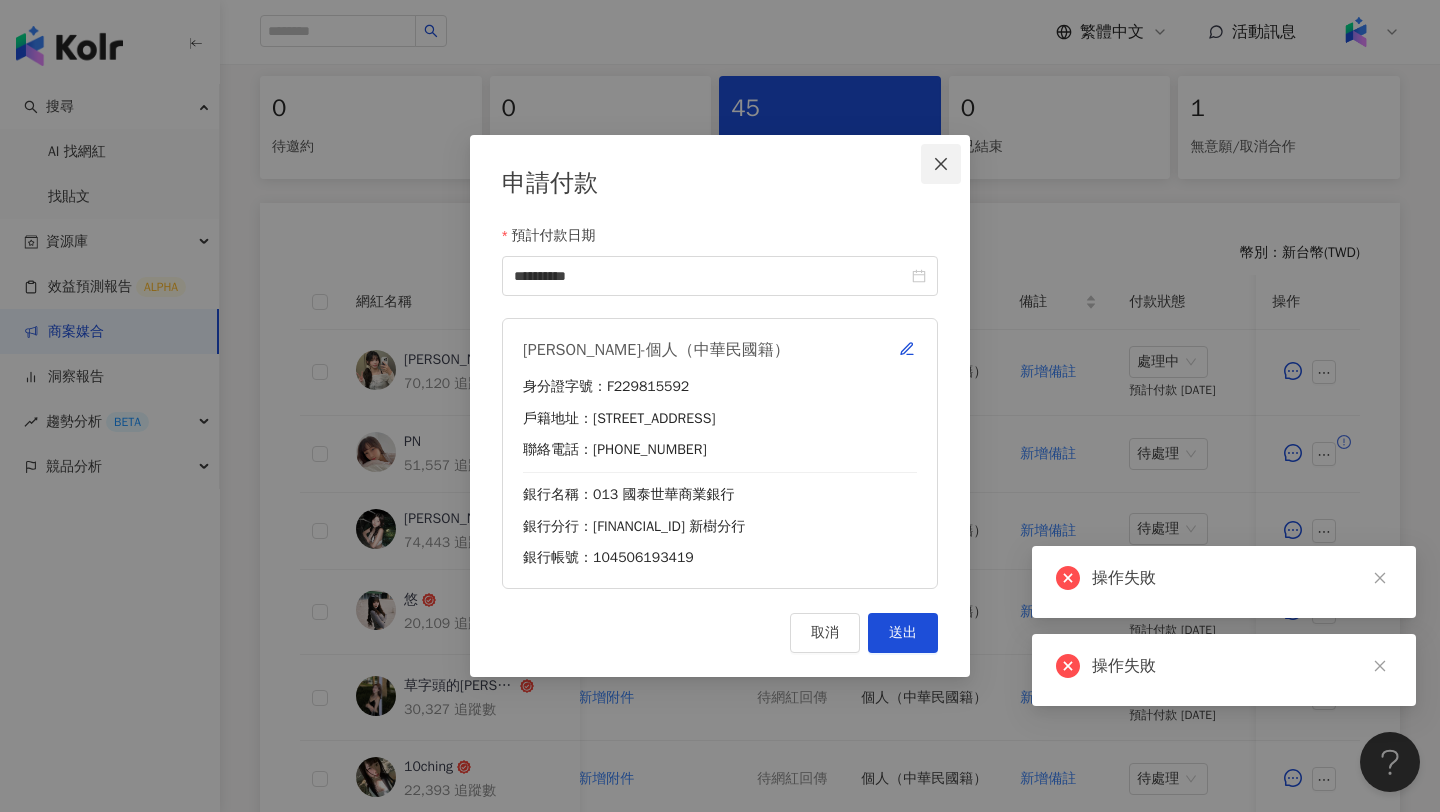 click 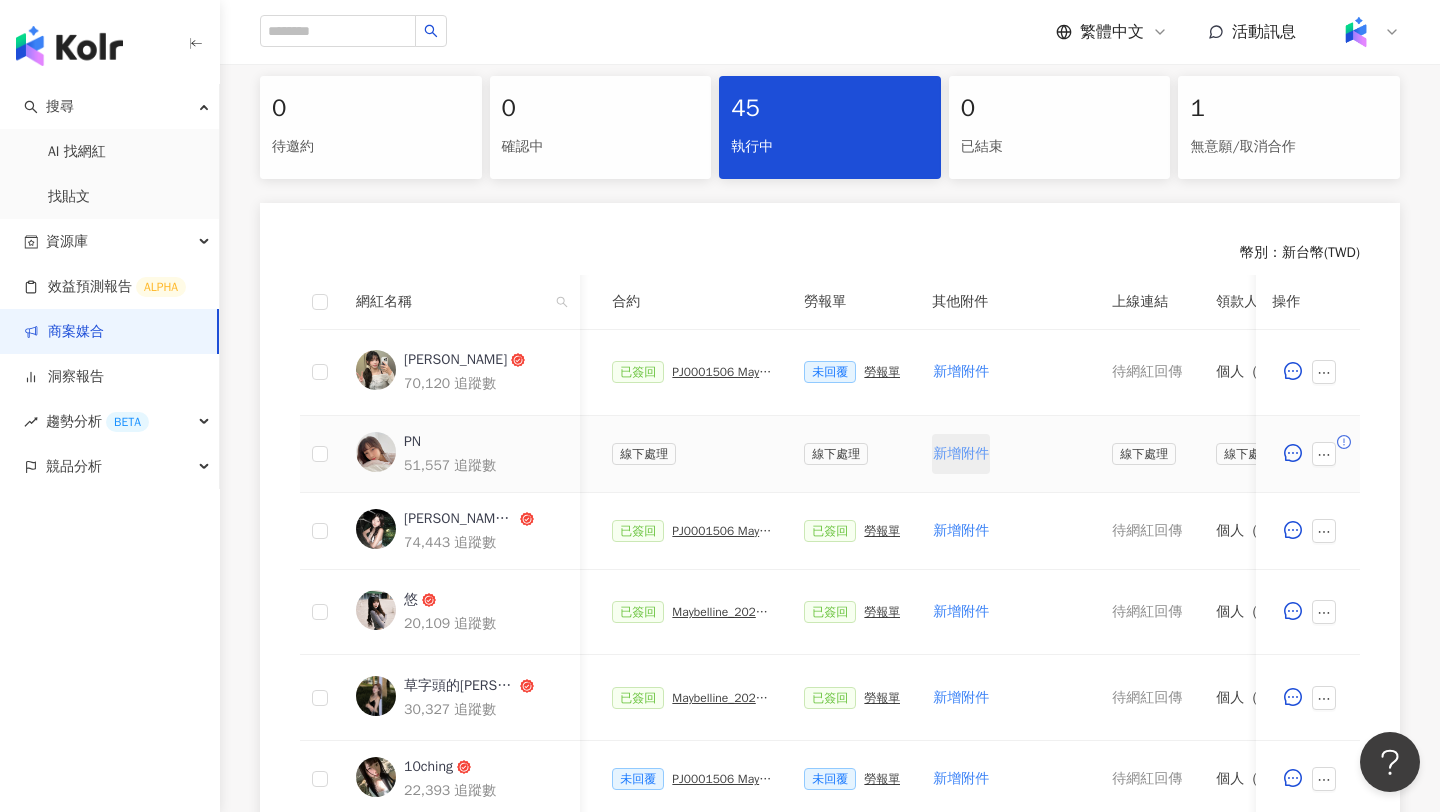 scroll, scrollTop: 0, scrollLeft: 278, axis: horizontal 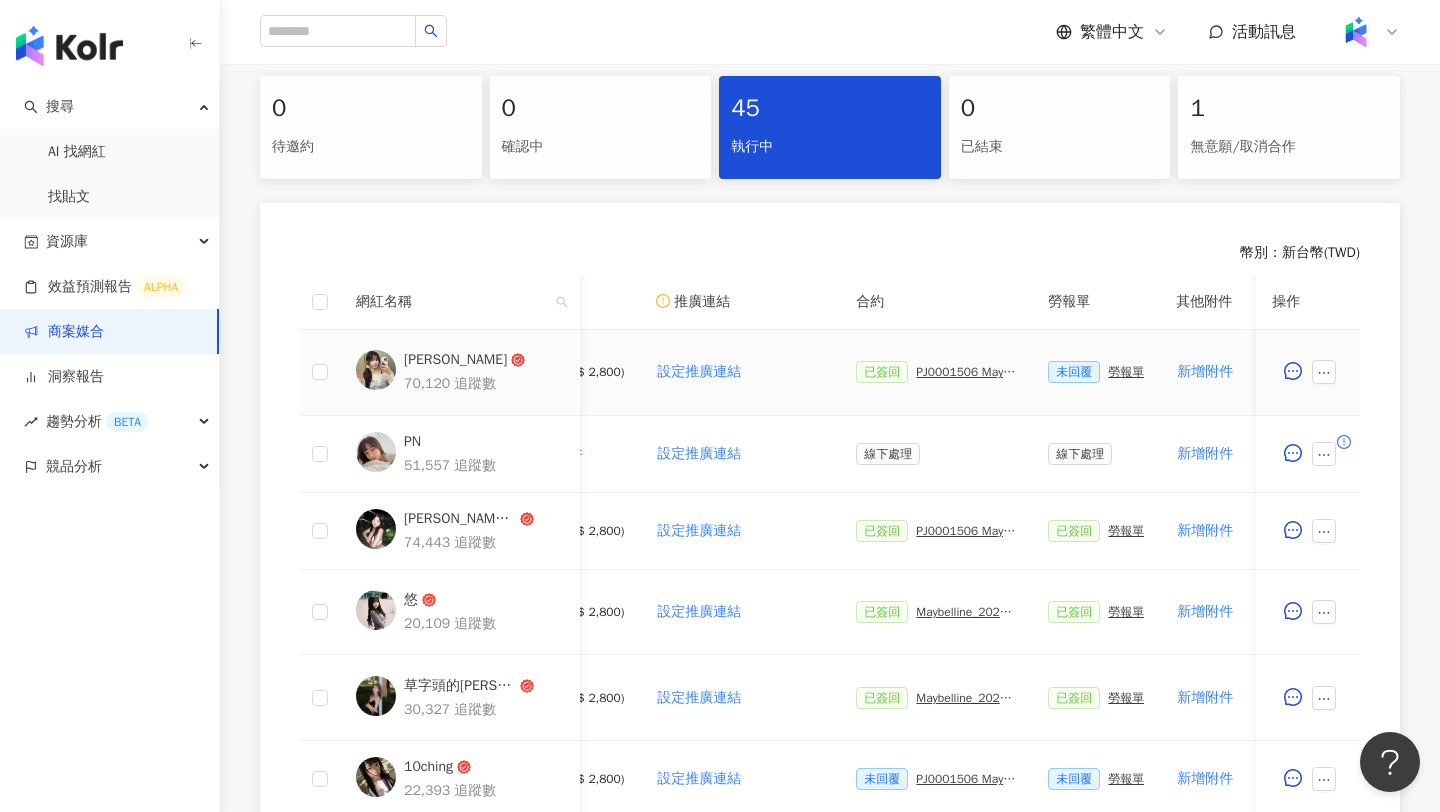 click on "PJ0001506 Maybelline_202506_超持久水光鎖吻唇釉新色_萊雅合作備忘錄" at bounding box center (966, 372) 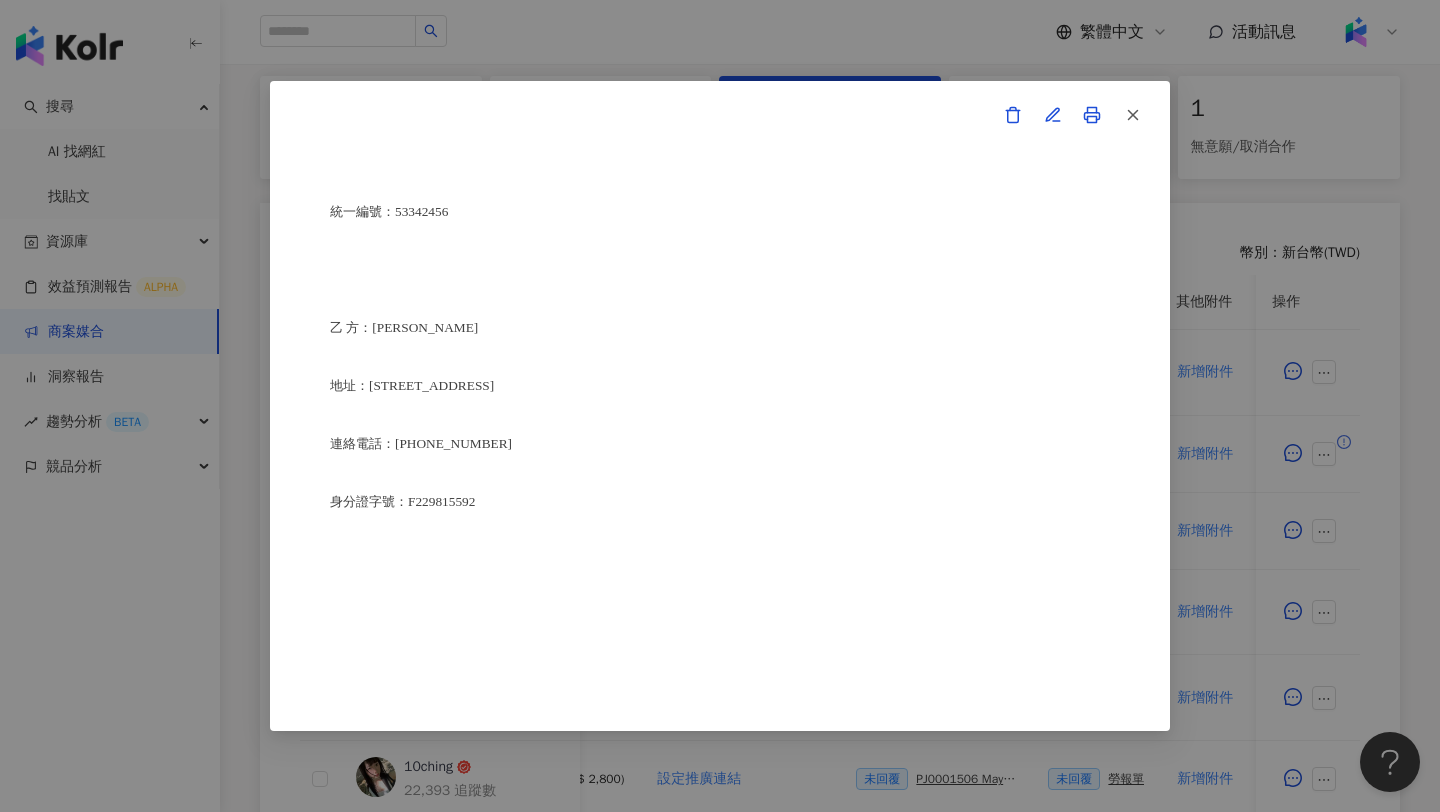 scroll, scrollTop: 4697, scrollLeft: 0, axis: vertical 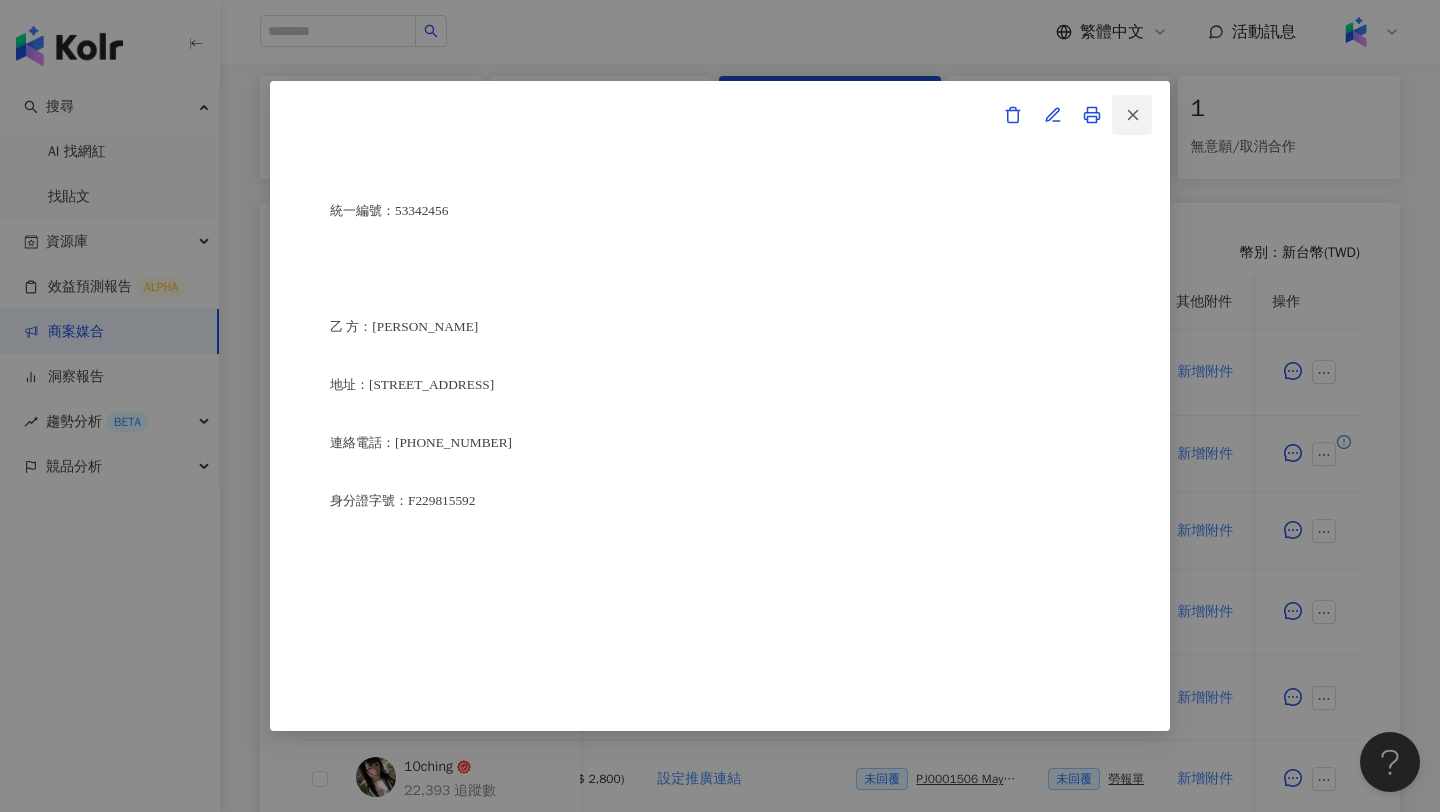 click 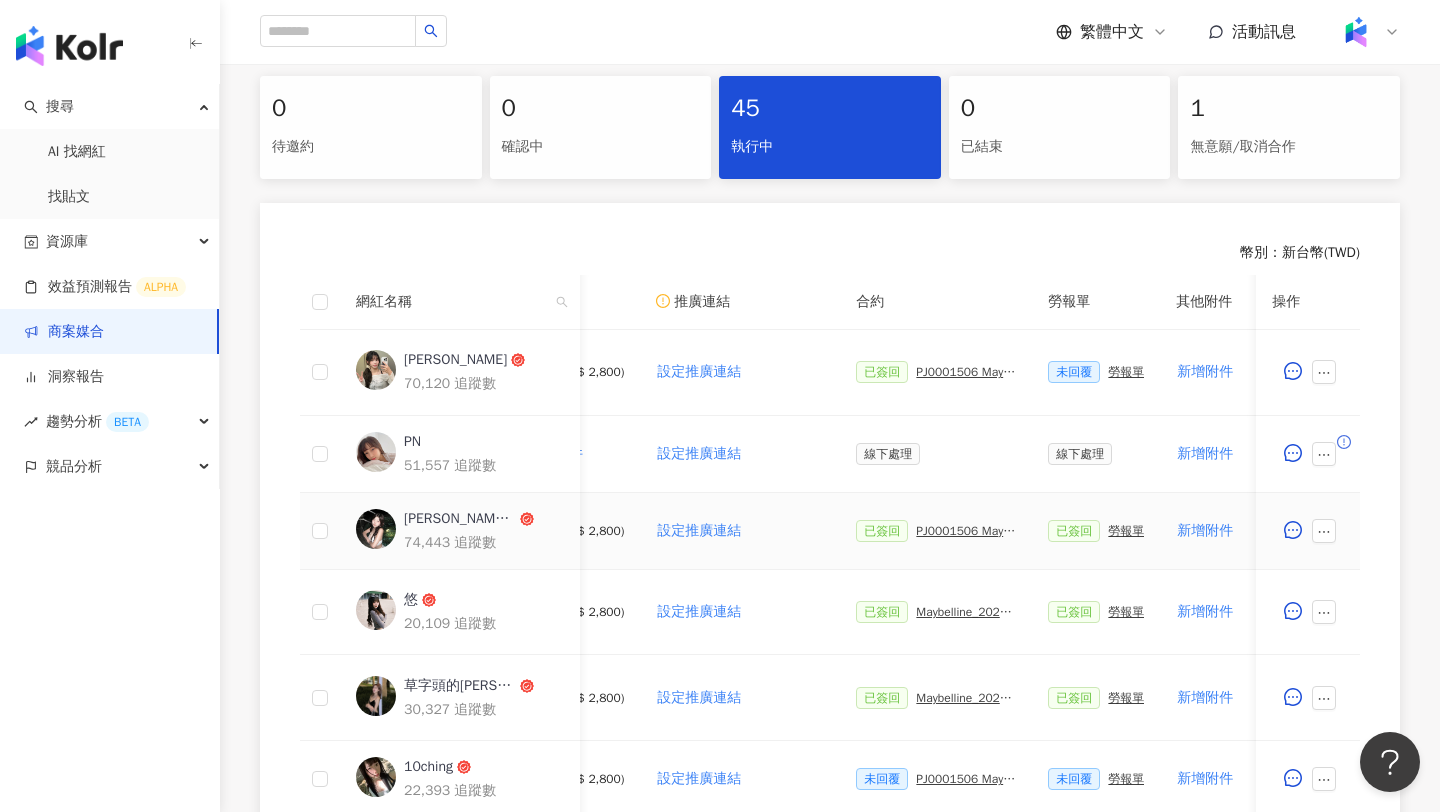 scroll, scrollTop: 0, scrollLeft: 357, axis: horizontal 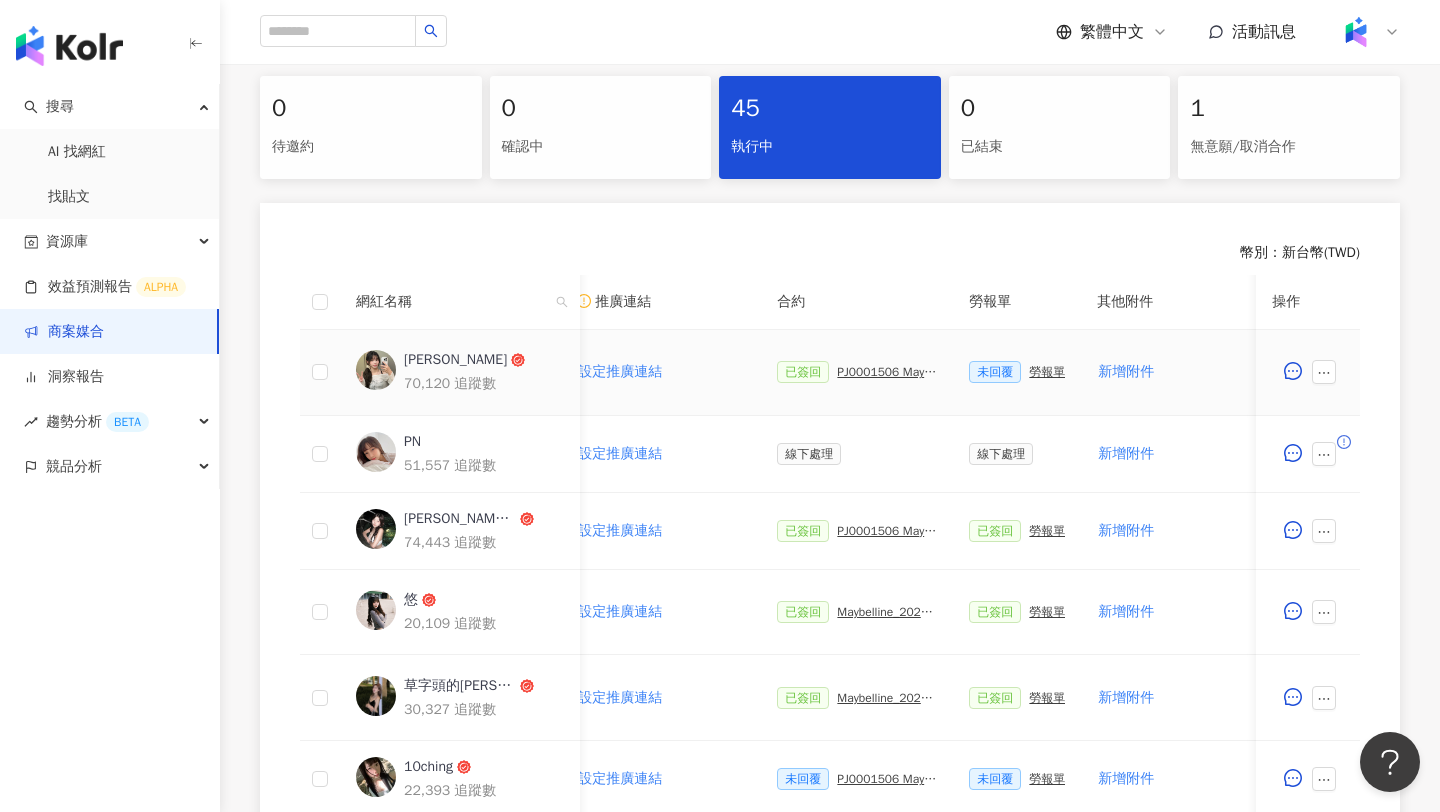 click on "勞報單" at bounding box center [1047, 372] 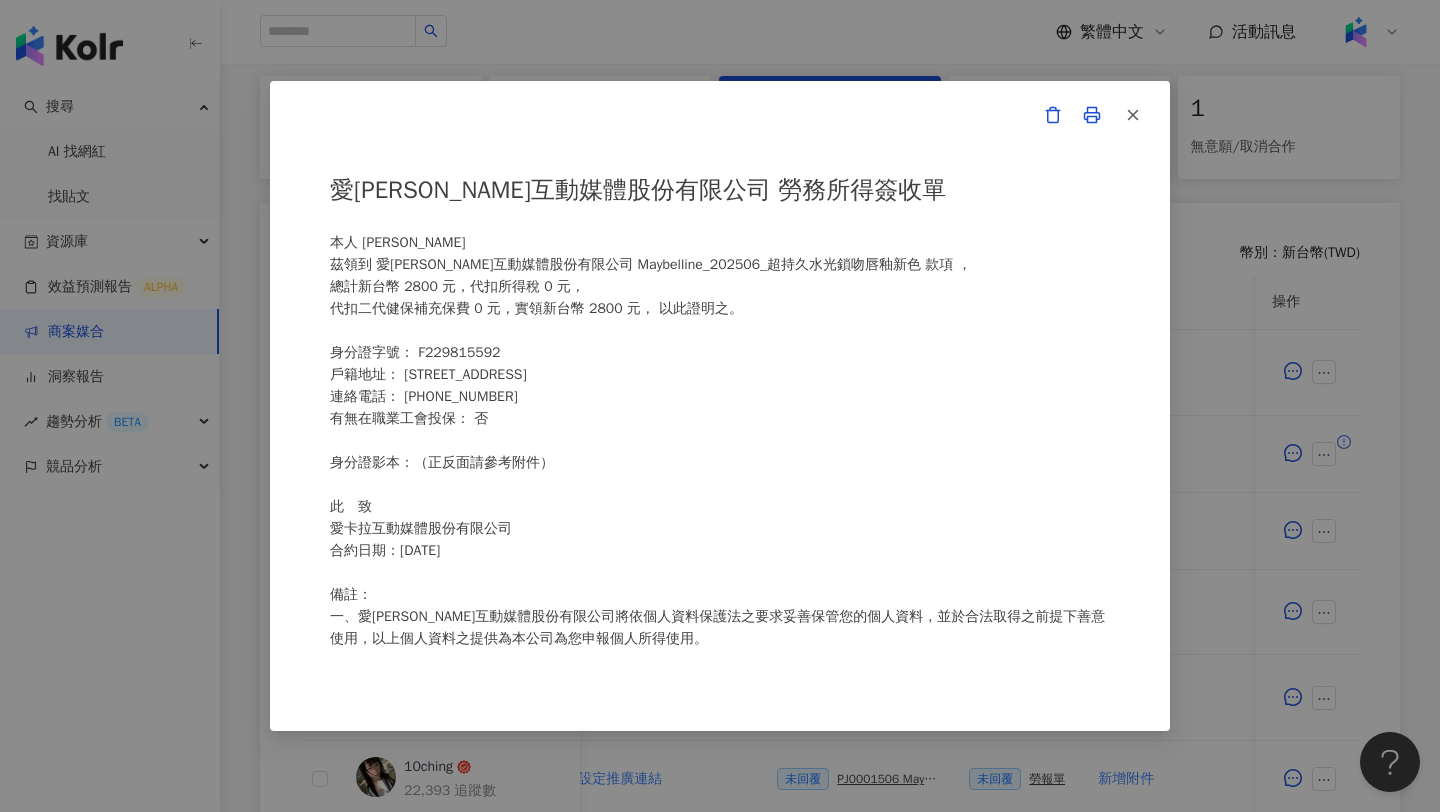 scroll, scrollTop: 9, scrollLeft: 0, axis: vertical 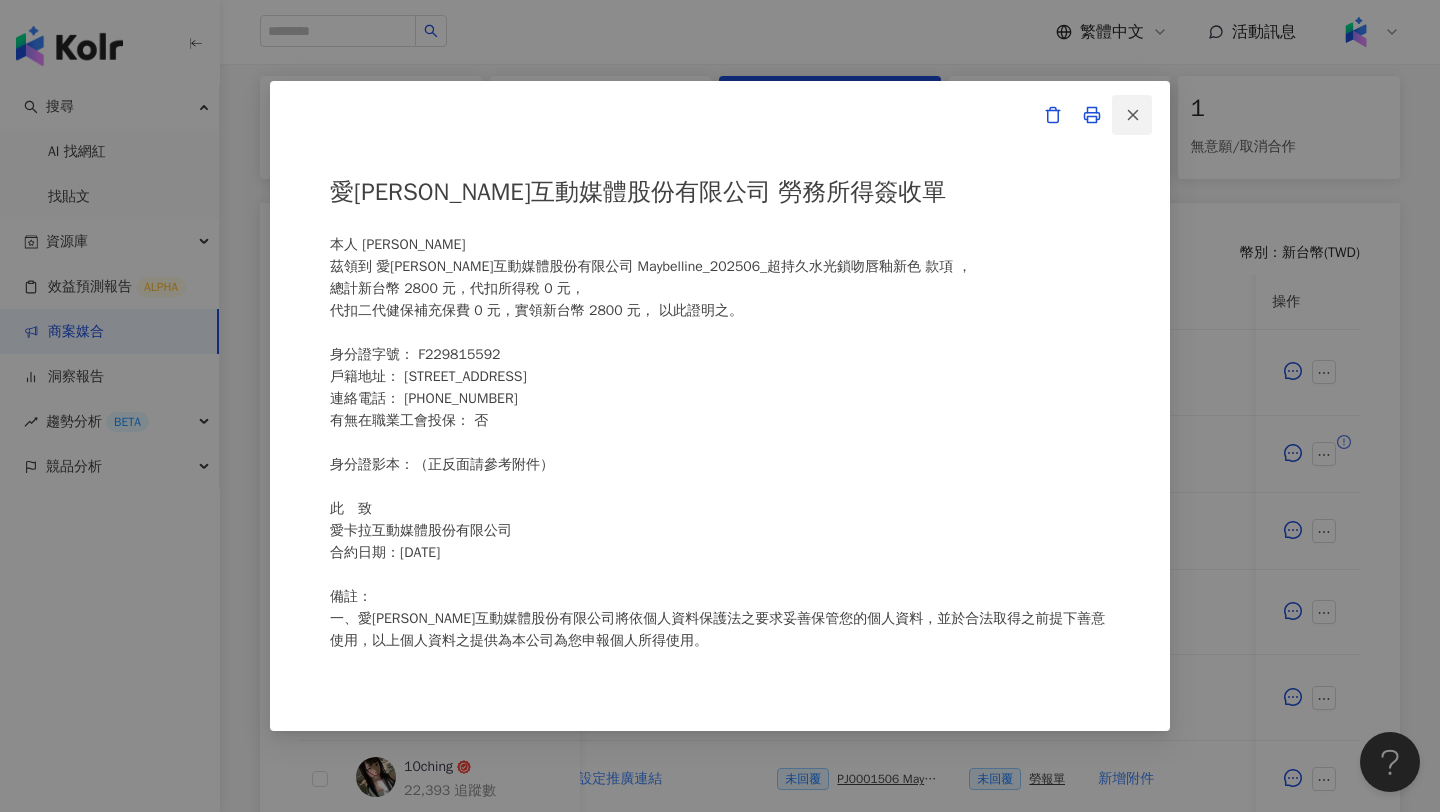 click at bounding box center [1132, 115] 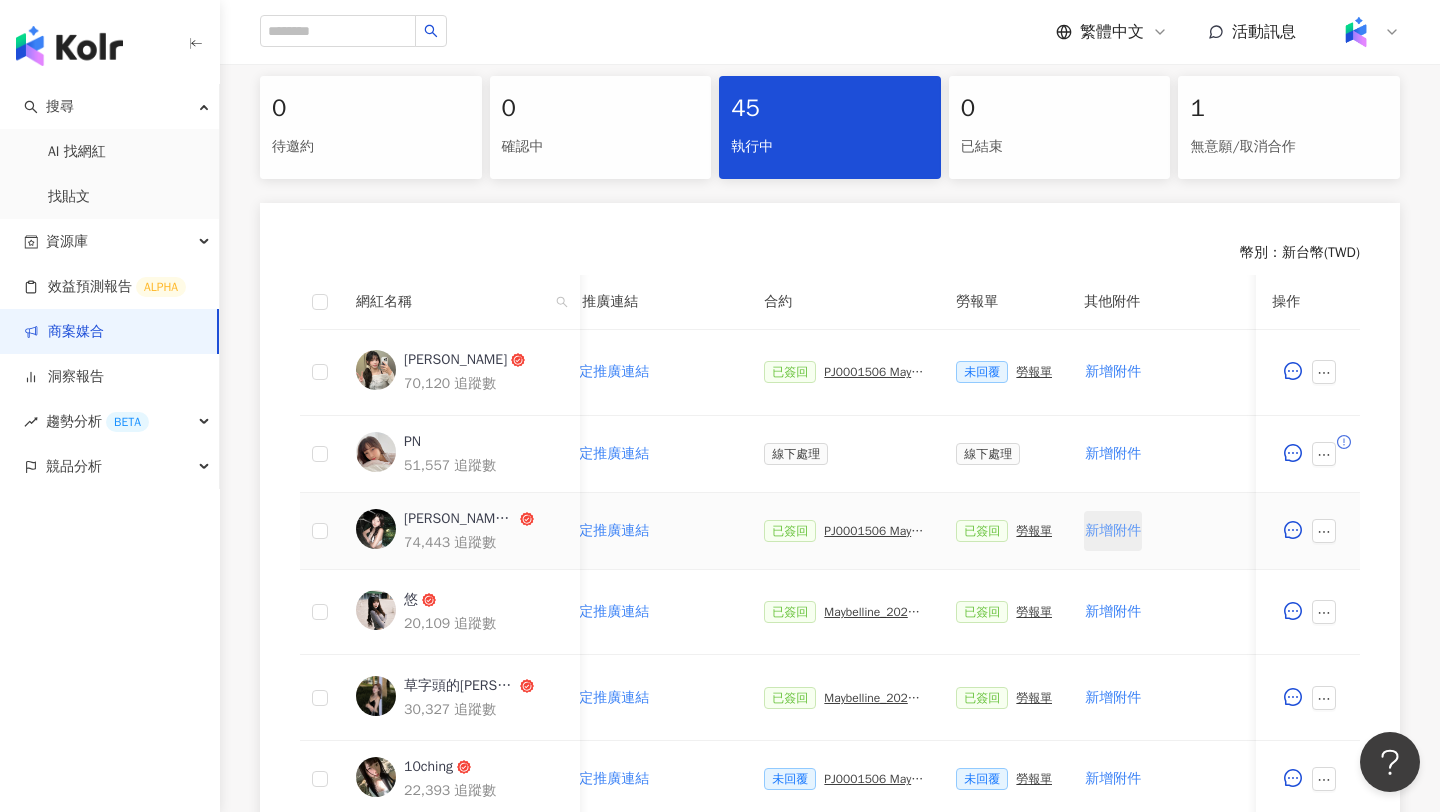 scroll, scrollTop: 0, scrollLeft: 371, axis: horizontal 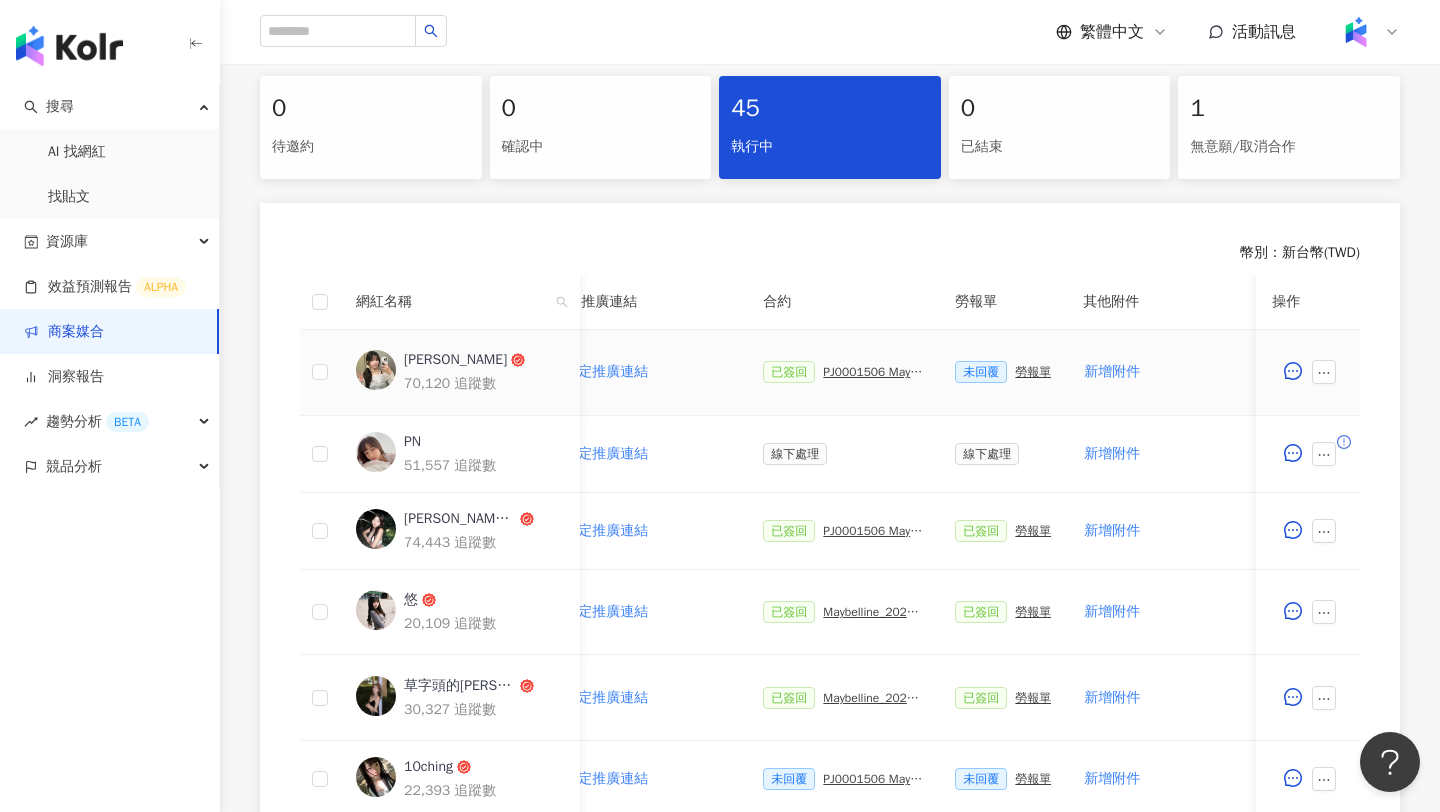 click on "勞報單" at bounding box center (1033, 372) 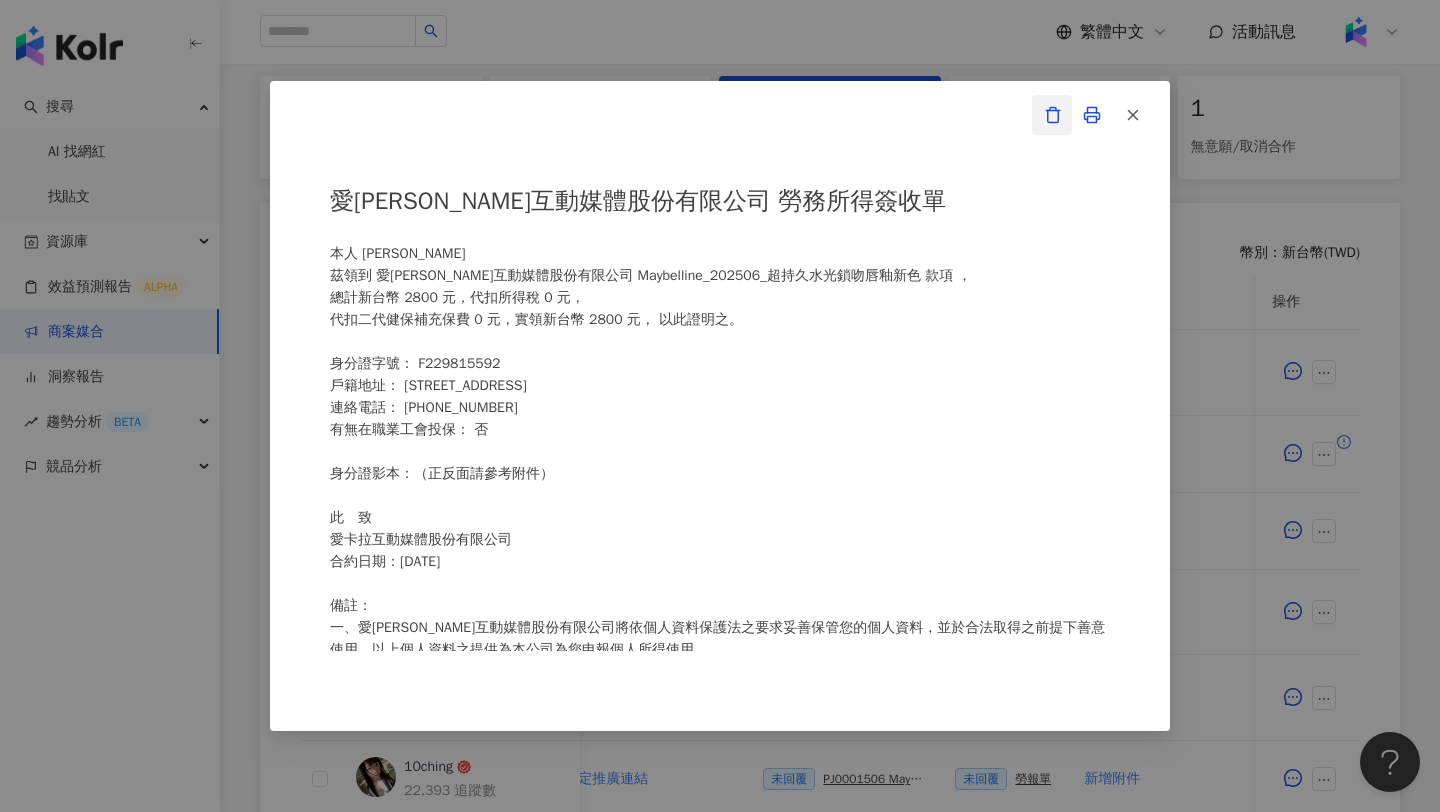 click 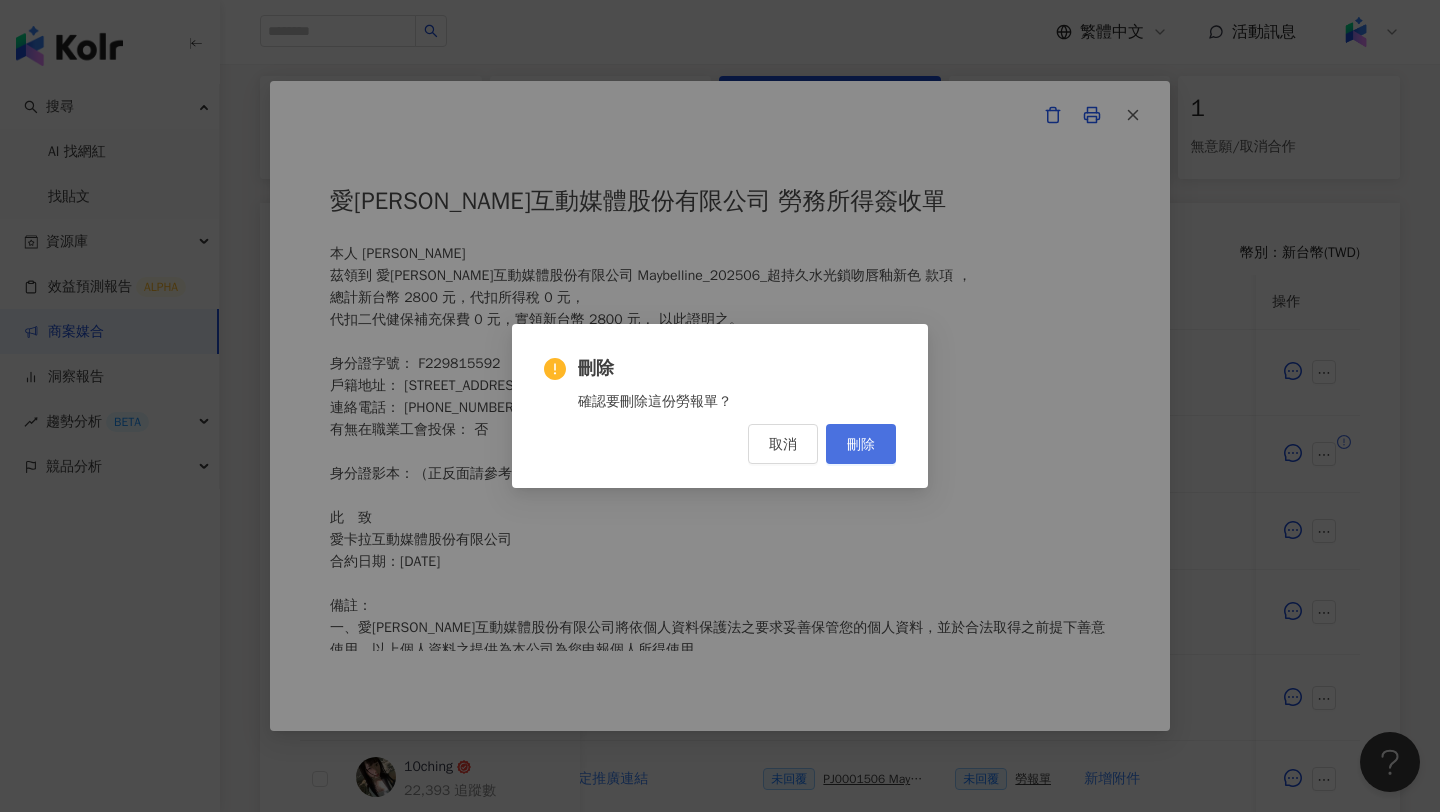 click on "刪除" at bounding box center [861, 444] 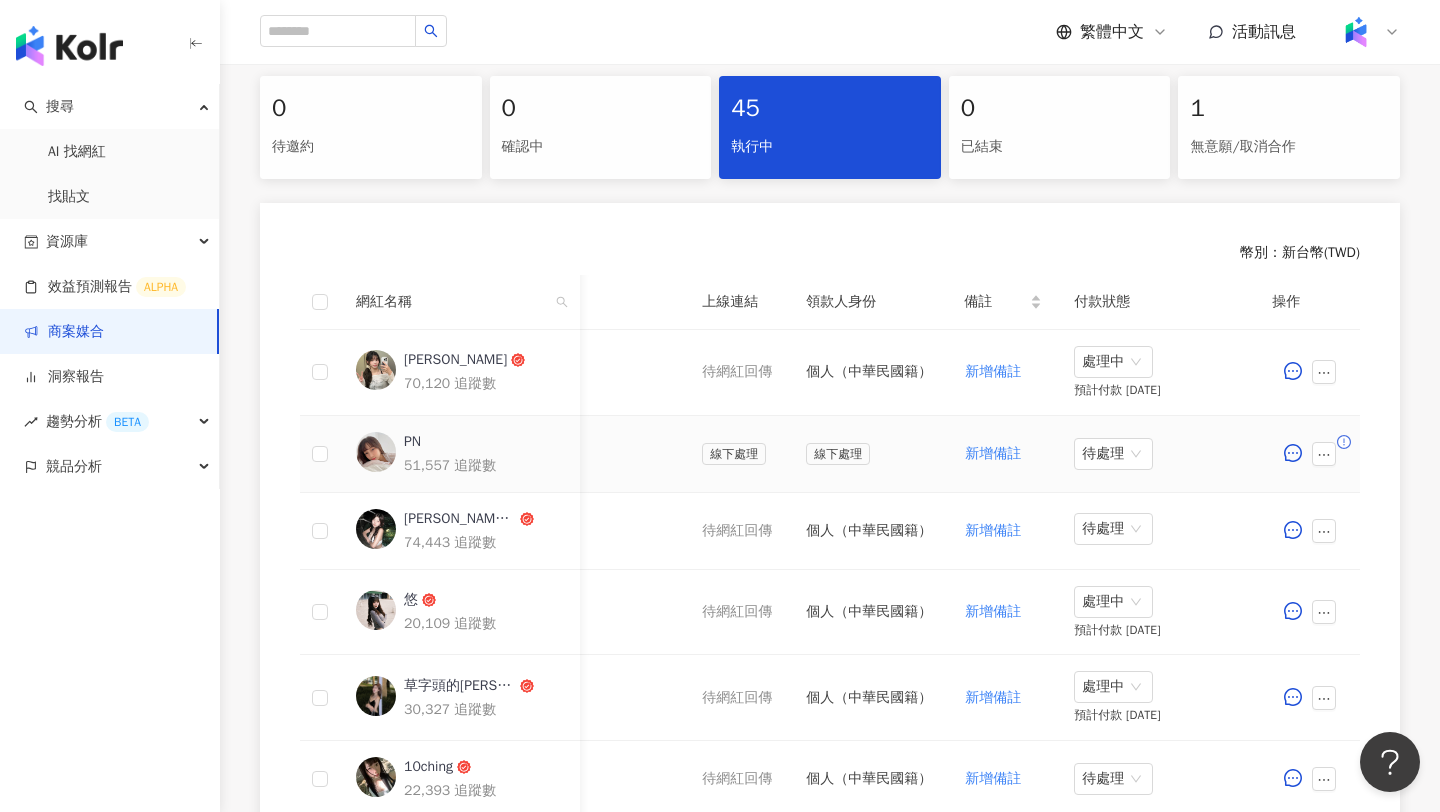 scroll, scrollTop: 0, scrollLeft: 933, axis: horizontal 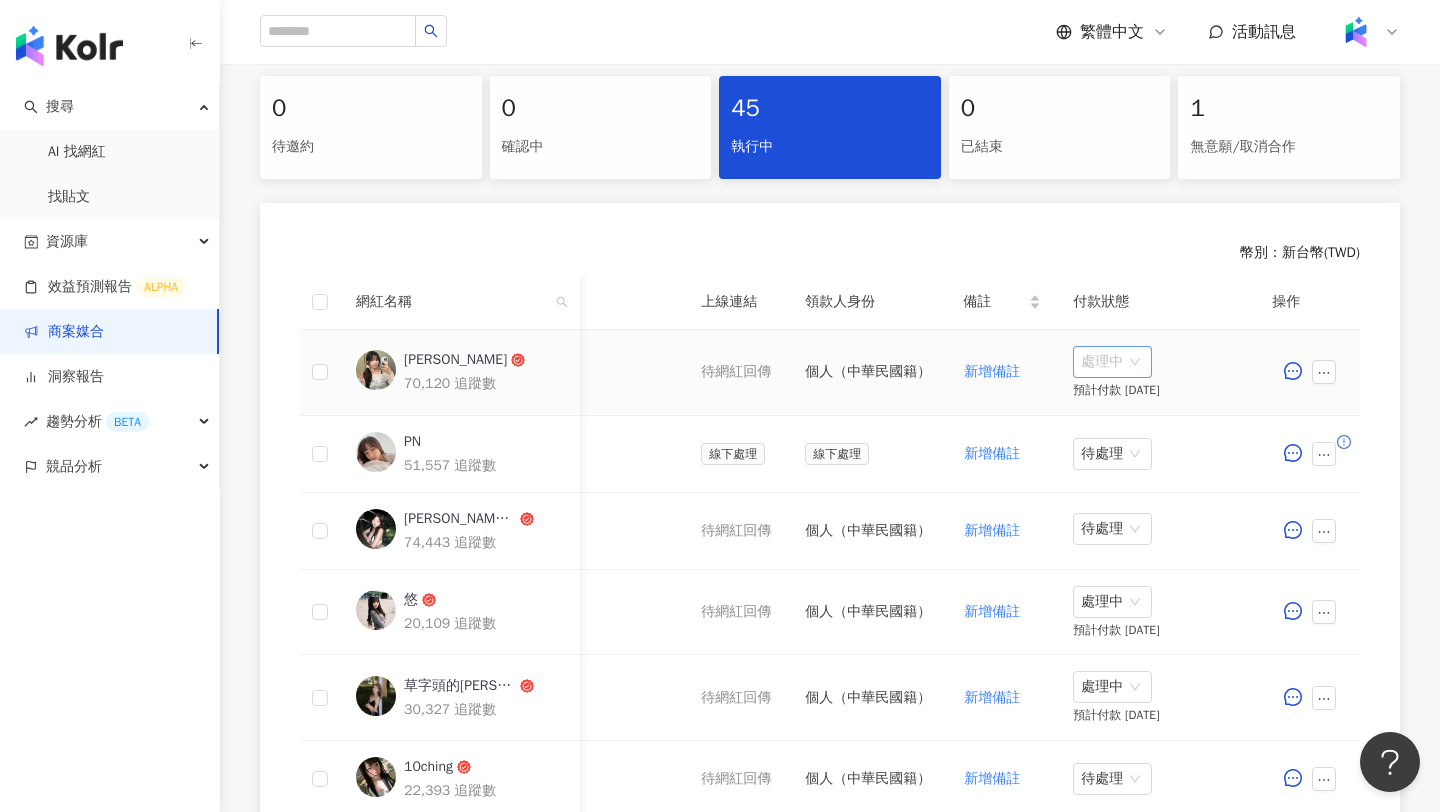 click on "處理中" at bounding box center (1112, 362) 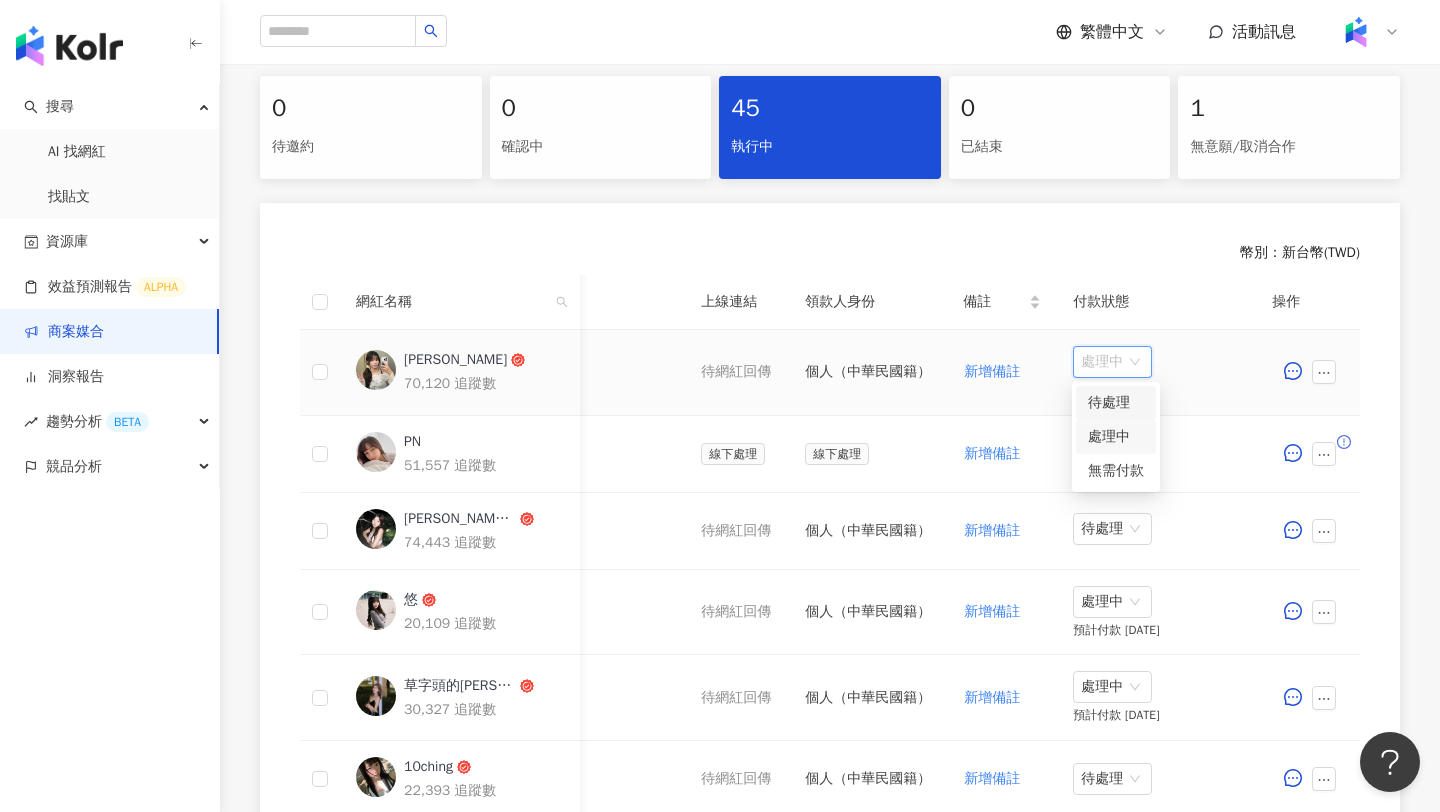 click on "待處理" at bounding box center [1116, 403] 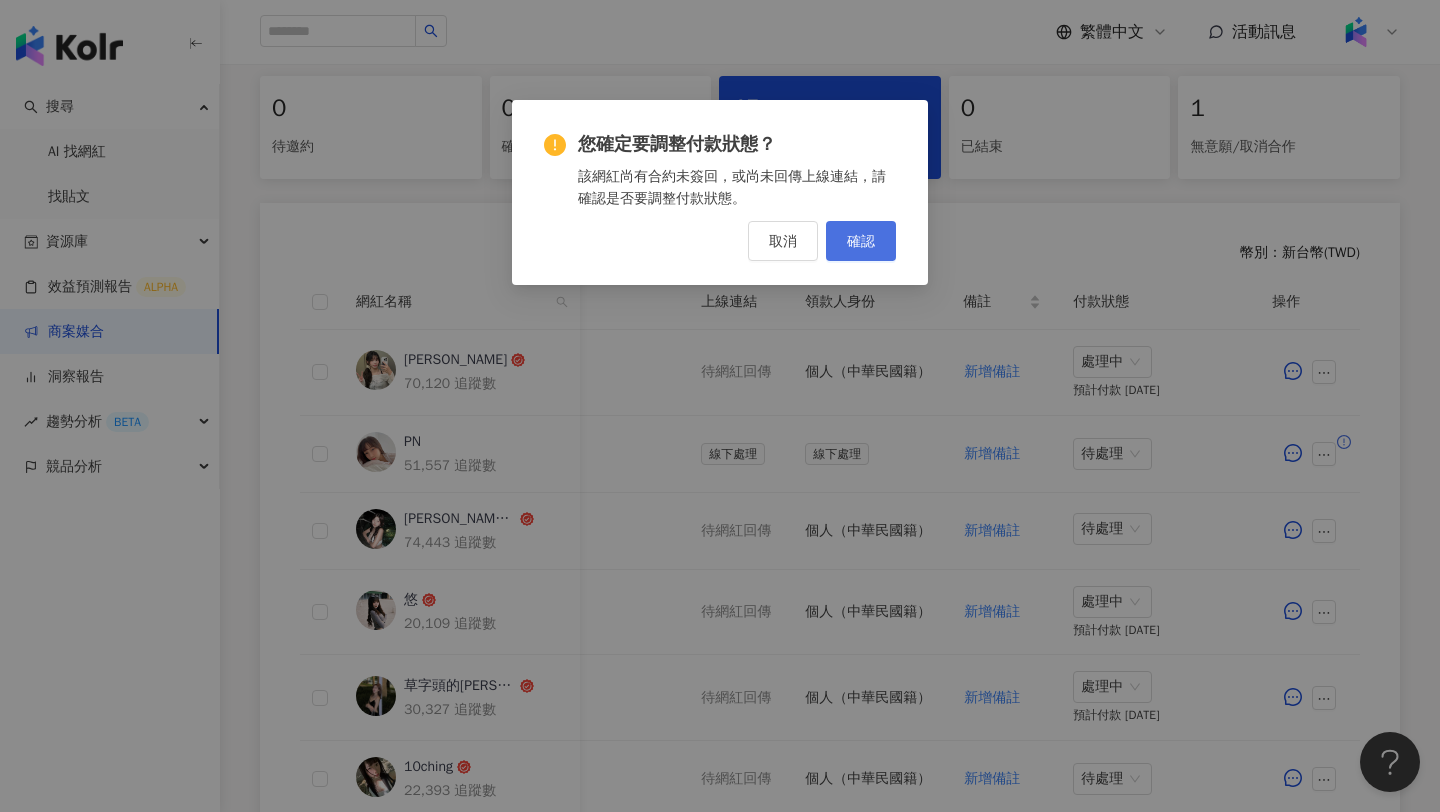 click on "確認" at bounding box center [861, 241] 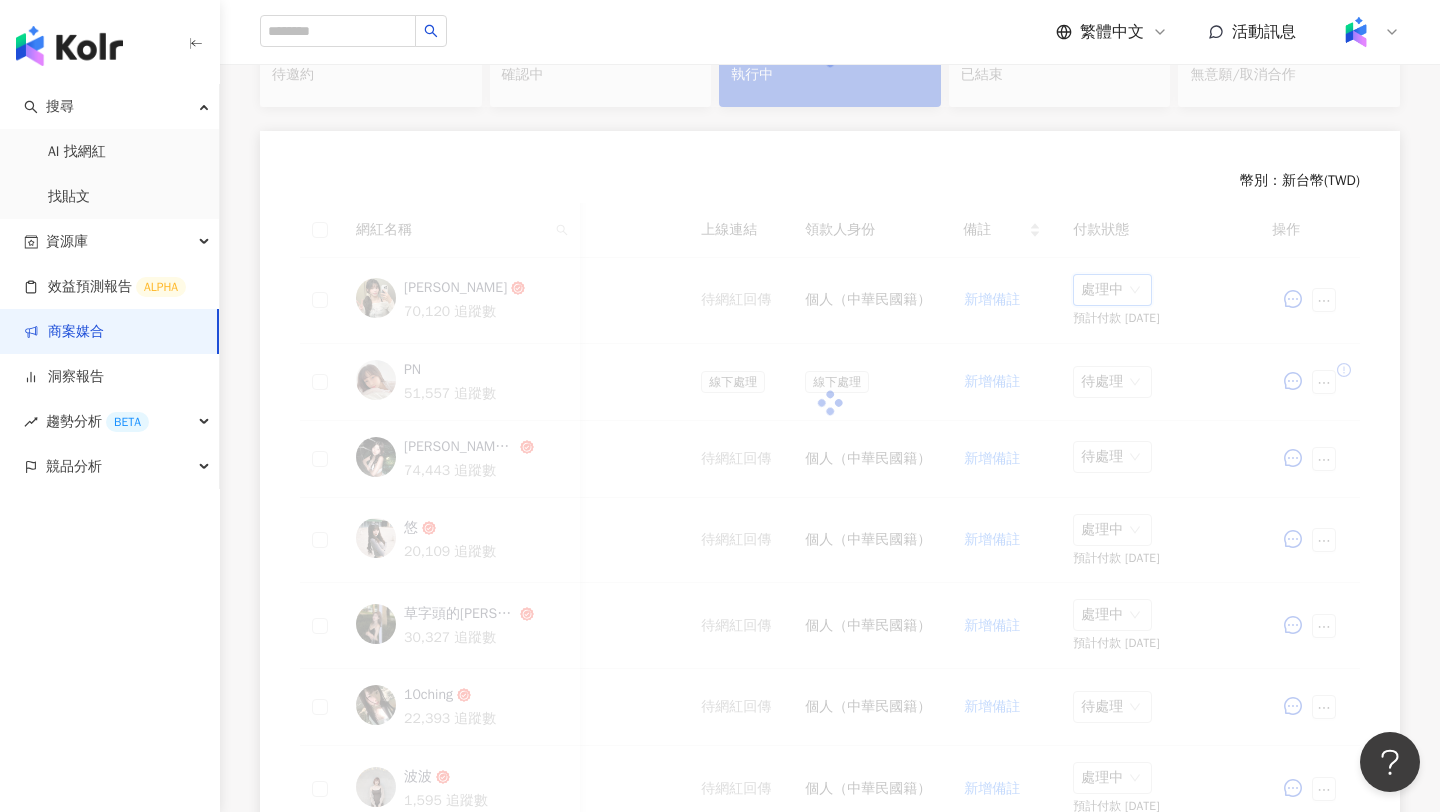 scroll, scrollTop: 412, scrollLeft: 0, axis: vertical 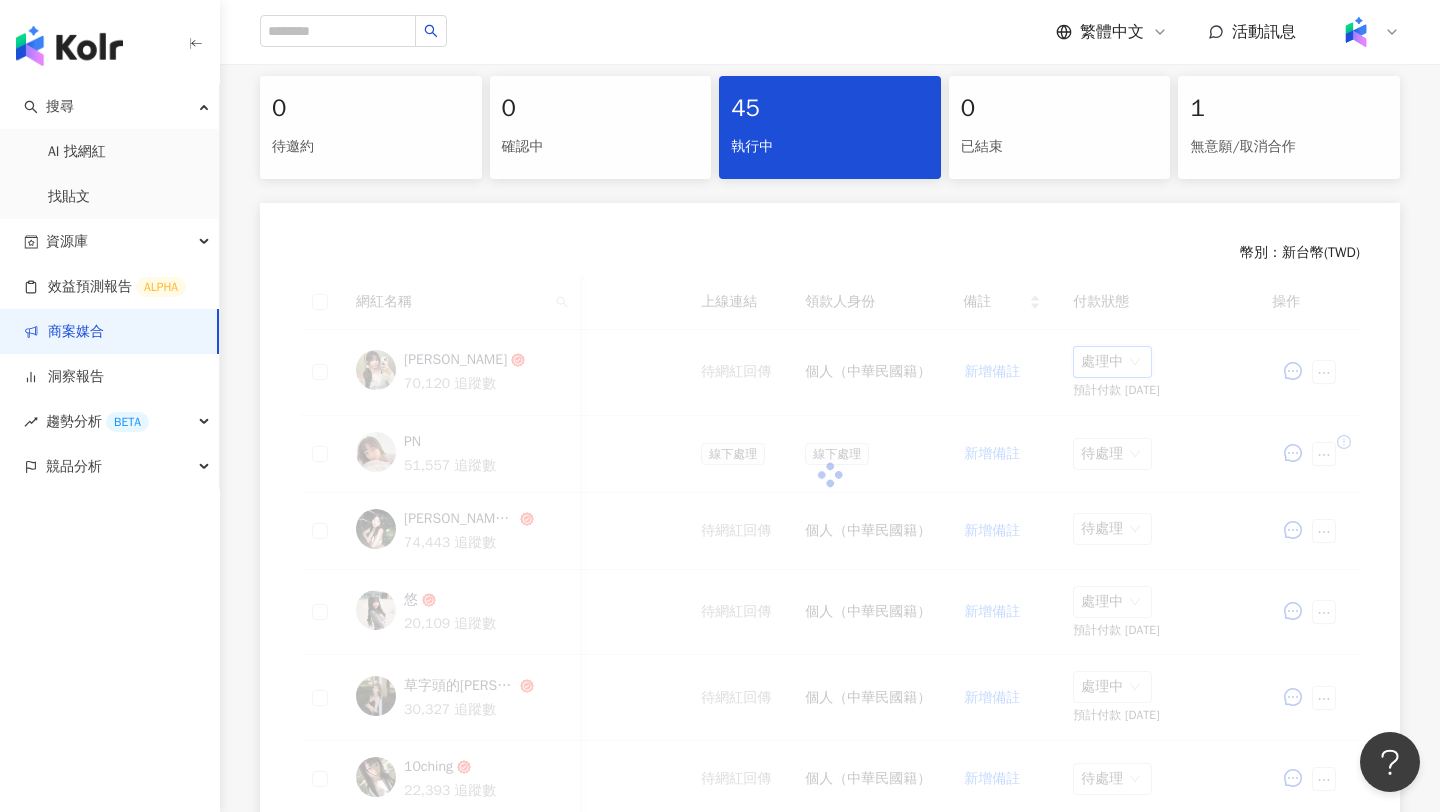 click at bounding box center [830, 475] 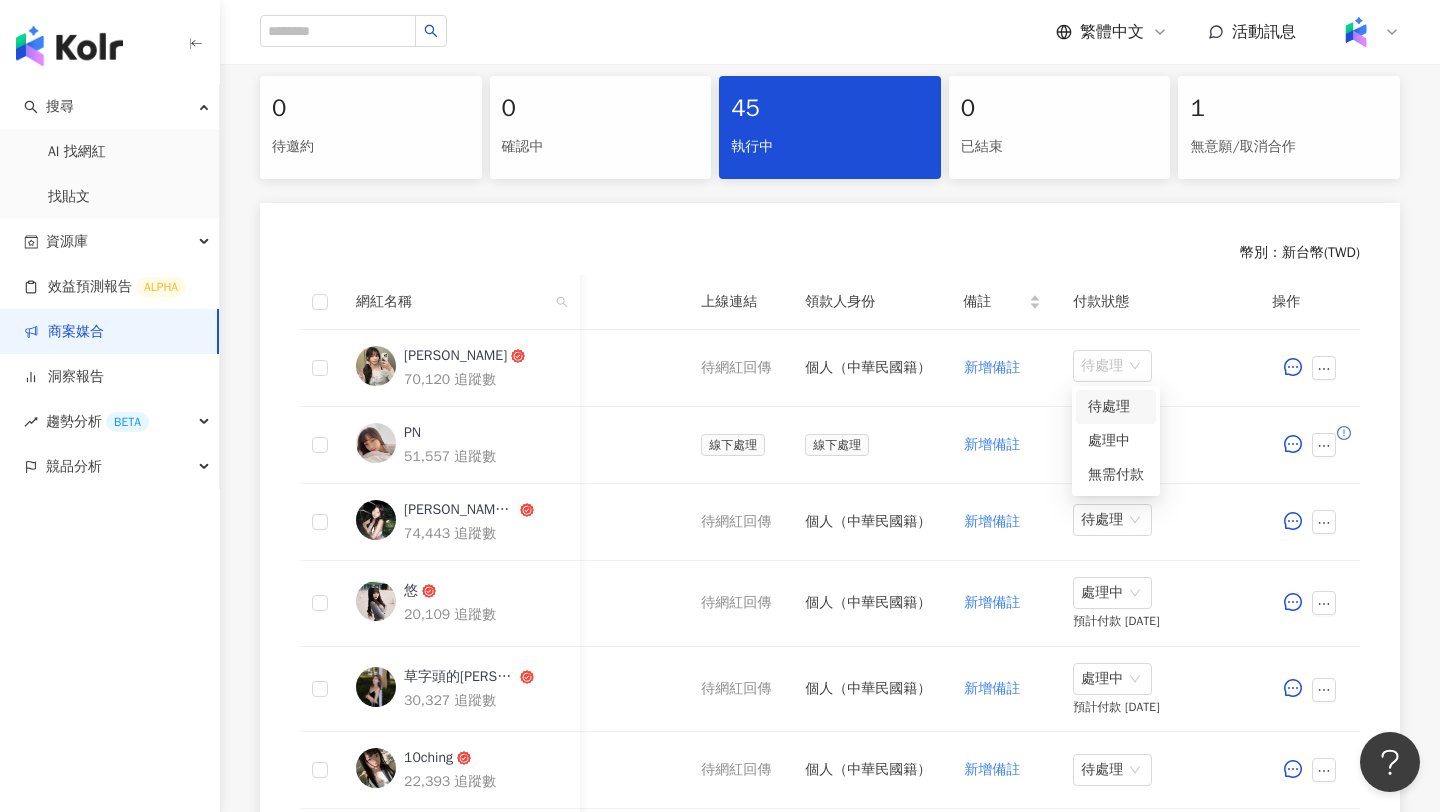 click on "待處理" at bounding box center [1112, 366] 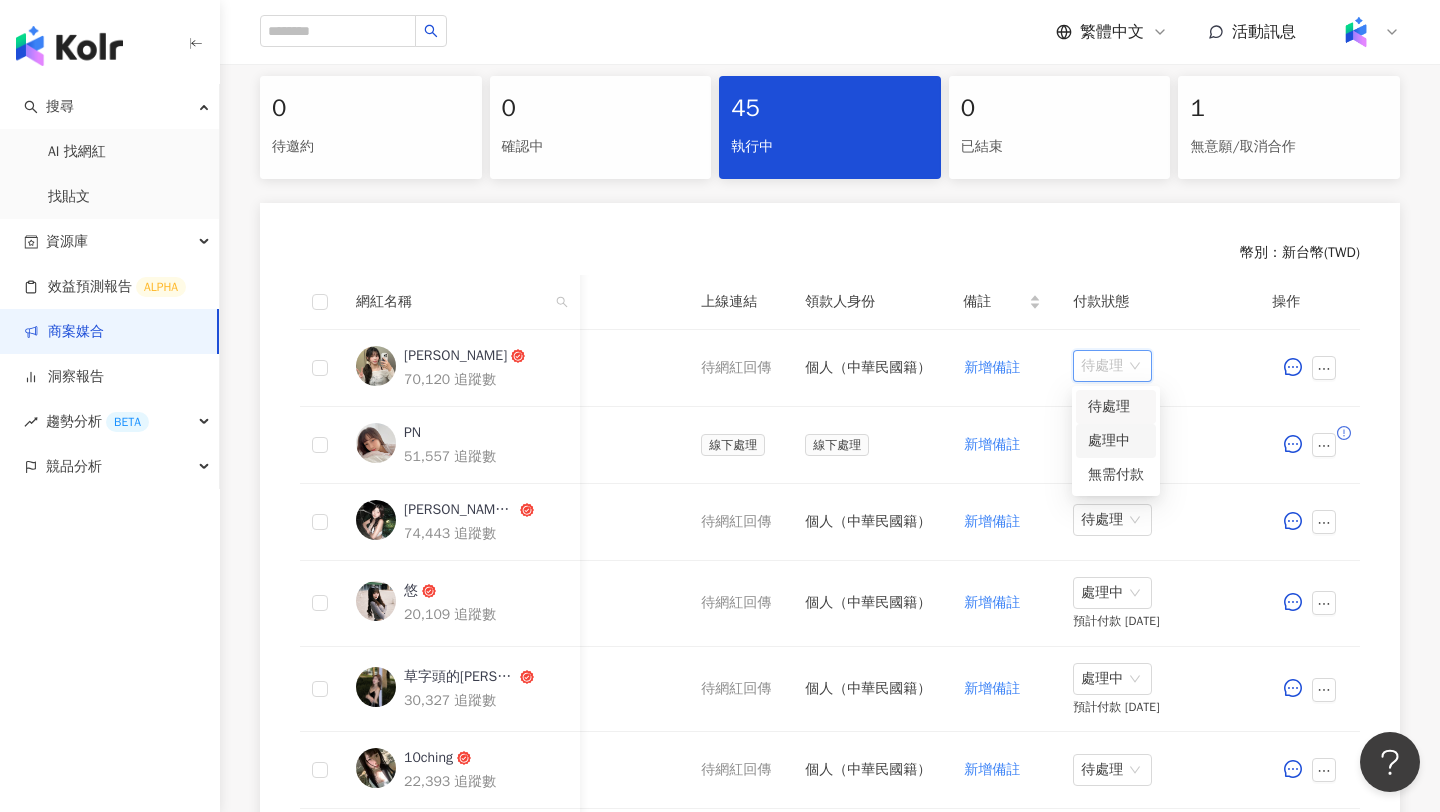 click on "處理中" at bounding box center [1116, 441] 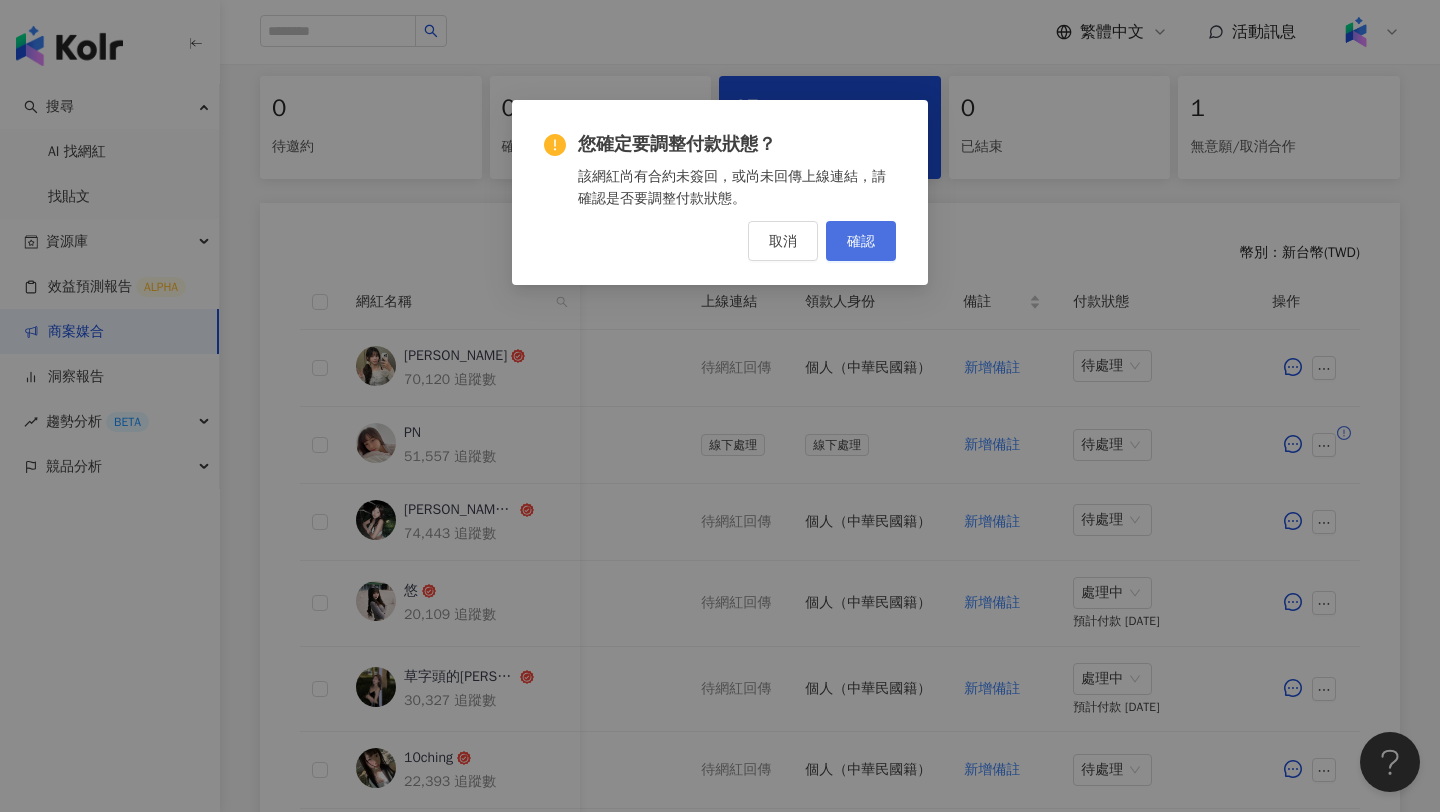 click on "確認" at bounding box center [861, 241] 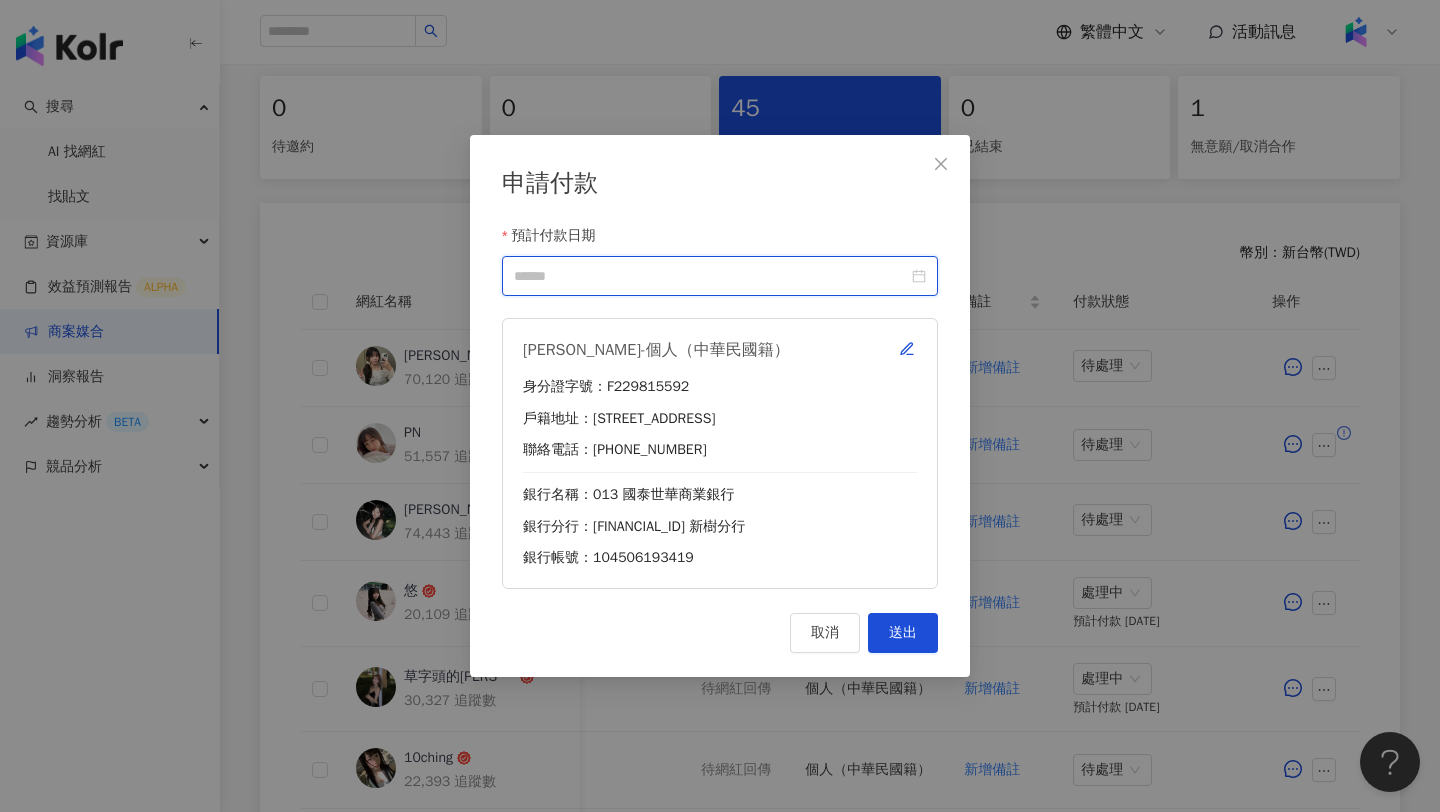 click on "預計付款日期" at bounding box center (711, 276) 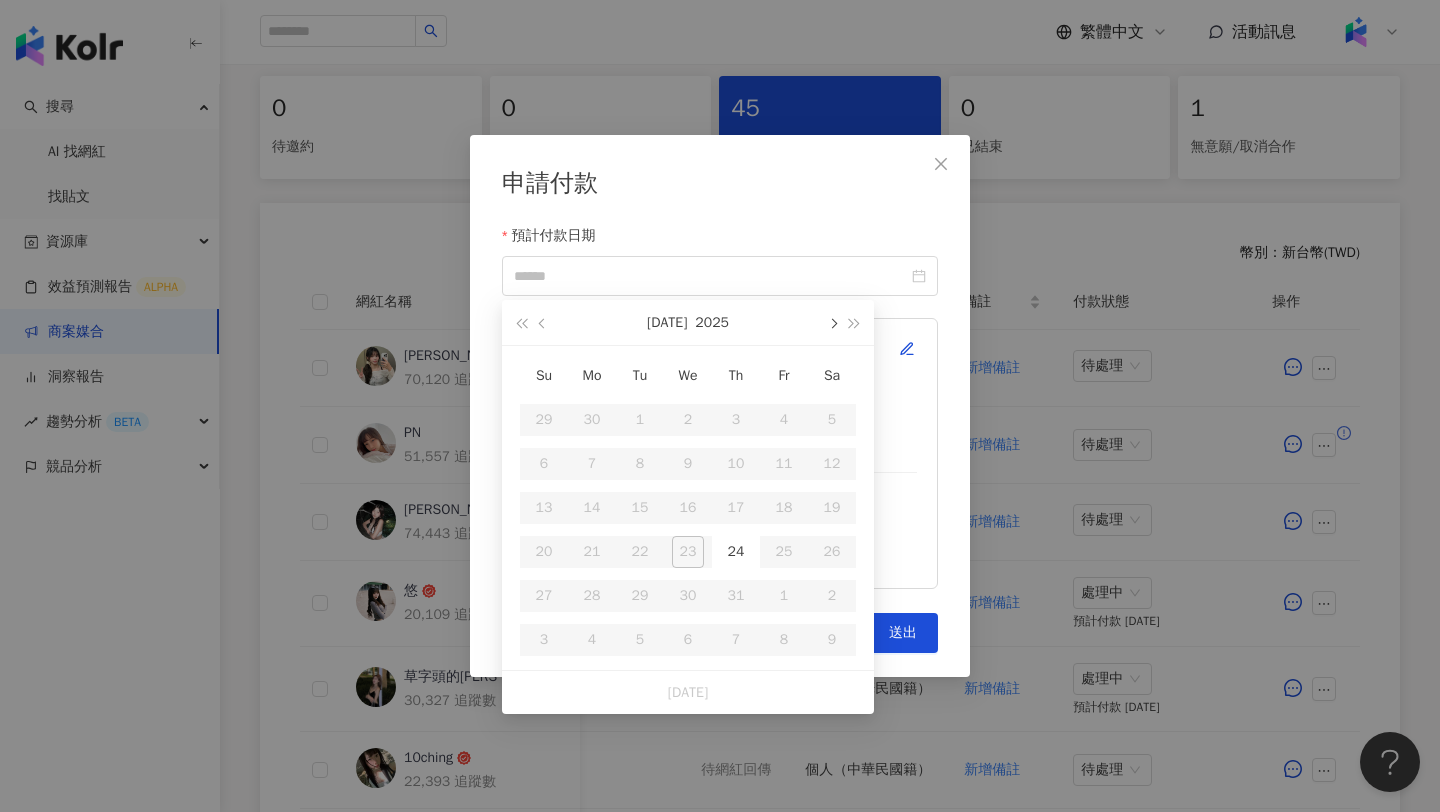 click at bounding box center [832, 322] 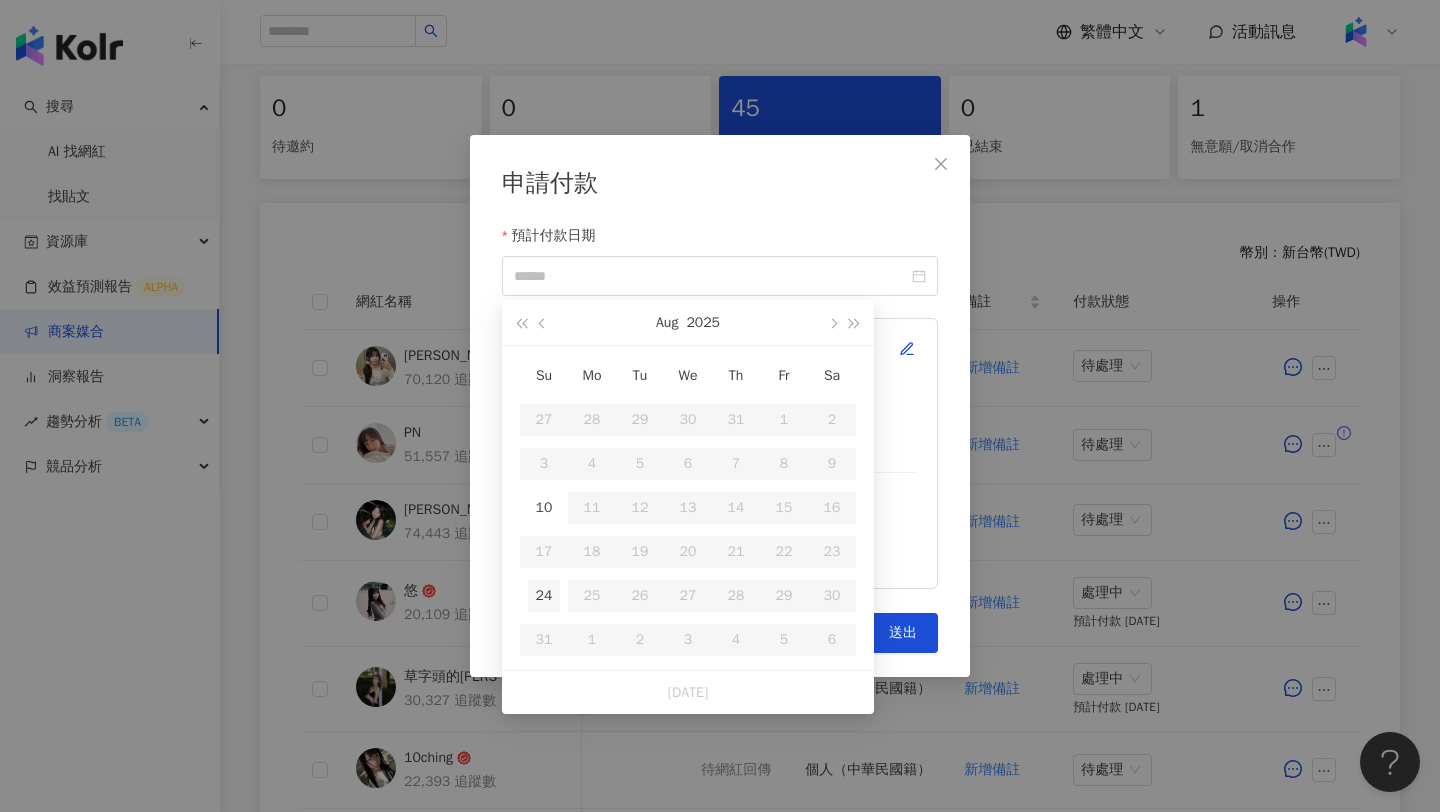 type on "**********" 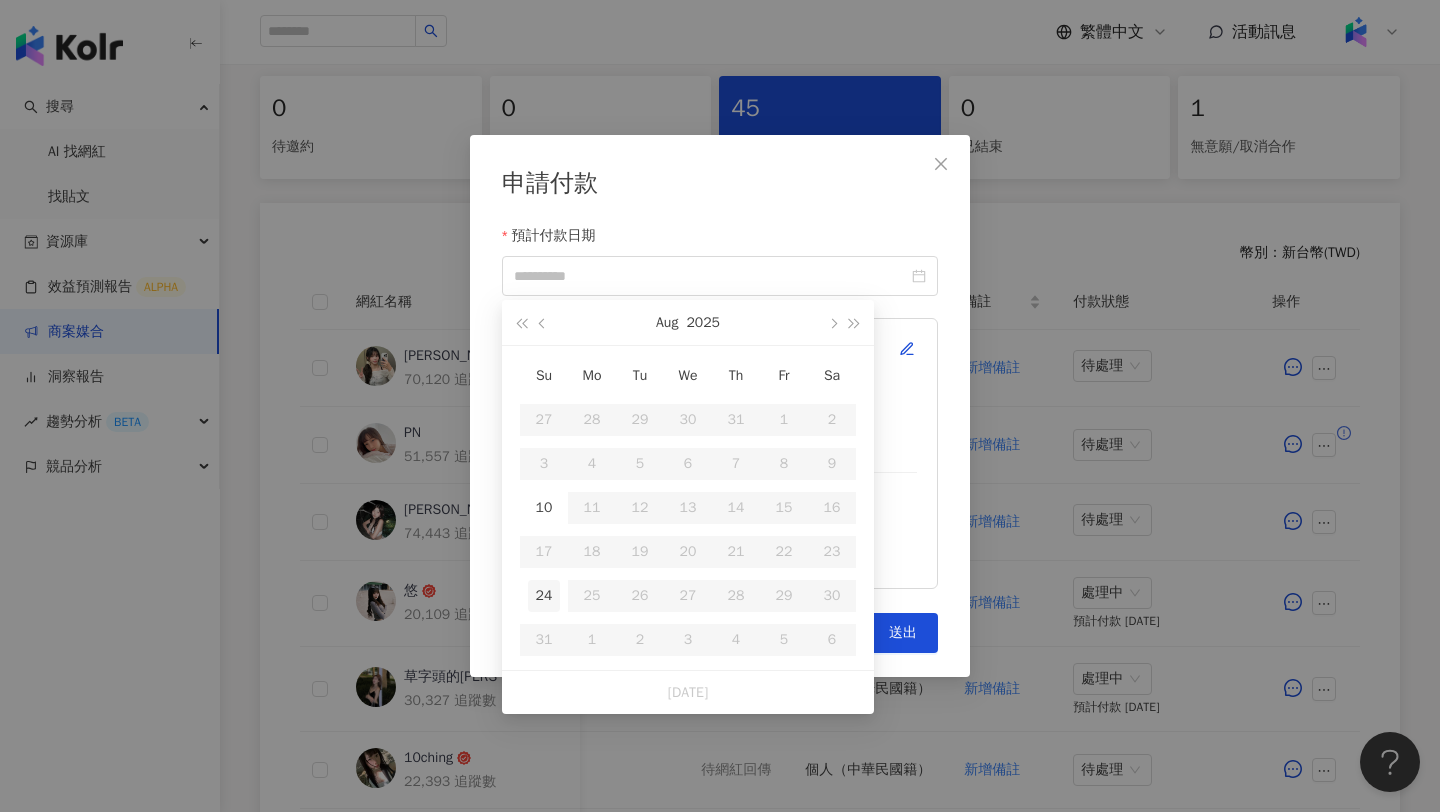 click on "24" at bounding box center [544, 596] 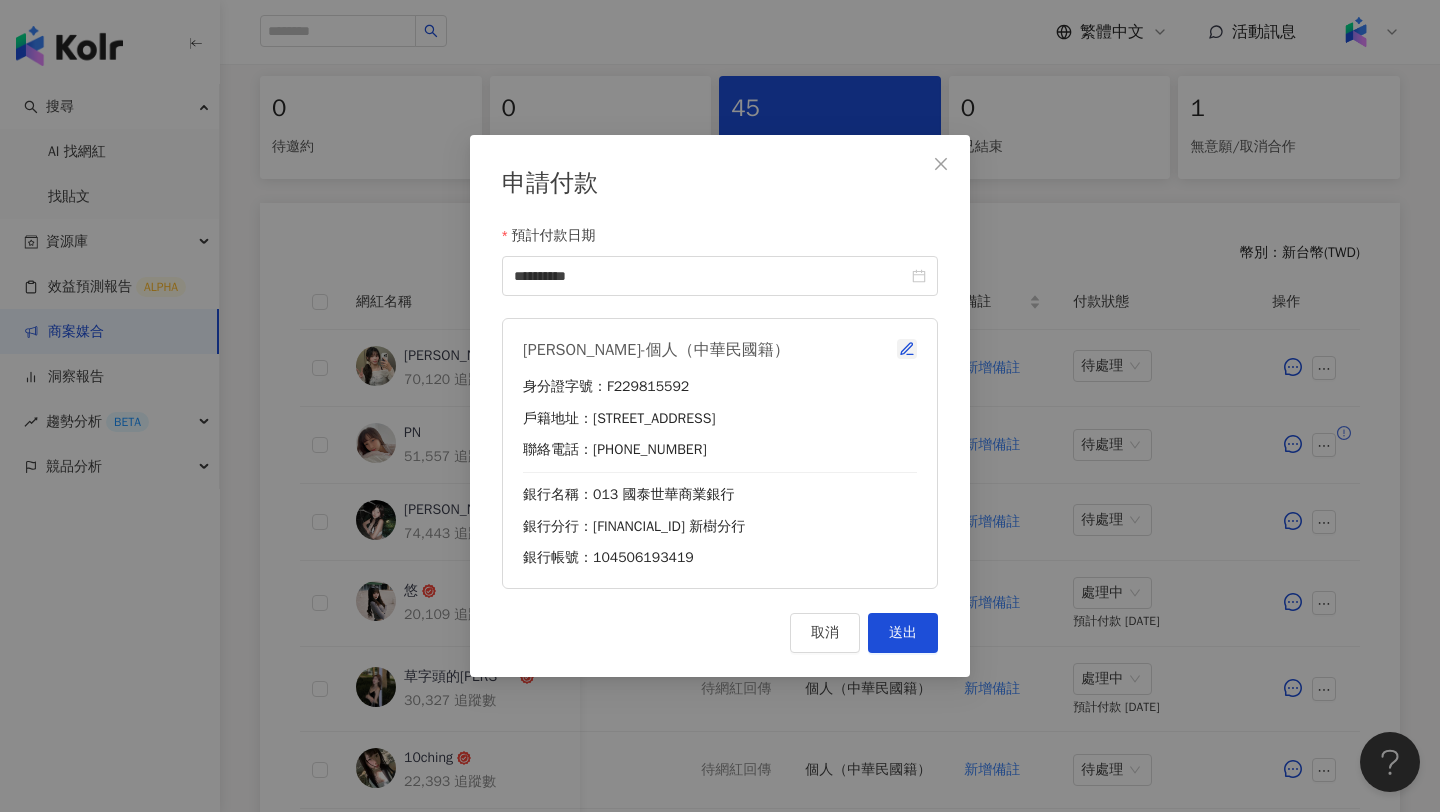 click 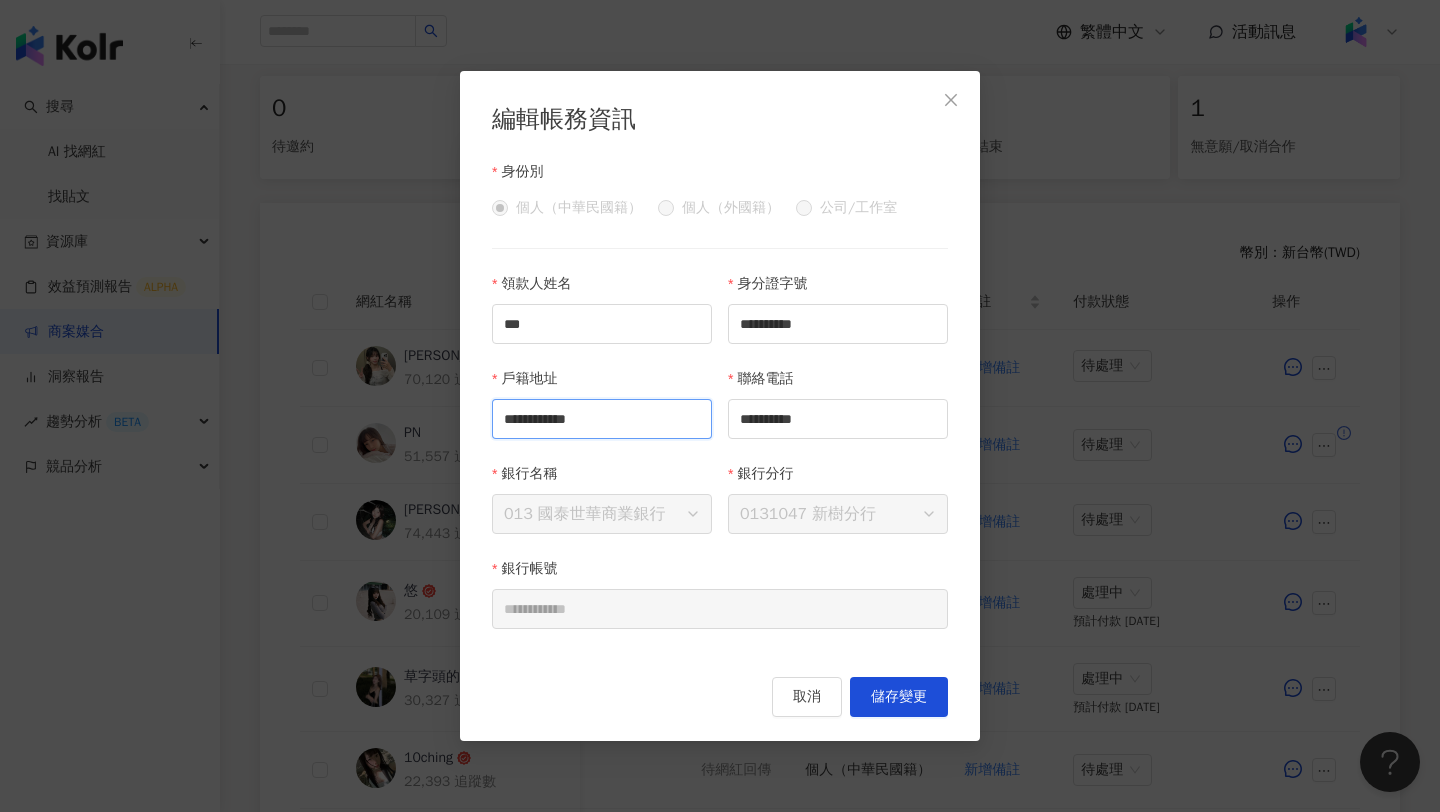 click on "**********" at bounding box center [602, 419] 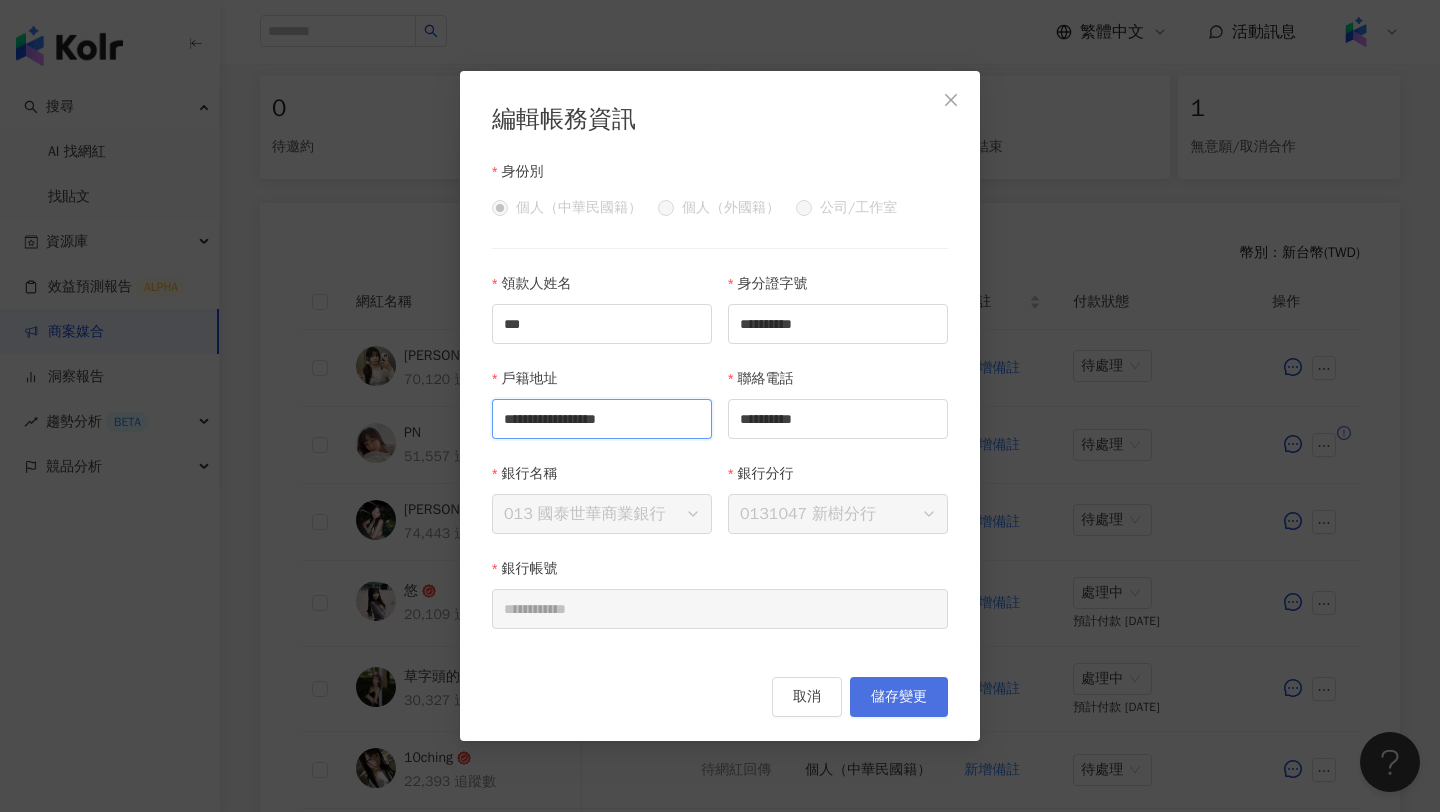type on "**********" 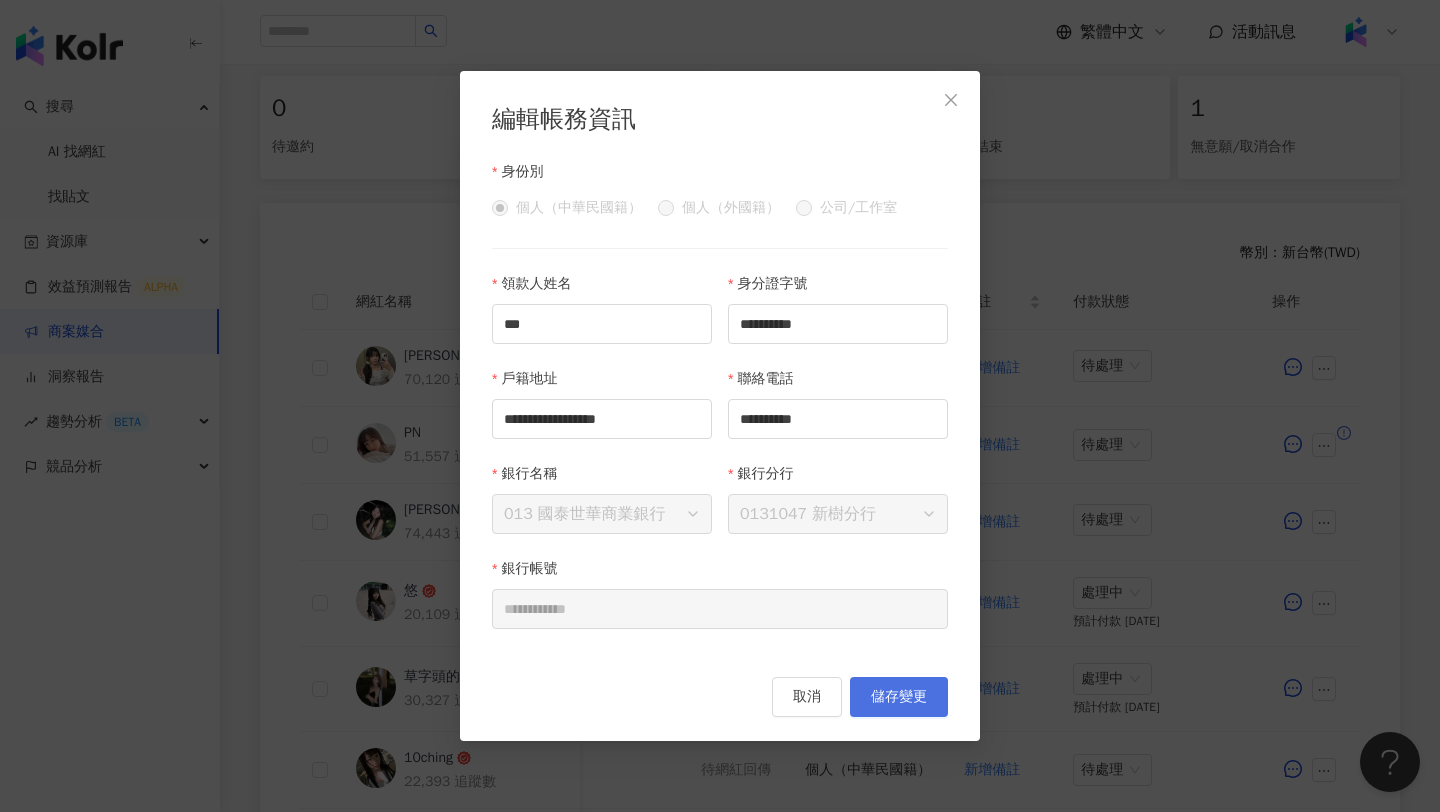 click on "儲存變更" at bounding box center [899, 697] 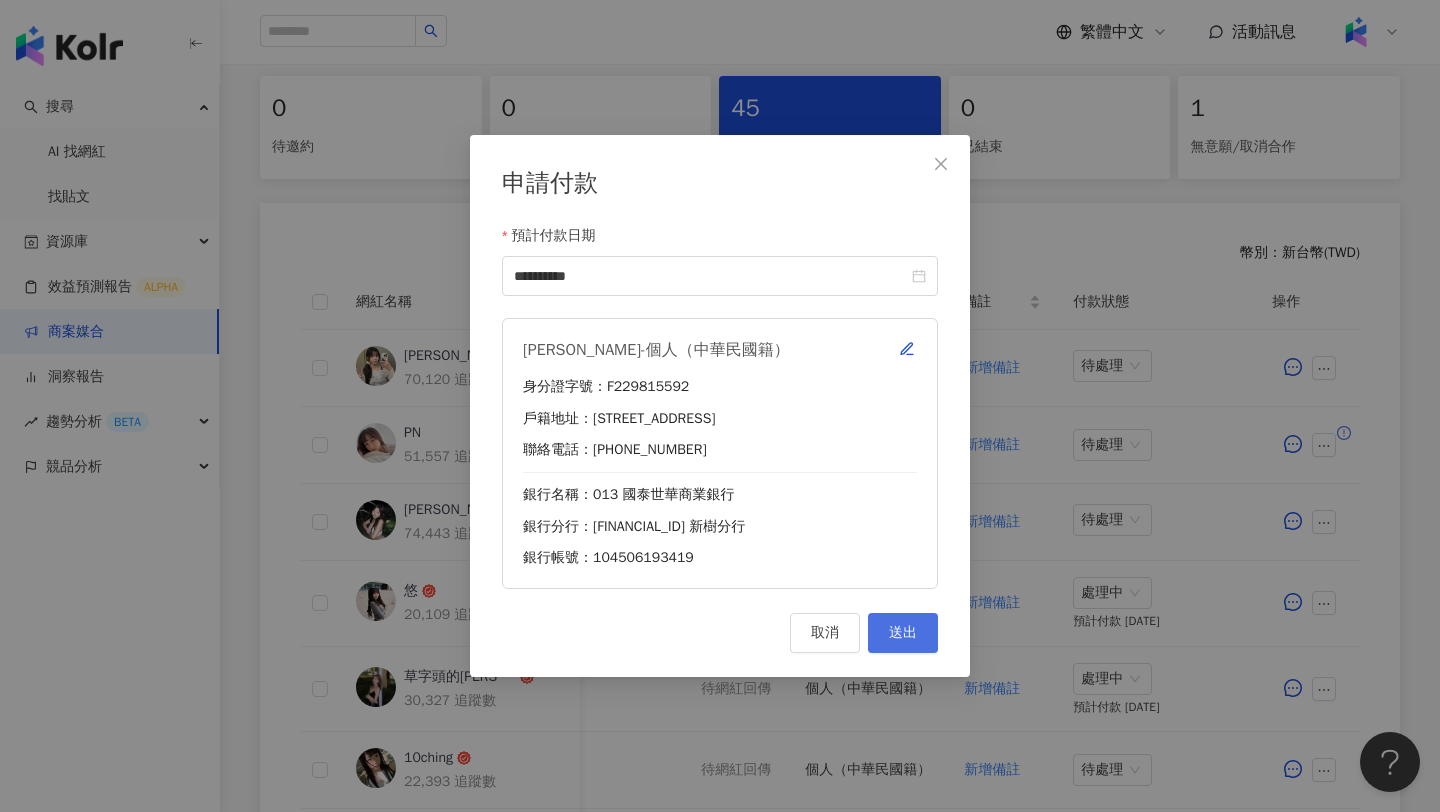 click on "送出" at bounding box center [903, 633] 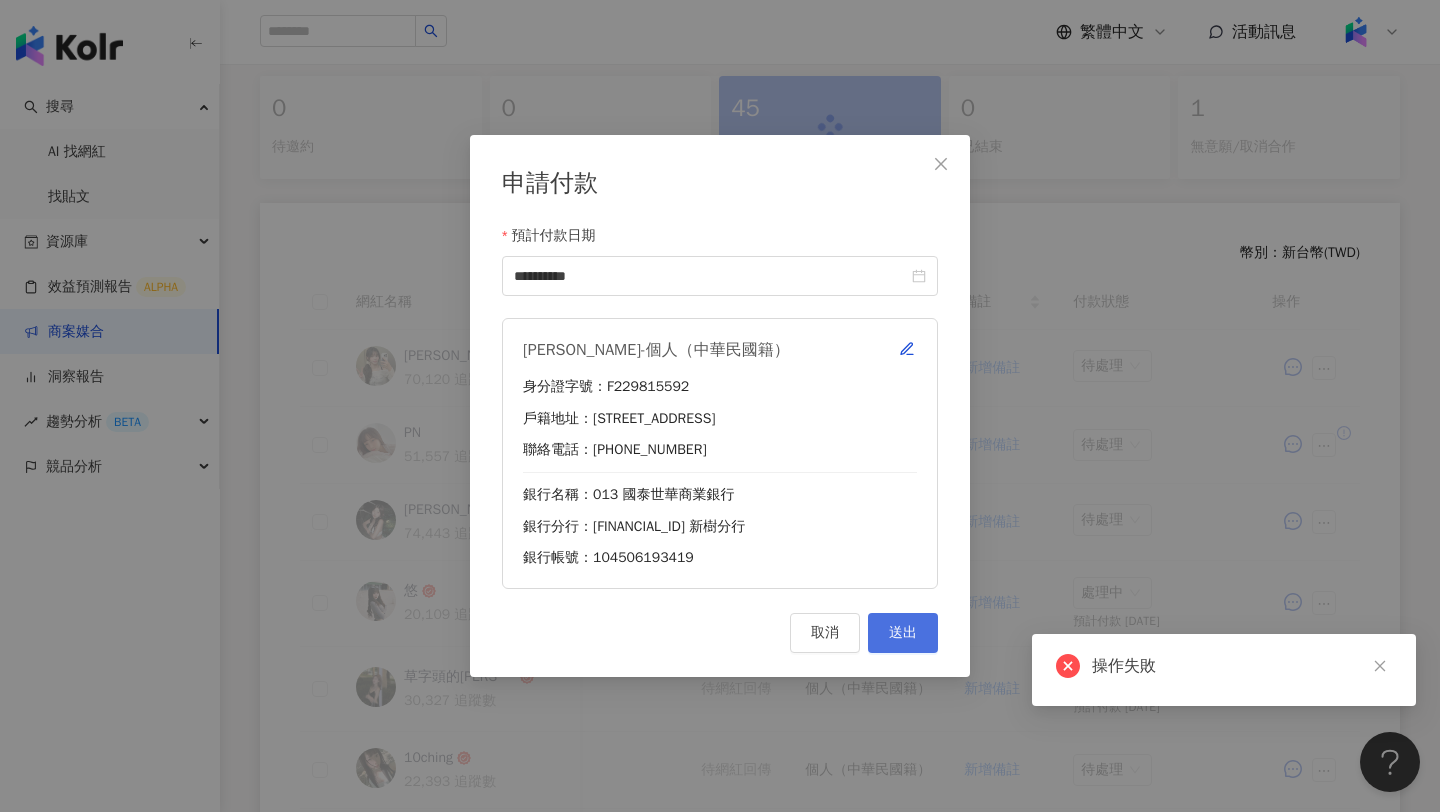scroll, scrollTop: 412, scrollLeft: 0, axis: vertical 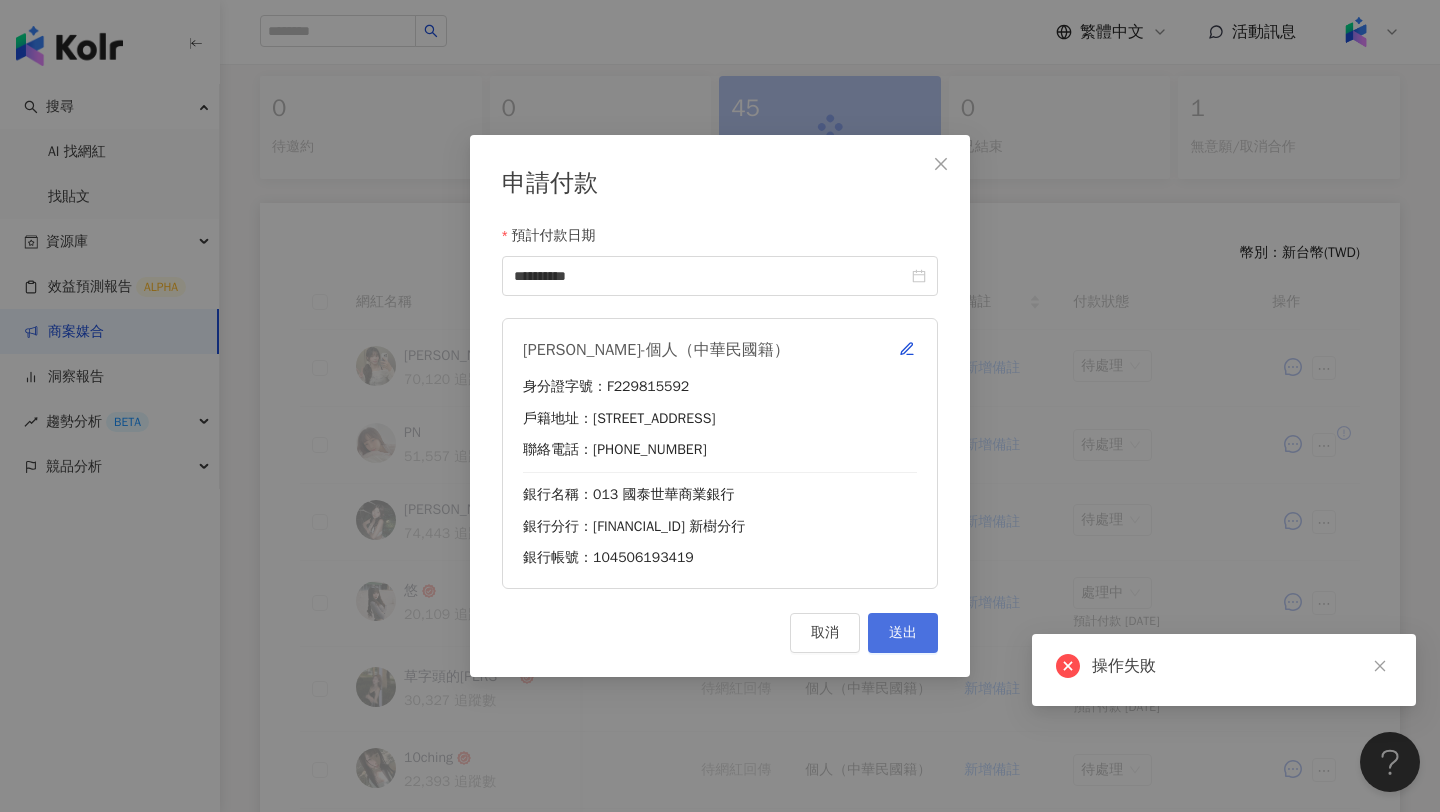 click on "送出" at bounding box center [903, 633] 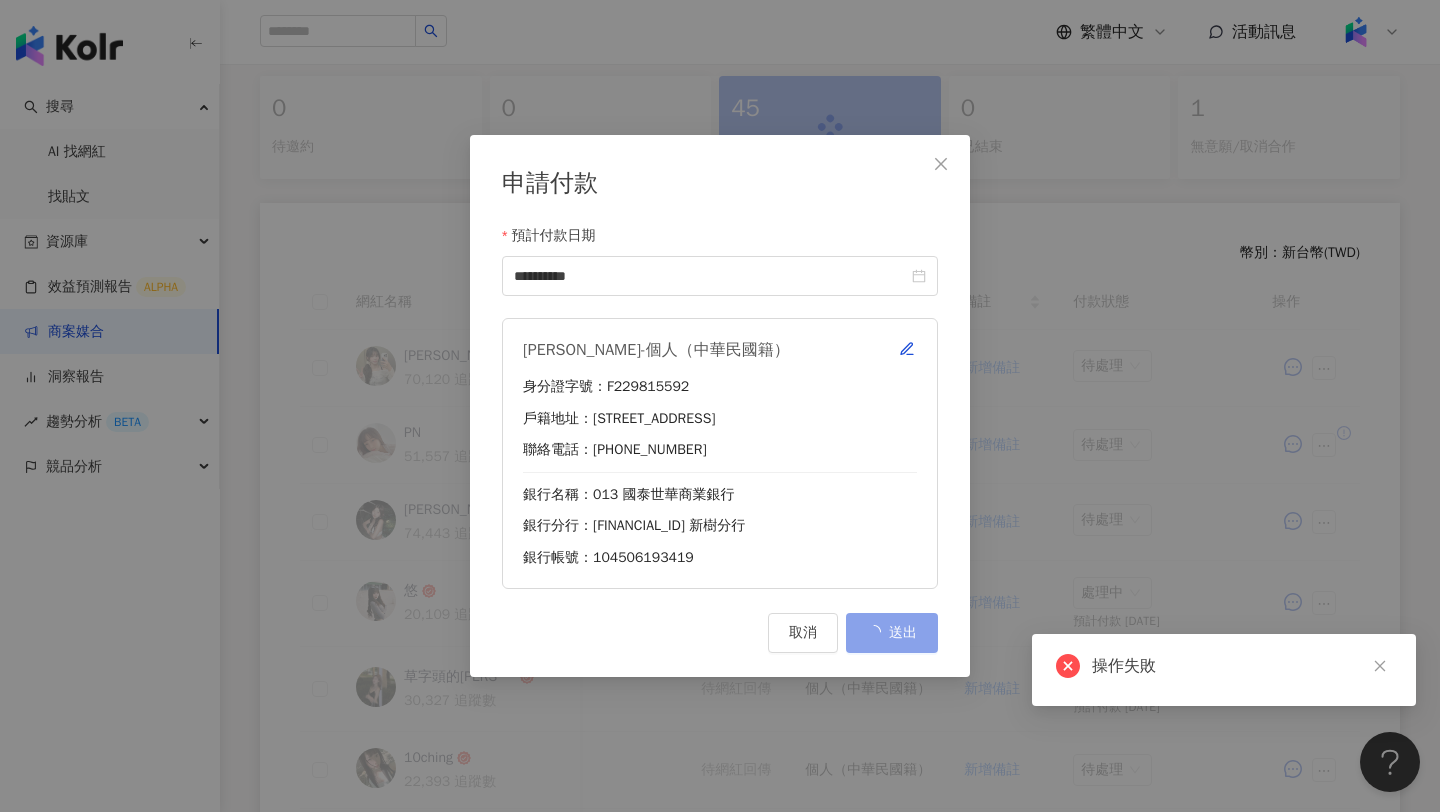 click on "送出" at bounding box center [892, 633] 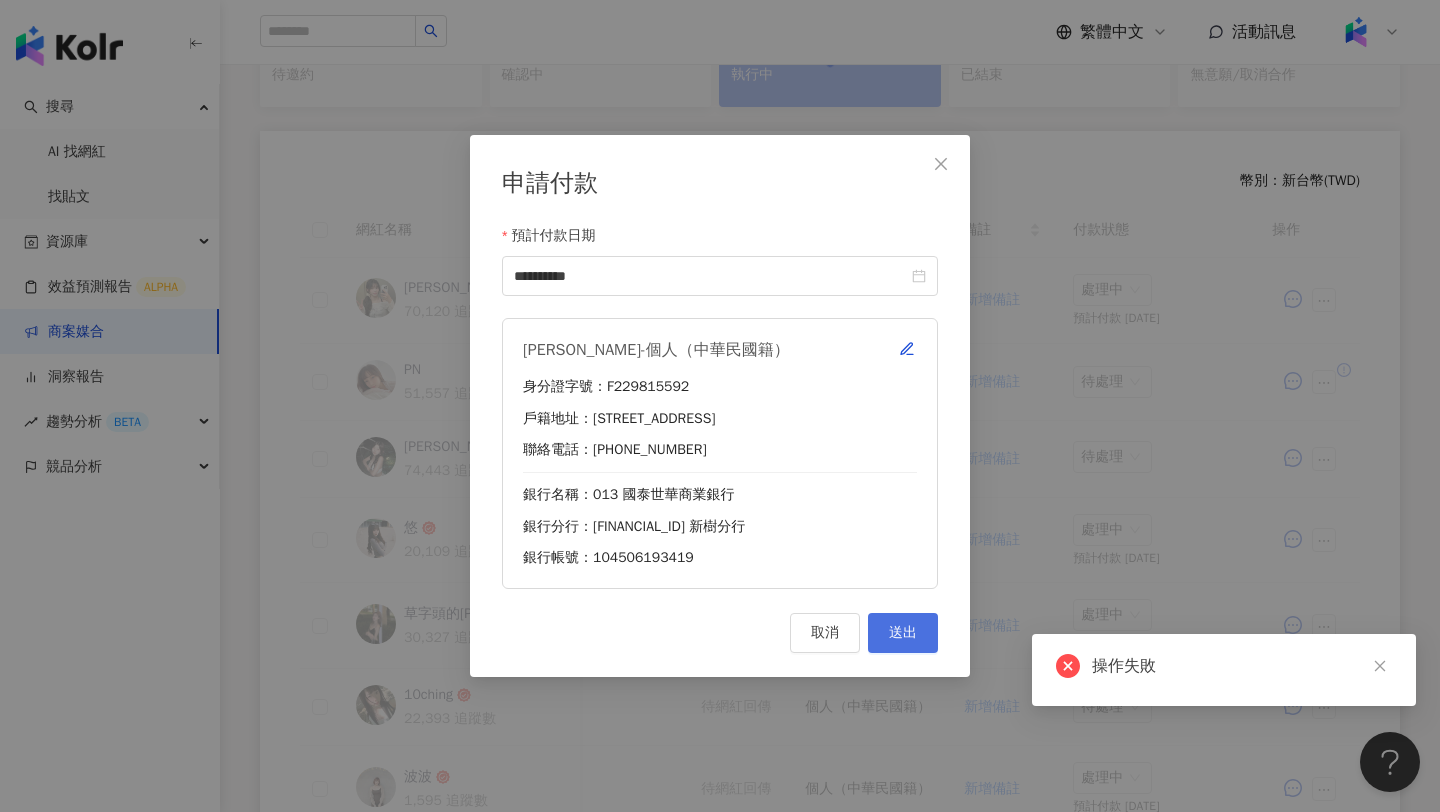 scroll, scrollTop: 412, scrollLeft: 0, axis: vertical 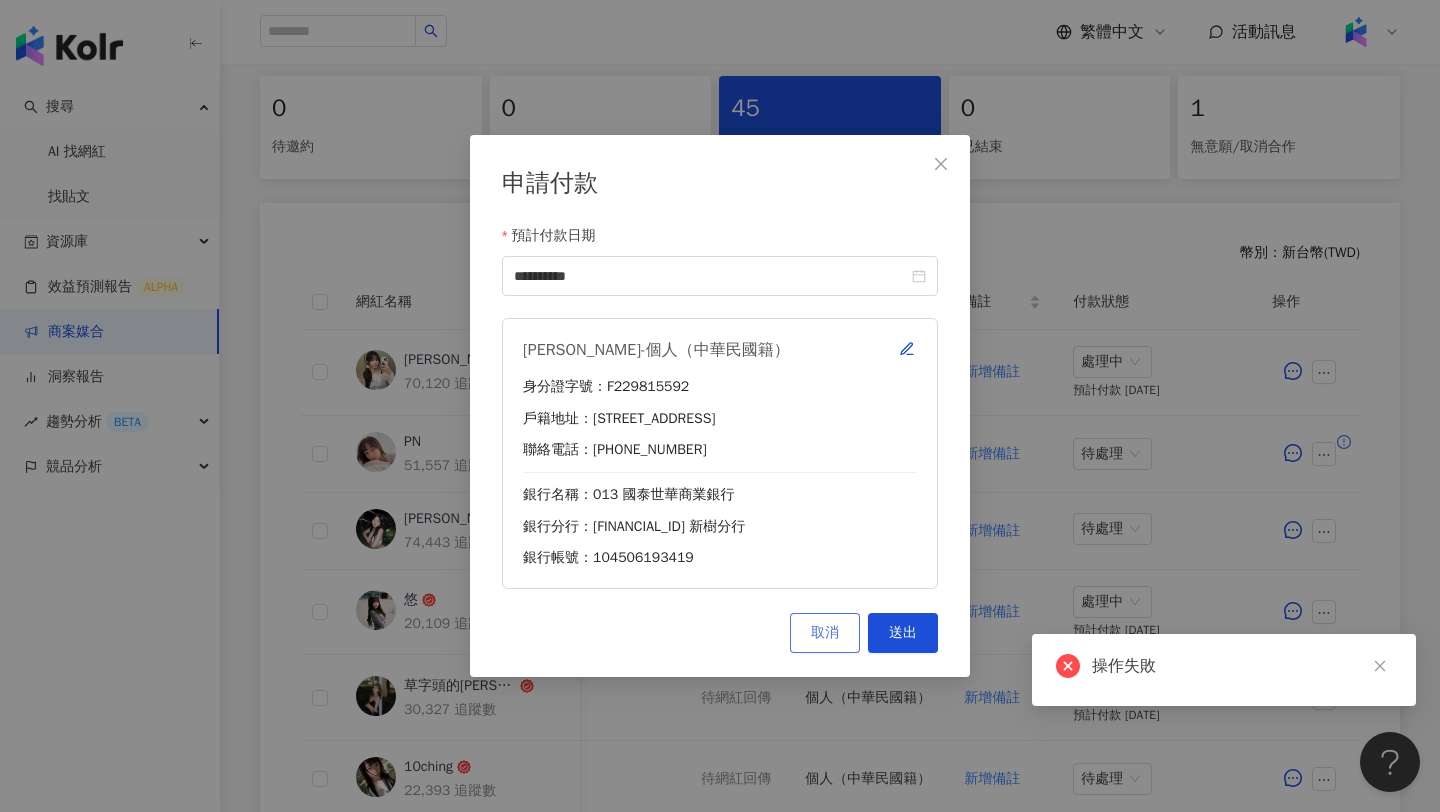 click on "取消" at bounding box center [825, 633] 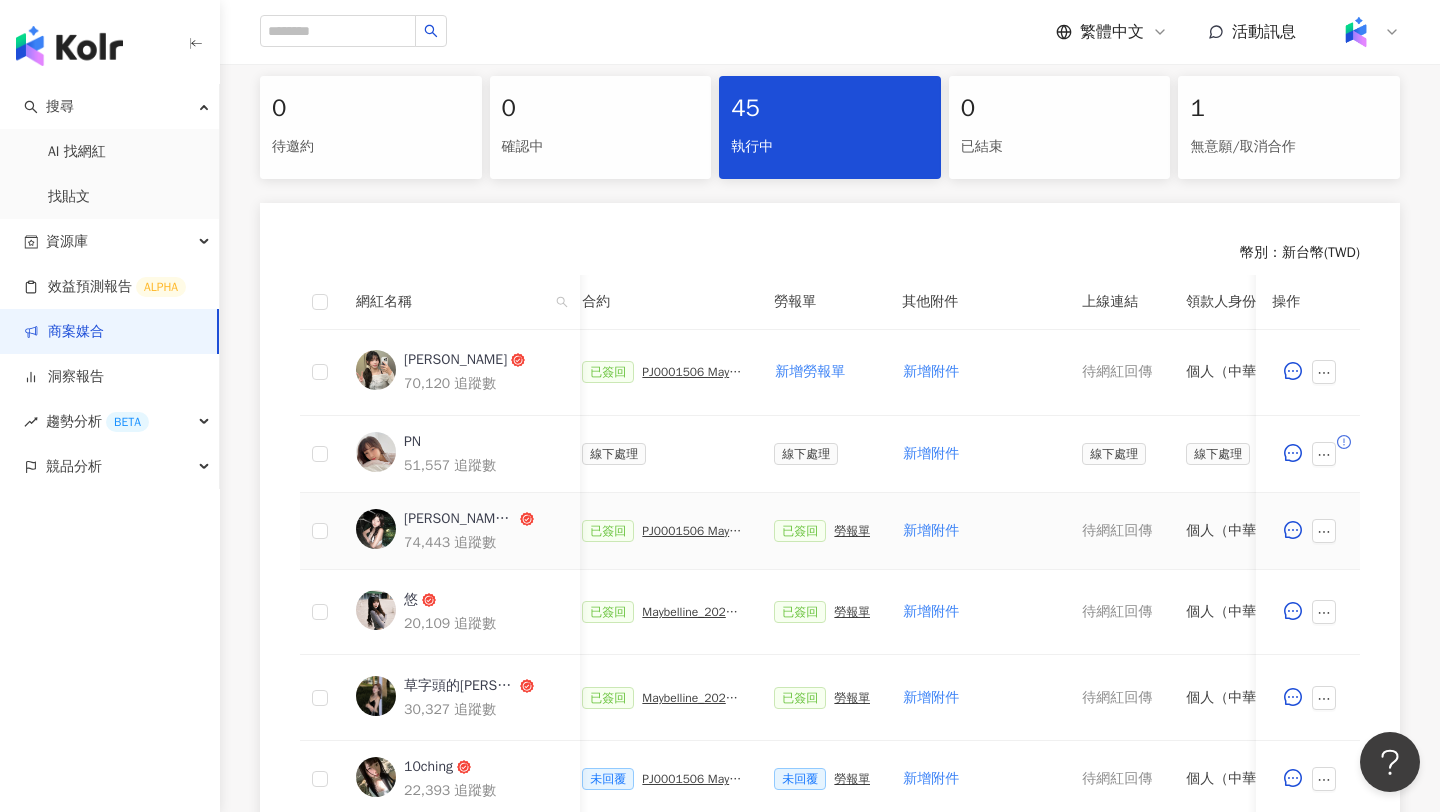scroll, scrollTop: 0, scrollLeft: 397, axis: horizontal 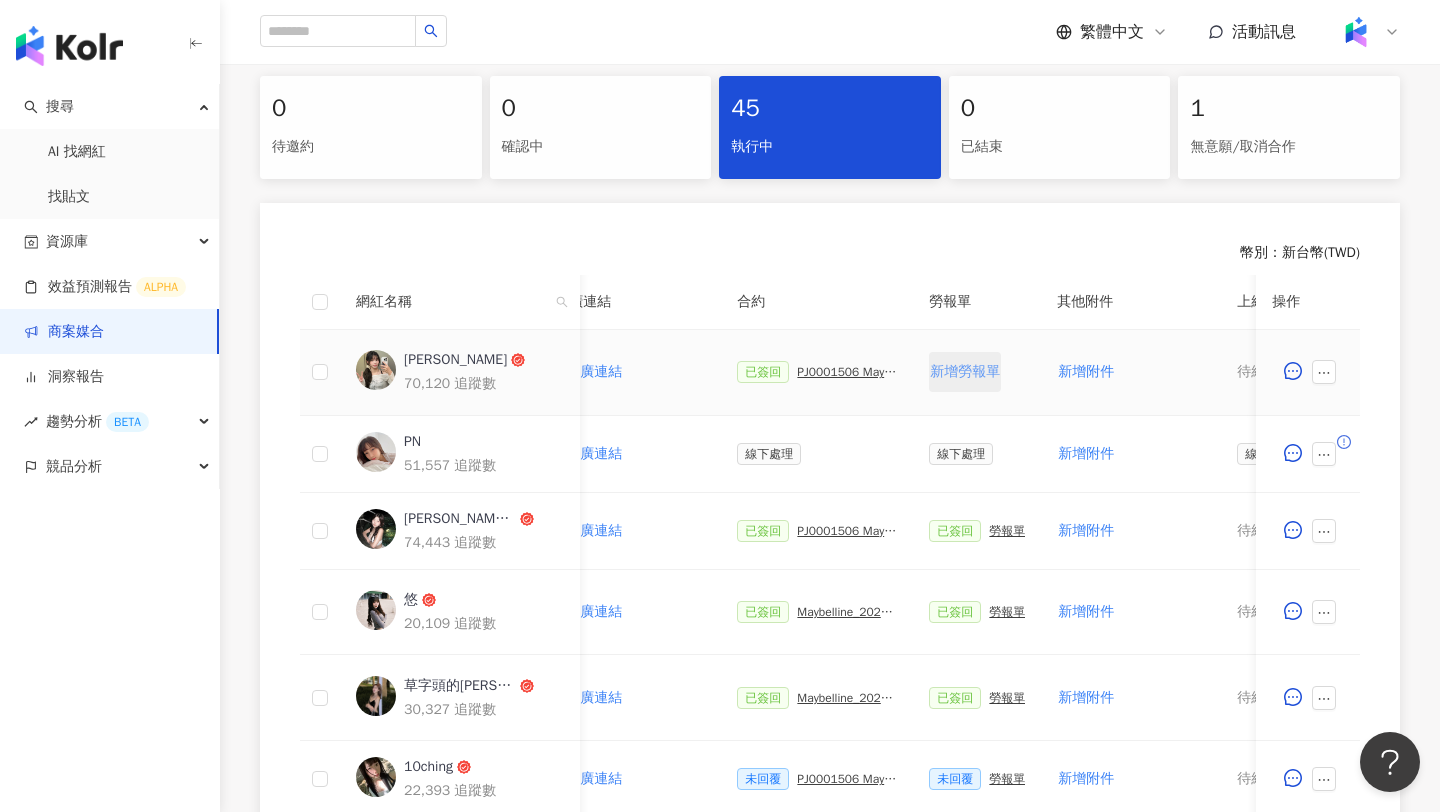 click on "新增勞報單" at bounding box center (965, 372) 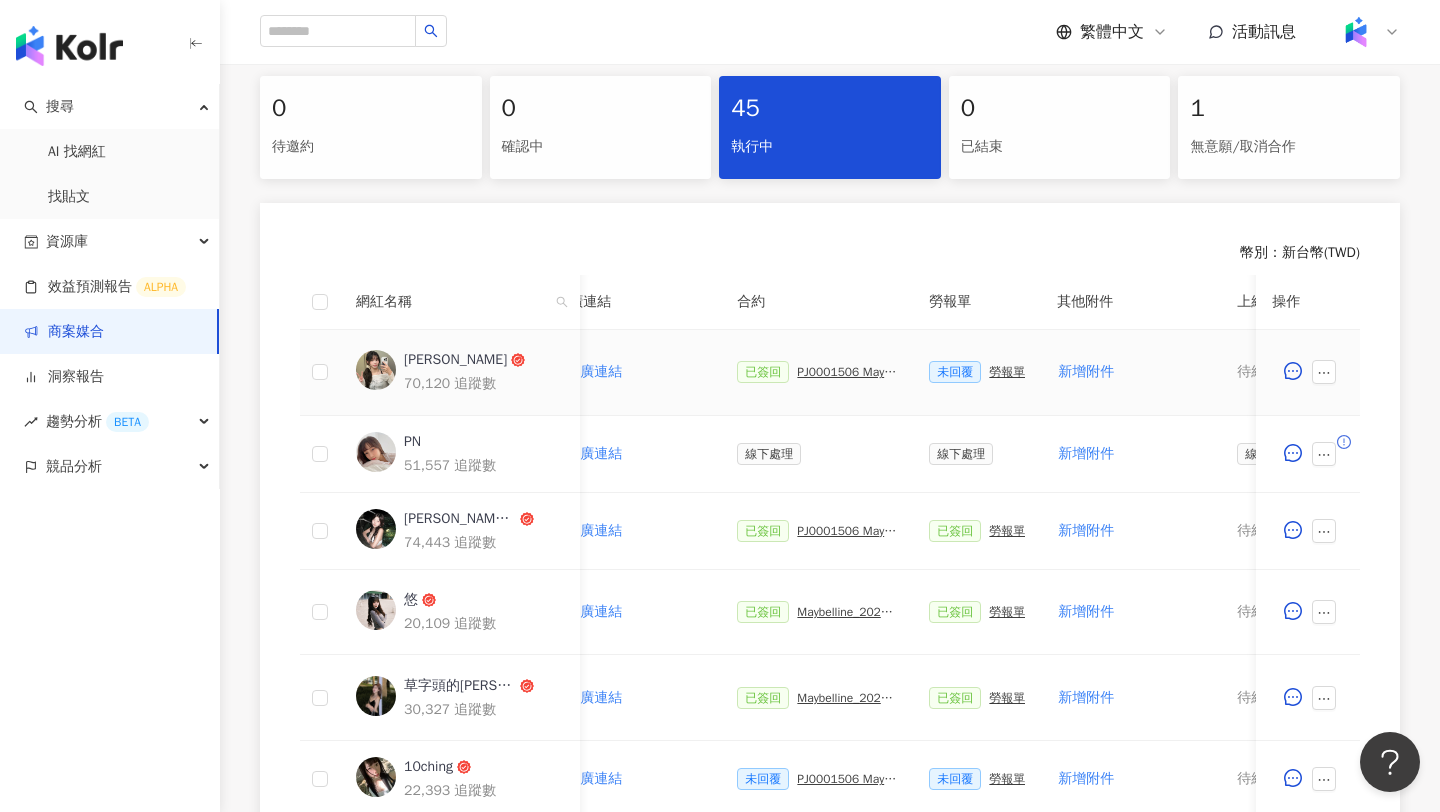 click on "未回覆 勞報單" at bounding box center [977, 372] 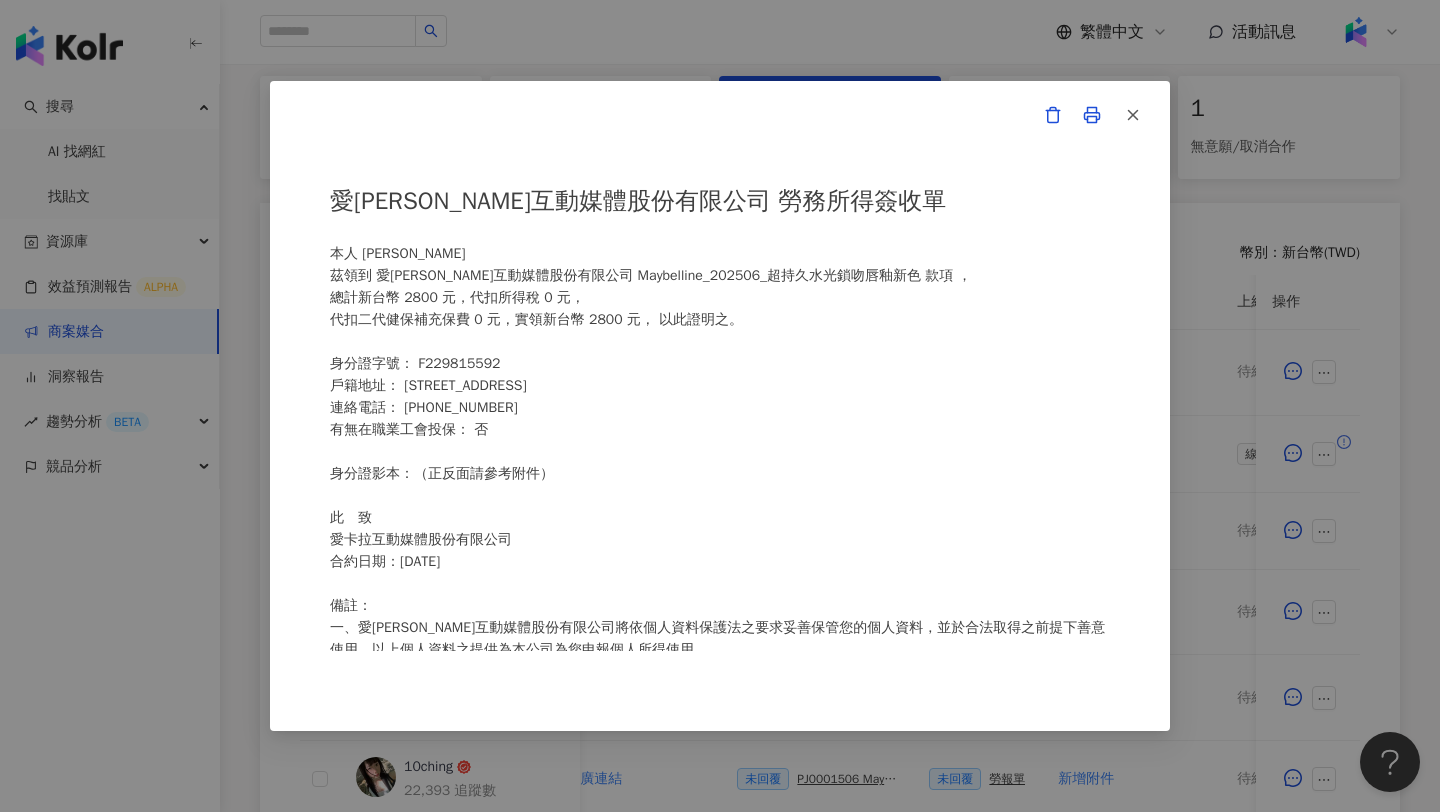 click on "愛卡拉互動媒體股份有限公司 勞務所得簽收單 本人 許媛婷 茲領到 愛卡拉互動媒體股份有限公司 Maybelline_202506_超持久水光鎖吻唇釉新色 款項 ，  總計新台幣 2800 元，代扣所得稅 0 元， 代扣二代健保補充保費 0 元，實領新台幣 2800 元， 以此證明之。 身分證字號： F229815592 戶籍地址： 新樹路699巷14弄4號 連絡電話： 0966441430 有無在職業工會投保： 否 身分證影本：（正反面請參考附件） 此　致 愛卡拉互動媒體股份有限公司 合約日期：114 年 7 月 23 日 備註： 一、愛卡拉互動媒體股份有限公司將依個人資料保護法之要求妥善保管您的個人資料，並於合法取得之前提下善意使用，以上個人資料之提供為本公司為您申報個人所得使用。 二、勞務所得人之簽名務必填具全名。 身分證正面 身分證反面" at bounding box center (720, 406) 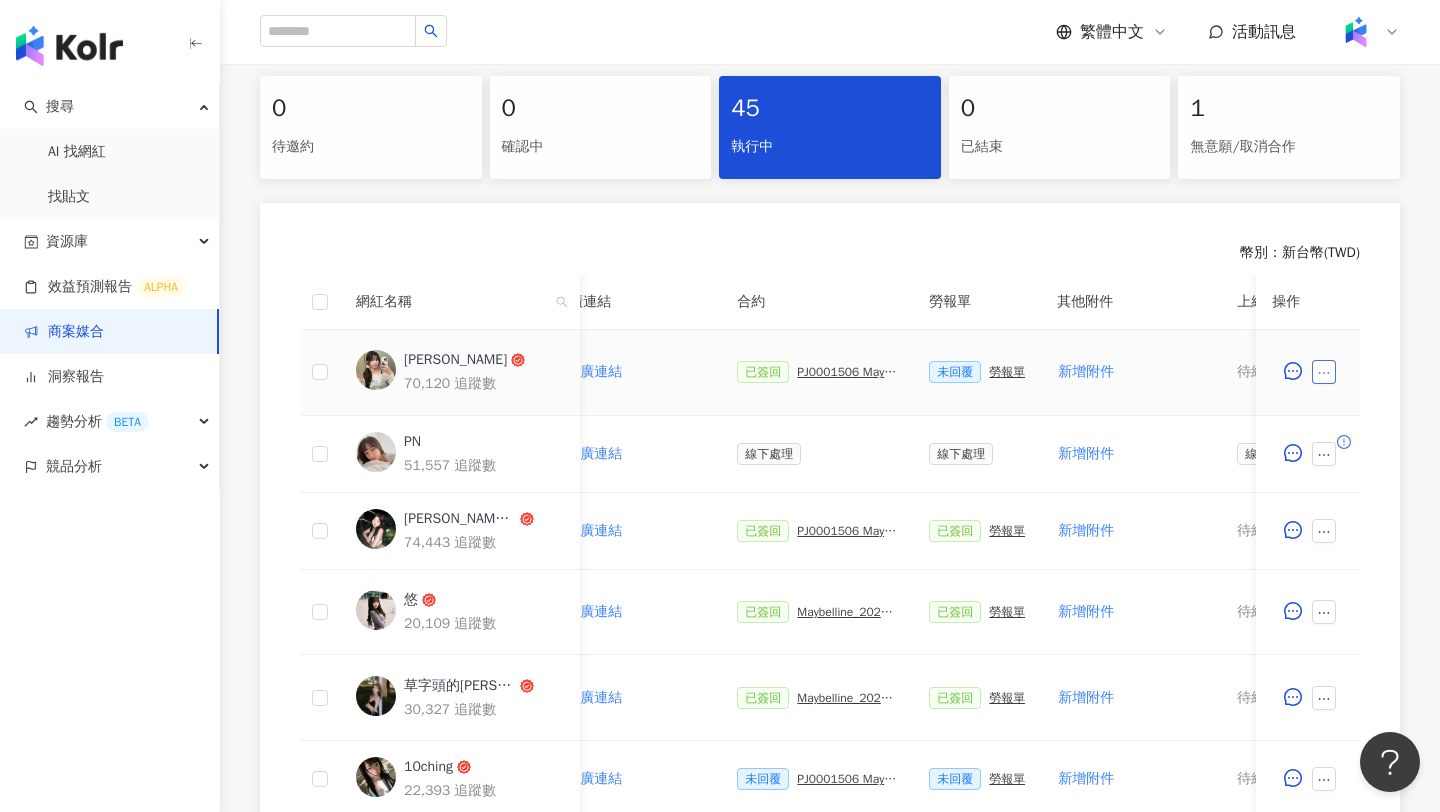 click at bounding box center (1324, 372) 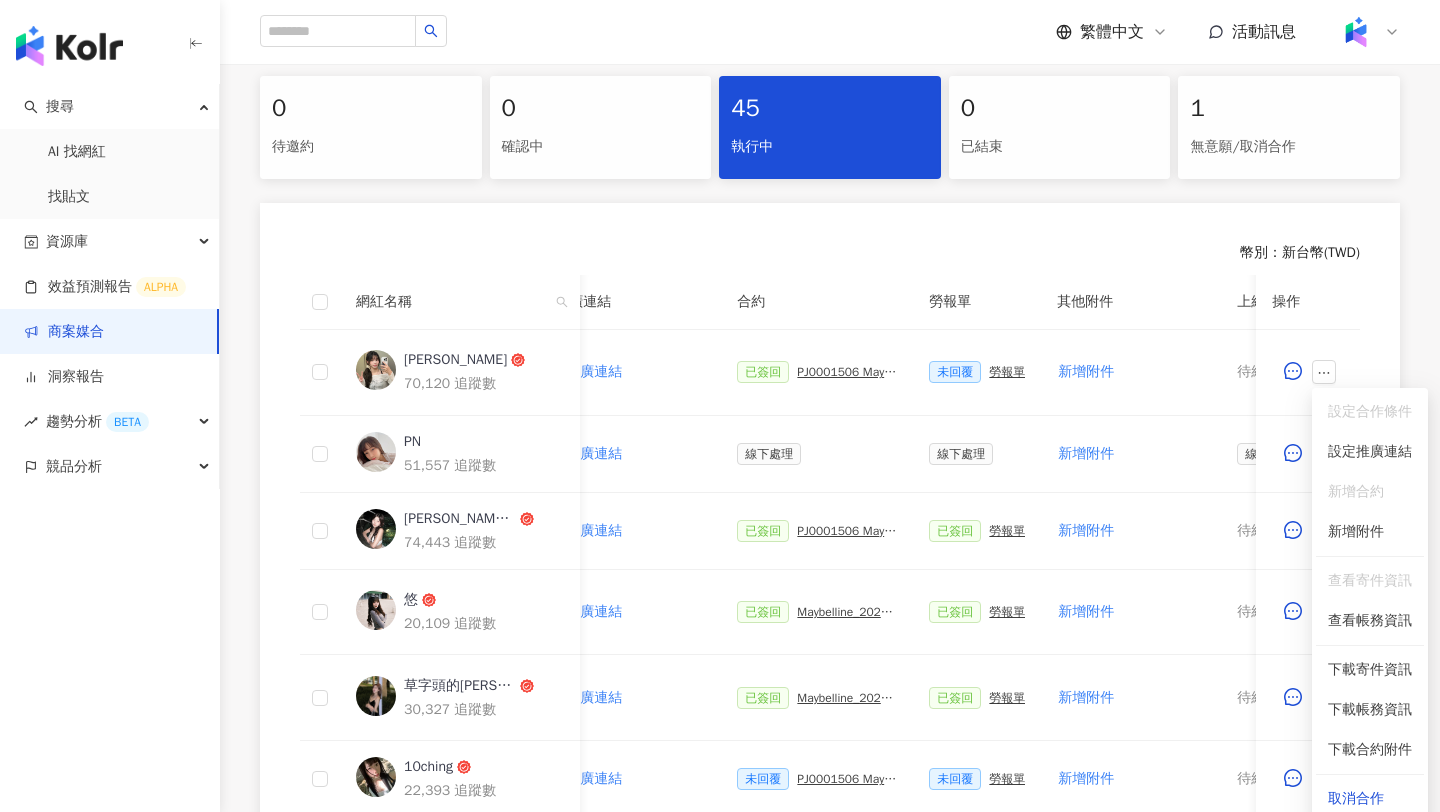 click on "幣別 ： 新台幣 ( TWD ) 網紅名稱 合作總酬勞 (含稅) 合作項目 推廣連結 合約 勞報單 其他附件 上線連結 領款人身份 備註 付款狀態 操作                           Rory 70,120 追蹤數 $2,800 貼文 1 則 ($ 2,800) 設定推廣連結 已簽回 PJ0001506 Maybelline_202506_超持久水光鎖吻唇釉新色_萊雅合作備忘錄 未回覆 勞報單 新增附件 待網紅回傳 個人（中華民國籍） 新增備註 處理中 預計付款 2025/08/24 PN 51,557 追蹤數 設定合作條件 設定合作條件 設定推廣連結 線下處理 線下處理 新增附件 線下處理 線下處理 新增備註 待處理 薛勻柔𝗭𝗼𝗲 𝗫𝘂𝗲 74,443 追蹤數 $2,800 貼文 1 則 ($ 2,800) 設定推廣連結 已簽回 PJ0001506 Maybelline_202506_超持久水光鎖吻唇釉新色_萊雅合作備忘錄 已簽回 勞報單 新增附件 待網紅回傳 個人（中華民國籍） 新增備註 待處理 悠 20,109 追蹤數 $2,800 貼文 1 則 ($ 2,800) $2,800" at bounding box center (830, 726) 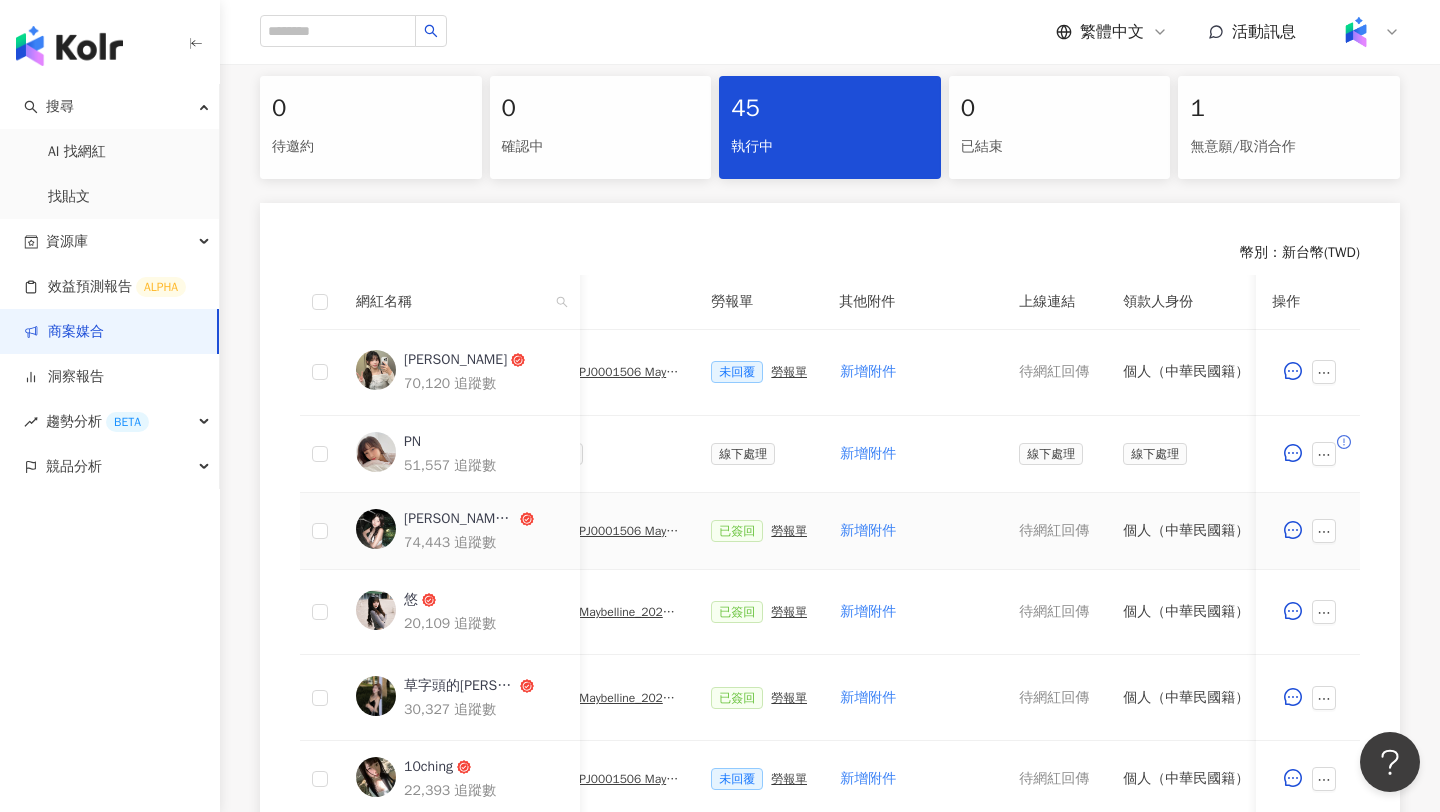 scroll, scrollTop: 0, scrollLeft: 933, axis: horizontal 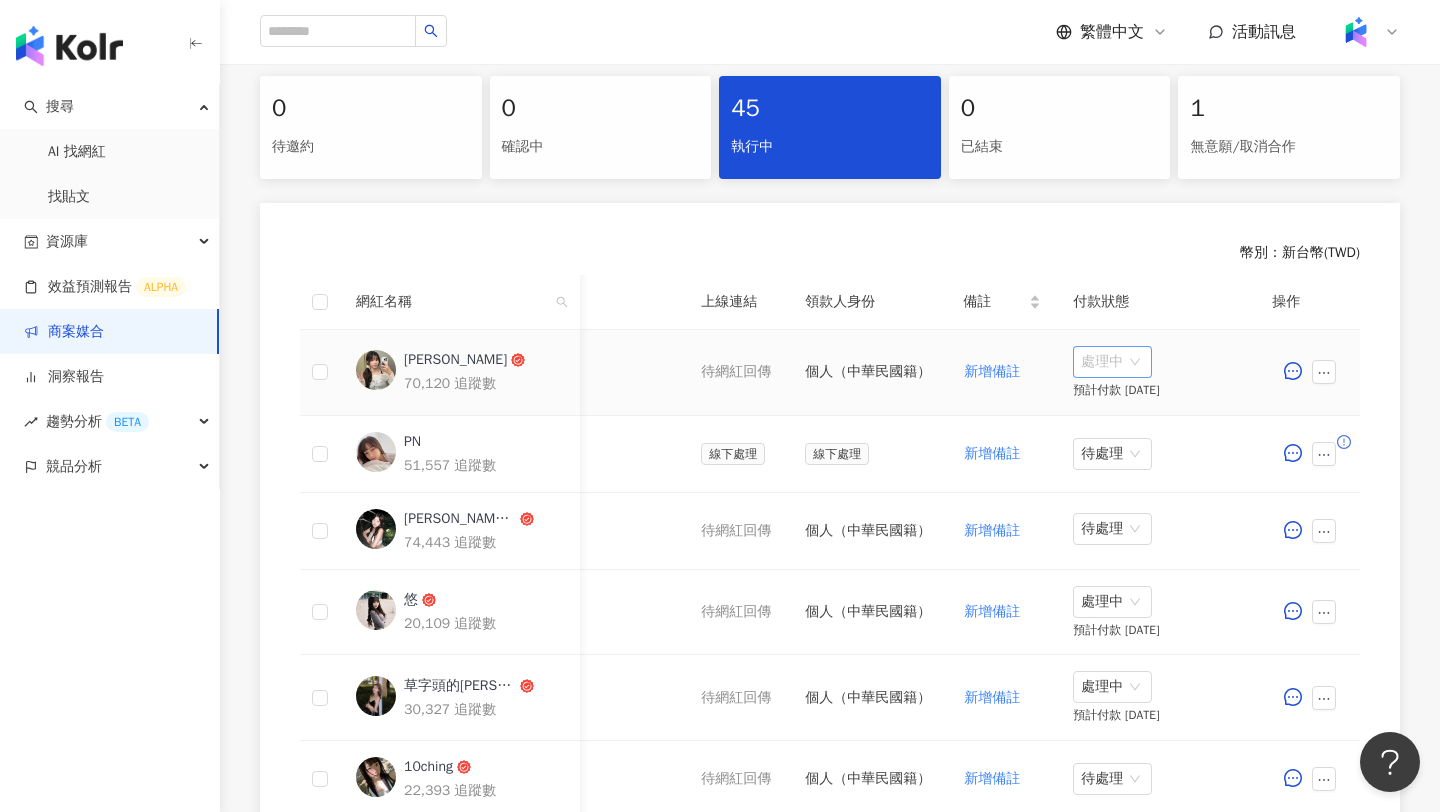 click on "處理中" at bounding box center (1112, 362) 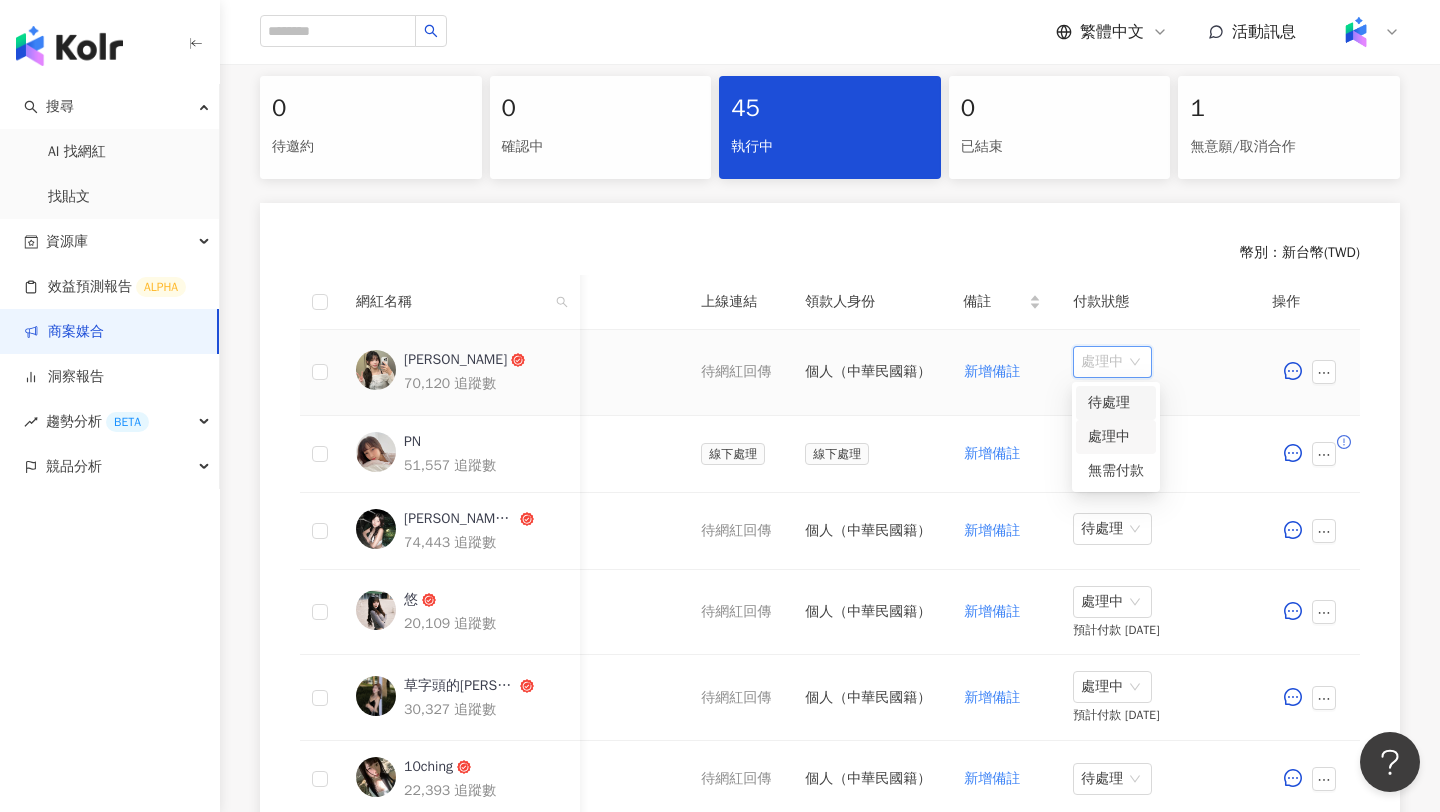 click on "待處理" at bounding box center (1116, 403) 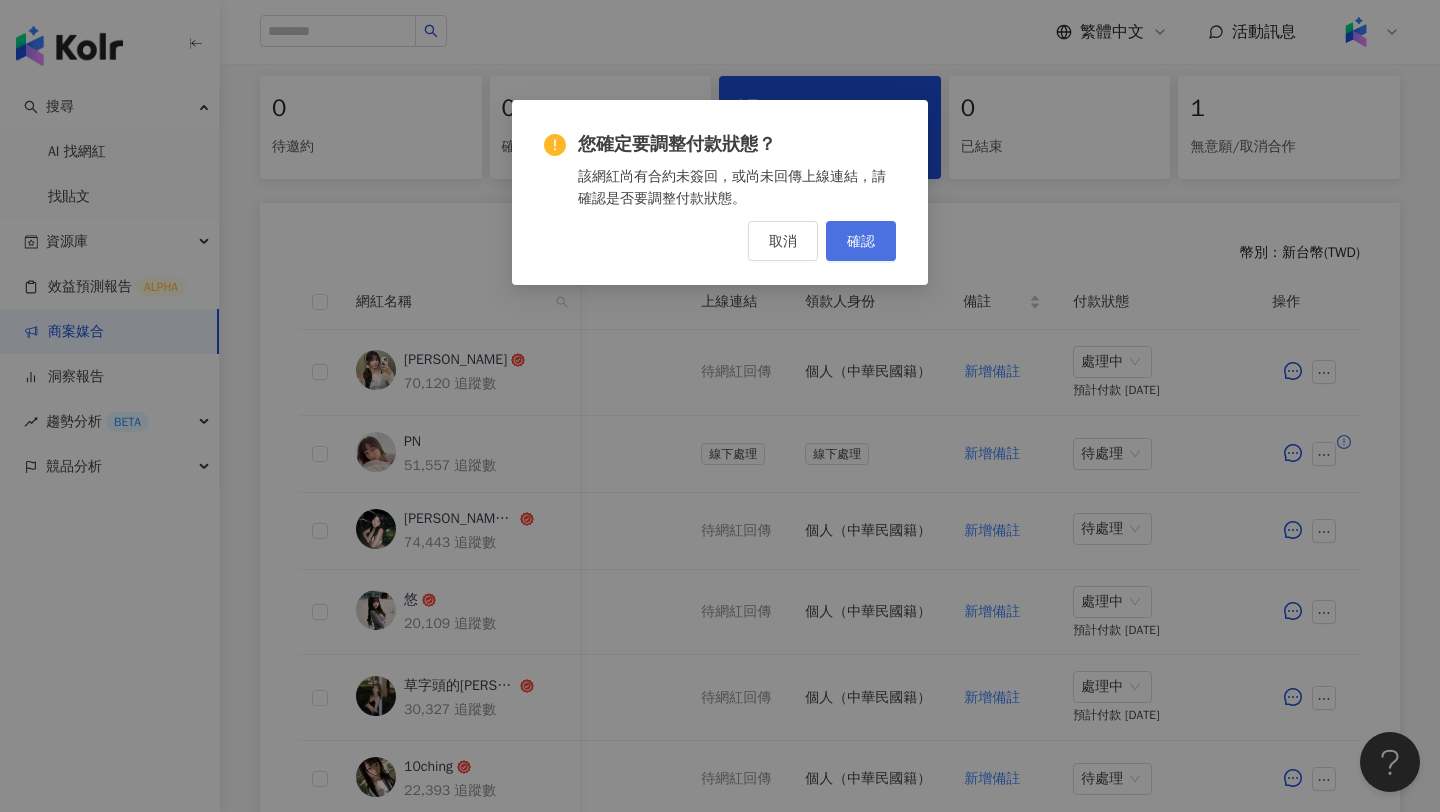 click on "確認" at bounding box center [861, 241] 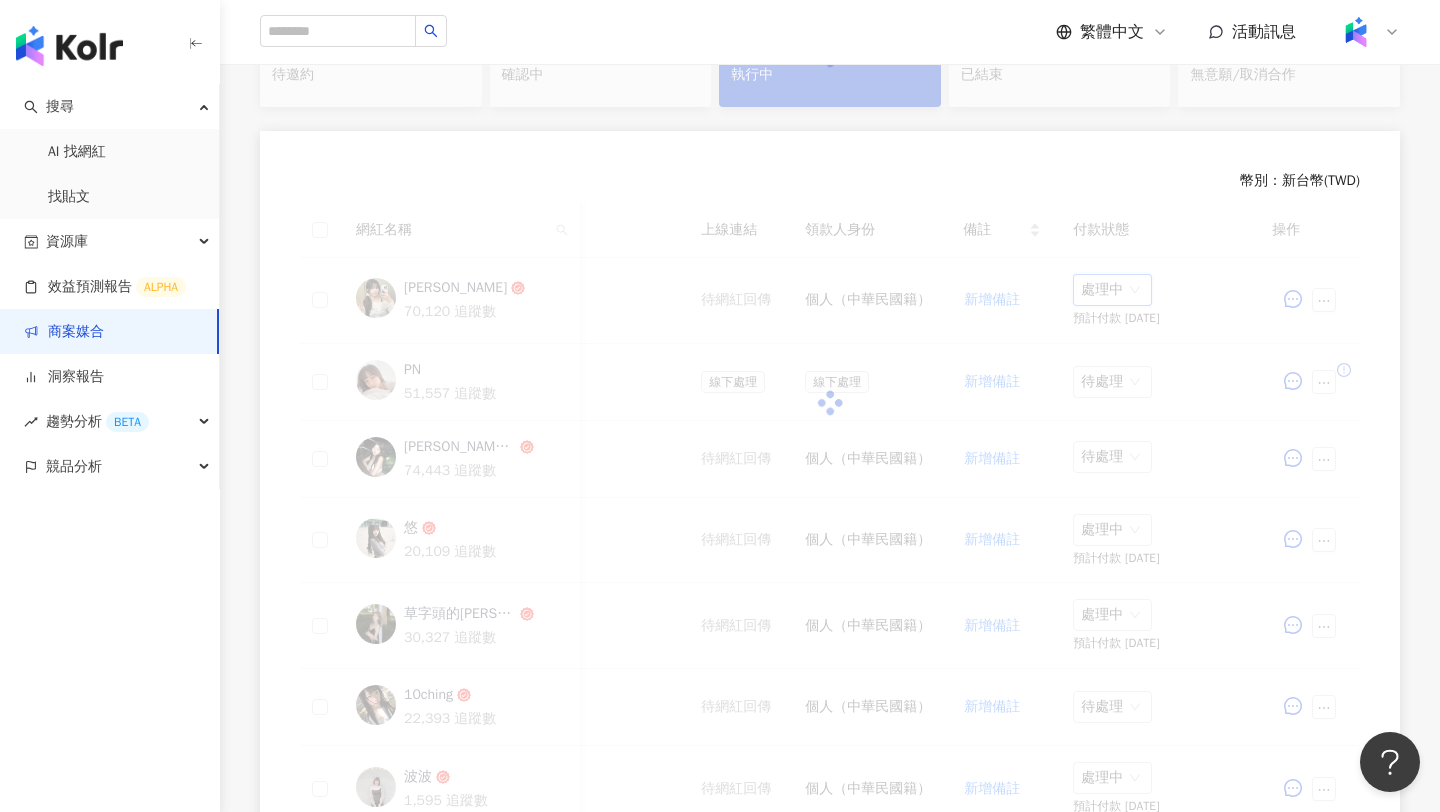 scroll, scrollTop: 412, scrollLeft: 0, axis: vertical 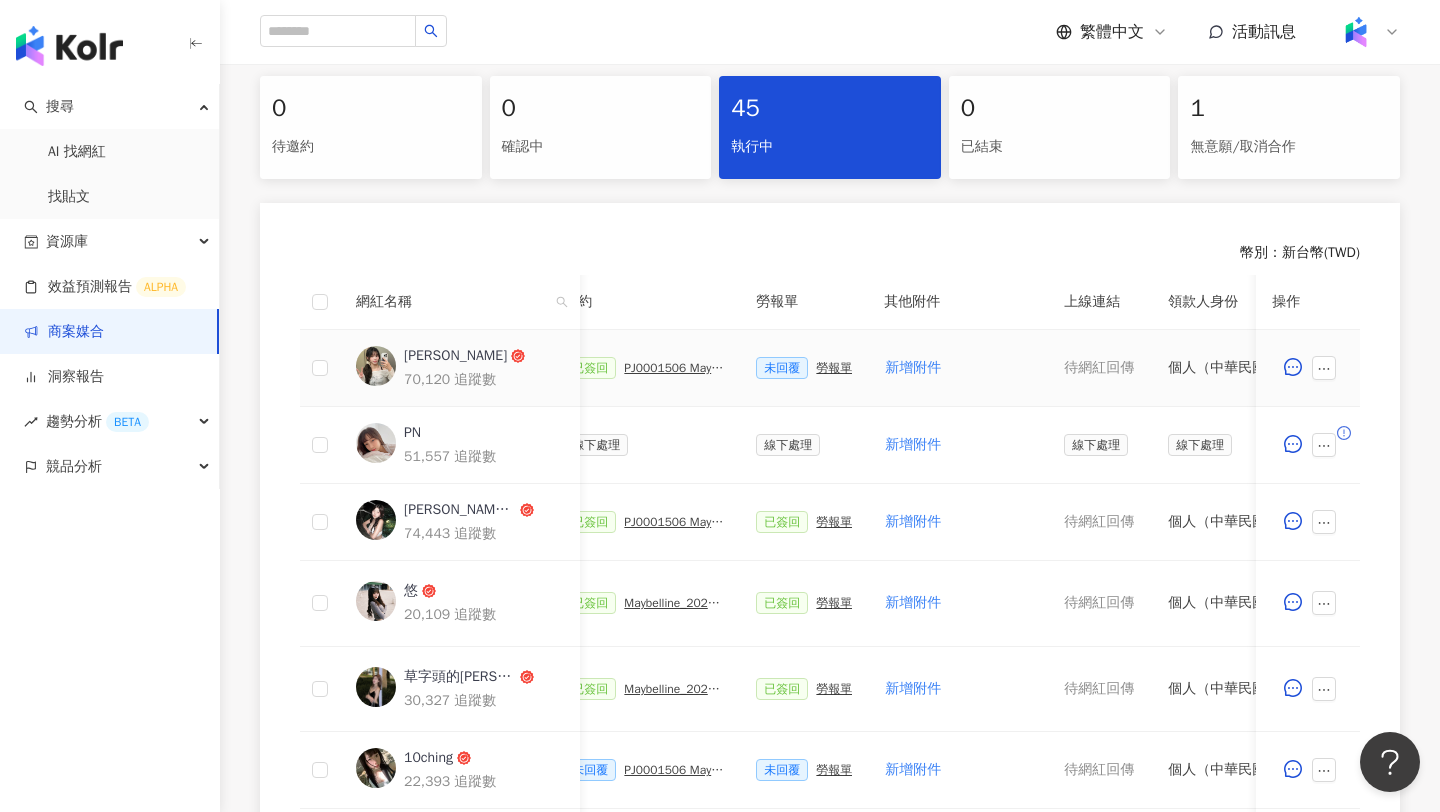 click on "勞報單" at bounding box center (834, 368) 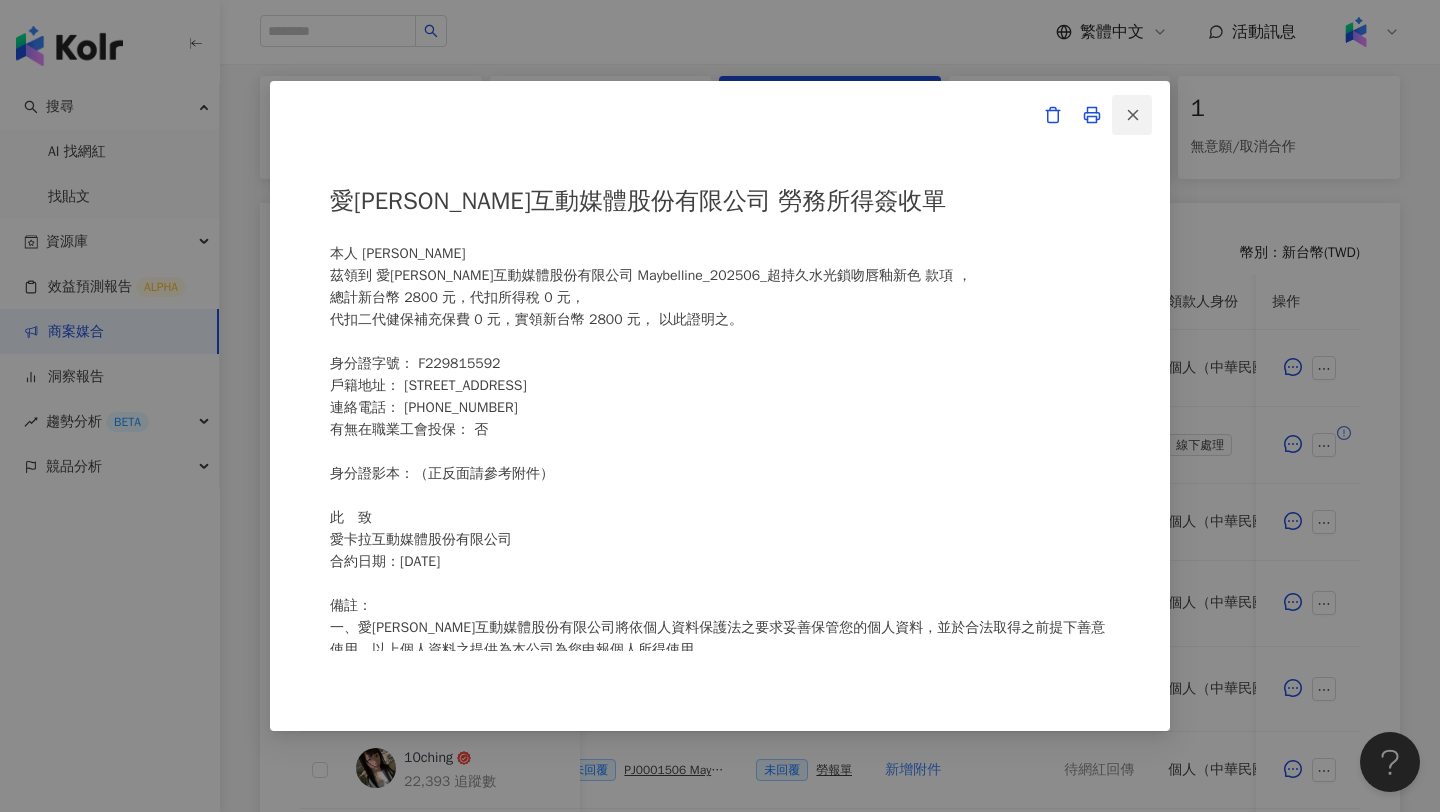 click 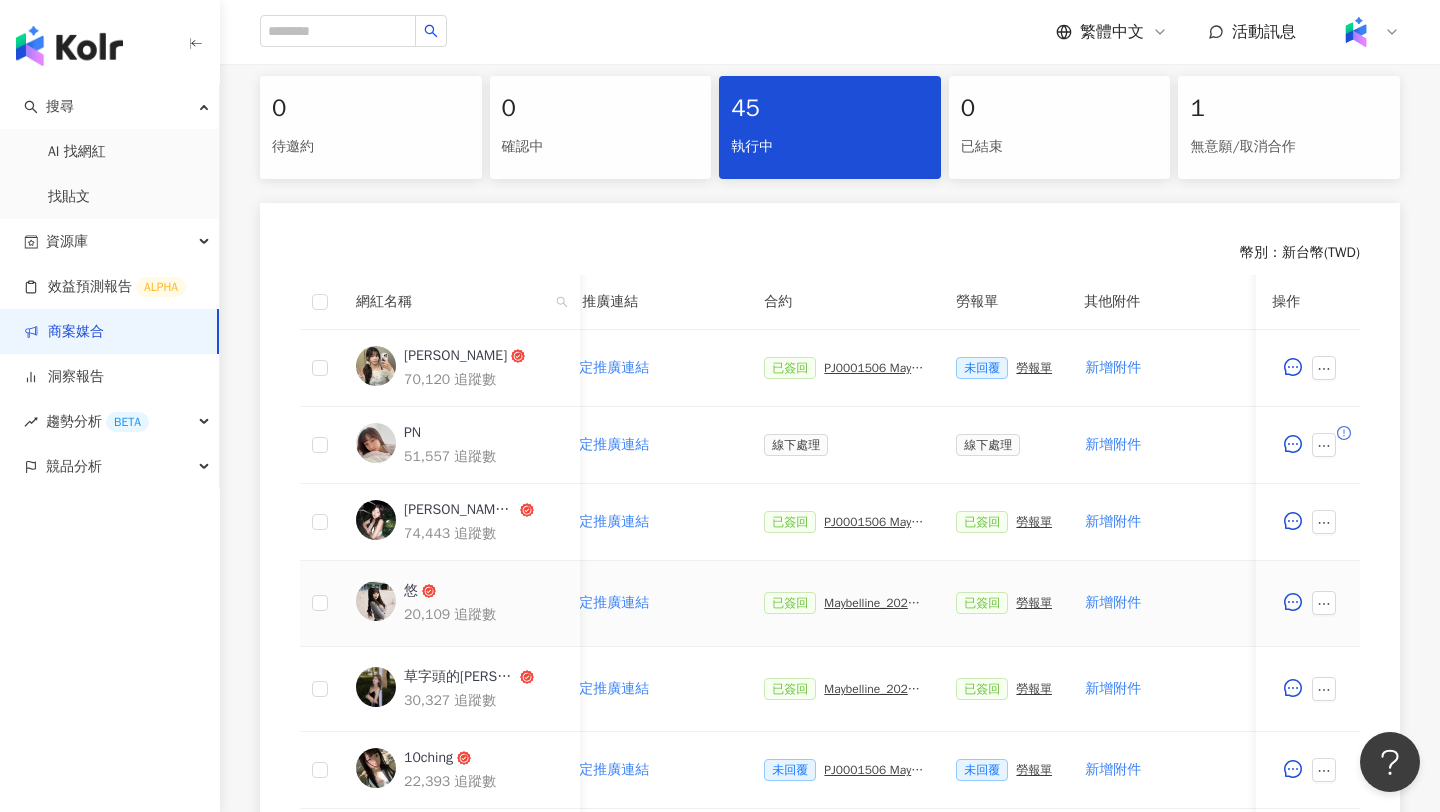 scroll, scrollTop: 0, scrollLeft: 369, axis: horizontal 